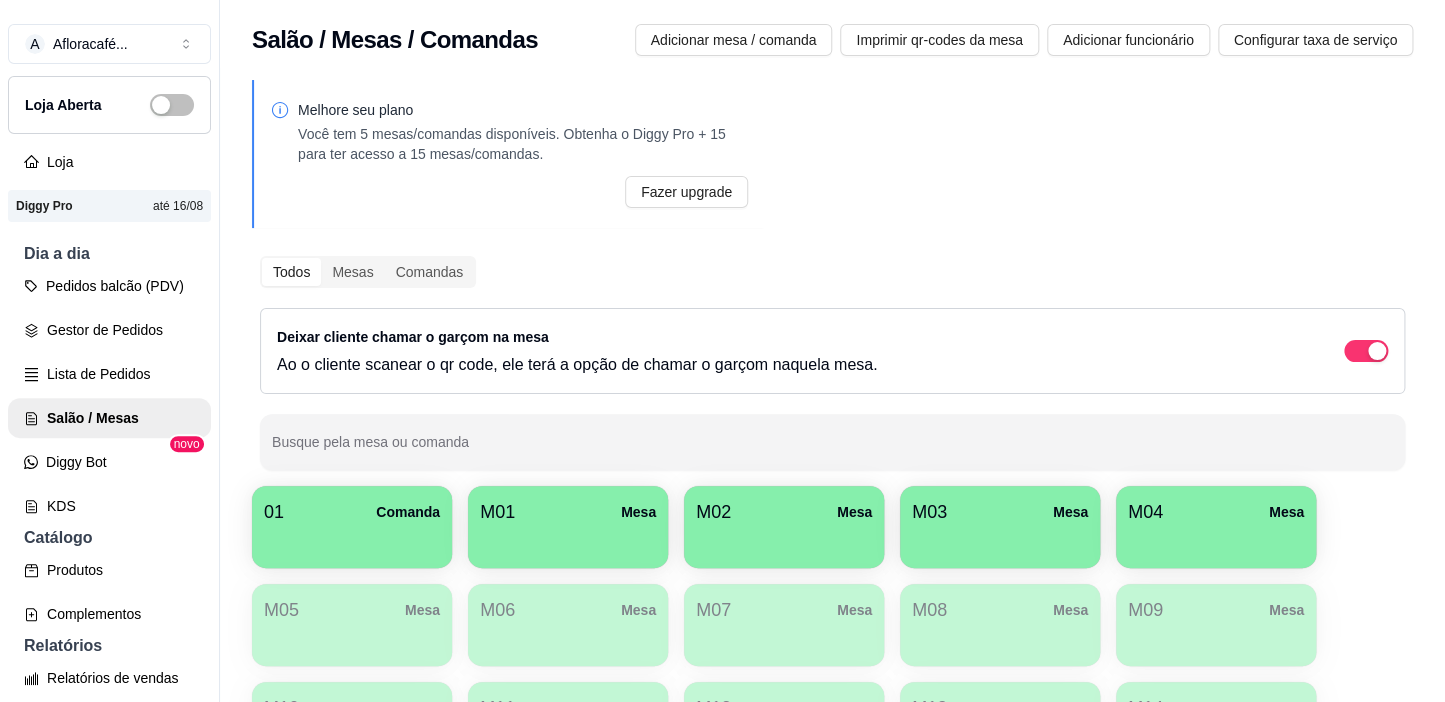 scroll, scrollTop: 31, scrollLeft: 0, axis: vertical 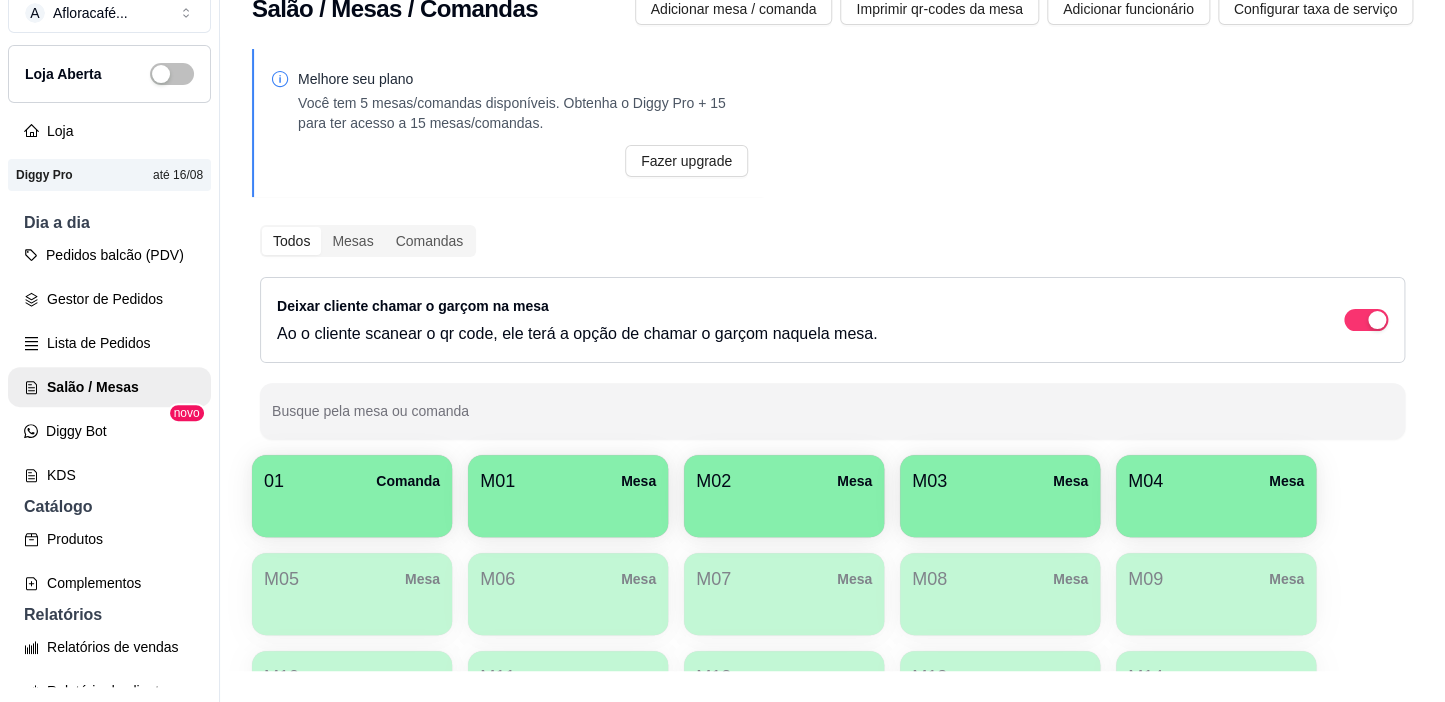 click on "Melhore seu plano
Você tem 5 mesas/comandas disponíveis. Obtenha o Diggy Pro + 15 para ter acesso a 15 mesas/comandas. Fazer upgrade Todos Mesas Comandas Deixar cliente chamar o garçom na mesa Ao o cliente scanear o qr code, ele terá a opção de chamar o garçom naquela mesa. Busque pela mesa ou comanda
01 Comanda M01 Mesa M02 Mesa M03 Mesa M04 Mesa M05 Mesa M06 Mesa M07 Mesa M08 Mesa M09 Mesa M10 Mesa M11 Mesa M12 Mesa M13 Mesa M14 Mesa [NAME] Mesa" at bounding box center (832, 446) 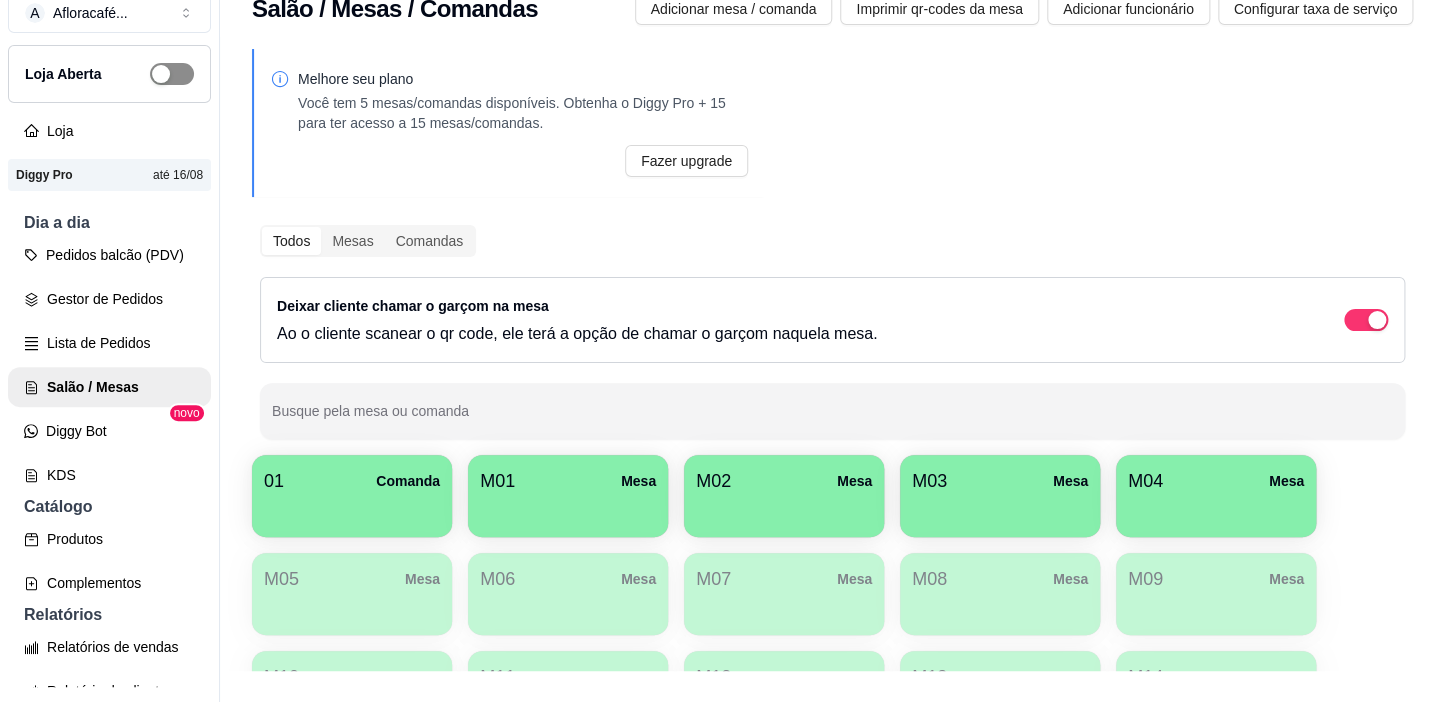 click at bounding box center (161, 74) 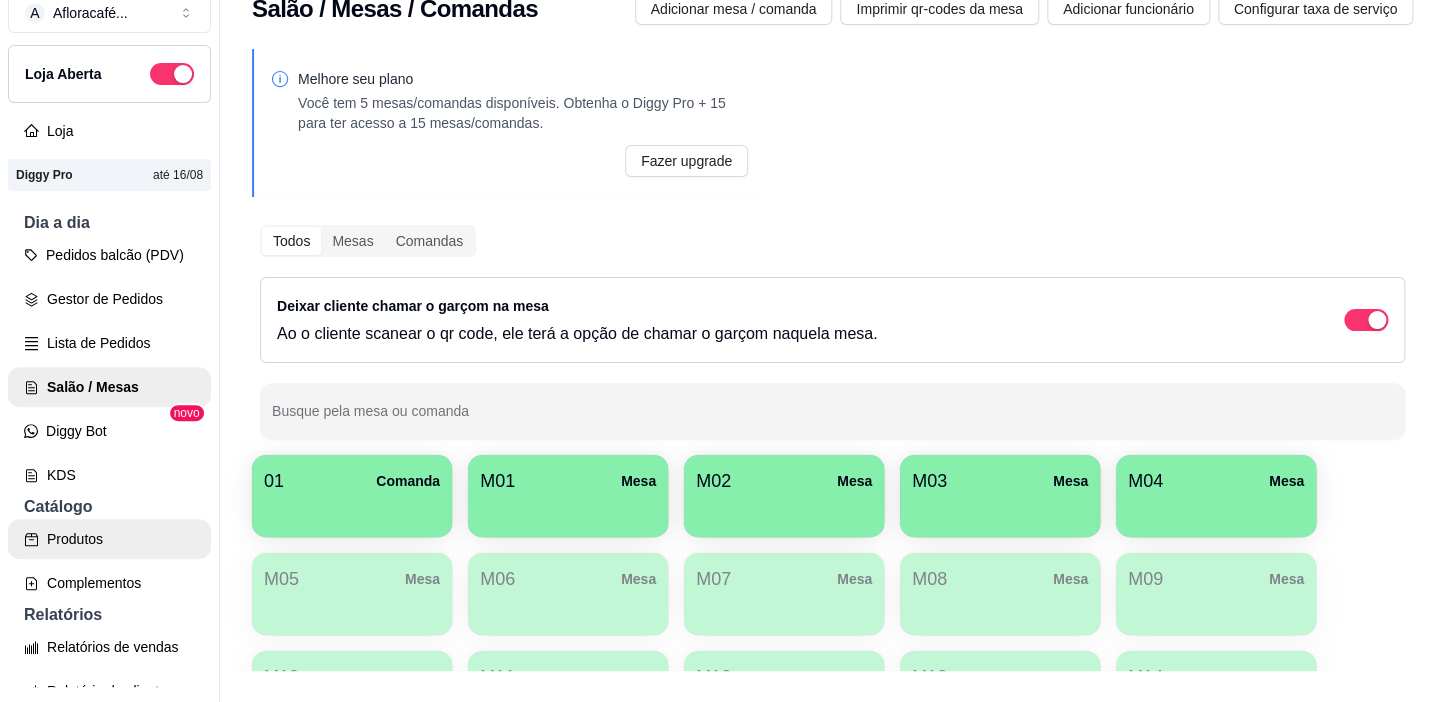 click on "Produtos" at bounding box center [109, 539] 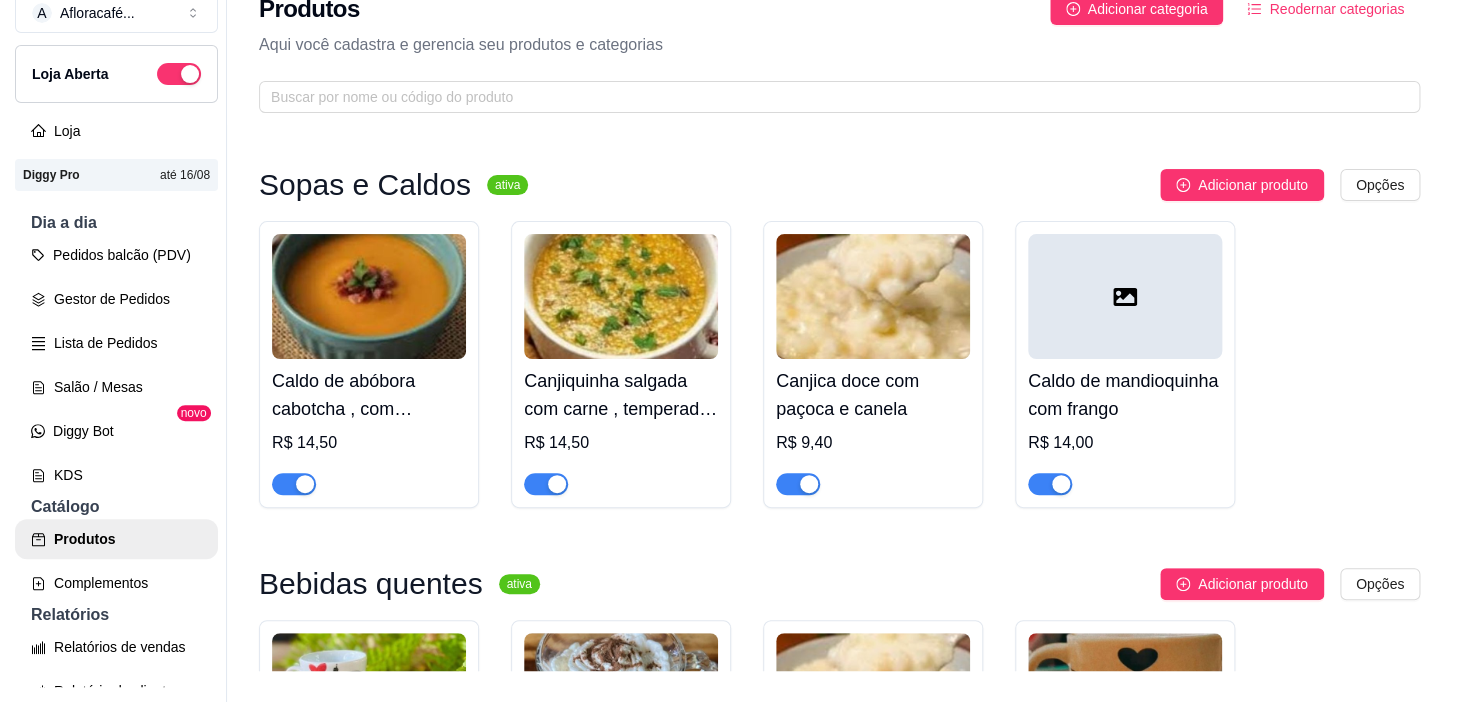 scroll, scrollTop: 0, scrollLeft: 0, axis: both 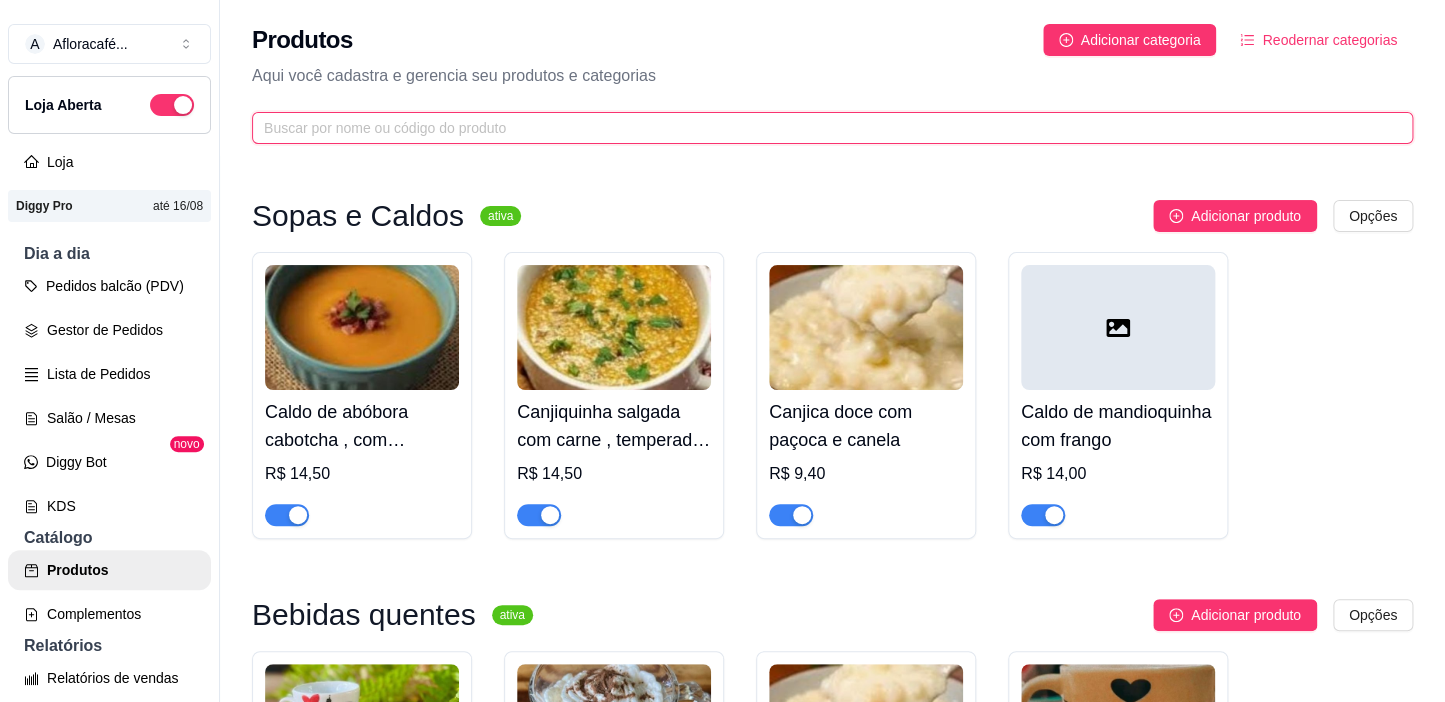 click at bounding box center (824, 128) 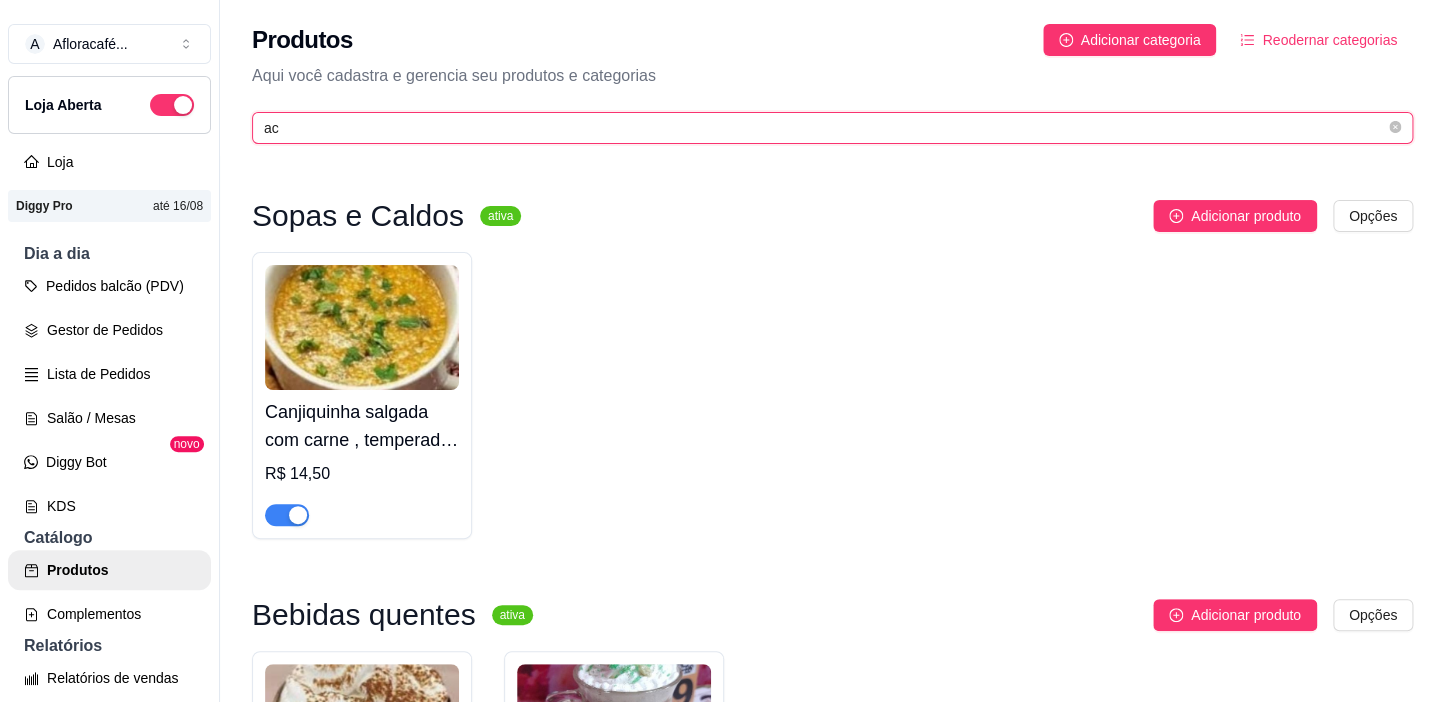 type on "a" 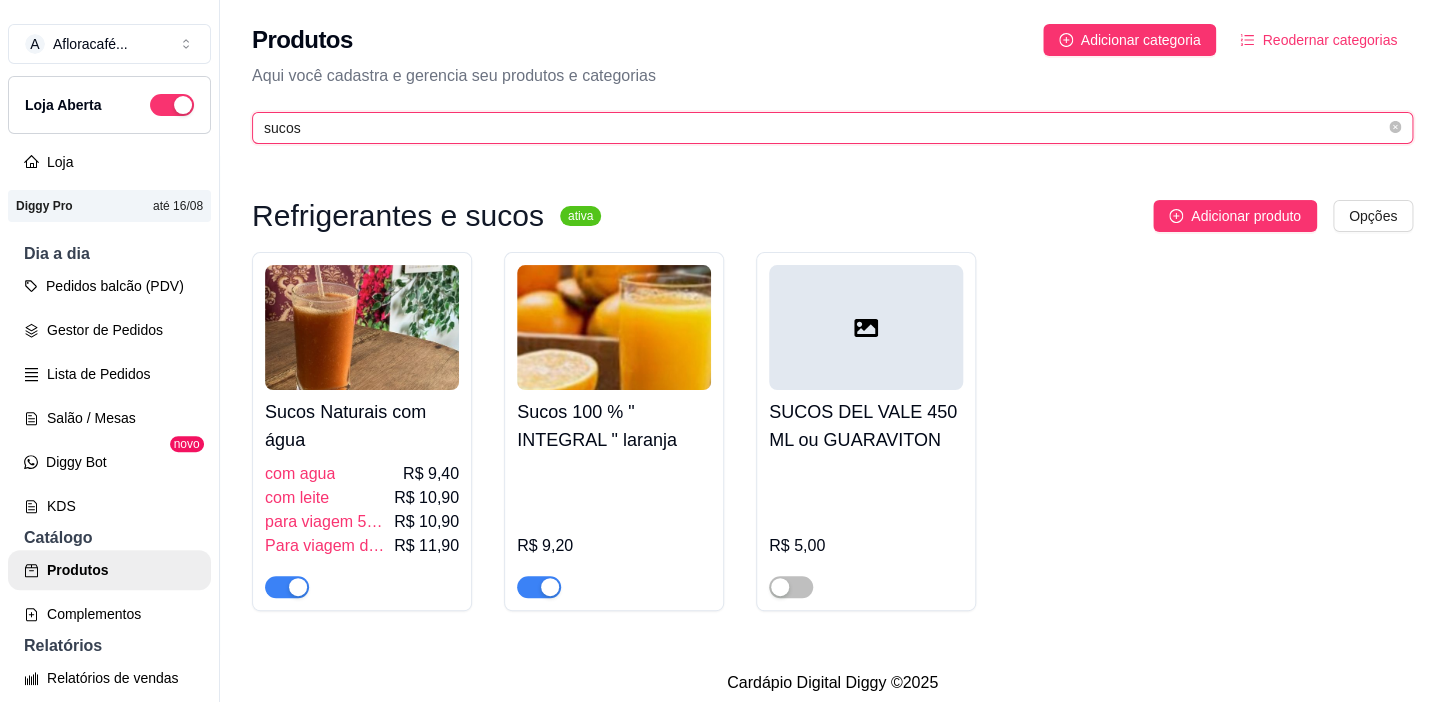 type on "sucos" 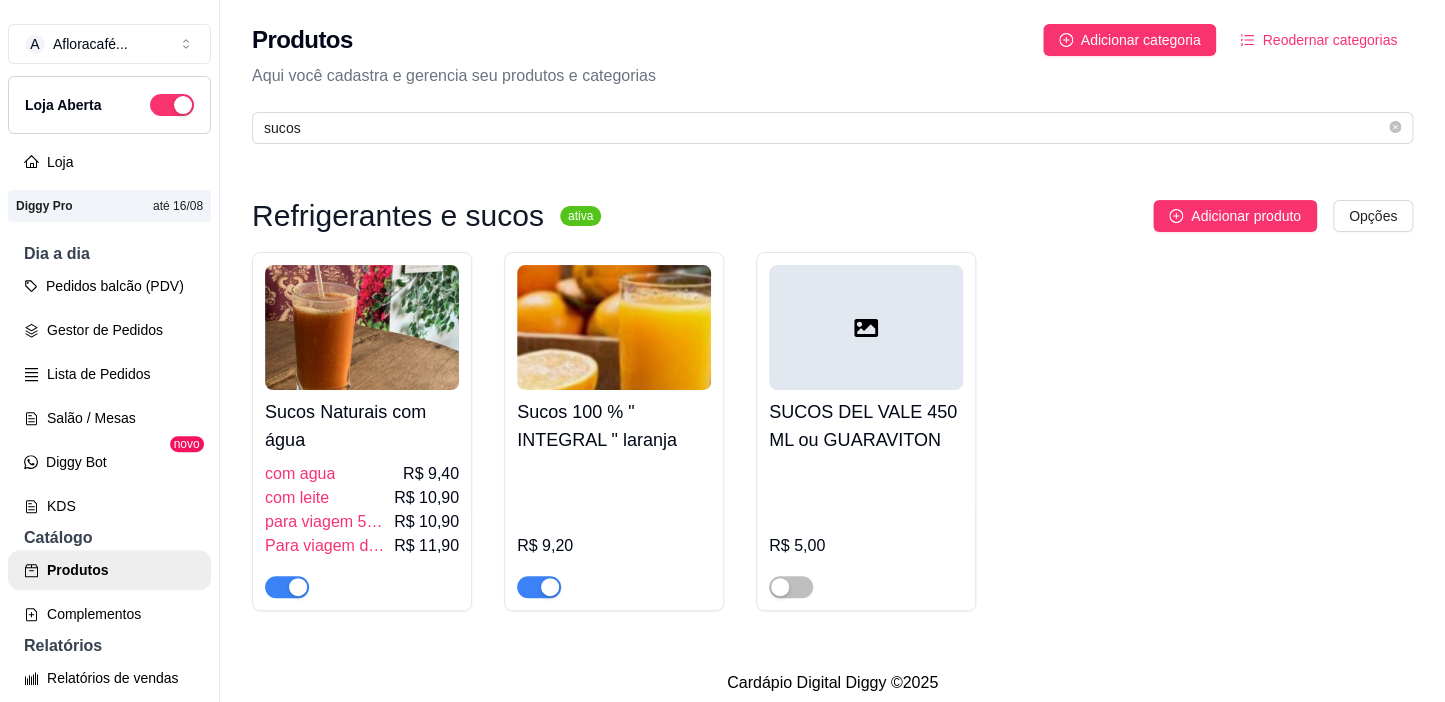 click on "Sucos Naturais com água" at bounding box center [362, 426] 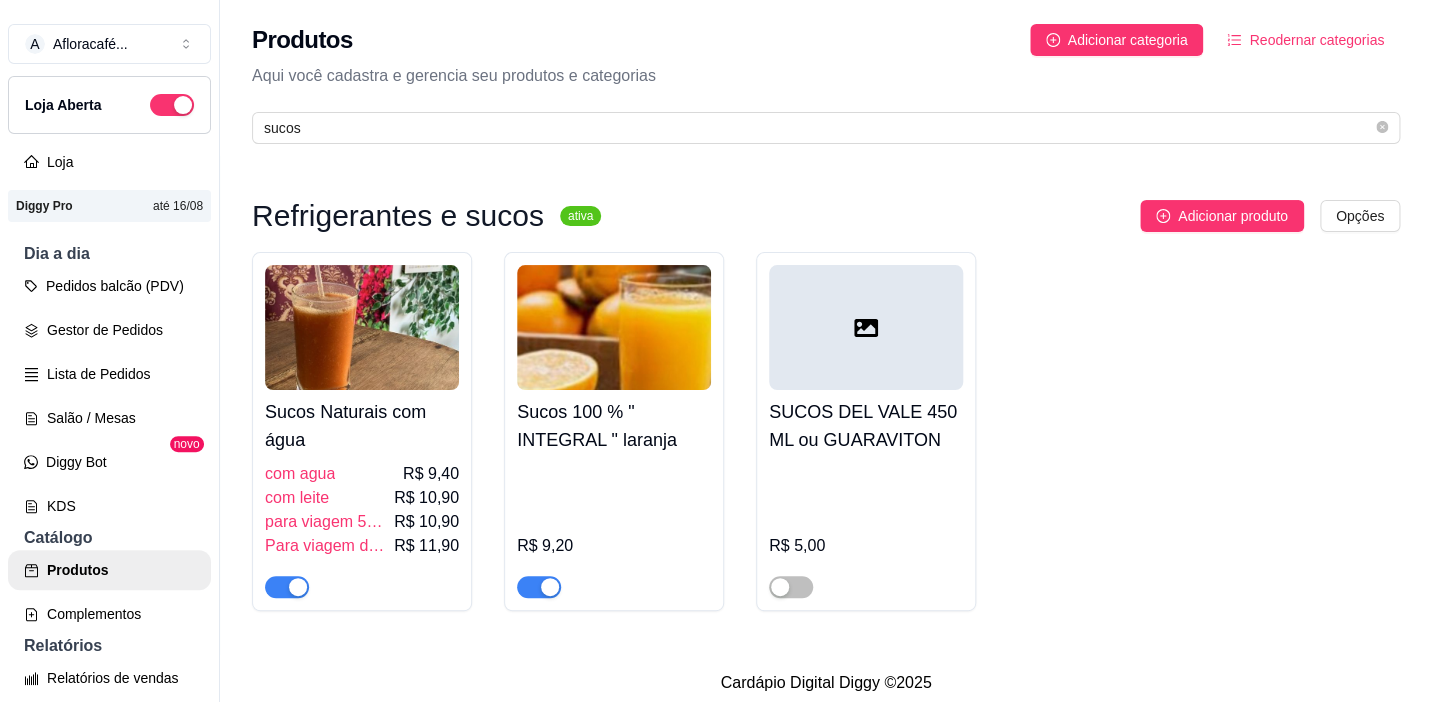 type 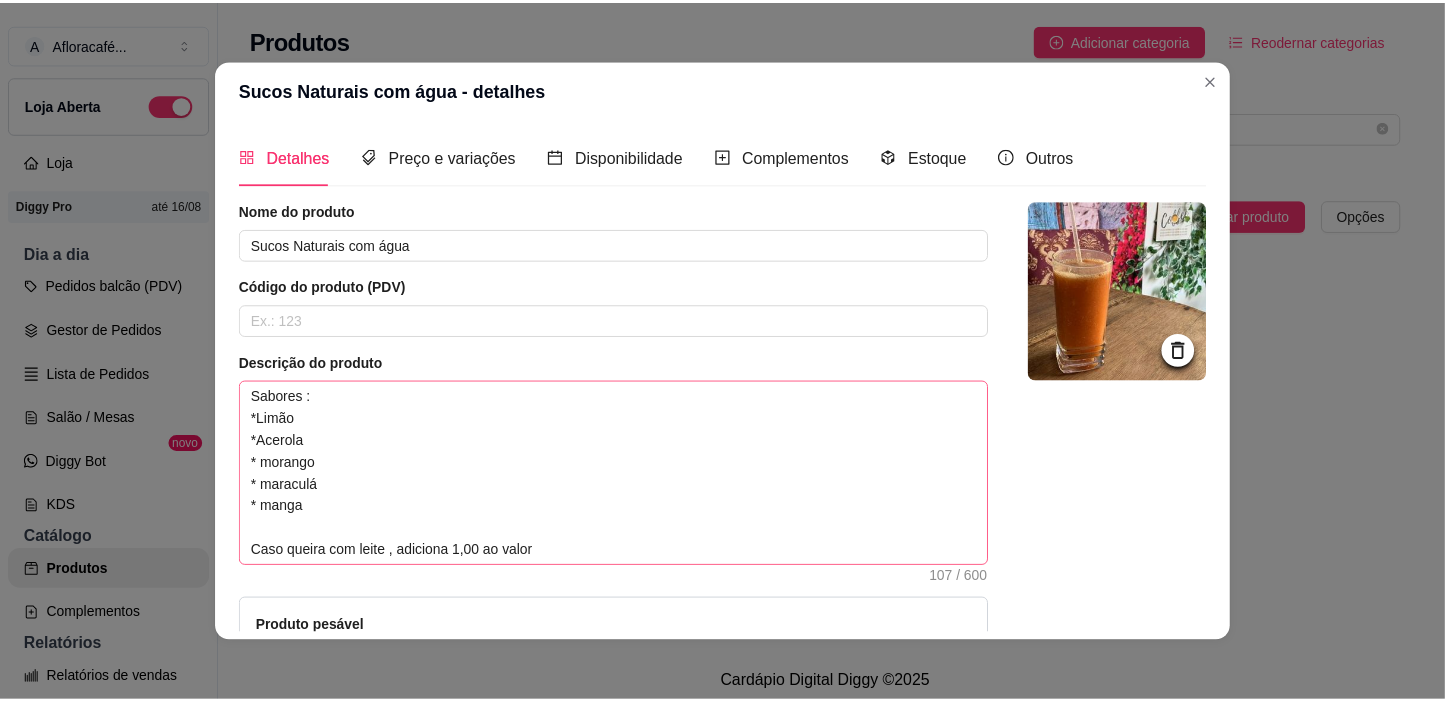 scroll, scrollTop: 90, scrollLeft: 0, axis: vertical 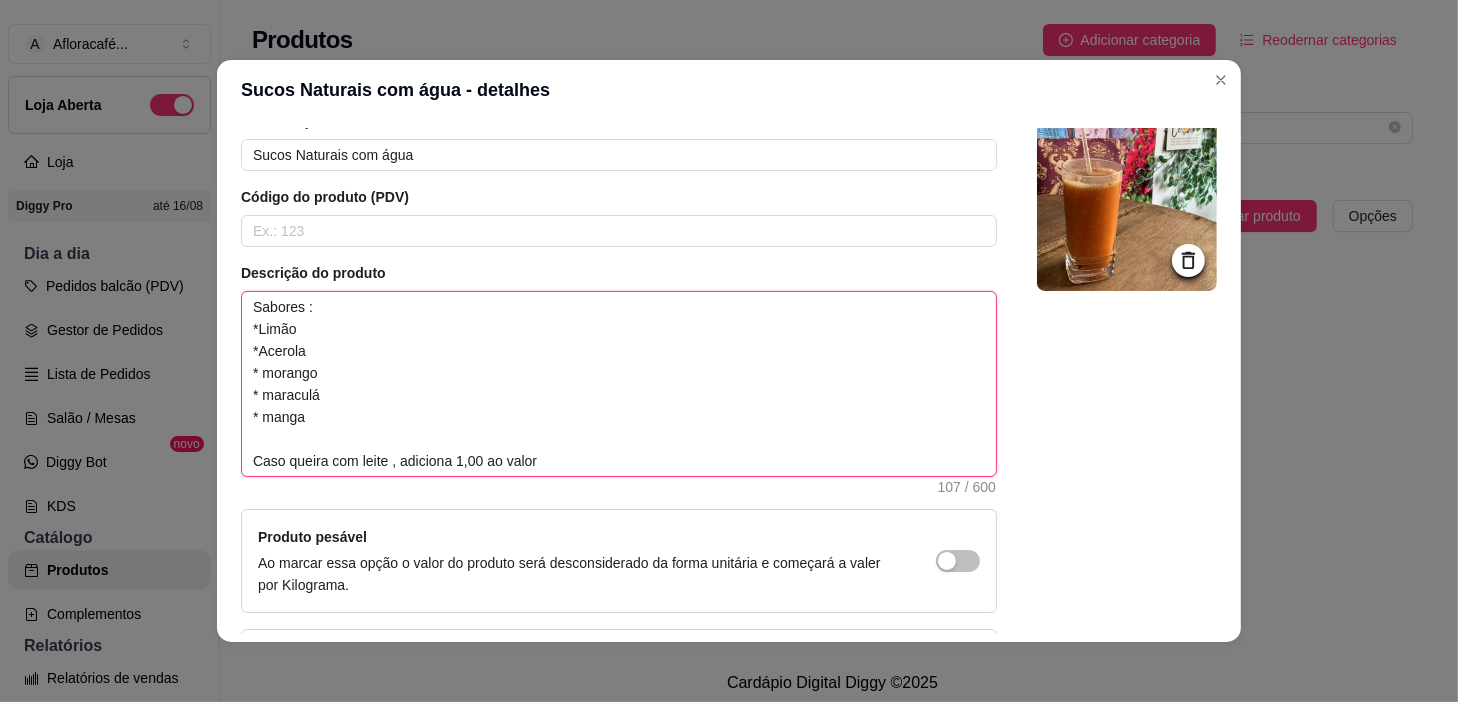 click on "Sabores :
*Limão
*Acerola
* morango
* maraculá
* manga
Caso queira com leite , adiciona 1,00 ao valor" at bounding box center [619, 384] 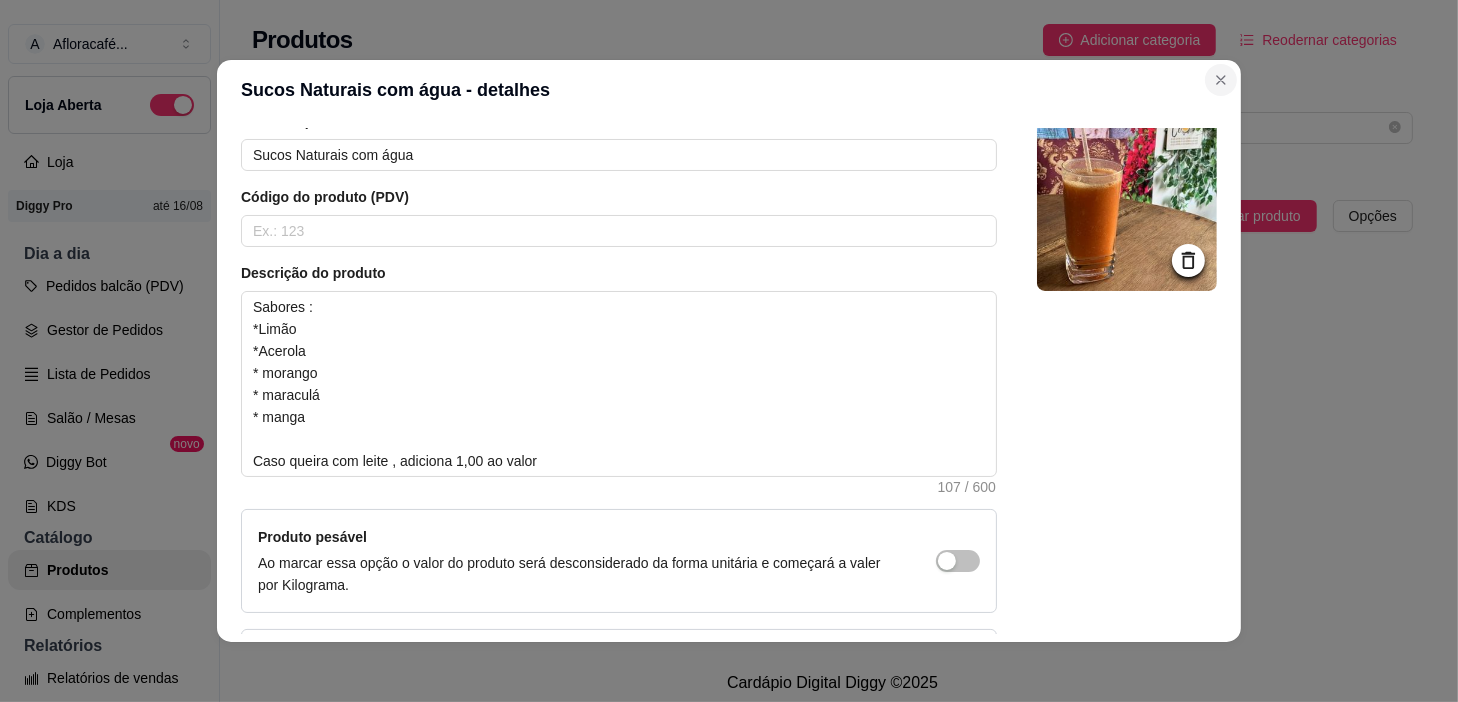 drag, startPoint x: 1200, startPoint y: 68, endPoint x: 1213, endPoint y: 72, distance: 13.601471 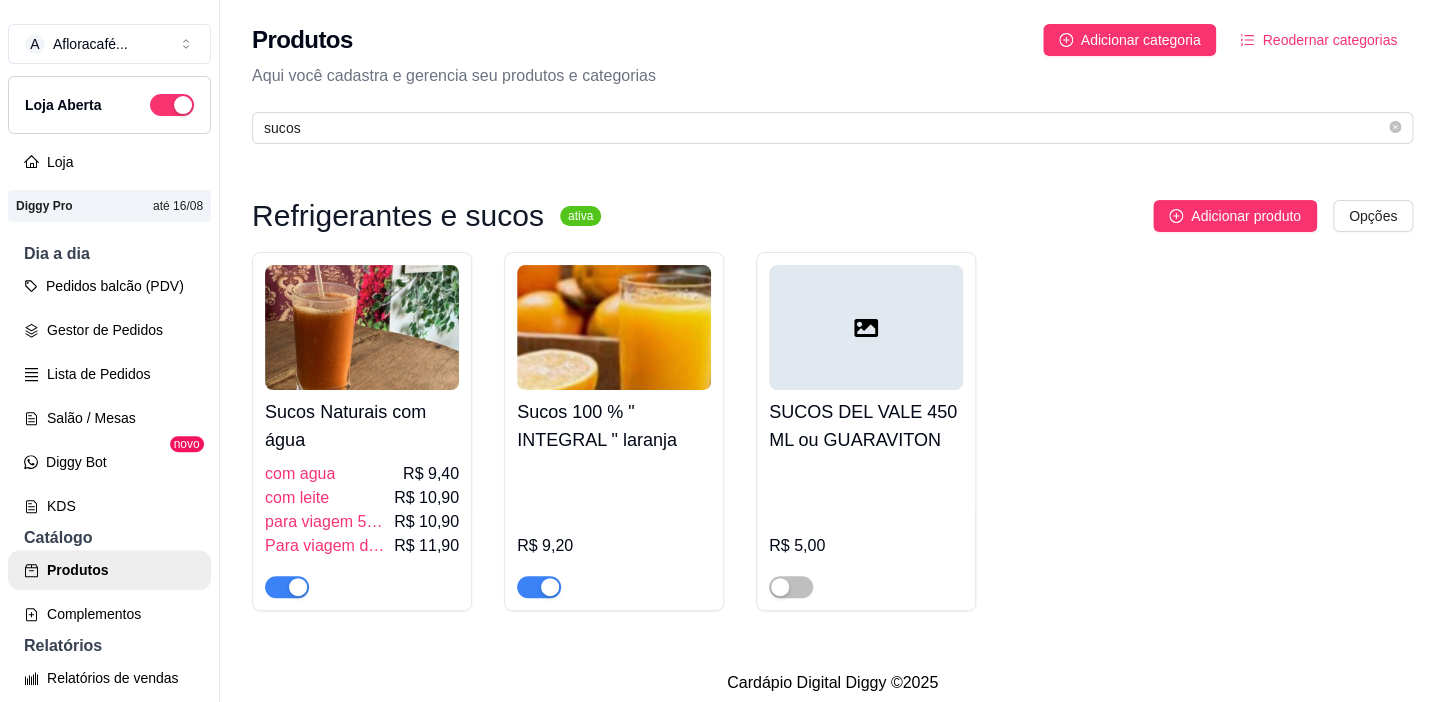 scroll, scrollTop: 23, scrollLeft: 0, axis: vertical 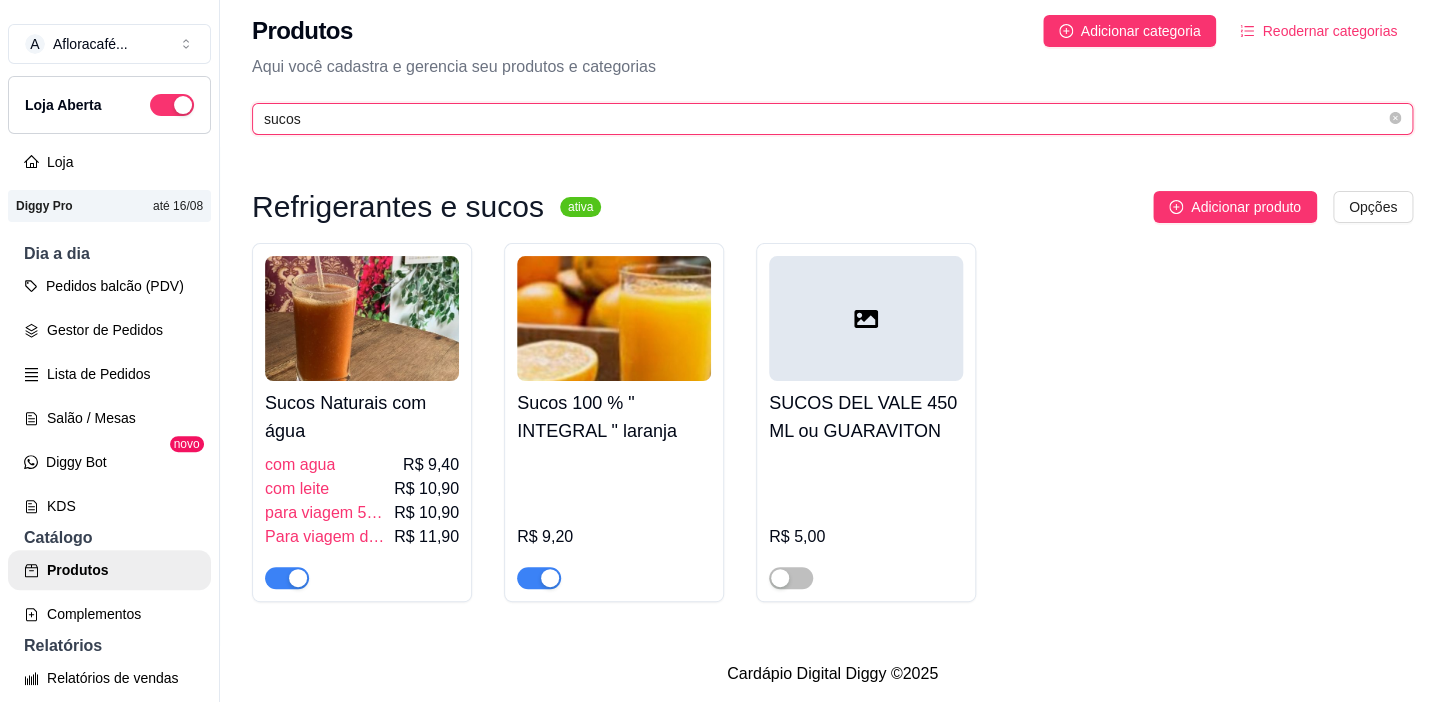click on "sucos" at bounding box center (824, 119) 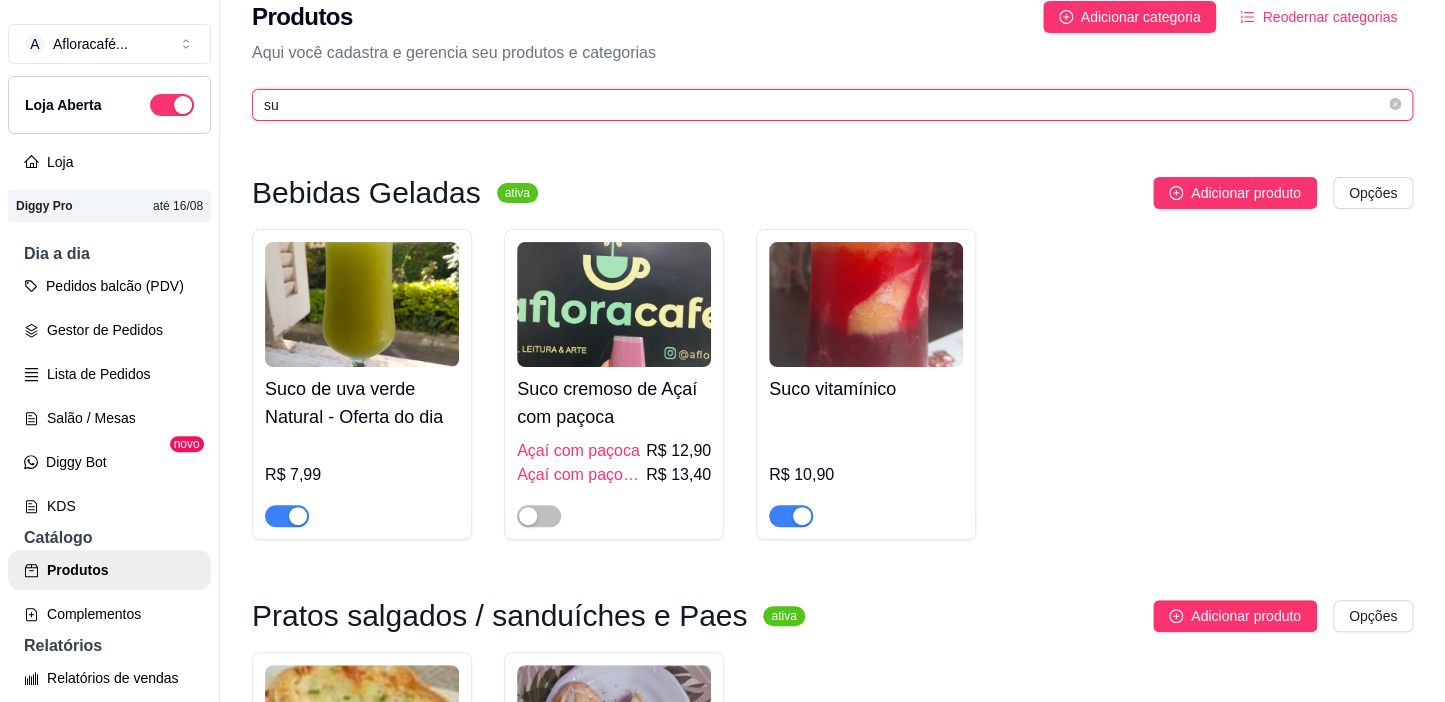 type on "s" 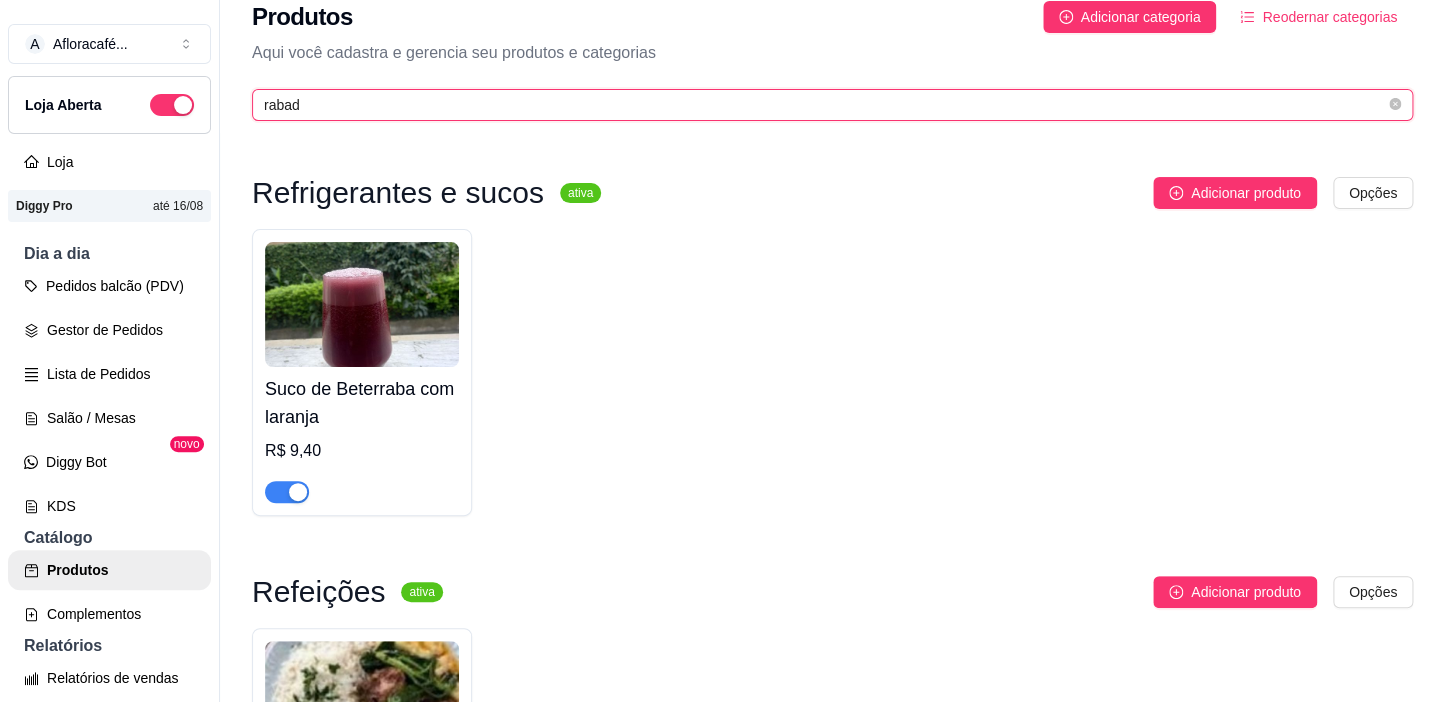 scroll, scrollTop: 0, scrollLeft: 0, axis: both 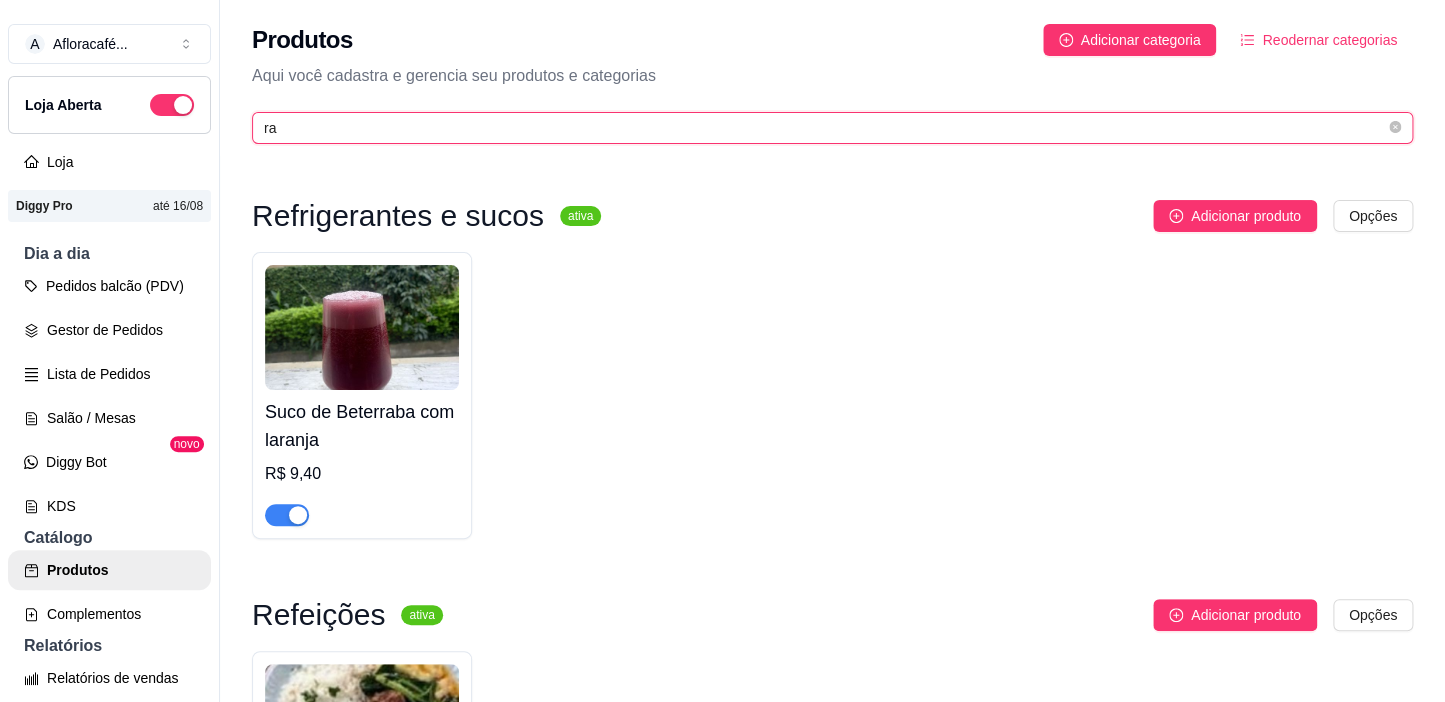 type on "r" 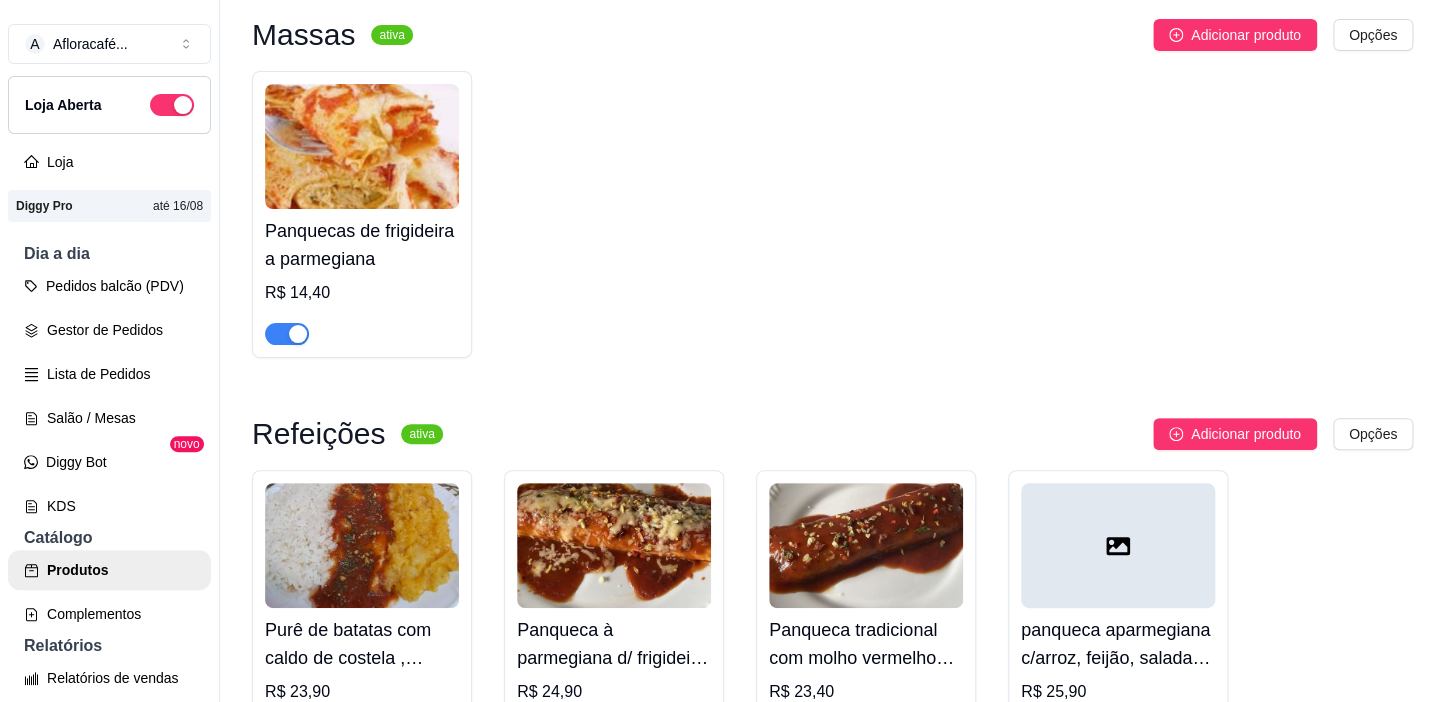 scroll, scrollTop: 350, scrollLeft: 0, axis: vertical 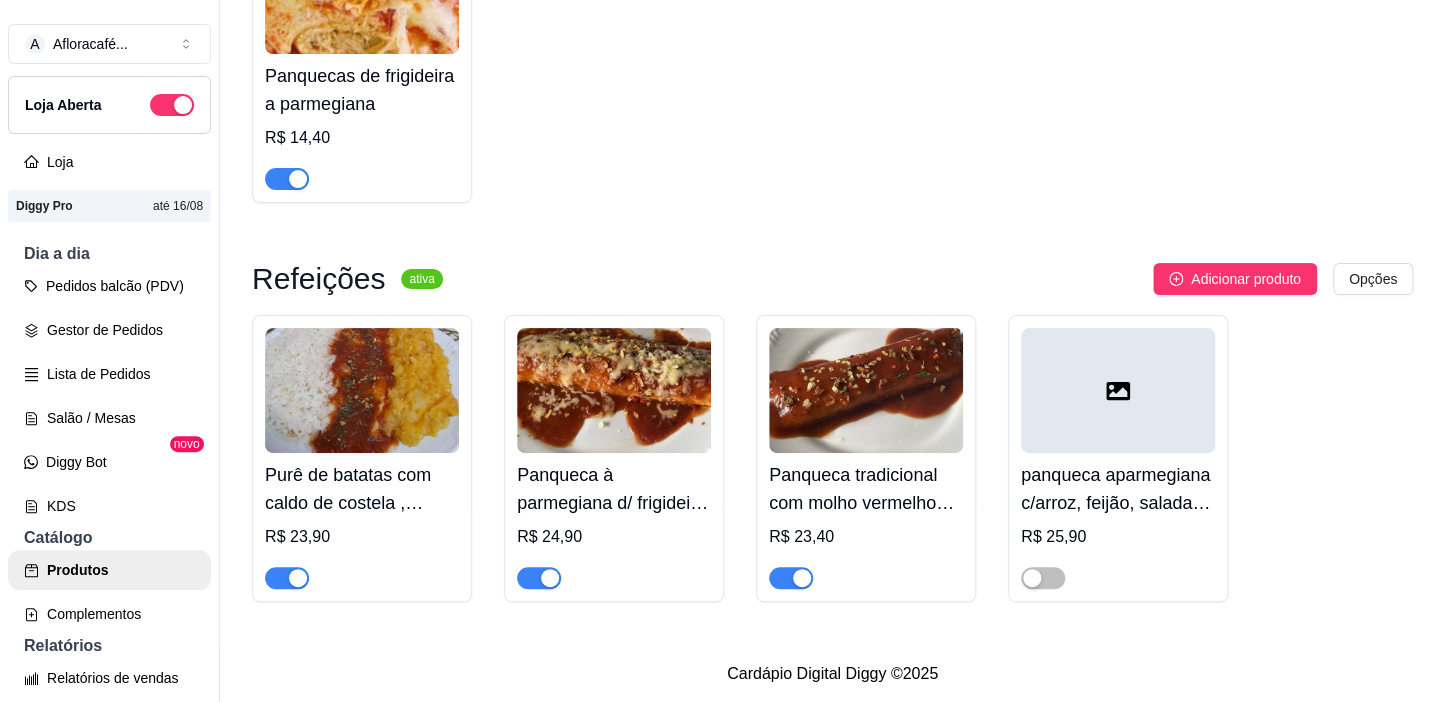type on "panqueca" 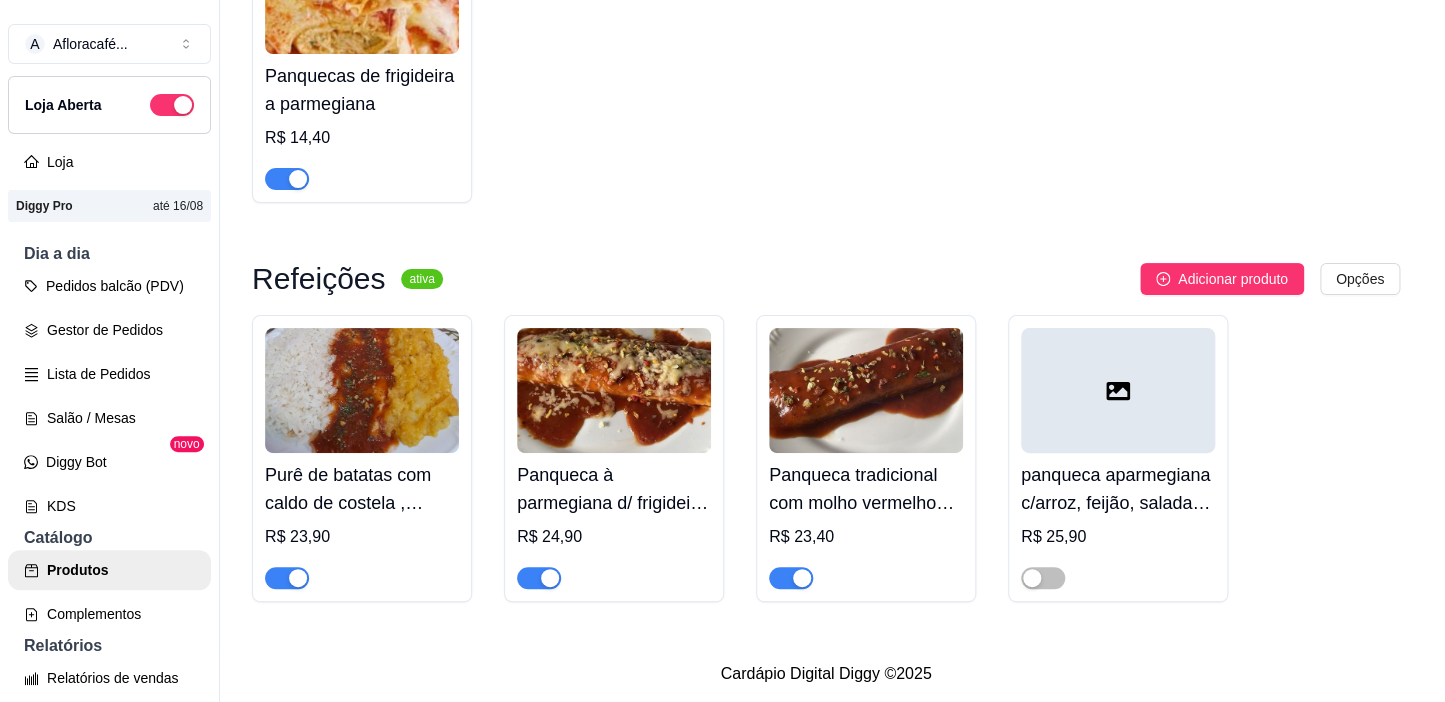 type 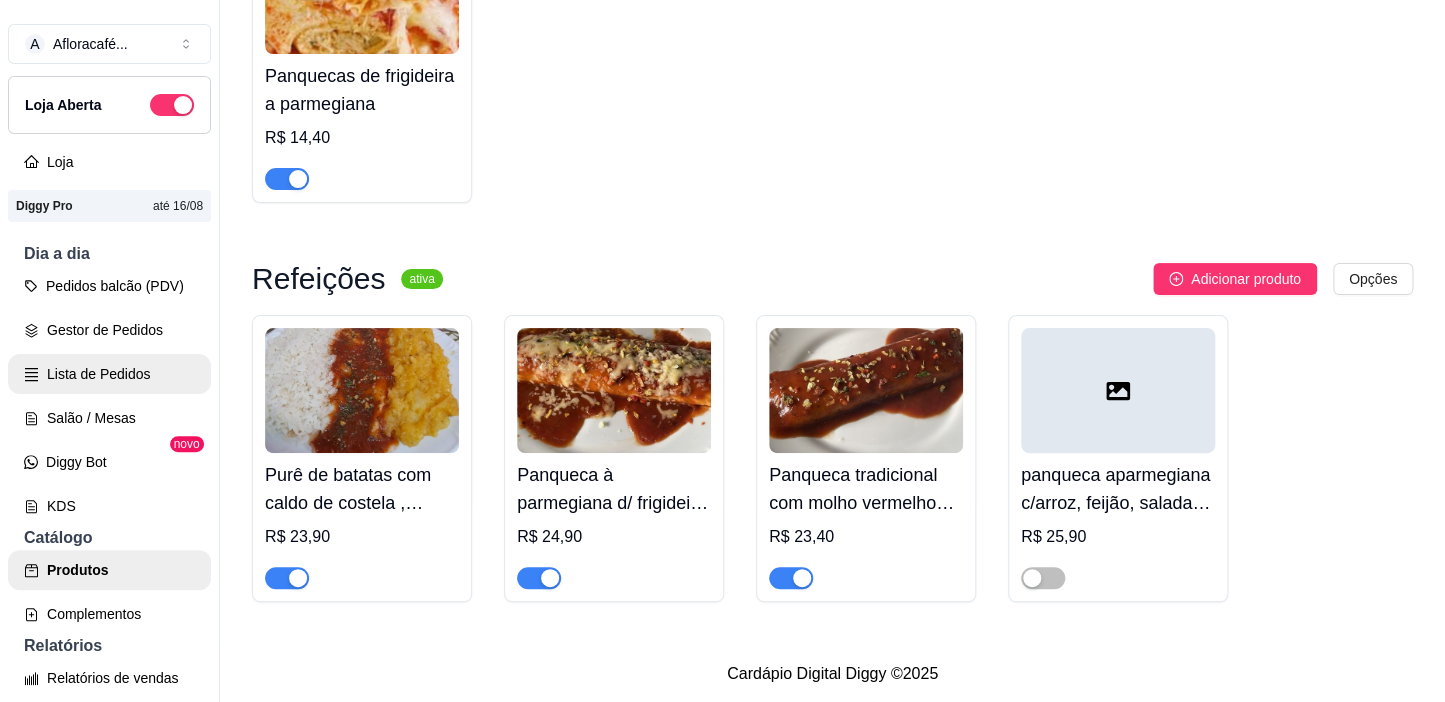 click on "Lista de Pedidos" at bounding box center [109, 374] 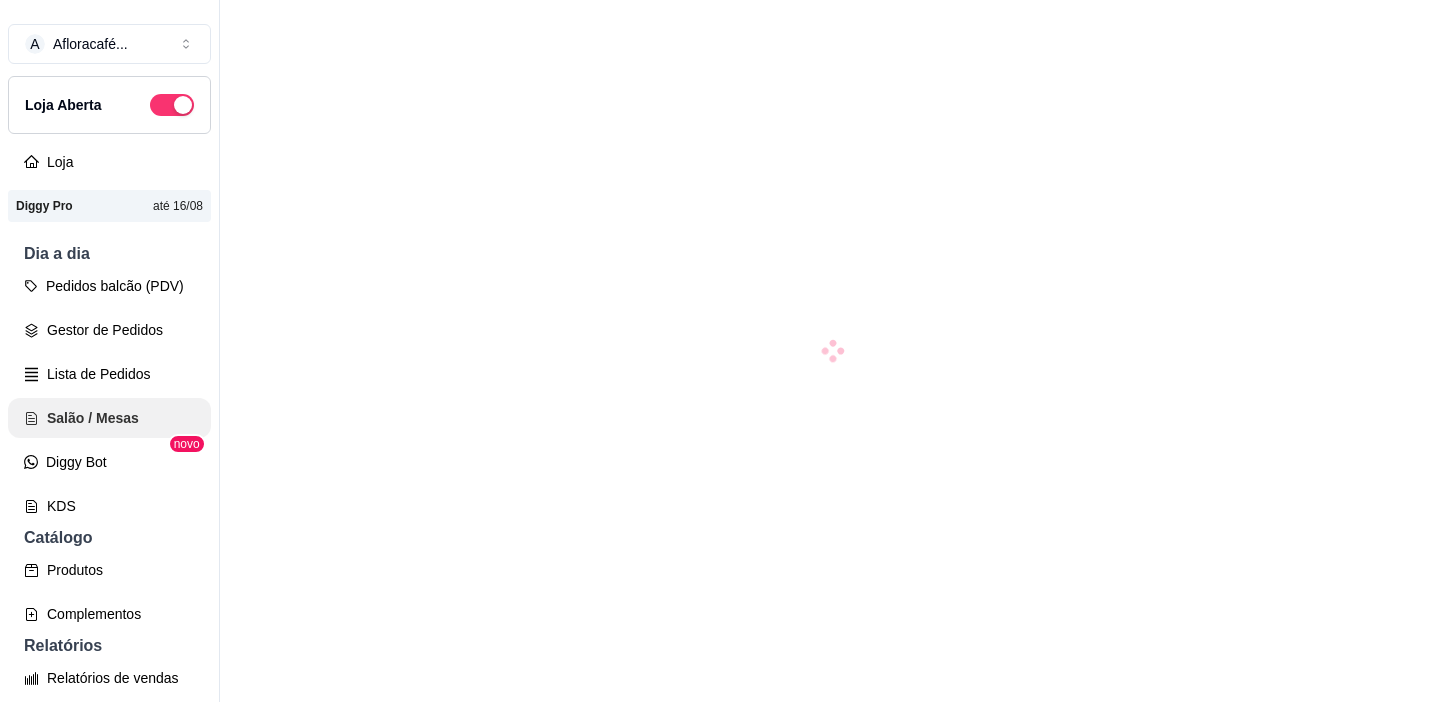 scroll, scrollTop: 0, scrollLeft: 0, axis: both 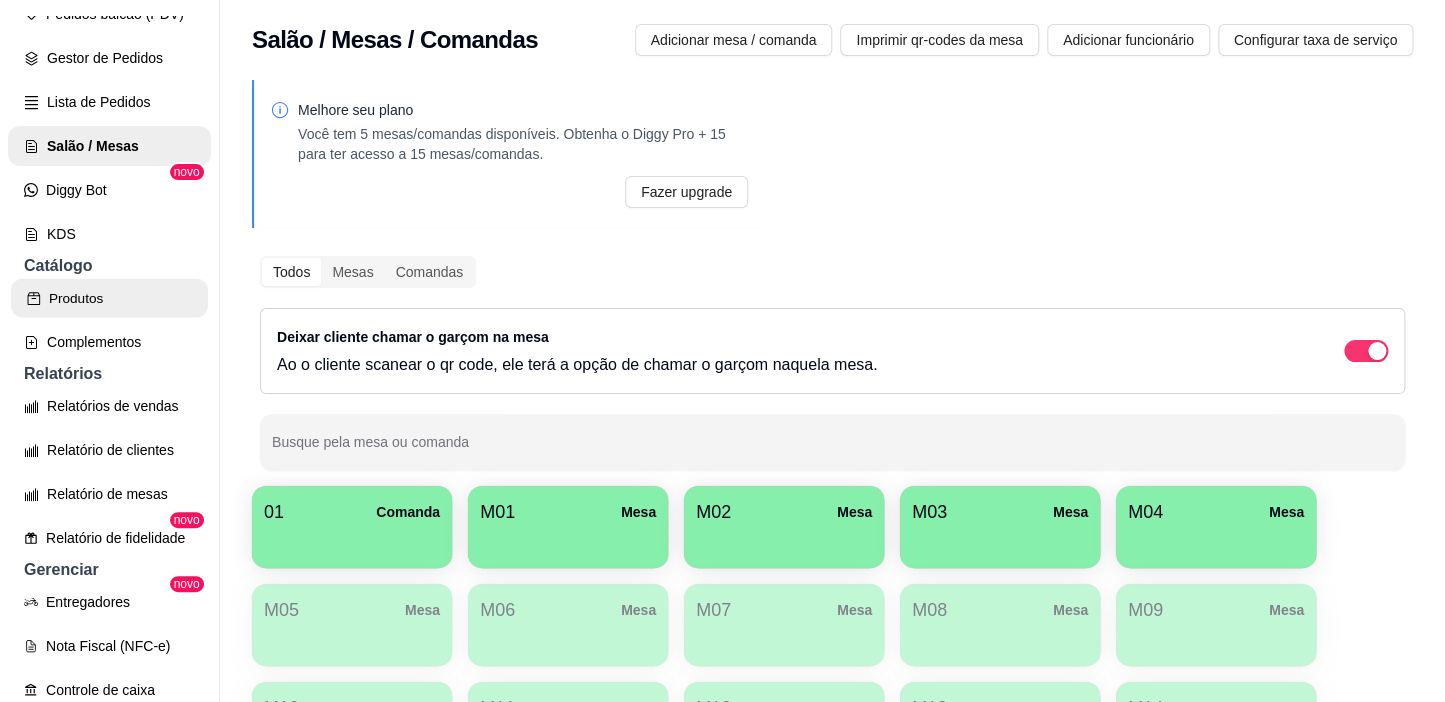 click on "Produtos" at bounding box center (109, 298) 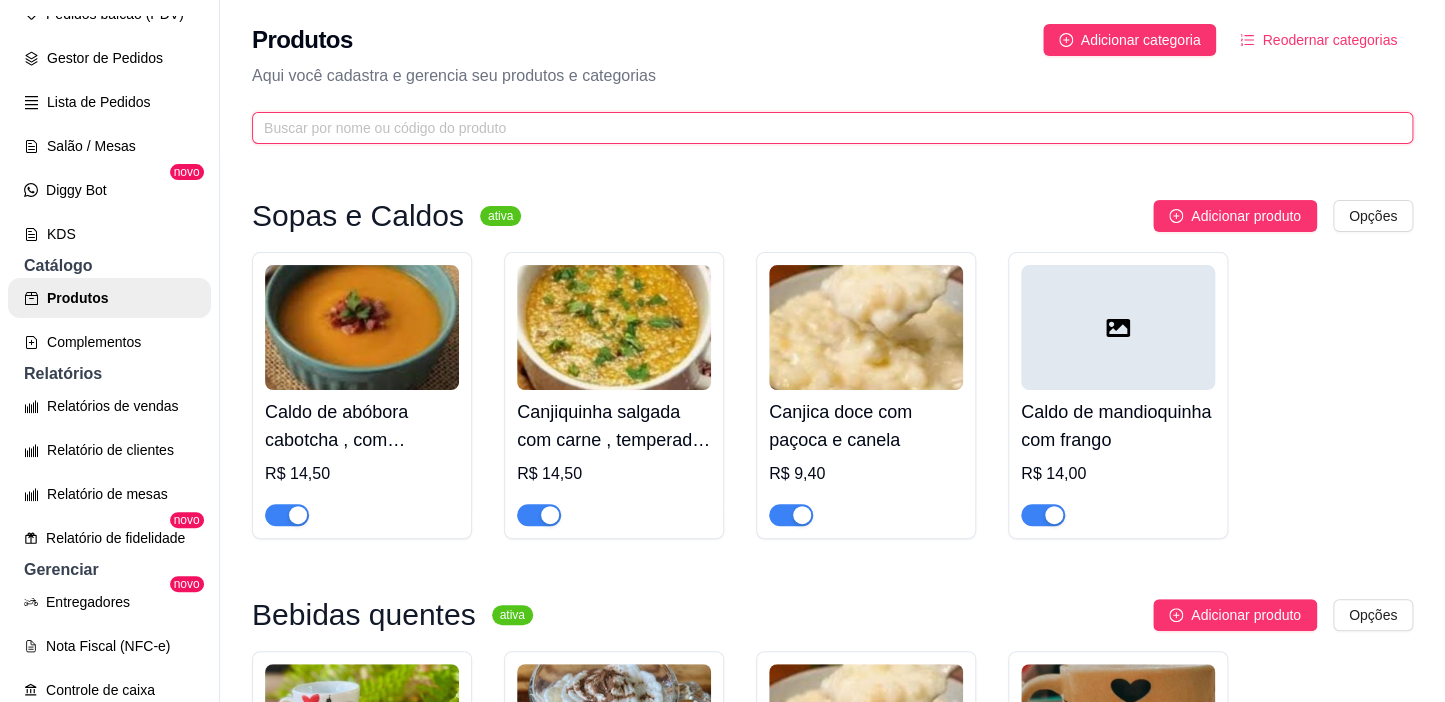 click at bounding box center [824, 128] 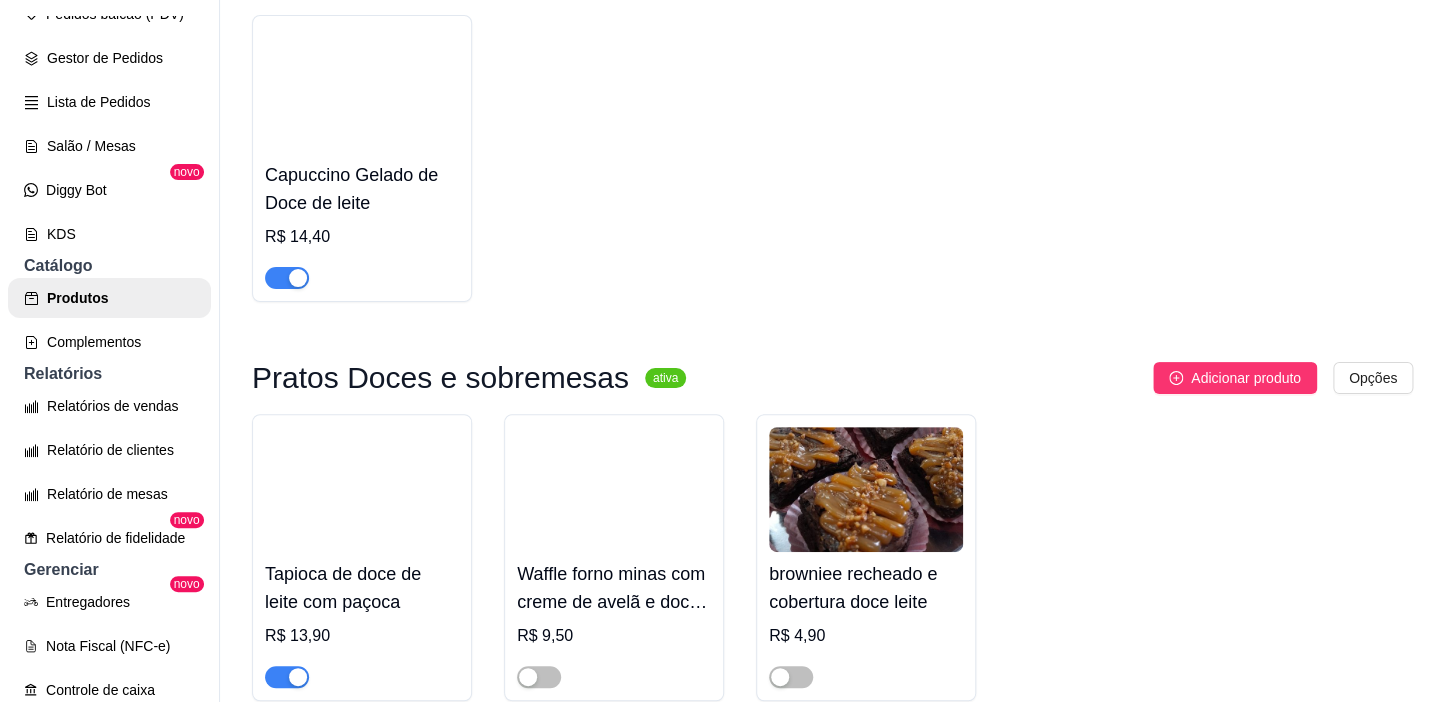 scroll, scrollTop: 750, scrollLeft: 0, axis: vertical 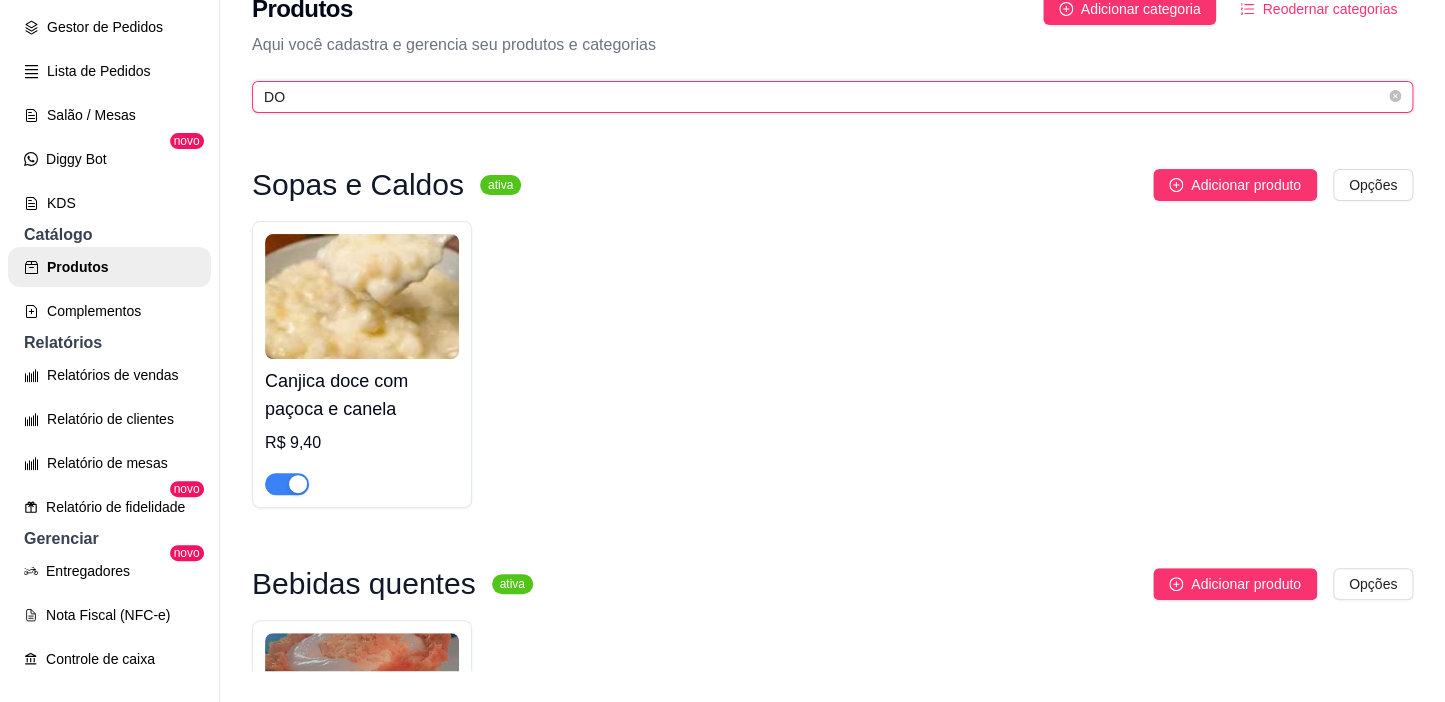 type on "D" 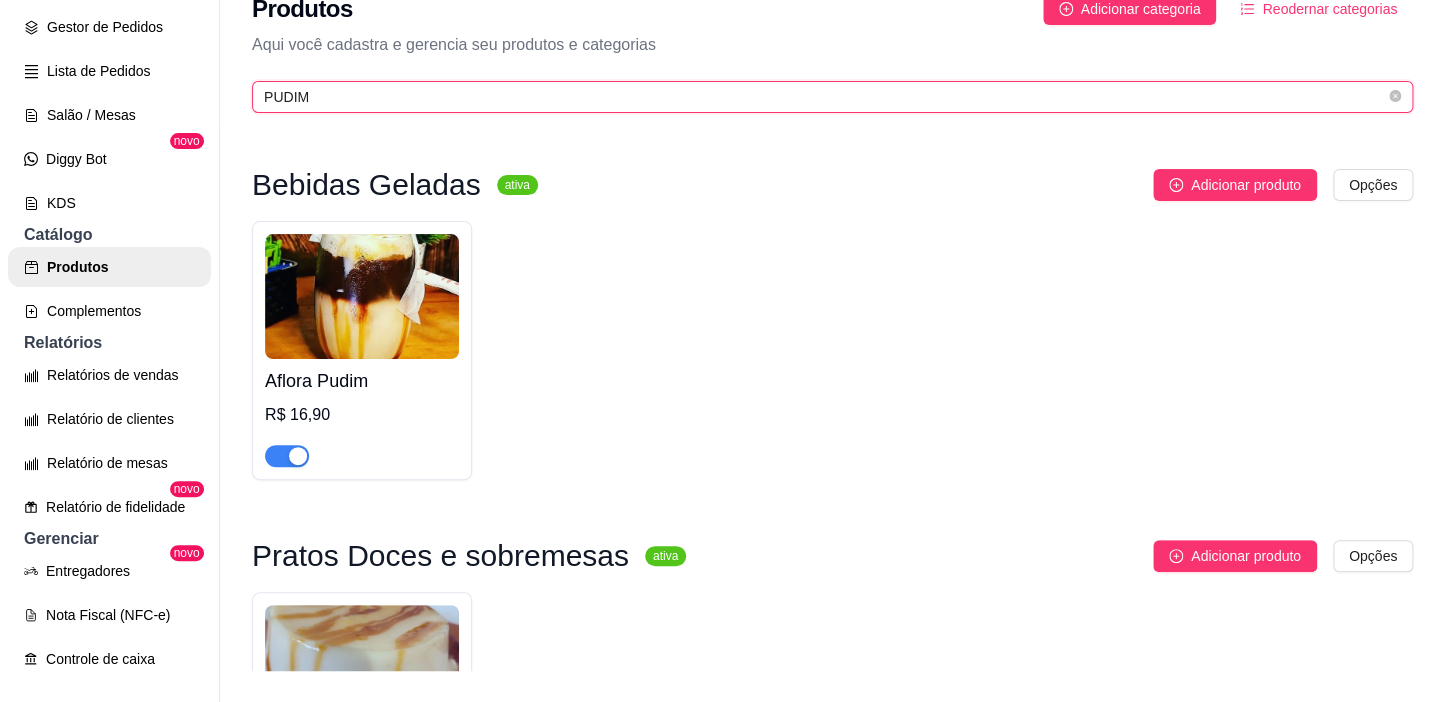 scroll, scrollTop: 323, scrollLeft: 0, axis: vertical 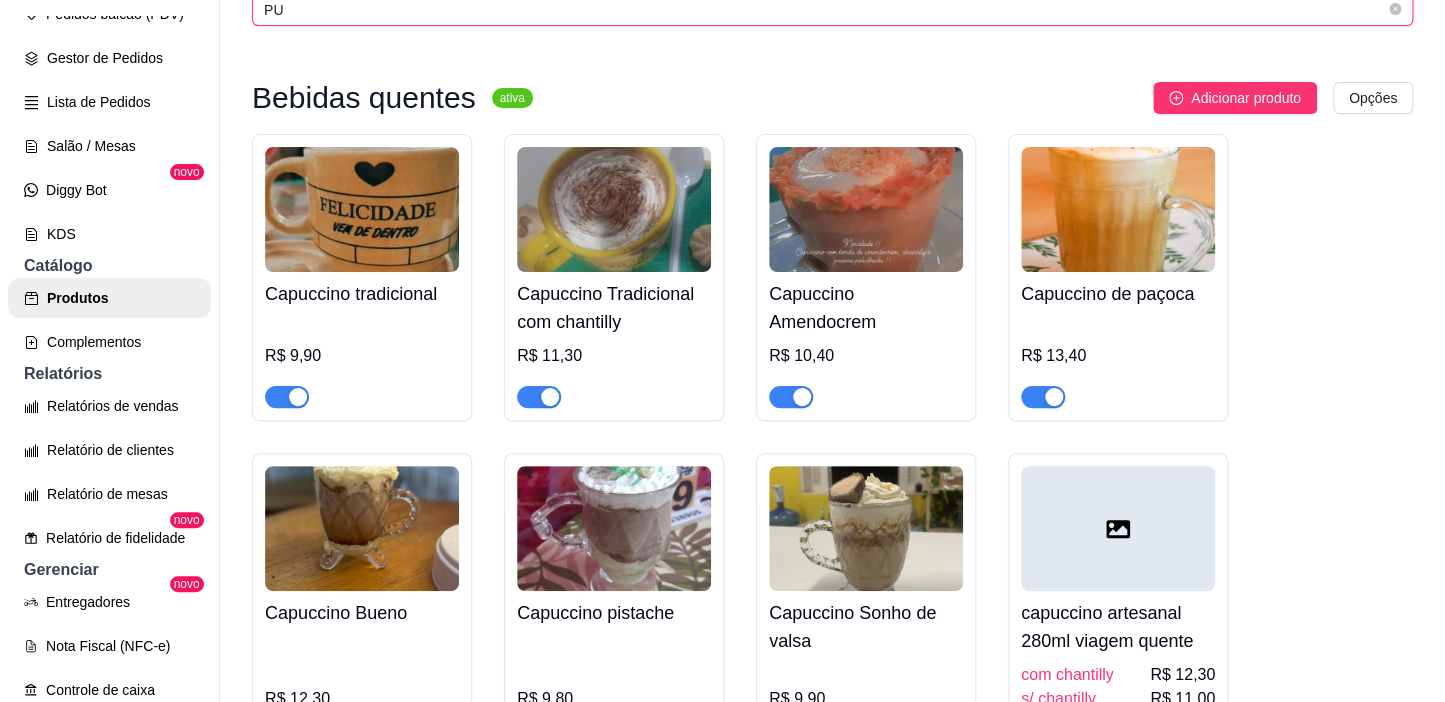 type on "P" 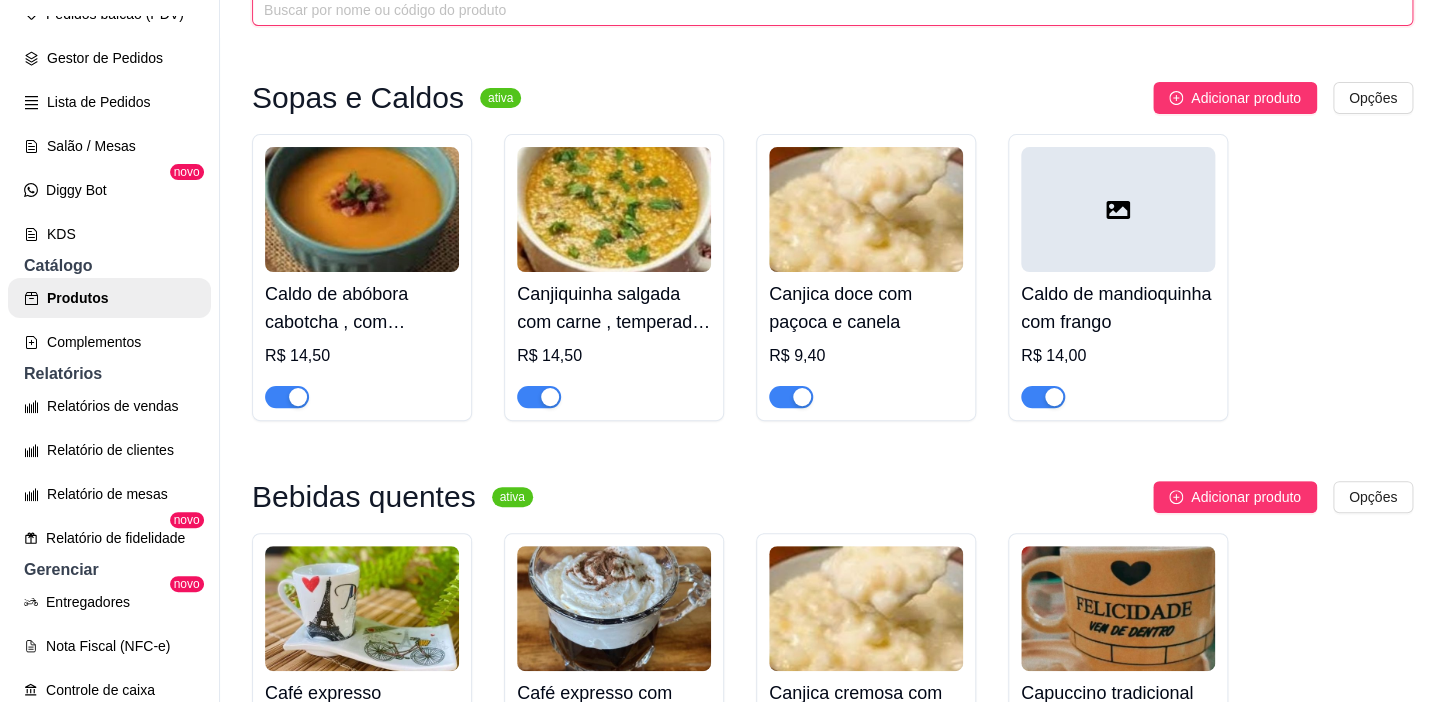 scroll, scrollTop: 116, scrollLeft: 0, axis: vertical 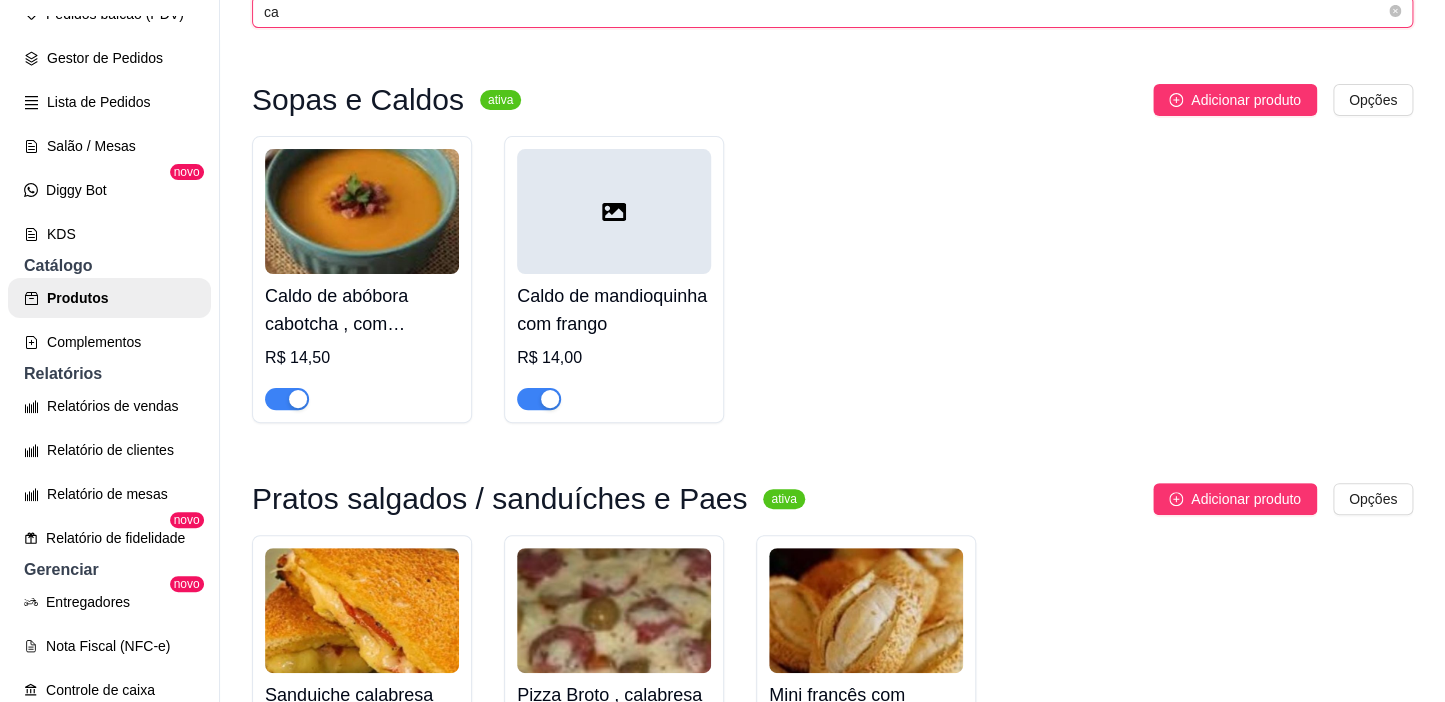 type on "c" 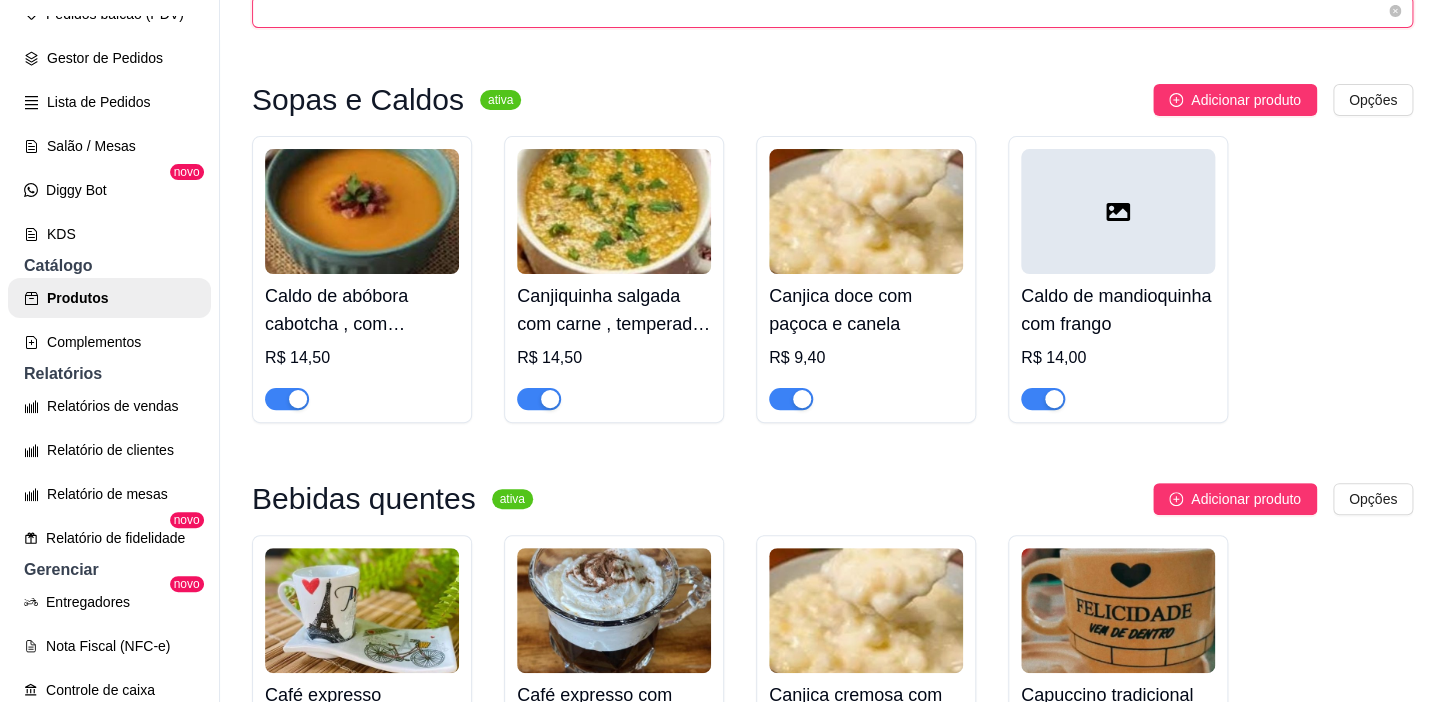 scroll, scrollTop: 0, scrollLeft: 0, axis: both 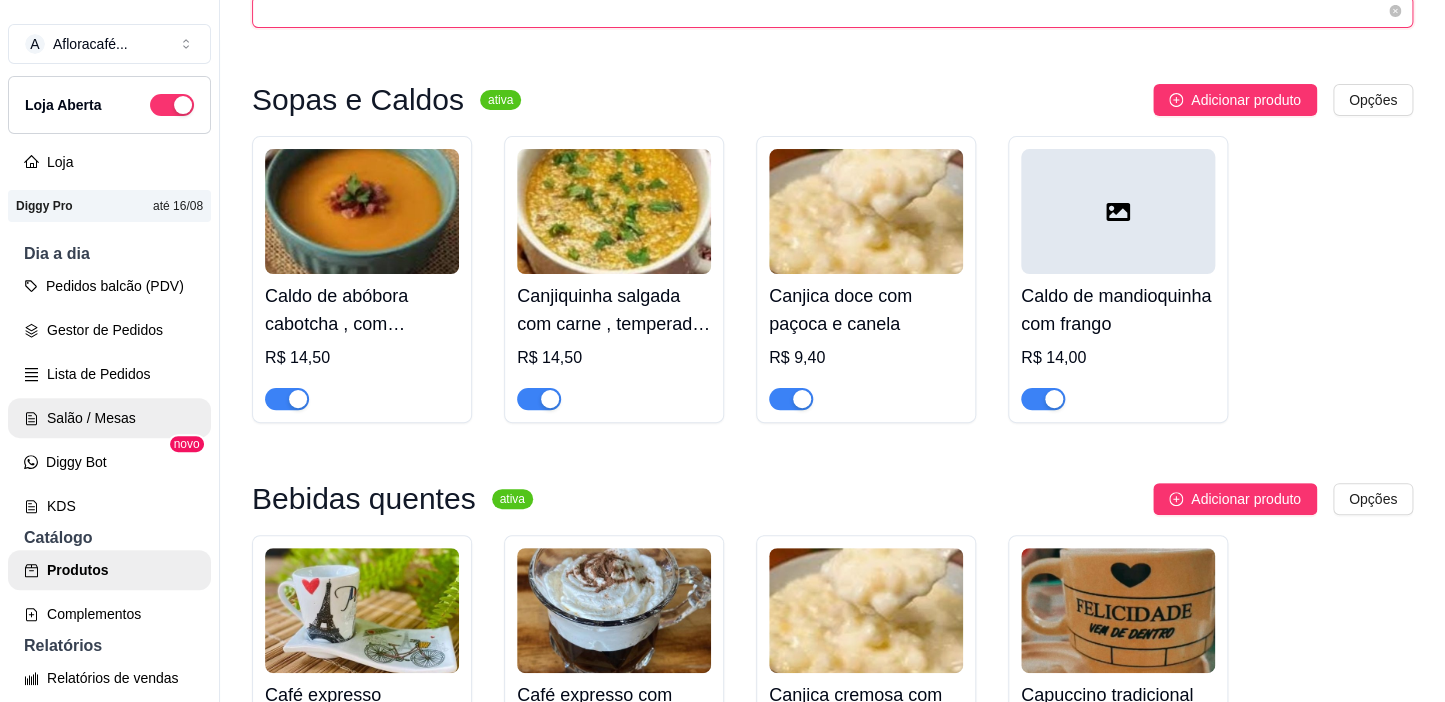 type 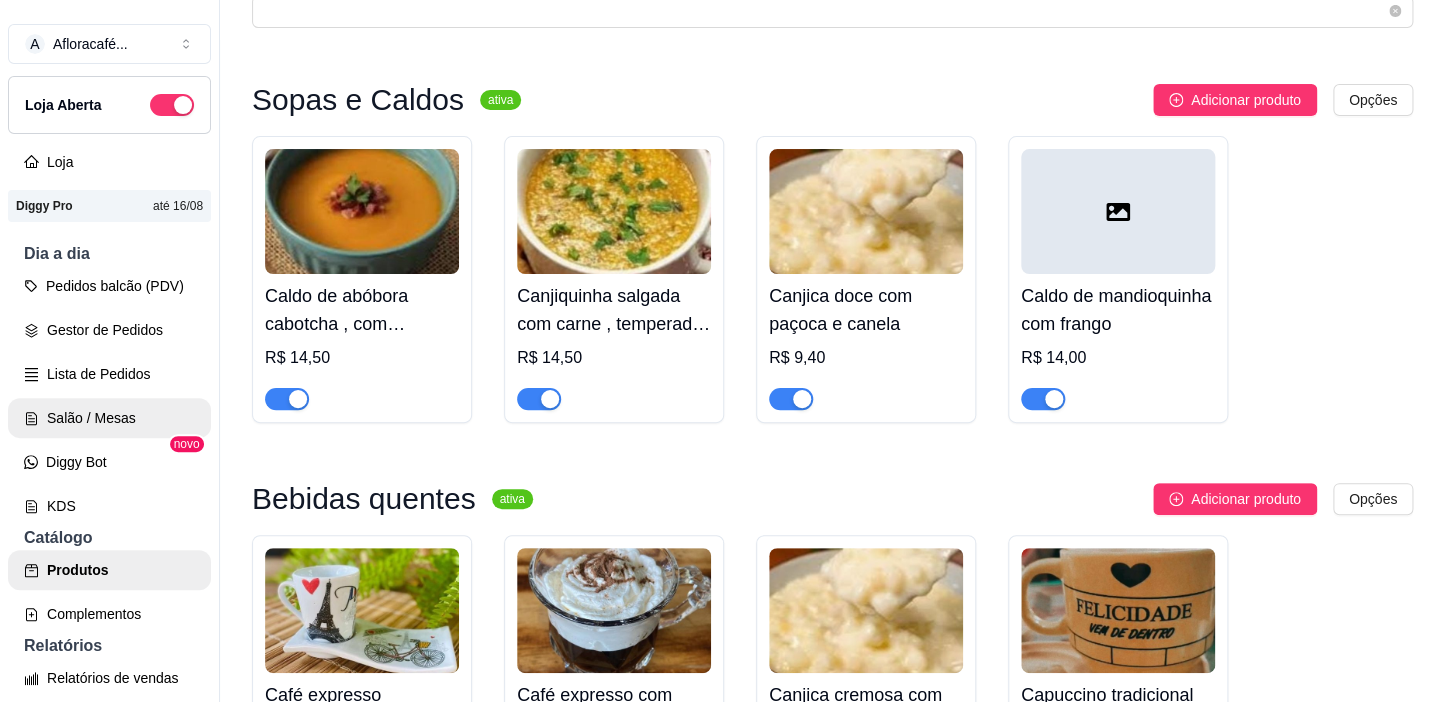 click on "Salão / Mesas" at bounding box center (109, 418) 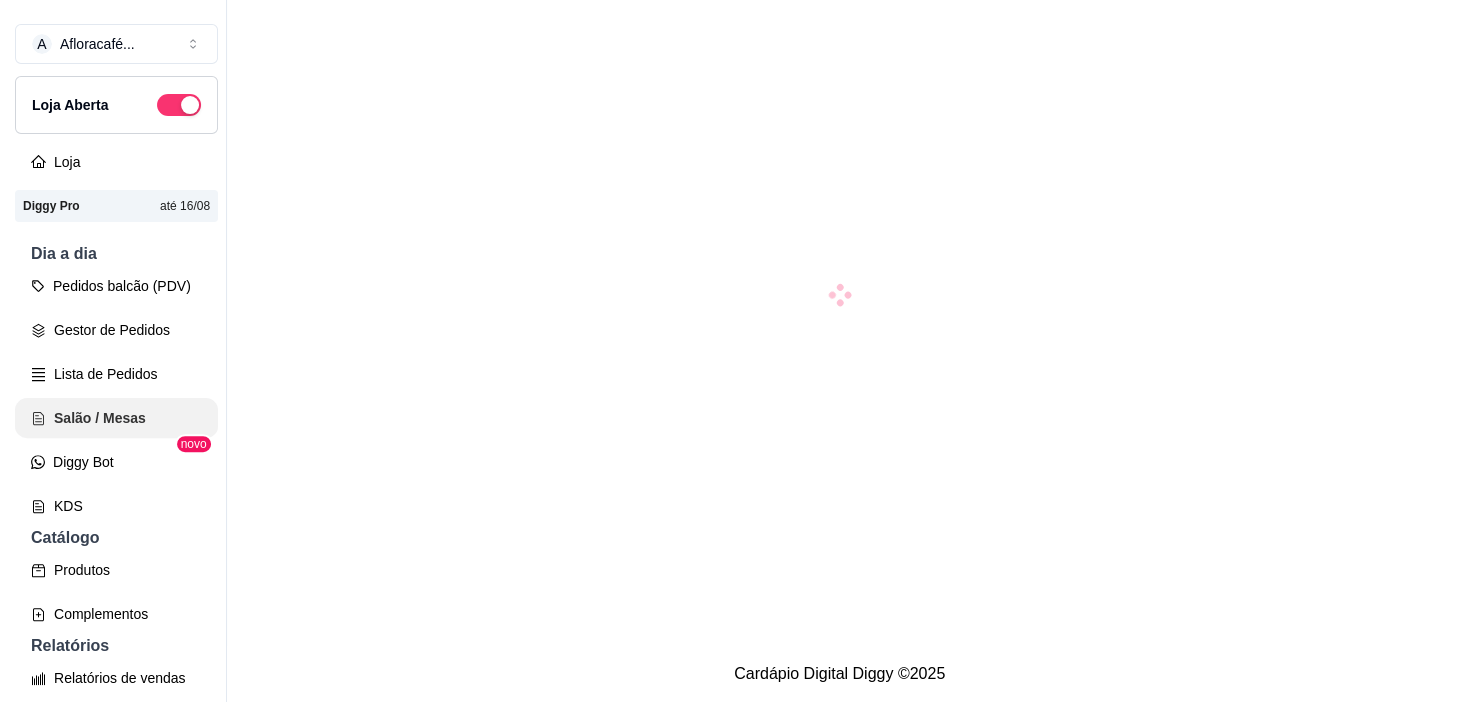 scroll, scrollTop: 0, scrollLeft: 0, axis: both 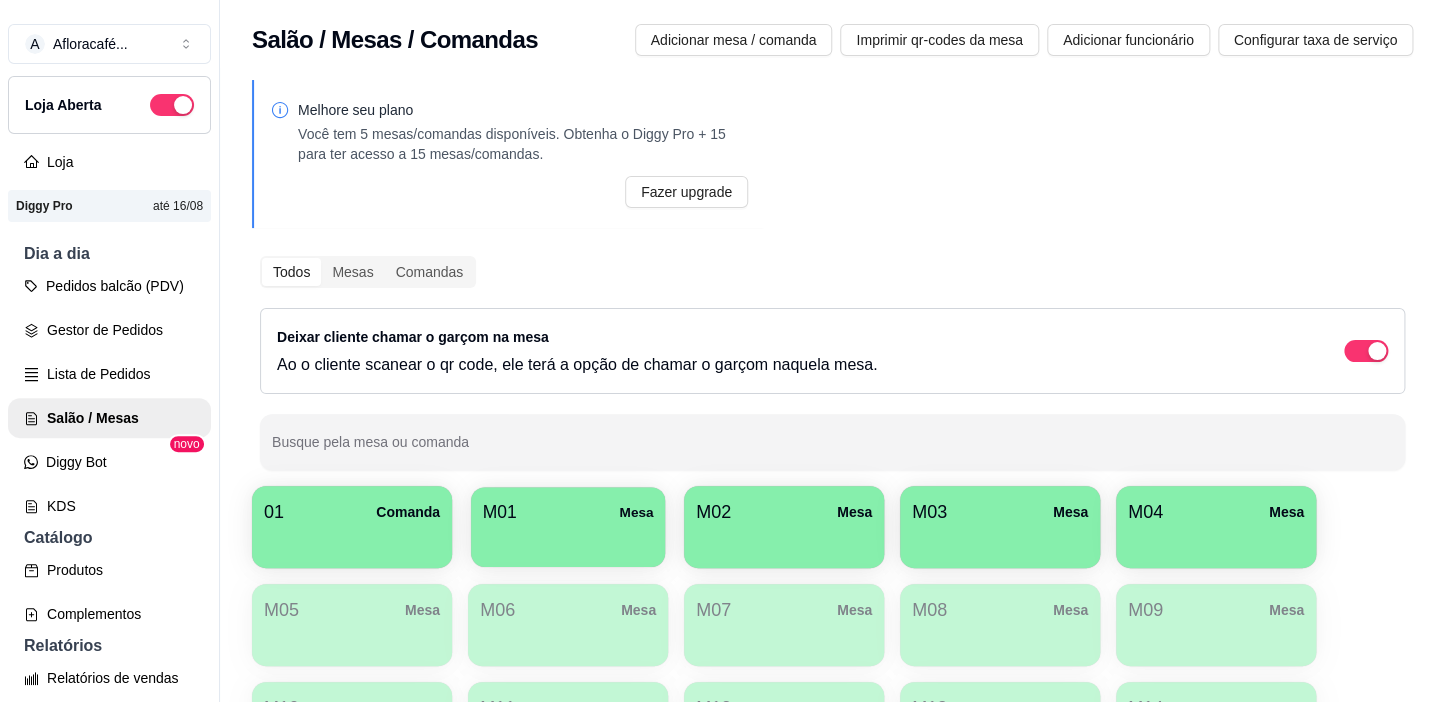 click on "M01 Mesa" at bounding box center (568, 512) 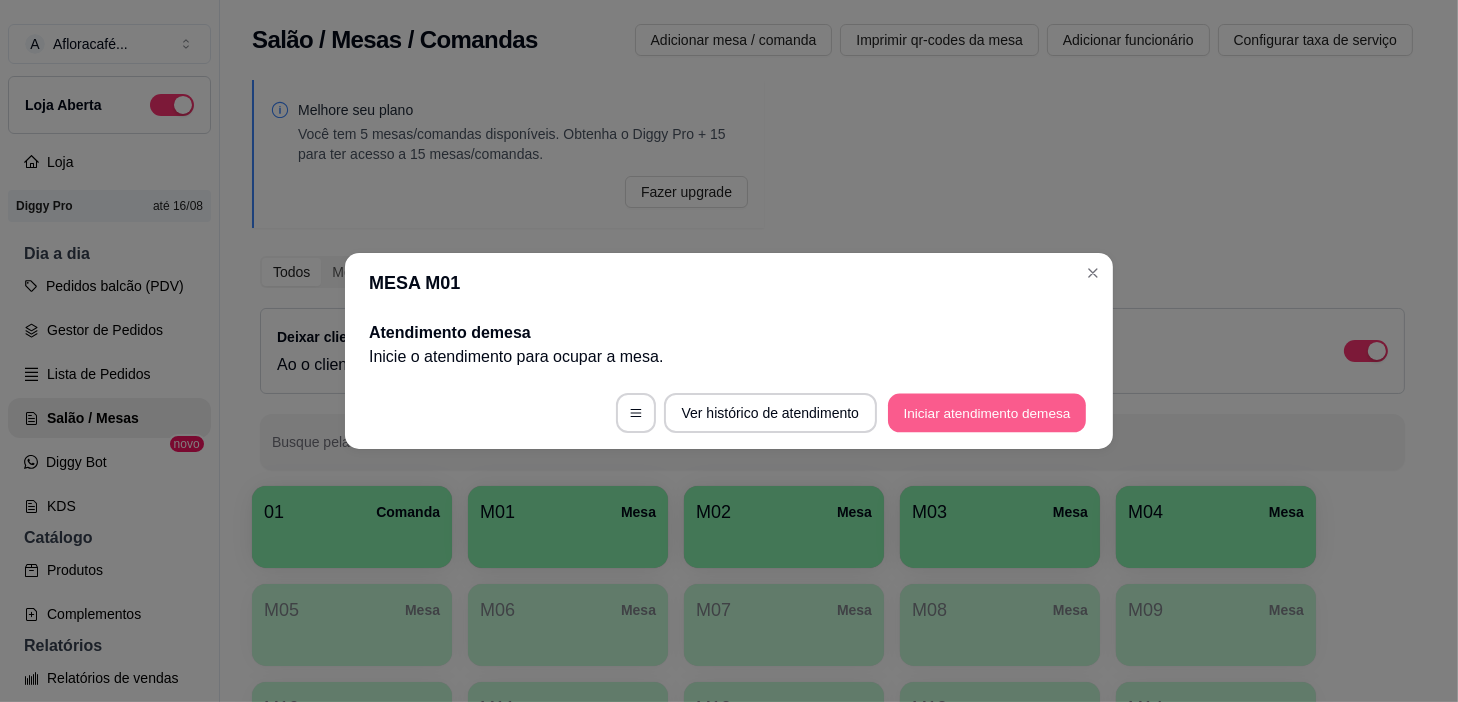 click on "Iniciar atendimento de  mesa" at bounding box center (987, 413) 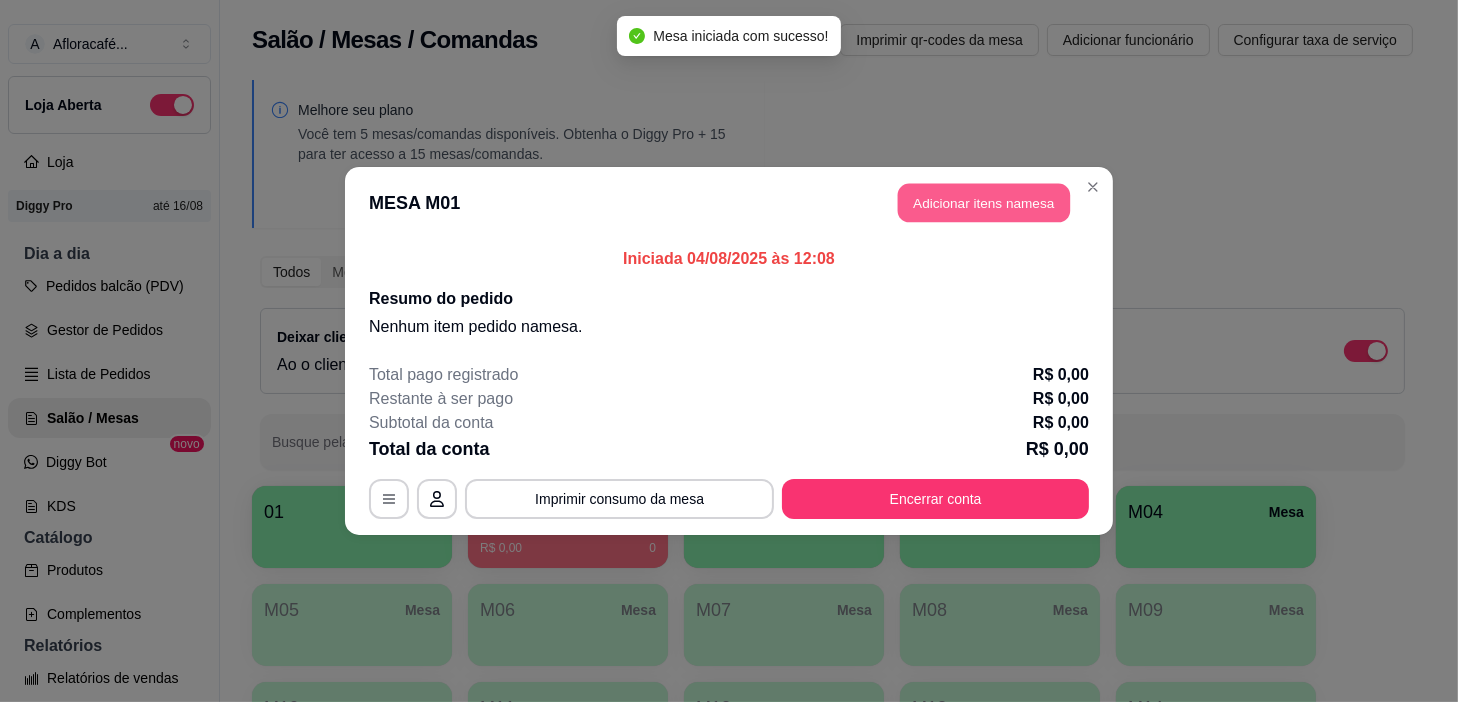 click on "Adicionar itens na  mesa" at bounding box center [984, 203] 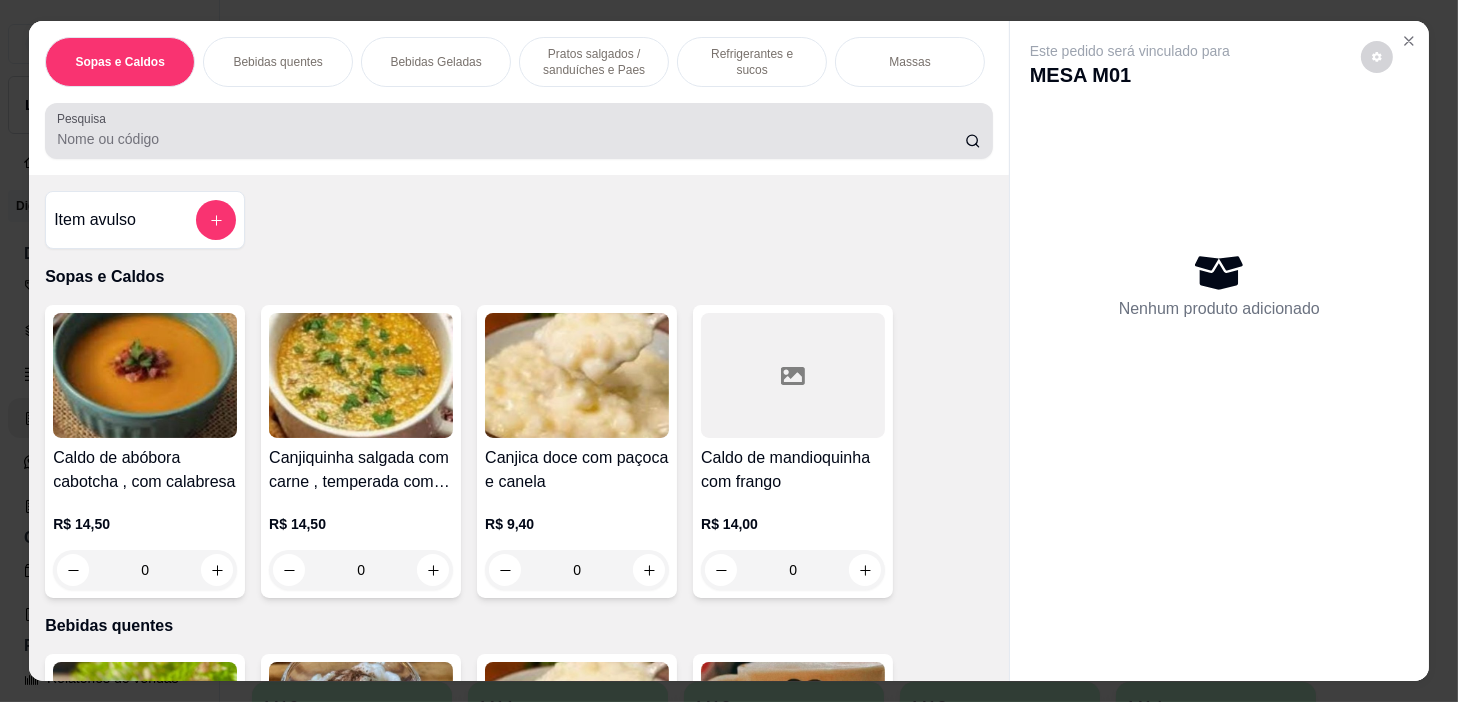 click on "Pesquisa" at bounding box center [519, 131] 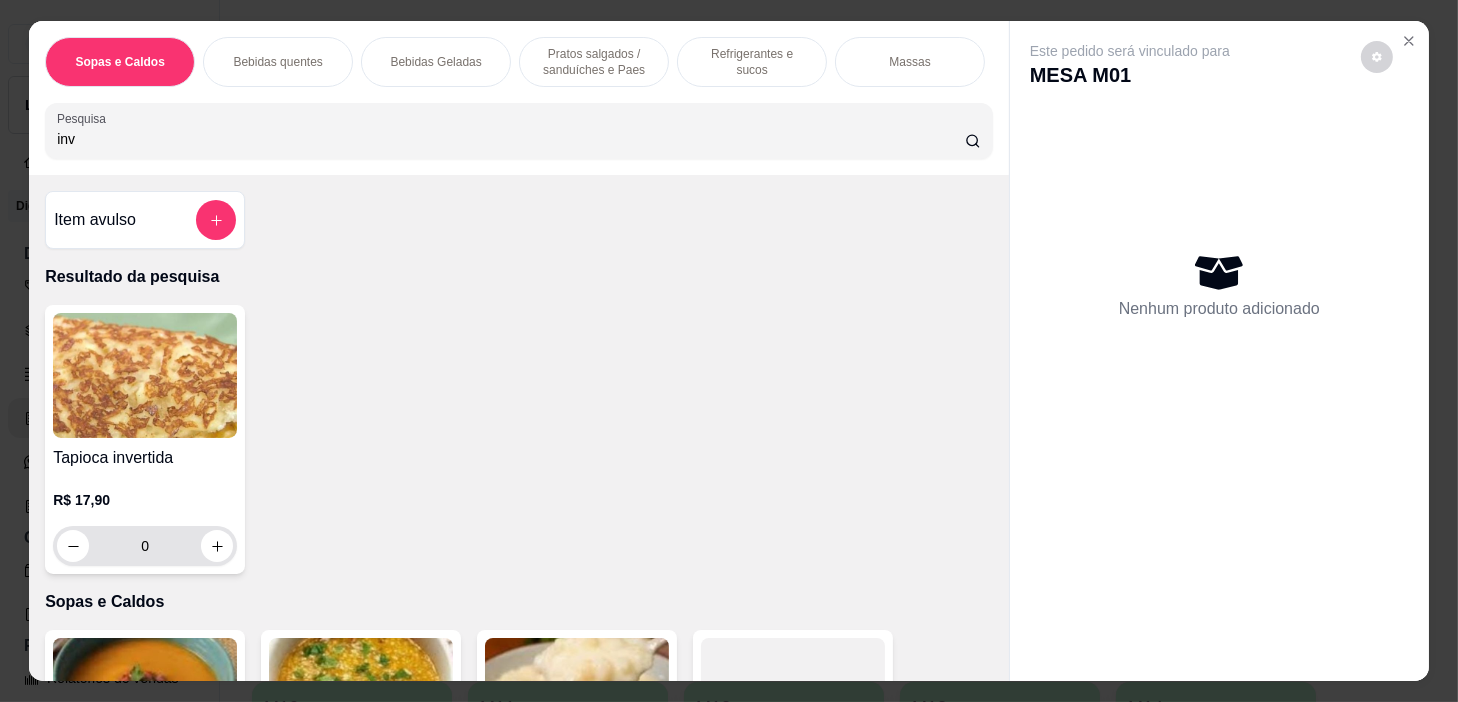 type on "inv" 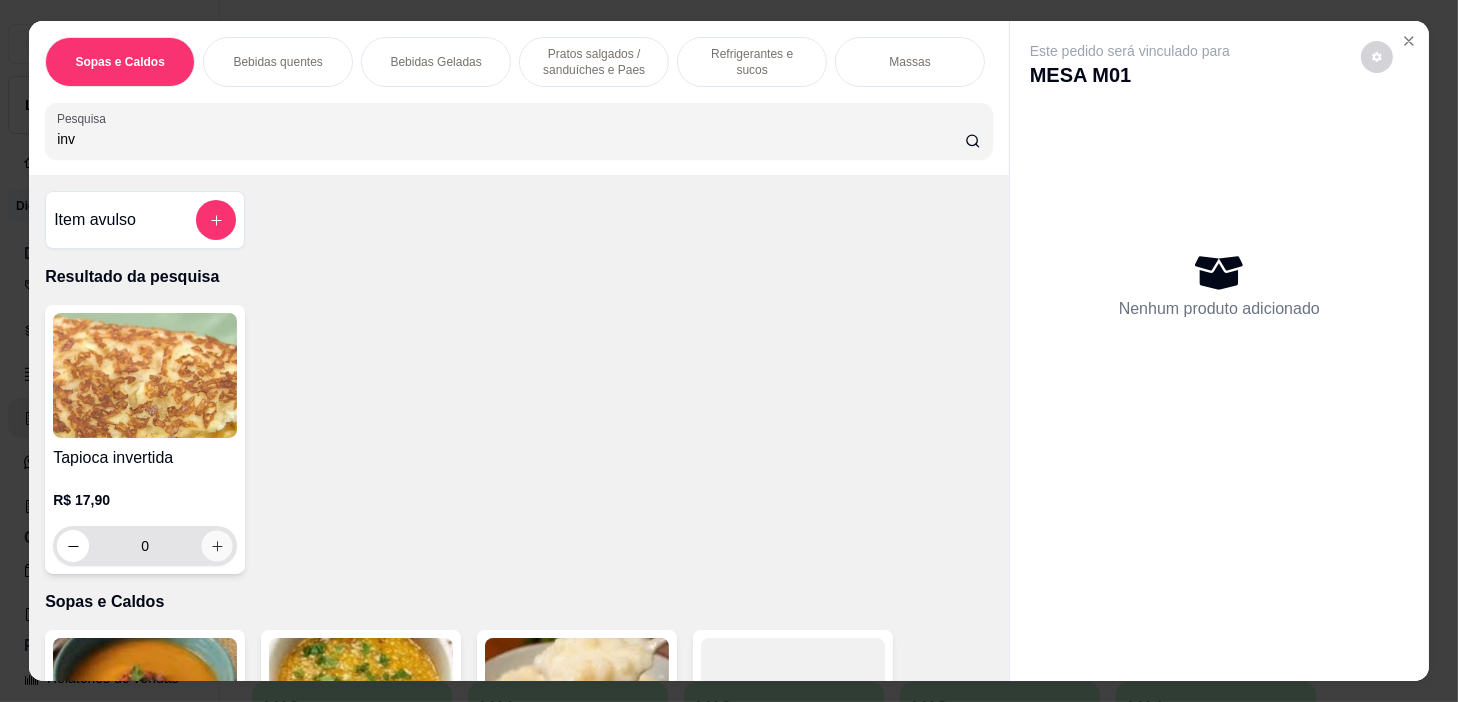 click at bounding box center (217, 546) 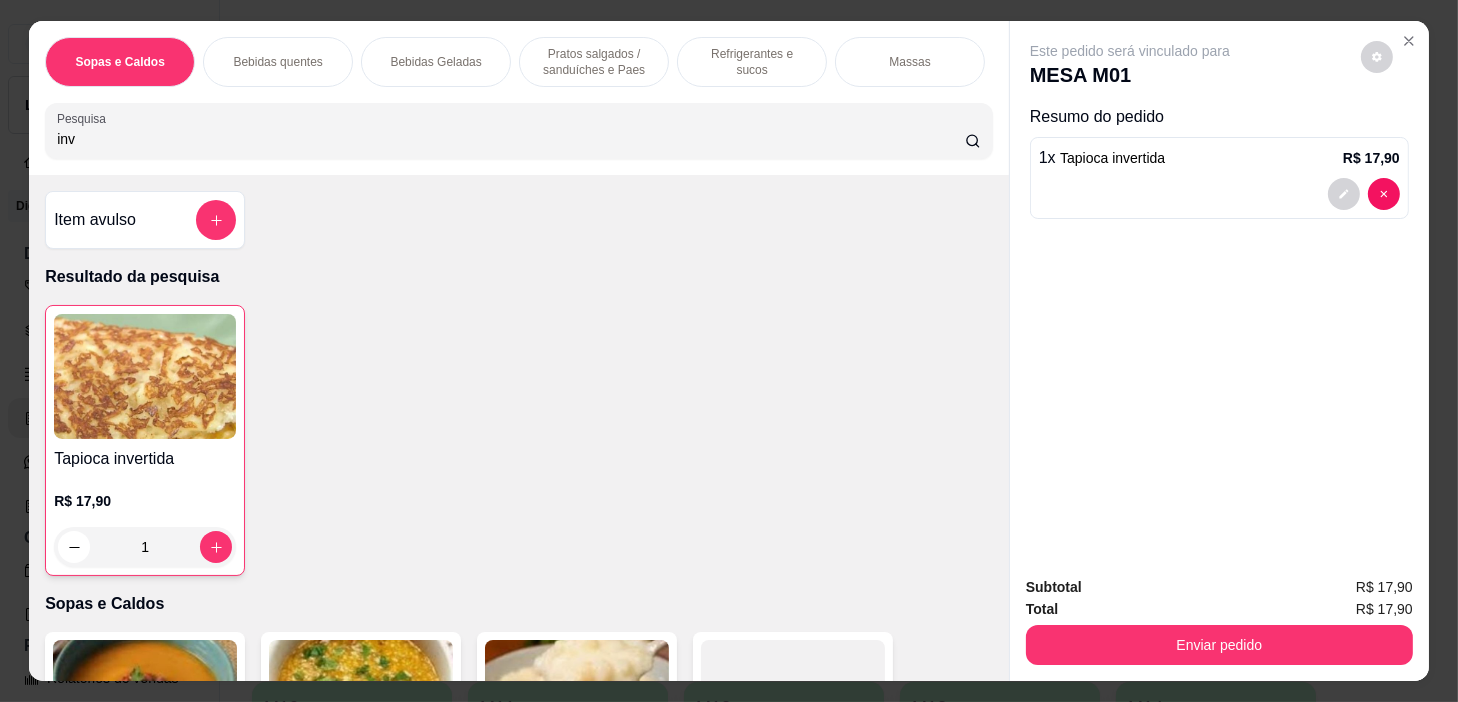 click on "inv" at bounding box center (511, 139) 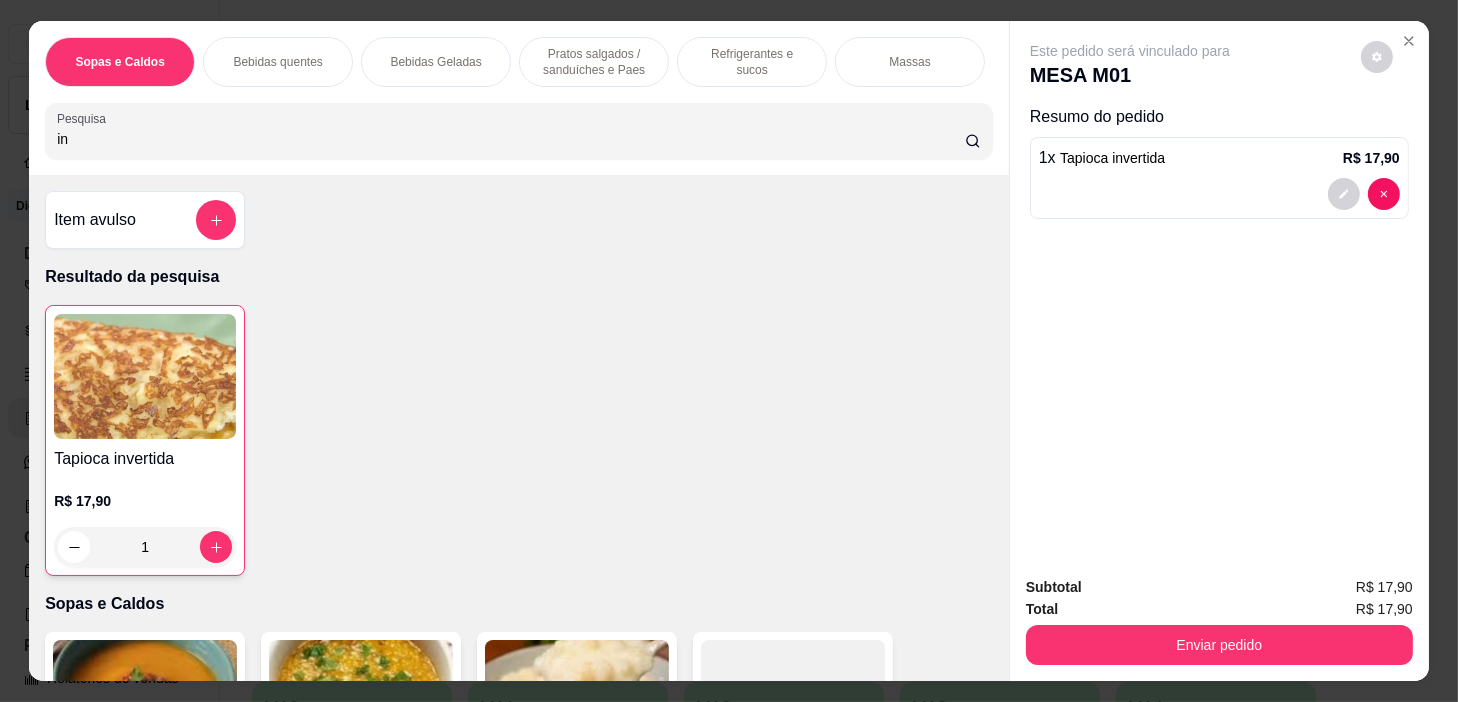 type on "i" 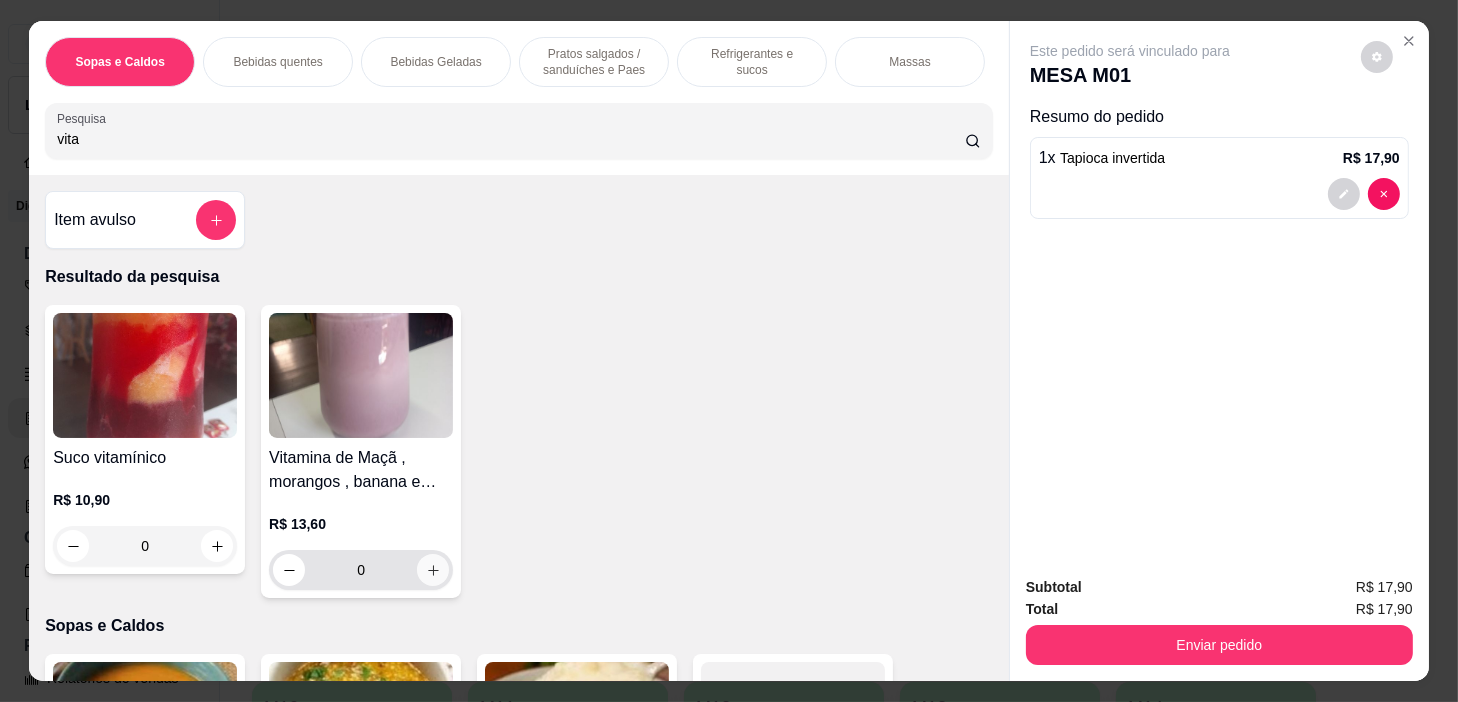 type on "vita" 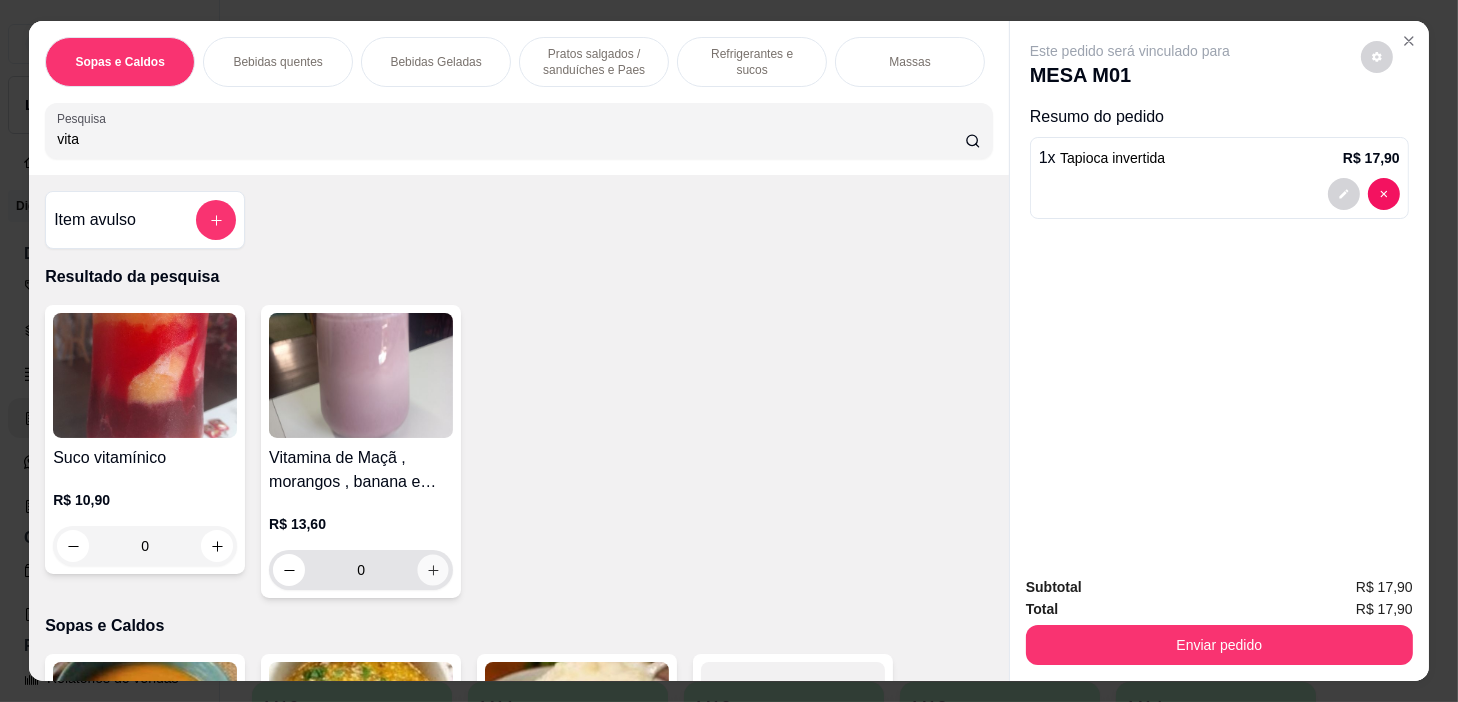 click at bounding box center [433, 570] 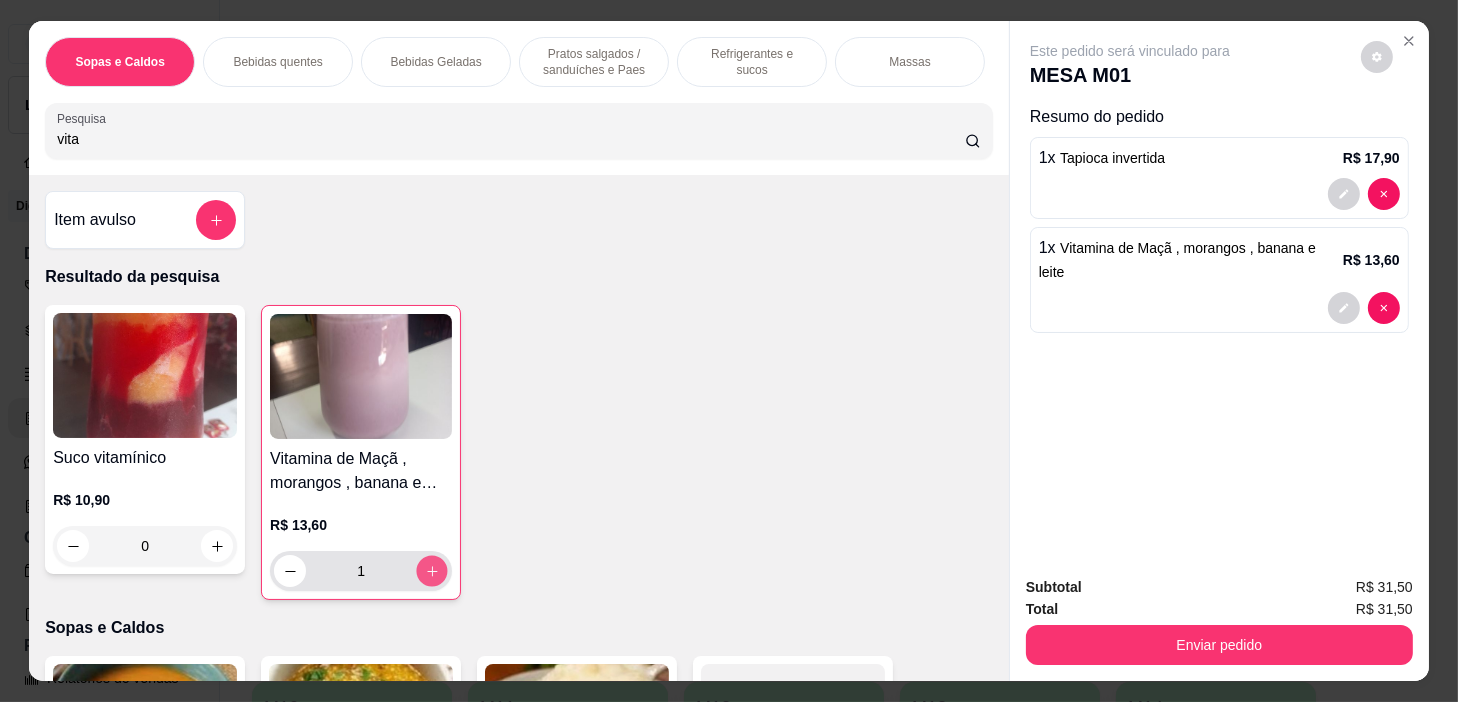 click at bounding box center [432, 571] 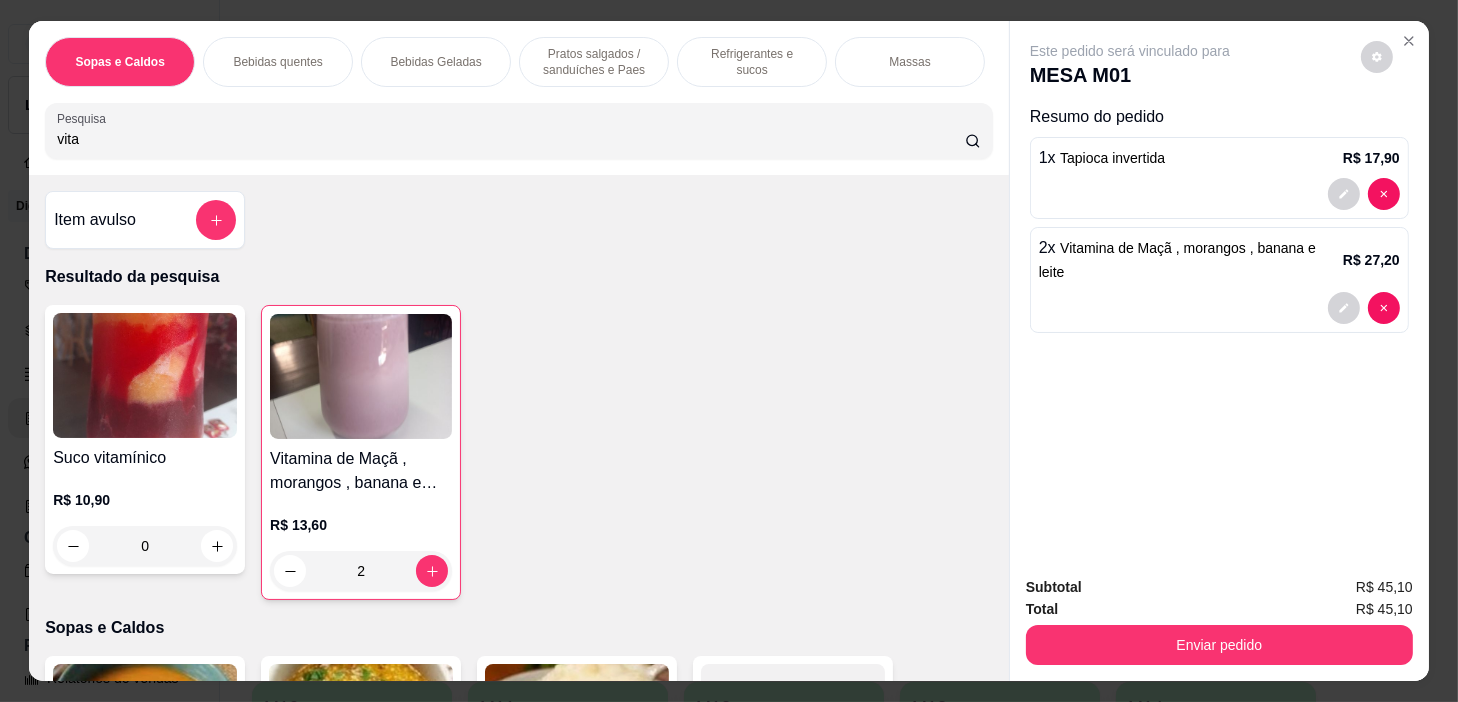click on "Pratos salgados / sanduíches e Paes" at bounding box center (594, 62) 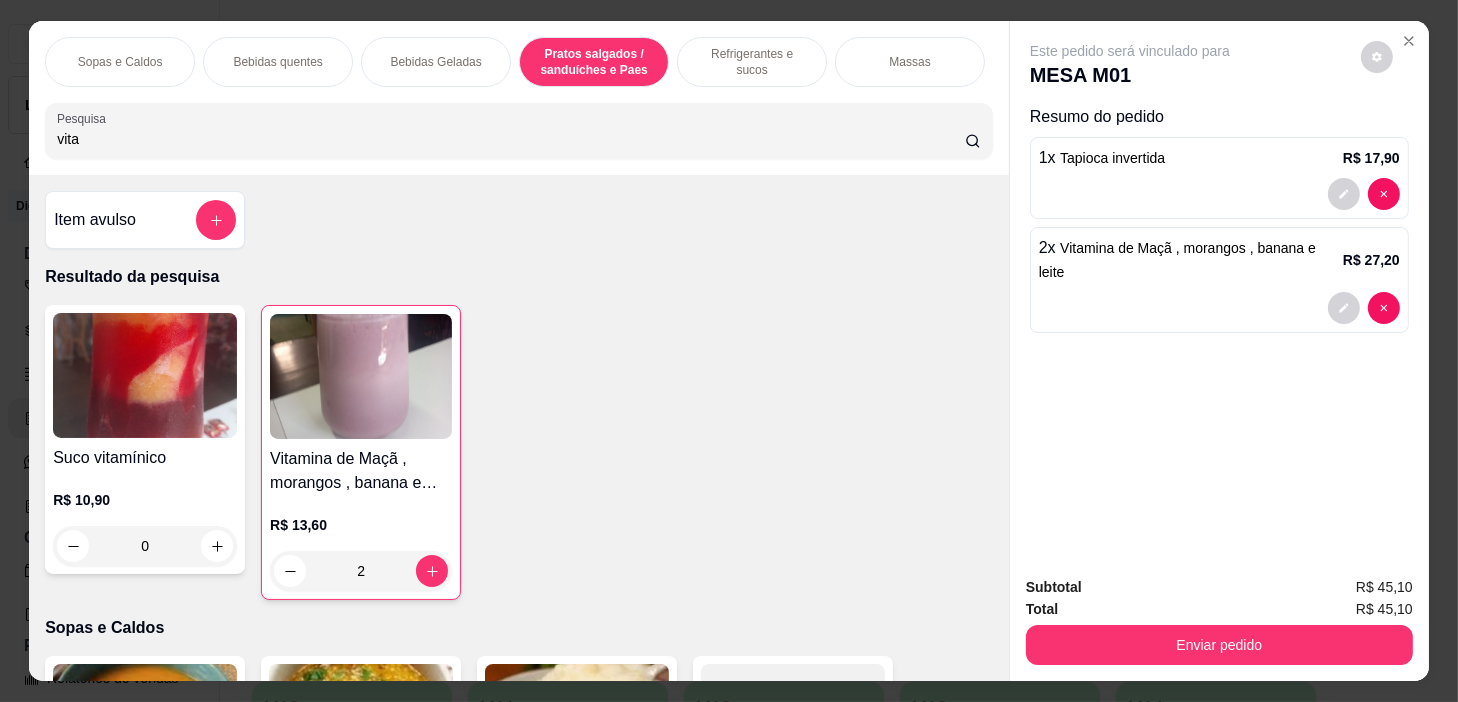 scroll, scrollTop: 5764, scrollLeft: 0, axis: vertical 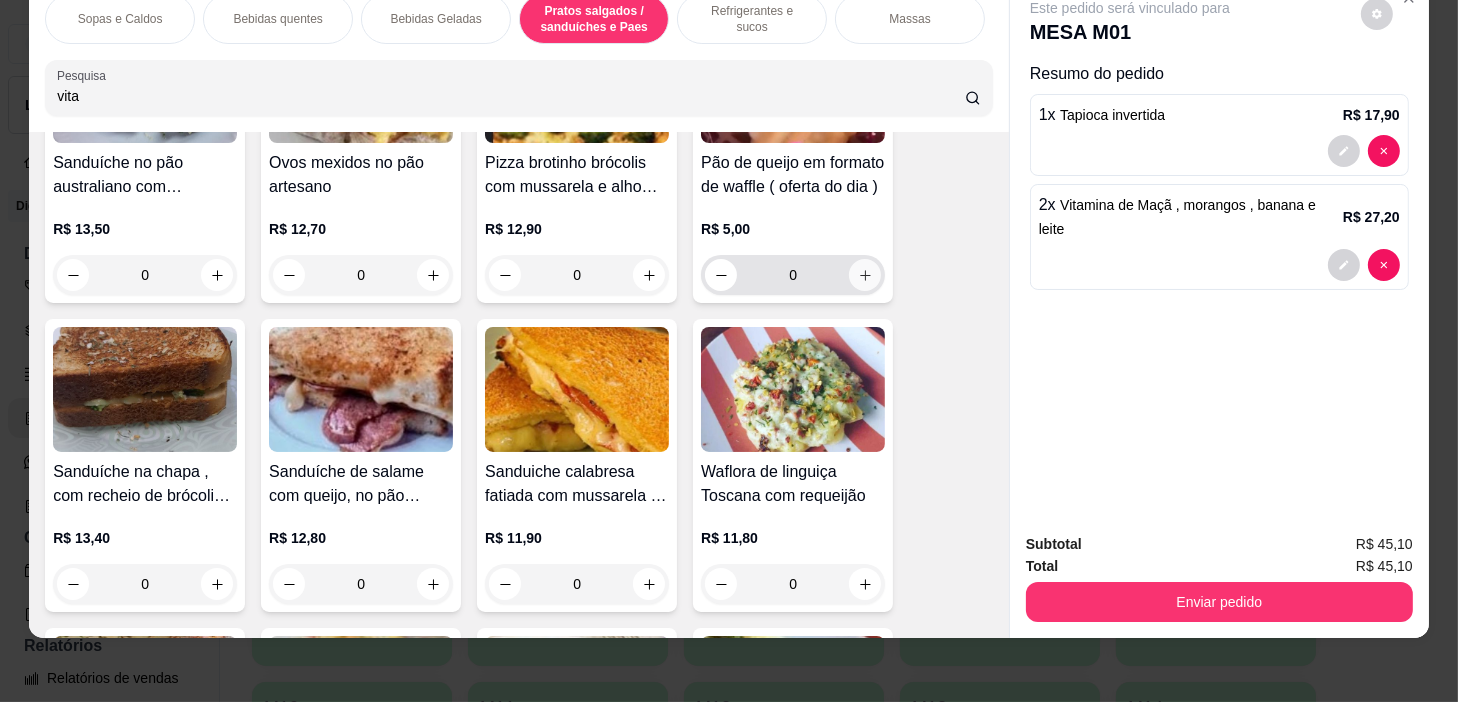click 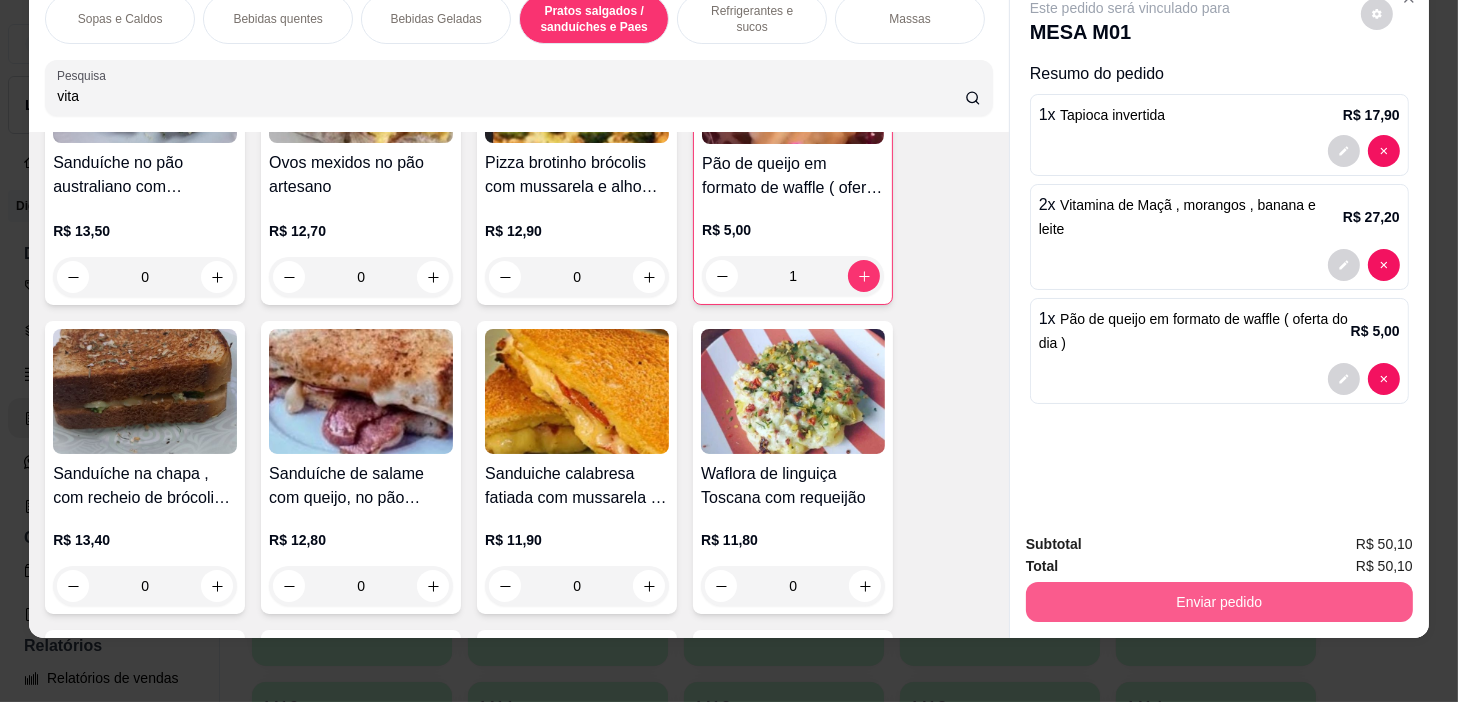 click on "Enviar pedido" at bounding box center (1219, 602) 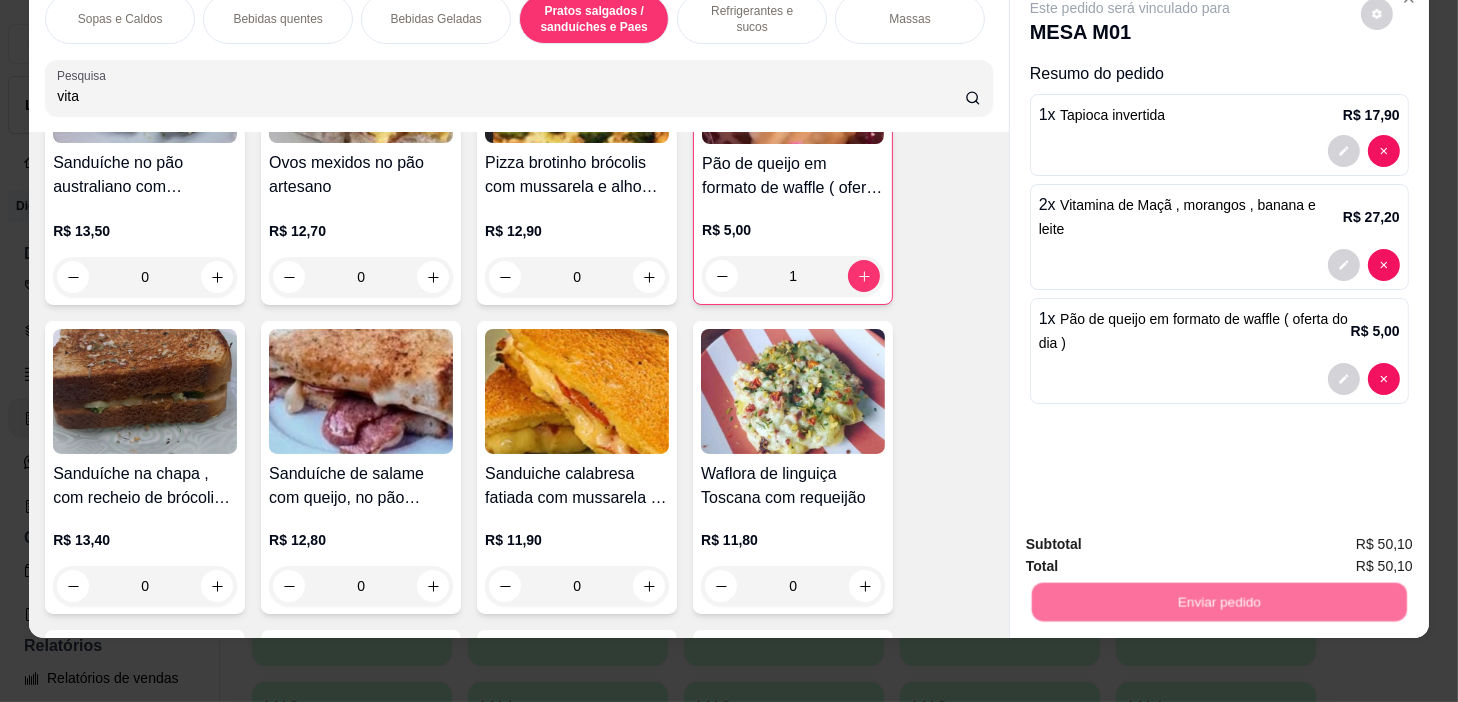 click on "Não registrar e enviar pedido" at bounding box center (1154, 538) 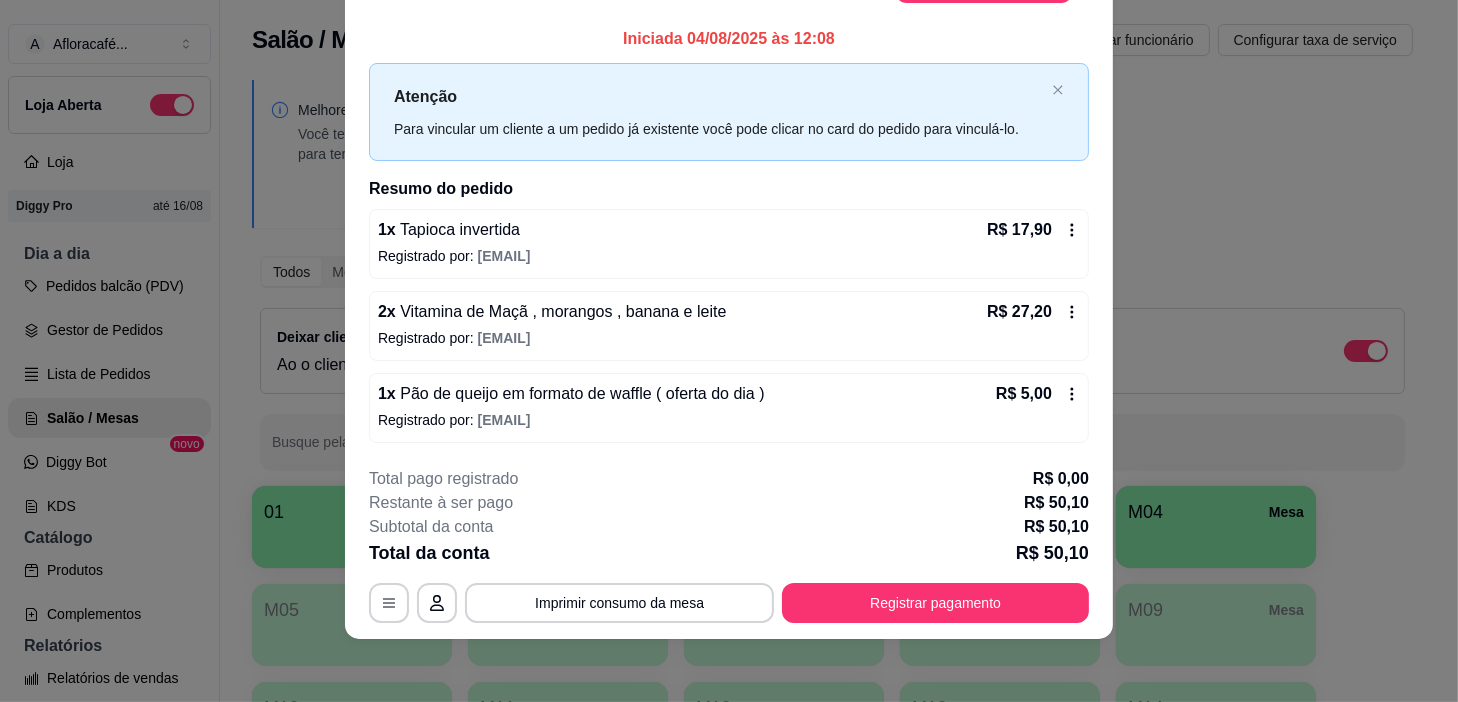 scroll, scrollTop: 0, scrollLeft: 0, axis: both 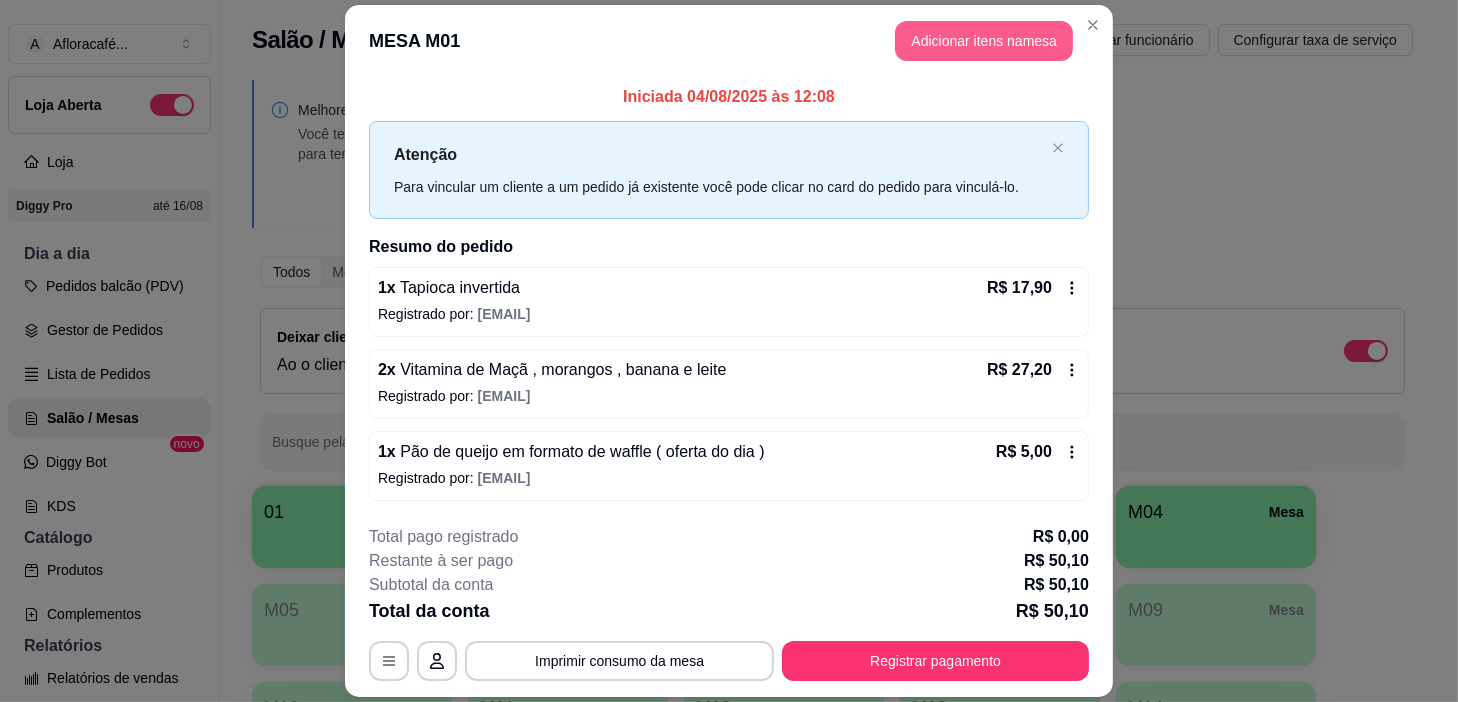 click on "Adicionar itens na  mesa" at bounding box center [984, 41] 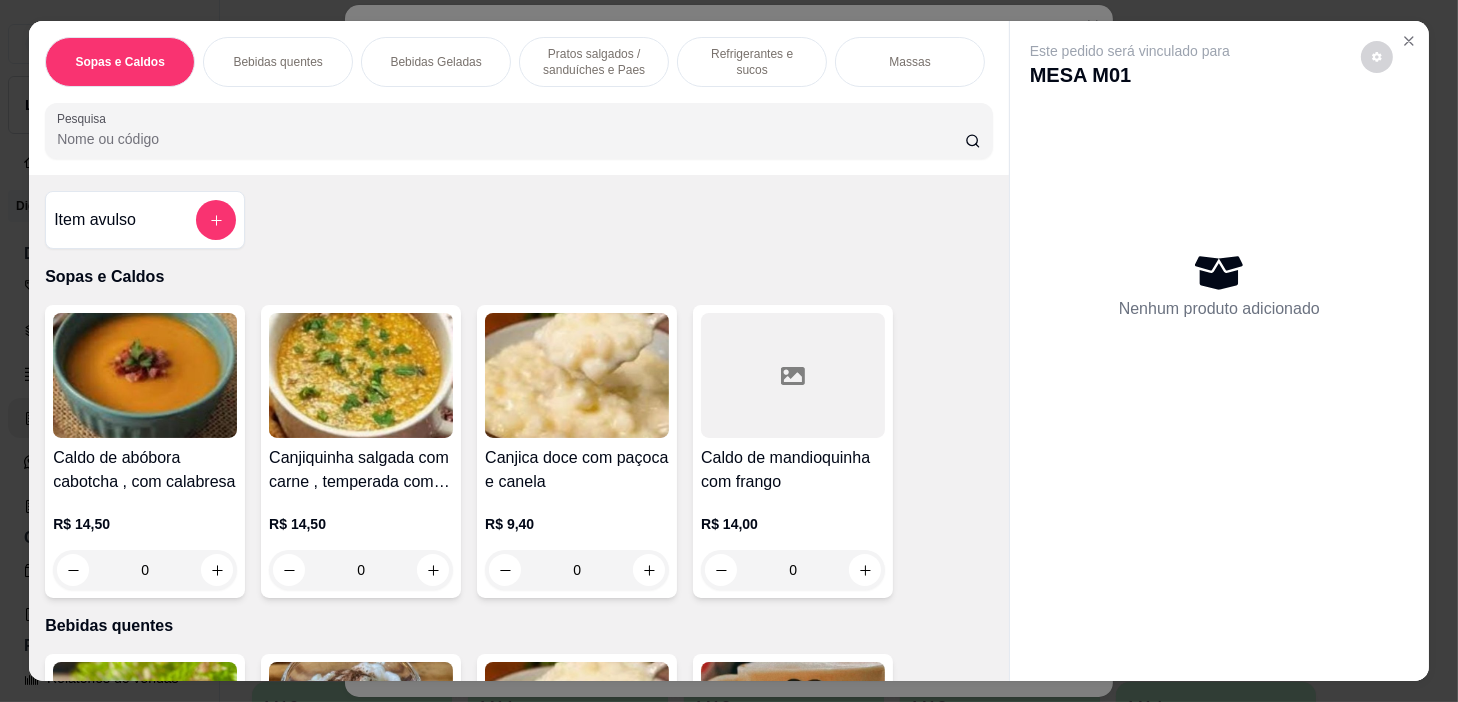 drag, startPoint x: 815, startPoint y: 105, endPoint x: 814, endPoint y: 89, distance: 16.03122 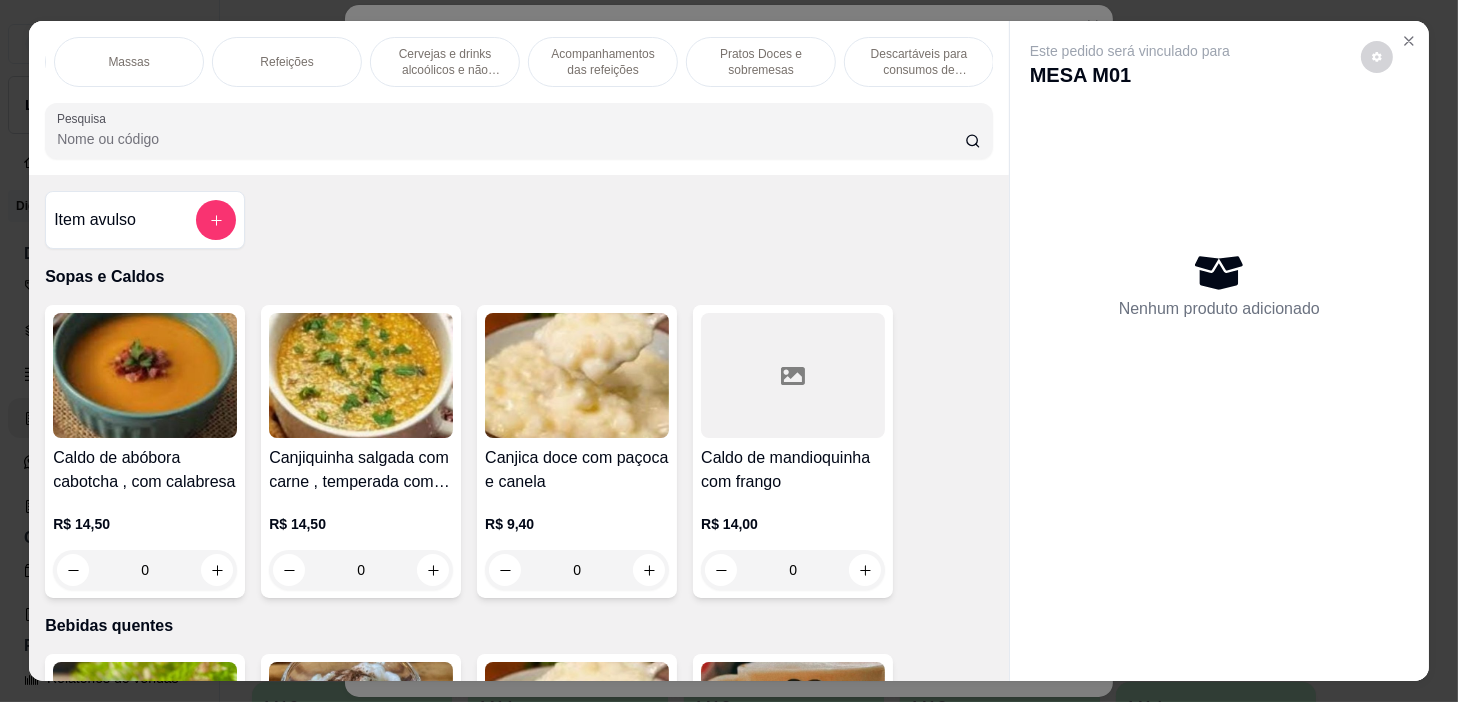 click on "Pratos Doces e sobremesas" at bounding box center (761, 62) 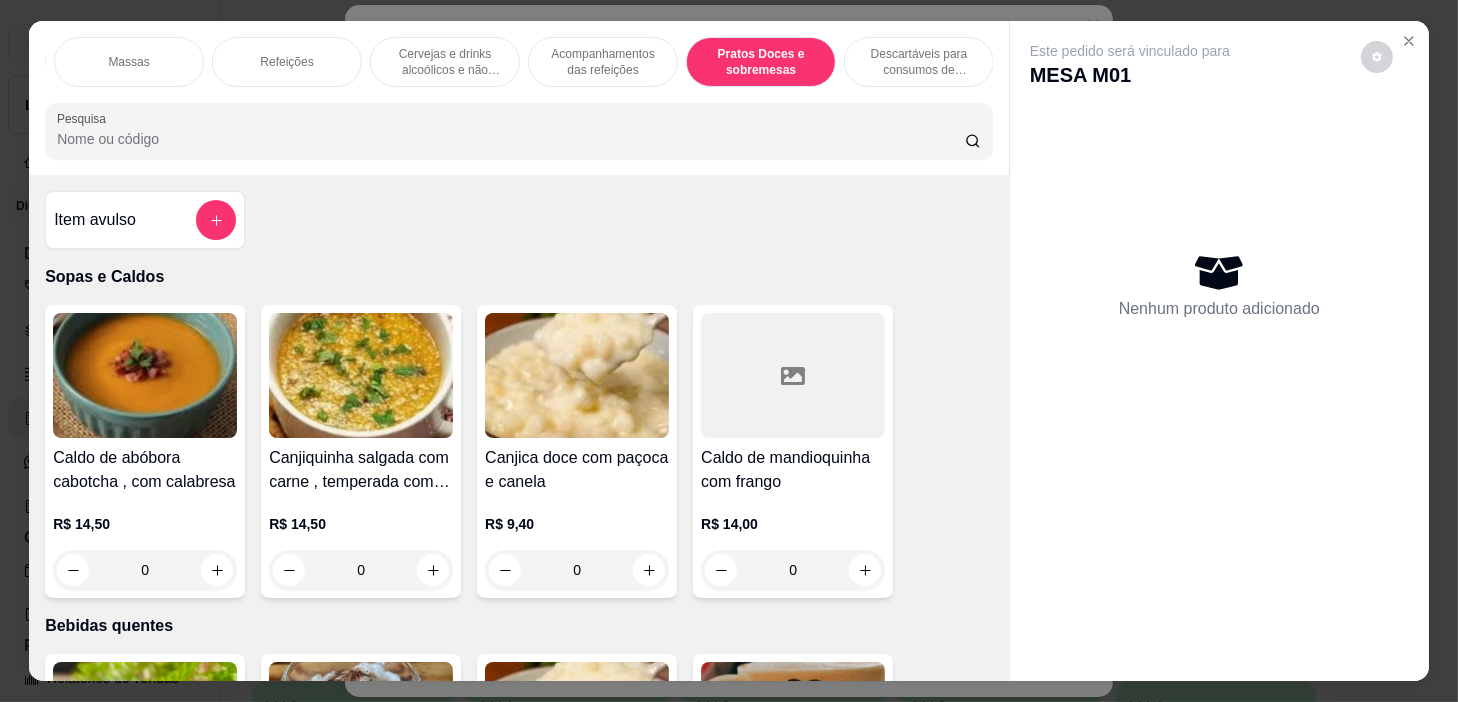 scroll, scrollTop: 14209, scrollLeft: 0, axis: vertical 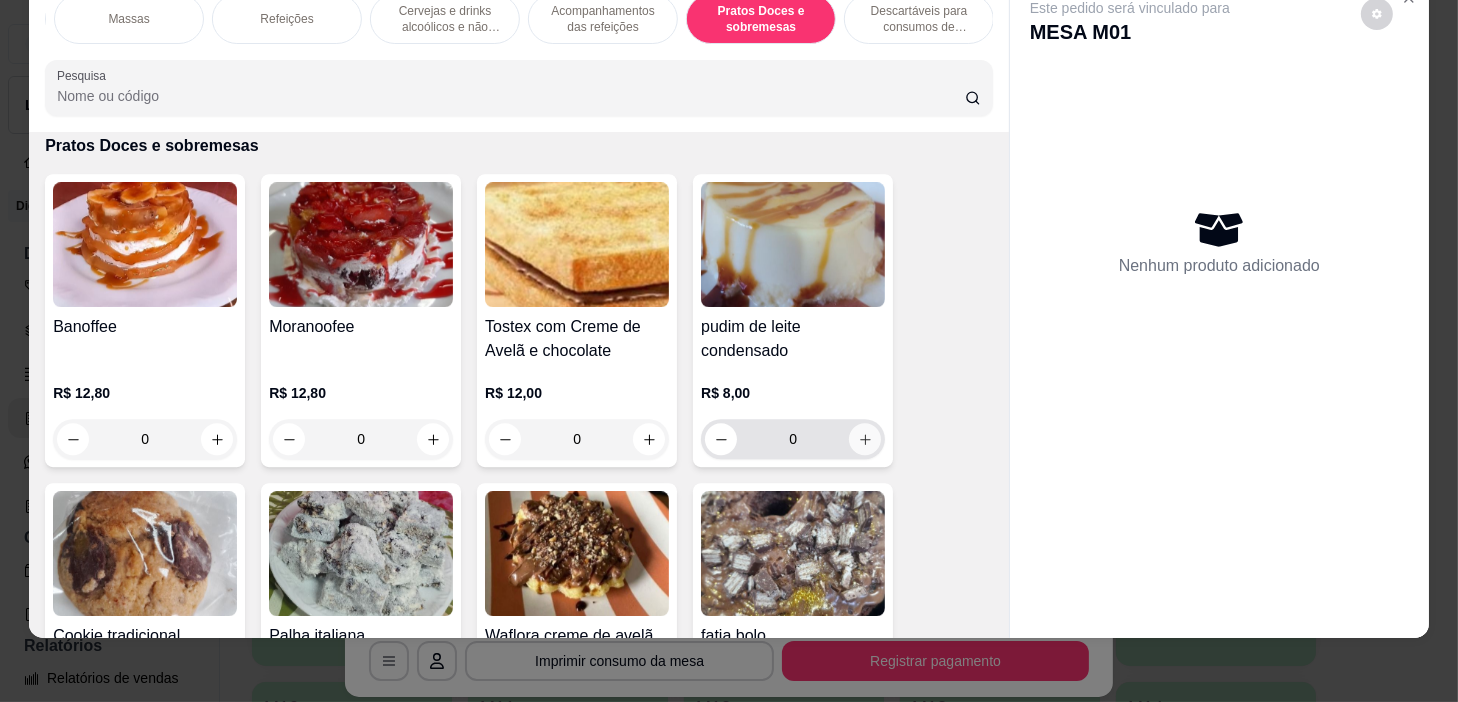 click 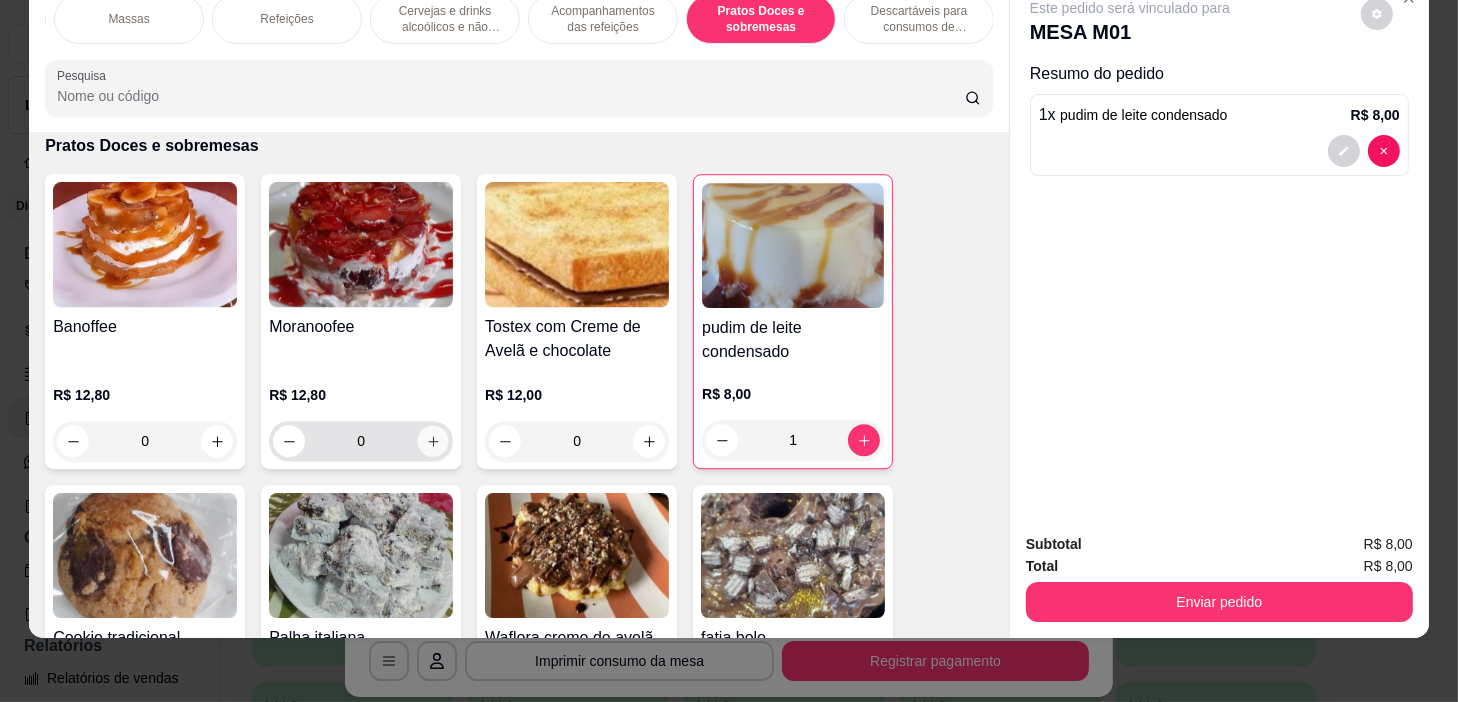 click 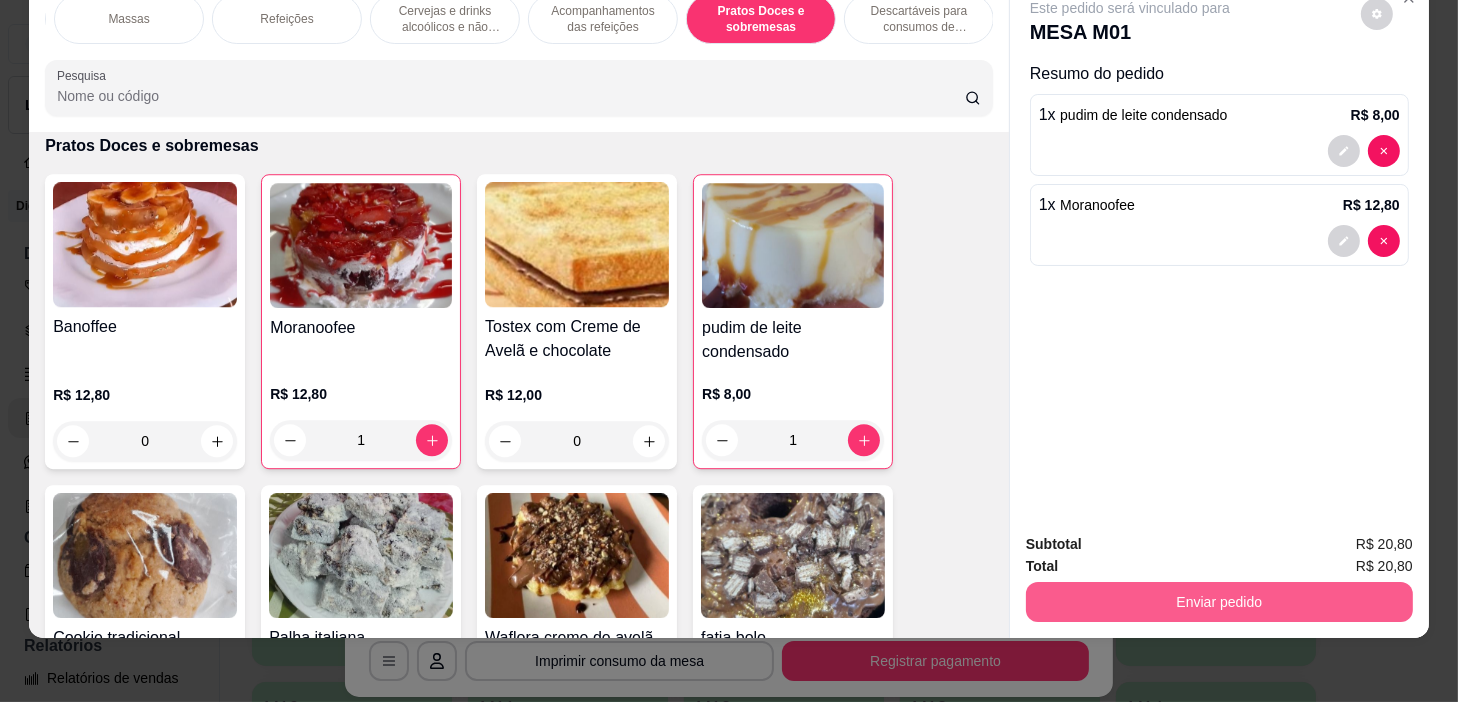 click on "Enviar pedido" at bounding box center (1219, 602) 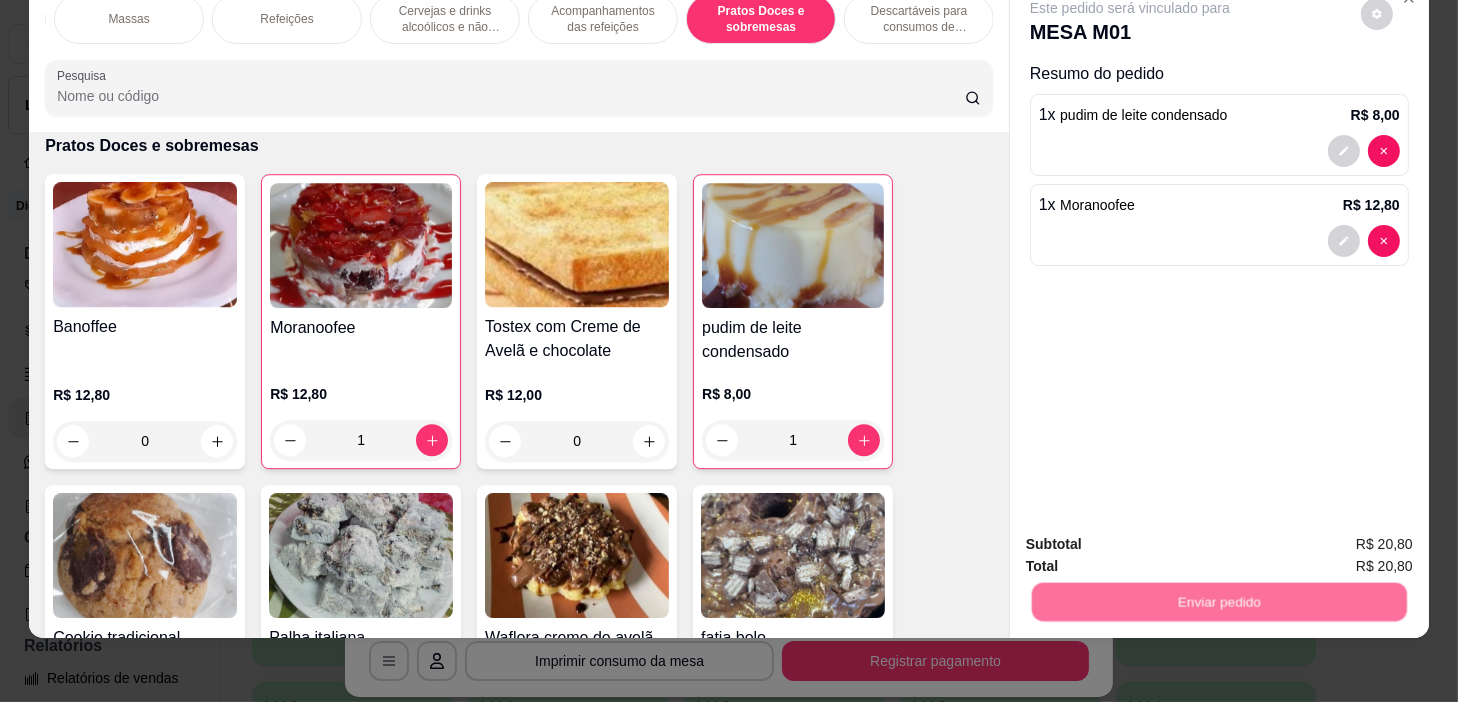 click on "Não registrar e enviar pedido" at bounding box center (1154, 538) 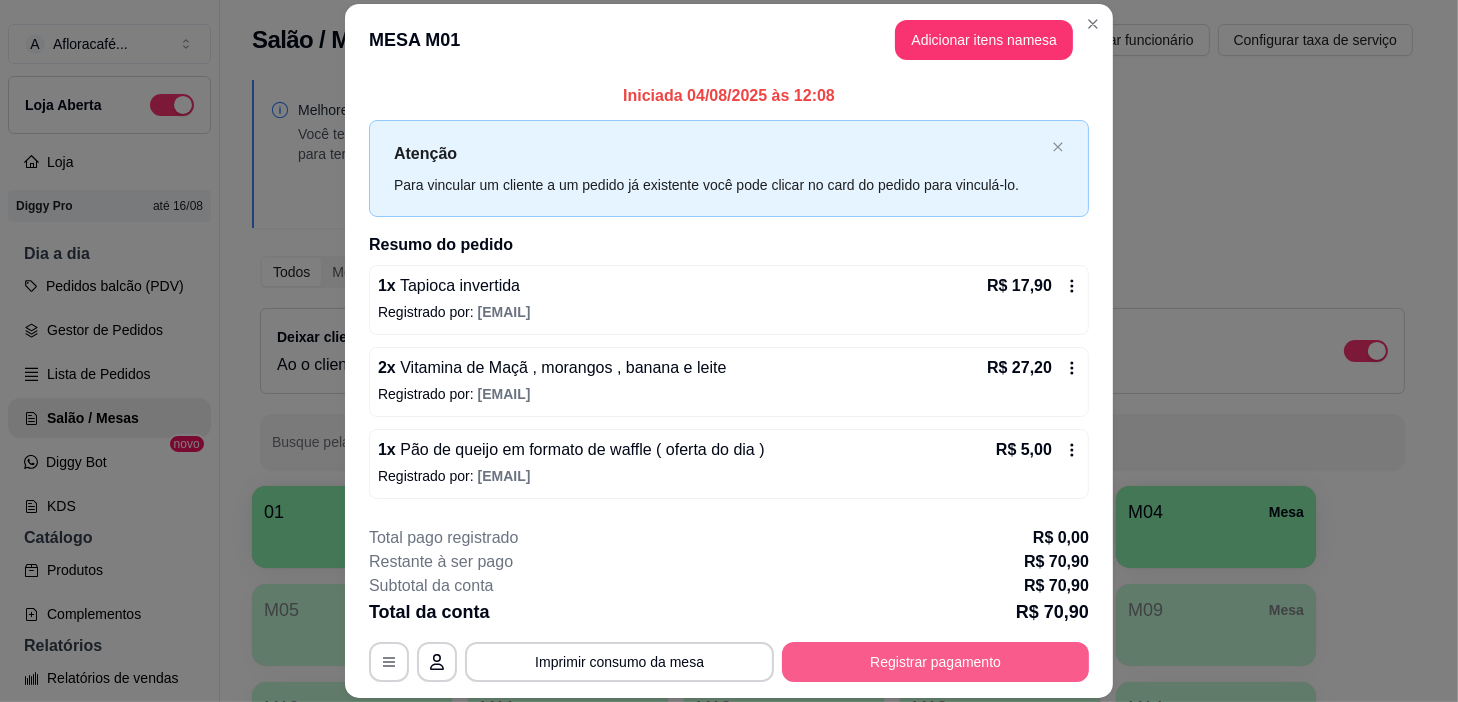 click on "Registrar pagamento" at bounding box center [935, 662] 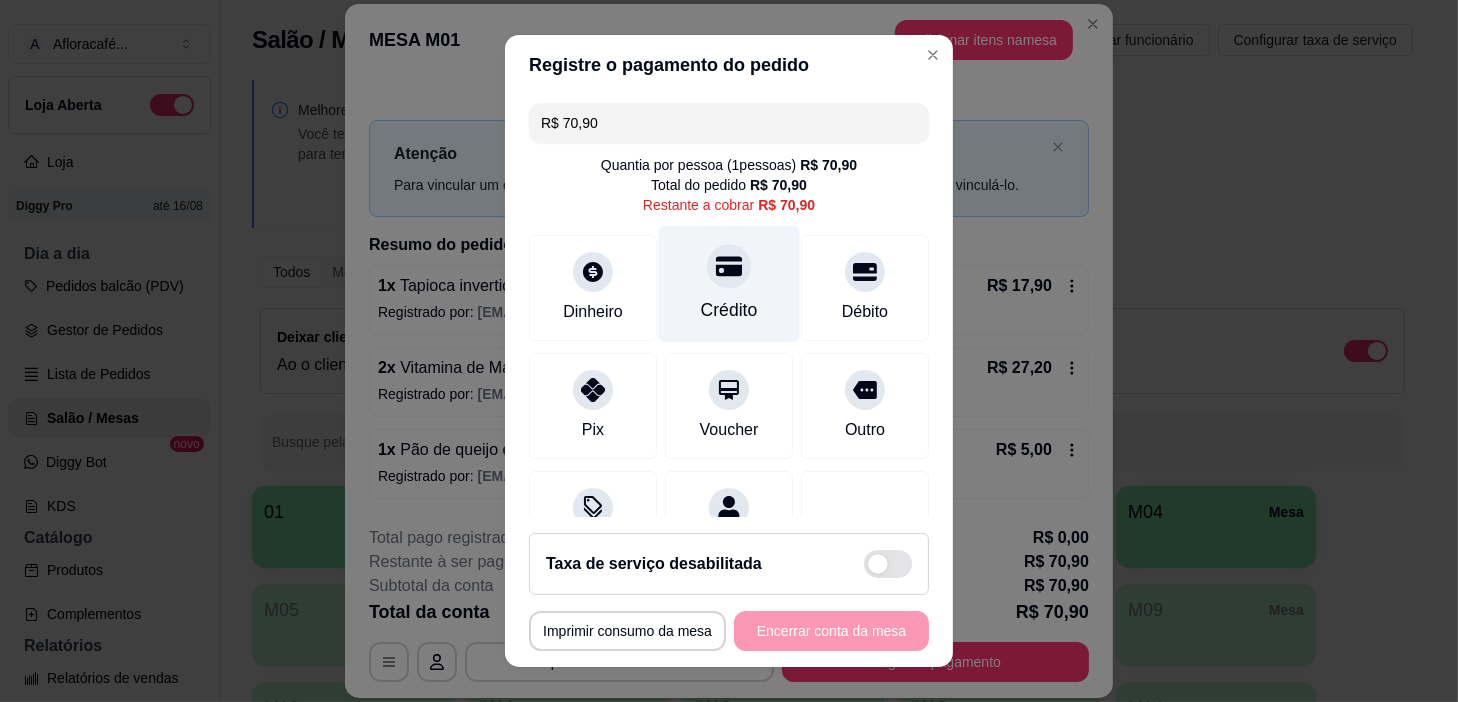 click 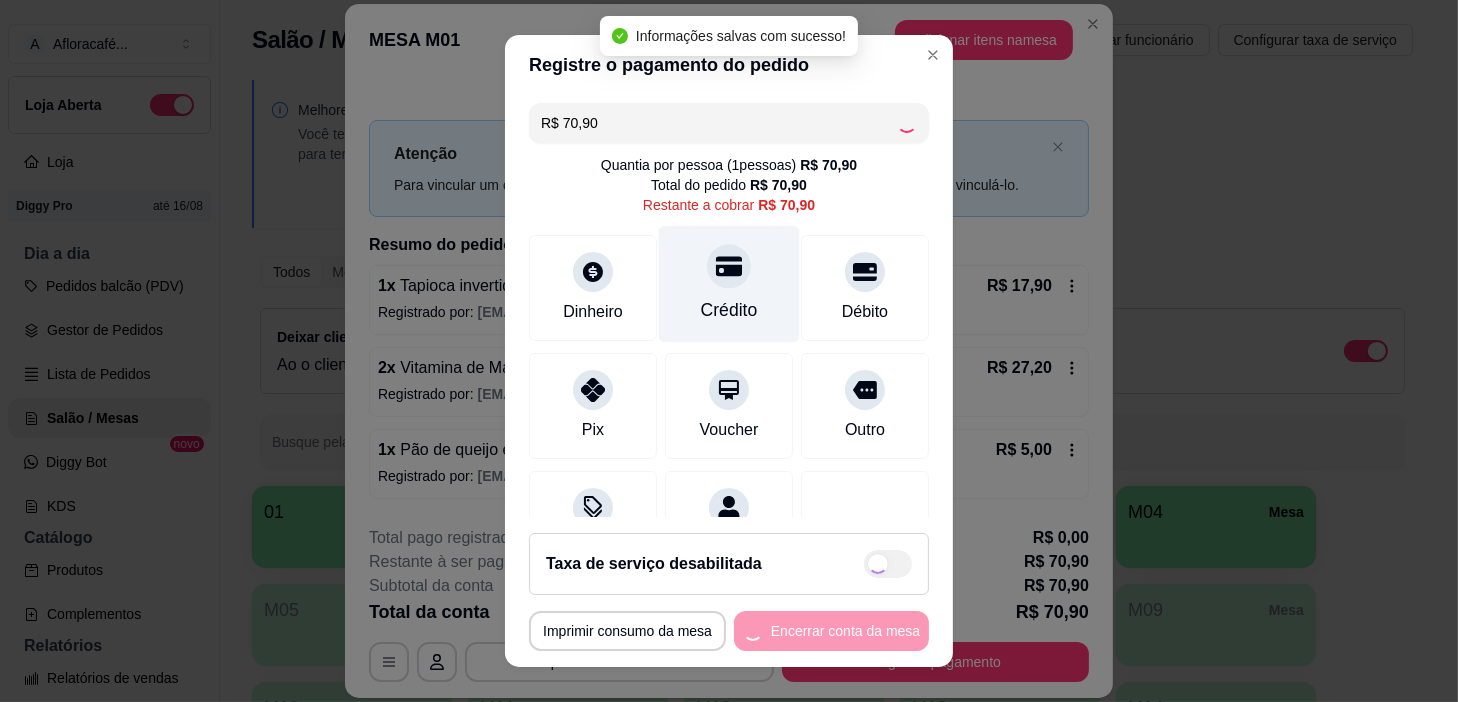 type on "R$ 0,00" 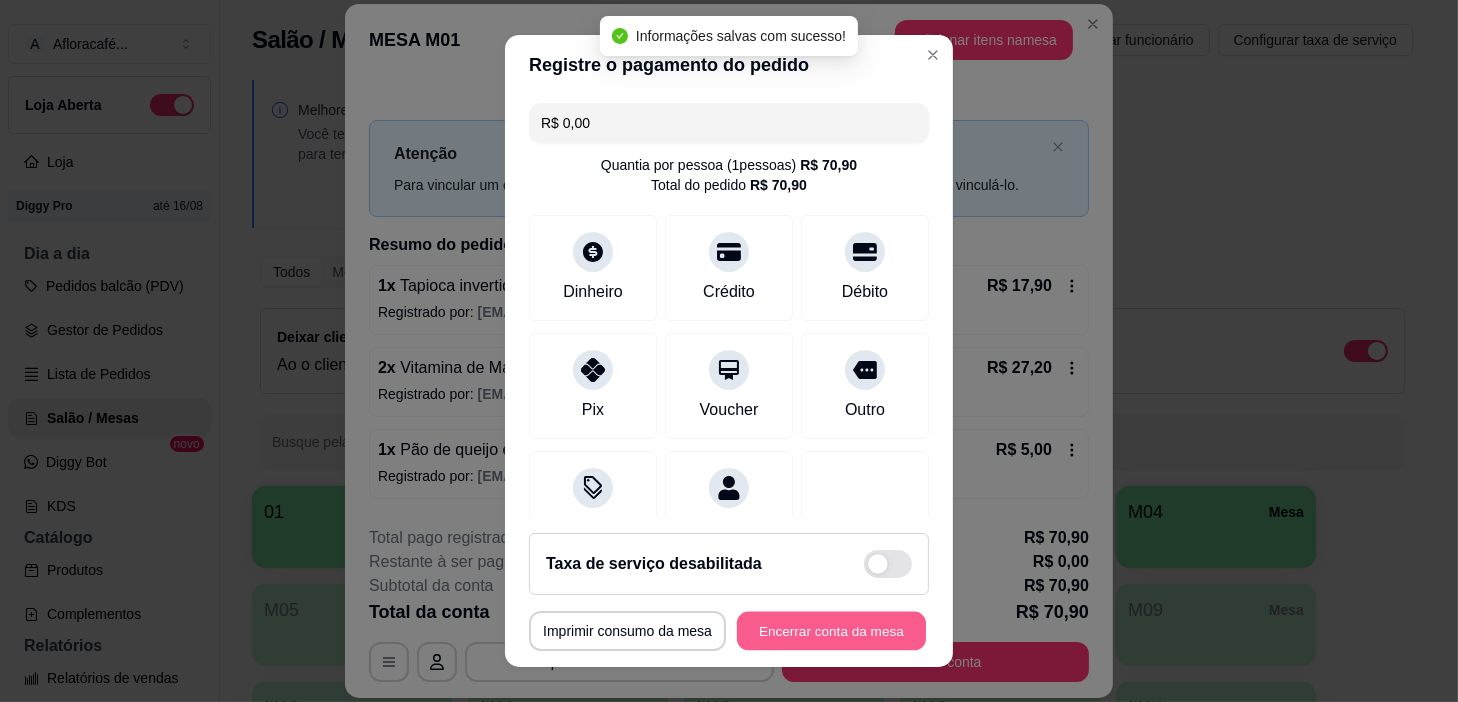 click on "Encerrar conta da mesa" at bounding box center (831, 631) 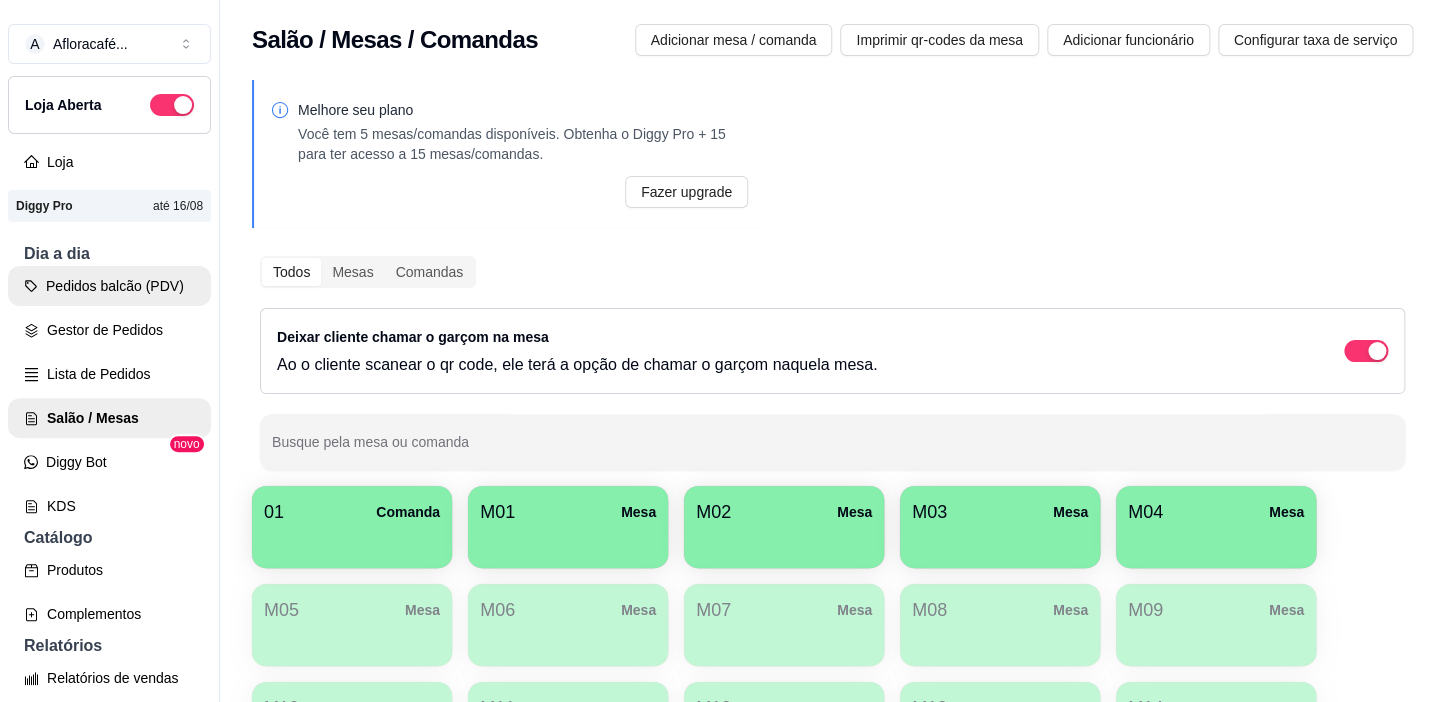 click on "Pedidos balcão (PDV)" at bounding box center [109, 286] 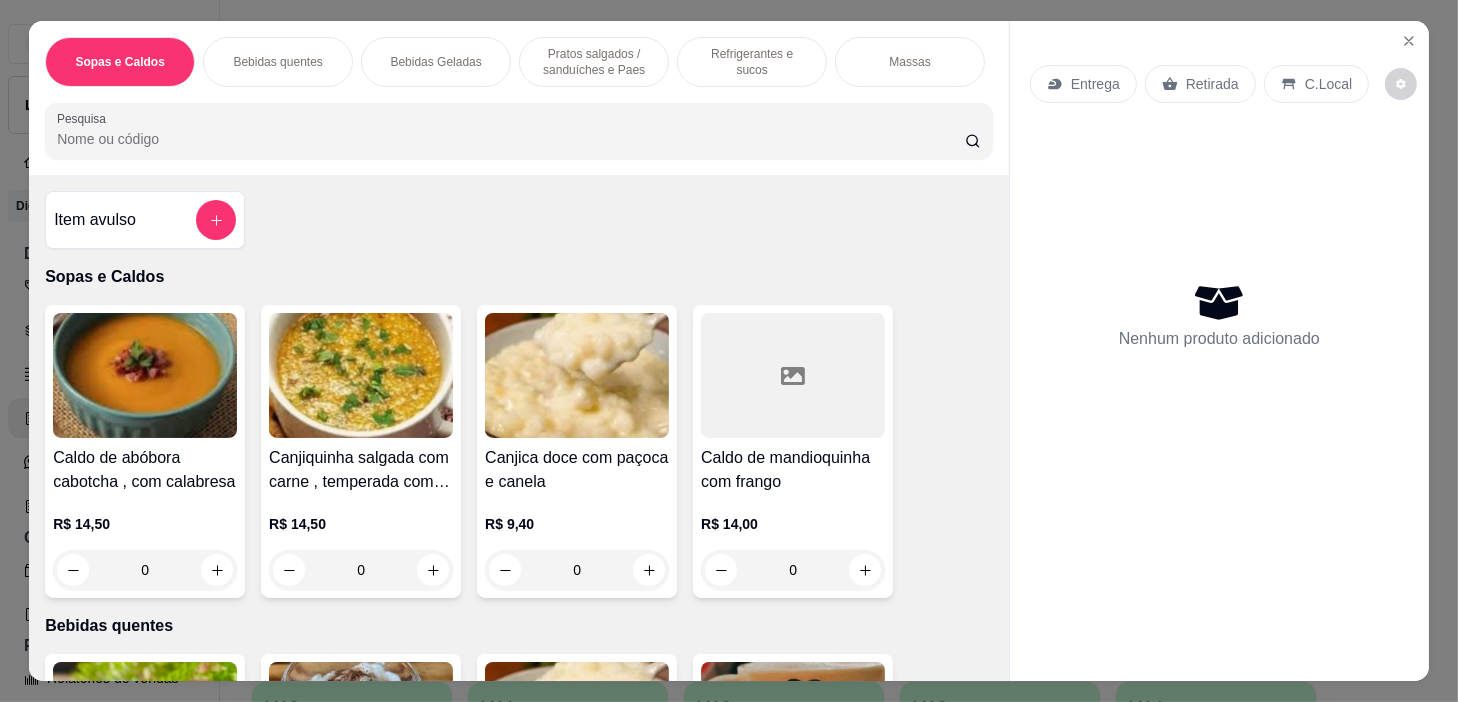 click on "Pesquisa" at bounding box center (511, 139) 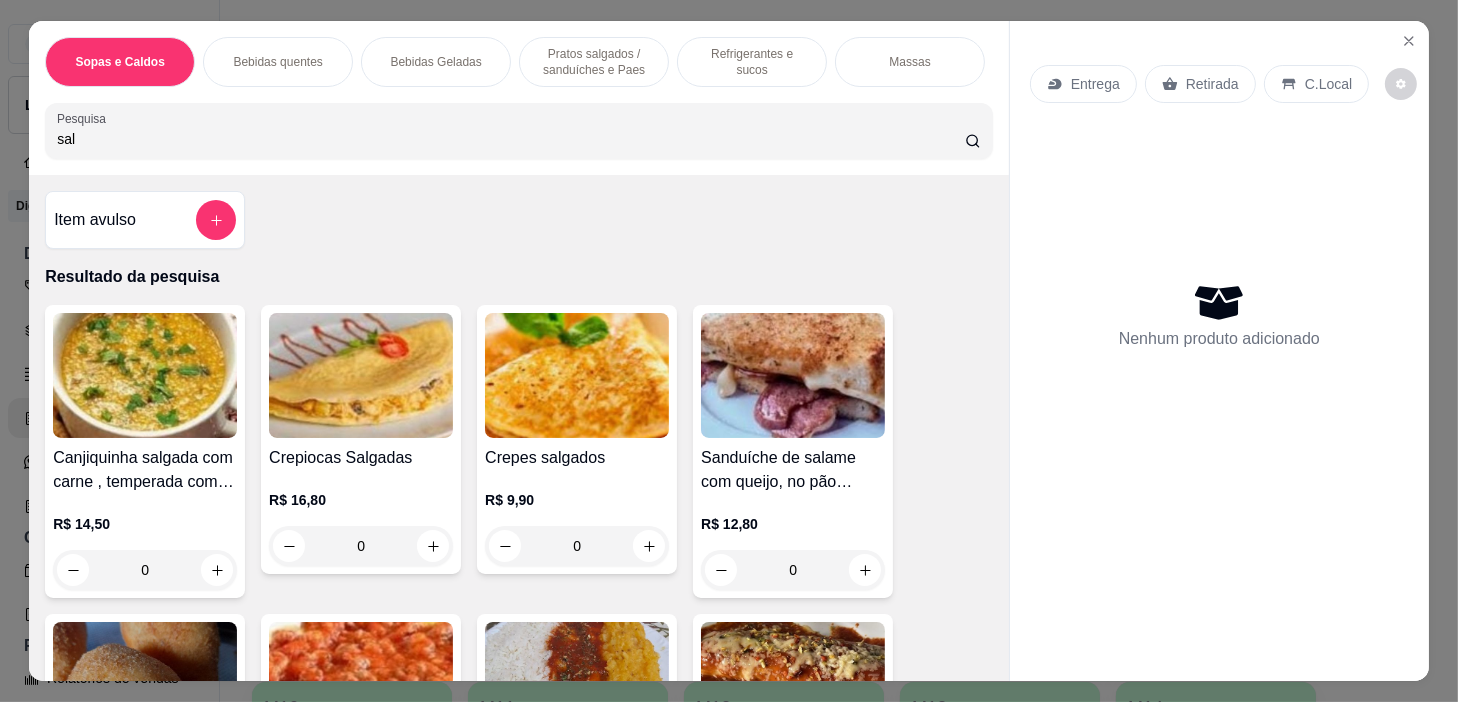 scroll, scrollTop: 363, scrollLeft: 0, axis: vertical 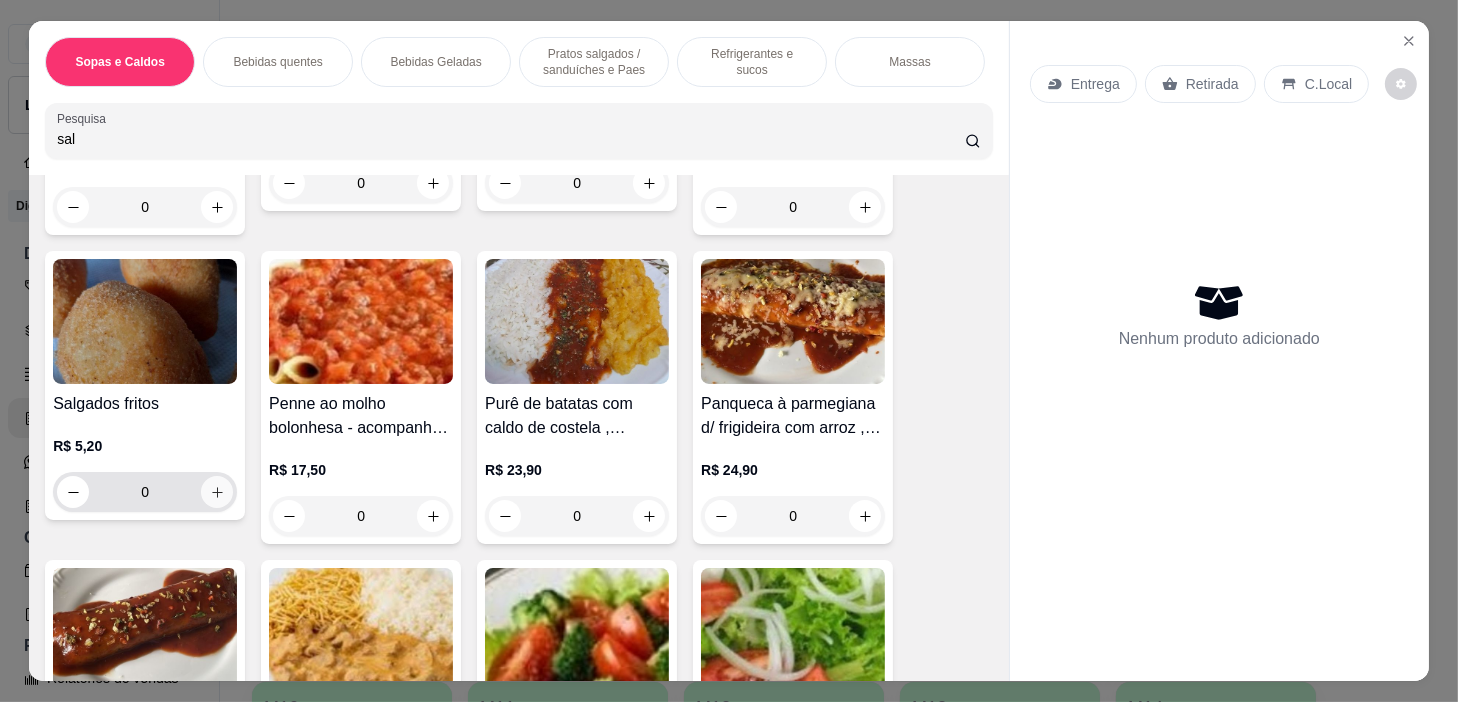 type on "sal" 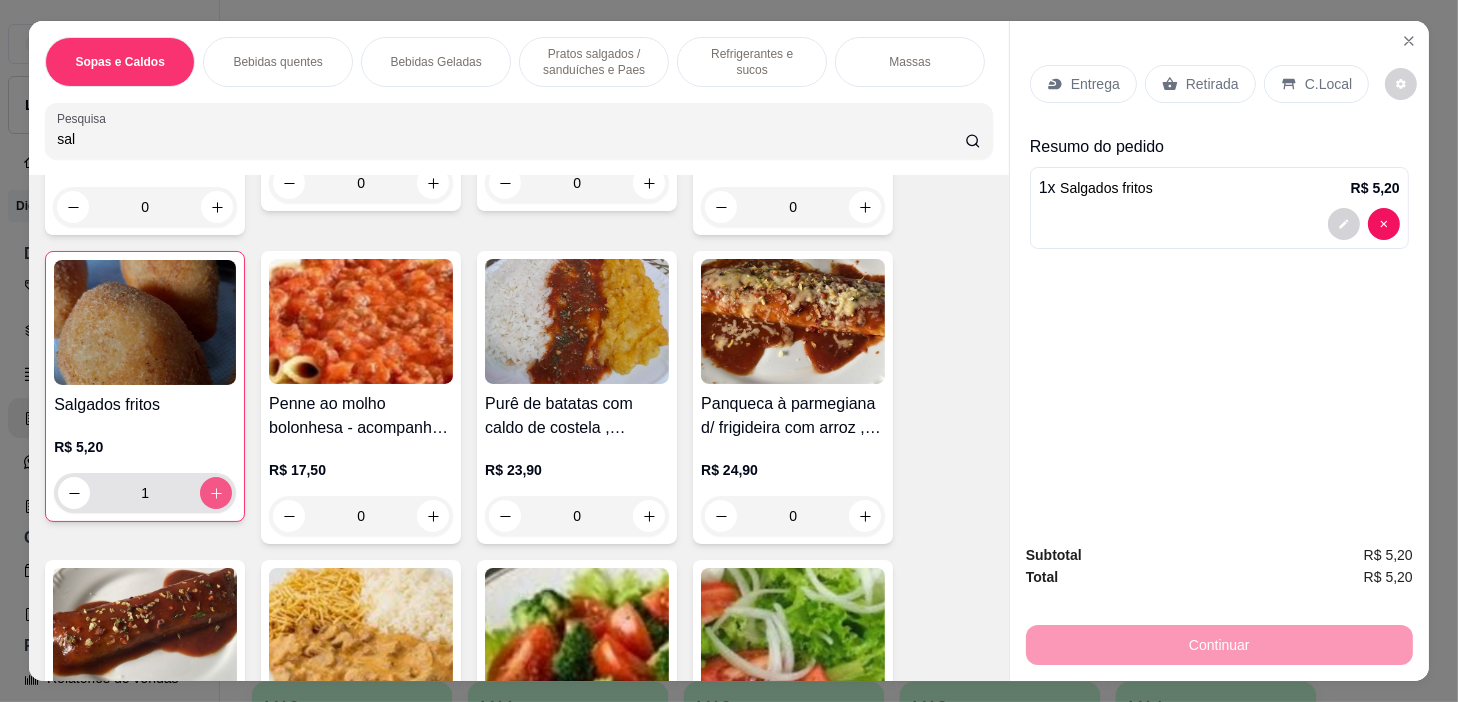click at bounding box center (216, 493) 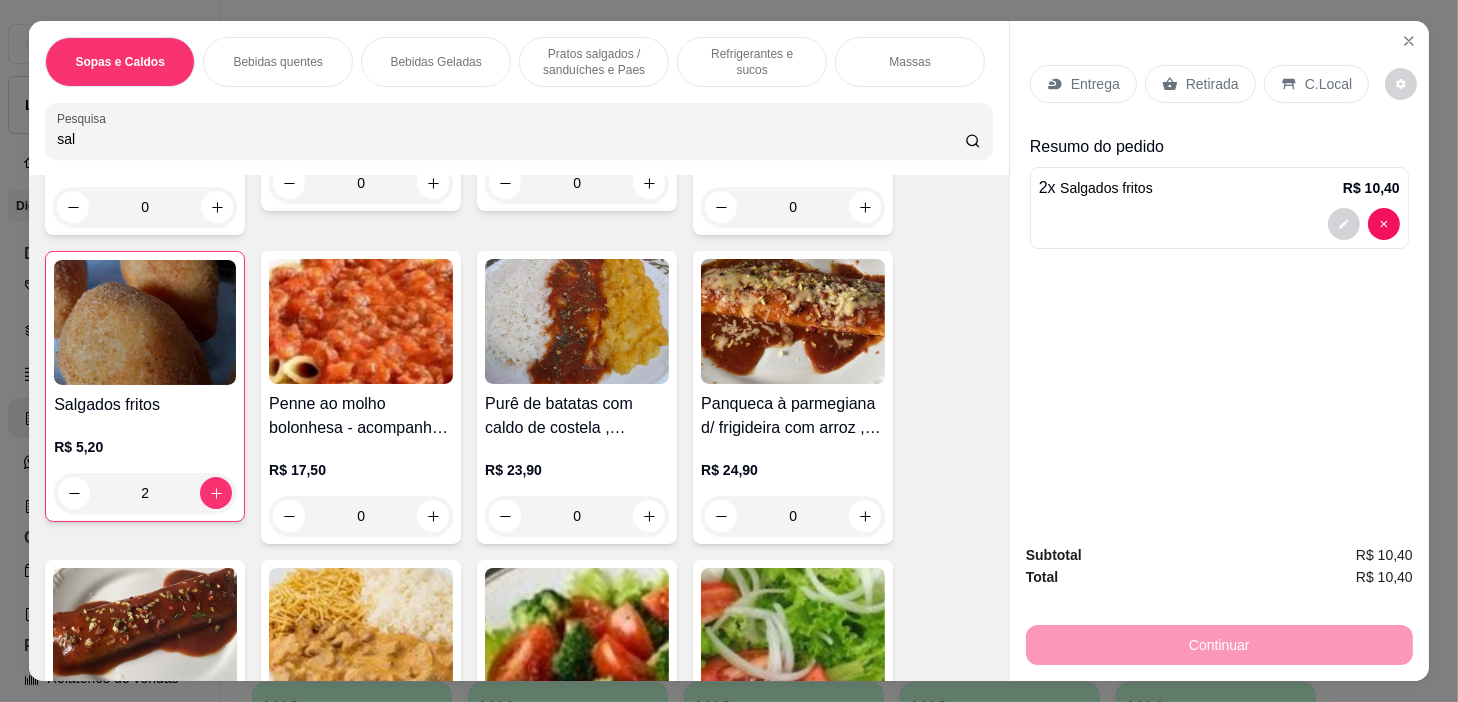 click on "Pratos salgados / sanduíches e Paes" at bounding box center [594, 62] 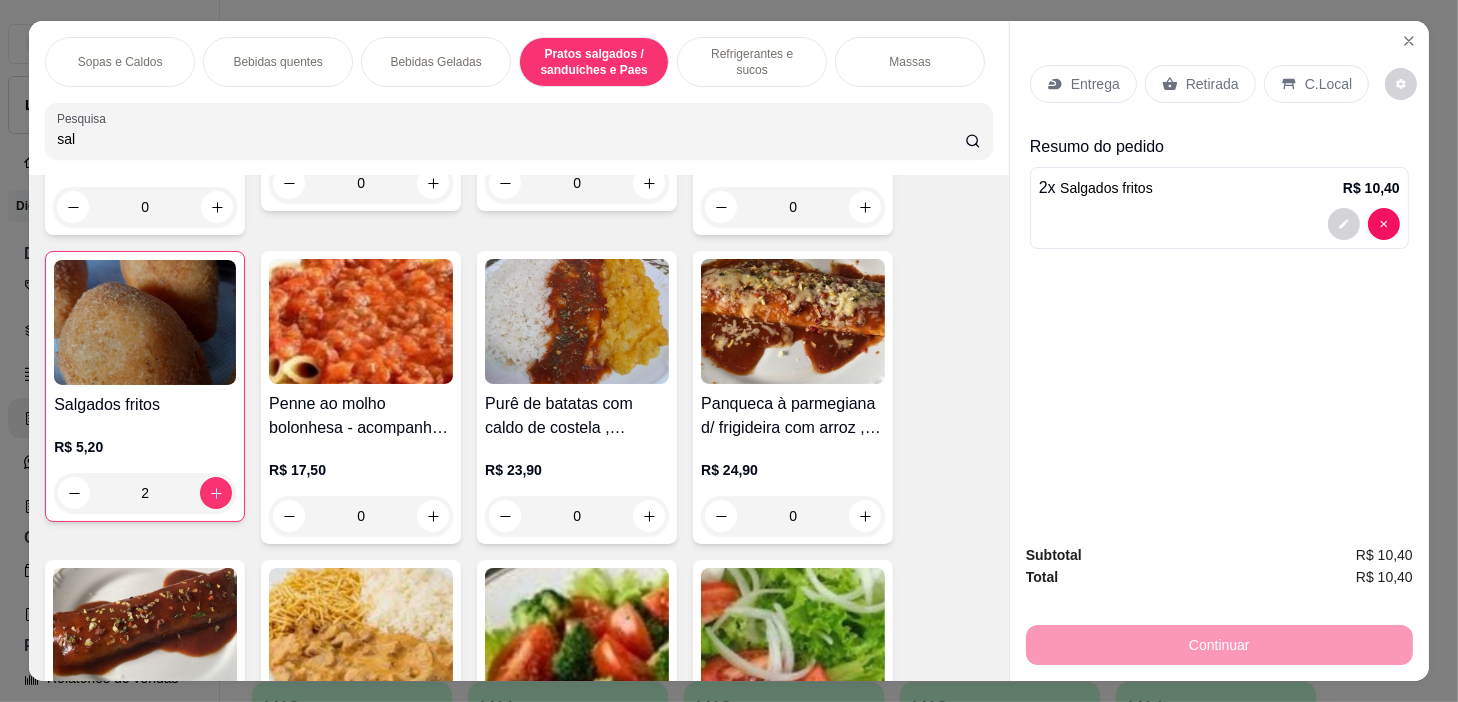 scroll, scrollTop: 6380, scrollLeft: 0, axis: vertical 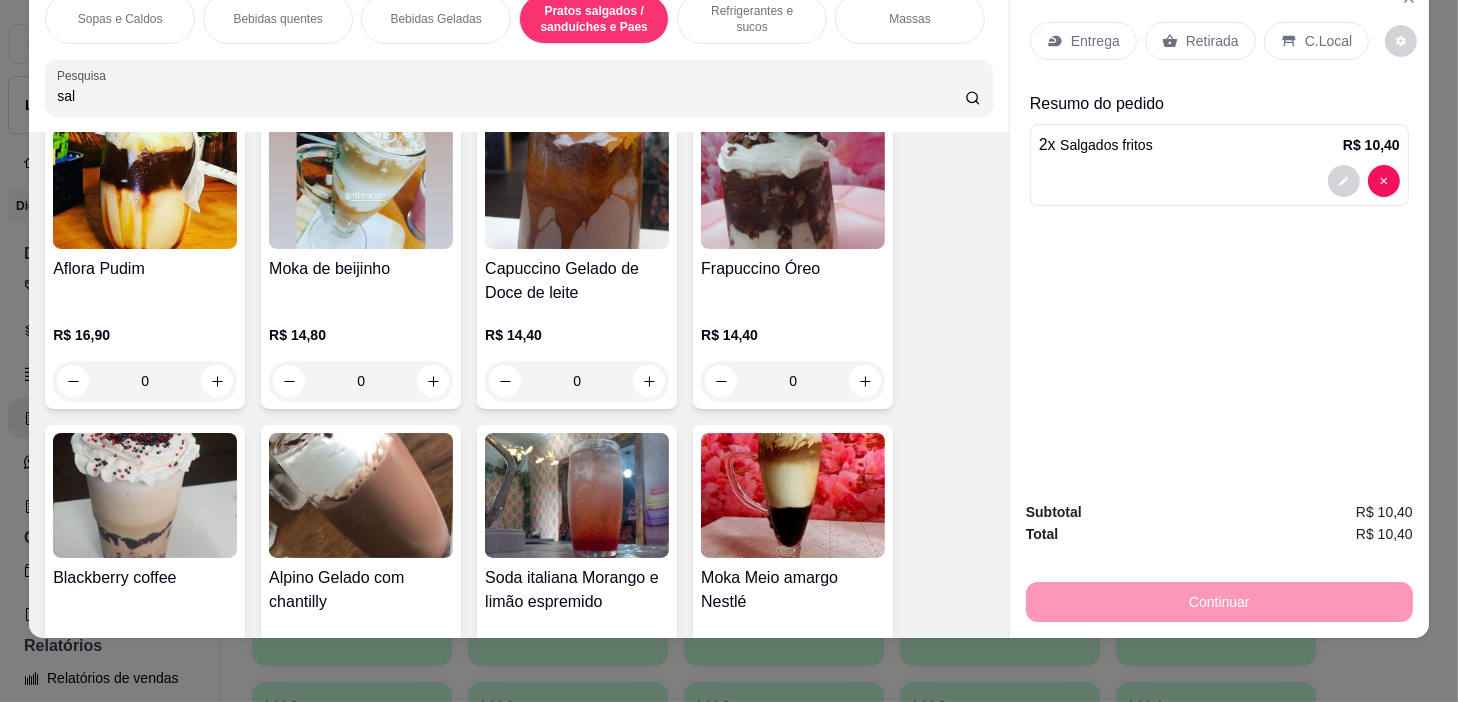 click on "Sopas e Caldos" at bounding box center [120, 19] 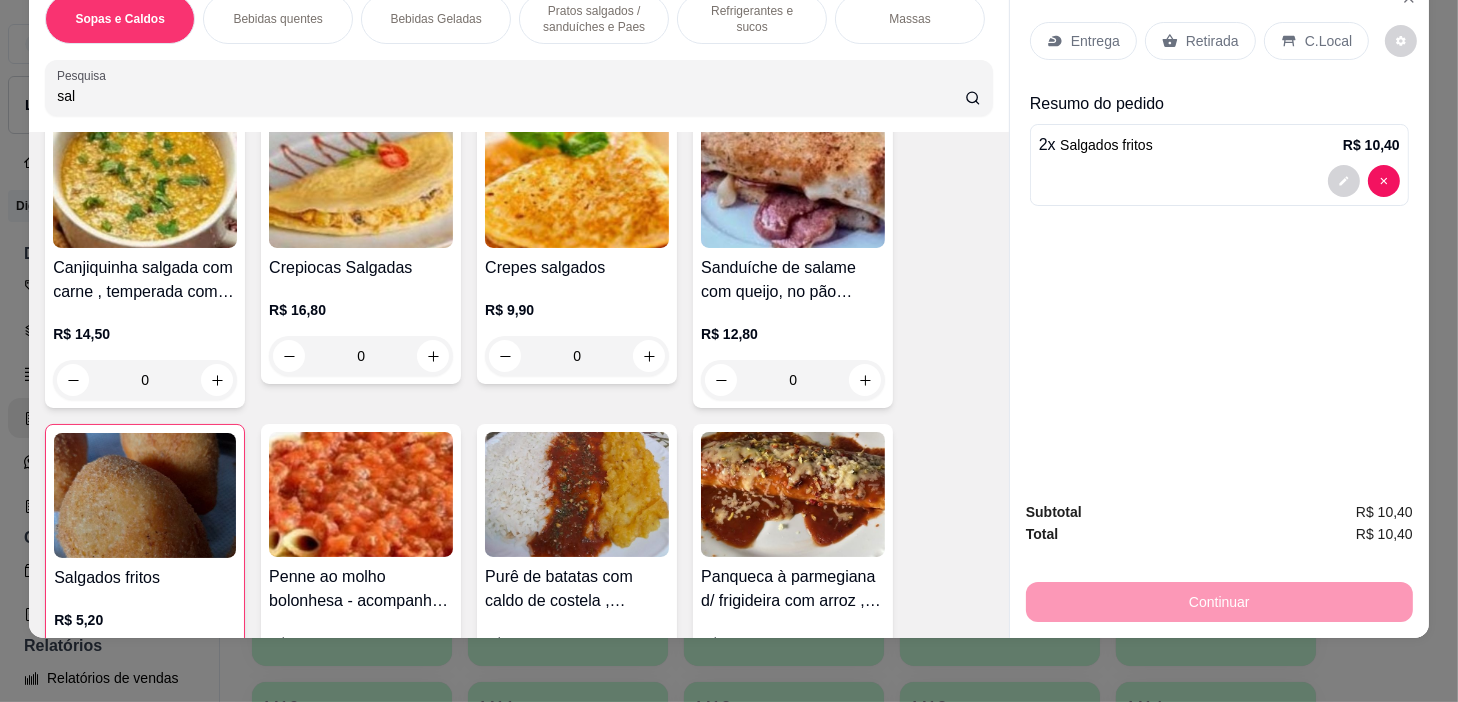 scroll, scrollTop: 0, scrollLeft: 0, axis: both 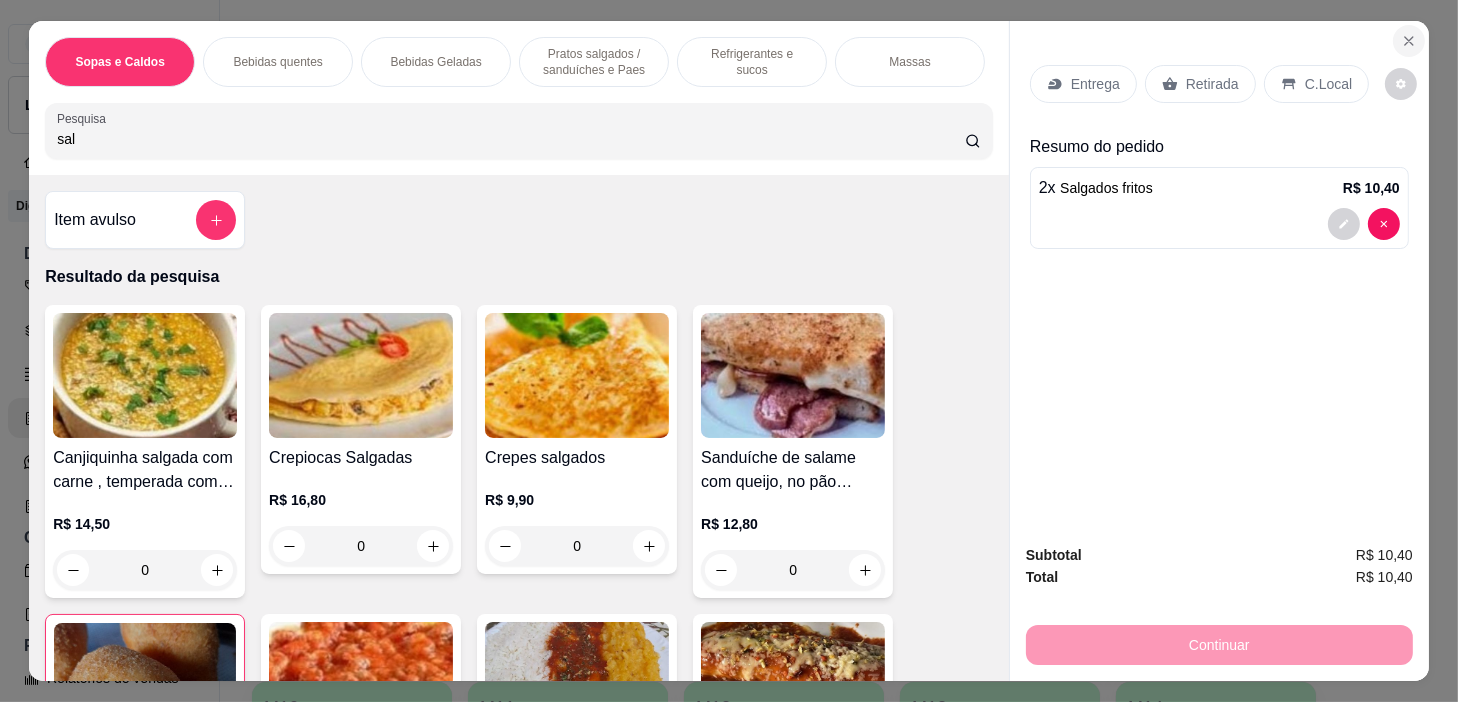 click 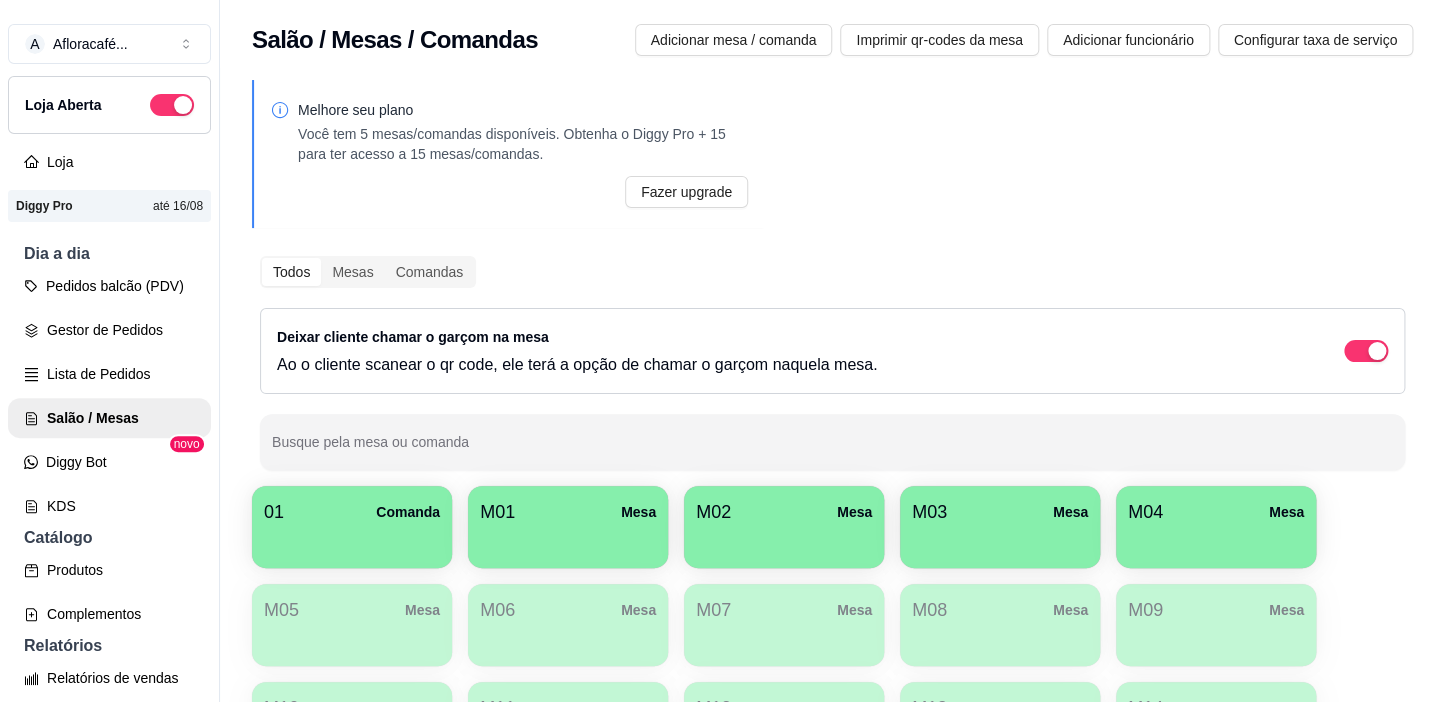 click on "Catálogo Produtos Complementos" at bounding box center [109, 580] 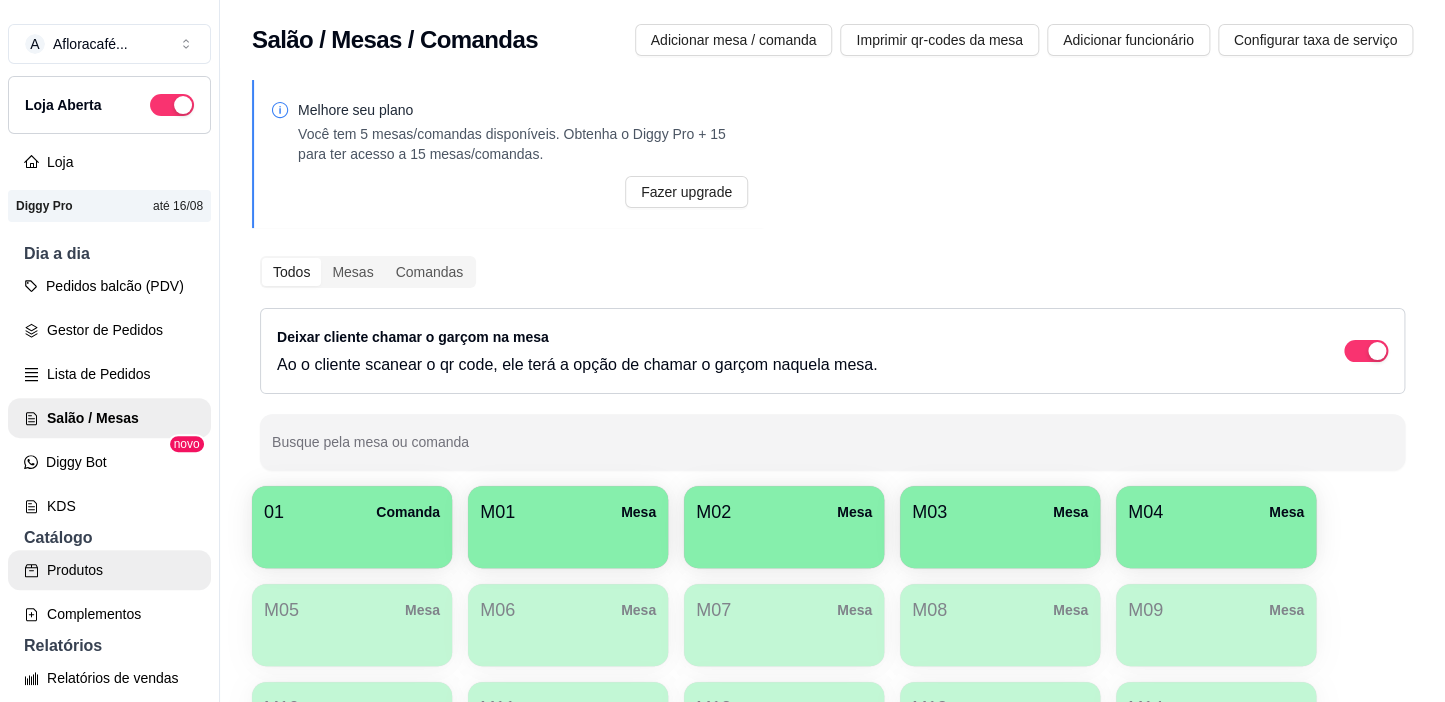 click on "Produtos" at bounding box center (109, 570) 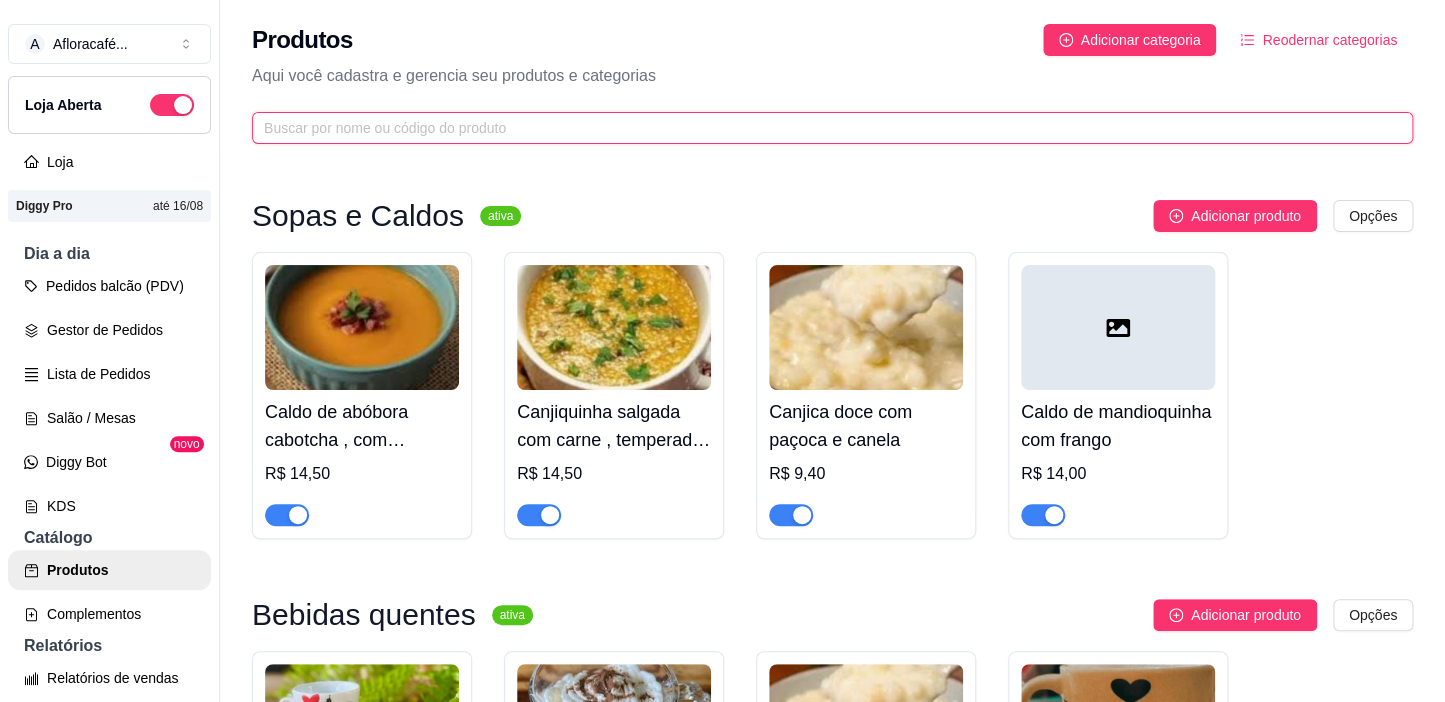 click at bounding box center (824, 128) 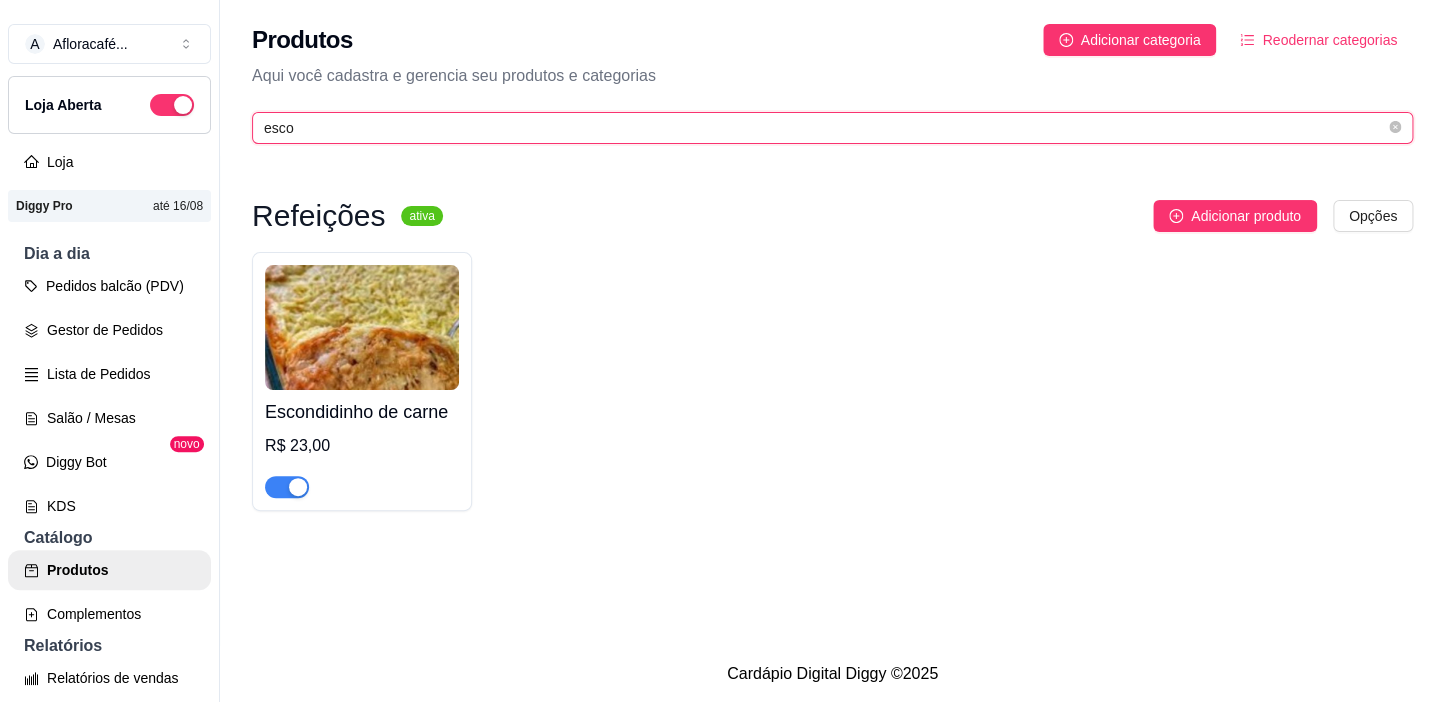 type on "esco" 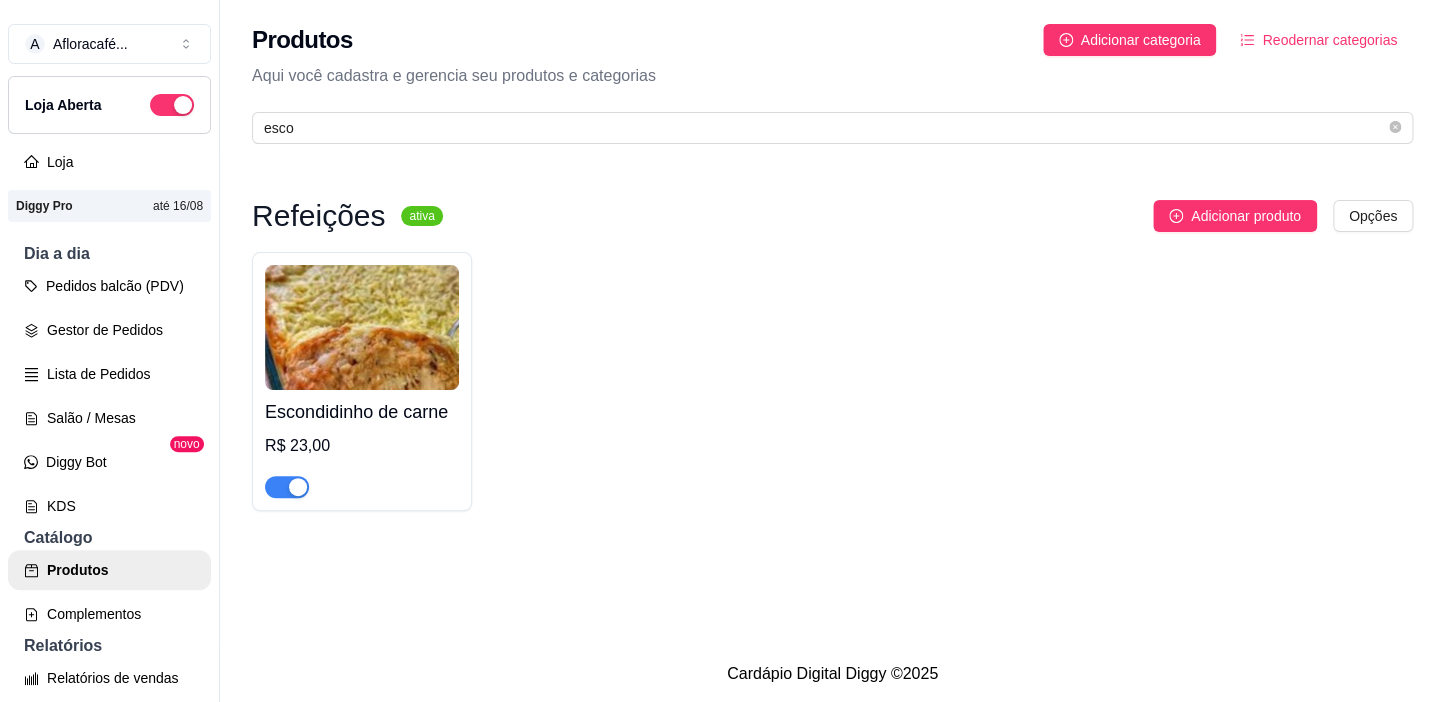 click on "Escondidinho de carne   R$ 23,00" at bounding box center (362, 444) 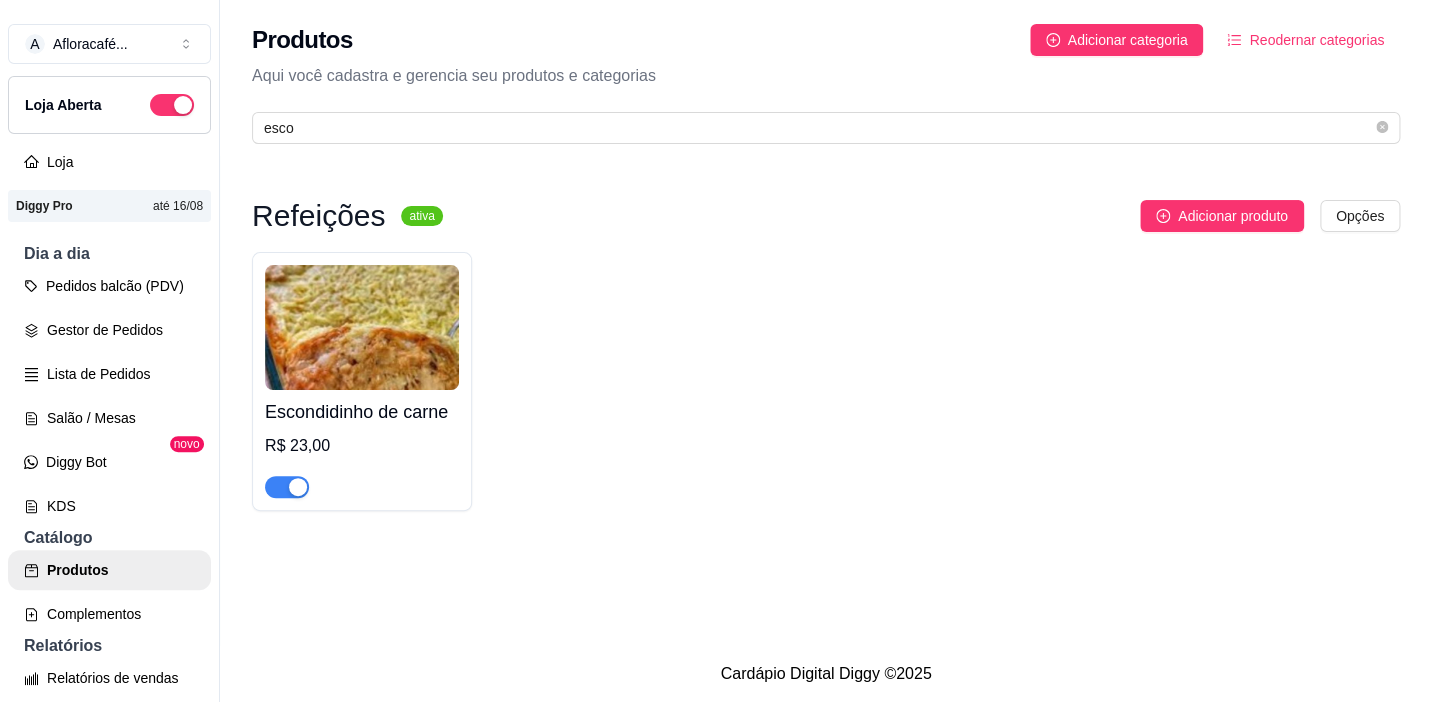 type 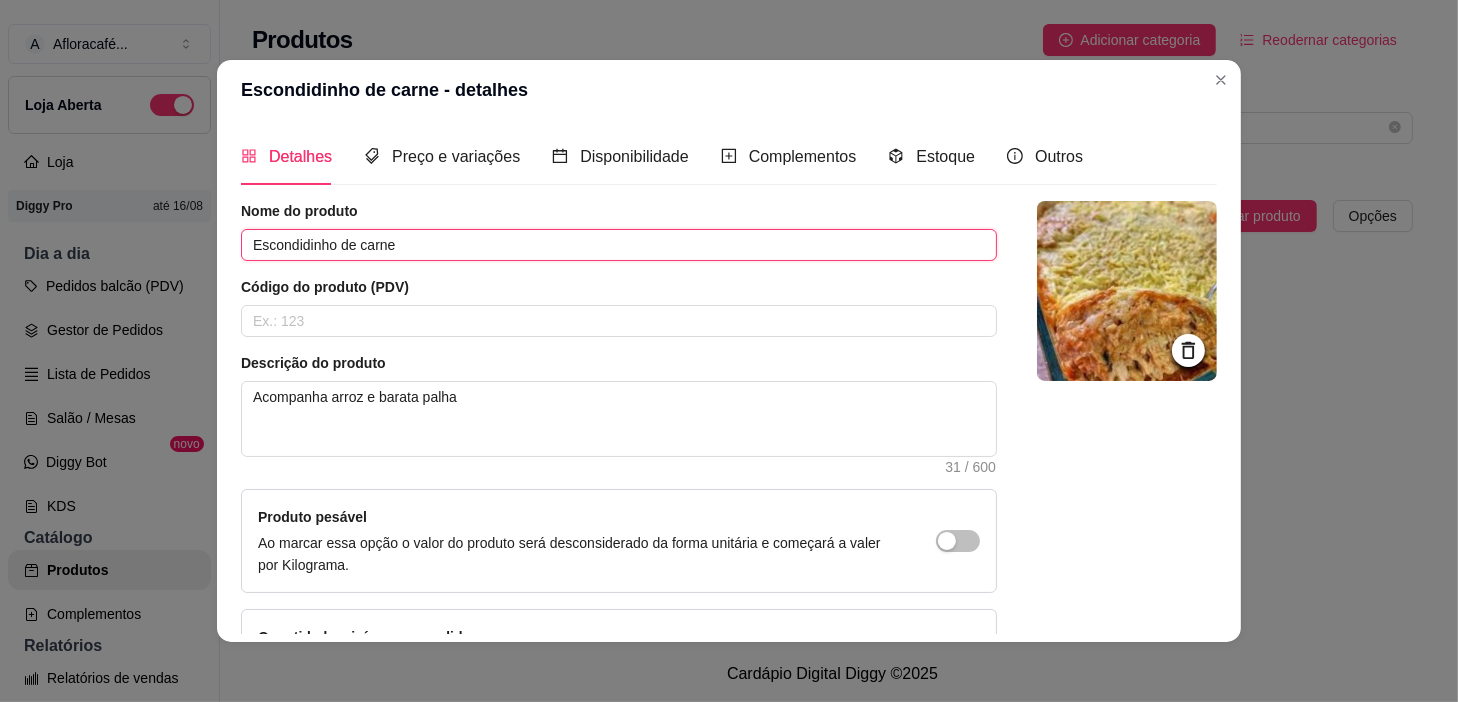 click on "Escondidinho de carne" at bounding box center (619, 245) 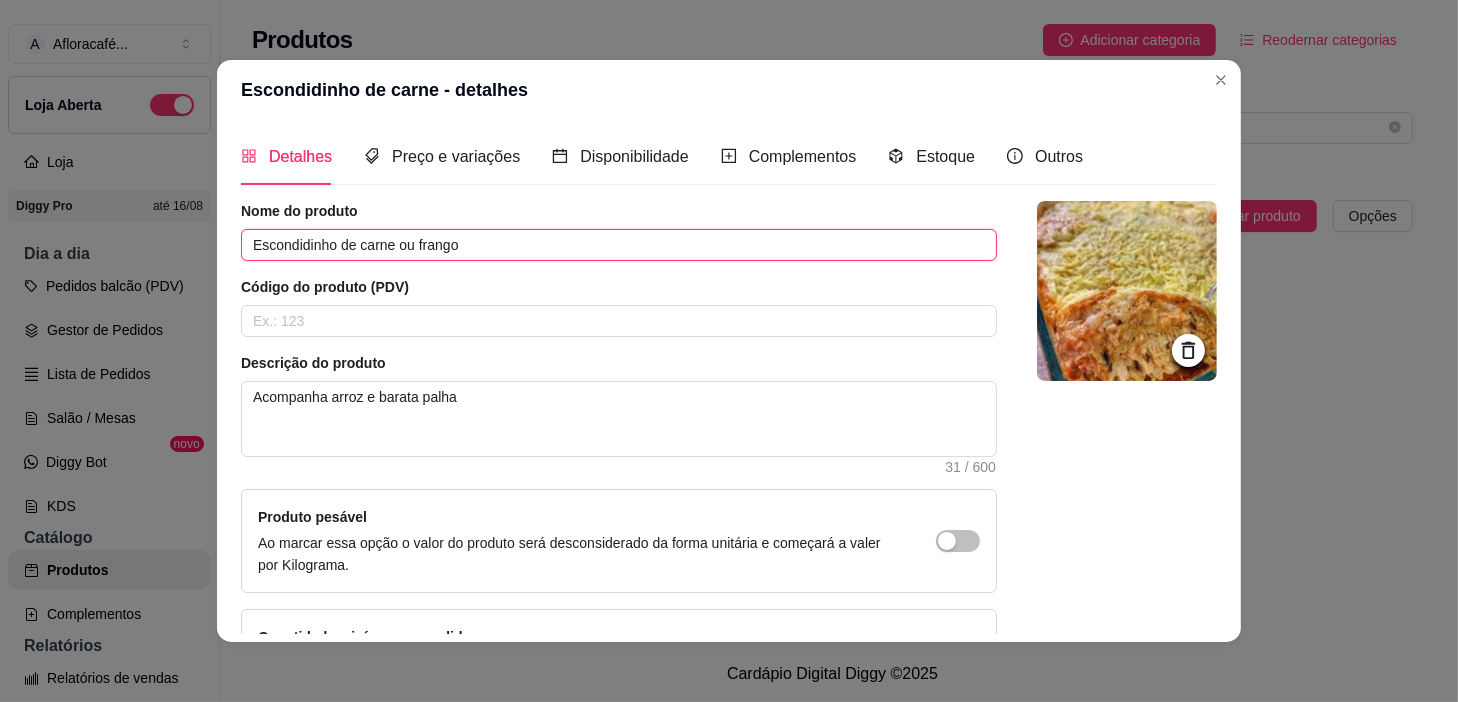 scroll, scrollTop: 3, scrollLeft: 0, axis: vertical 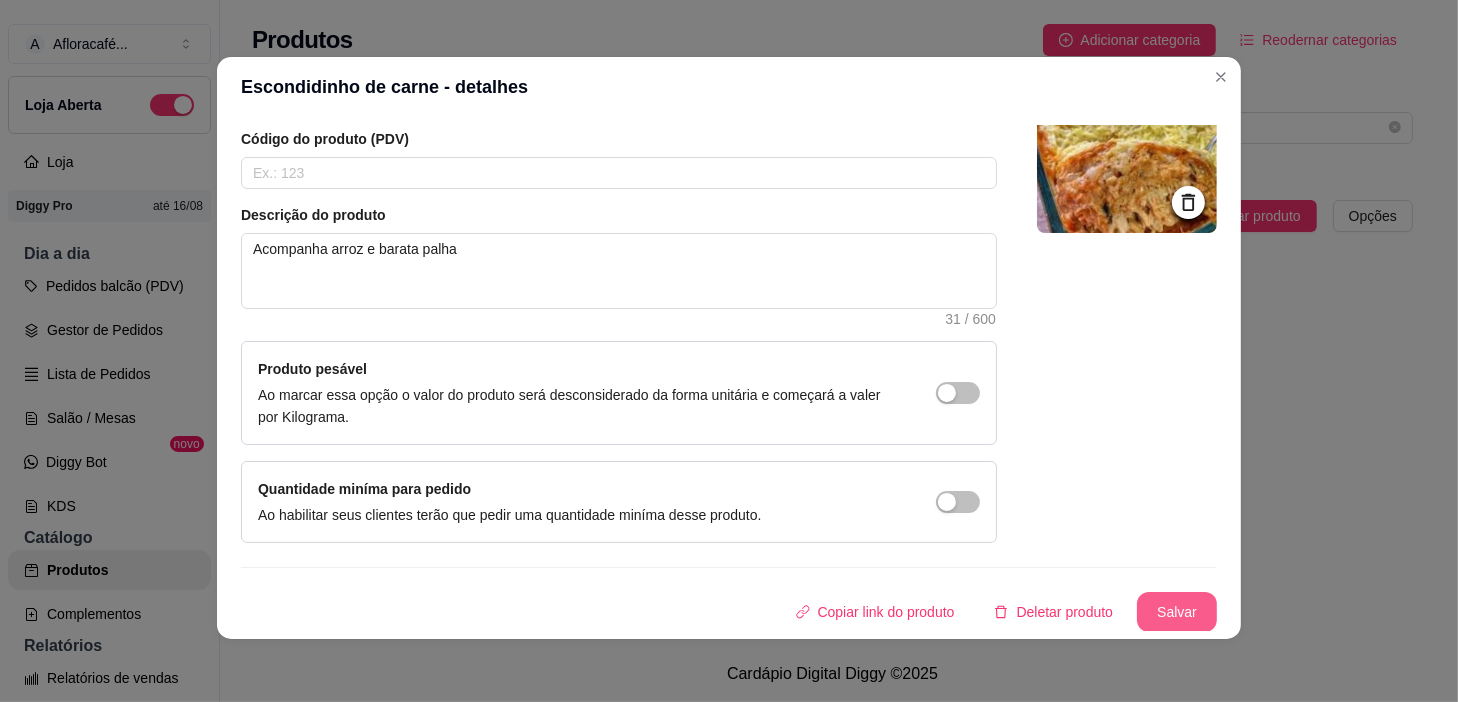 type on "Escondidinho de carne ou frango" 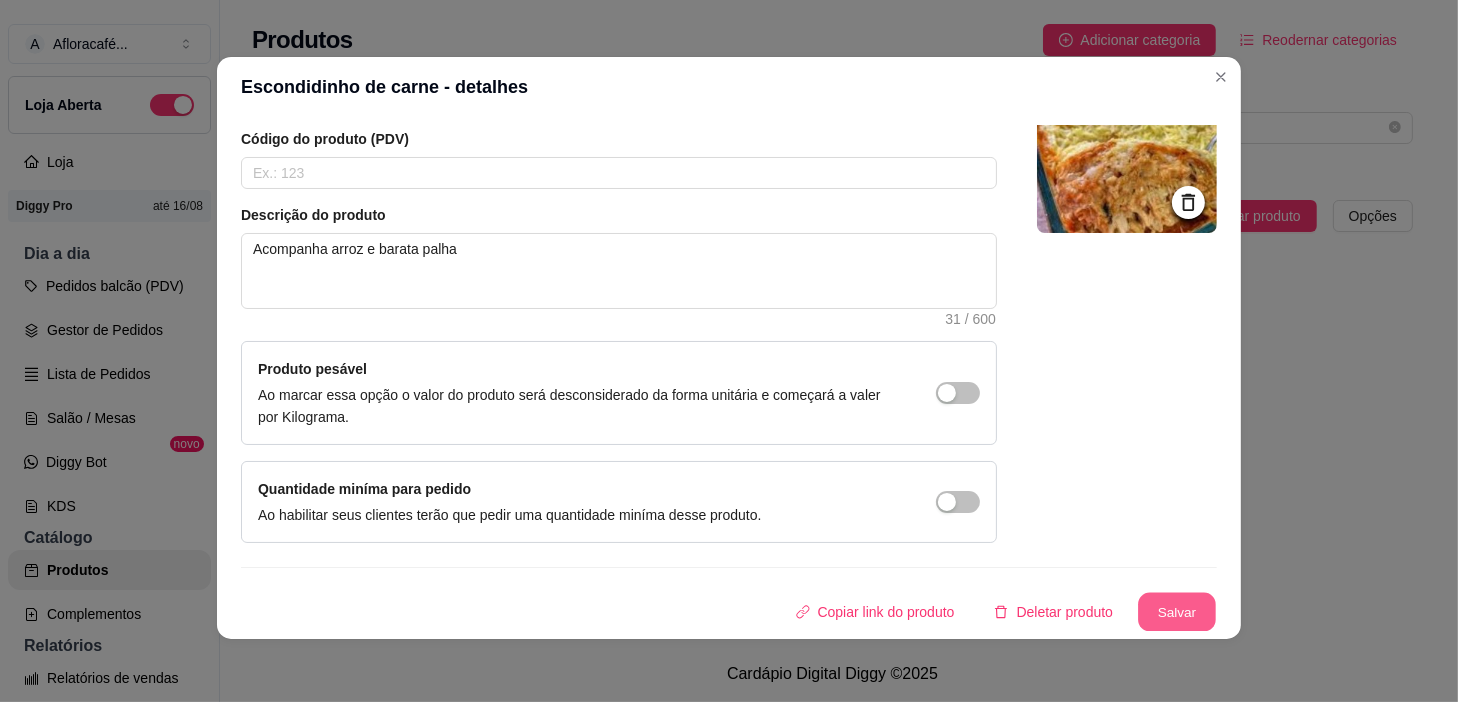 click on "Salvar" at bounding box center (1177, 612) 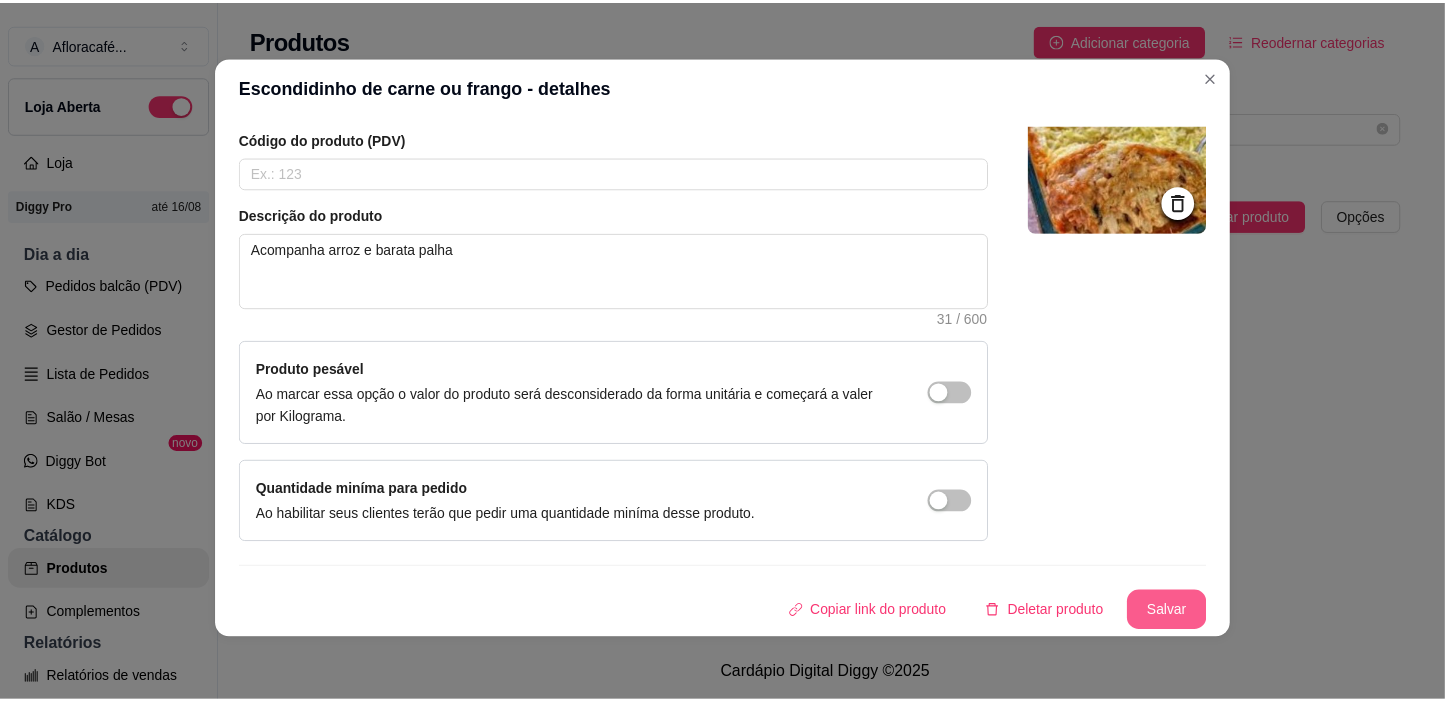 scroll, scrollTop: 0, scrollLeft: 0, axis: both 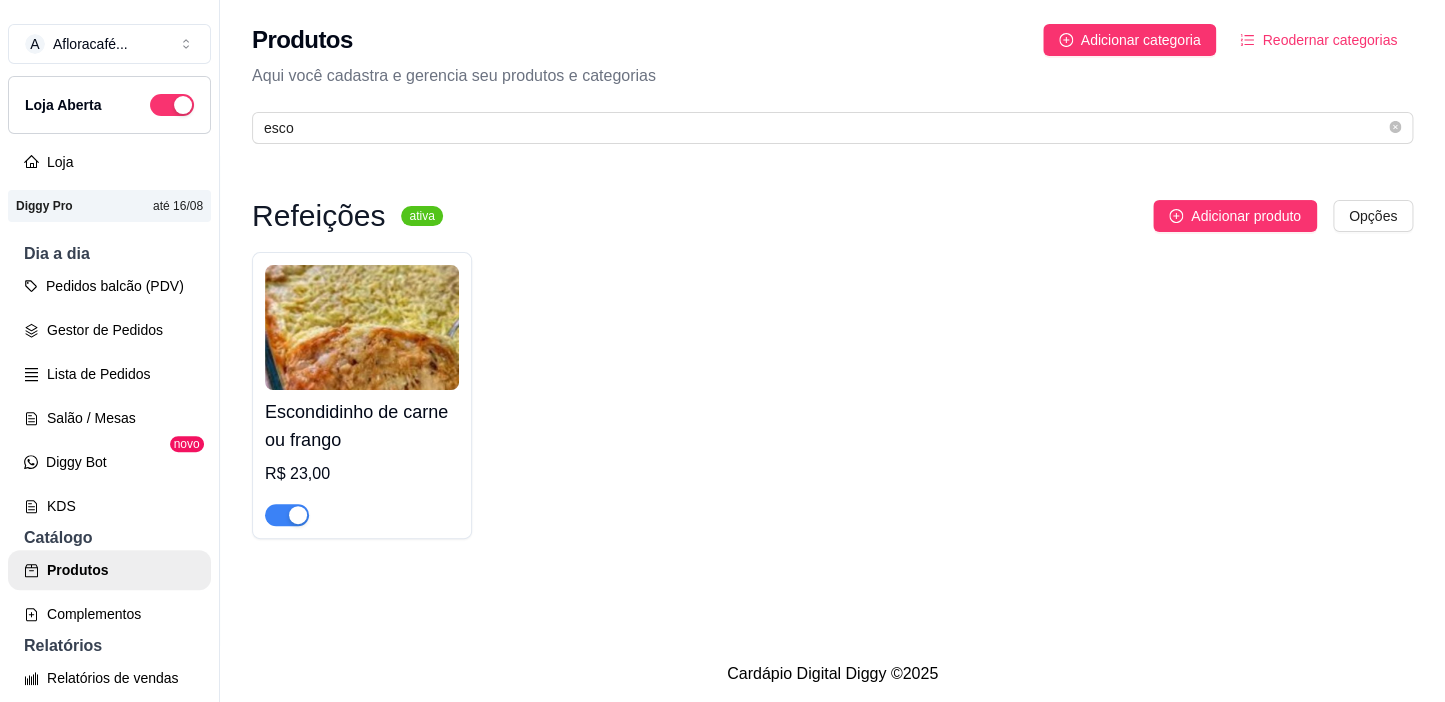 click on "Produtos Adicionar categoria Reodernar categorias Aqui você cadastra e gerencia seu produtos e categorias esco" at bounding box center [832, 78] 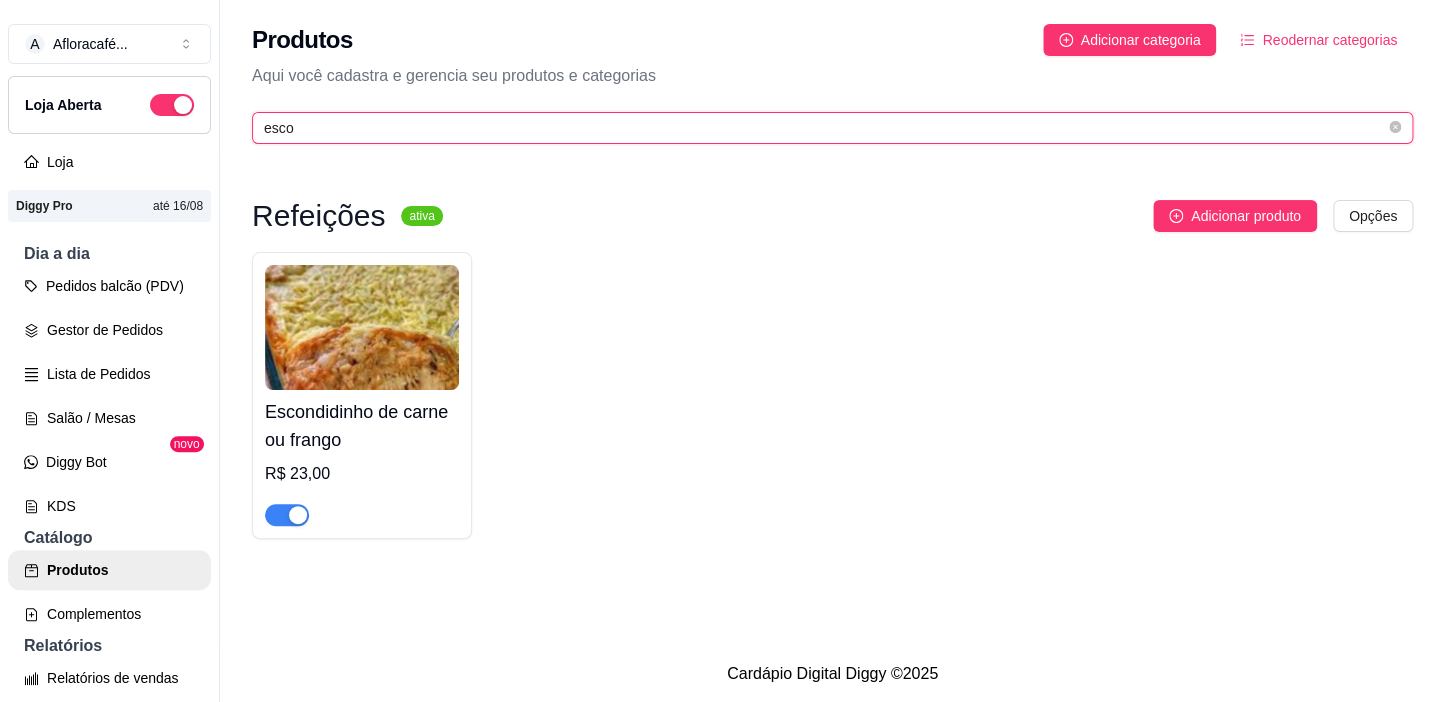 click on "esco" at bounding box center [824, 128] 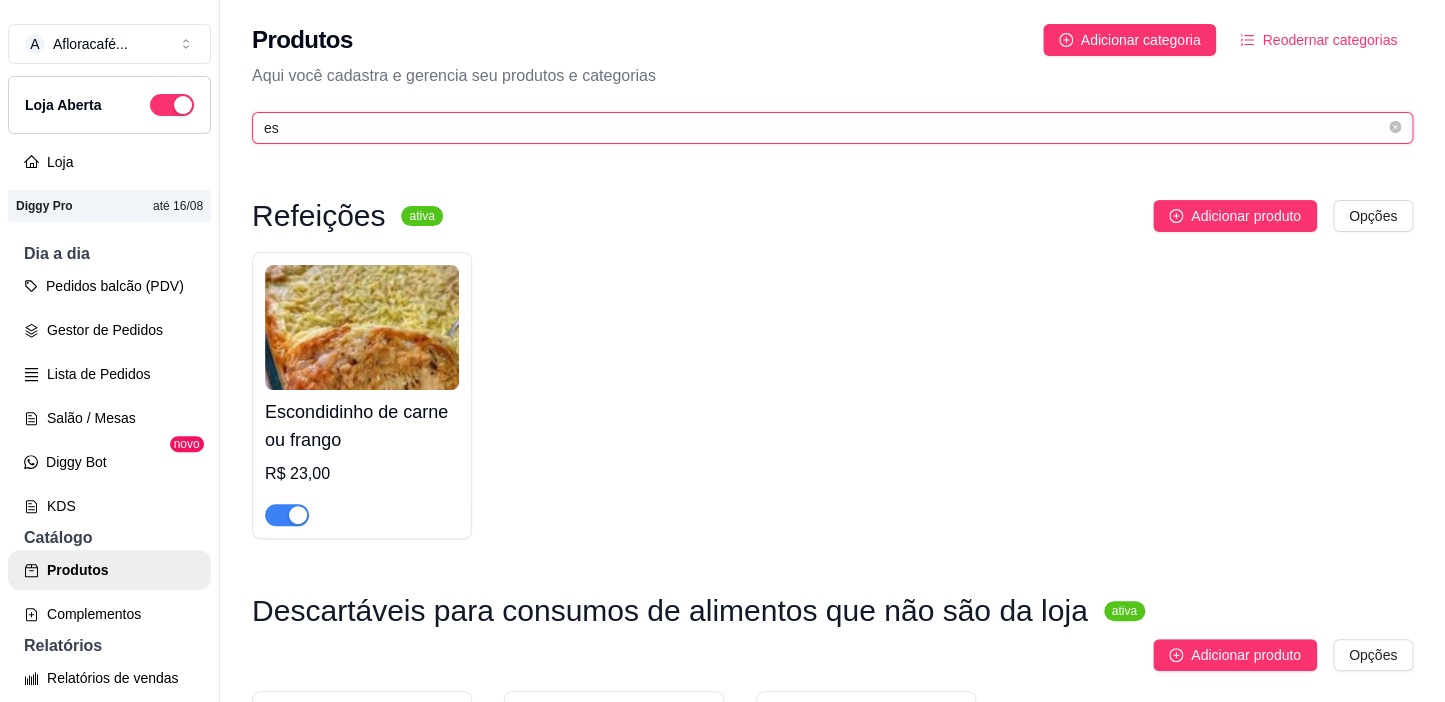 type on "e" 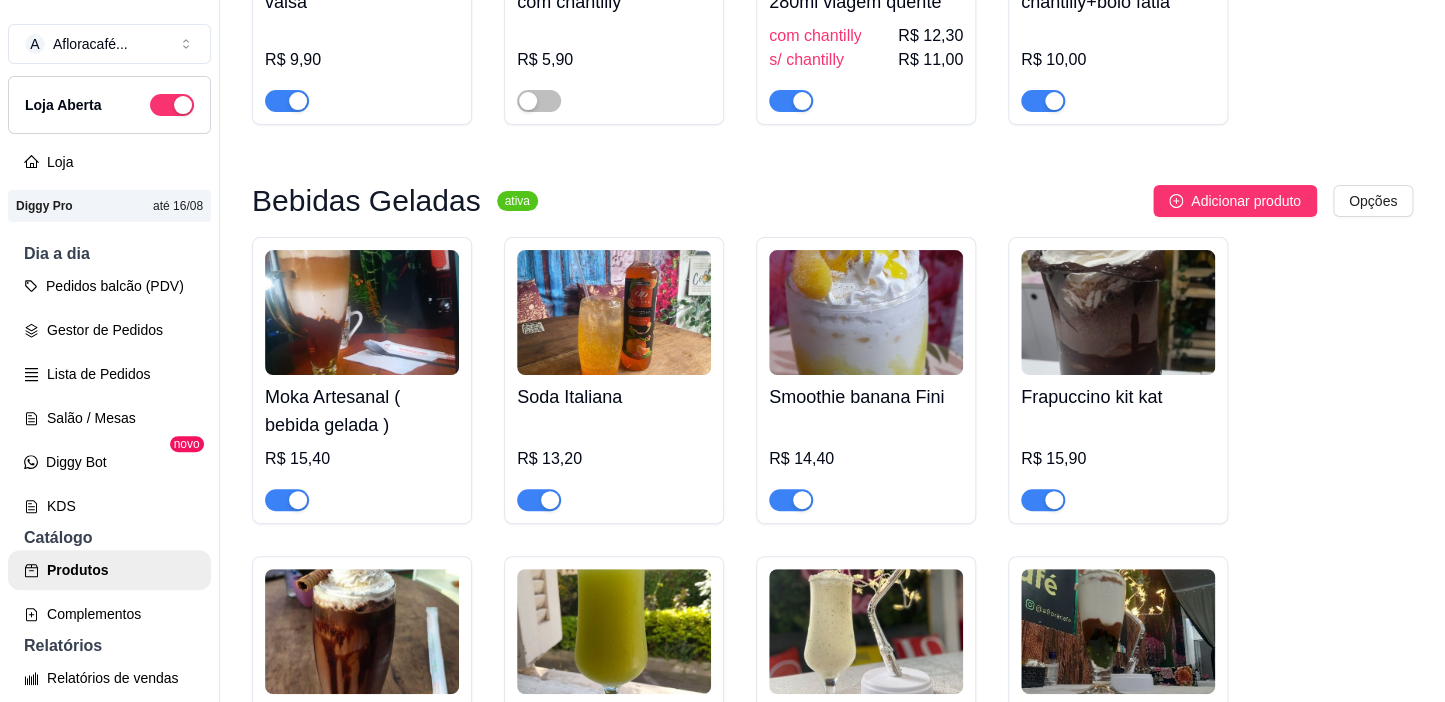 scroll, scrollTop: 4450, scrollLeft: 0, axis: vertical 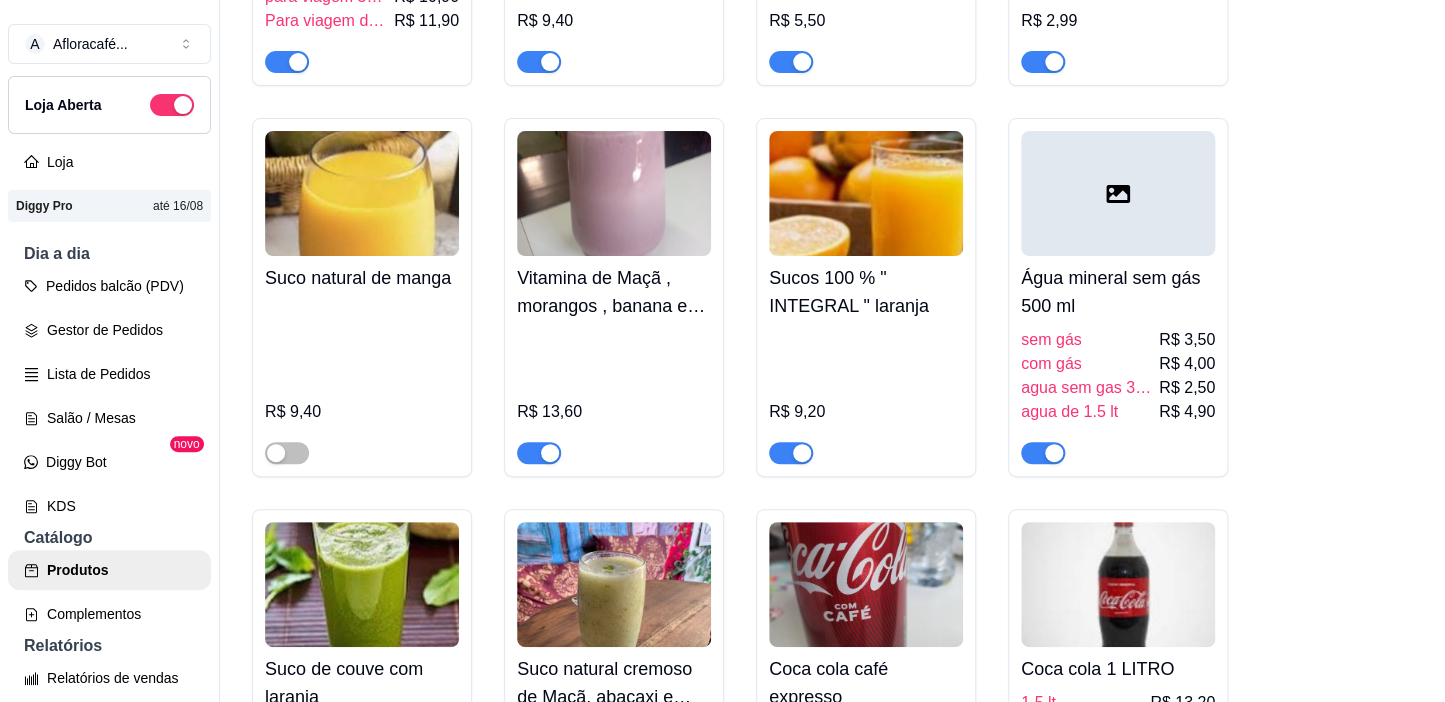 type 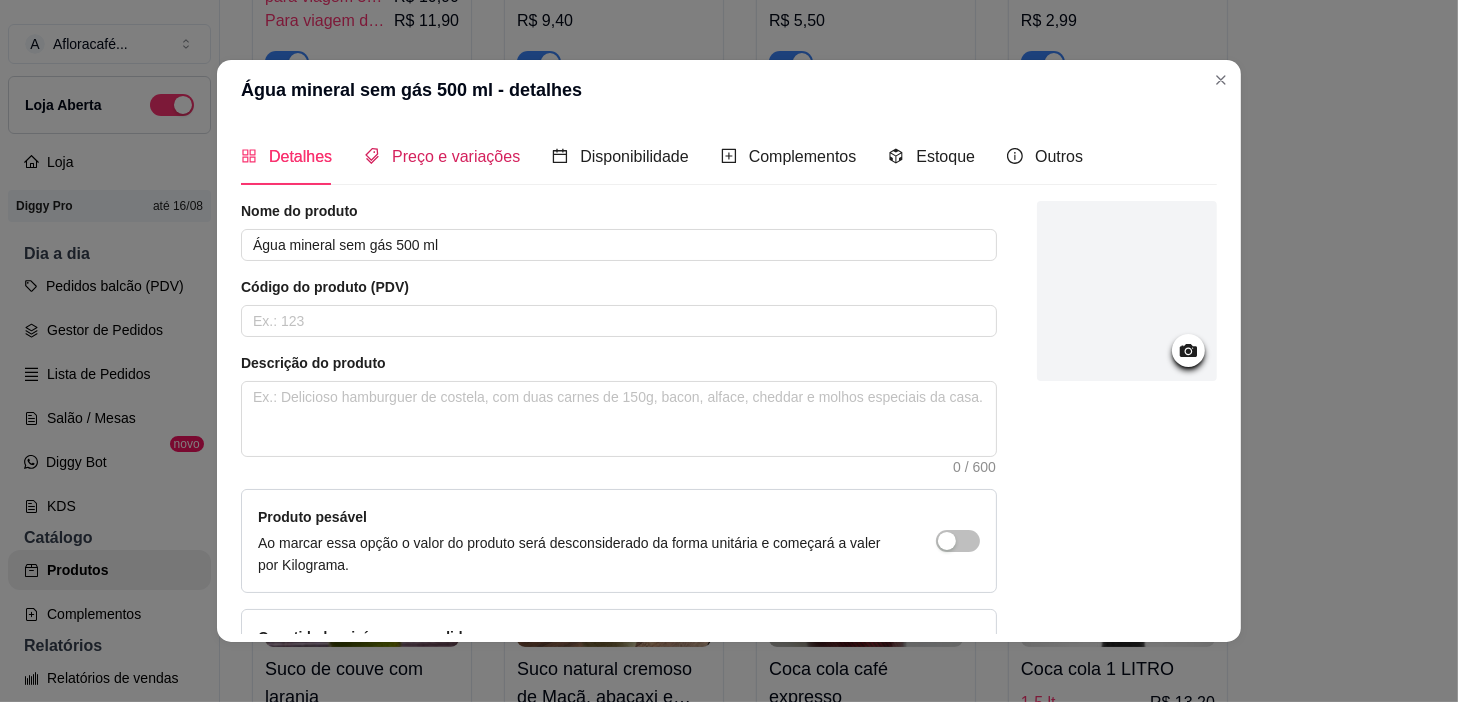 click on "Preço e variações" at bounding box center [456, 156] 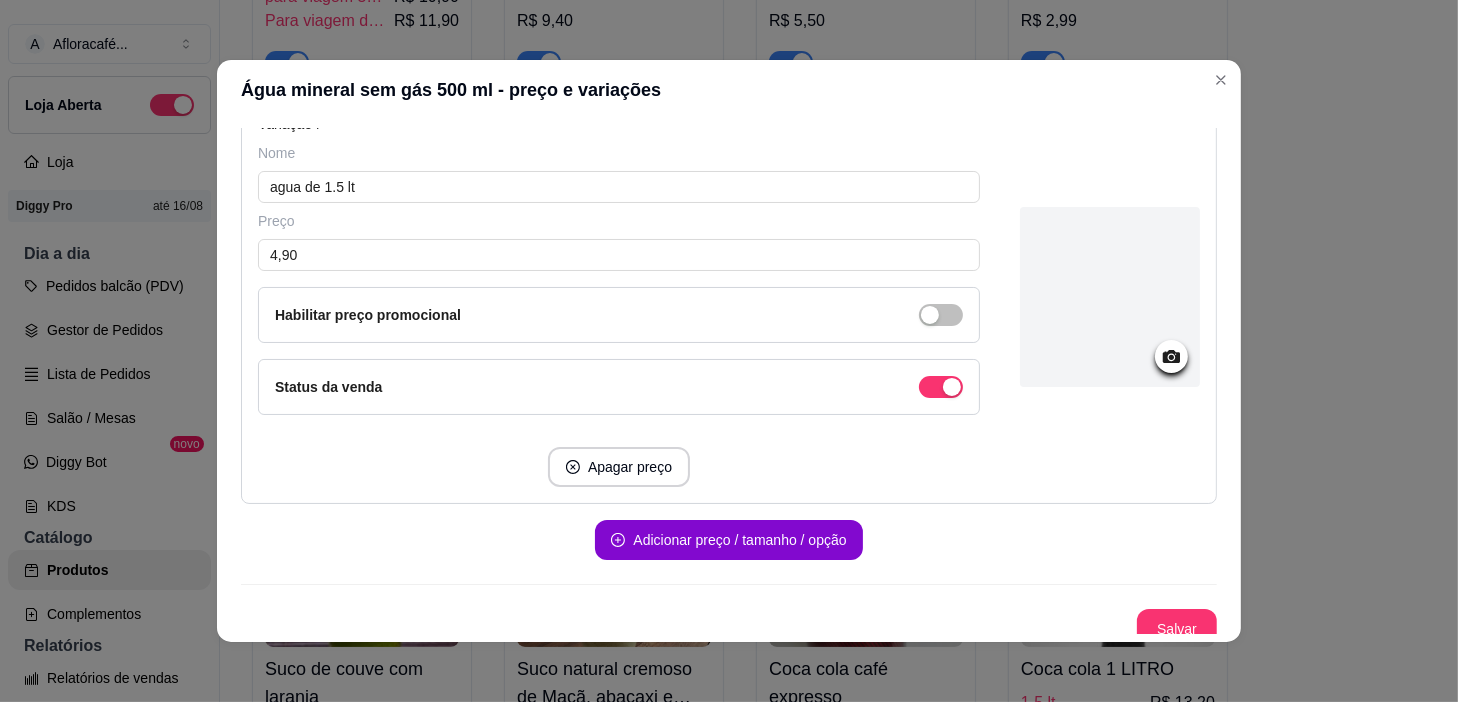 scroll, scrollTop: 1556, scrollLeft: 0, axis: vertical 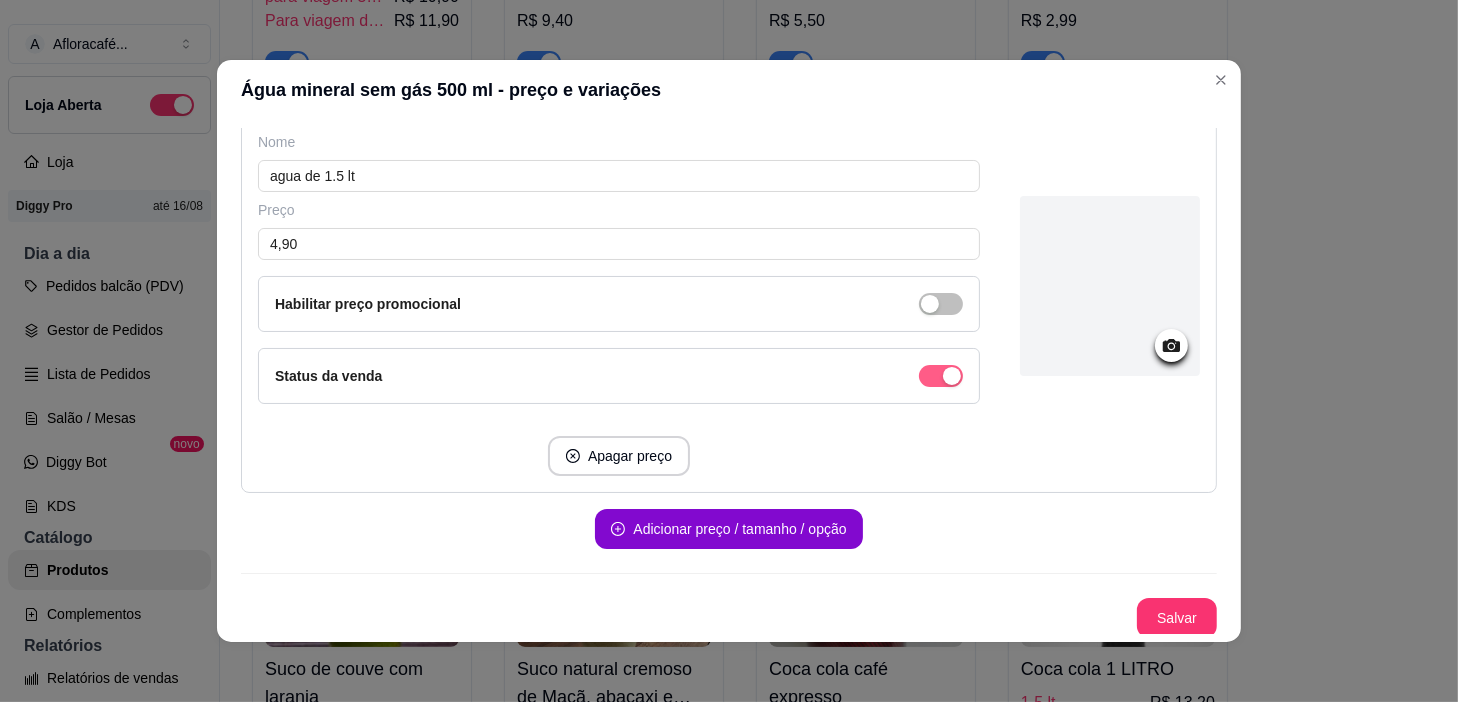 click at bounding box center [952, -908] 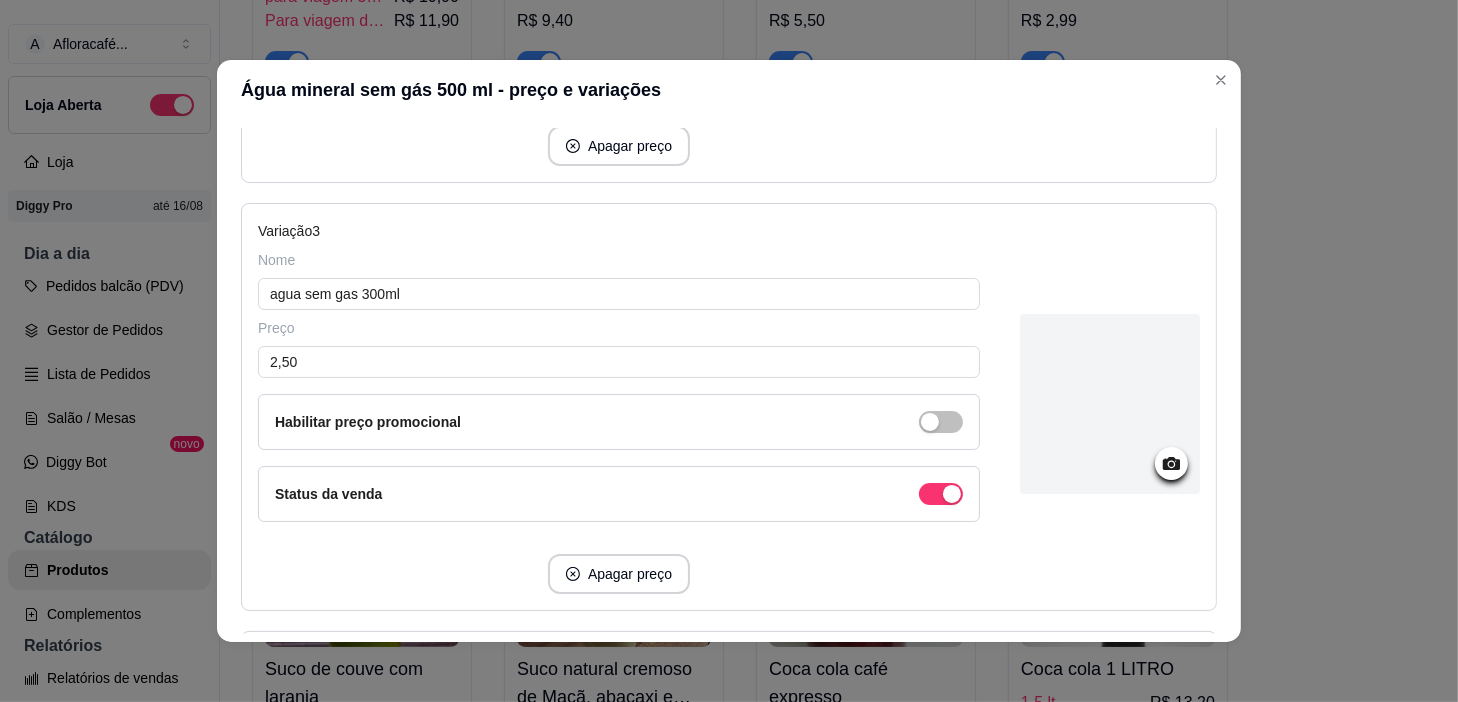 scroll, scrollTop: 1101, scrollLeft: 0, axis: vertical 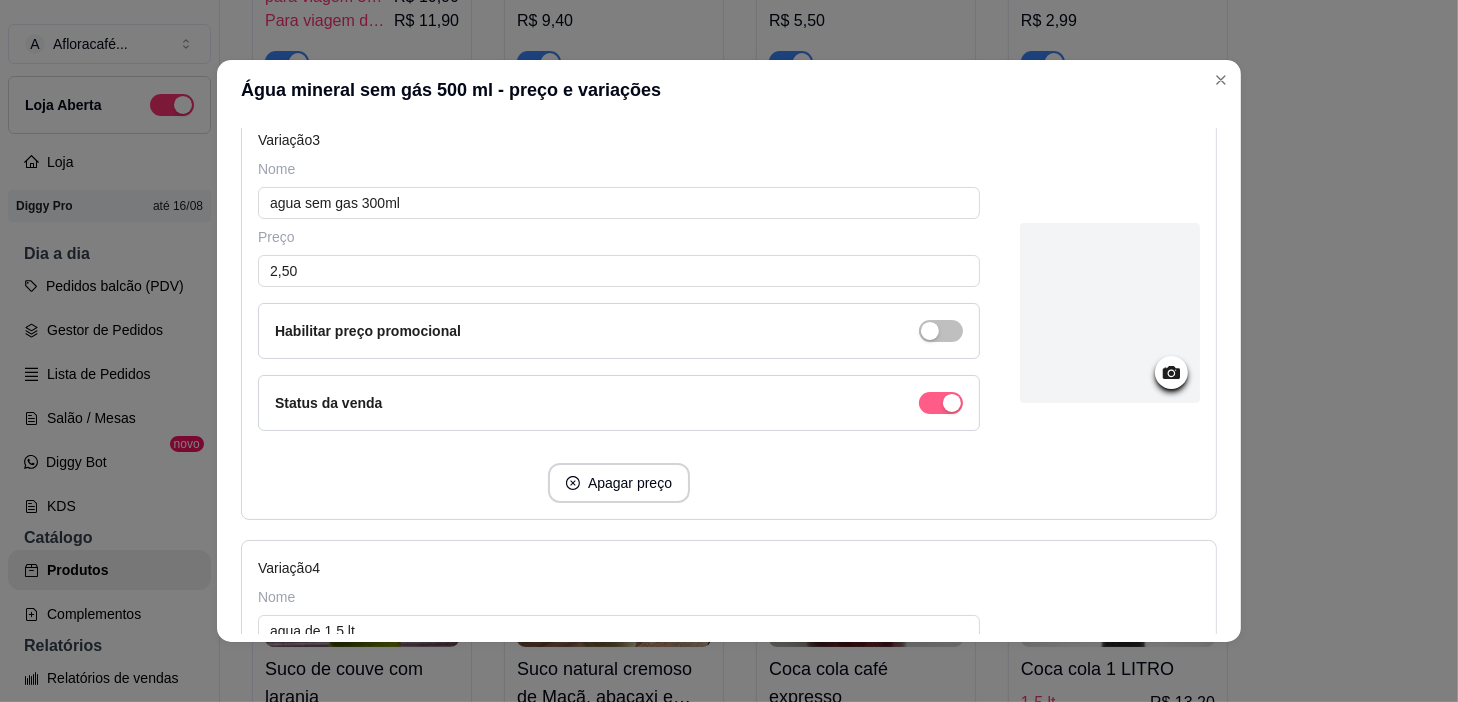 click at bounding box center [952, -453] 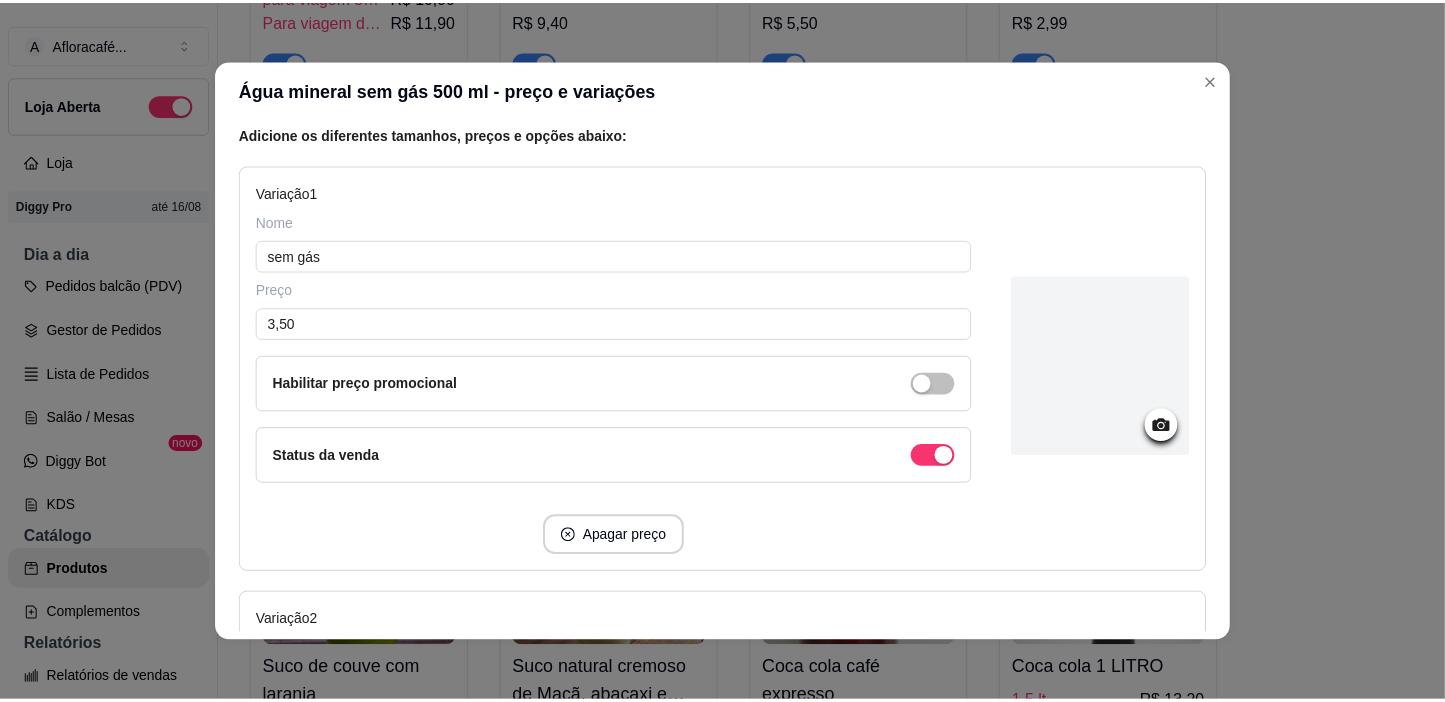 scroll, scrollTop: 101, scrollLeft: 0, axis: vertical 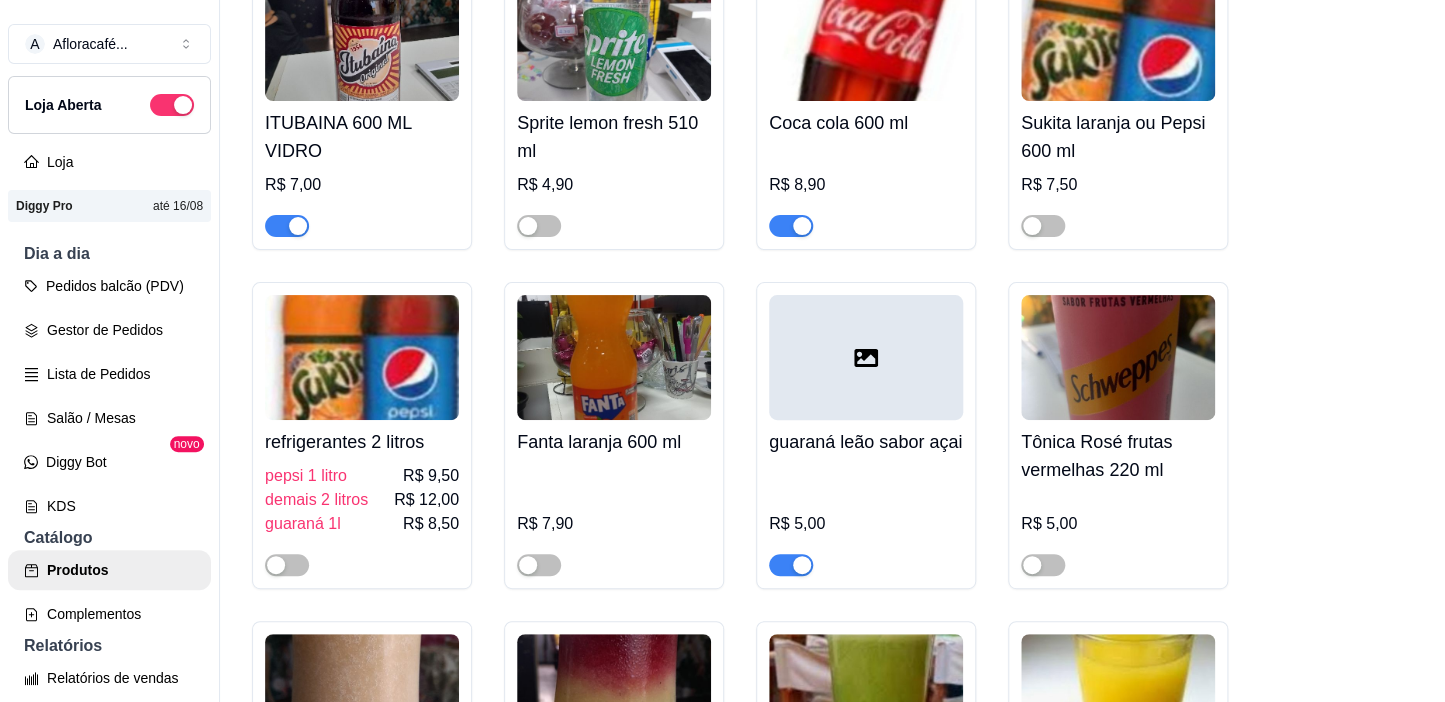 click on "guaraná leão sabor açai" at bounding box center (866, 442) 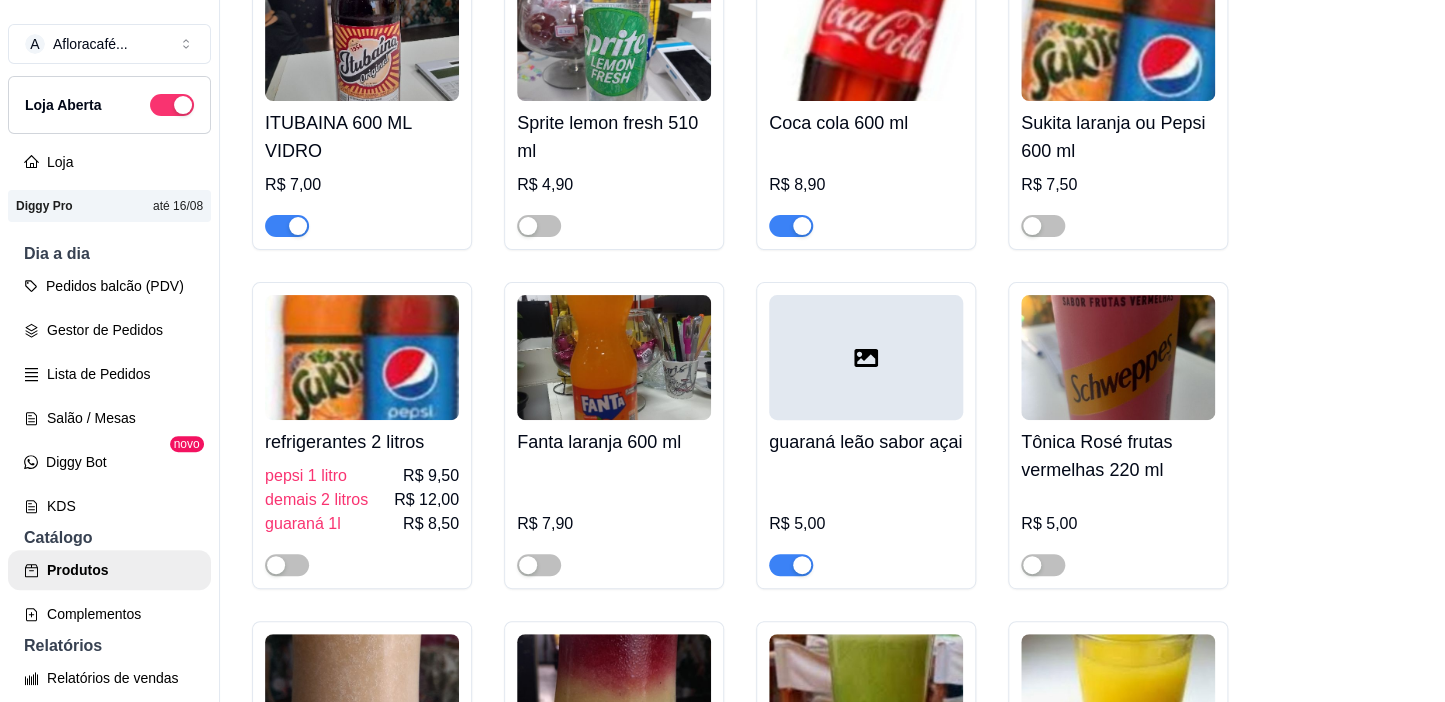 type 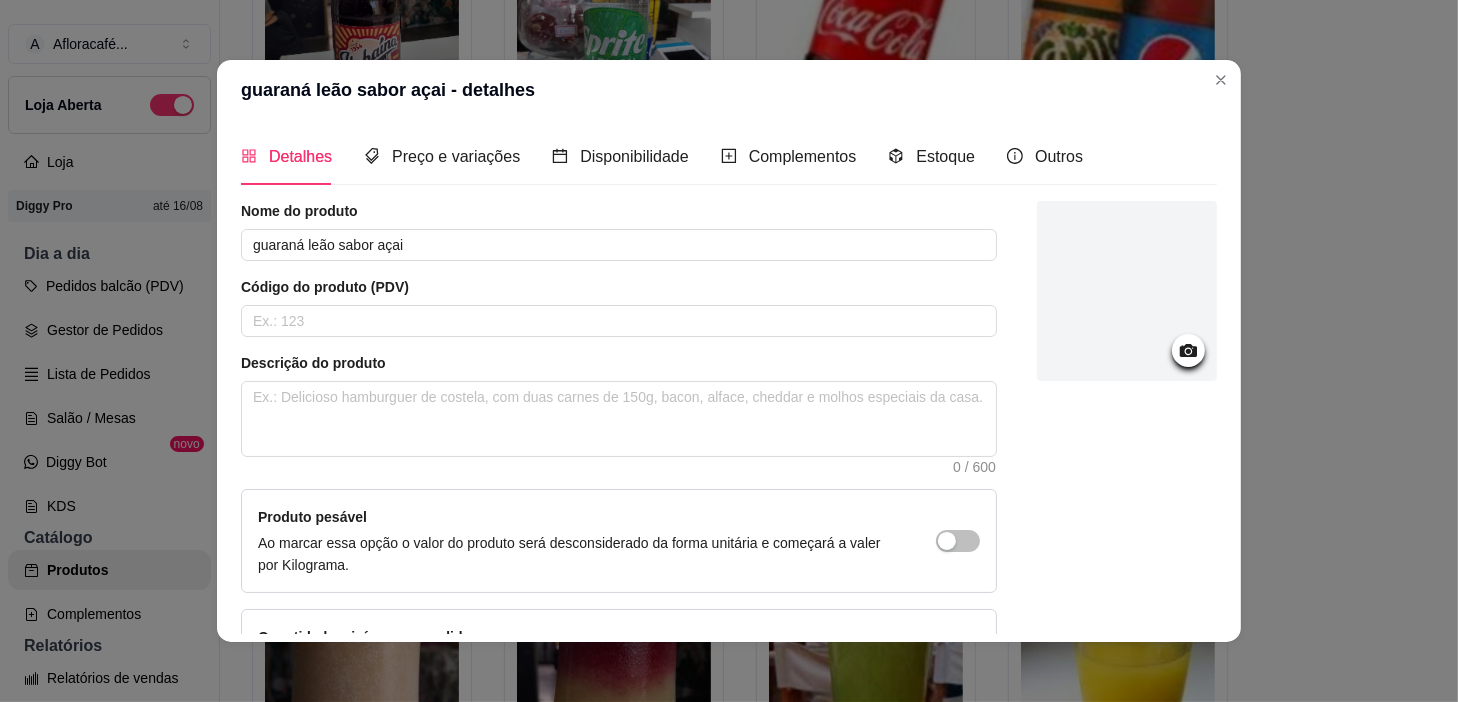 click on "Nome do produto" at bounding box center (619, 211) 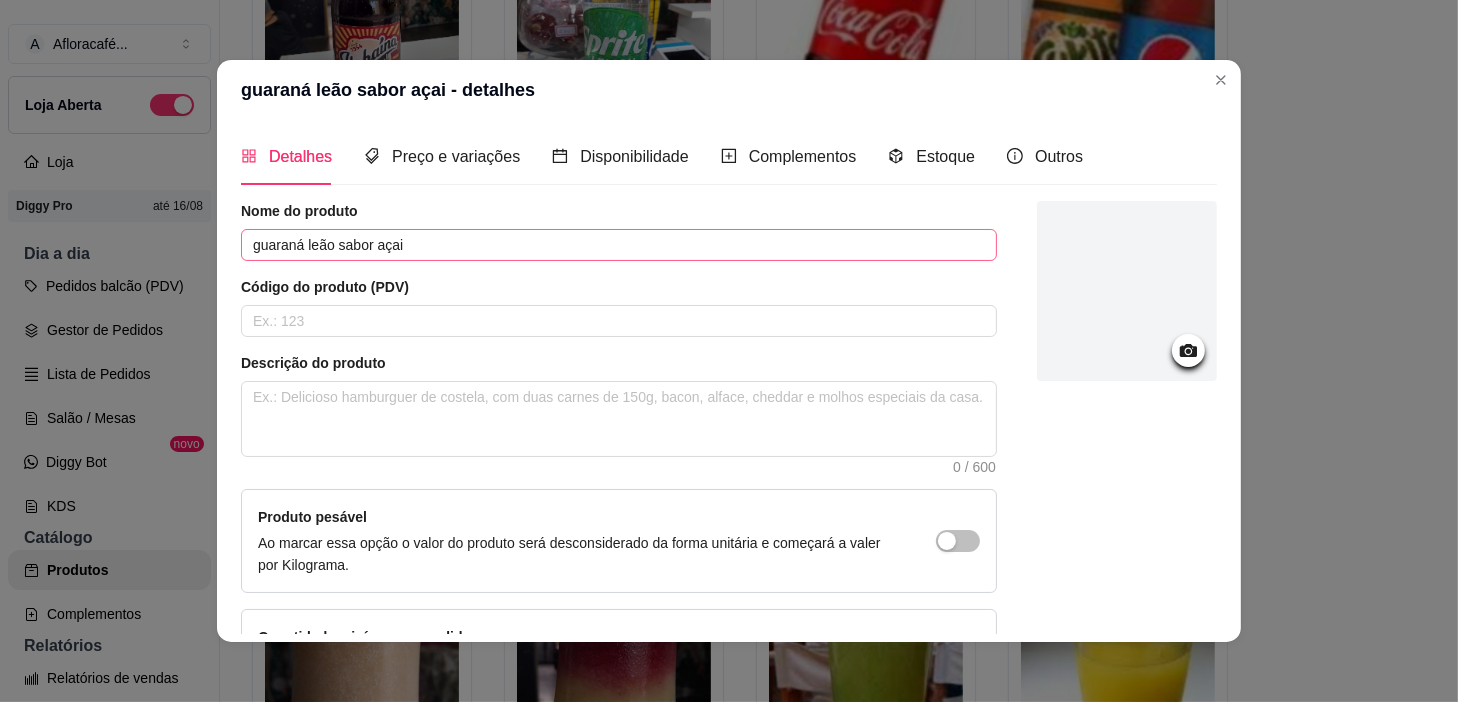 click on "Nome do produto guaraná leão sabor açai" at bounding box center (619, 231) 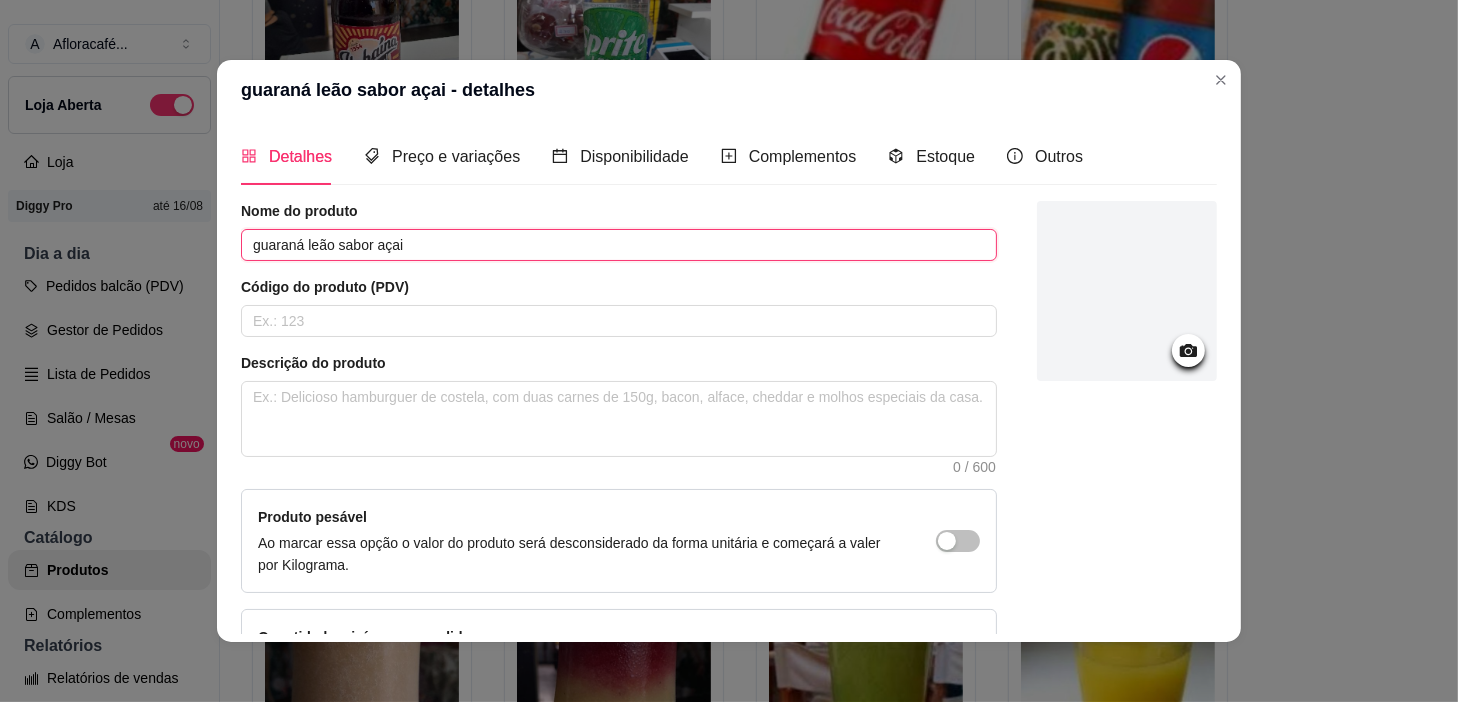 click on "guaraná leão sabor açai" at bounding box center (619, 245) 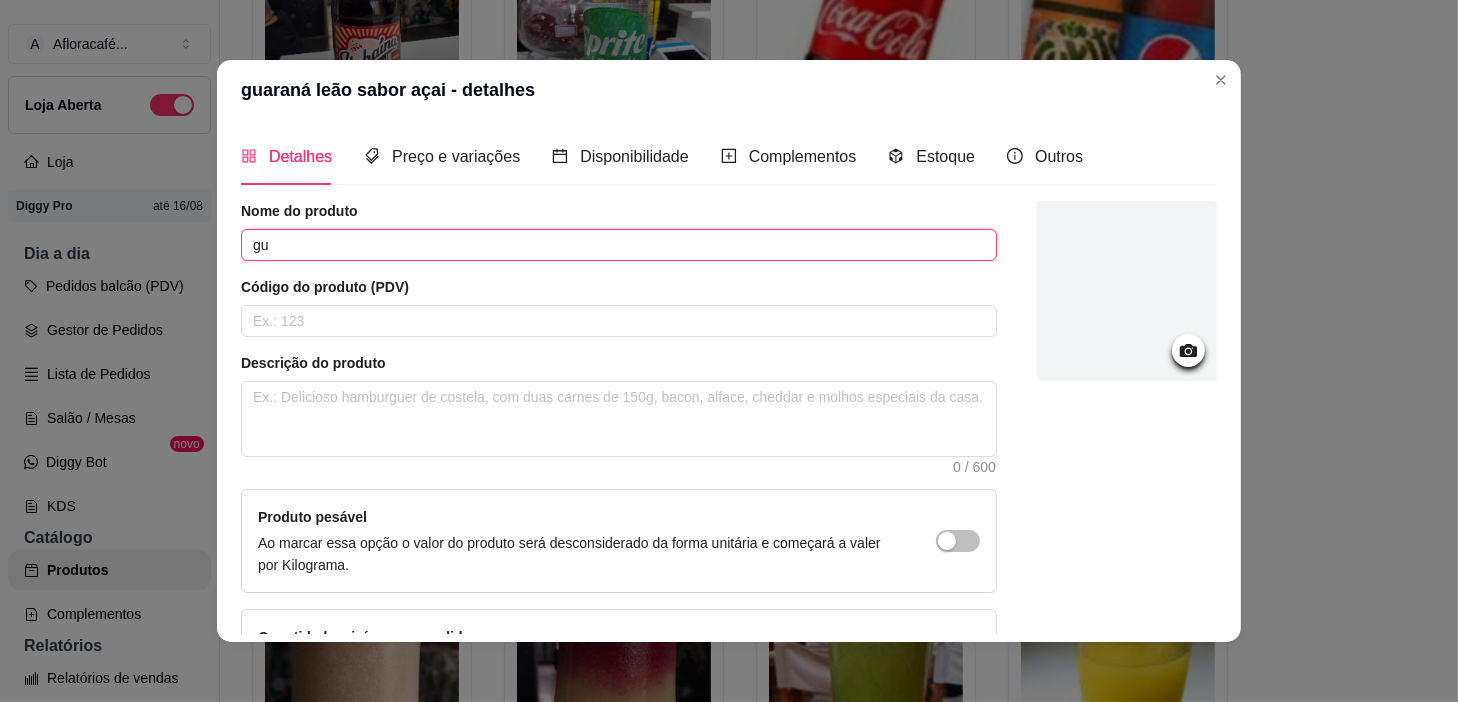 type on "g" 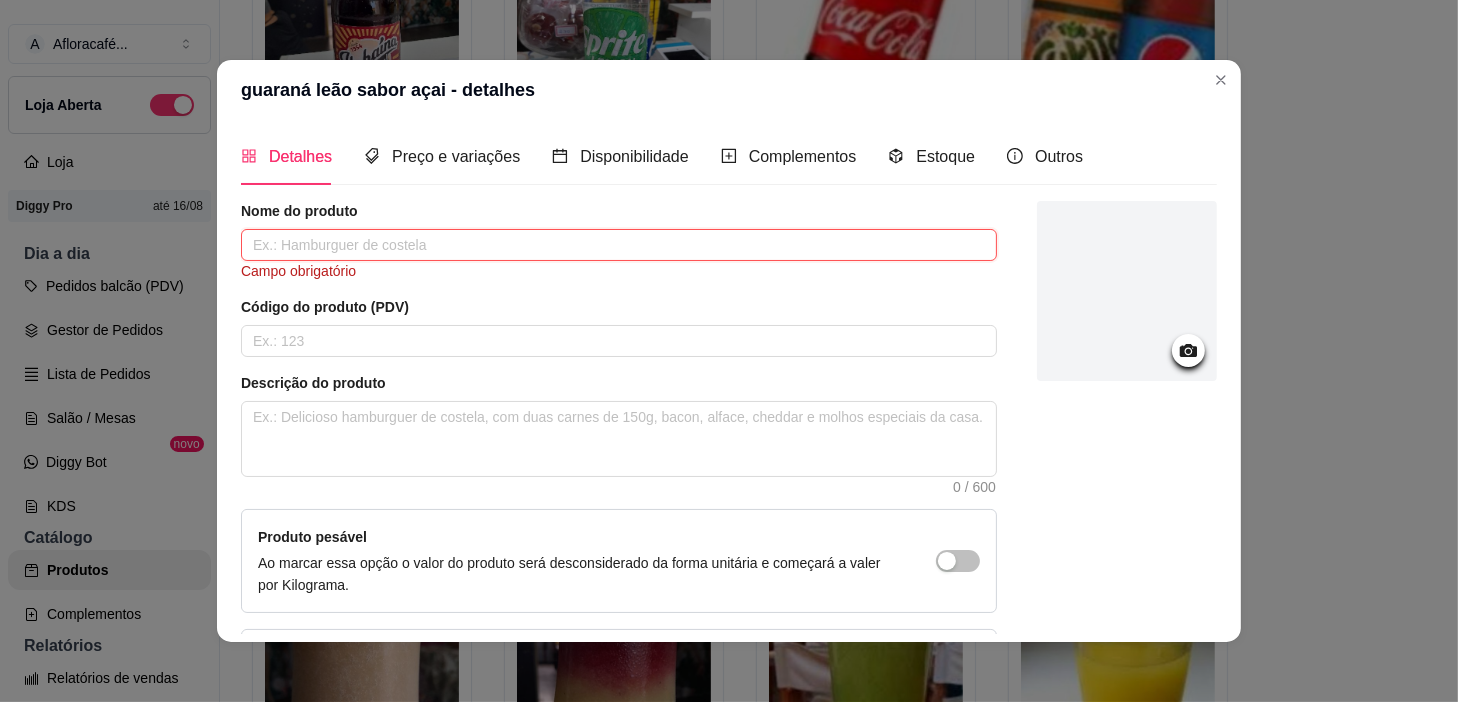 type on "e" 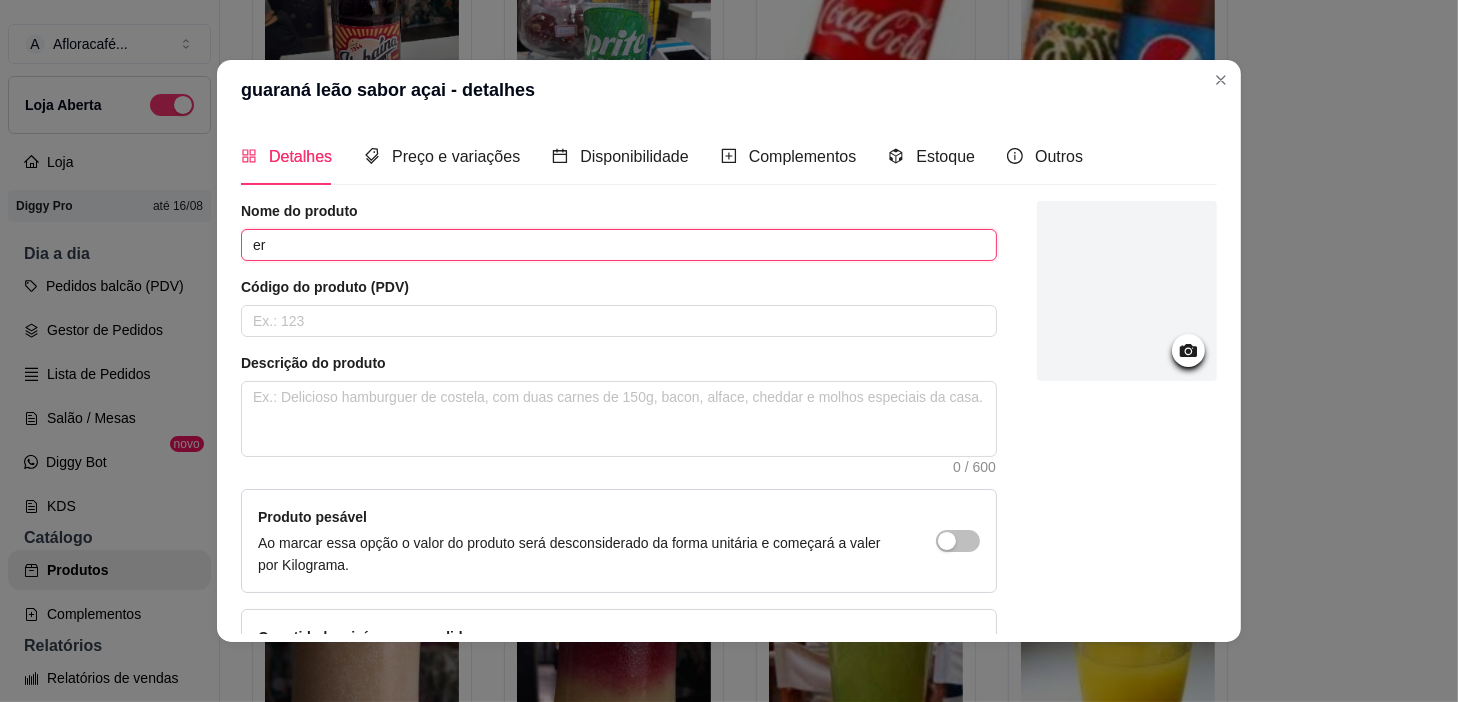 type on "e" 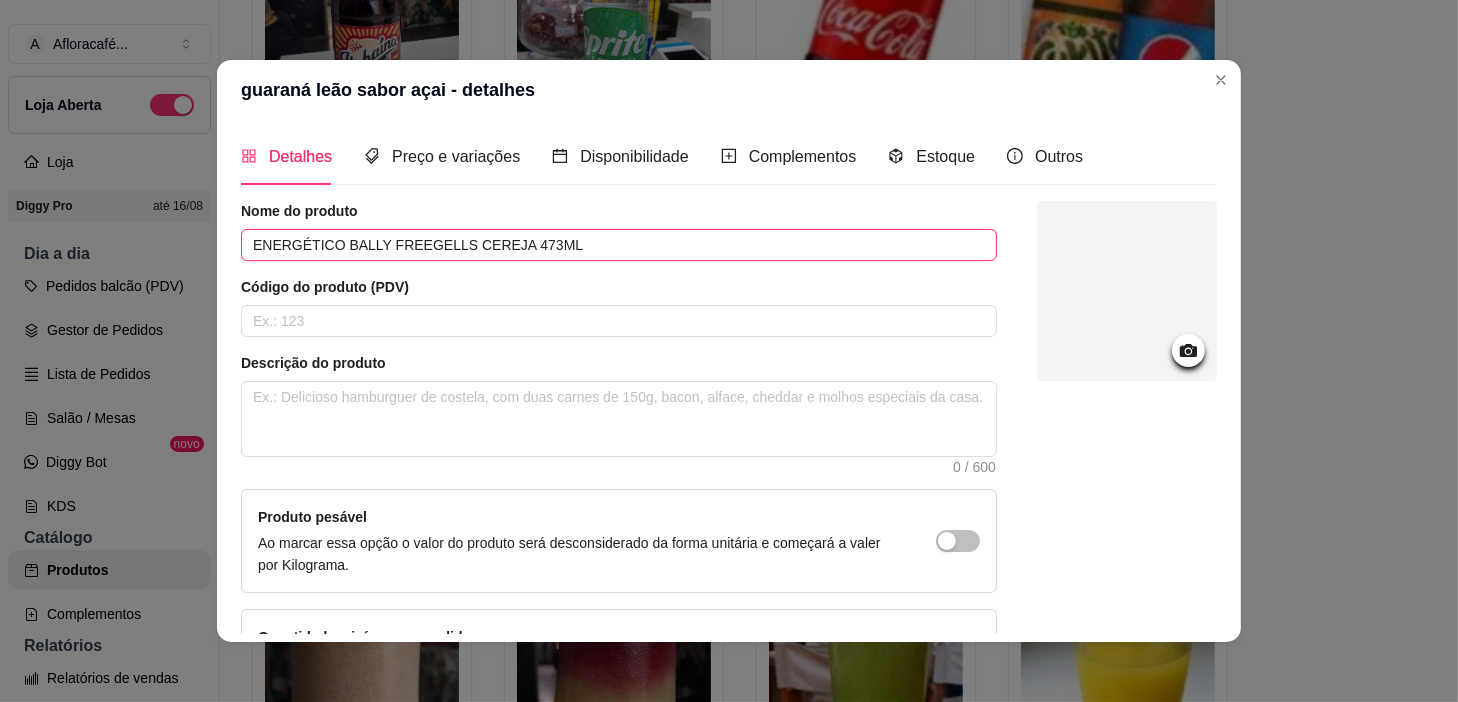 scroll, scrollTop: 145, scrollLeft: 0, axis: vertical 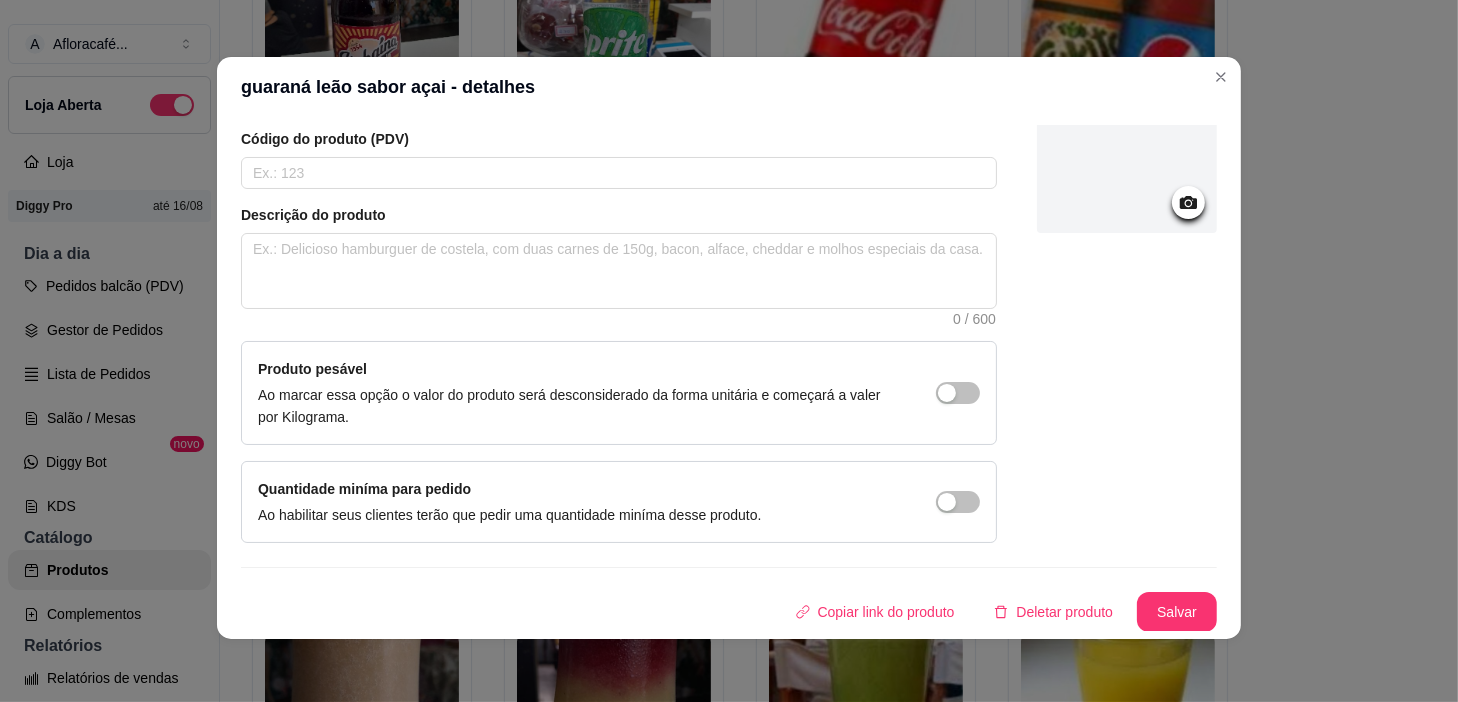 type on "ENERGÉTICO BALLY FREEGELLS CEREJA 473ML" 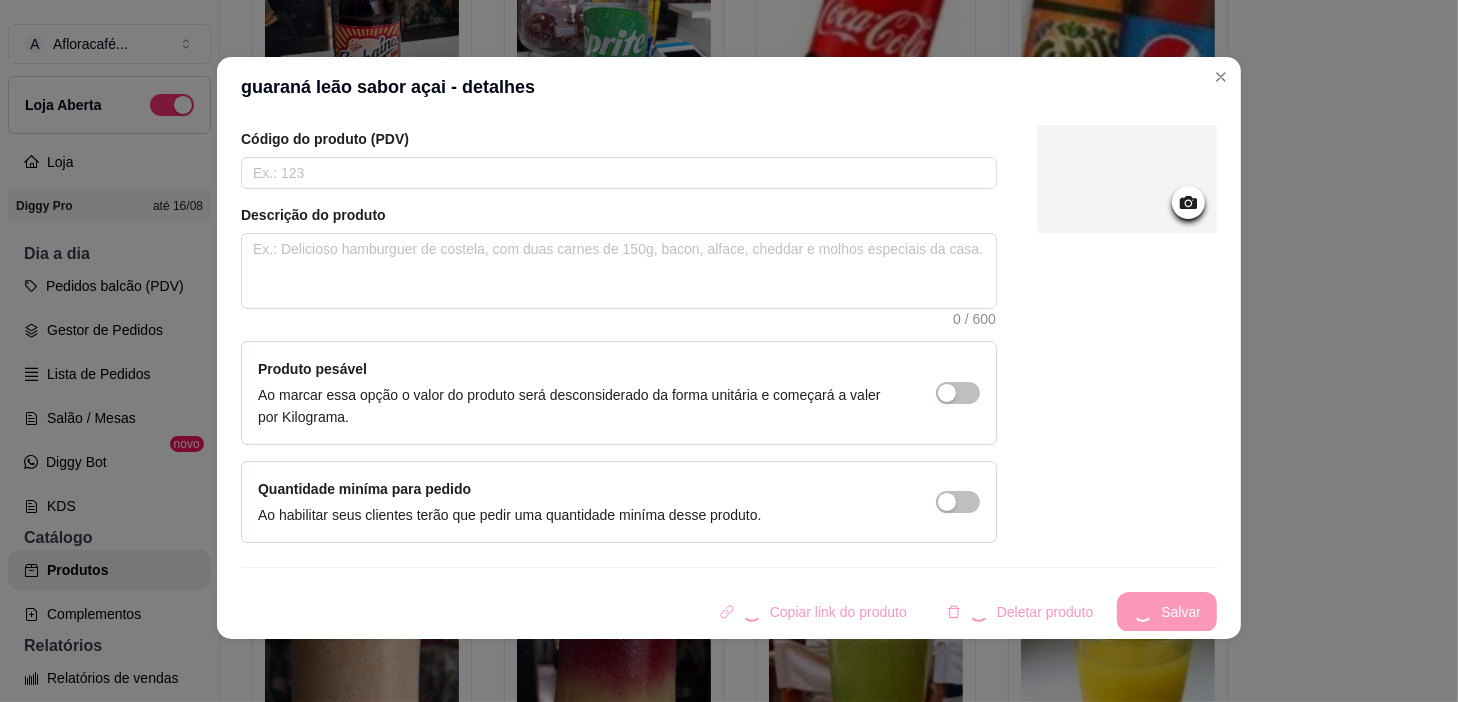 scroll, scrollTop: 0, scrollLeft: 0, axis: both 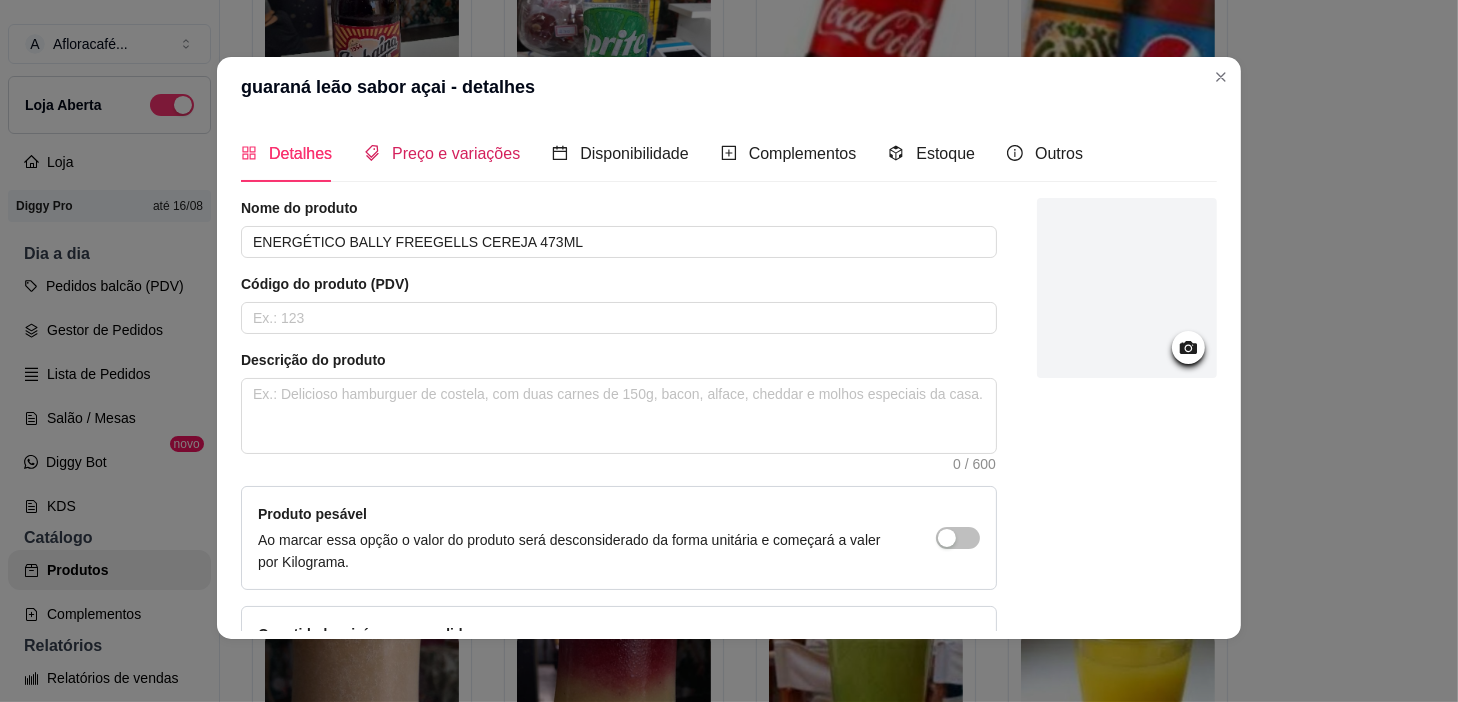 click on "Preço e variações" at bounding box center (442, 153) 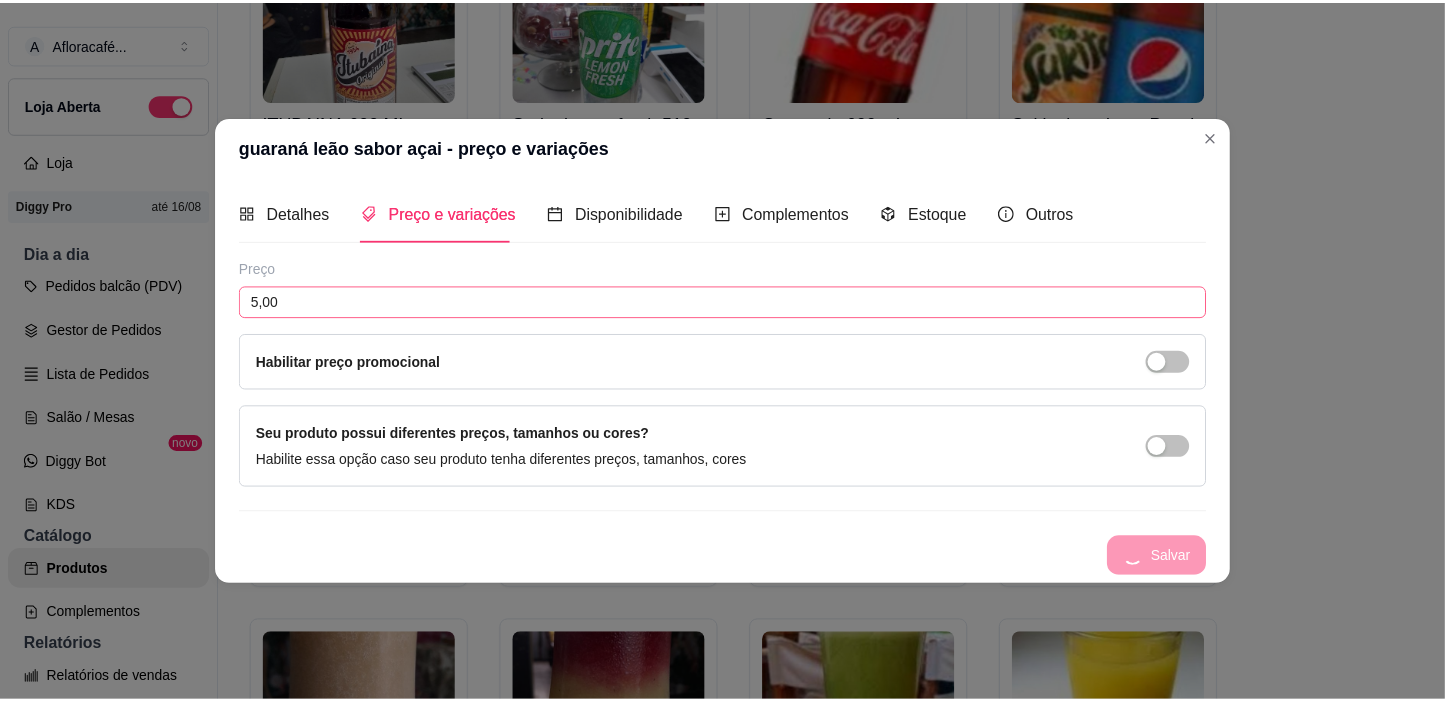 scroll, scrollTop: 0, scrollLeft: 0, axis: both 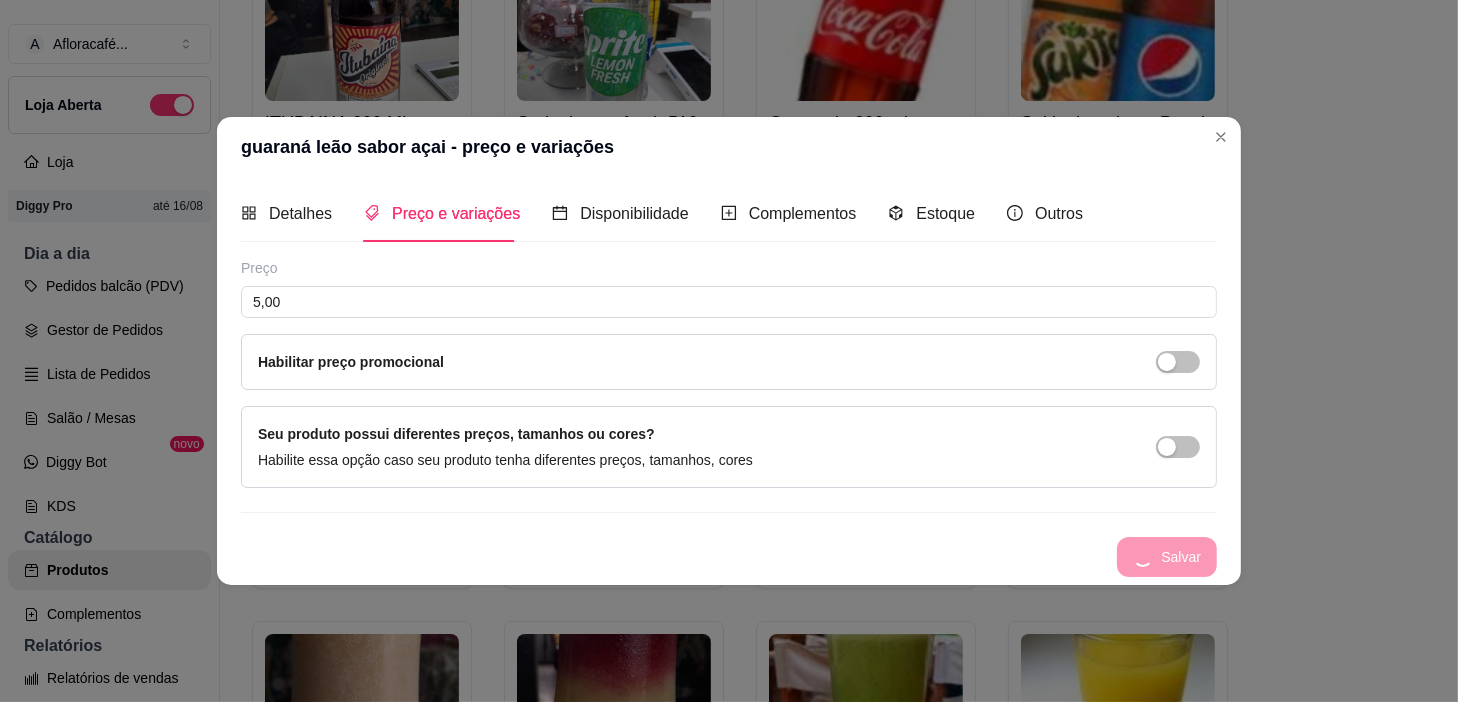 click on "Habilitar preço promocional" at bounding box center [729, 362] 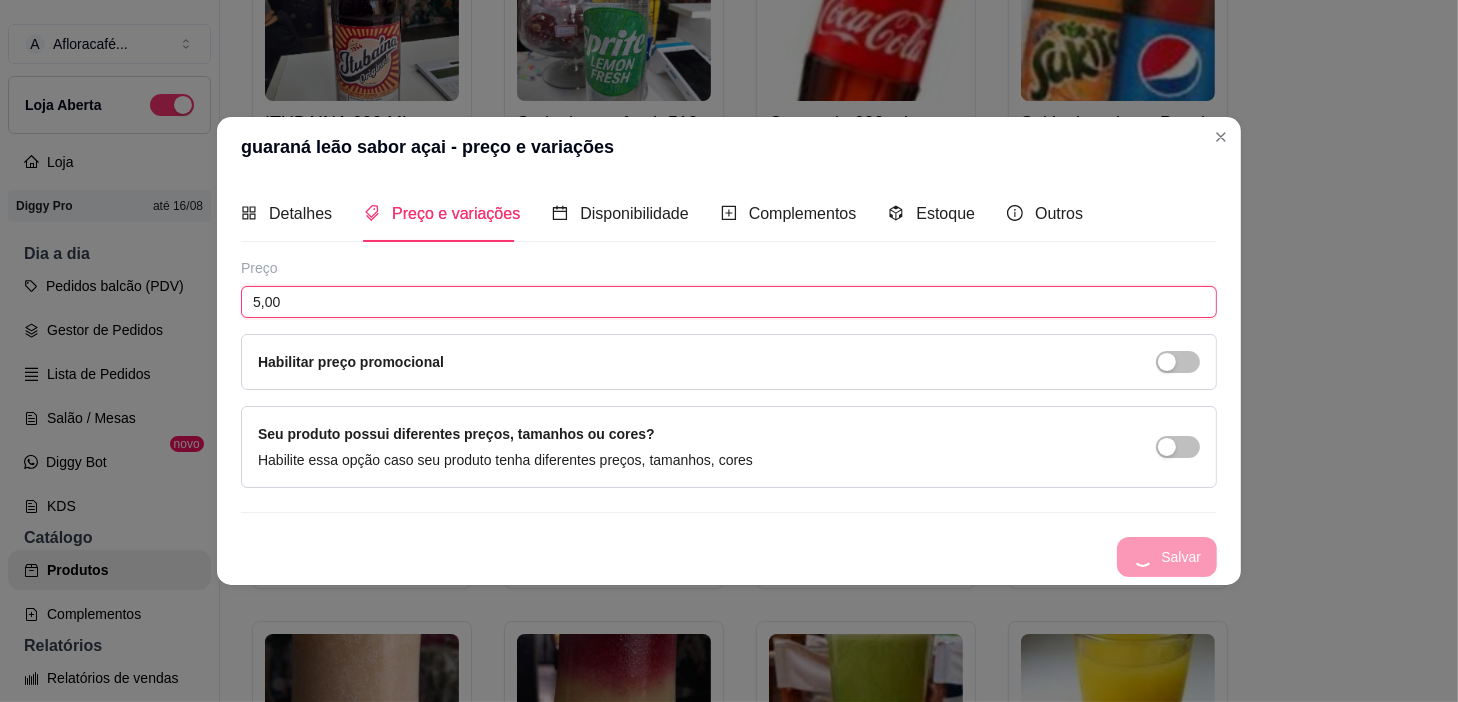 click on "5,00" at bounding box center [729, 302] 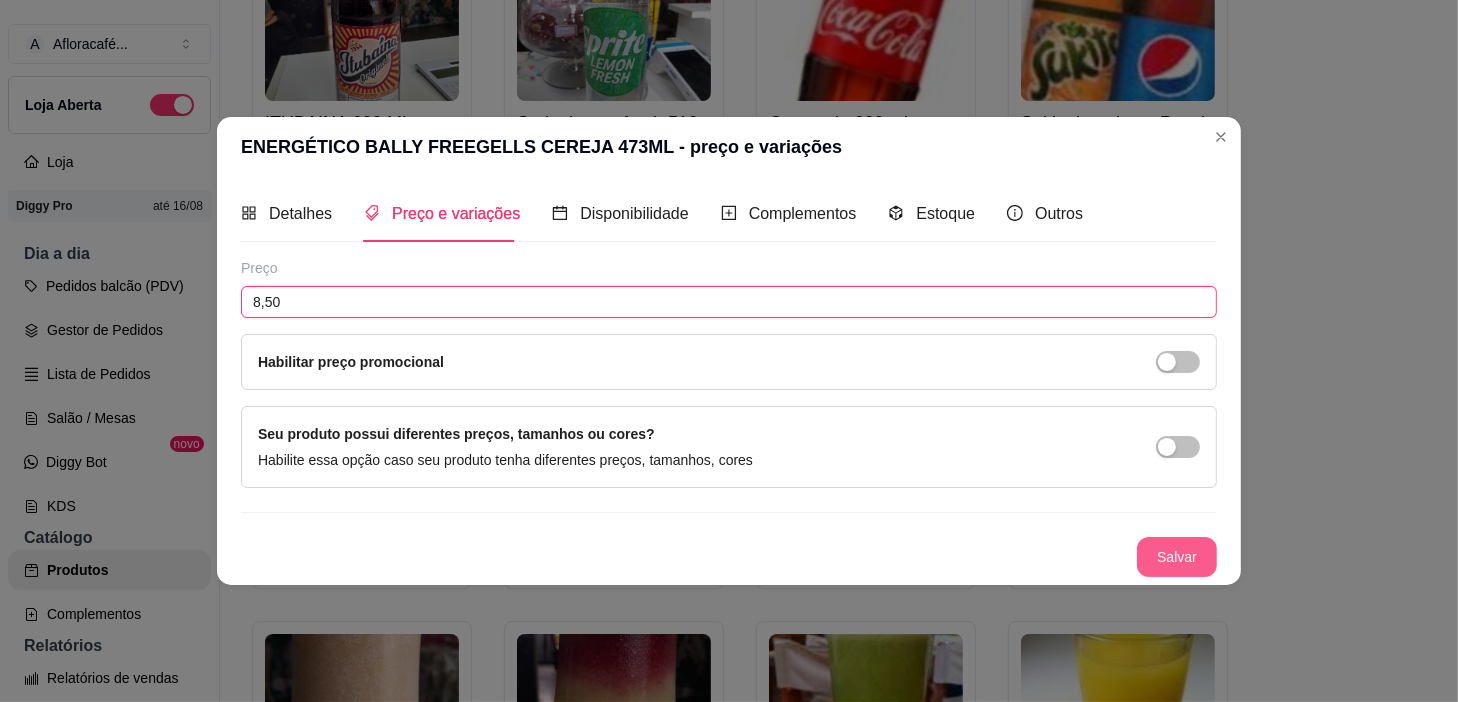 type on "8,50" 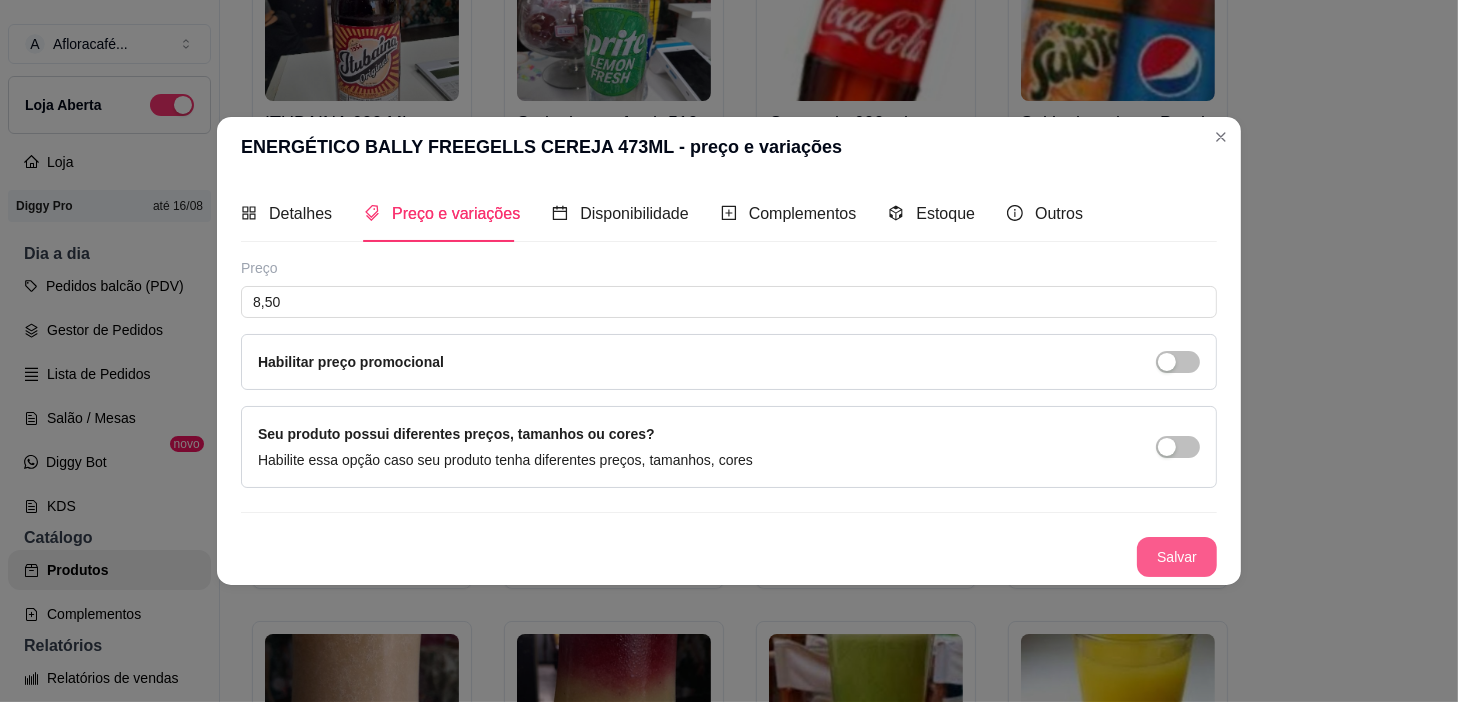 click on "Salvar" at bounding box center (1177, 557) 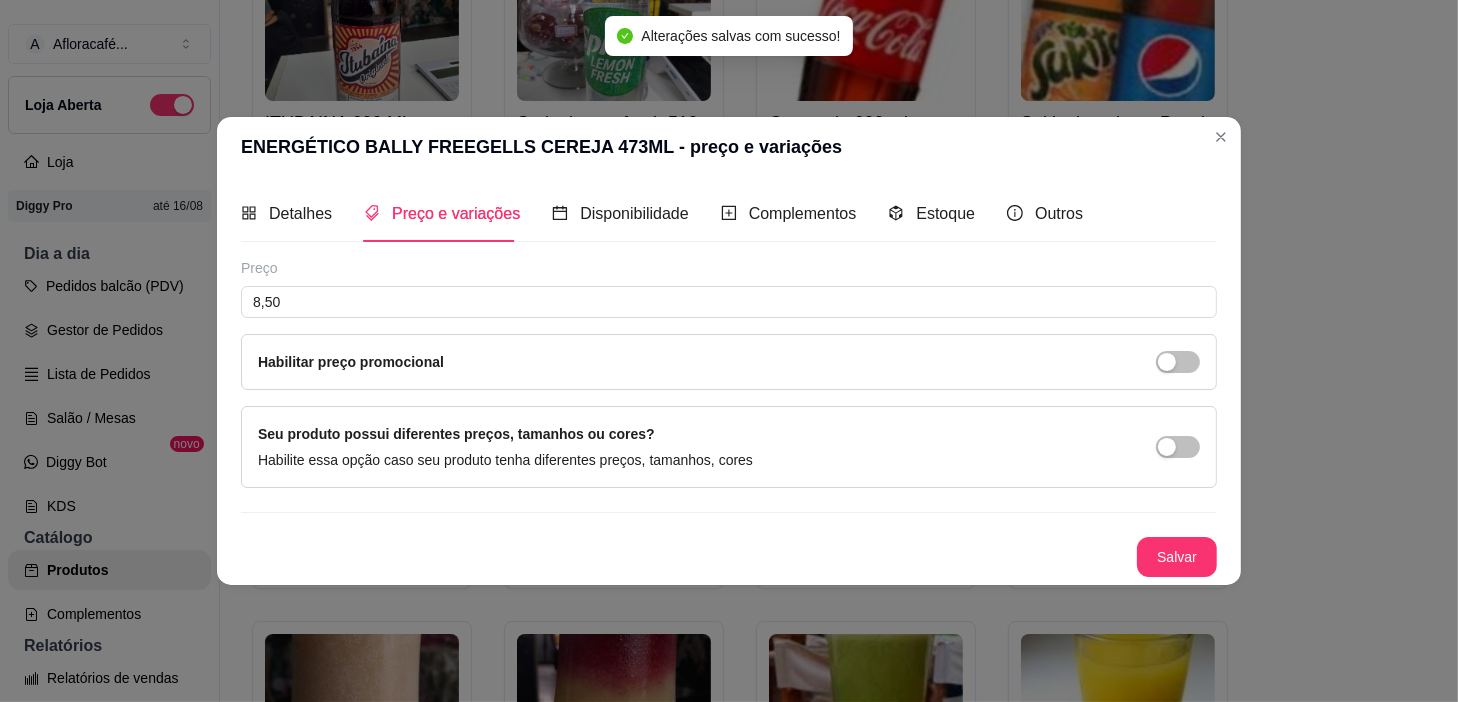 click on "ENERGÉTICO BALLY FREEGELLS CEREJA 473ML  - preço e variações" at bounding box center [729, 147] 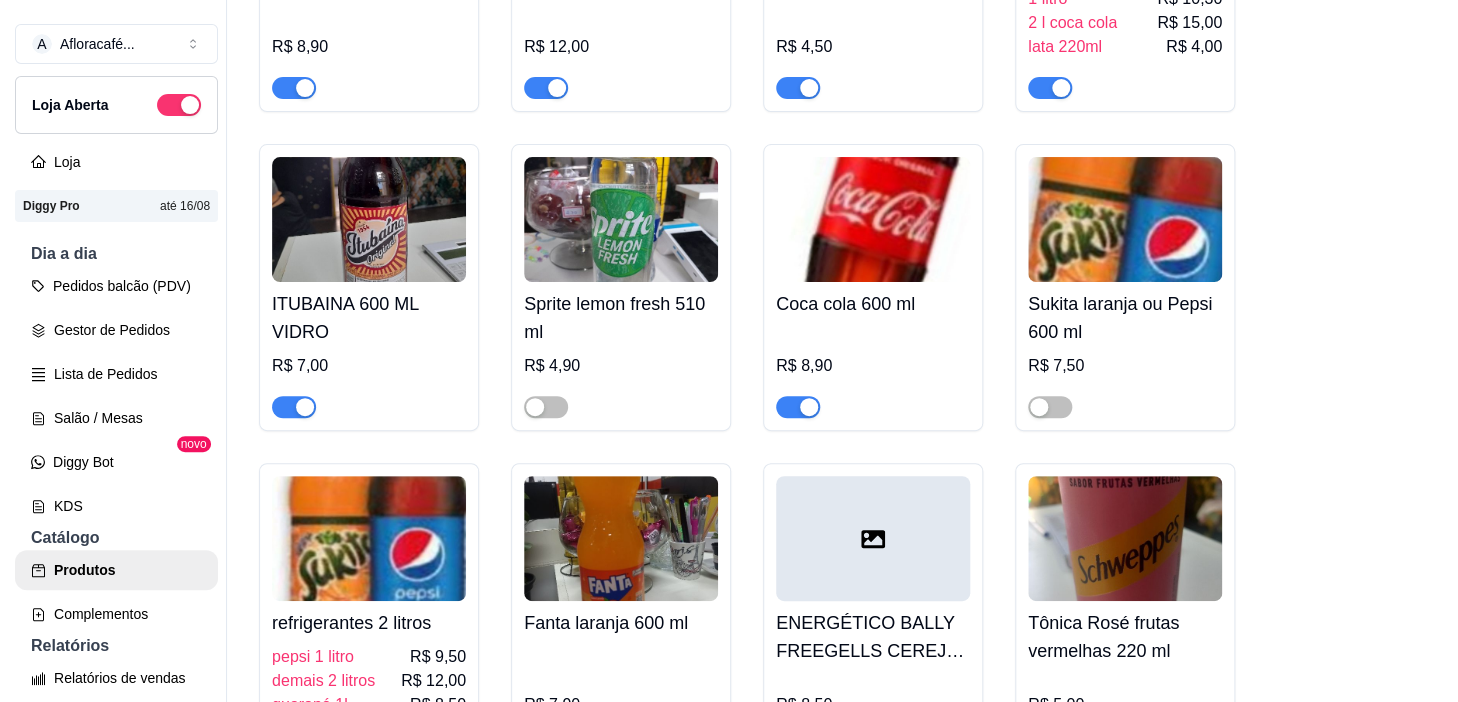scroll, scrollTop: 11691, scrollLeft: 0, axis: vertical 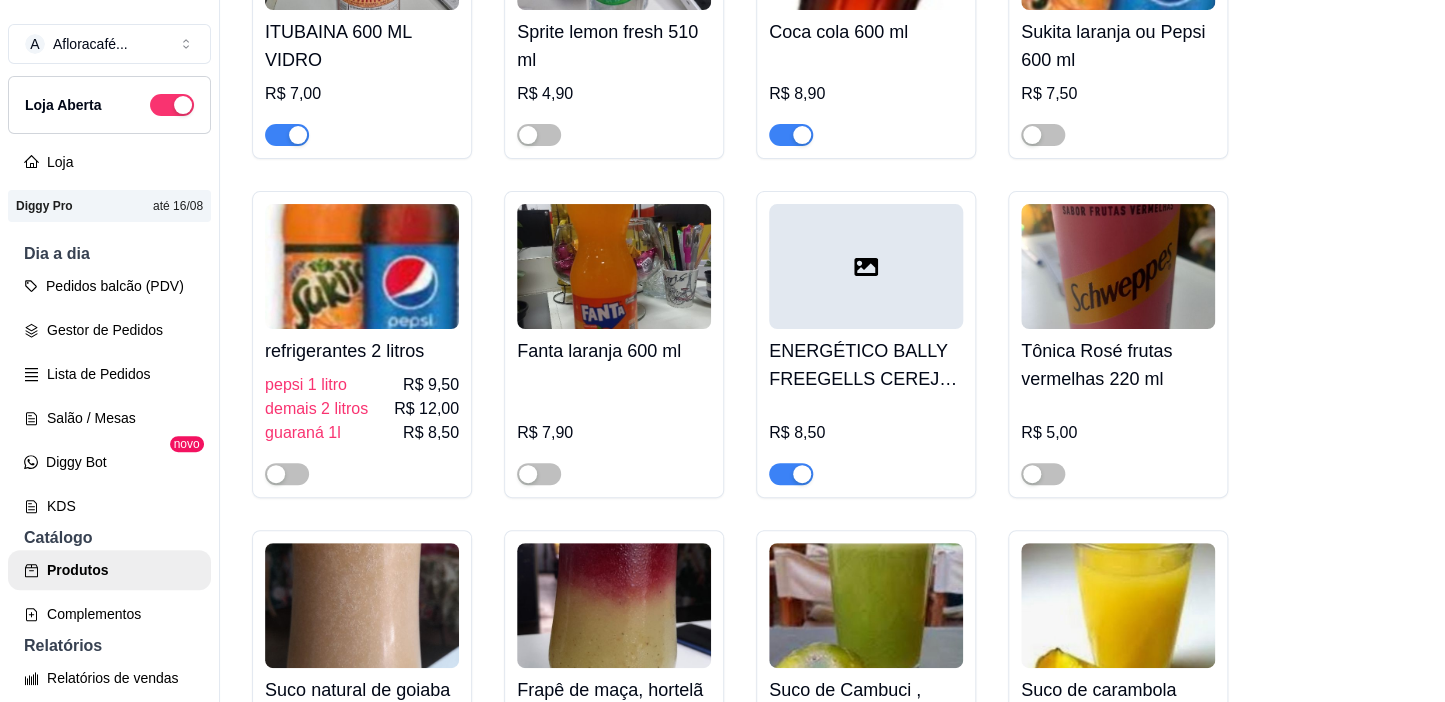 click 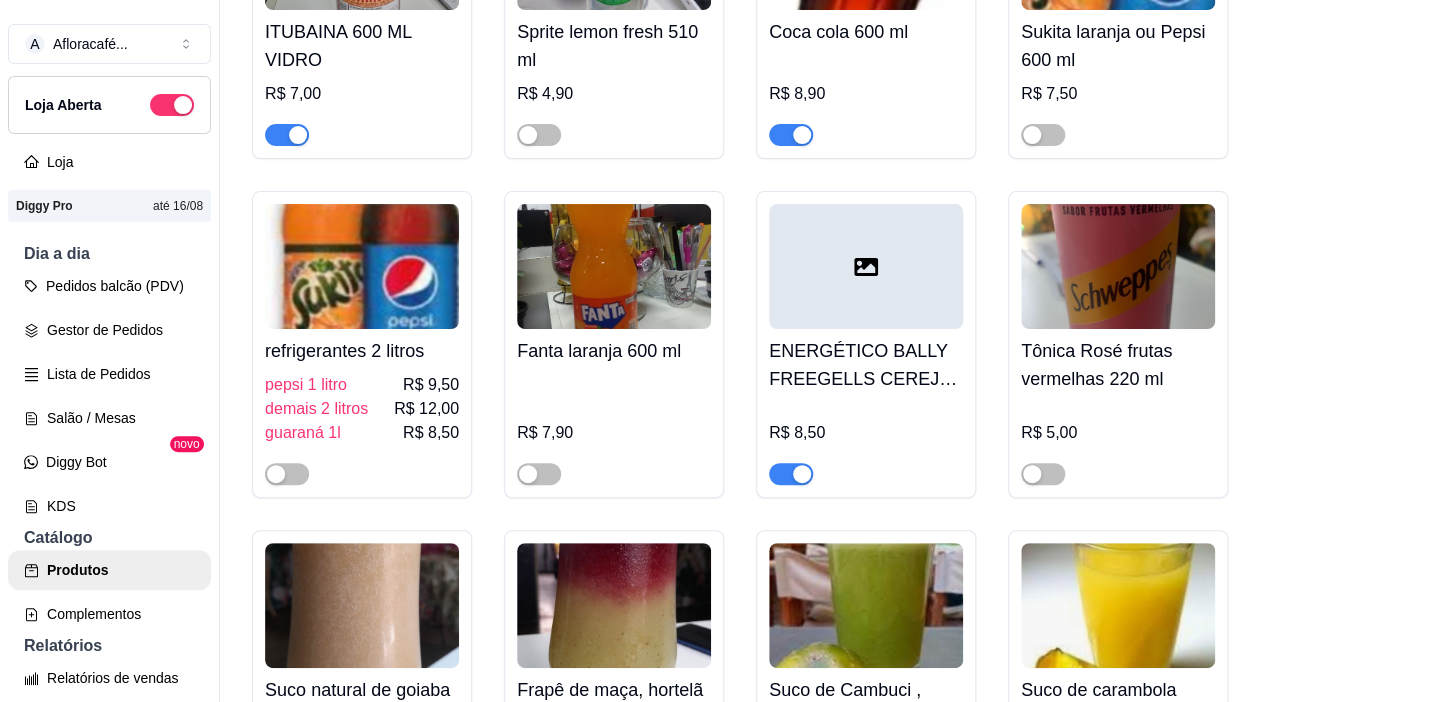 type 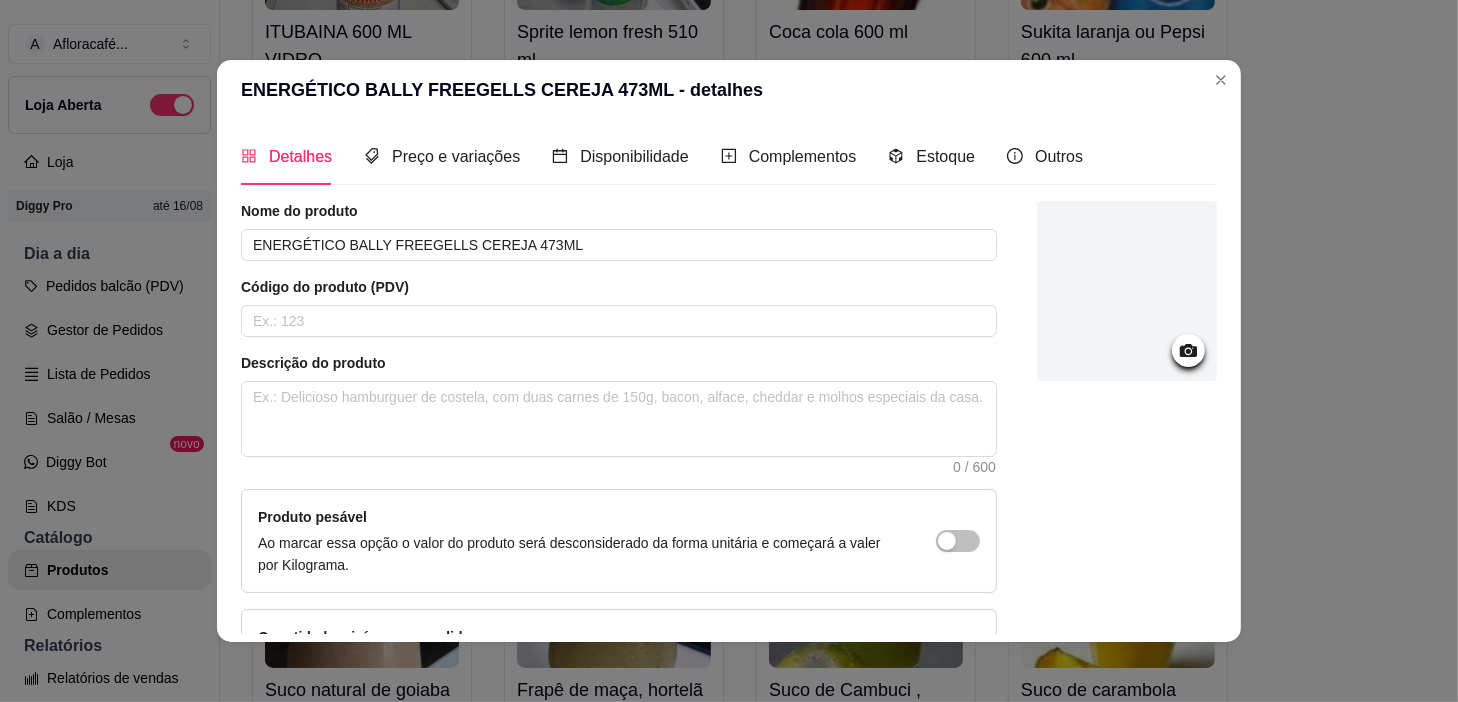click 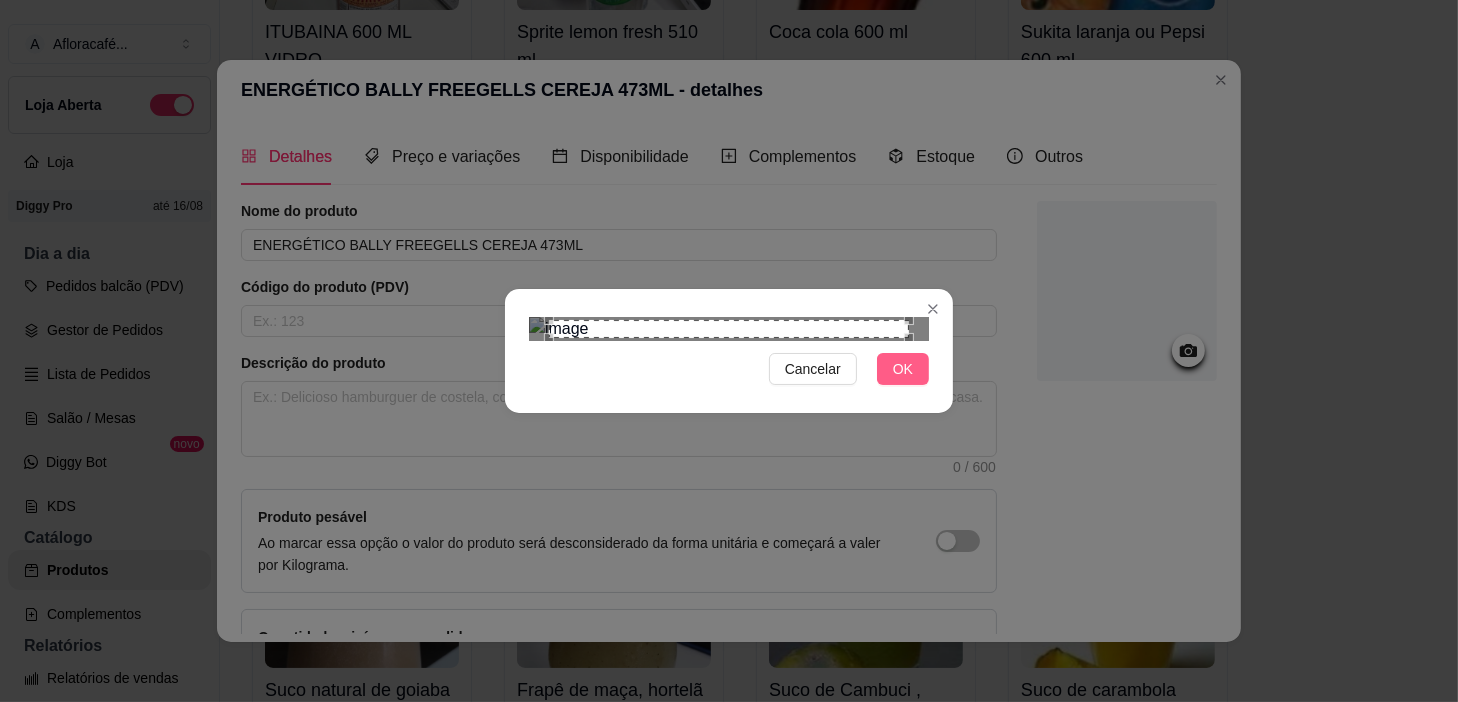 click on "OK" at bounding box center (903, 369) 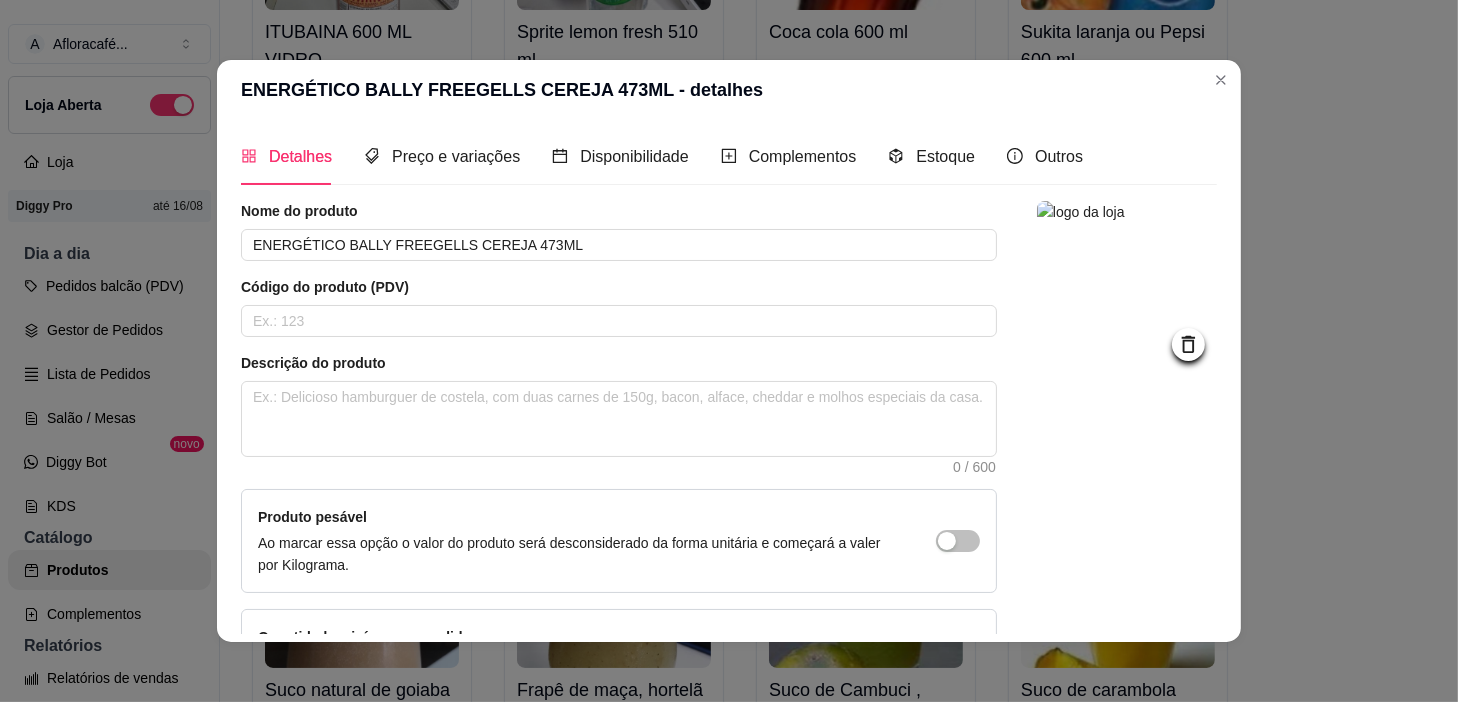 scroll, scrollTop: 3, scrollLeft: 0, axis: vertical 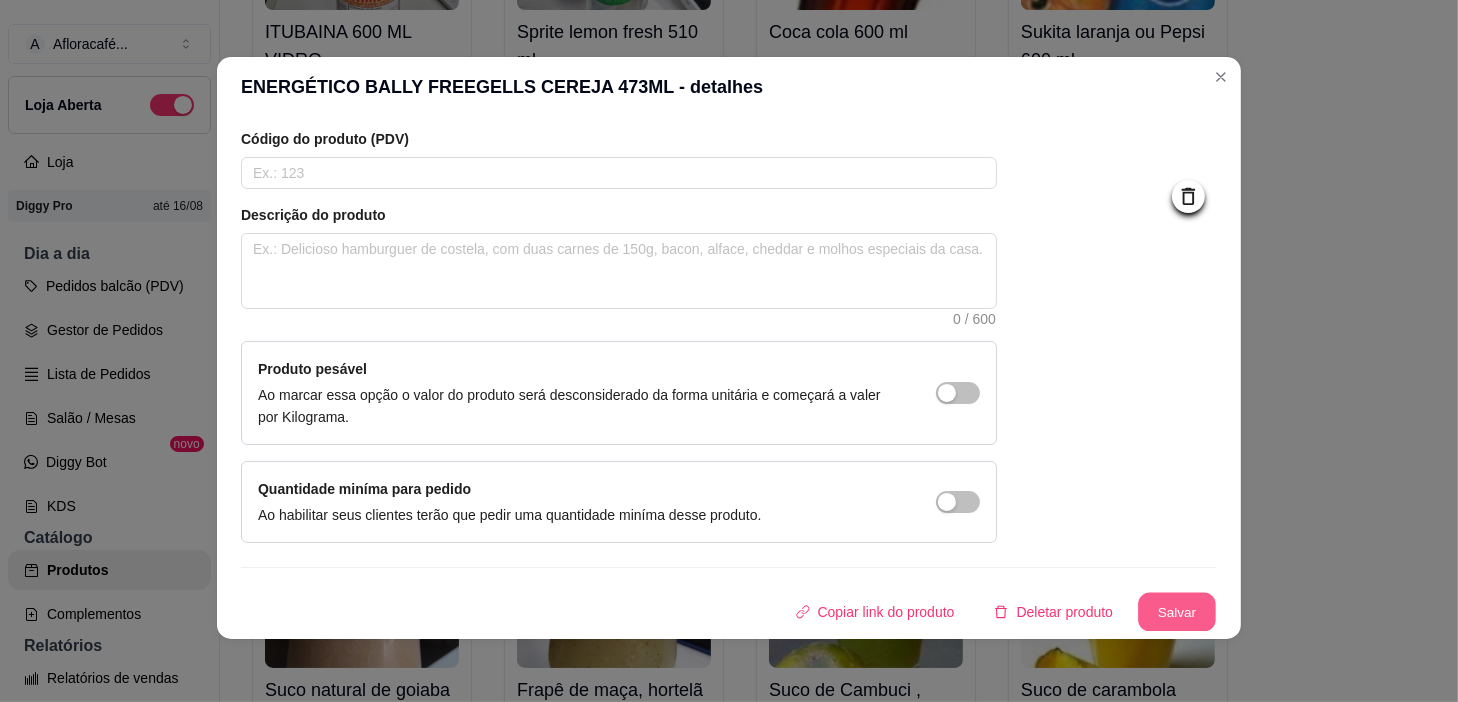 click on "Salvar" at bounding box center (1177, 612) 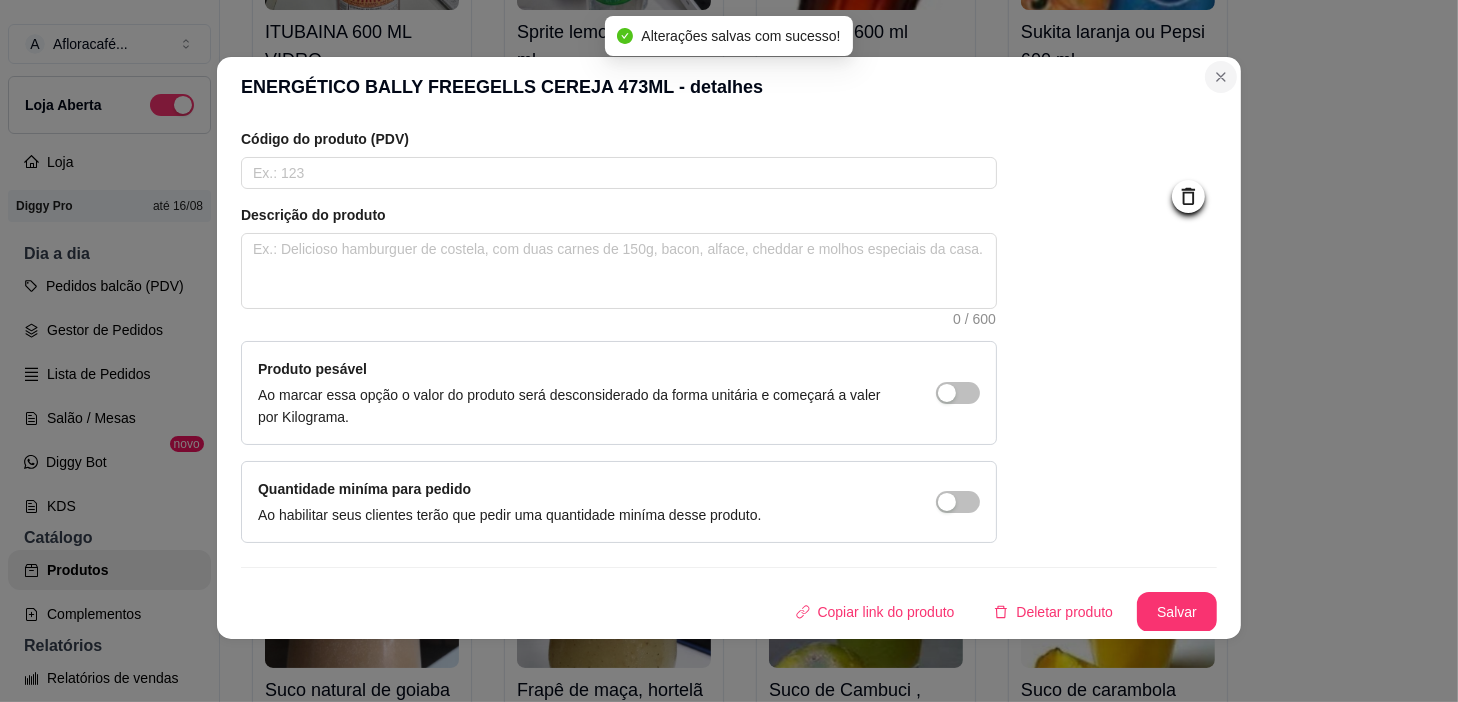 click on "ENERGÉTICO BALLY FREEGELLS CEREJA 473ML  - detalhes Detalhes Preço e variações Disponibilidade Complementos Estoque Outros Nome do produto ENERGÉTICO BALLY FREEGELLS CEREJA 473ML Código do produto (PDV) Descrição do produto 0 / 600 Produto pesável Ao marcar essa opção o valor do produto será desconsiderado da forma unitária e começará a valer por Kilograma. Quantidade miníma para pedido Ao habilitar seus clientes terão que pedir uma quantidade miníma desse produto. Copiar link do produto Deletar produto Salvar" at bounding box center (729, 348) 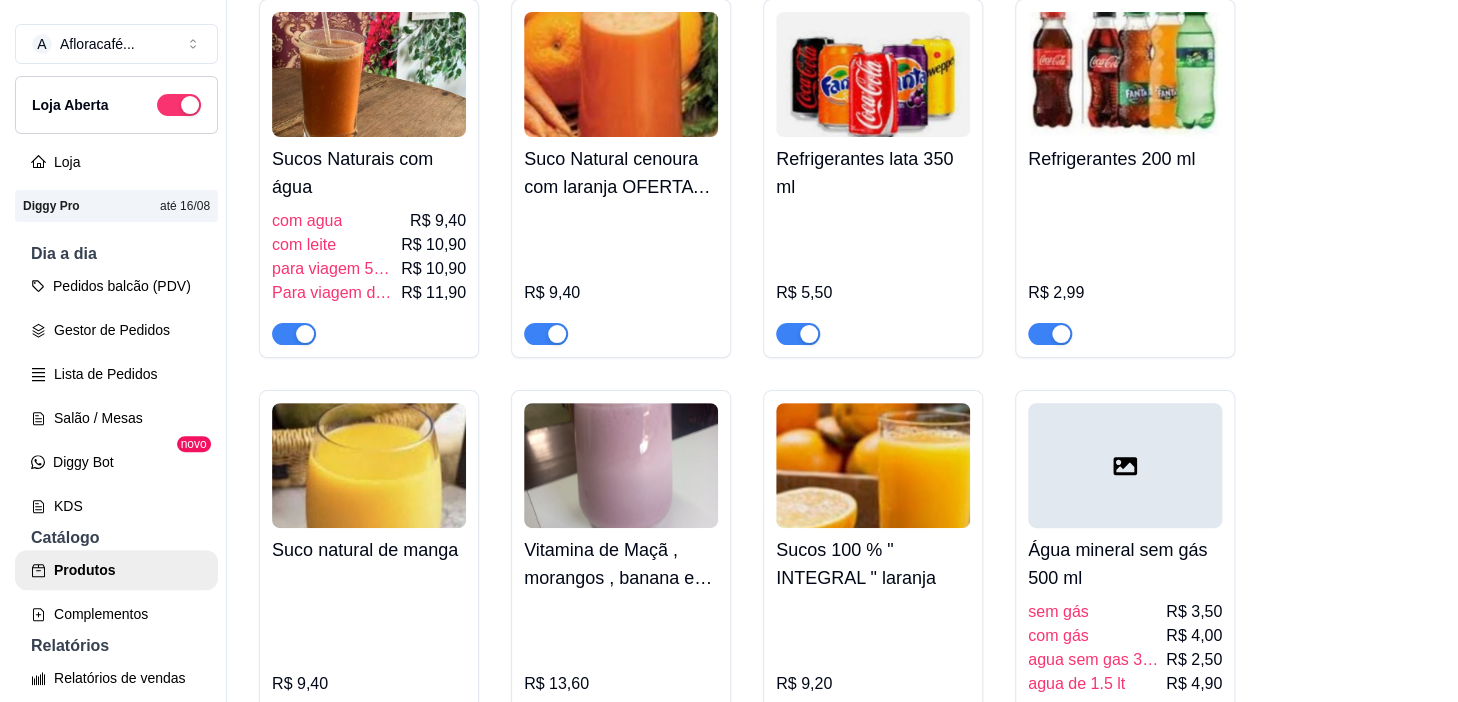 scroll, scrollTop: 10055, scrollLeft: 0, axis: vertical 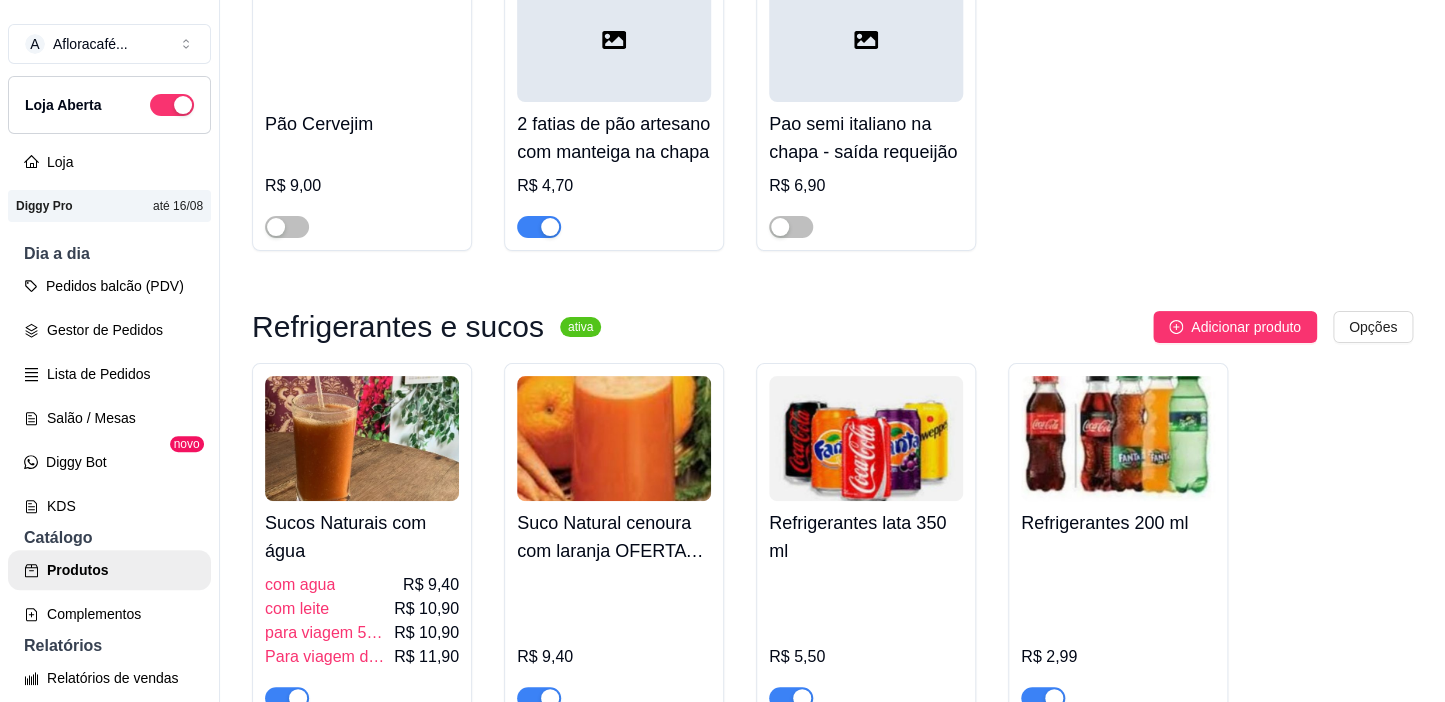 click on "A Afloracafé  ... Loja Aberta Loja Diggy Pro até 16/08   Dia a dia Pedidos balcão (PDV) Gestor de Pedidos Lista de Pedidos Salão / Mesas Diggy Bot novo KDS Catálogo Produtos Complementos Relatórios Relatórios de vendas Relatório de clientes Relatório de mesas Relatório de fidelidade novo Gerenciar Entregadores novo Nota Fiscal (NFC-e) Controle de caixa Controle de fiado Cupons Clientes Estoque Configurações Diggy Planos Precisa de ajuda? Sair Produtos Adicionar categoria Reodernar categorias Aqui você cadastra e gerencia seu produtos e categorias Sopas e Caldos  ativa Adicionar produto Opções Caldo de abóbora cabotcha , com calabresa    R$ 14,50 Canjiquinha salgada com carne , temperada com pedacinhos de linguiça levemente apimentada     R$ 14,50 Canjica doce com paçoca e canela    R$ 9,40 Caldo de mandioquinha com frango    R$ 14,00 Bebidas quentes ativa Adicionar produto Opções Café expresso    R$ 5,30 Café expresso com chantilly    R$ 6,20 Canjica cremosa  com Paçoca e canela" at bounding box center (722, 351) 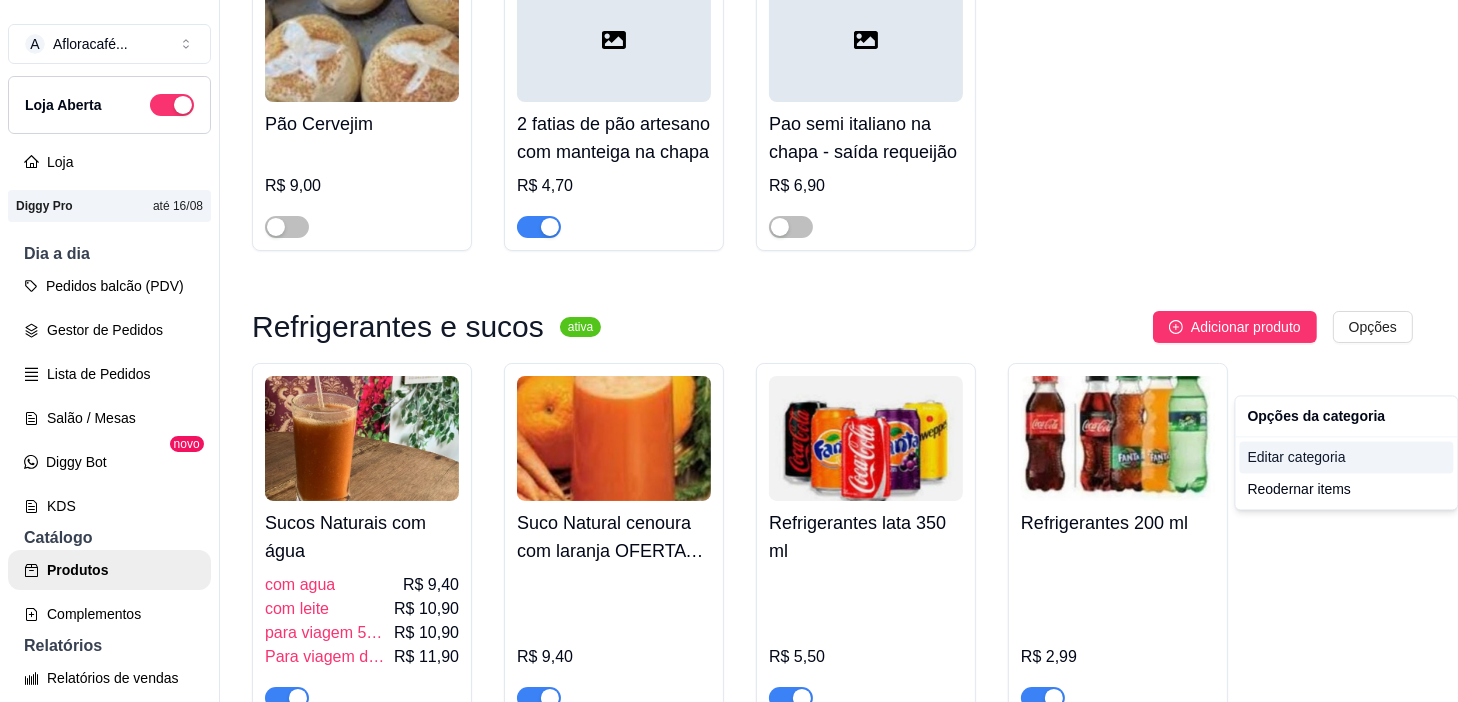 click on "Editar categoria" at bounding box center [1347, 457] 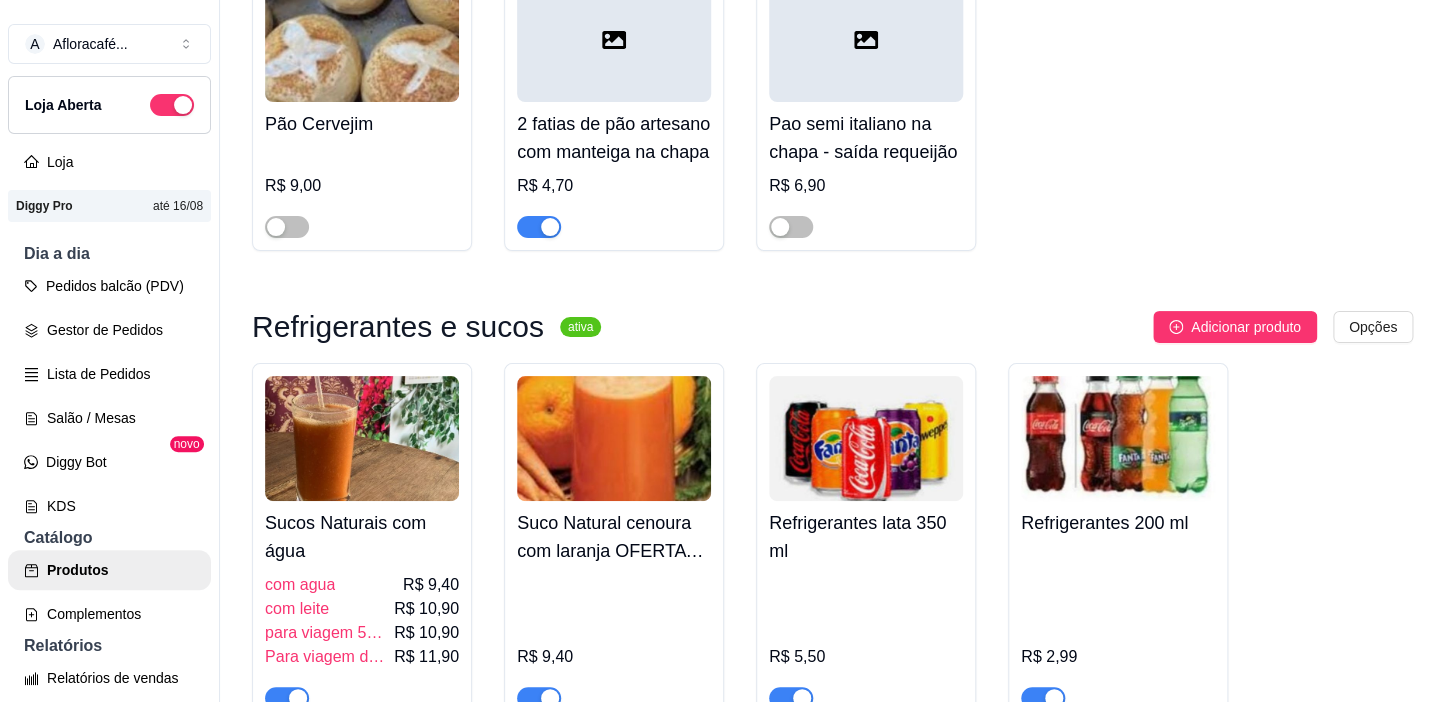click on "A Afloracafé  ... Loja Aberta Loja Diggy Pro até 16/08   Dia a dia Pedidos balcão (PDV) Gestor de Pedidos Lista de Pedidos Salão / Mesas Diggy Bot novo KDS Catálogo Produtos Complementos Relatórios Relatórios de vendas Relatório de clientes Relatório de mesas Relatório de fidelidade novo Gerenciar Entregadores novo Nota Fiscal (NFC-e) Controle de caixa Controle de fiado Cupons Clientes Estoque Configurações Diggy Planos Precisa de ajuda? Sair Produtos Adicionar categoria Reodernar categorias Aqui você cadastra e gerencia seu produtos e categorias Sopas e Caldos  ativa Adicionar produto Opções Caldo de abóbora cabotcha , com calabresa    R$ 14,50 Canjiquinha salgada com carne , temperada com pedacinhos de linguiça levemente apimentada     R$ 14,50 Canjica doce com paçoca e canela    R$ 9,40 Caldo de mandioquinha com frango    R$ 14,00 Bebidas quentes ativa Adicionar produto Opções Café expresso    R$ 5,30 Café expresso com chantilly    R$ 6,20 Canjica cremosa  com Paçoca e canela" at bounding box center [722, 351] 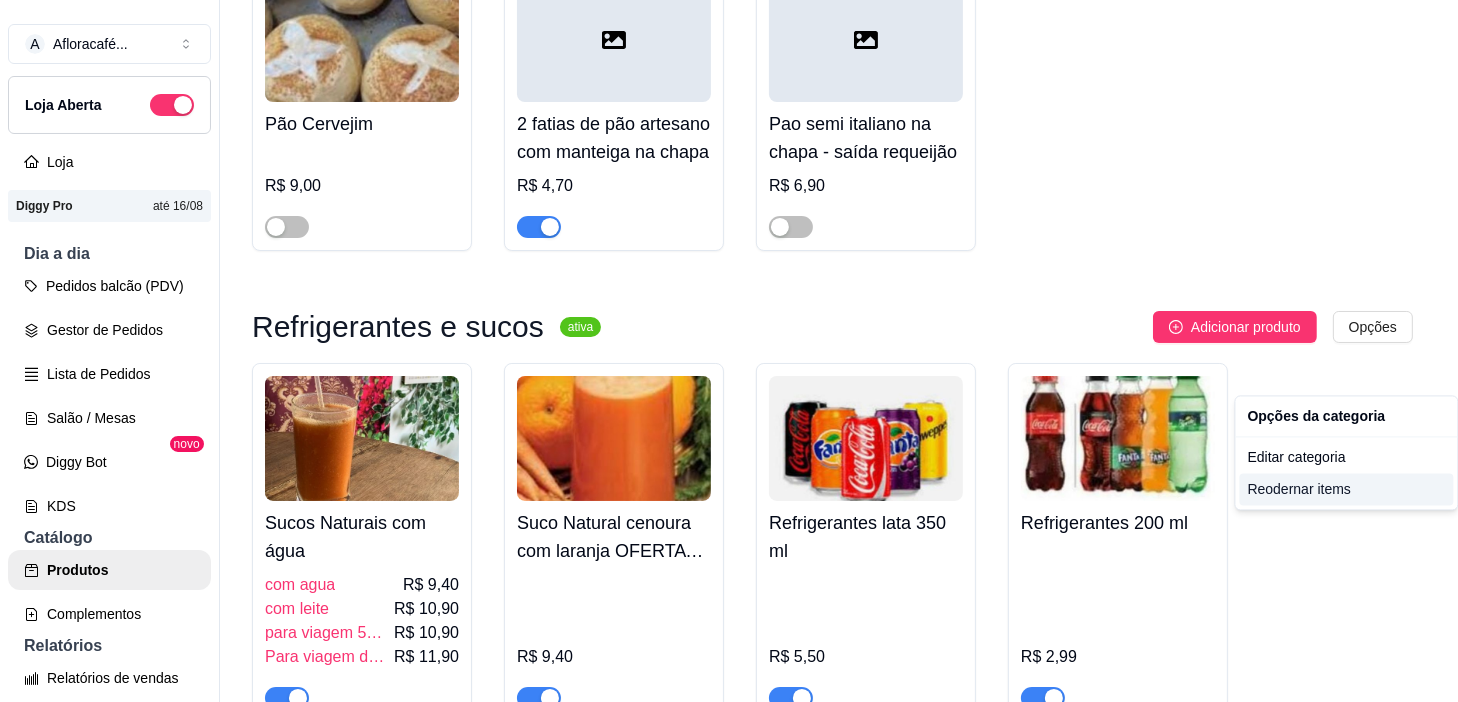 click on "Reodernar items" at bounding box center [1347, 489] 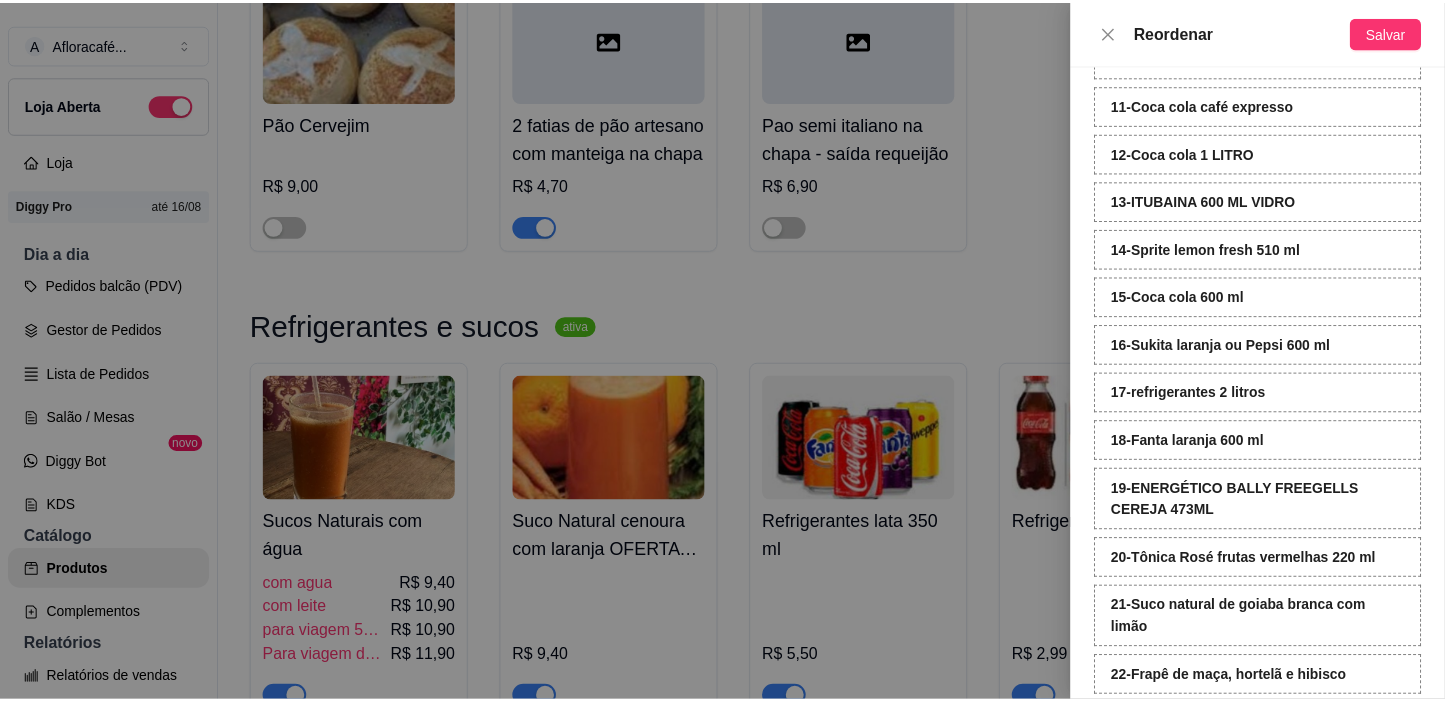 scroll, scrollTop: 727, scrollLeft: 0, axis: vertical 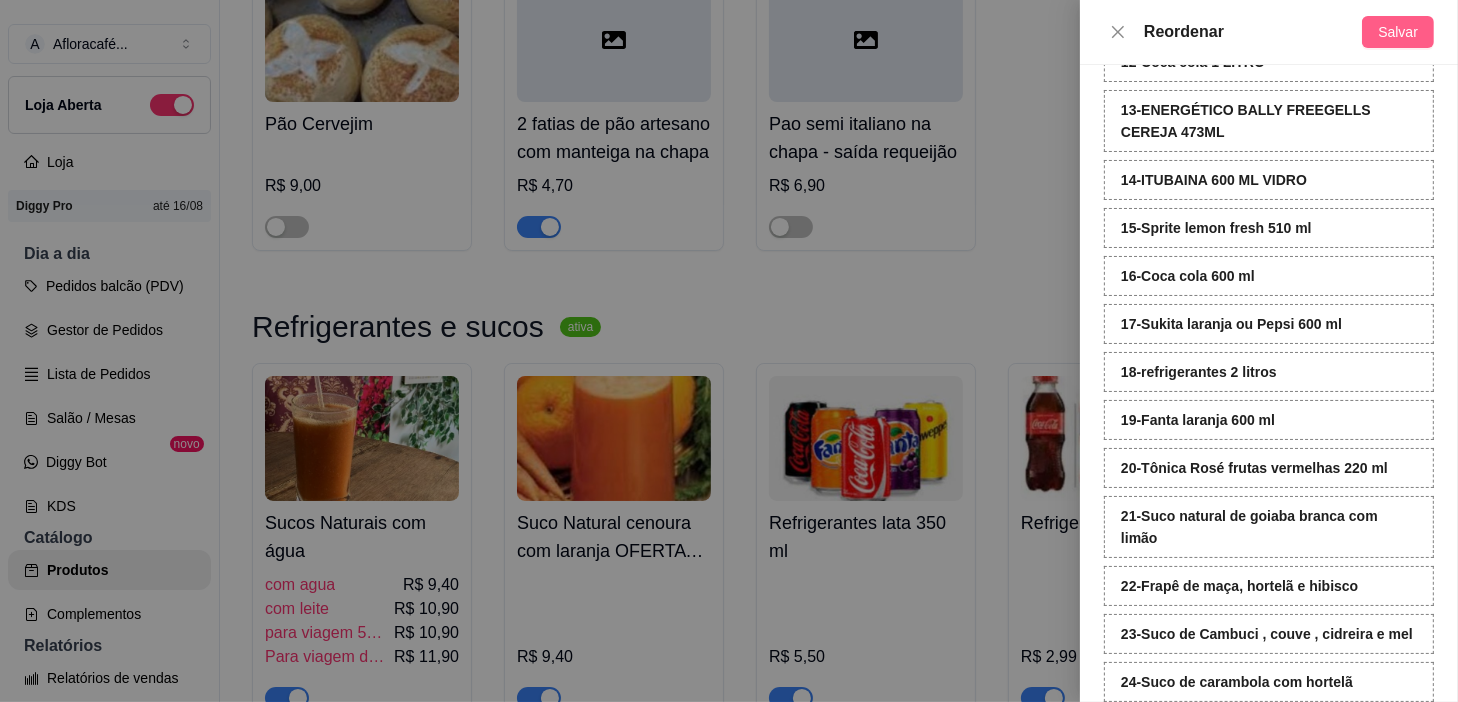 click on "Salvar" at bounding box center [1398, 32] 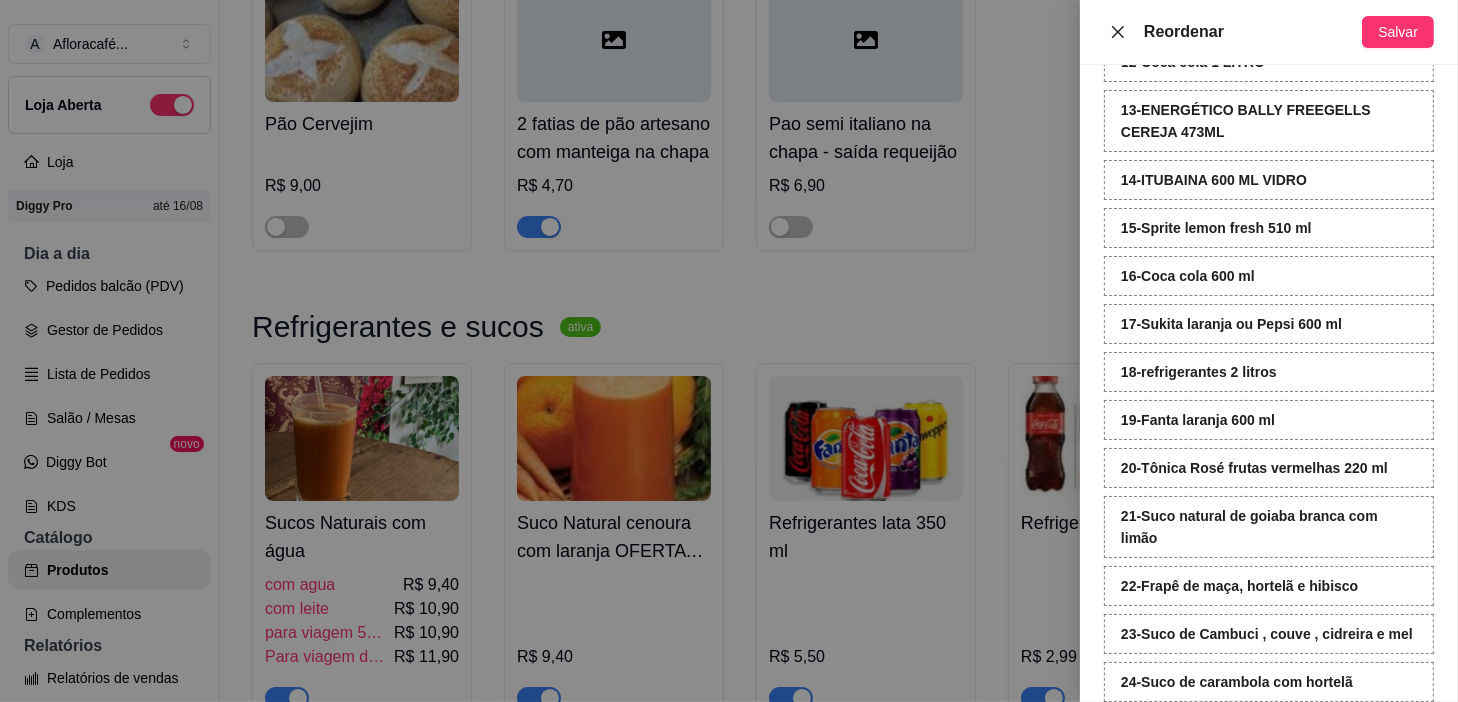 click at bounding box center [1118, 32] 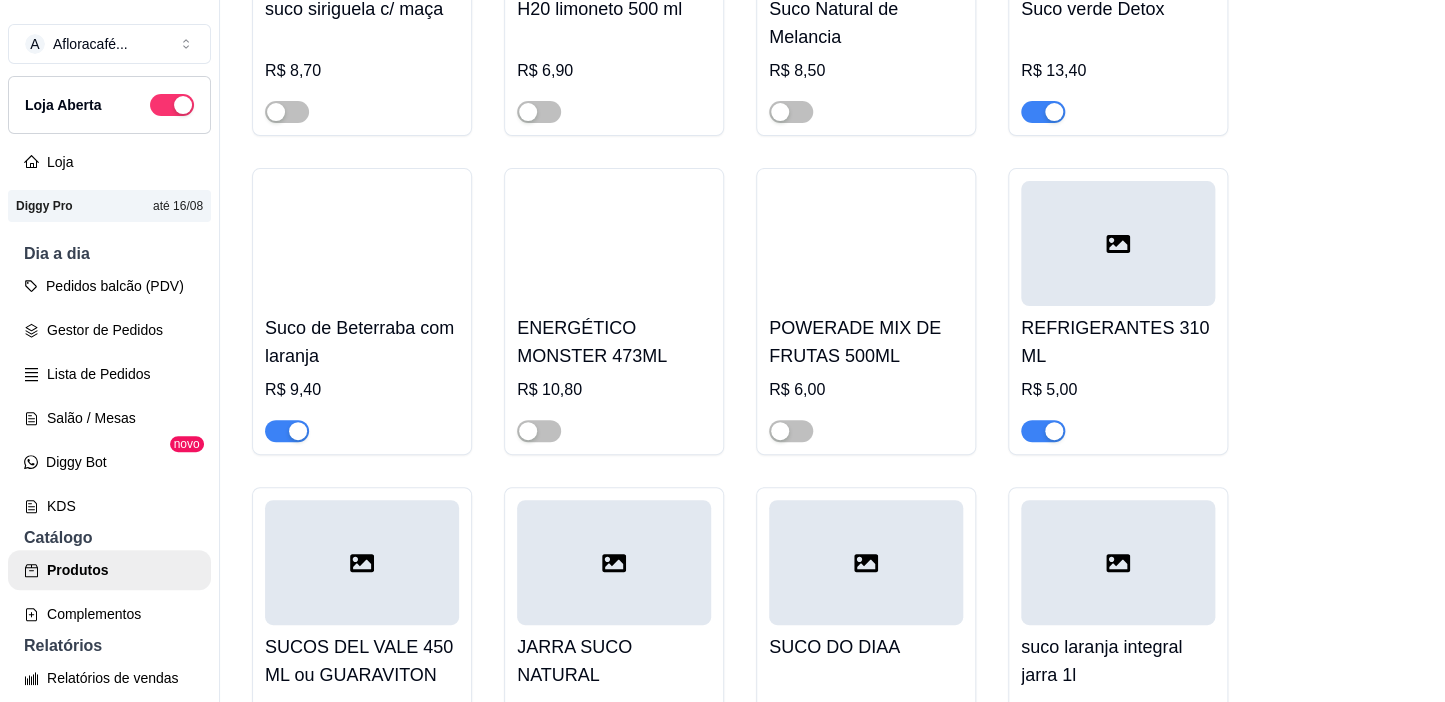 scroll, scrollTop: 13055, scrollLeft: 0, axis: vertical 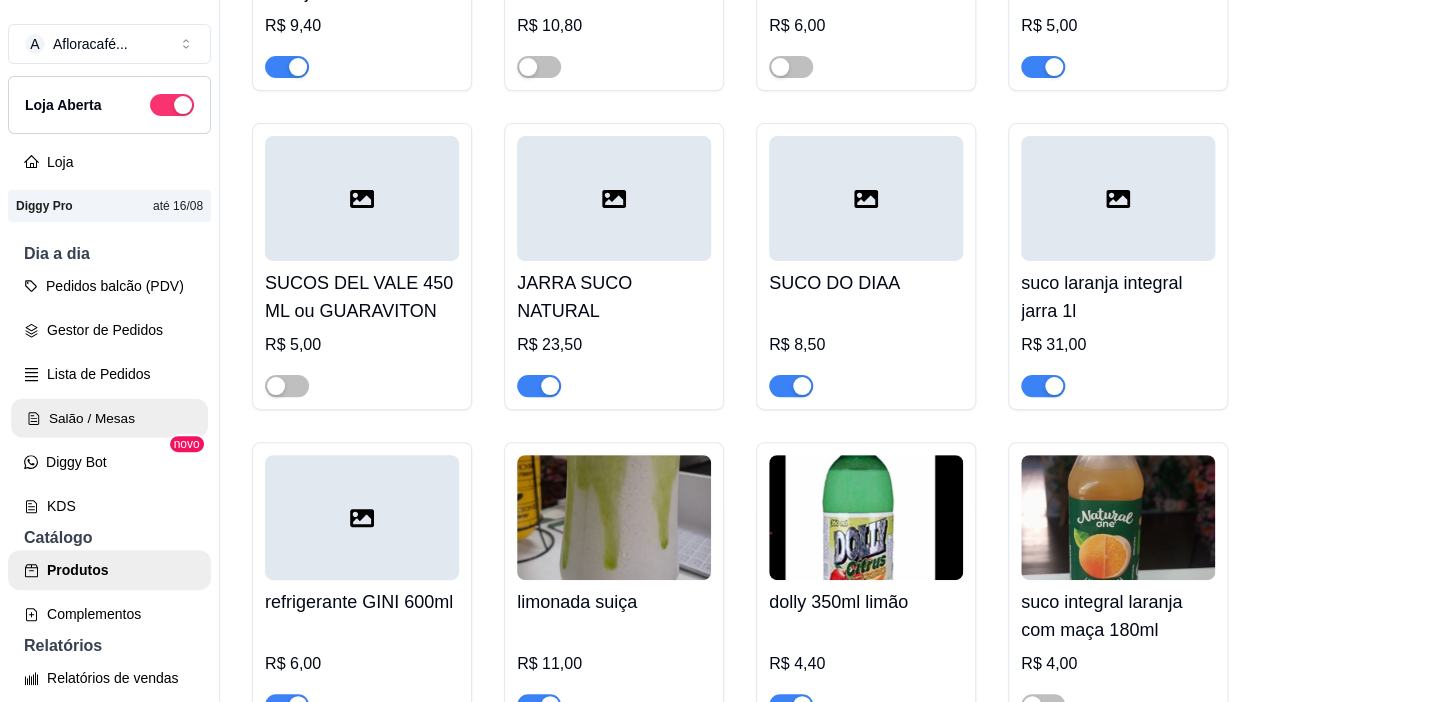 click on "Salão / Mesas" at bounding box center [109, 418] 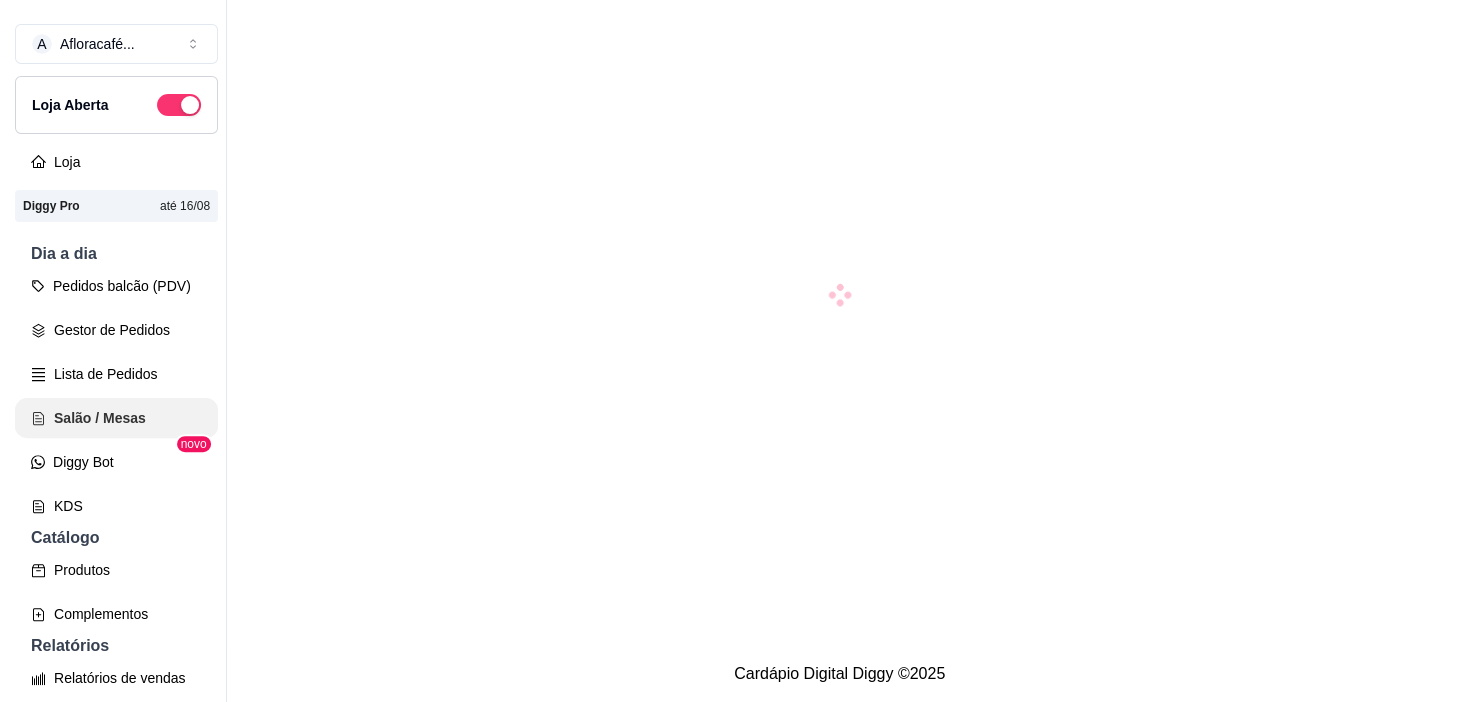 scroll, scrollTop: 0, scrollLeft: 0, axis: both 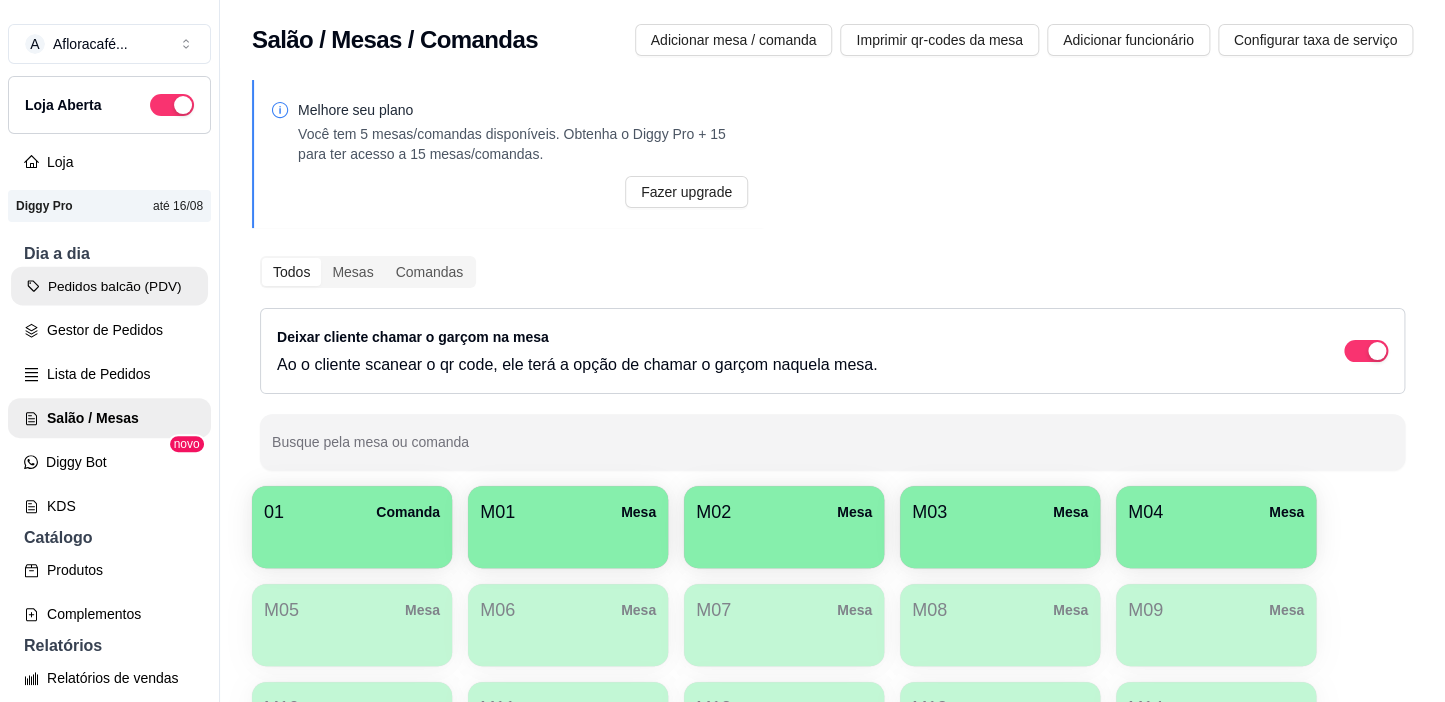 click on "Pedidos balcão (PDV)" at bounding box center [109, 286] 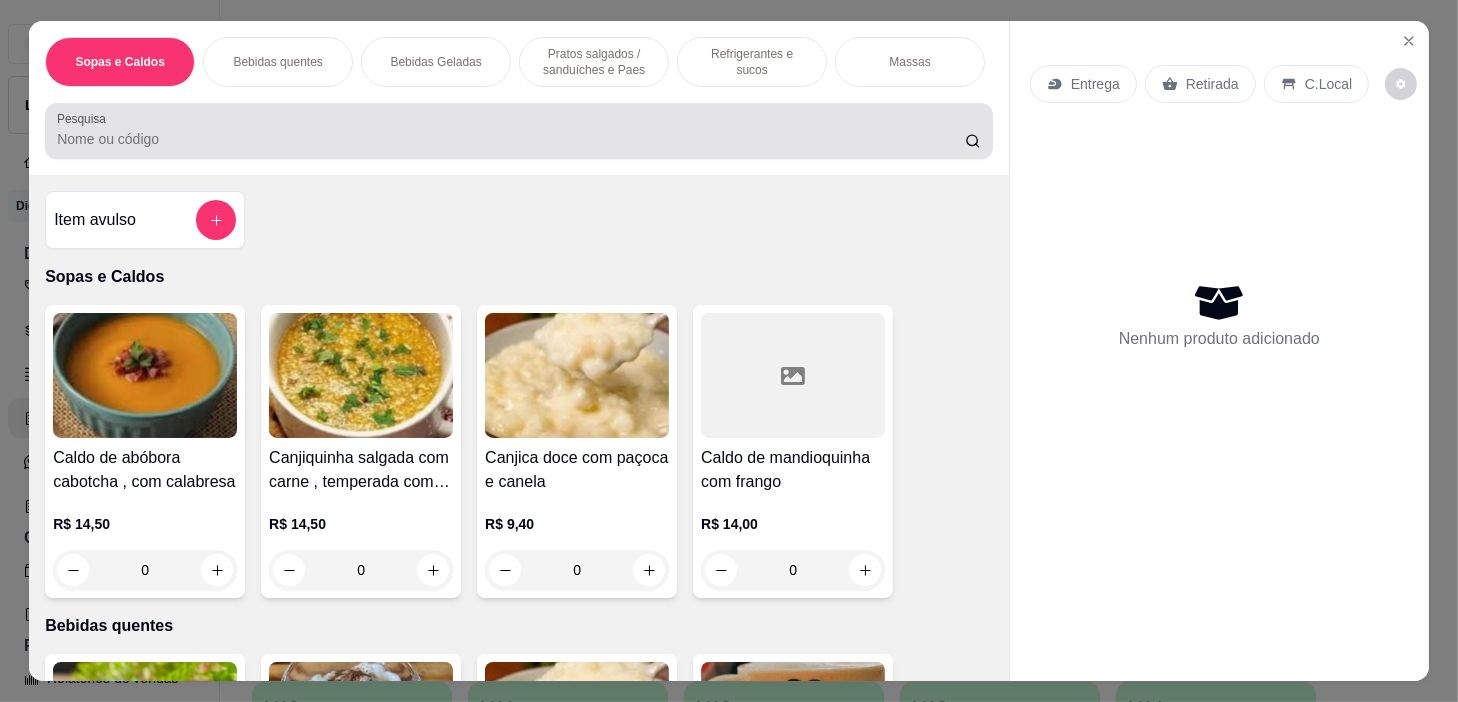 click at bounding box center (519, 131) 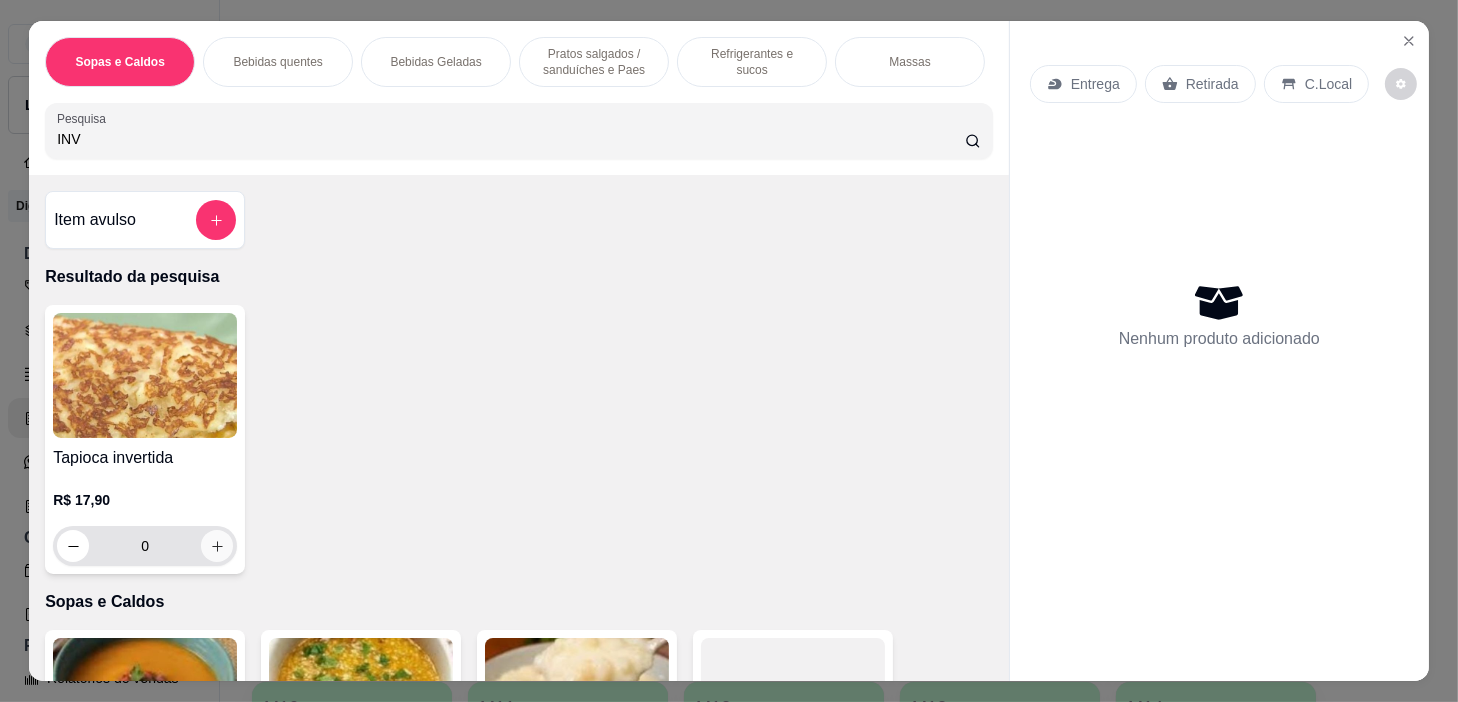 type on "INV" 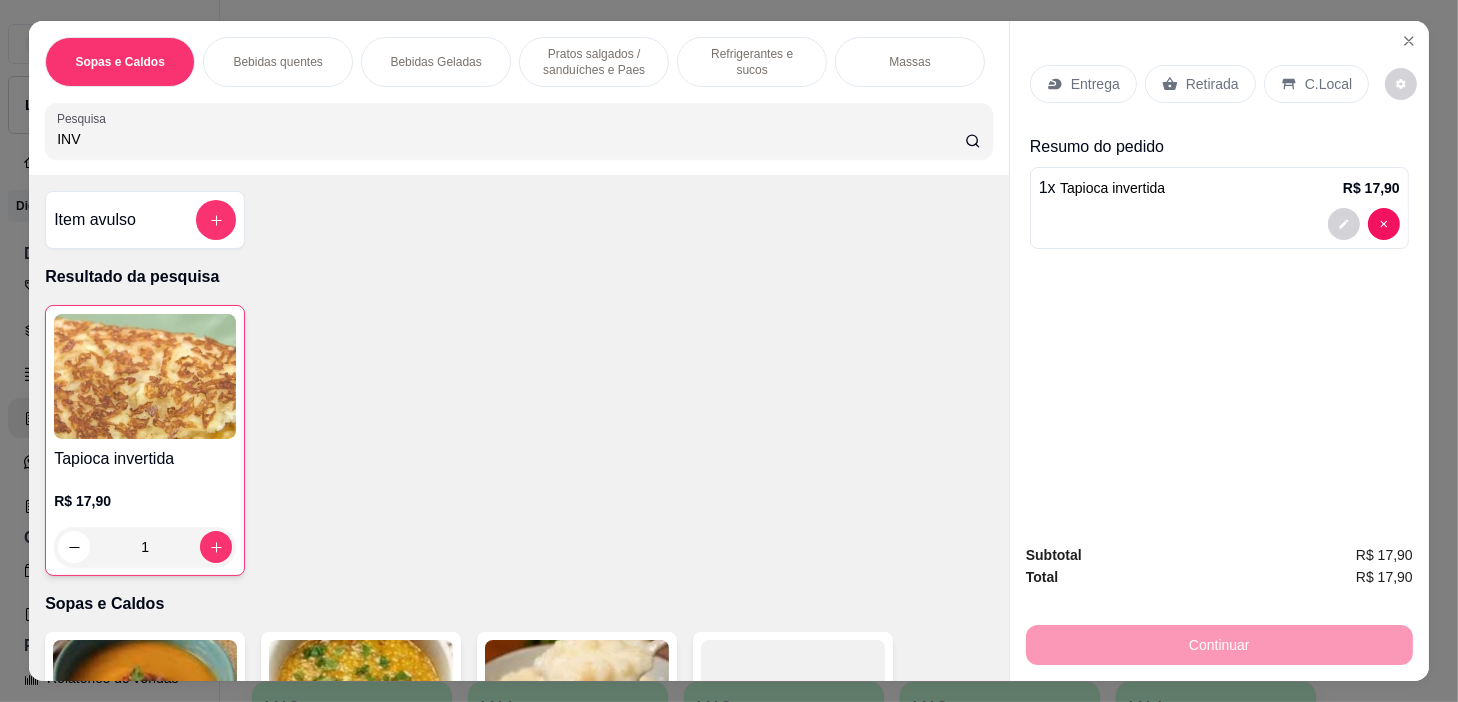 click on "Pratos salgados / sanduíches e Paes" at bounding box center (594, 62) 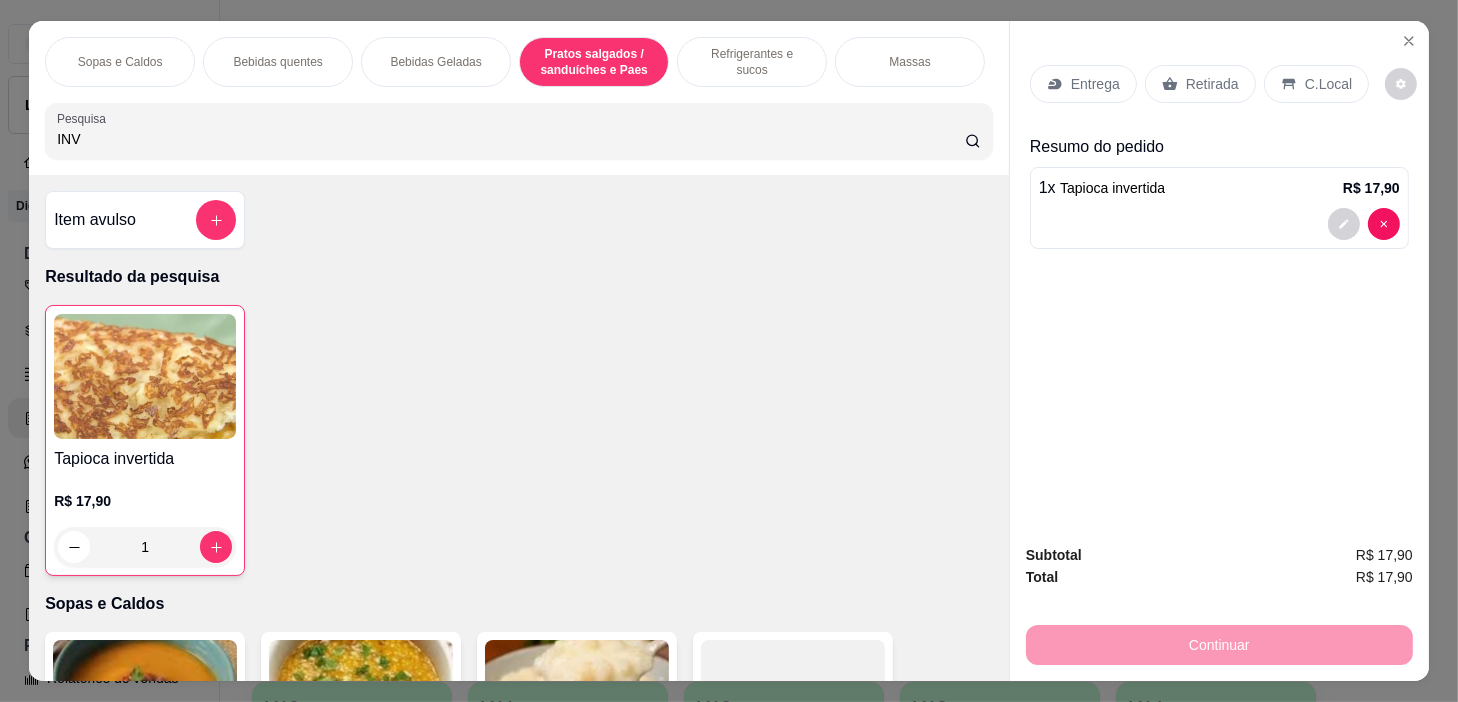 scroll, scrollTop: 5740, scrollLeft: 0, axis: vertical 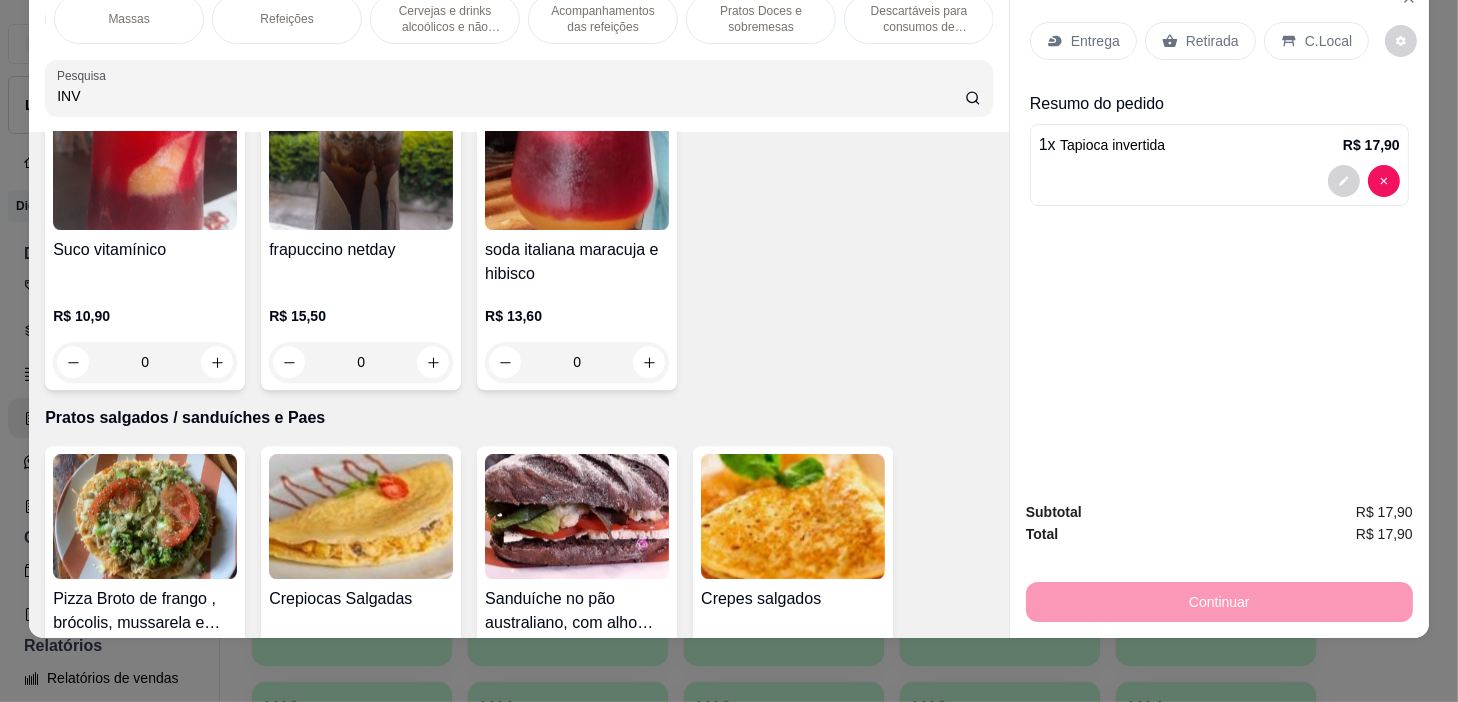 click on "Refeições" at bounding box center [287, 19] 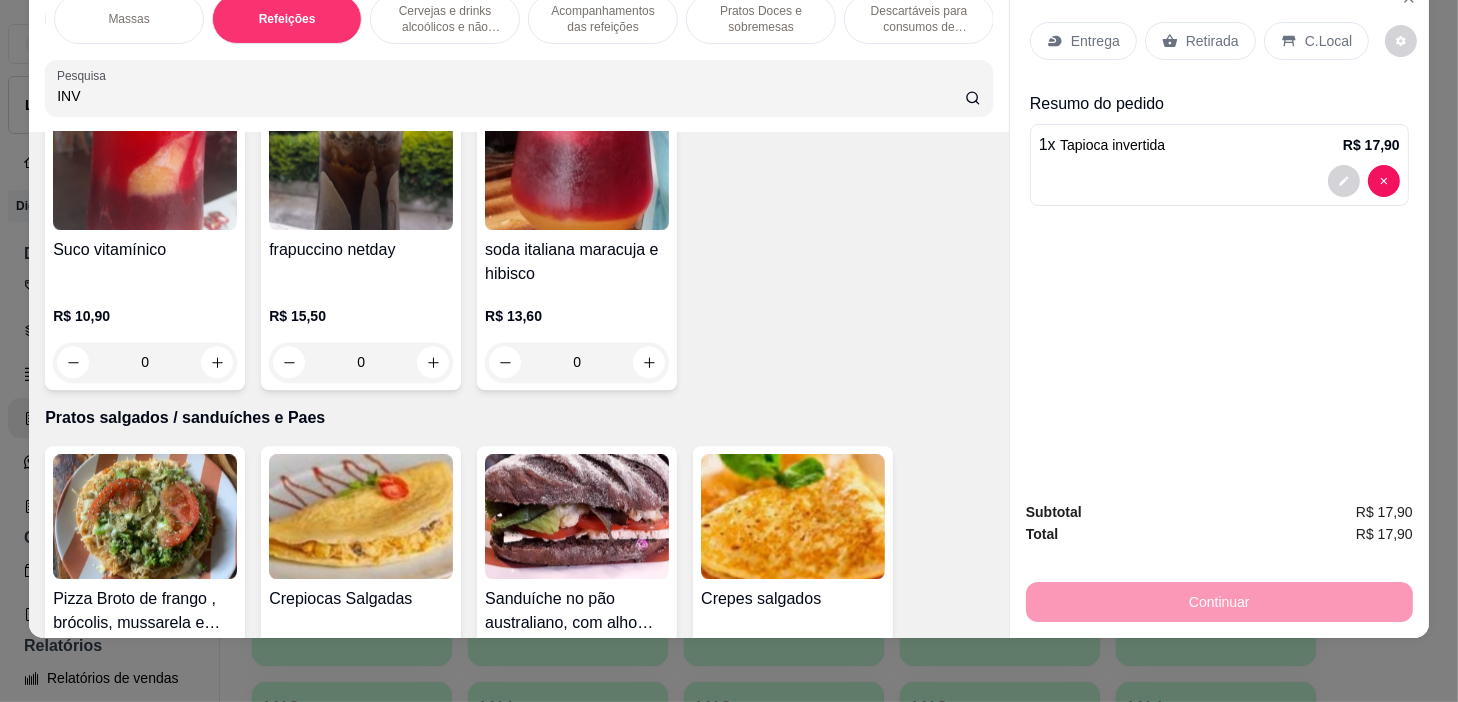 scroll, scrollTop: 11707, scrollLeft: 0, axis: vertical 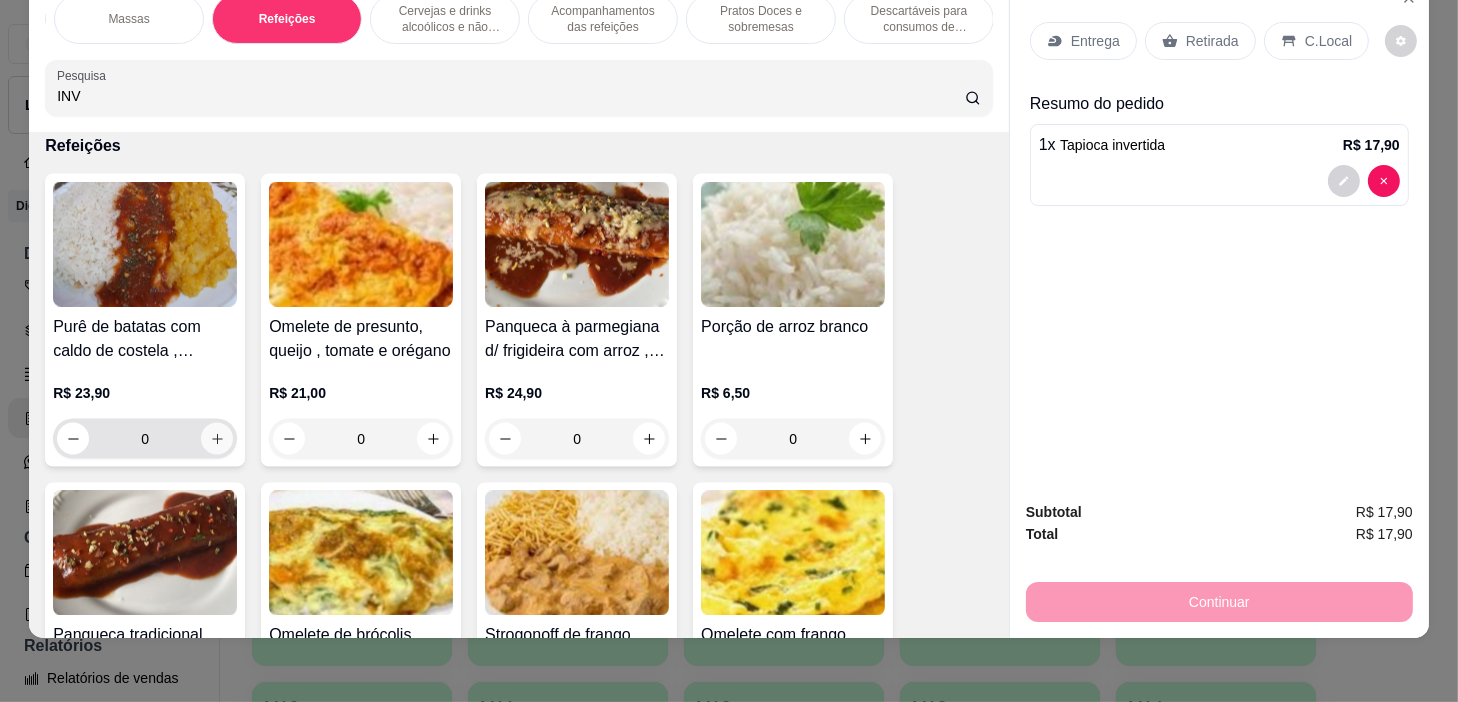 click 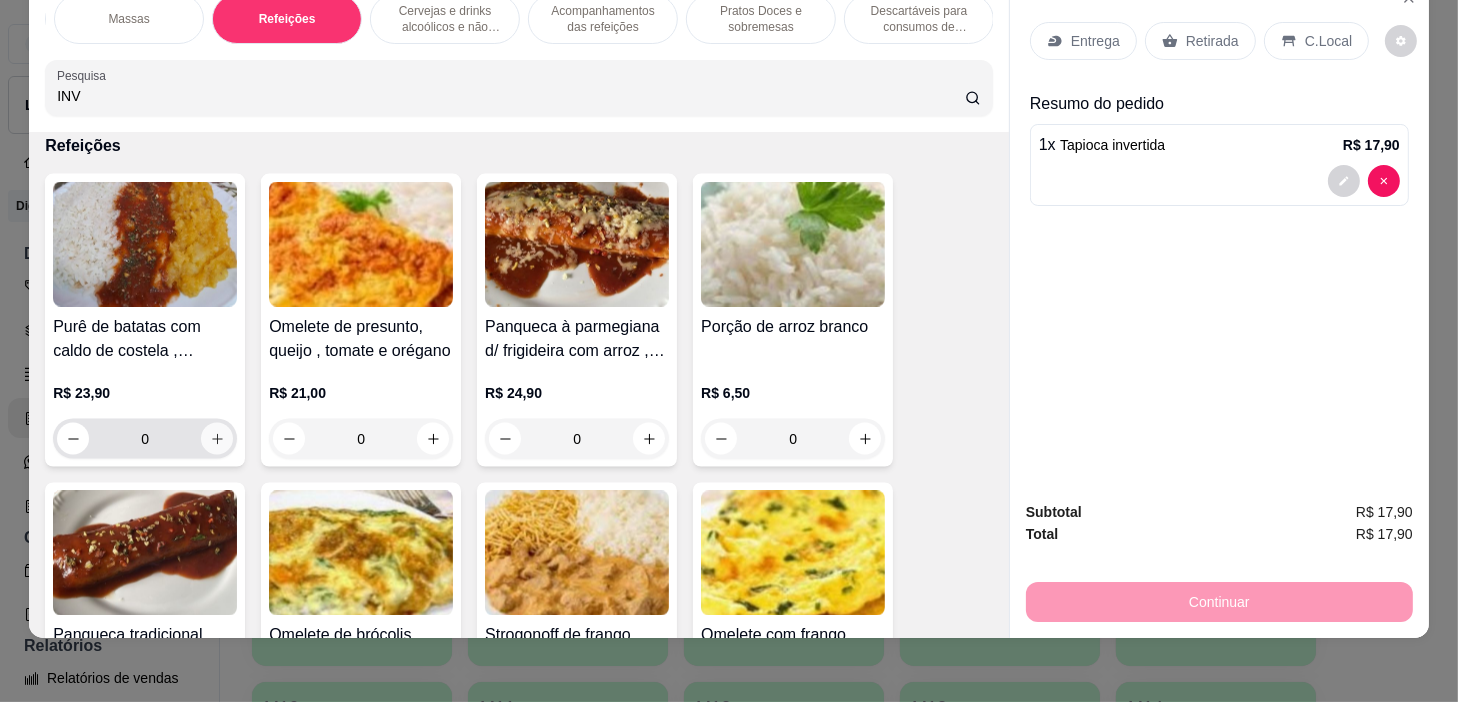 type on "1" 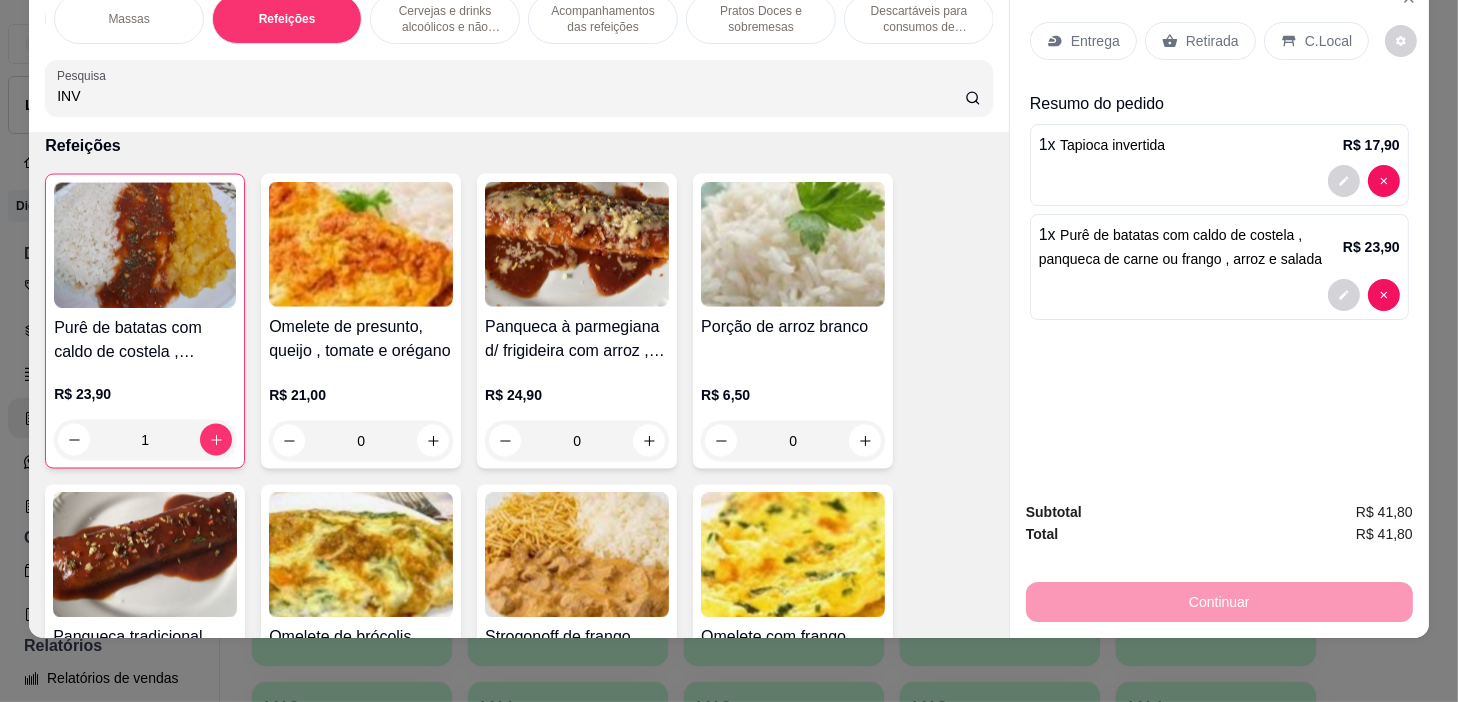 click on "Cervejas e drinks alcoólicos e não alcoólicos" at bounding box center [445, 19] 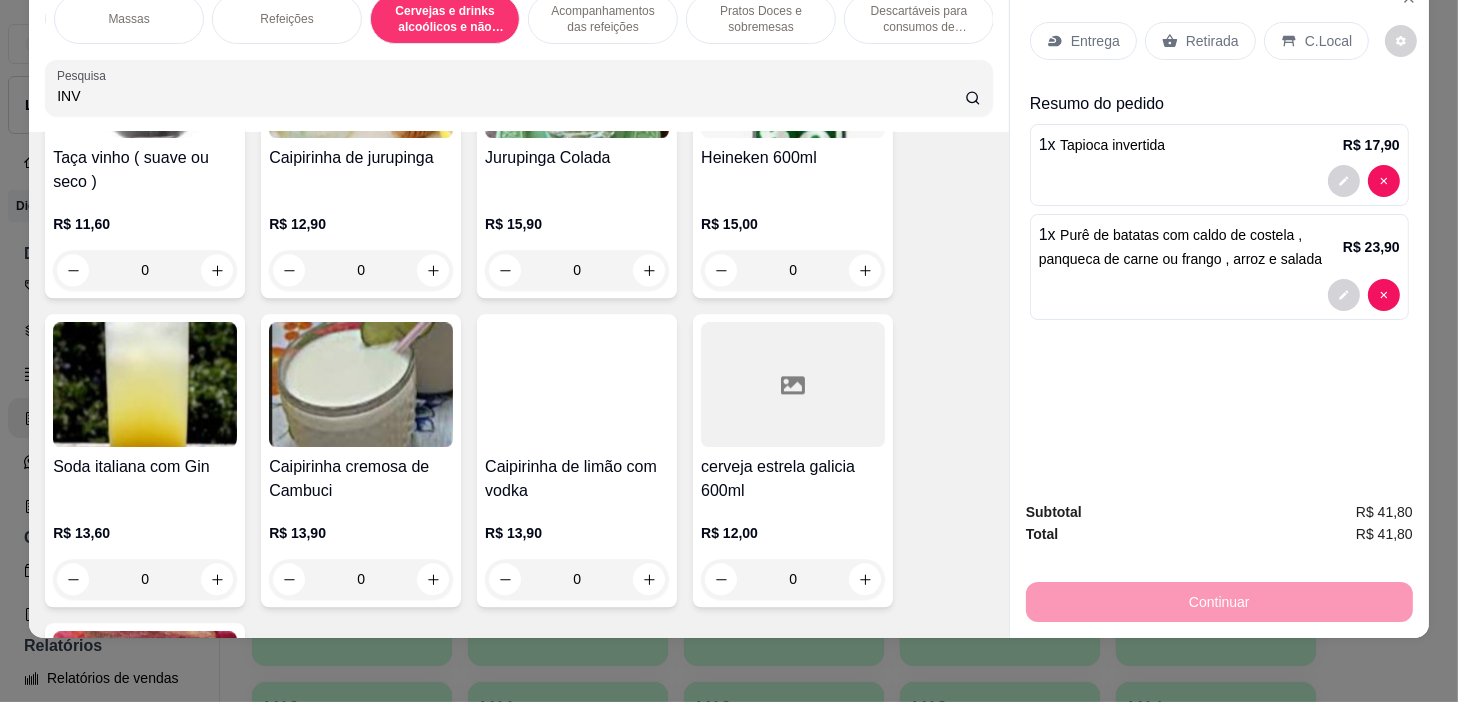 scroll, scrollTop: 12676, scrollLeft: 0, axis: vertical 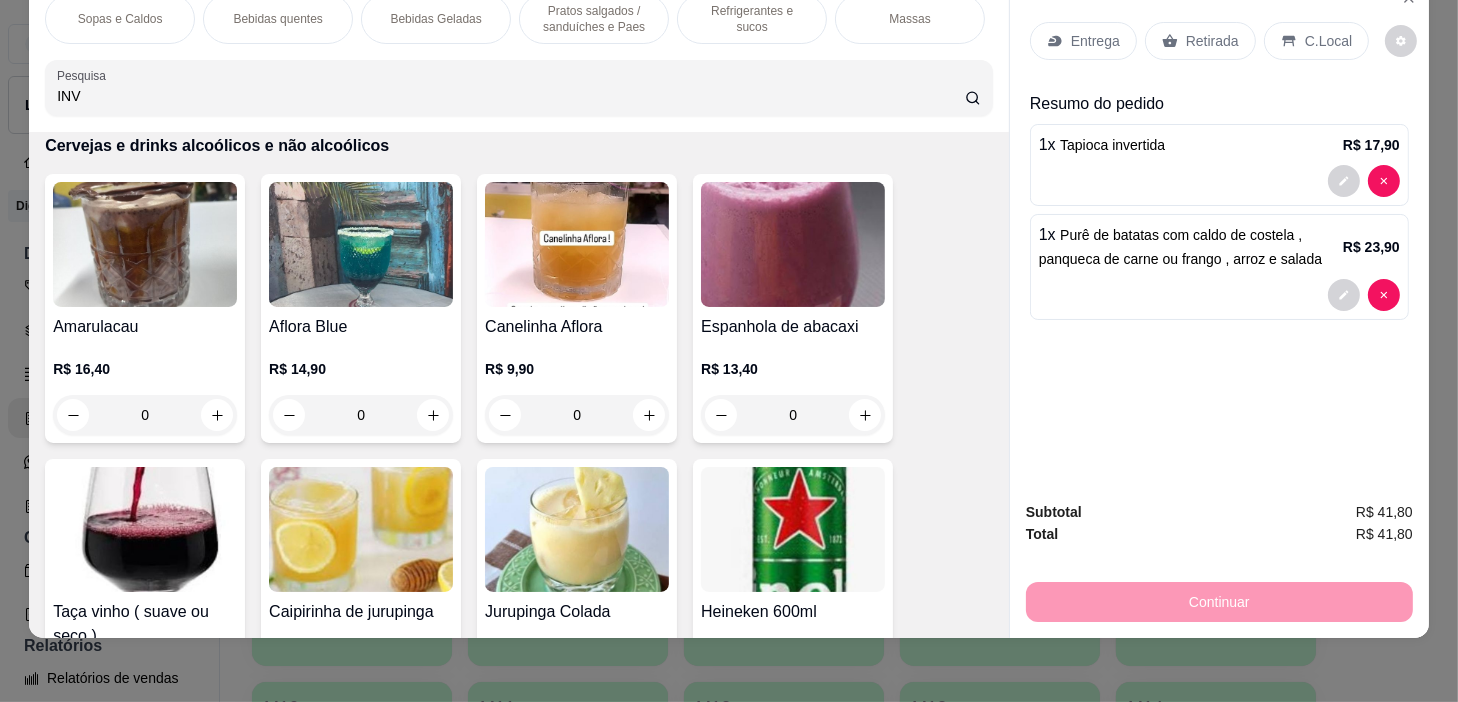 click on "Pratos salgados / sanduíches e Paes" at bounding box center [594, 19] 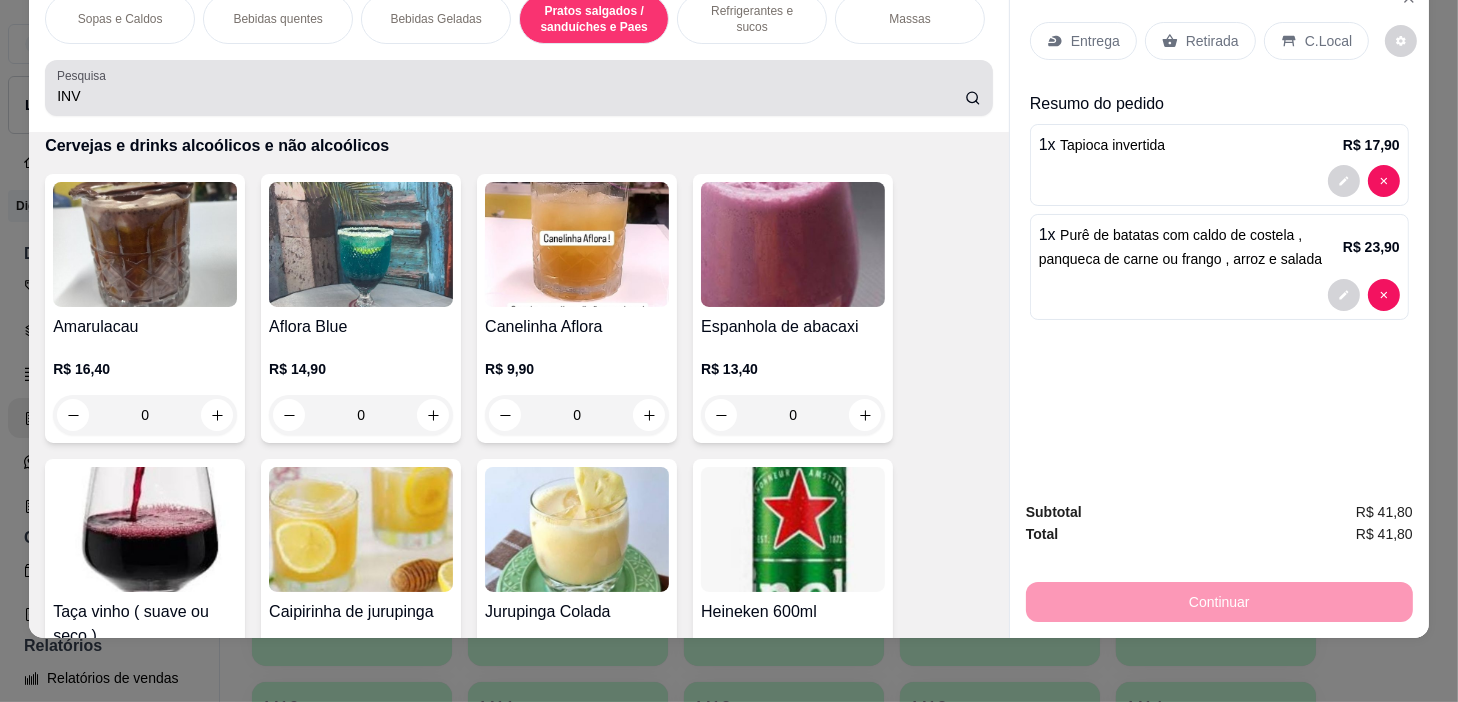 scroll, scrollTop: 5740, scrollLeft: 0, axis: vertical 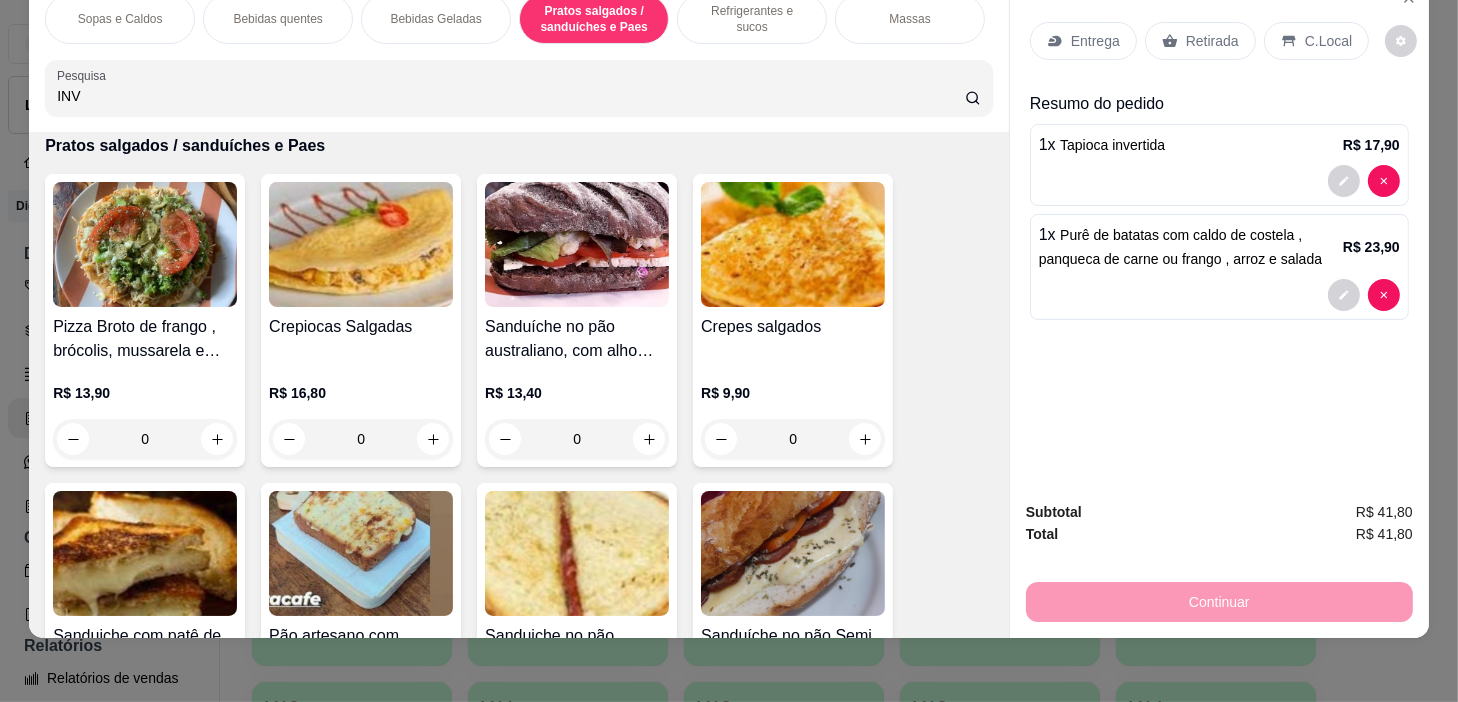 click on "Refrigerantes e sucos" at bounding box center (752, 19) 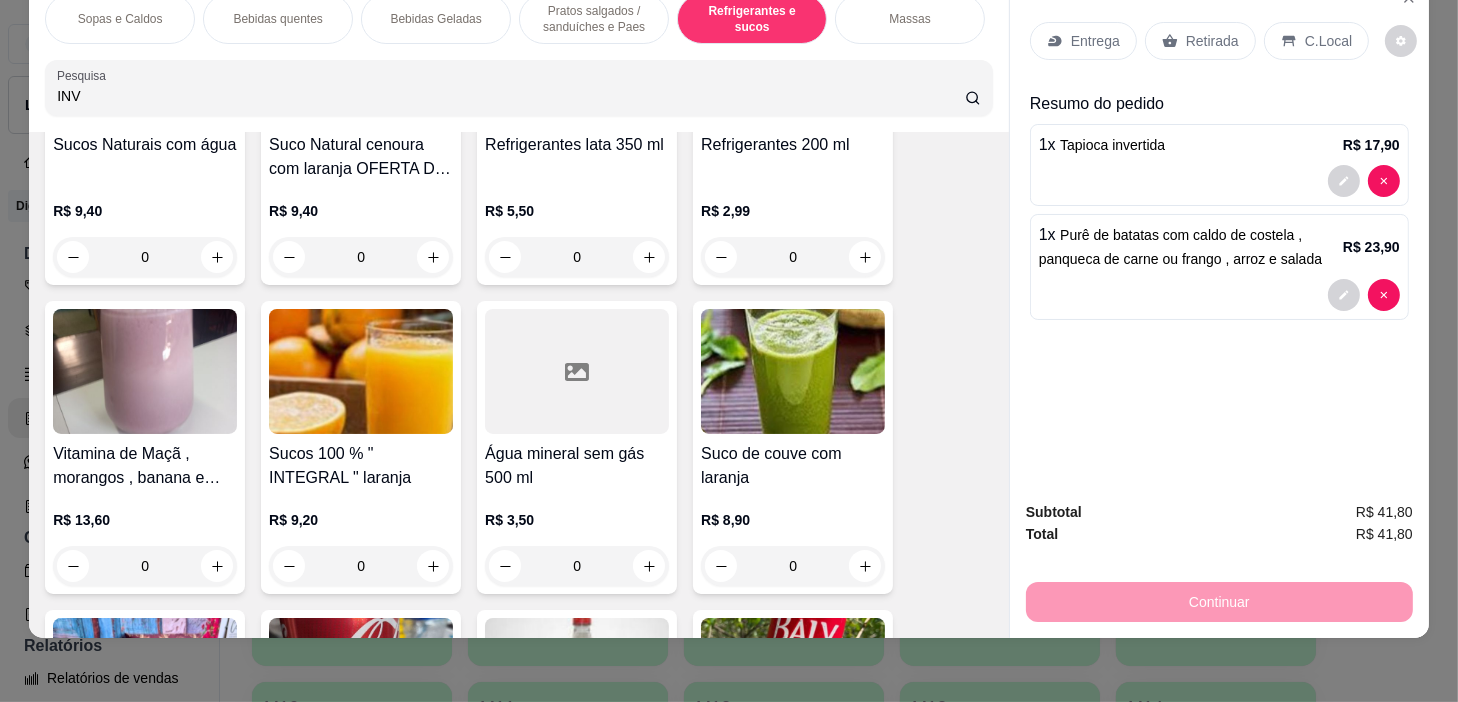 scroll, scrollTop: 8780, scrollLeft: 0, axis: vertical 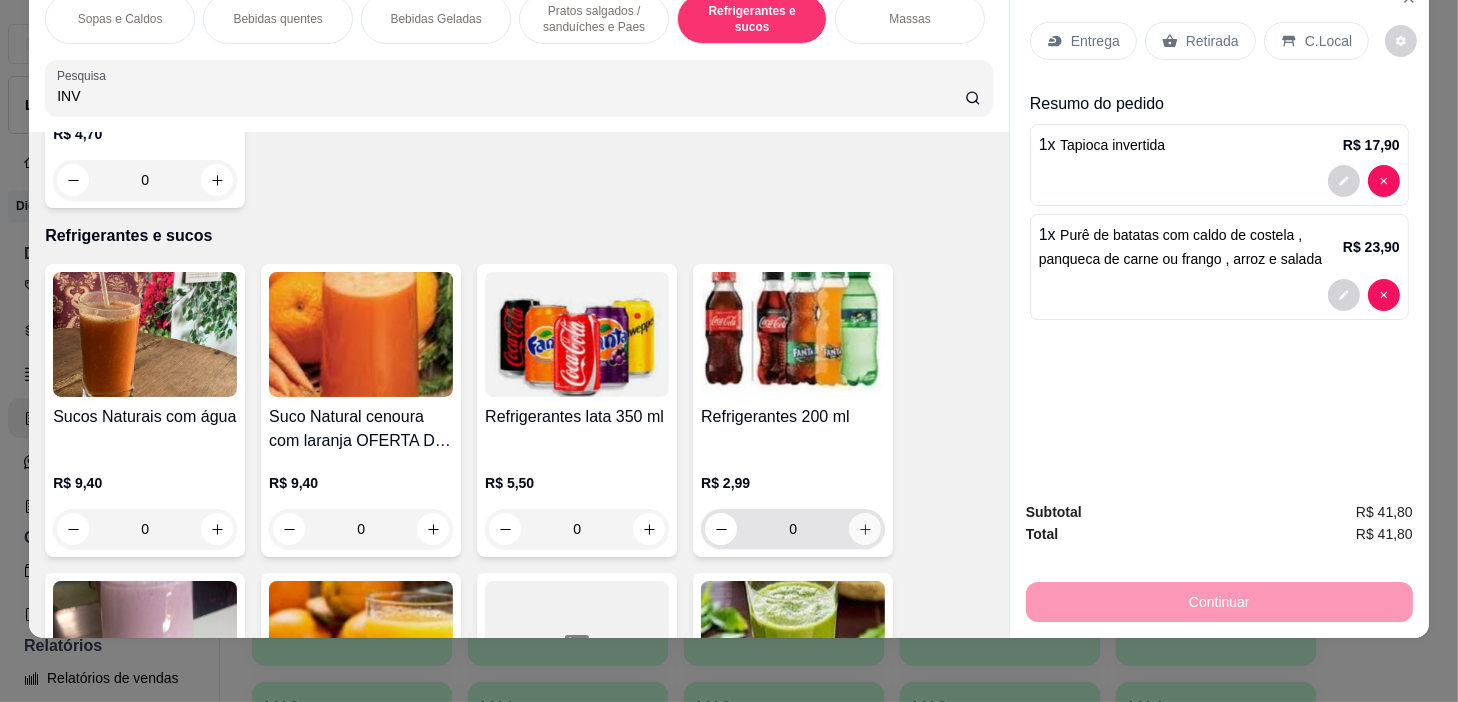 click 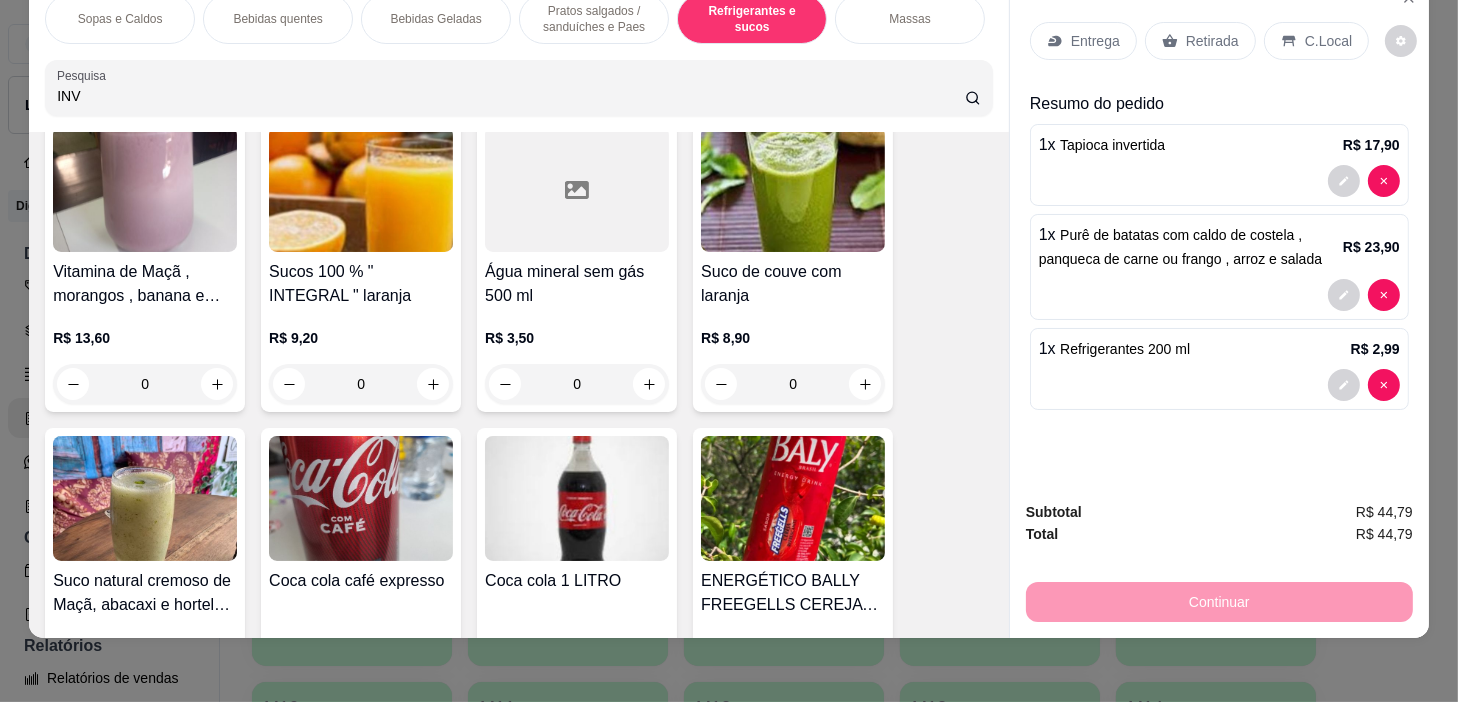 scroll, scrollTop: 9507, scrollLeft: 0, axis: vertical 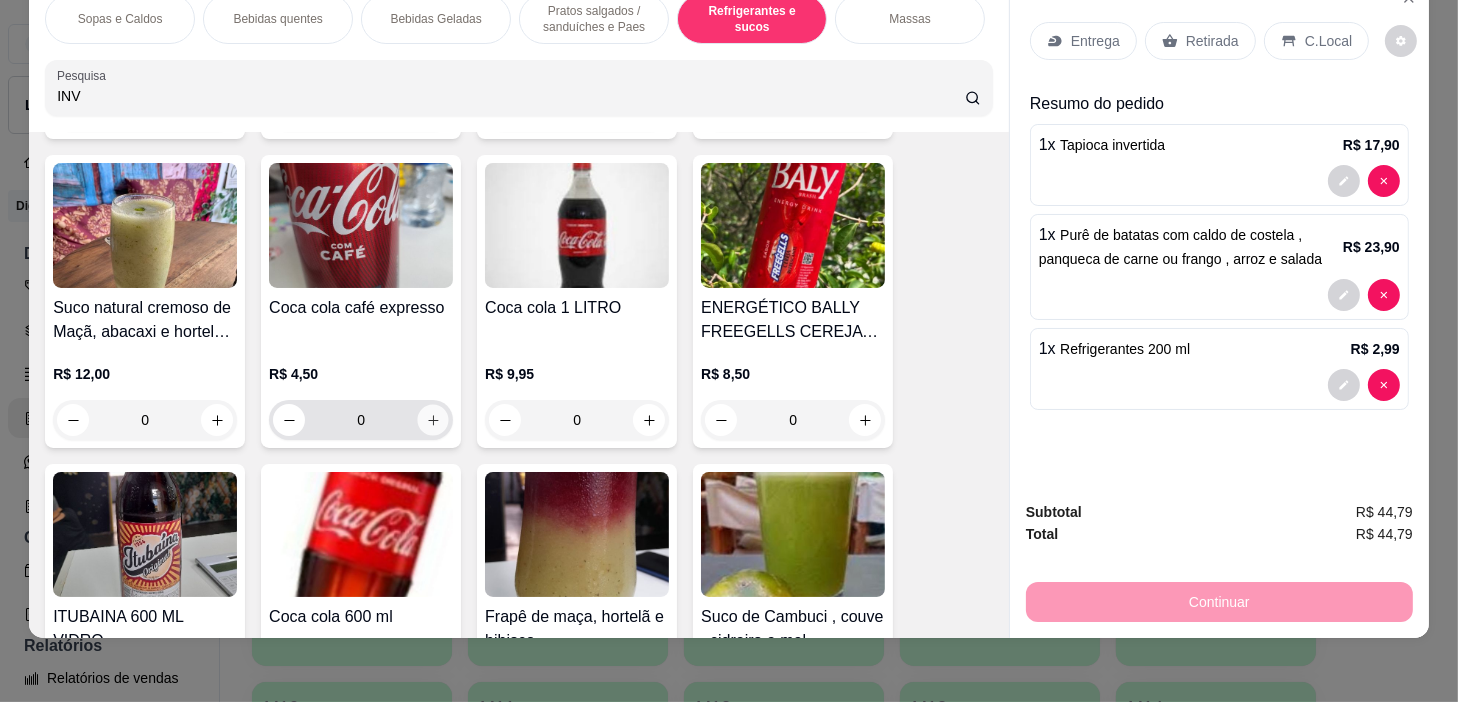 click 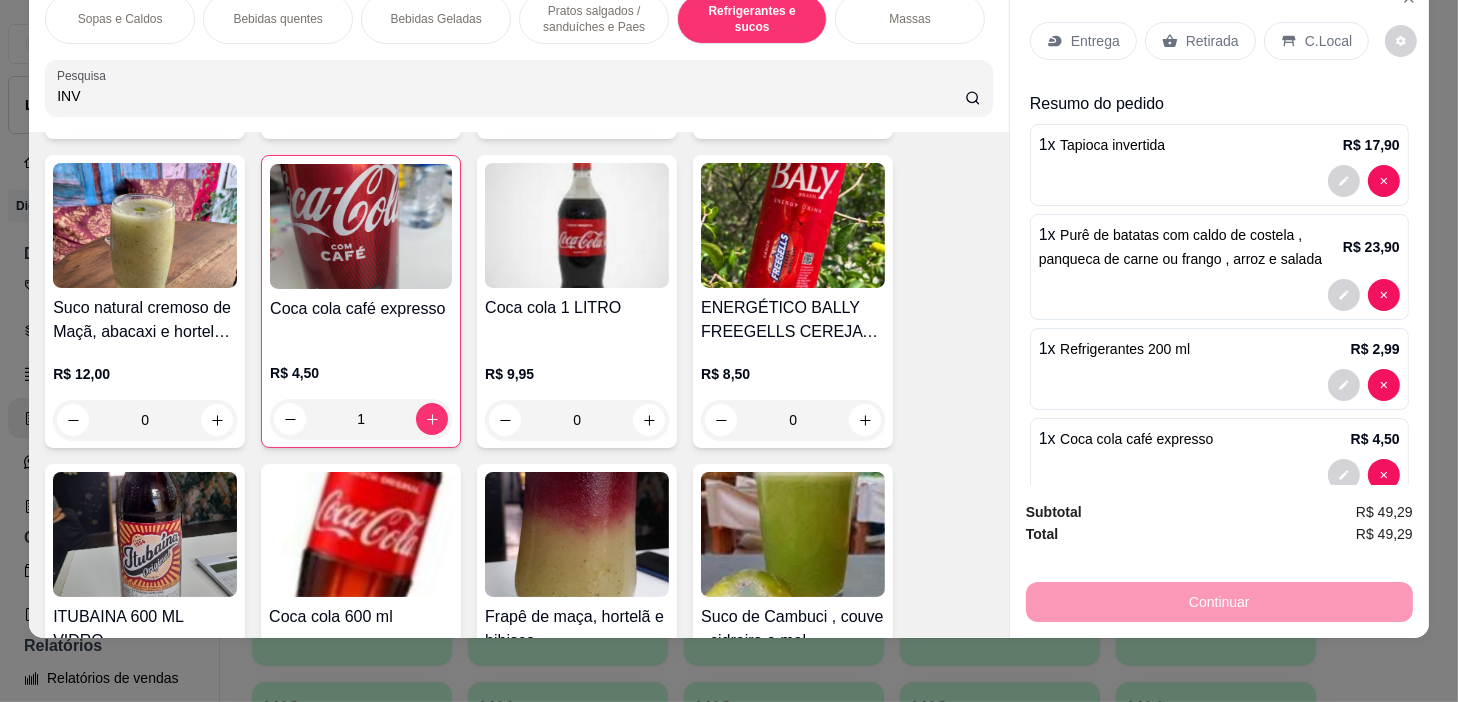 scroll, scrollTop: 0, scrollLeft: 781, axis: horizontal 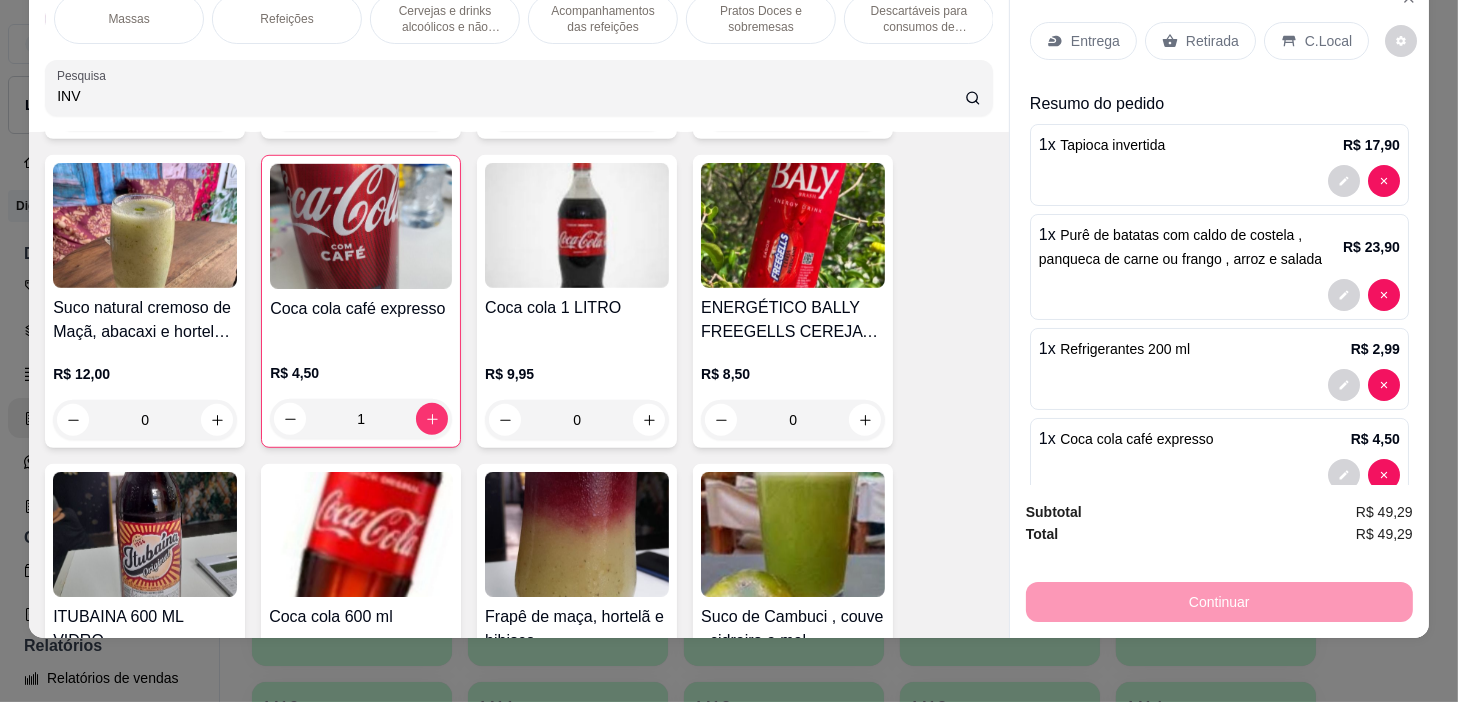 click on "Pratos Doces e sobremesas" at bounding box center [761, 19] 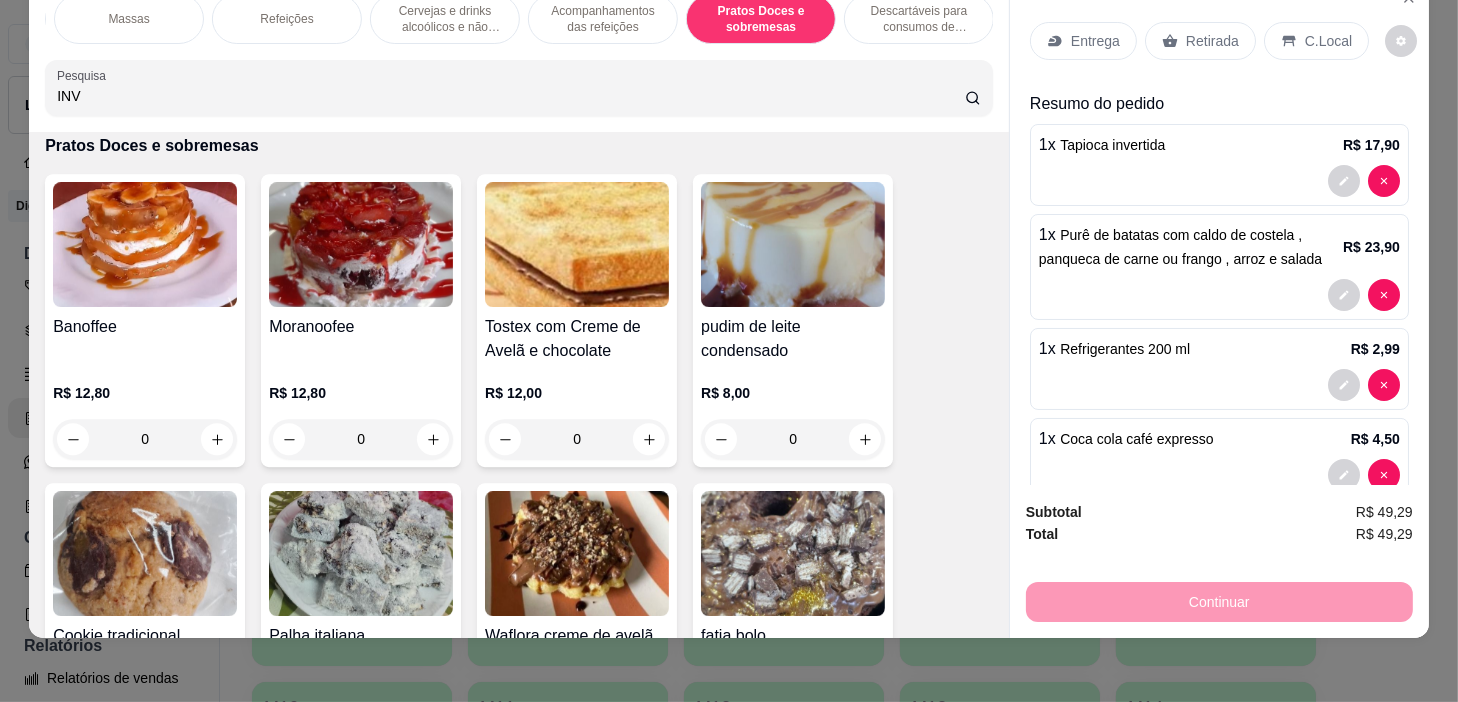 scroll, scrollTop: 14810, scrollLeft: 0, axis: vertical 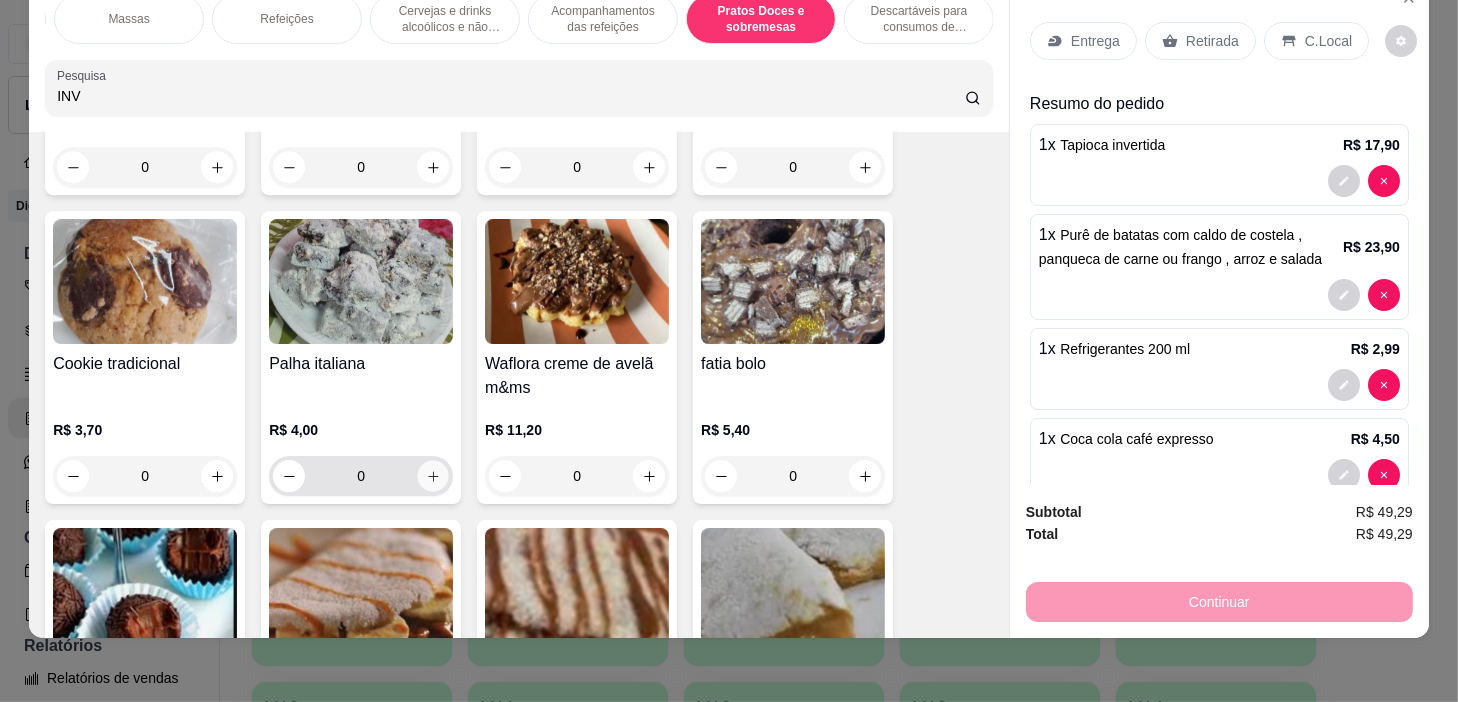 click 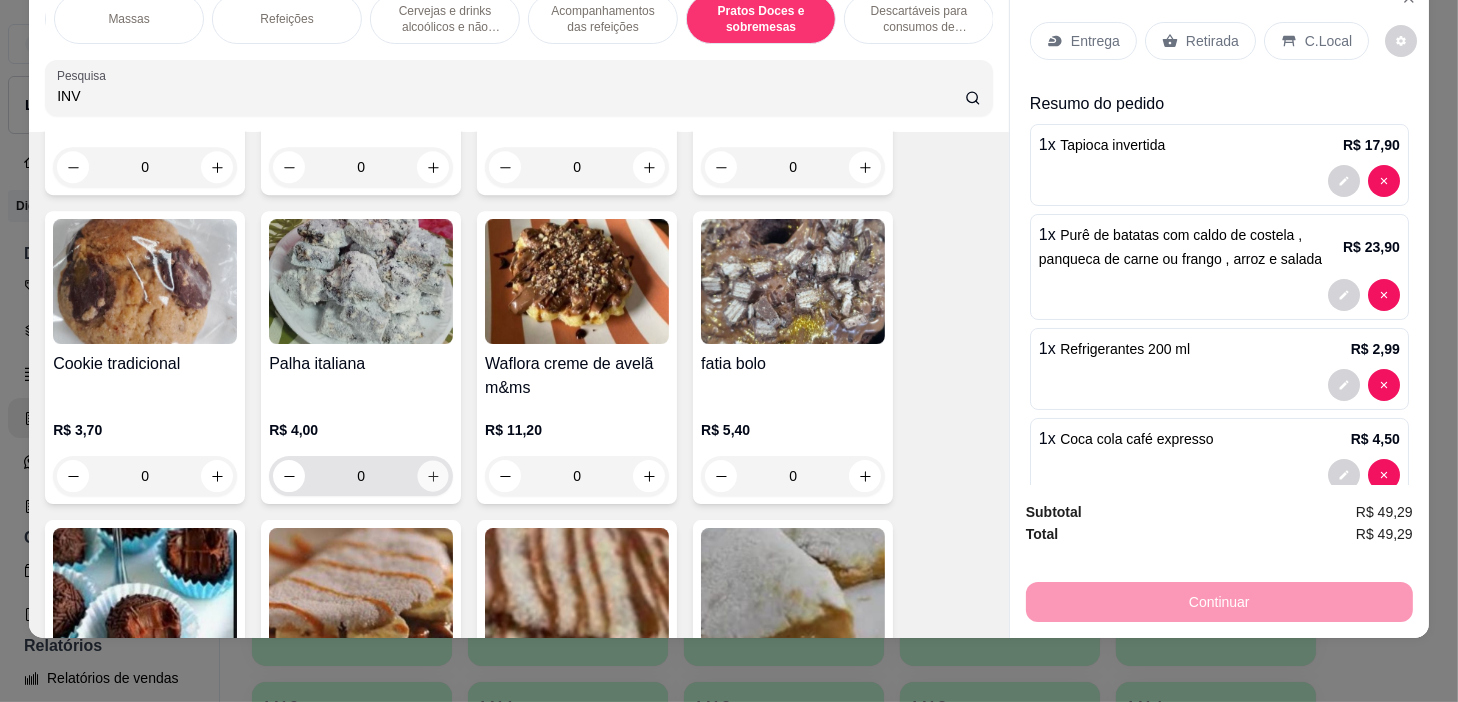 type on "1" 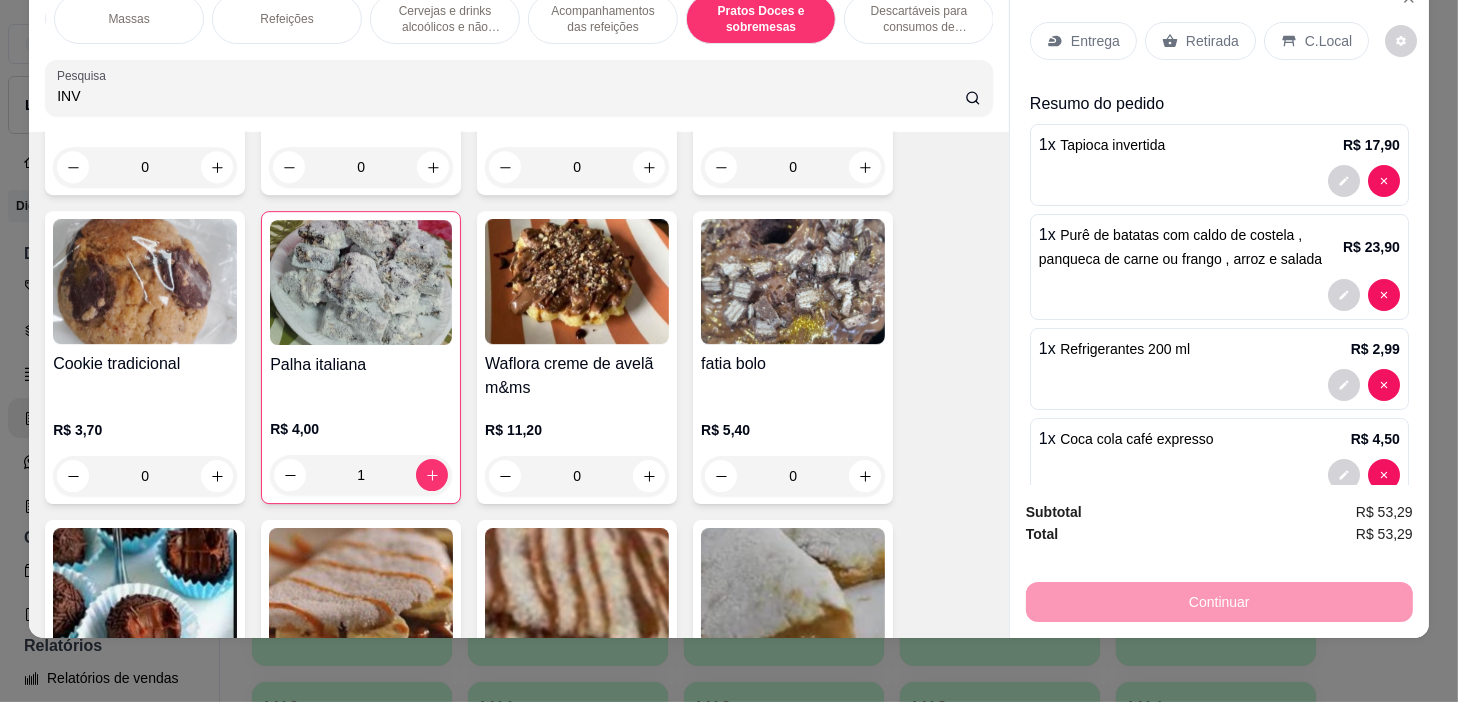 scroll, scrollTop: 0, scrollLeft: 0, axis: both 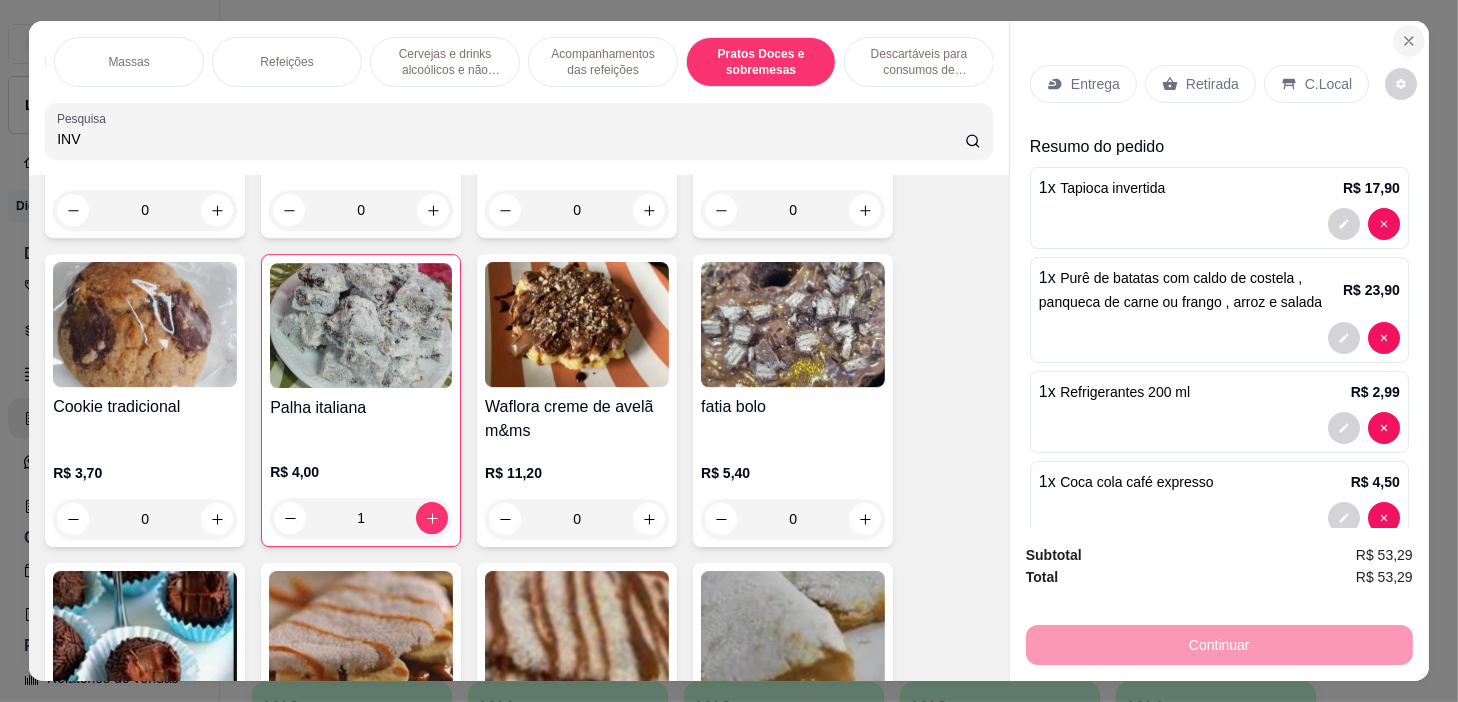 click 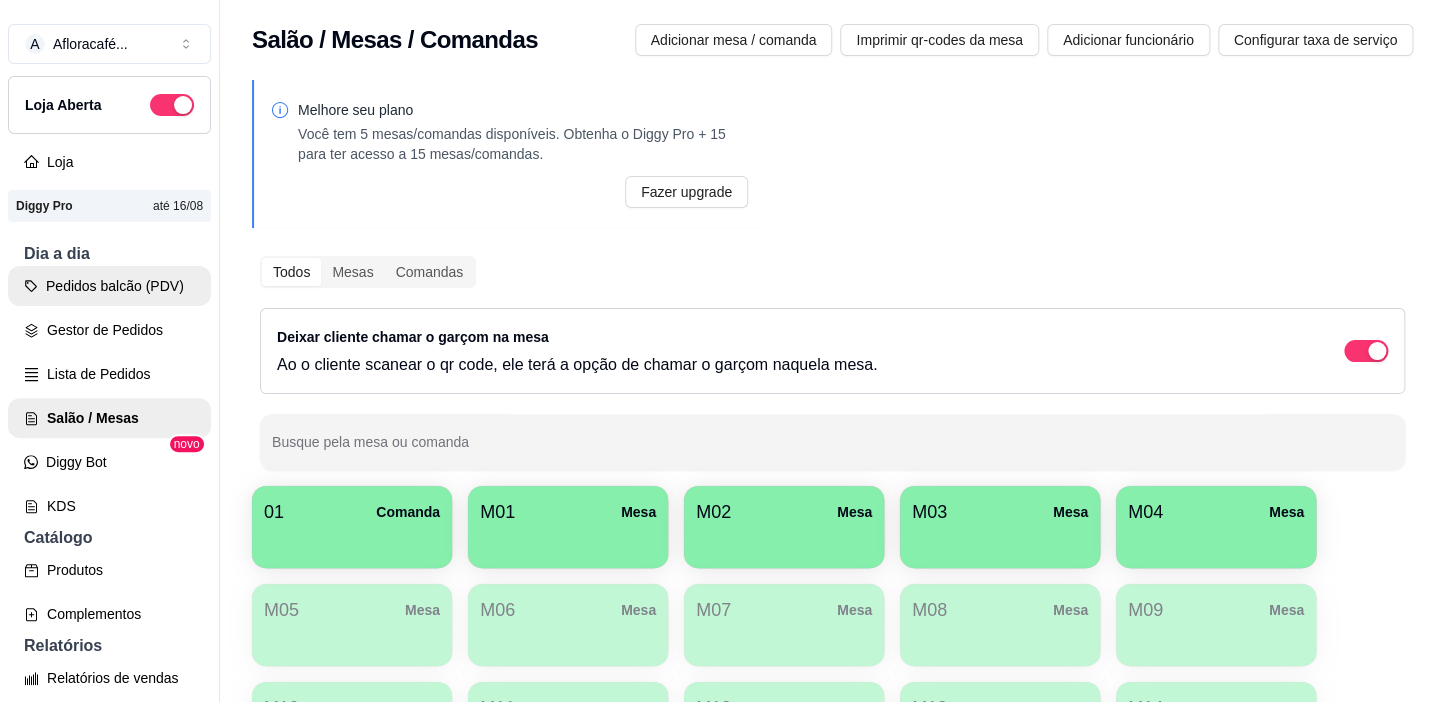 click on "Pedidos balcão (PDV)" at bounding box center [109, 286] 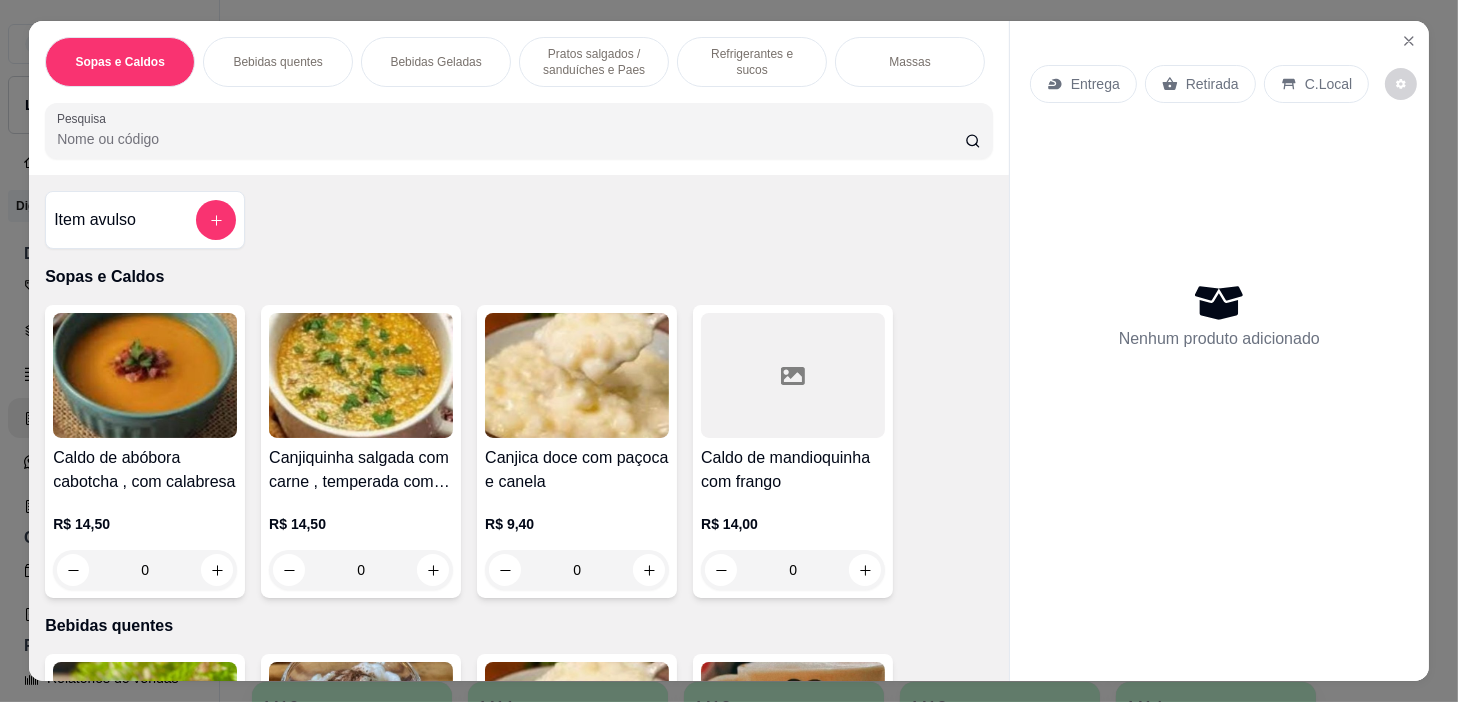 click on "Refrigerantes e sucos" at bounding box center [752, 62] 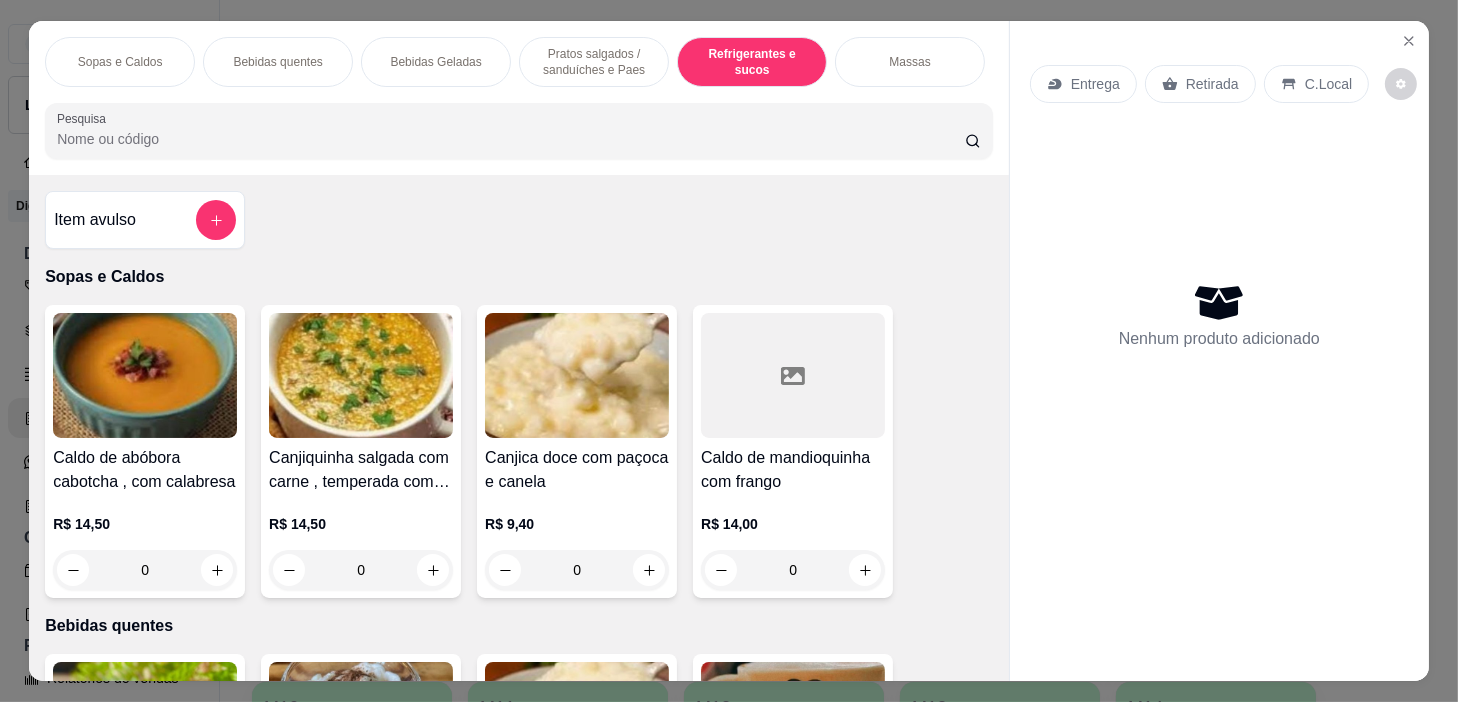 scroll, scrollTop: 8543, scrollLeft: 0, axis: vertical 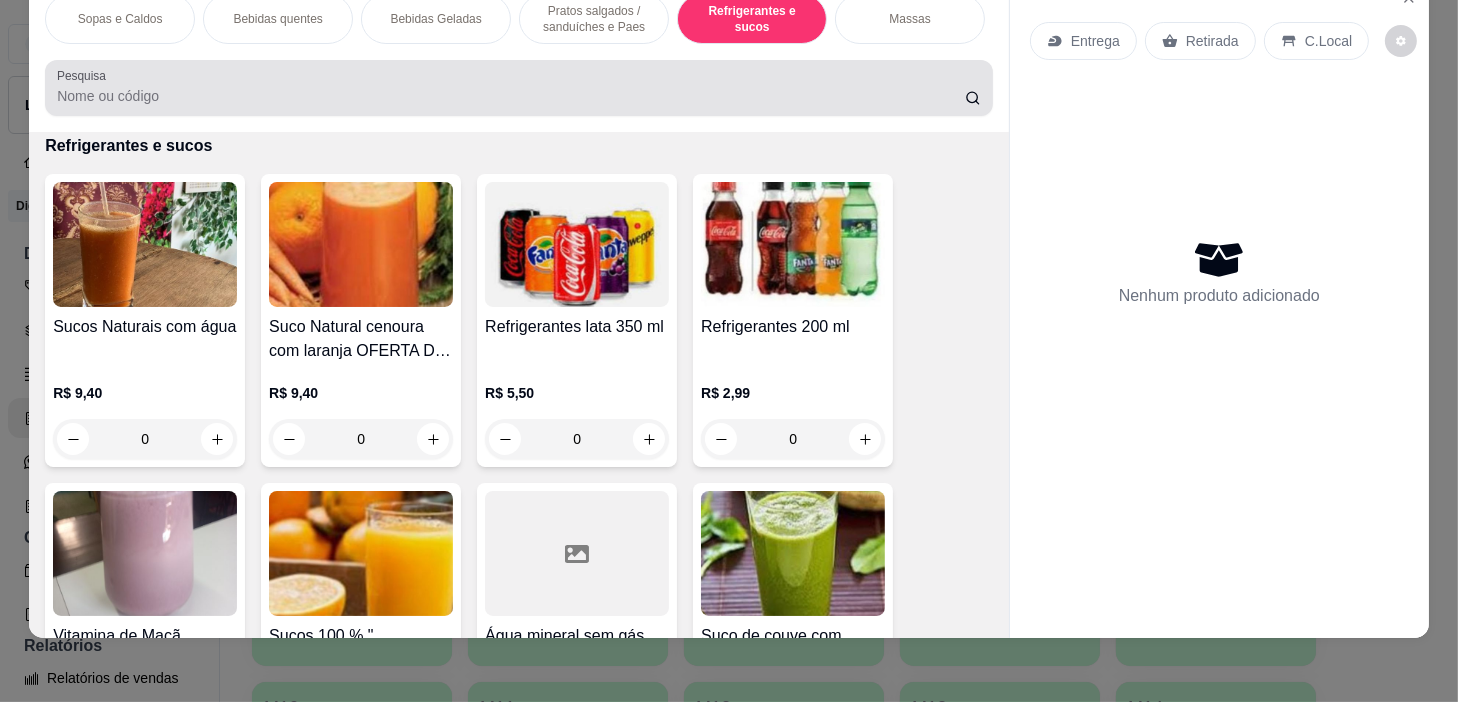 click at bounding box center (519, 88) 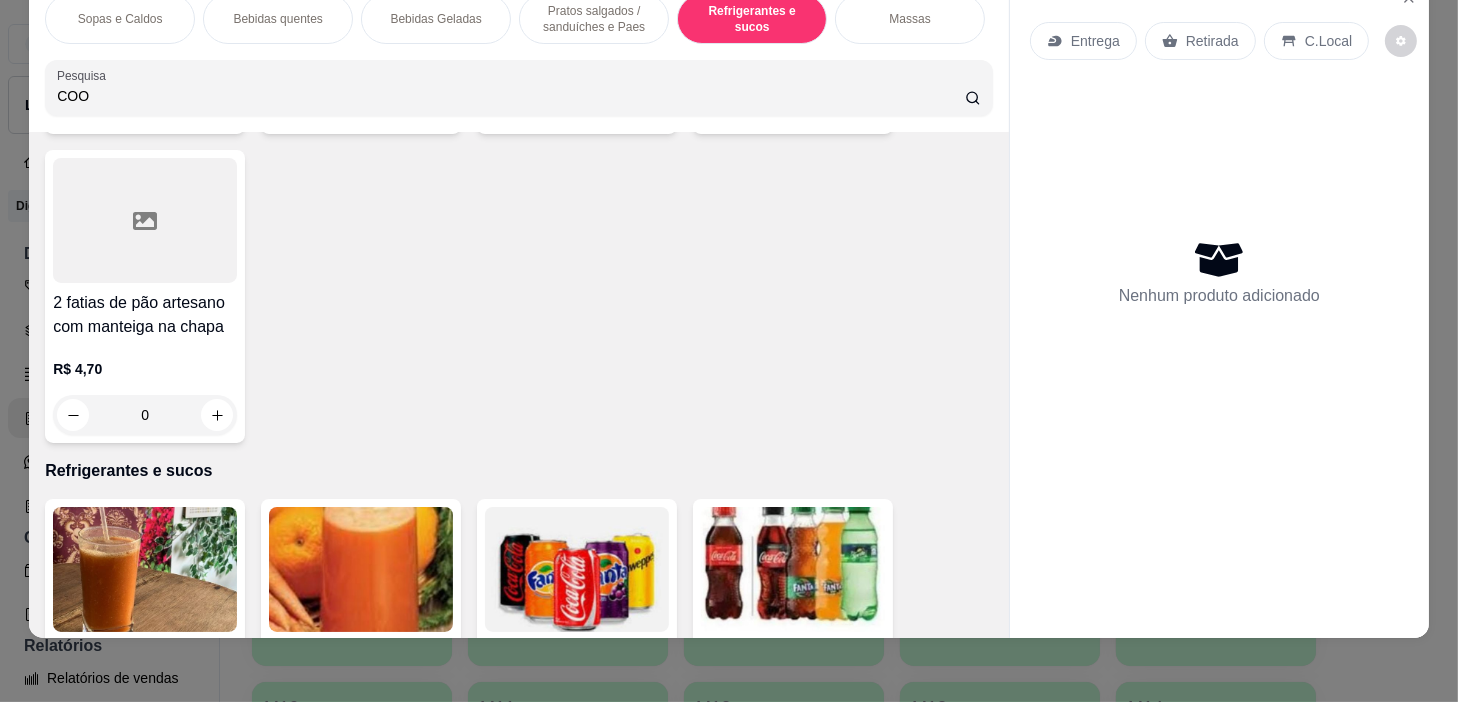 scroll, scrollTop: 8869, scrollLeft: 0, axis: vertical 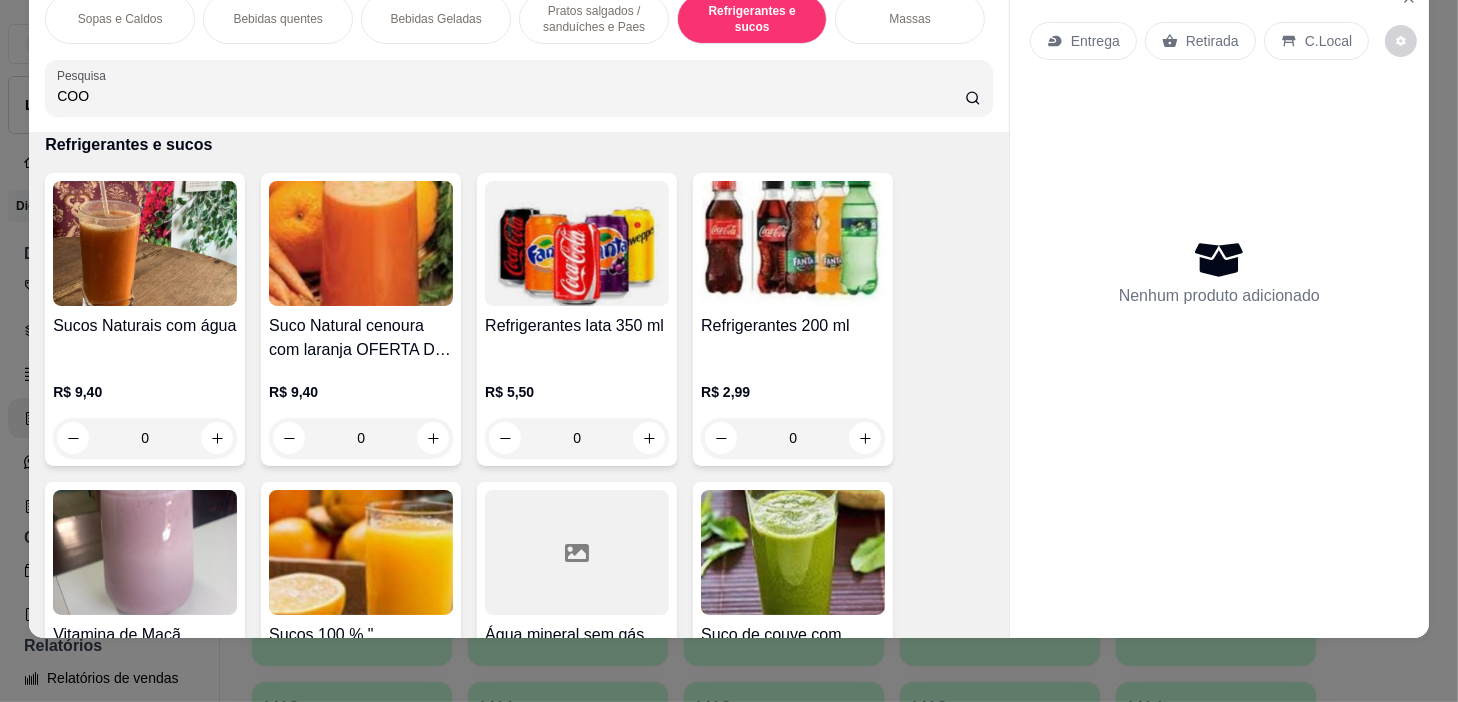 type on "COO" 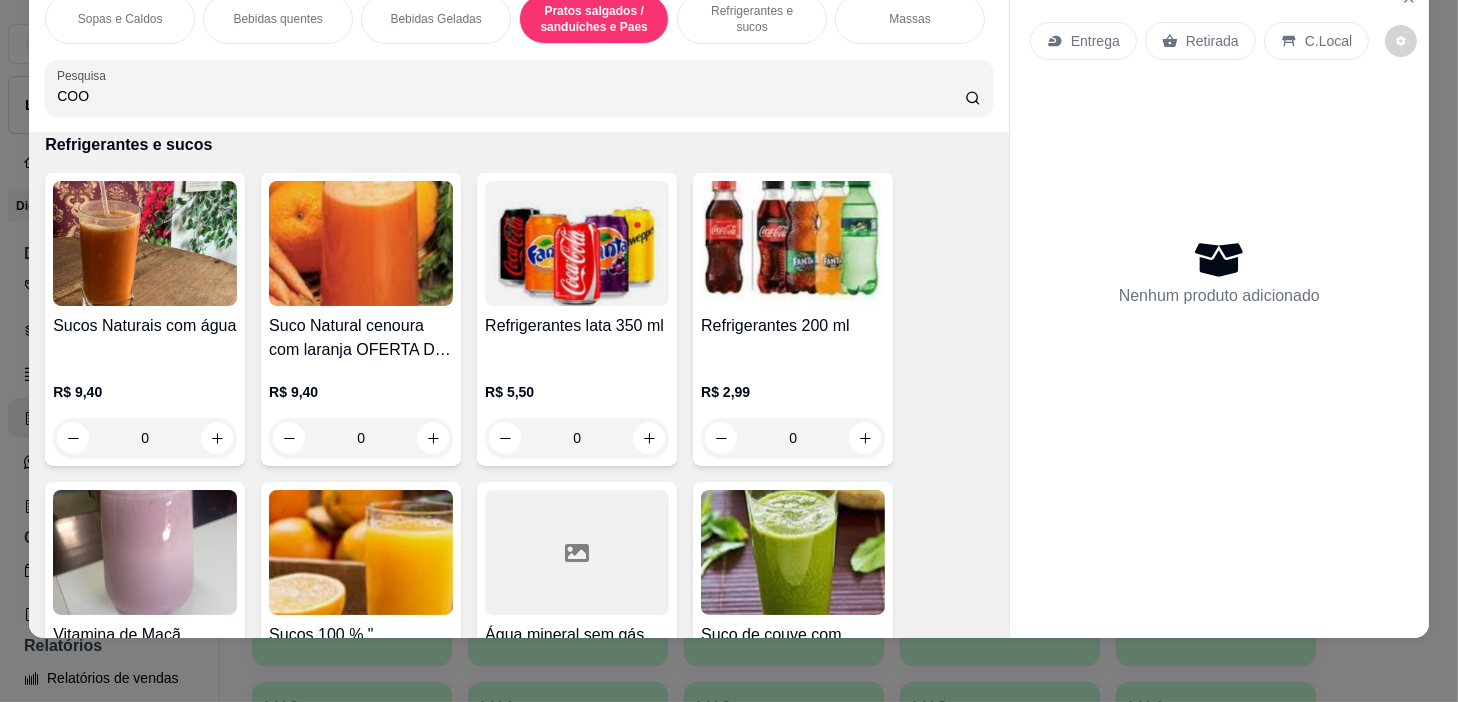 scroll, scrollTop: 5739, scrollLeft: 0, axis: vertical 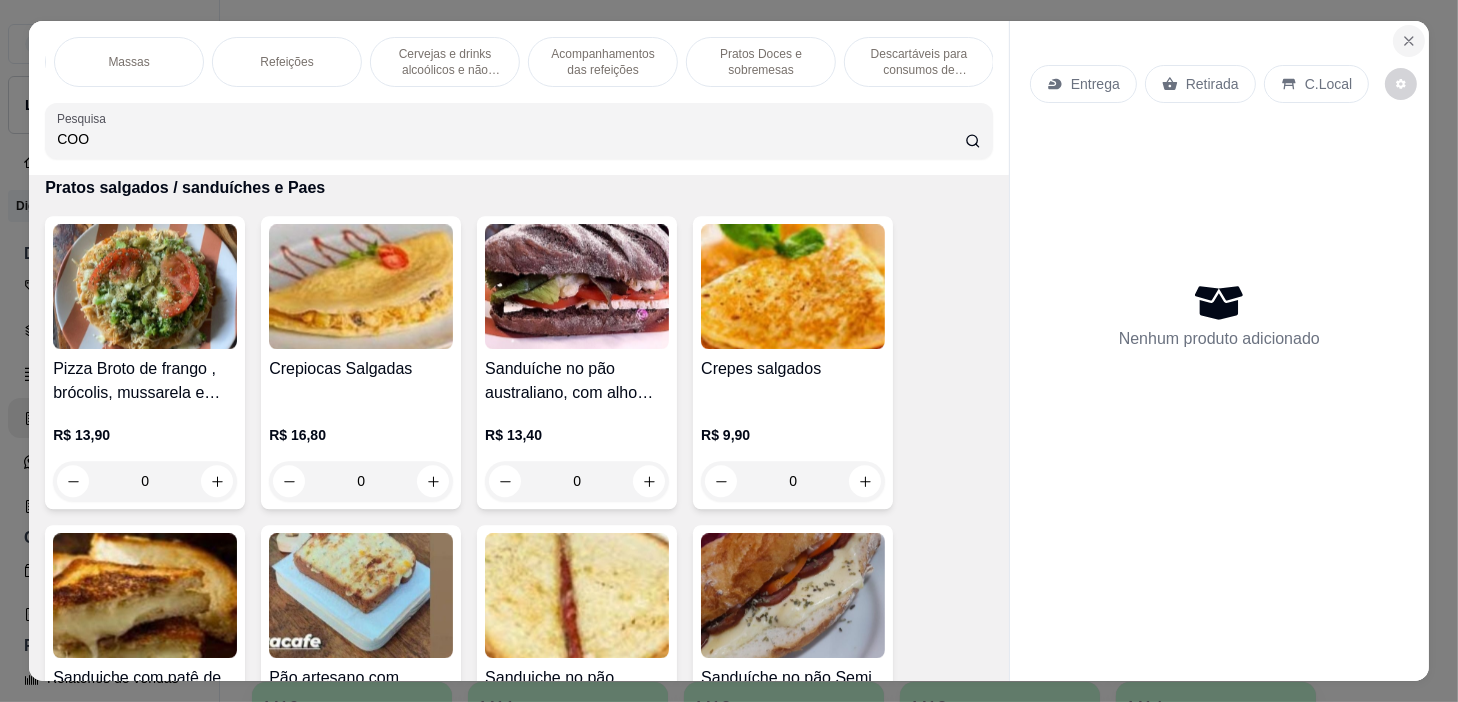 click 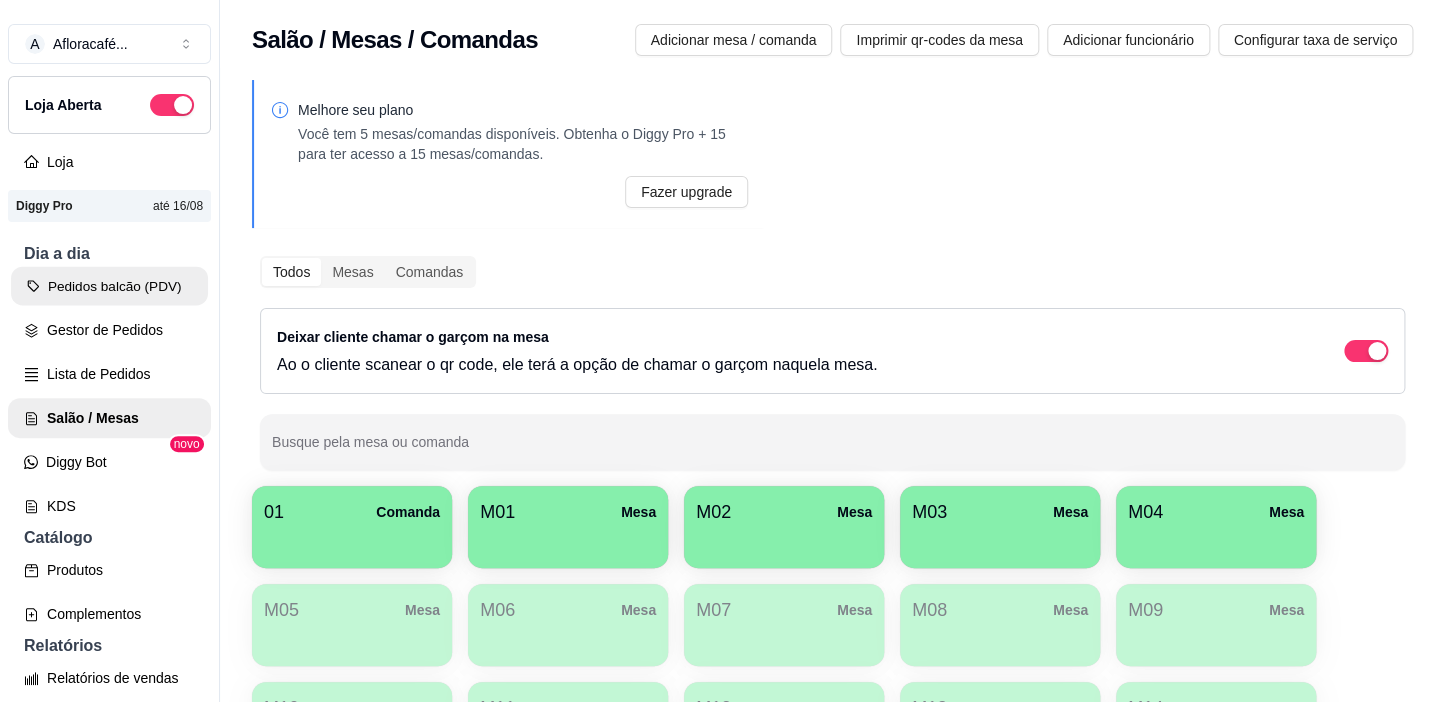 click on "Pedidos balcão (PDV)" at bounding box center [109, 286] 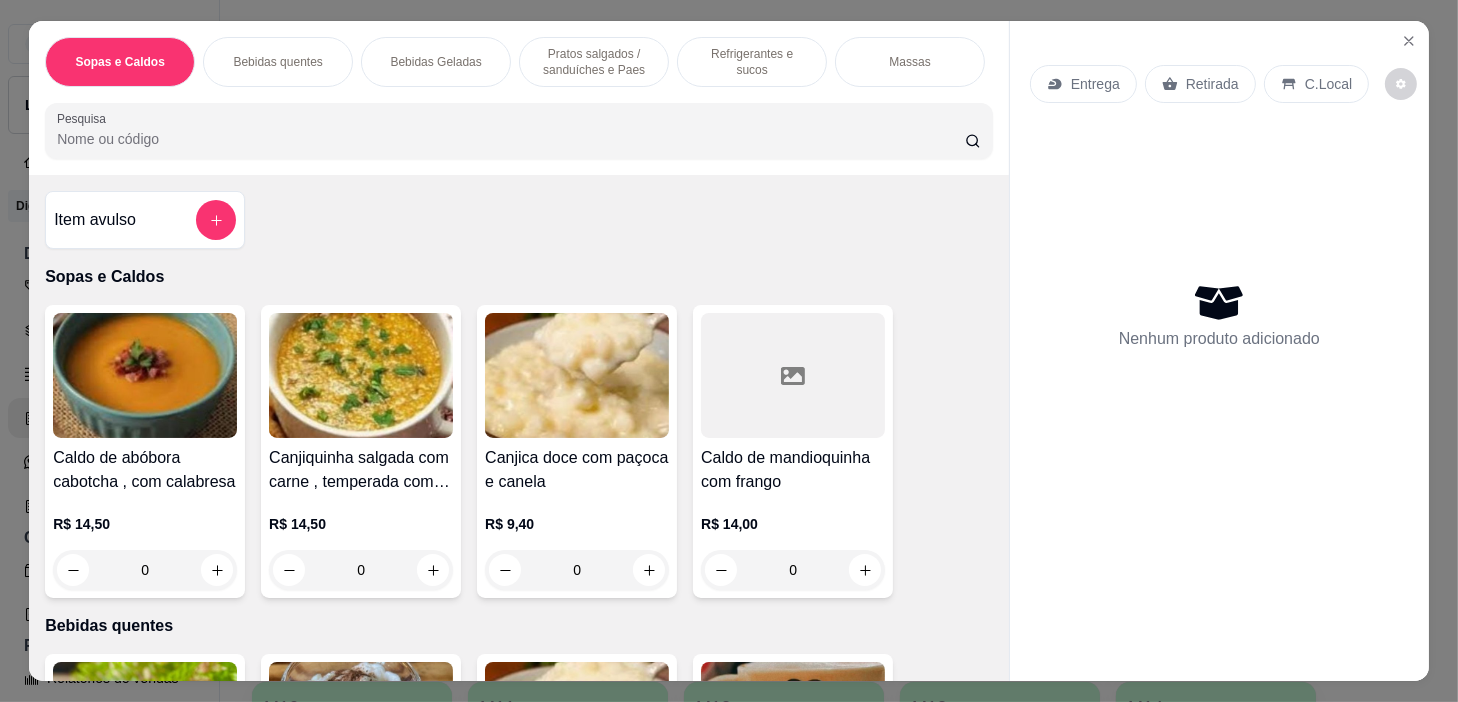scroll, scrollTop: 0, scrollLeft: 781, axis: horizontal 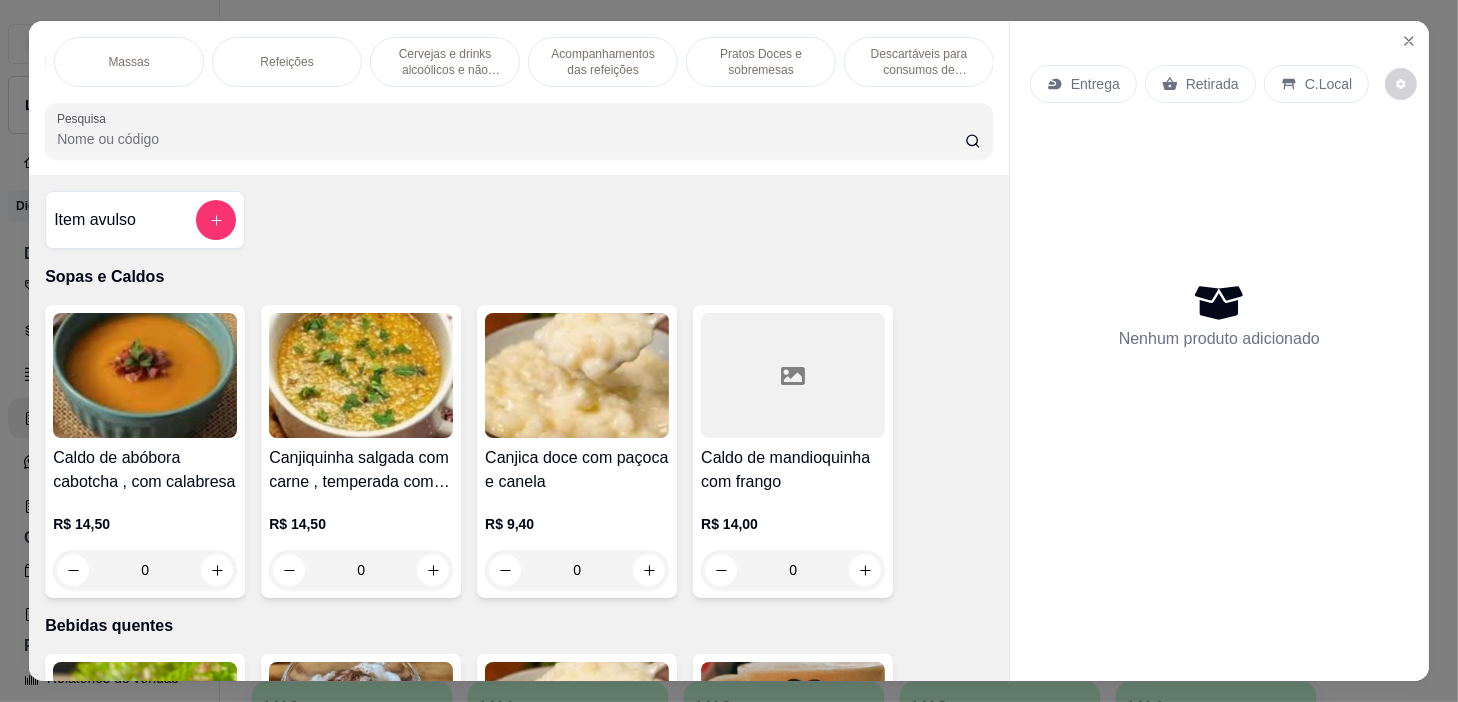 drag, startPoint x: 760, startPoint y: 52, endPoint x: 764, endPoint y: 74, distance: 22.36068 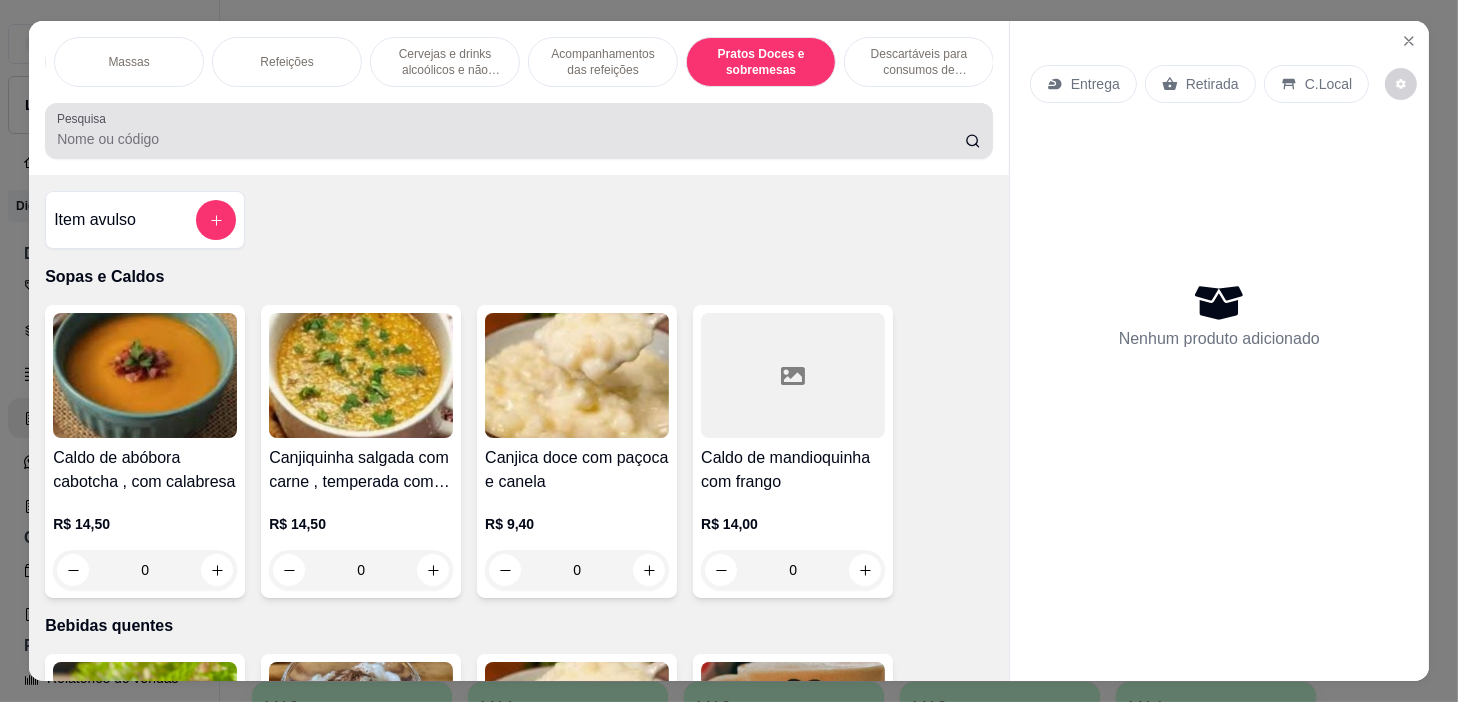 scroll, scrollTop: 14209, scrollLeft: 0, axis: vertical 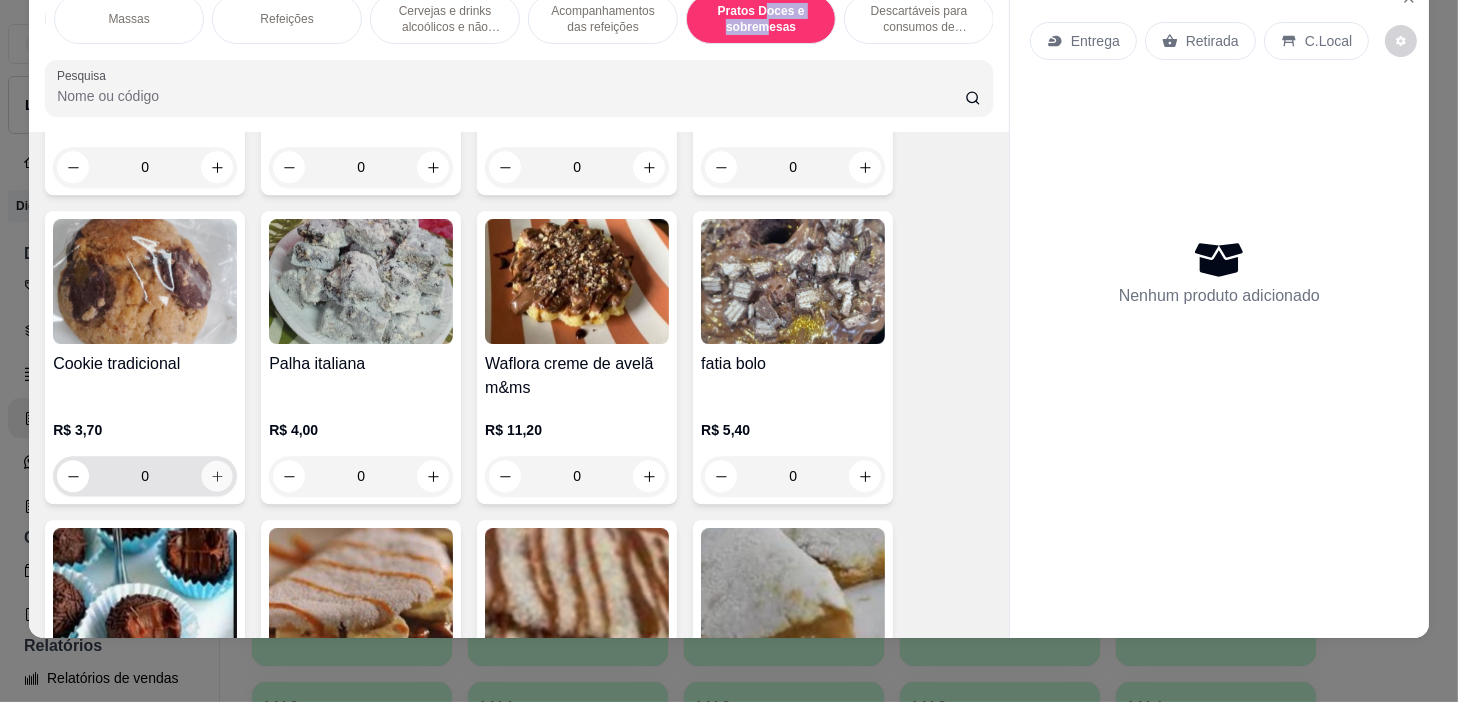 click 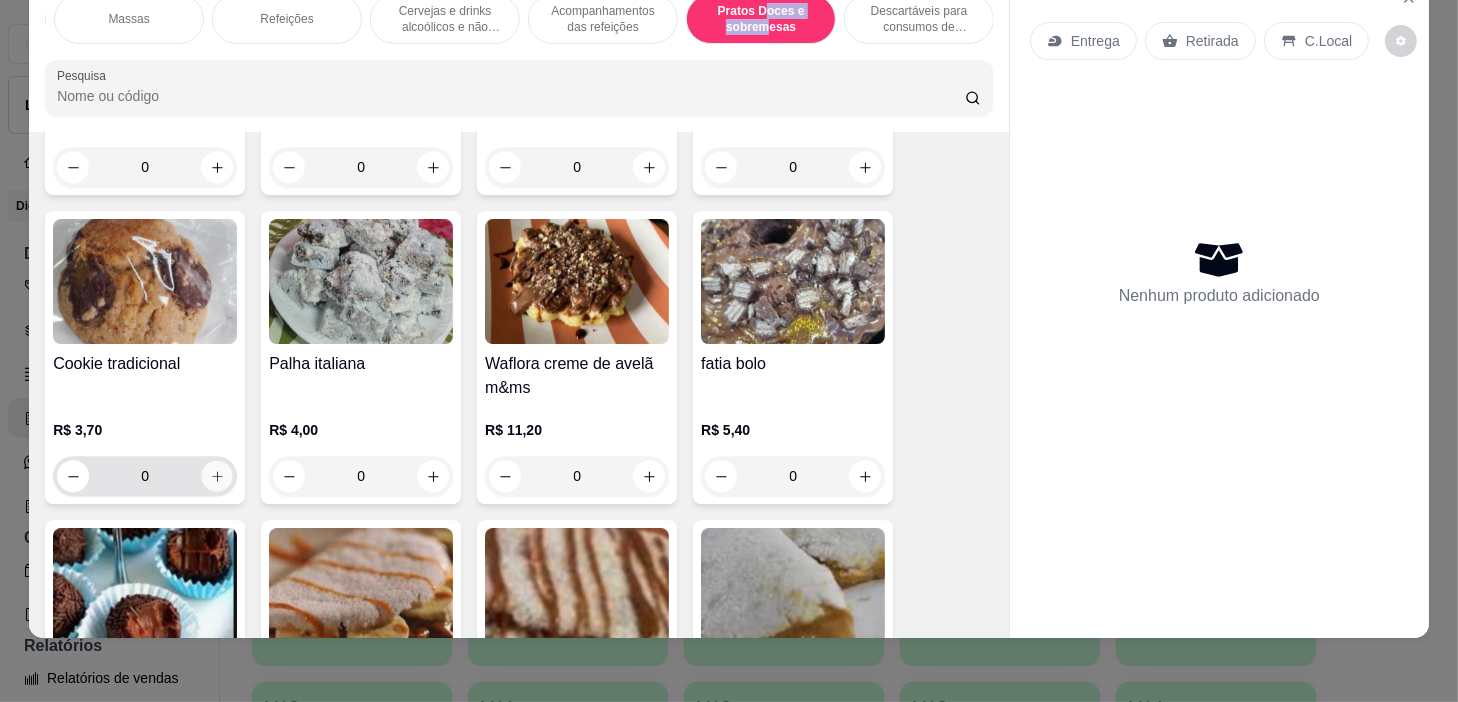 type on "1" 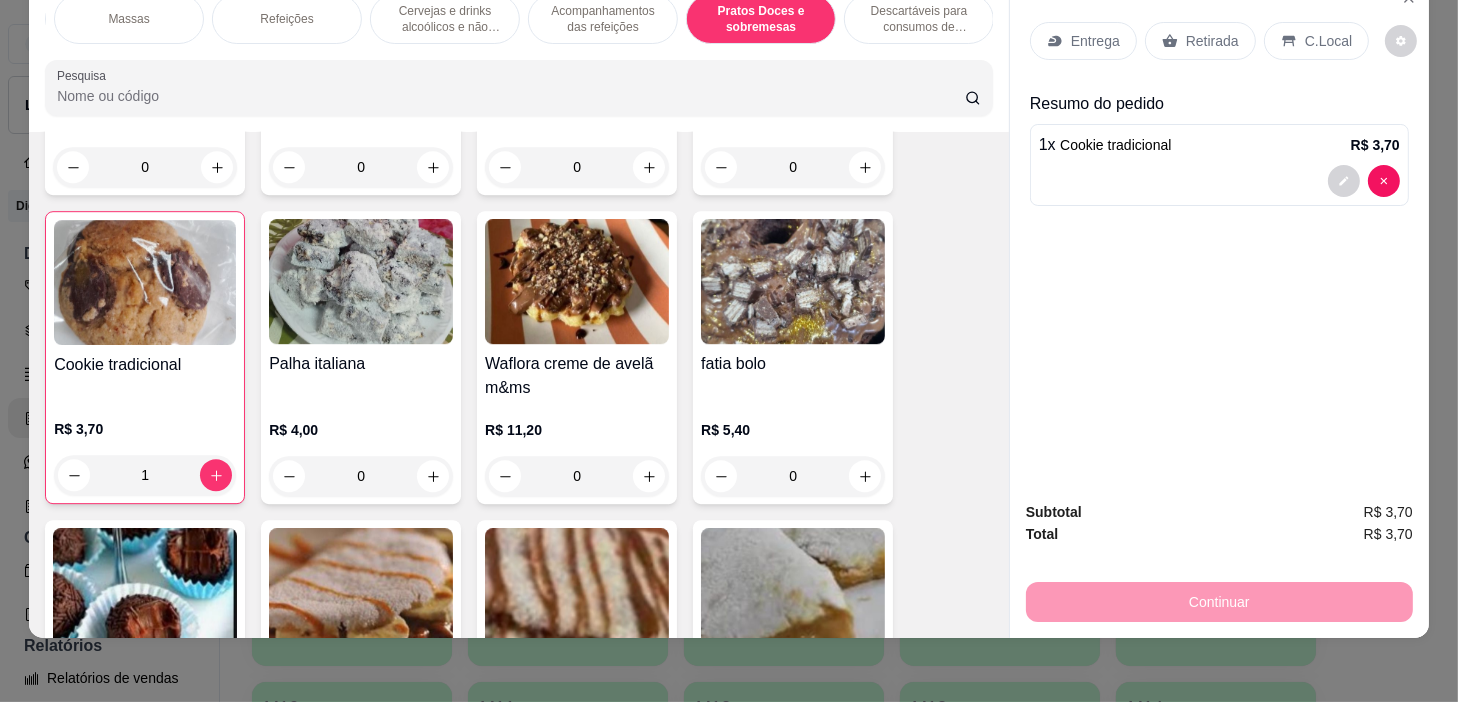 click on "Sopas e Caldos  Bebidas quentes Bebidas Geladas Pratos salgados / sanduíches e Paes  Refrigerantes e sucos  Massas  Refeições  Cervejas e drinks alcoólicos e não alcoólicos  Acompanhamentos das refeições  Pratos Doces e sobremesas  Descartáveis para consumos de alimentos que não são da loja  Pesquisa" at bounding box center [519, 55] 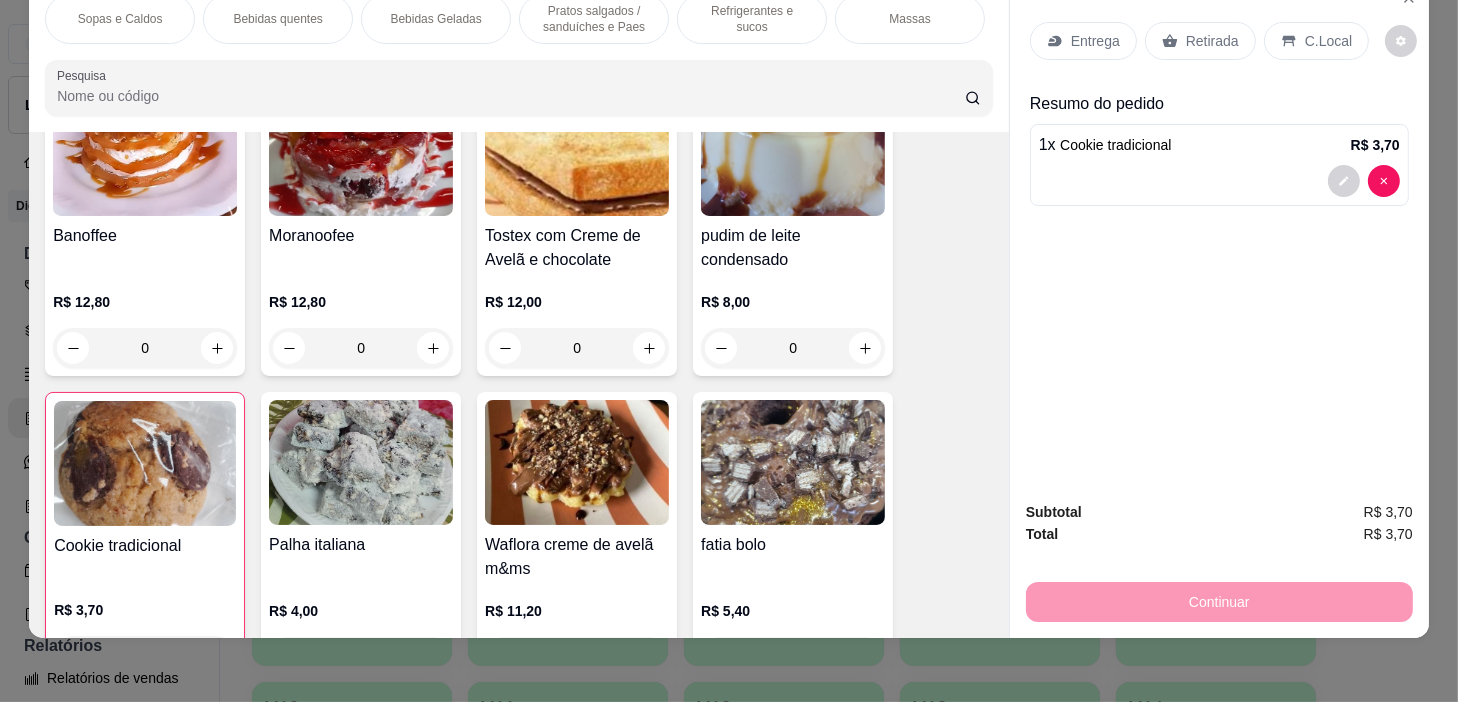 scroll, scrollTop: 13936, scrollLeft: 0, axis: vertical 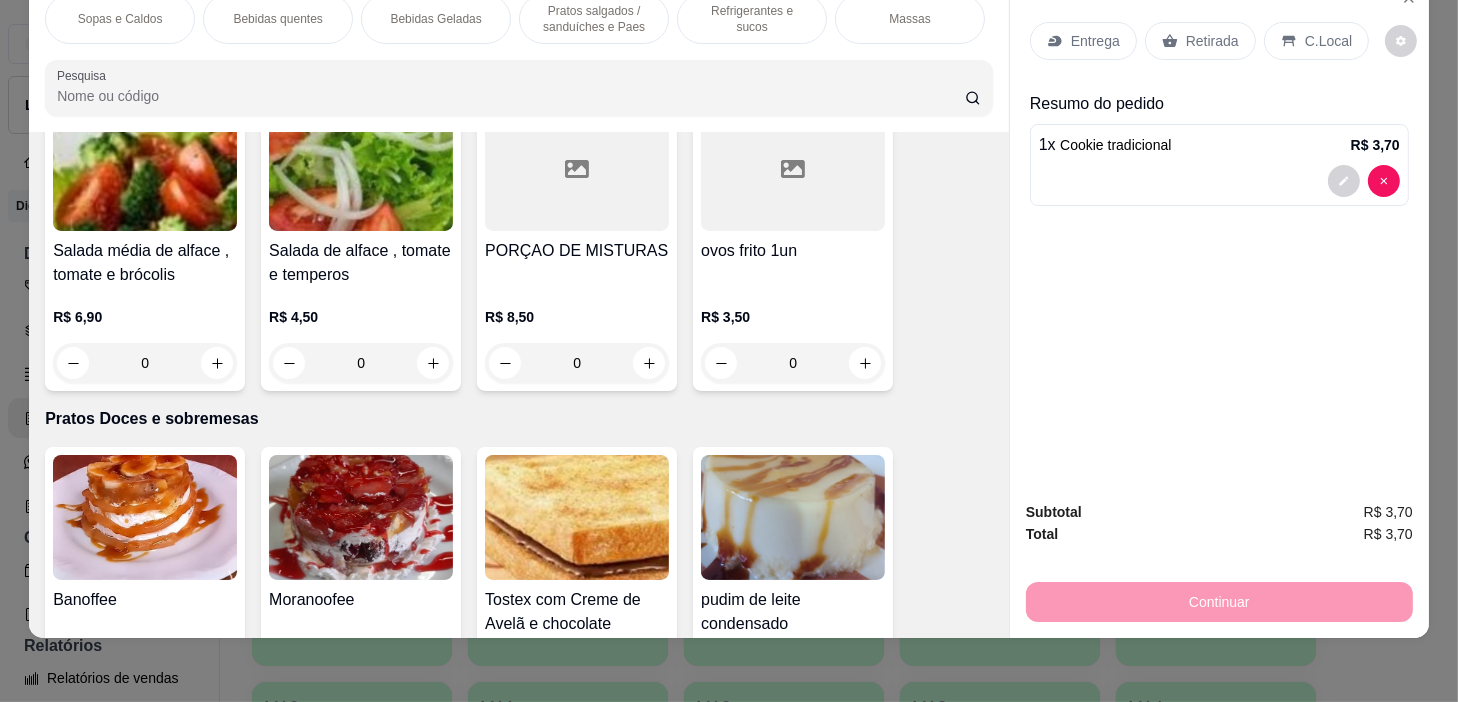 click on "Refrigerantes e sucos" at bounding box center (752, 19) 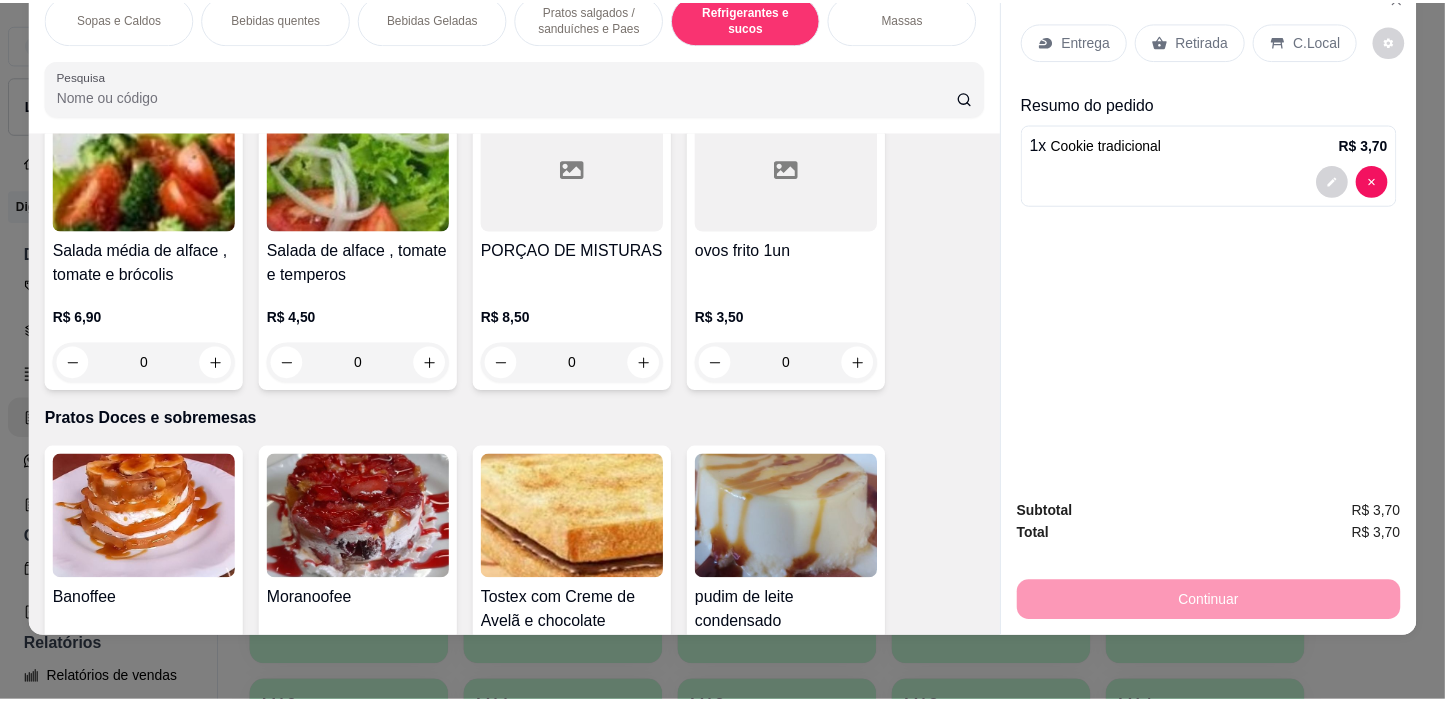 scroll, scrollTop: 8543, scrollLeft: 0, axis: vertical 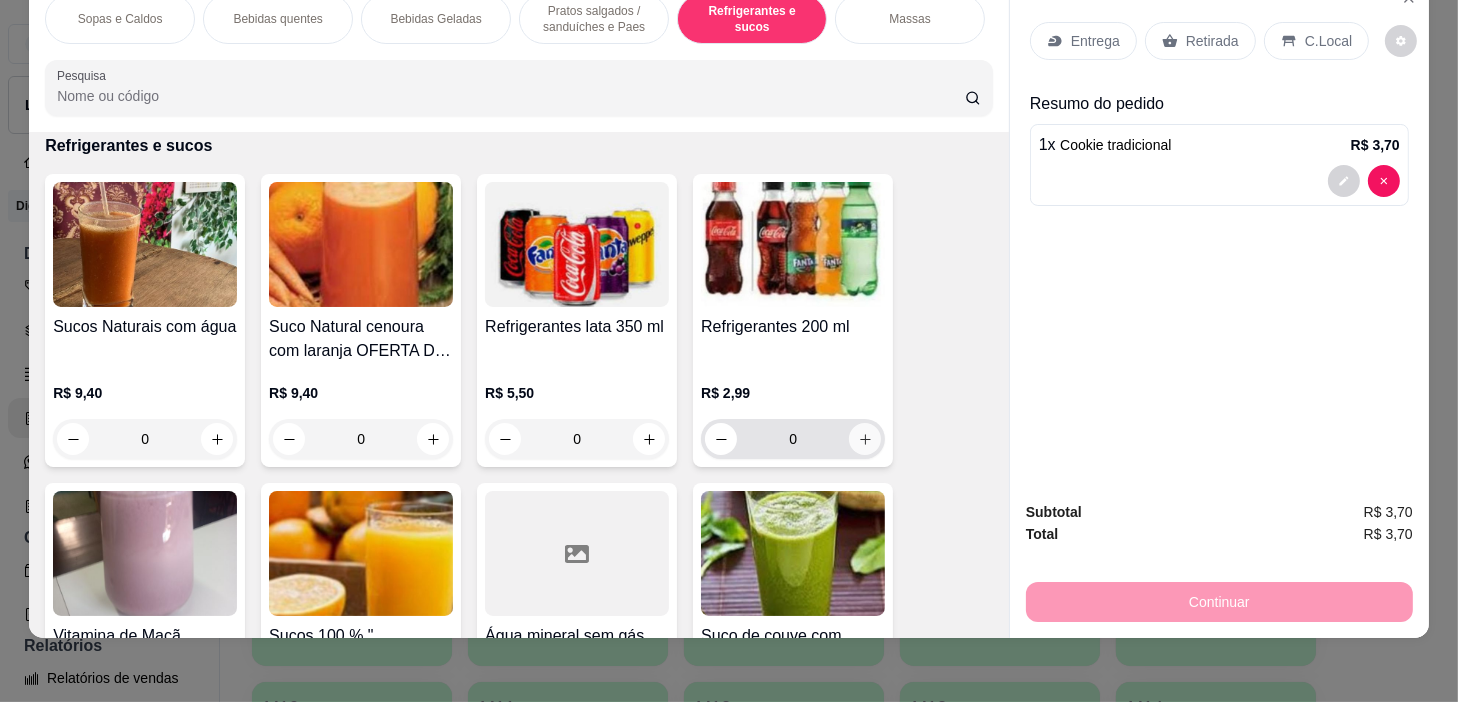 click at bounding box center [865, 439] 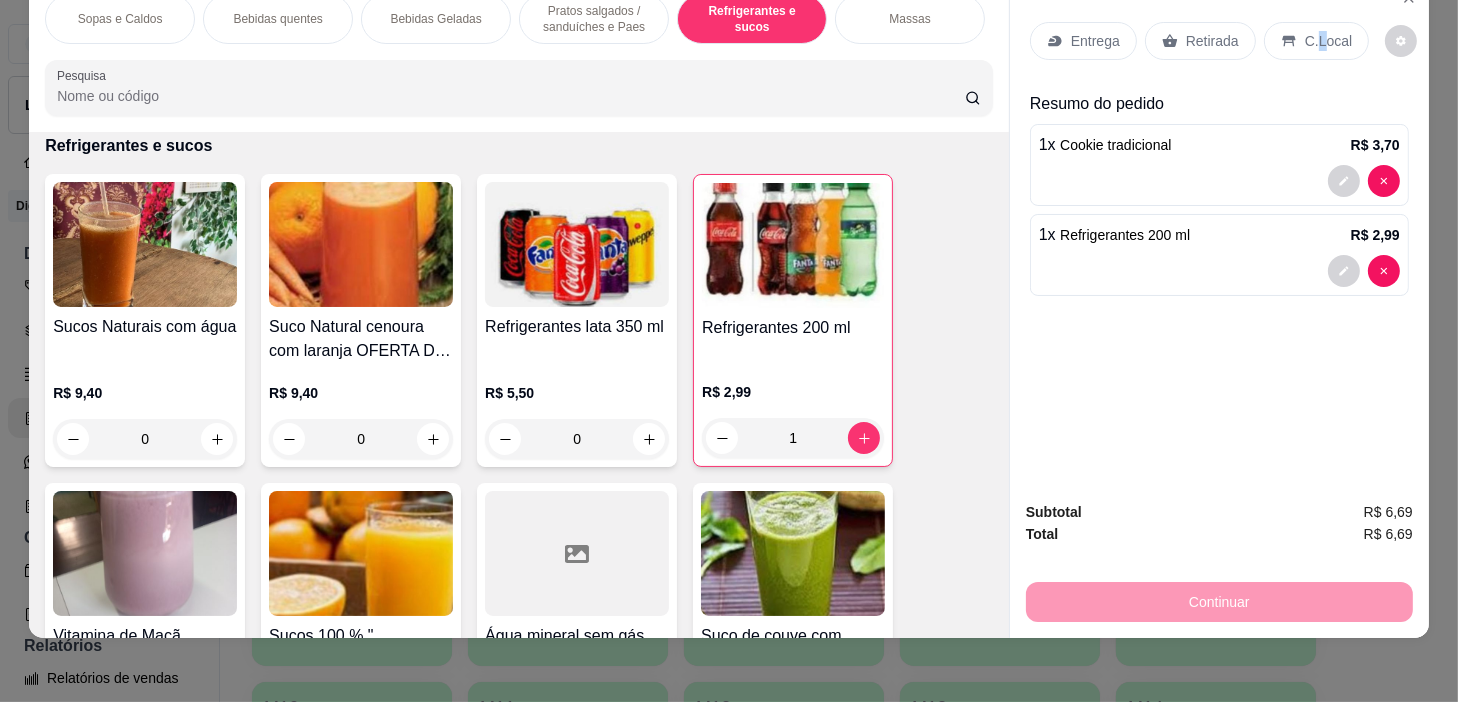 drag, startPoint x: 1306, startPoint y: 37, endPoint x: 1187, endPoint y: 583, distance: 558.8175 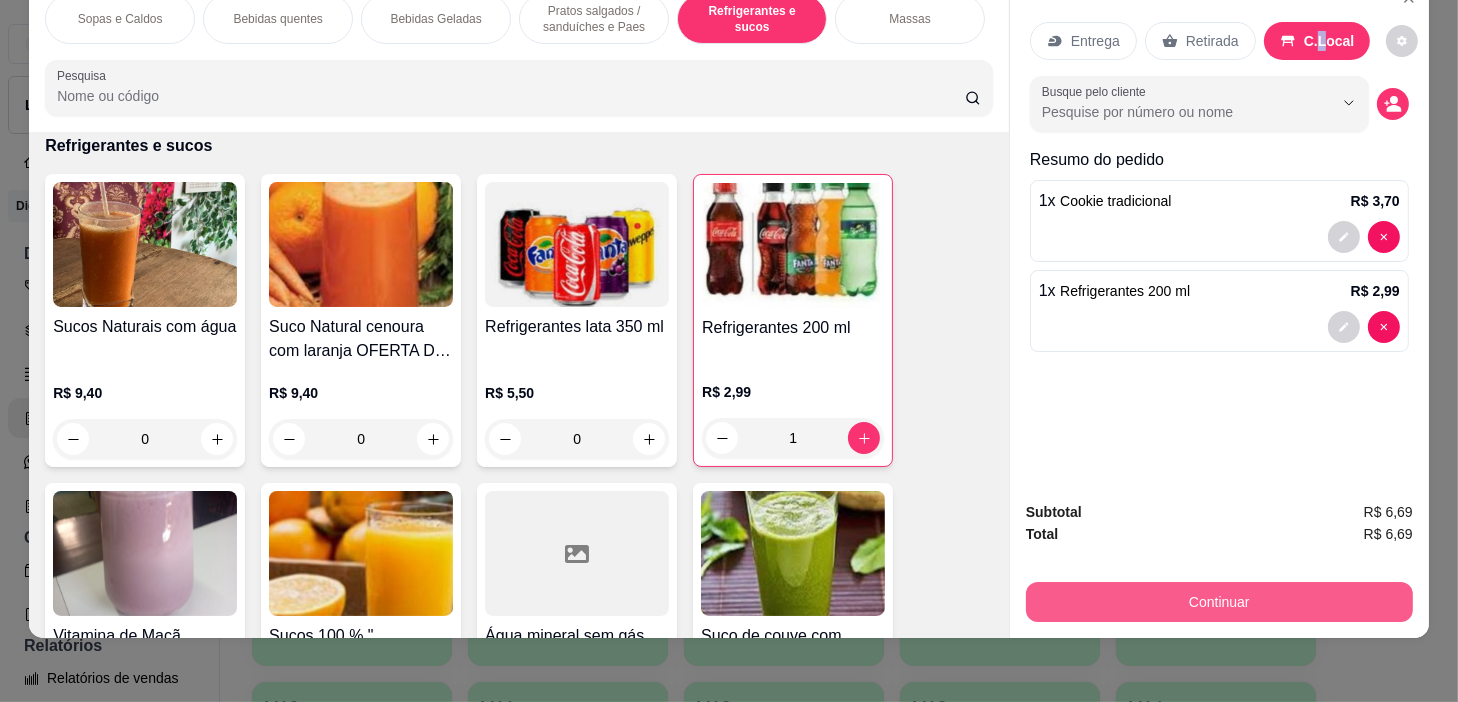 click on "Continuar" at bounding box center [1219, 602] 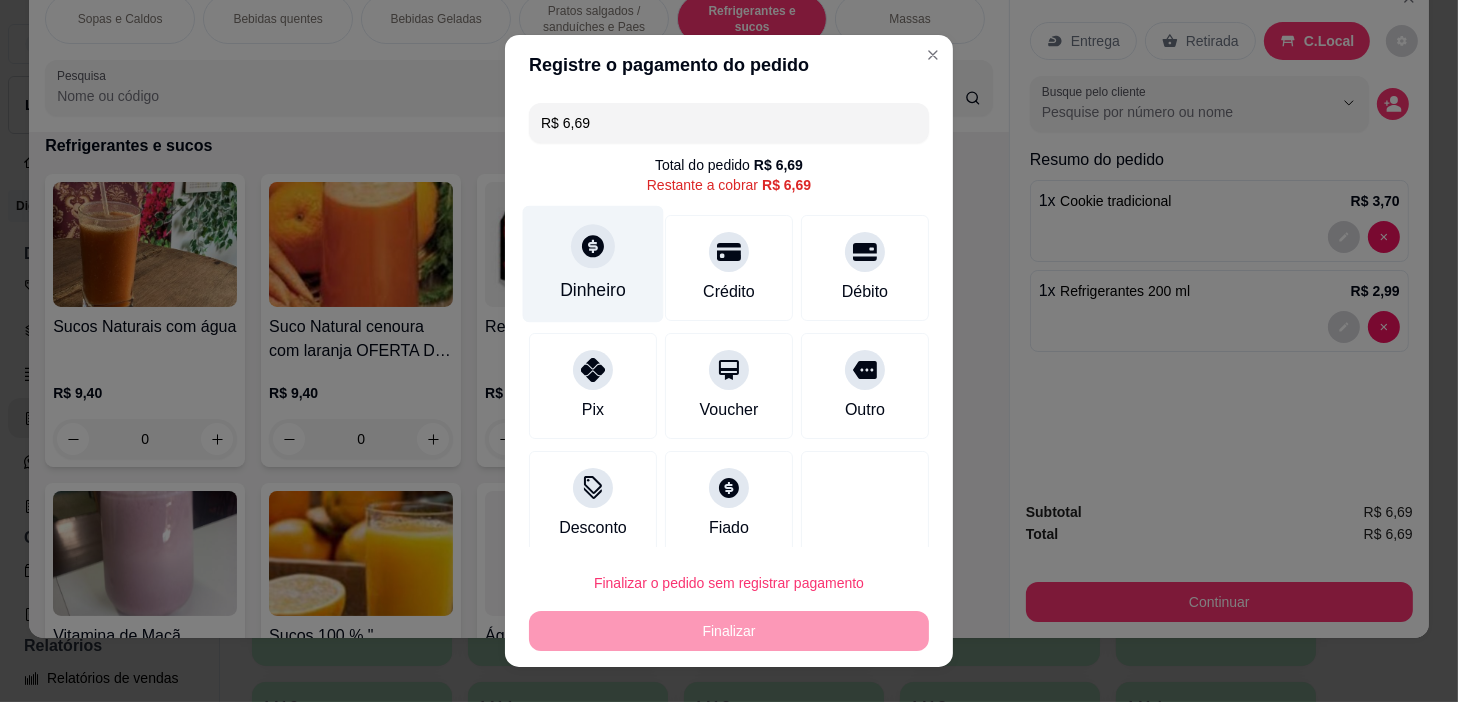 click on "Dinheiro" at bounding box center [593, 290] 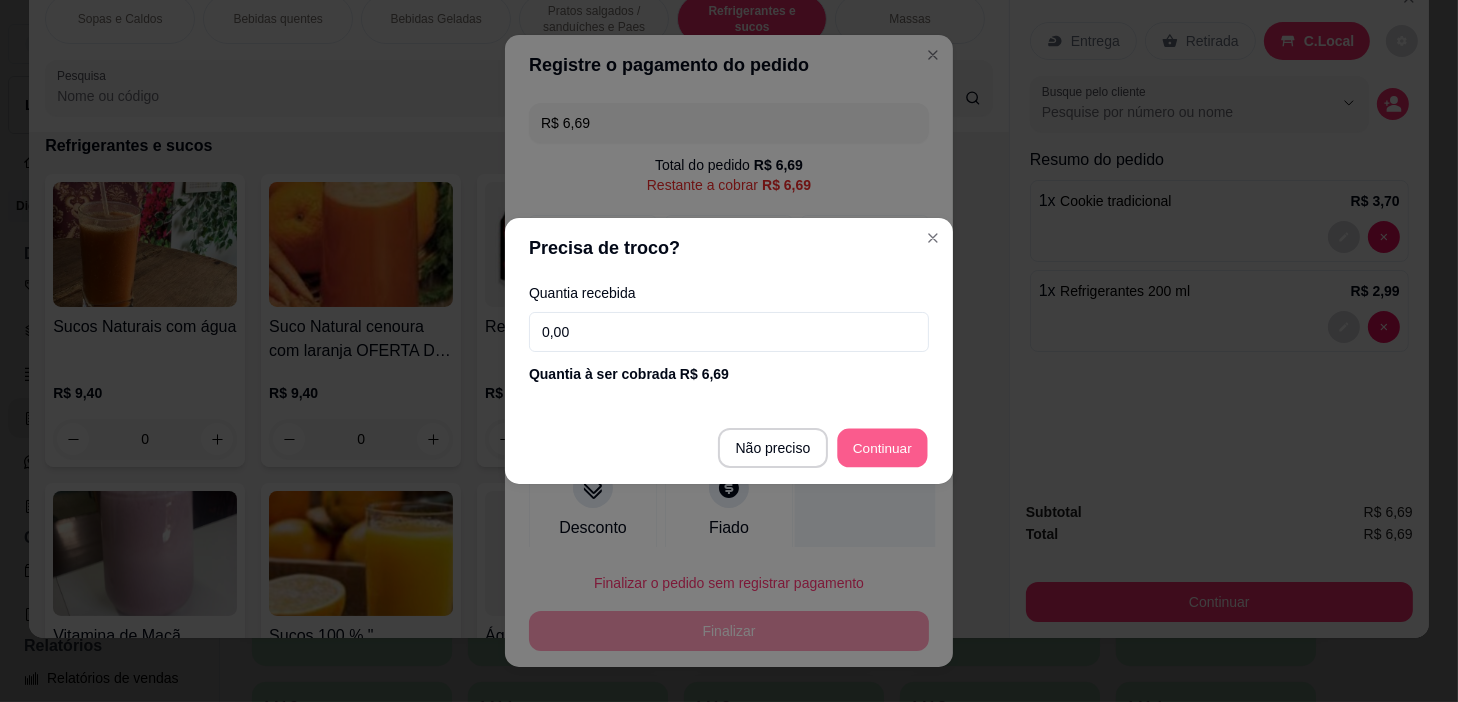 type on "R$ 0,00" 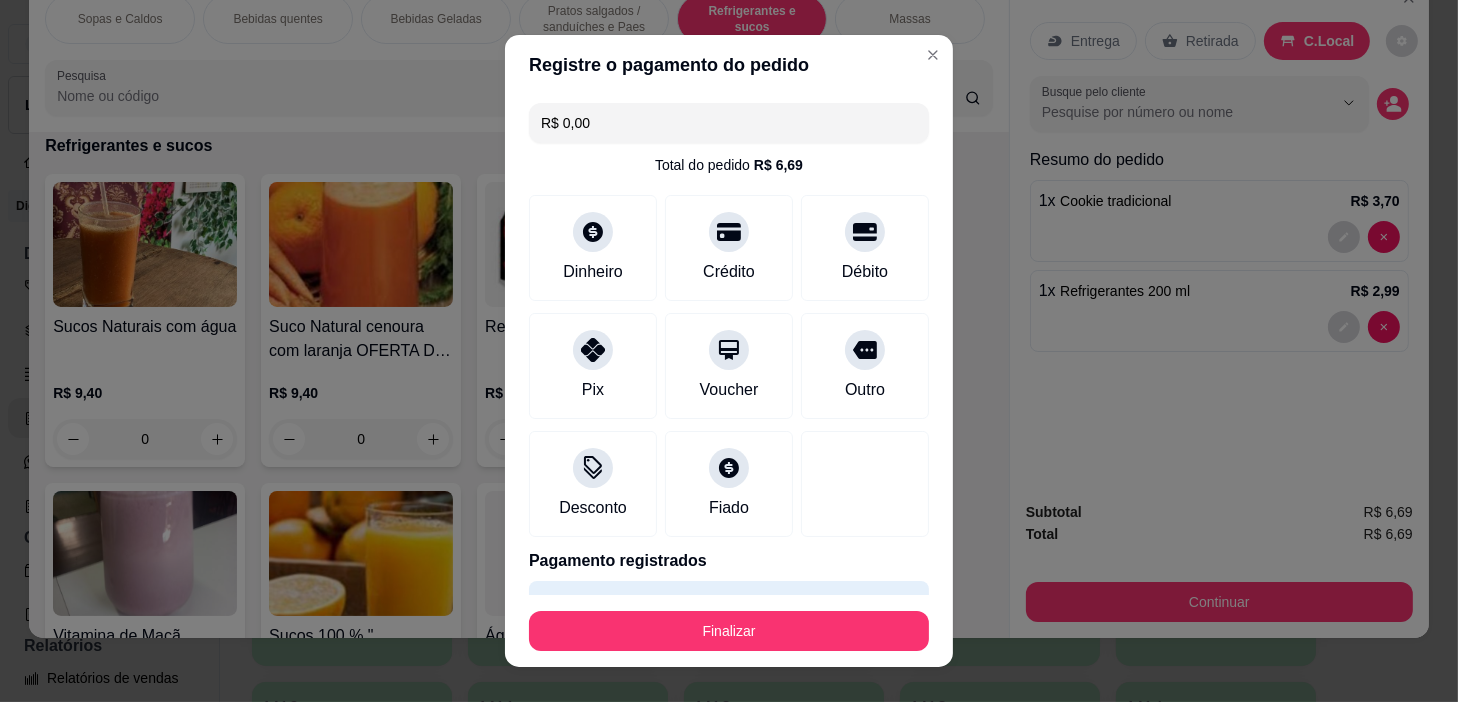 drag, startPoint x: 818, startPoint y: 661, endPoint x: 828, endPoint y: 621, distance: 41.231056 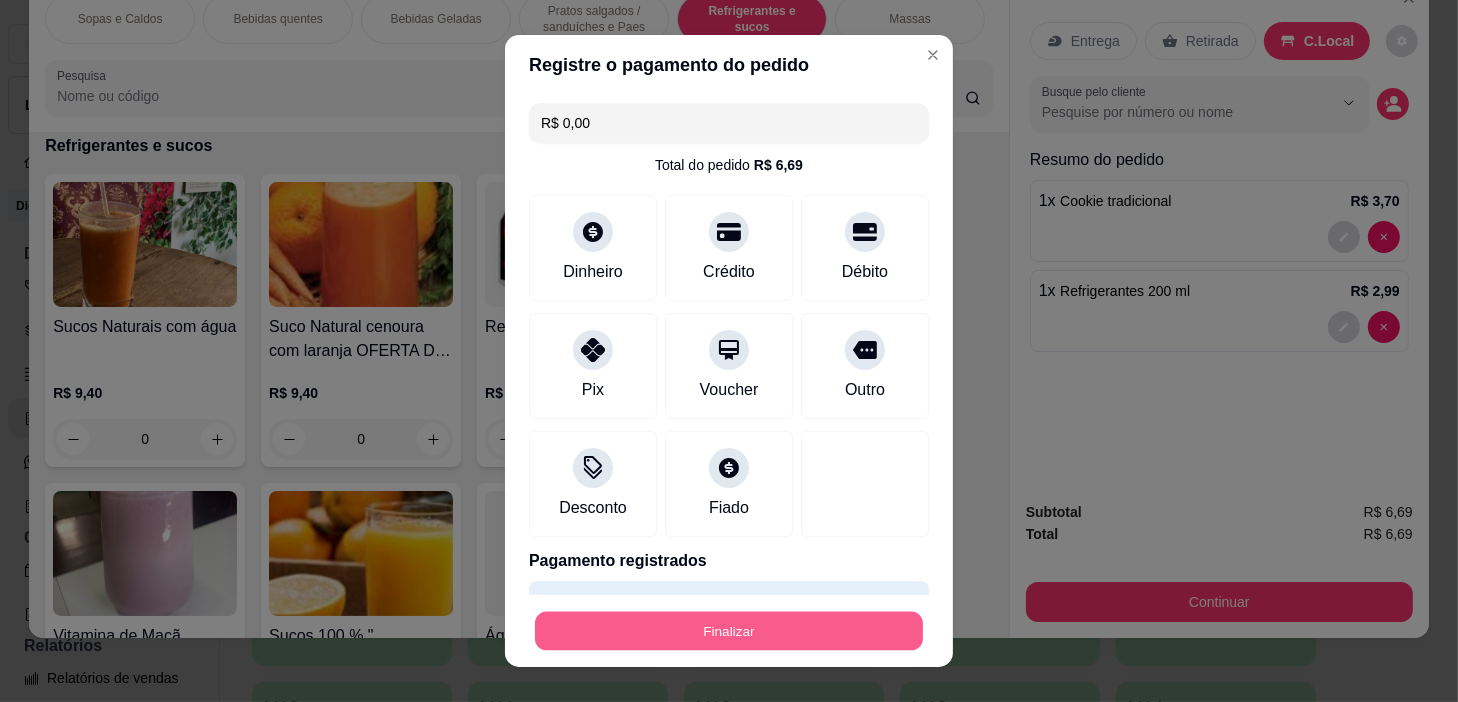 click on "Finalizar" at bounding box center [729, 631] 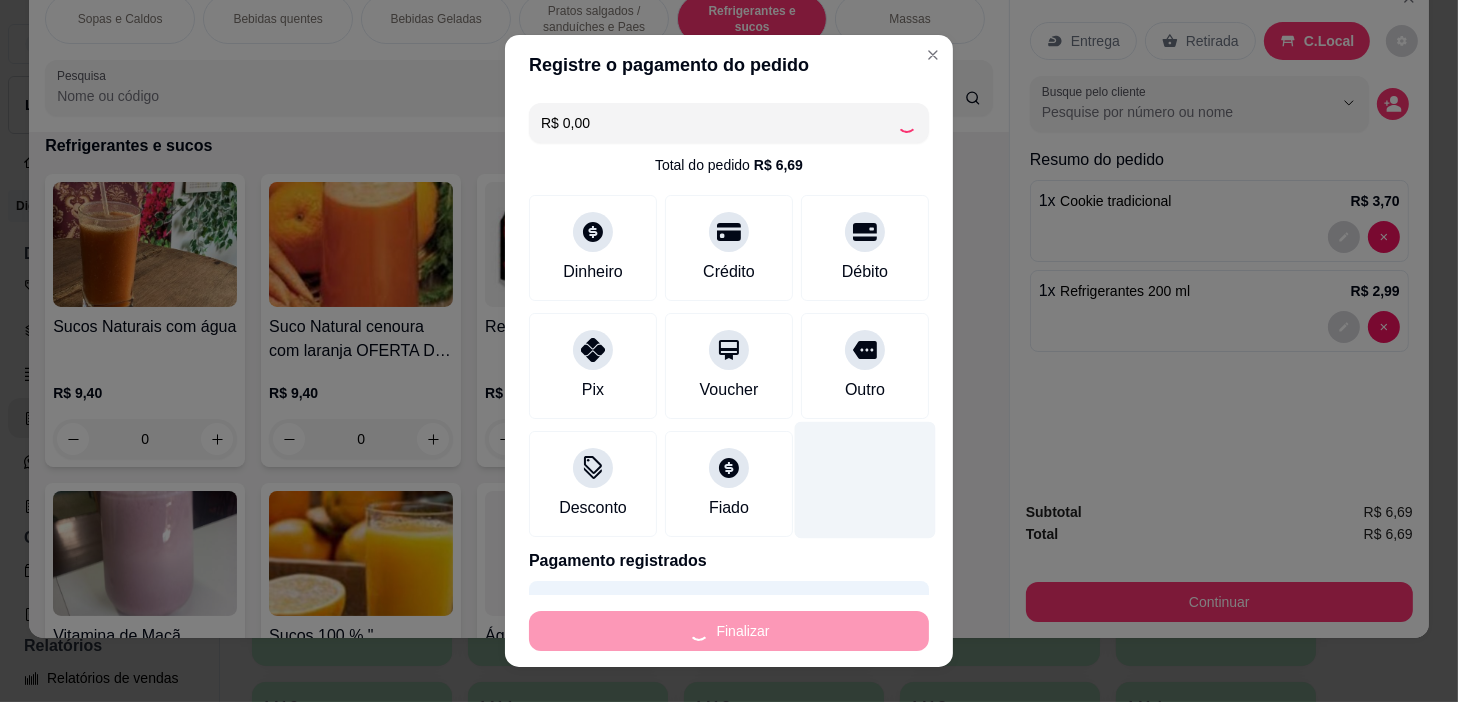 type on "0" 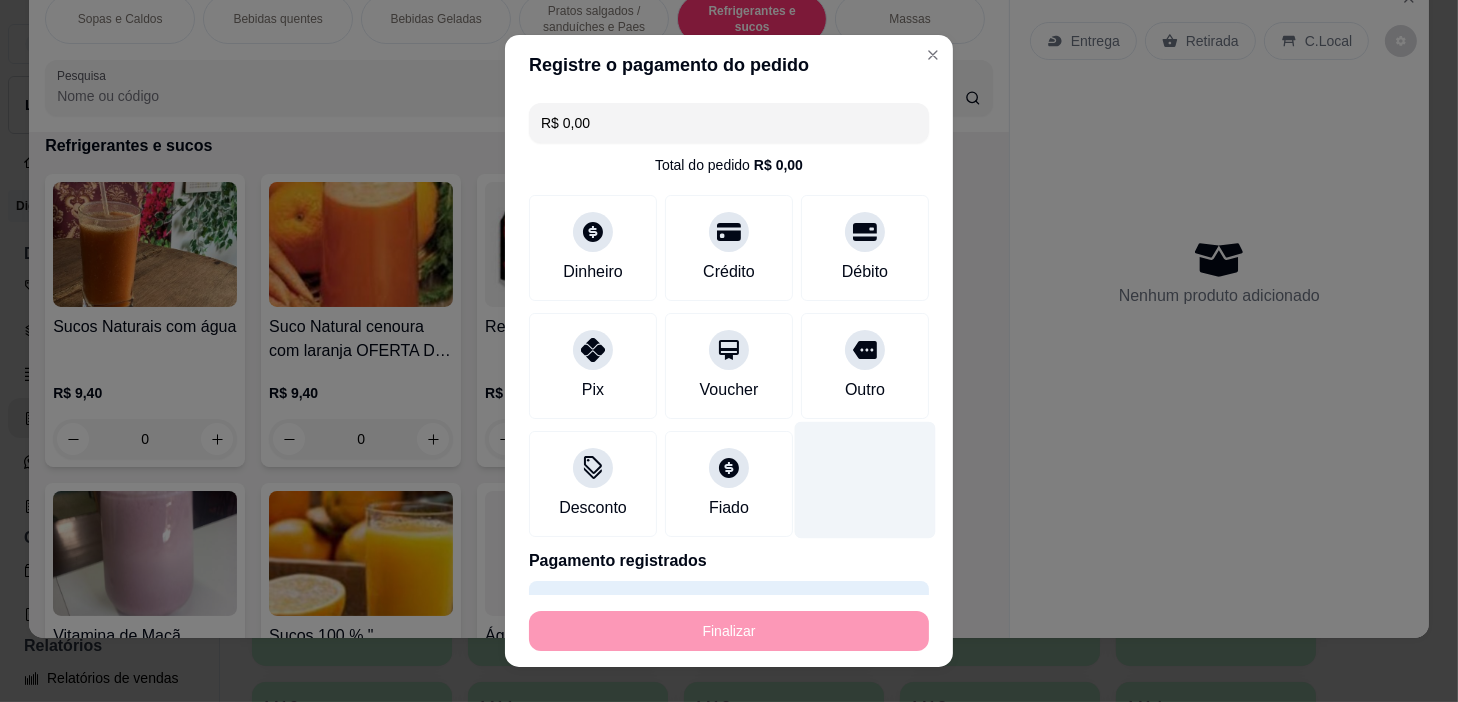 type on "-R$ 6,69" 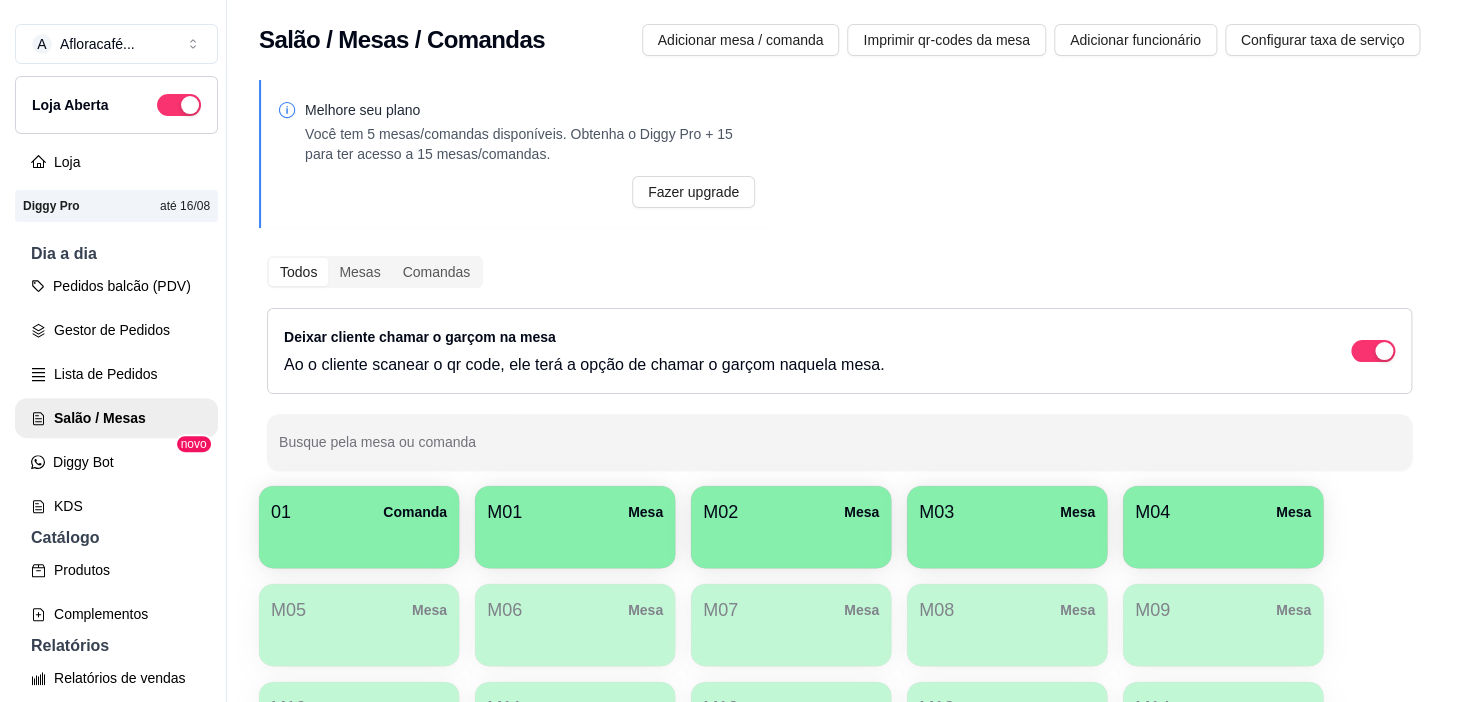scroll, scrollTop: 31, scrollLeft: 0, axis: vertical 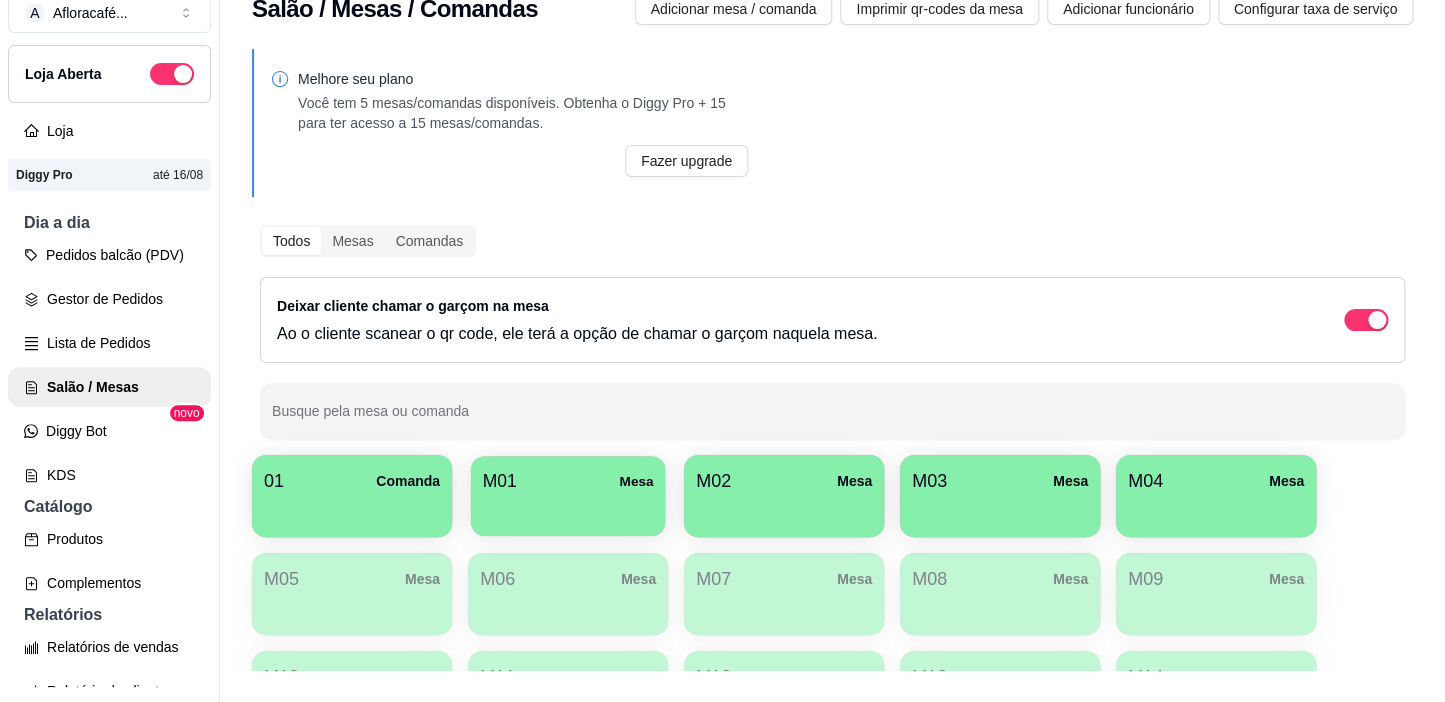 click on "Mesa" at bounding box center (636, 481) 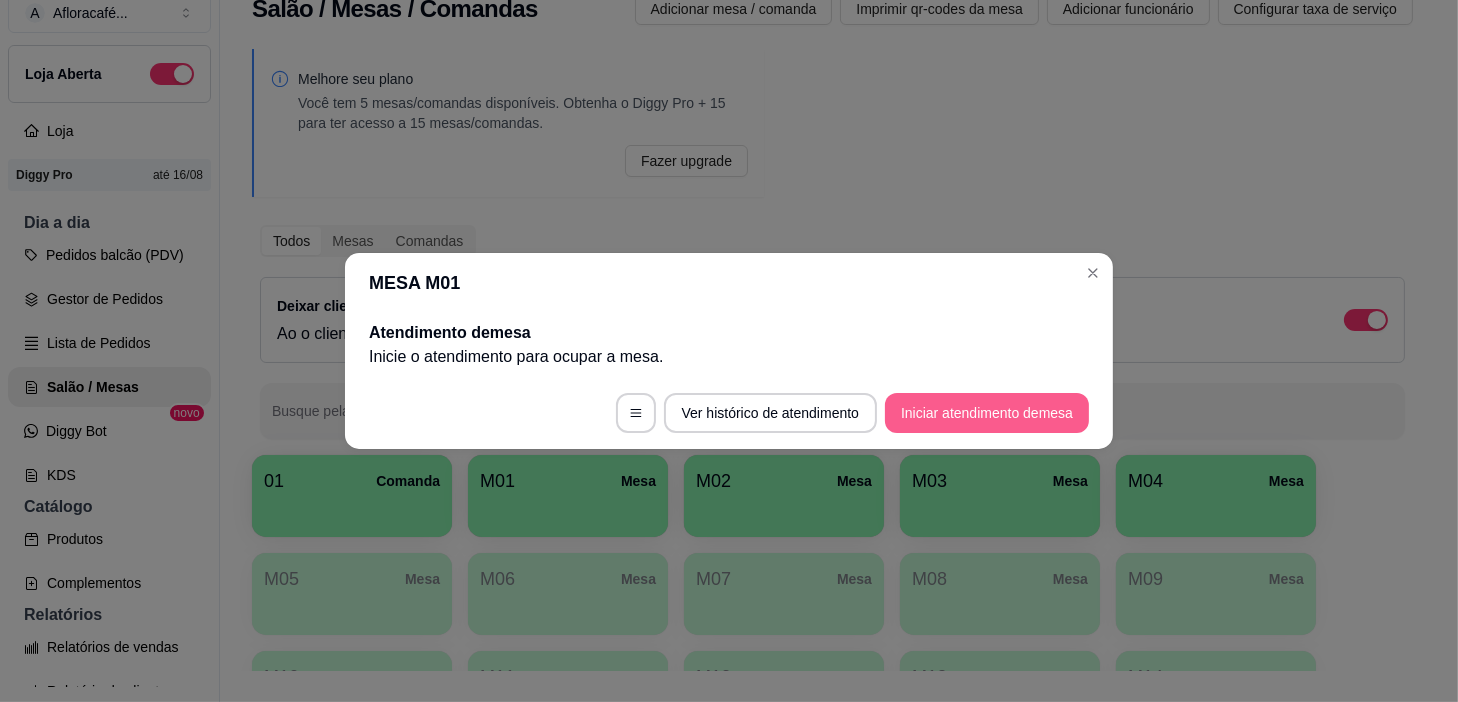 click on "Iniciar atendimento de  mesa" at bounding box center (987, 413) 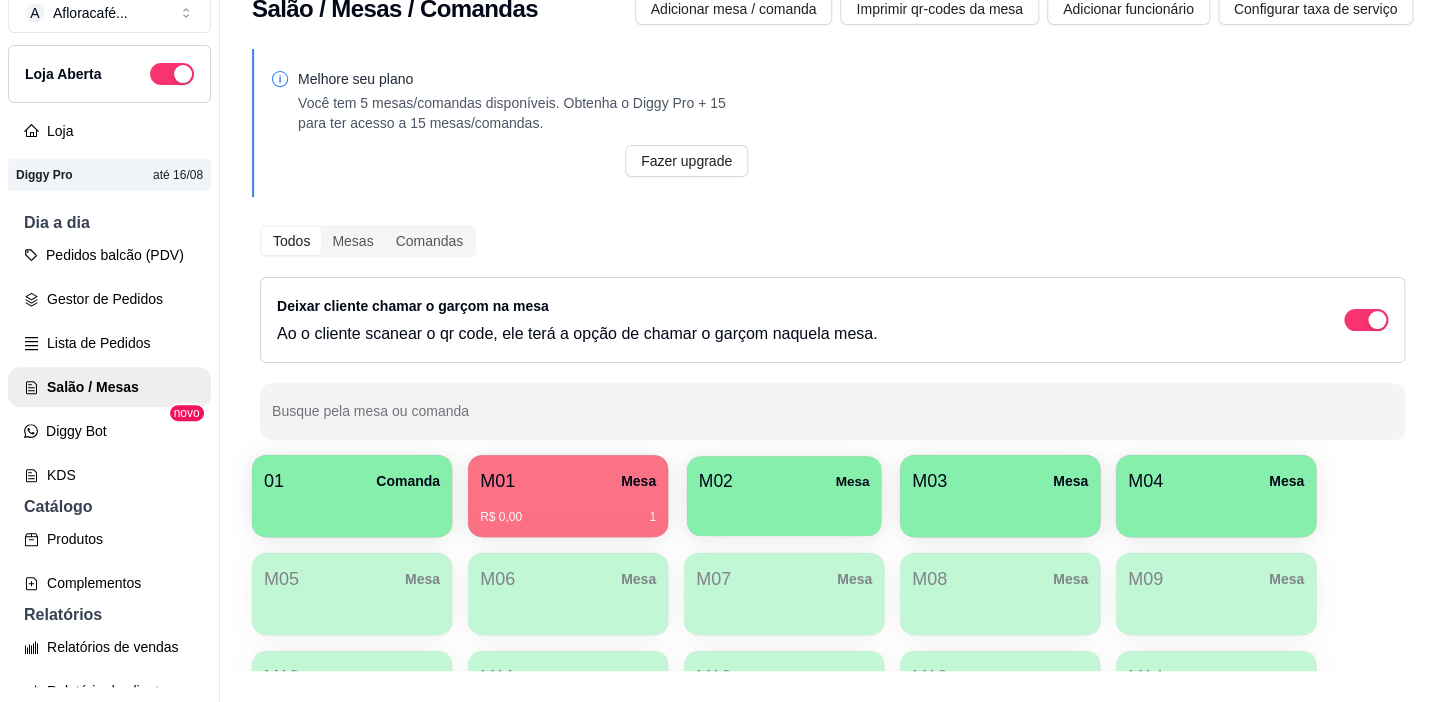 click at bounding box center [784, 509] 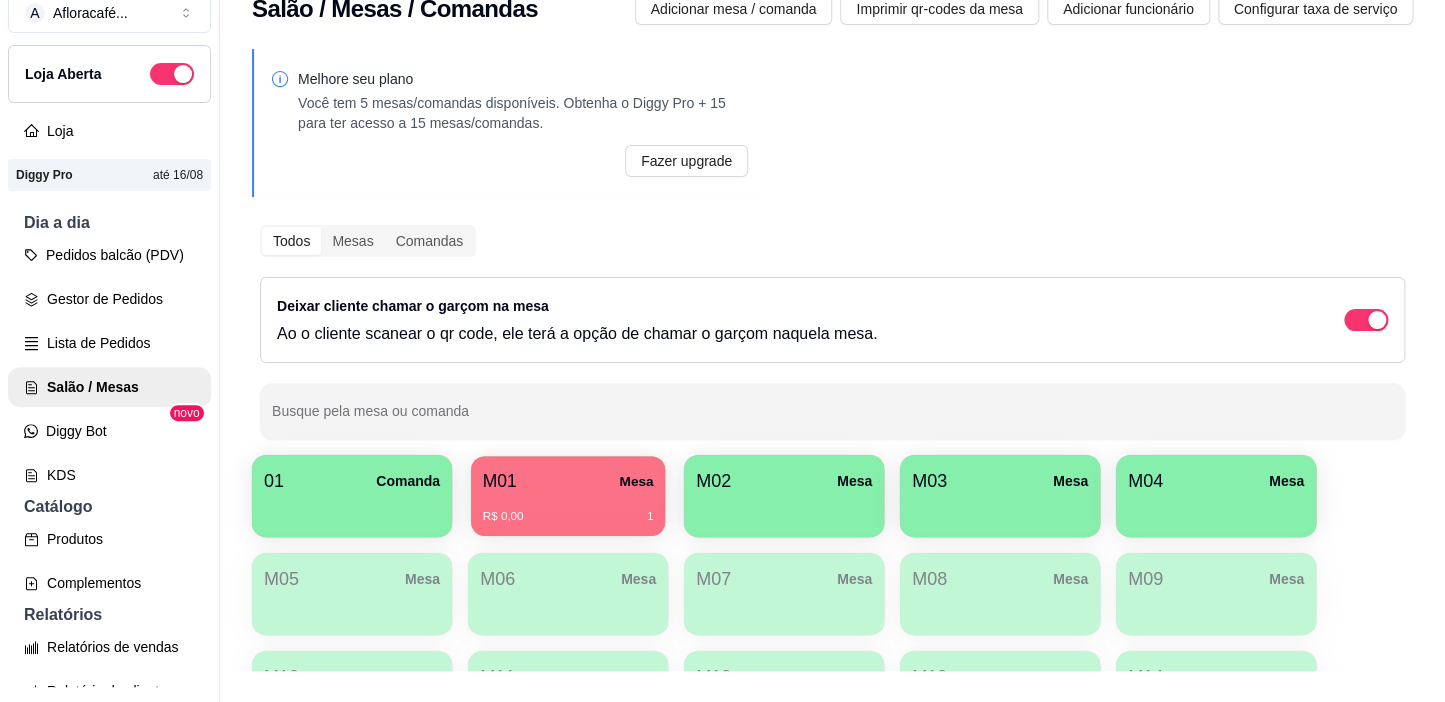 click on "R$ 0,00 1" at bounding box center (568, 517) 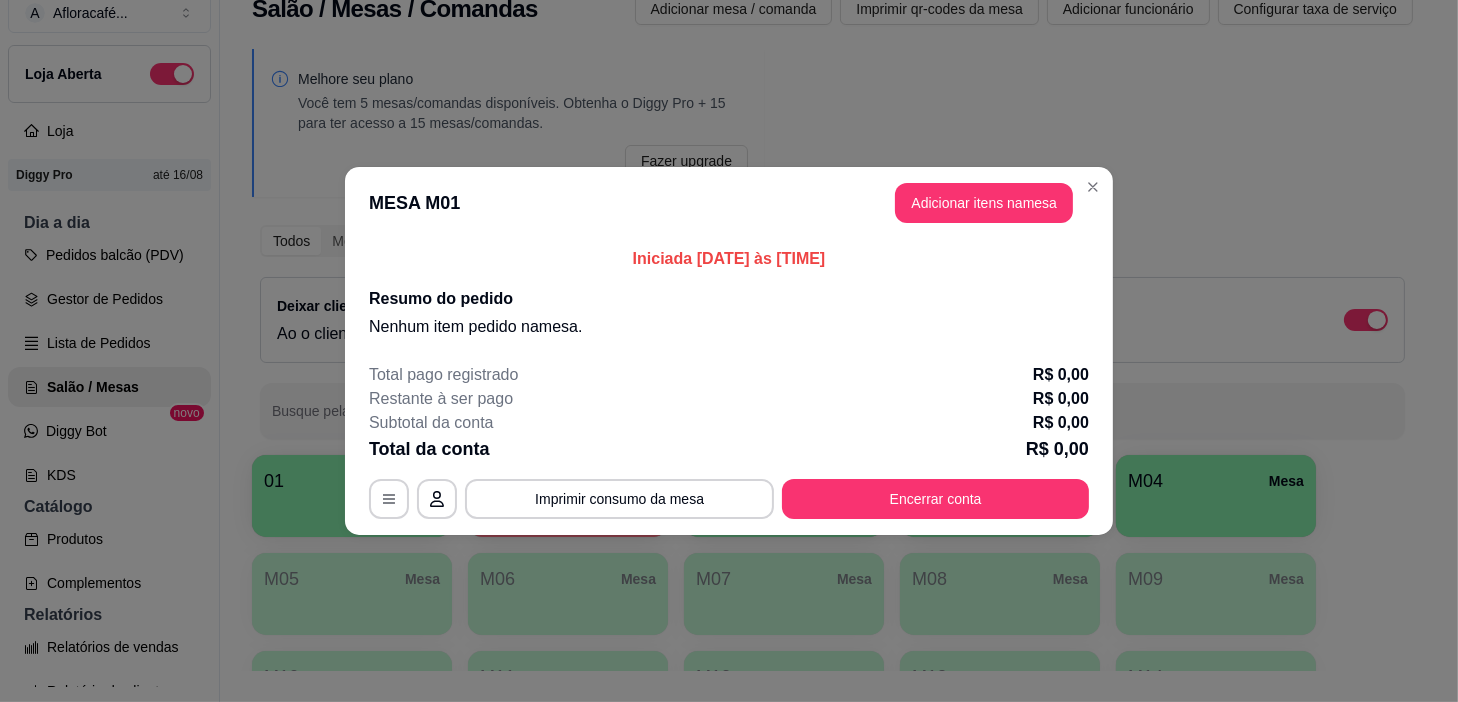 click on "Adicionar itens na  mesa" at bounding box center (984, 203) 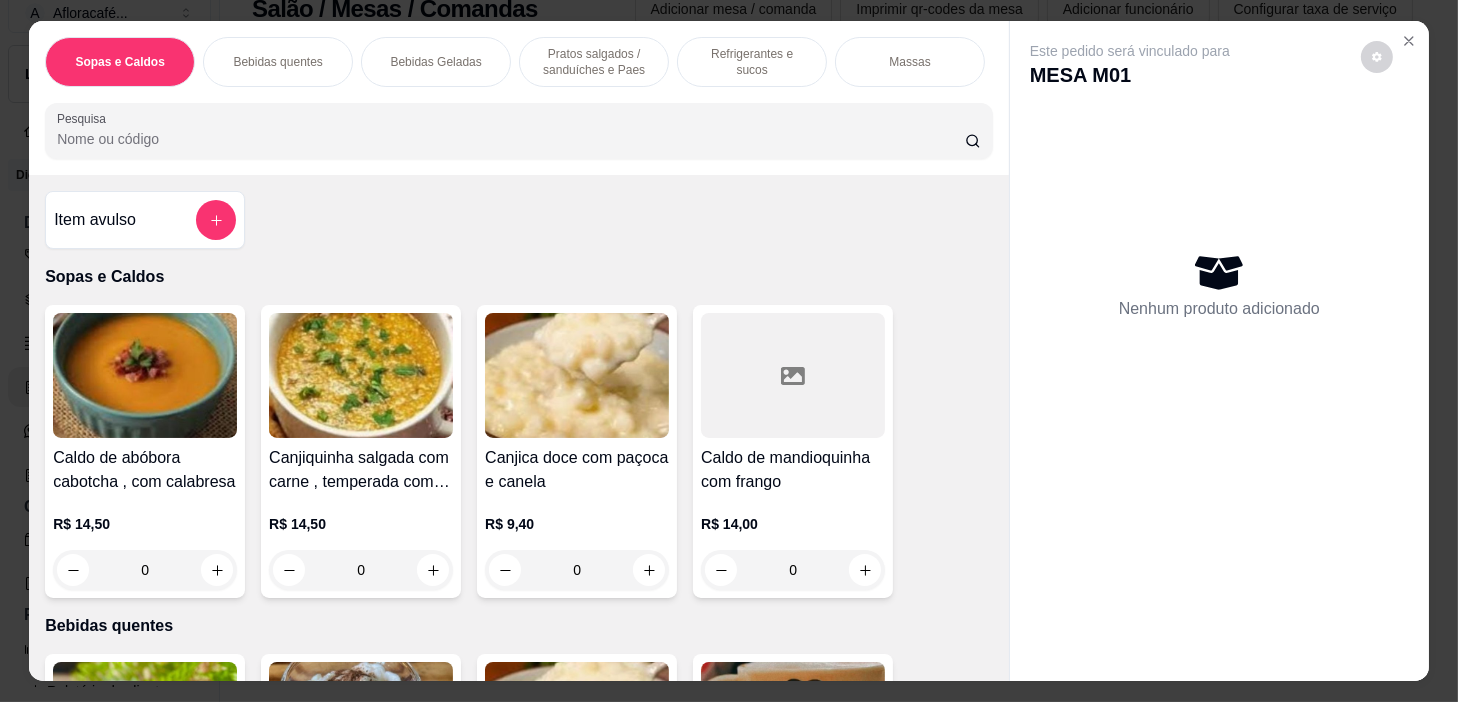 click on "Pesquisa" at bounding box center [511, 139] 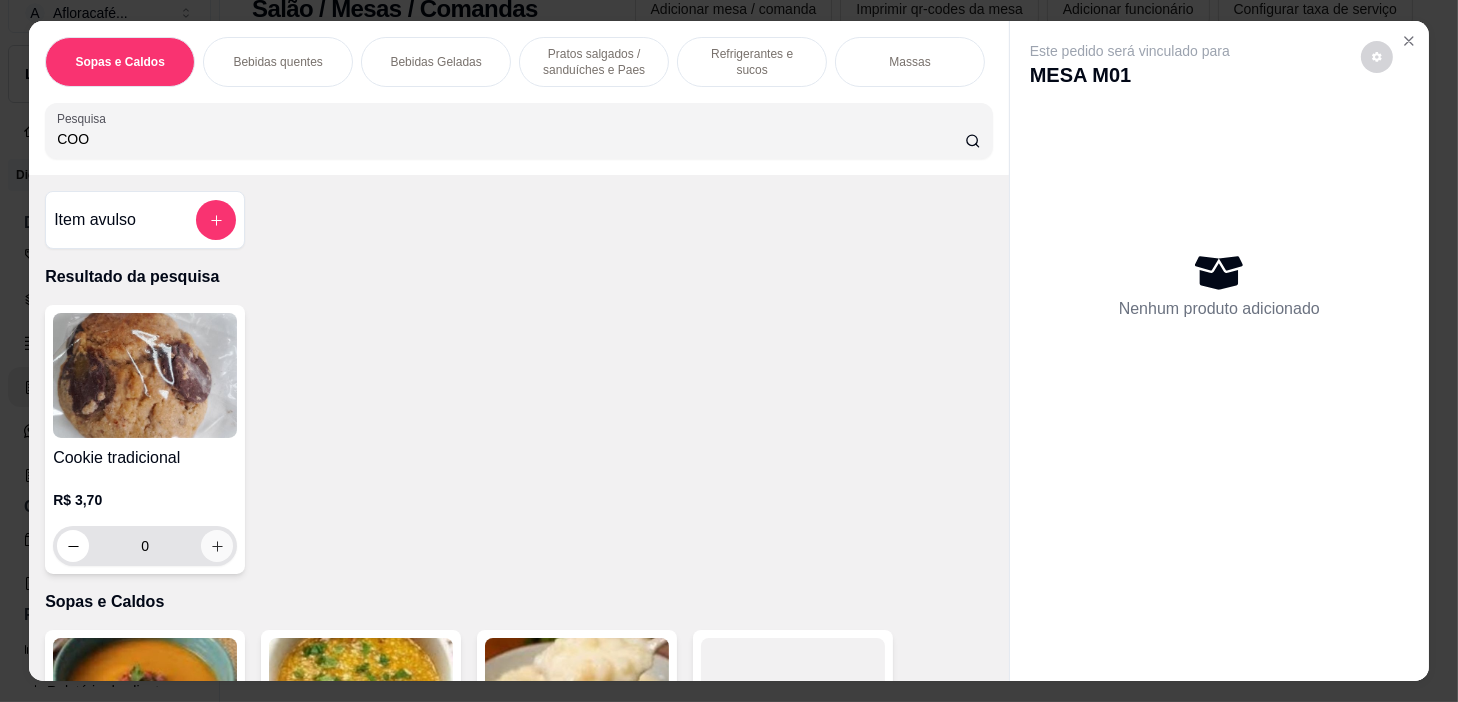 type on "COO" 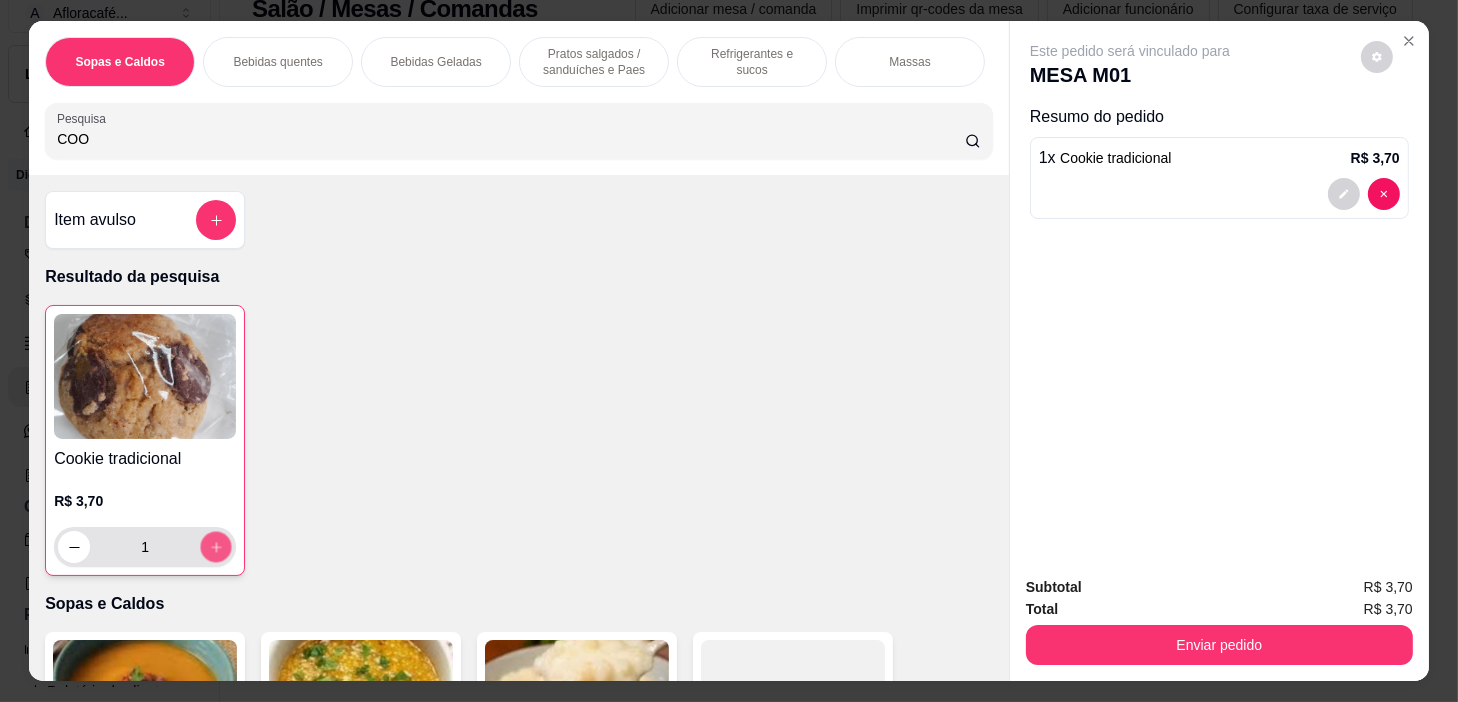 click at bounding box center [216, 547] 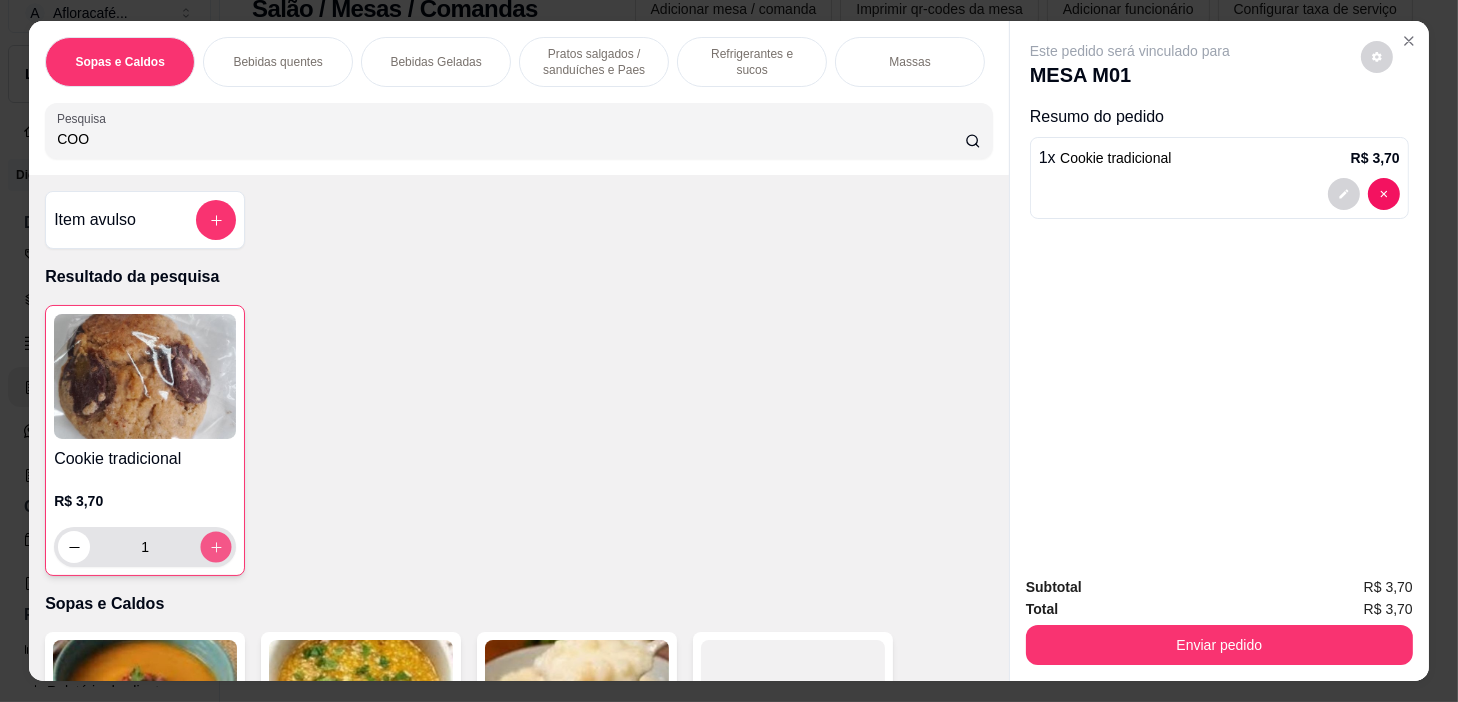 type on "2" 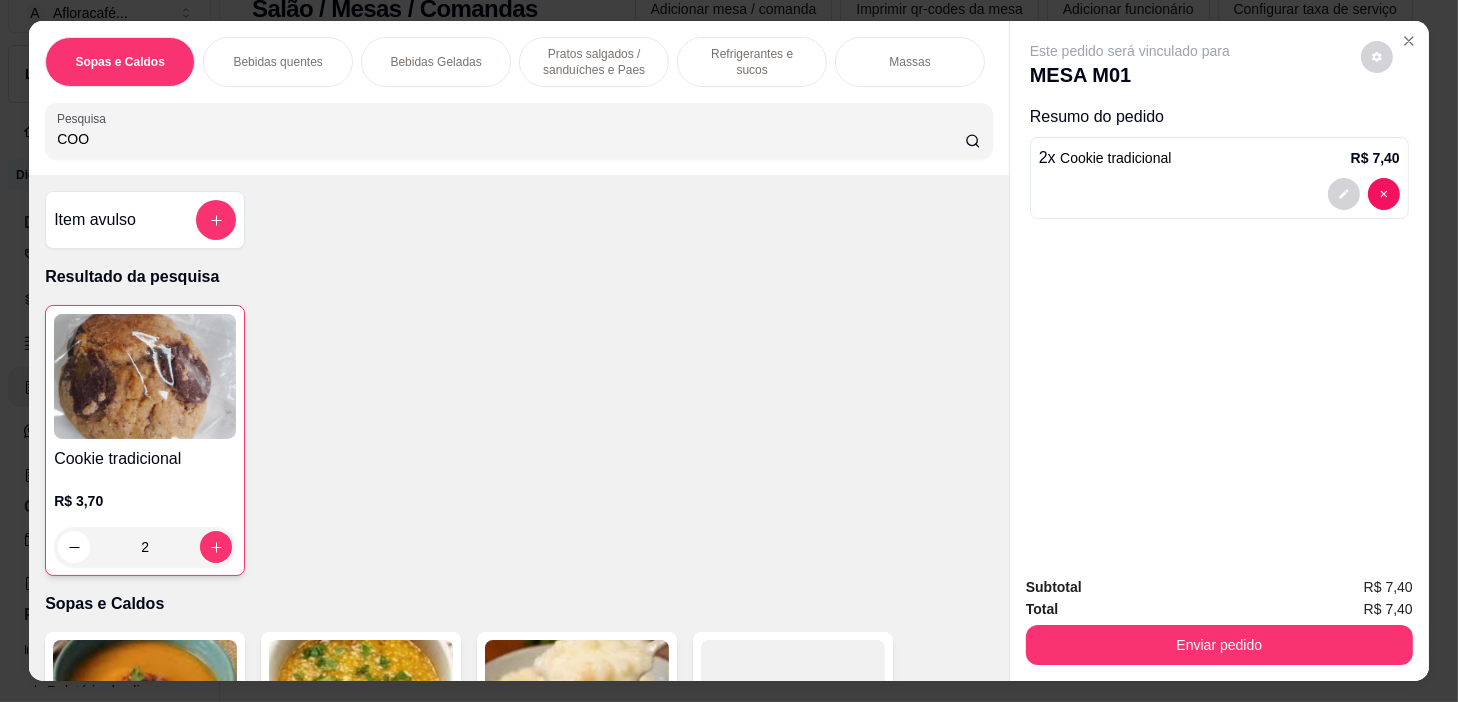 click on "Refrigerantes e sucos" at bounding box center (752, 62) 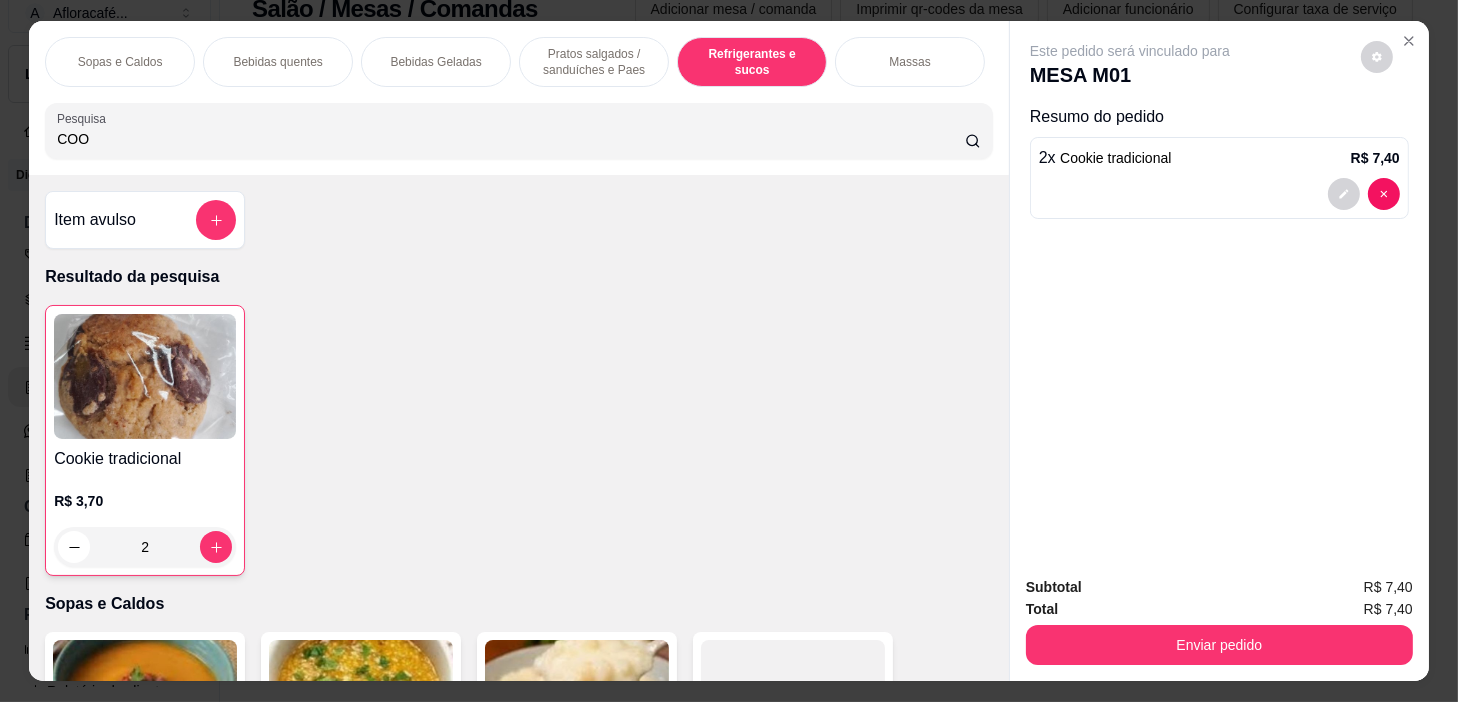 scroll, scrollTop: 8870, scrollLeft: 0, axis: vertical 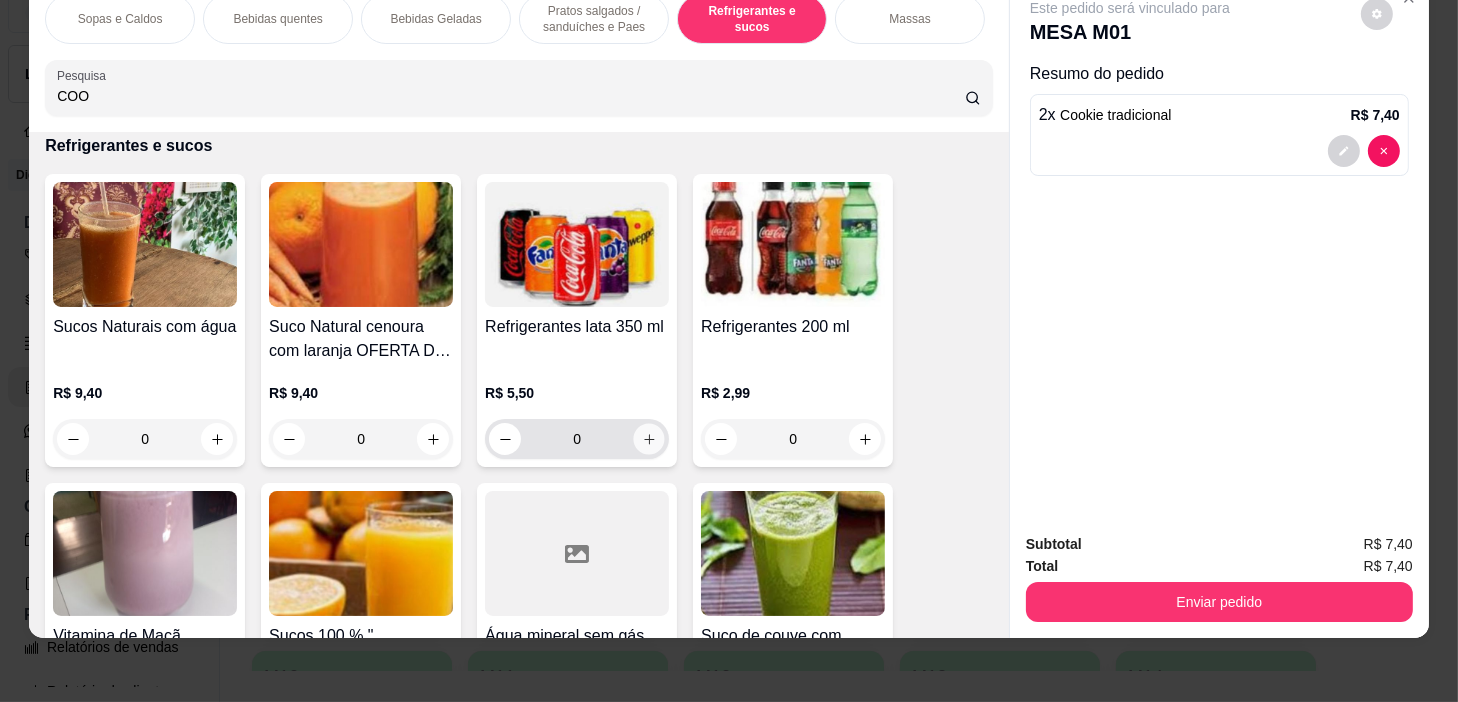 click 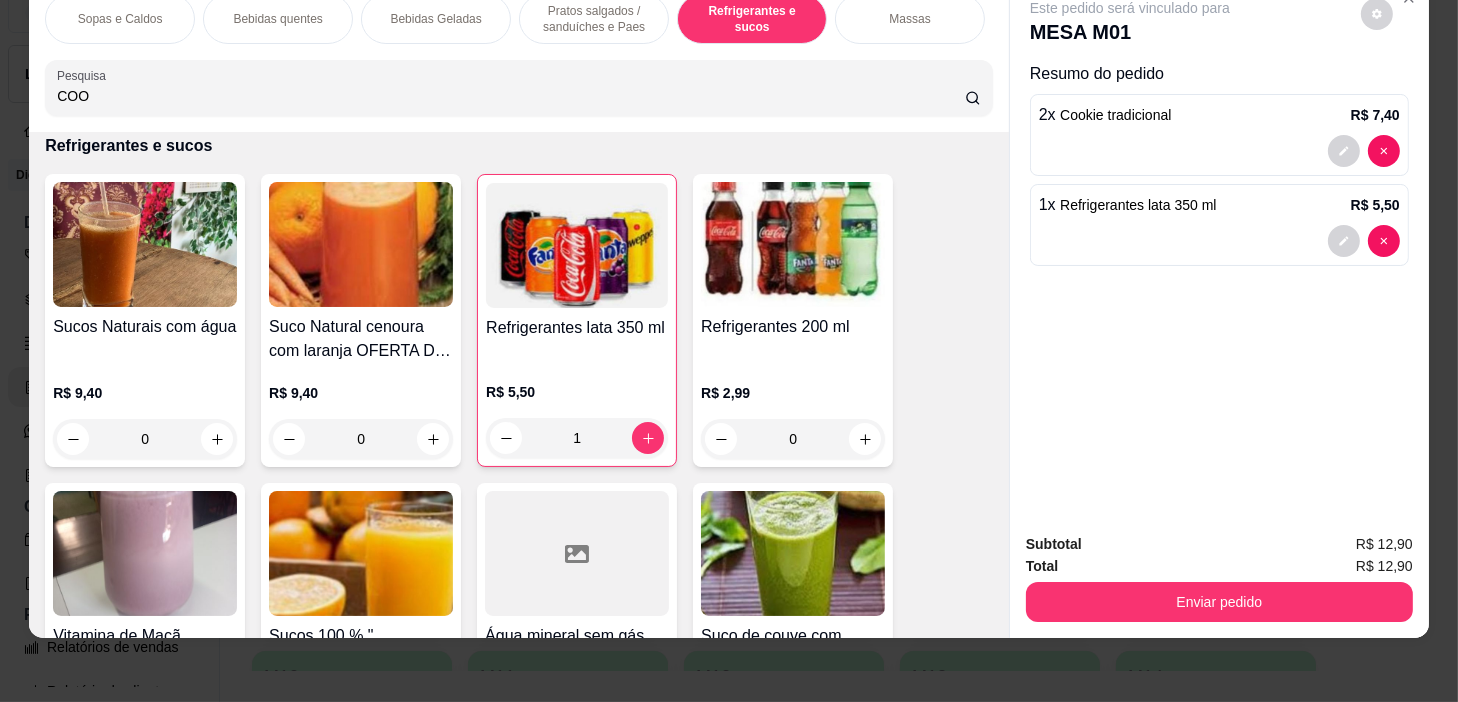 click on "Bebidas Geladas" at bounding box center [435, 19] 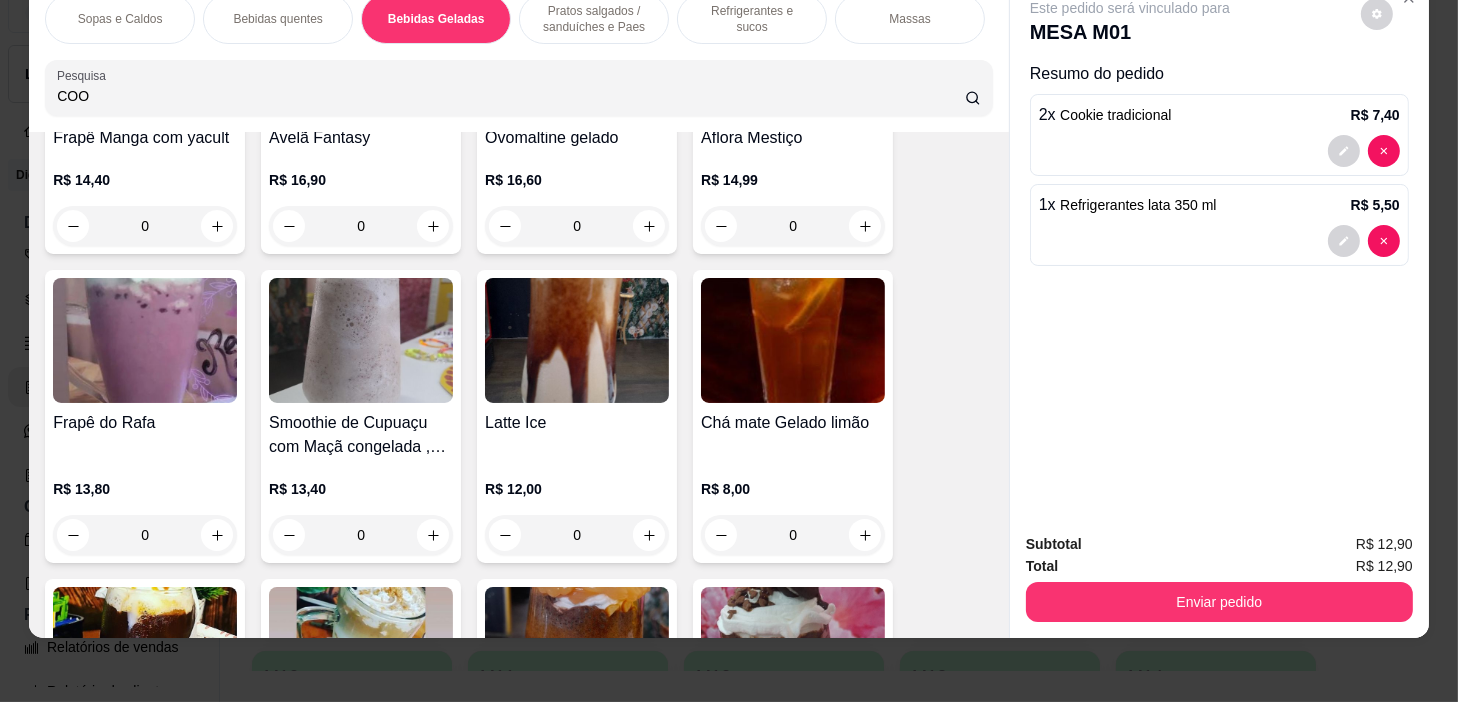 scroll, scrollTop: 4550, scrollLeft: 0, axis: vertical 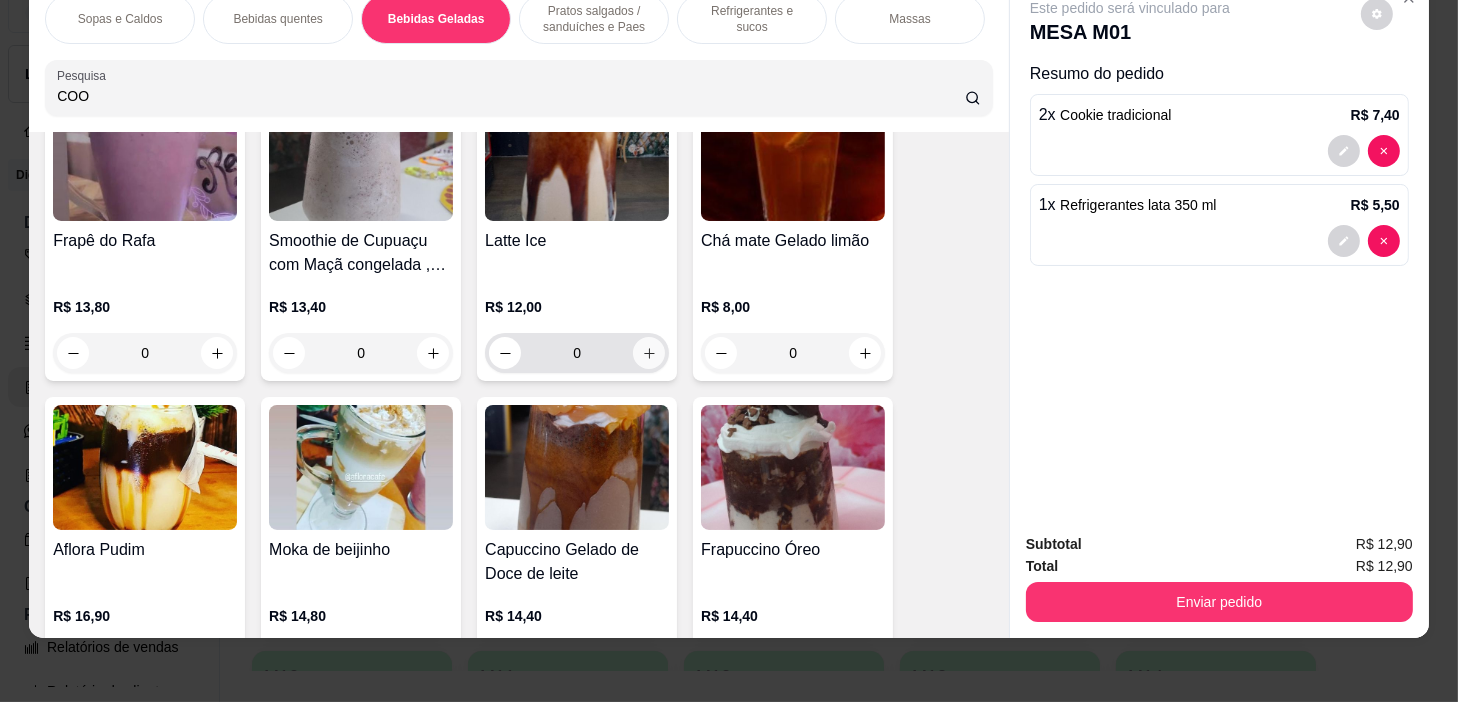 click 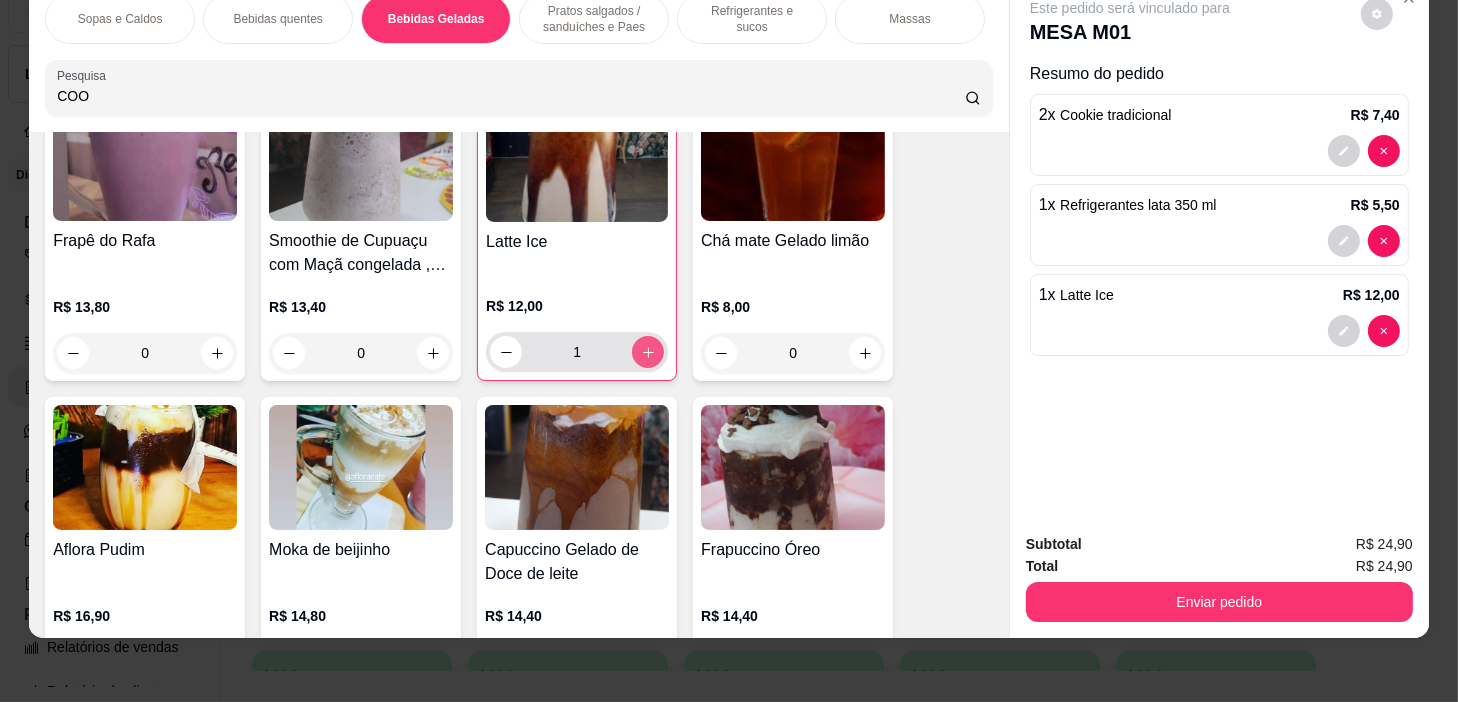 type on "1" 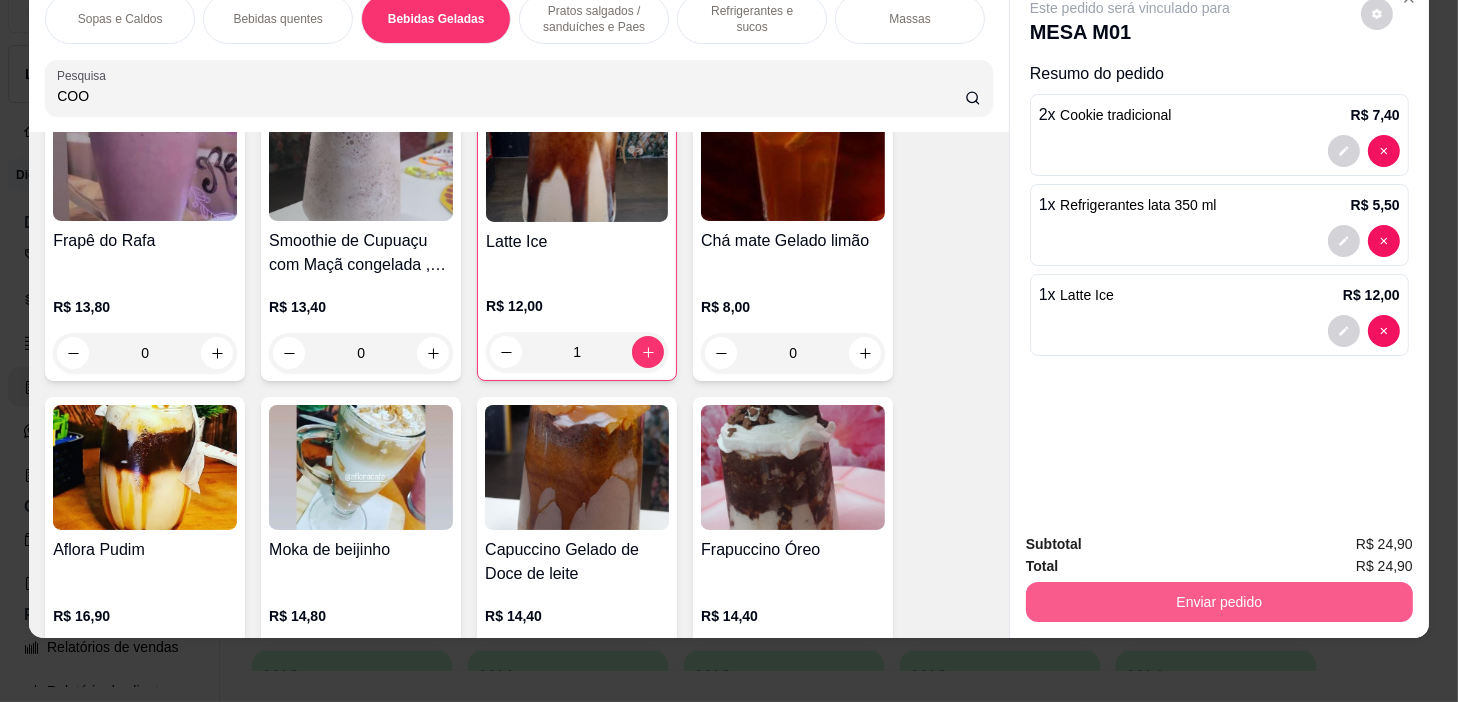 click on "Enviar pedido" at bounding box center [1219, 602] 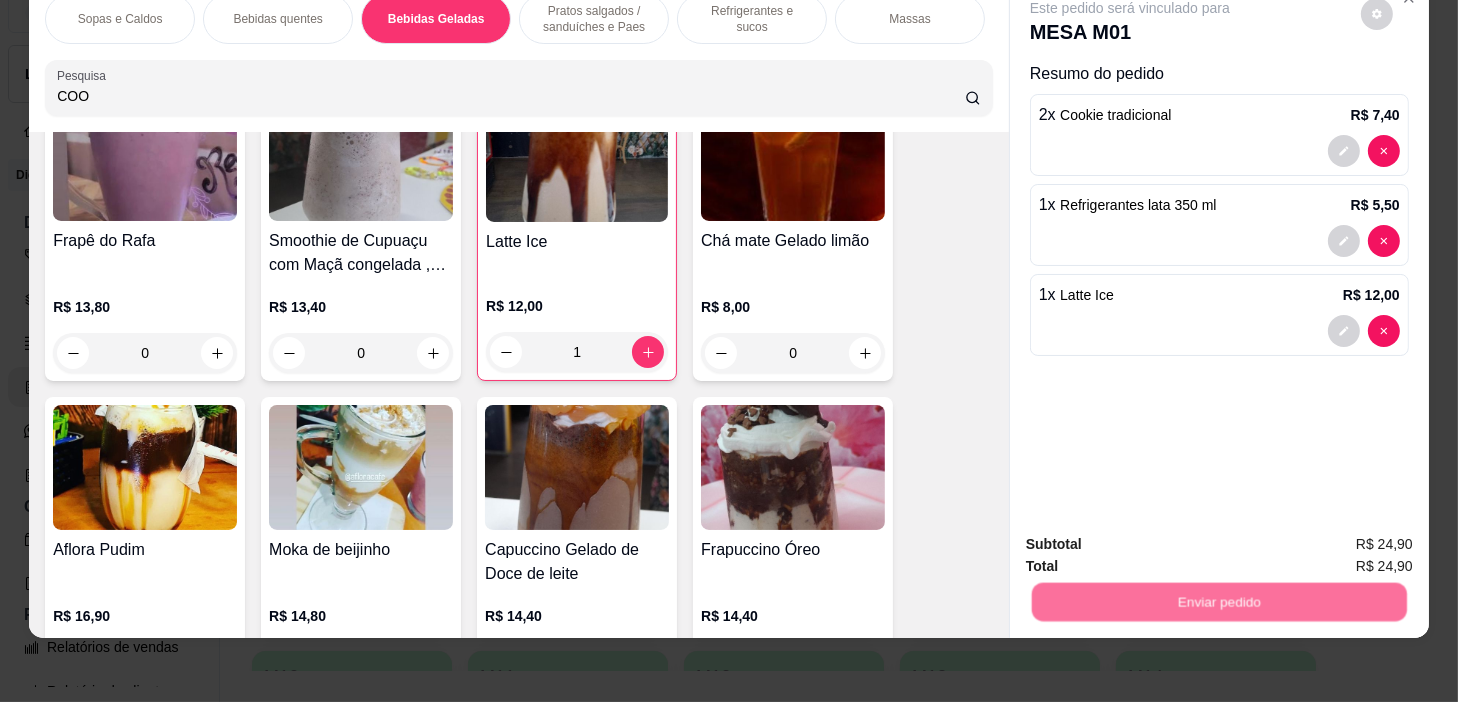 click on "Não registrar e enviar pedido" at bounding box center [1154, 539] 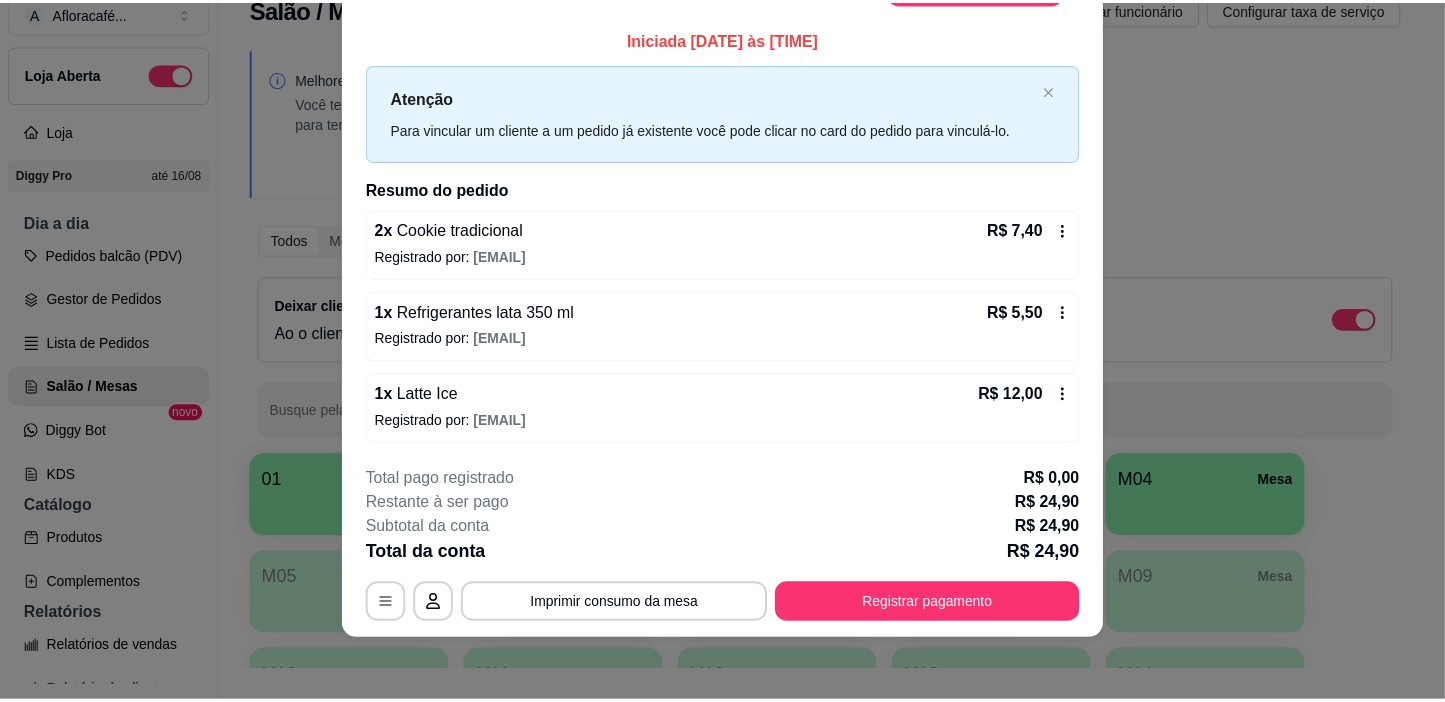 scroll, scrollTop: 0, scrollLeft: 0, axis: both 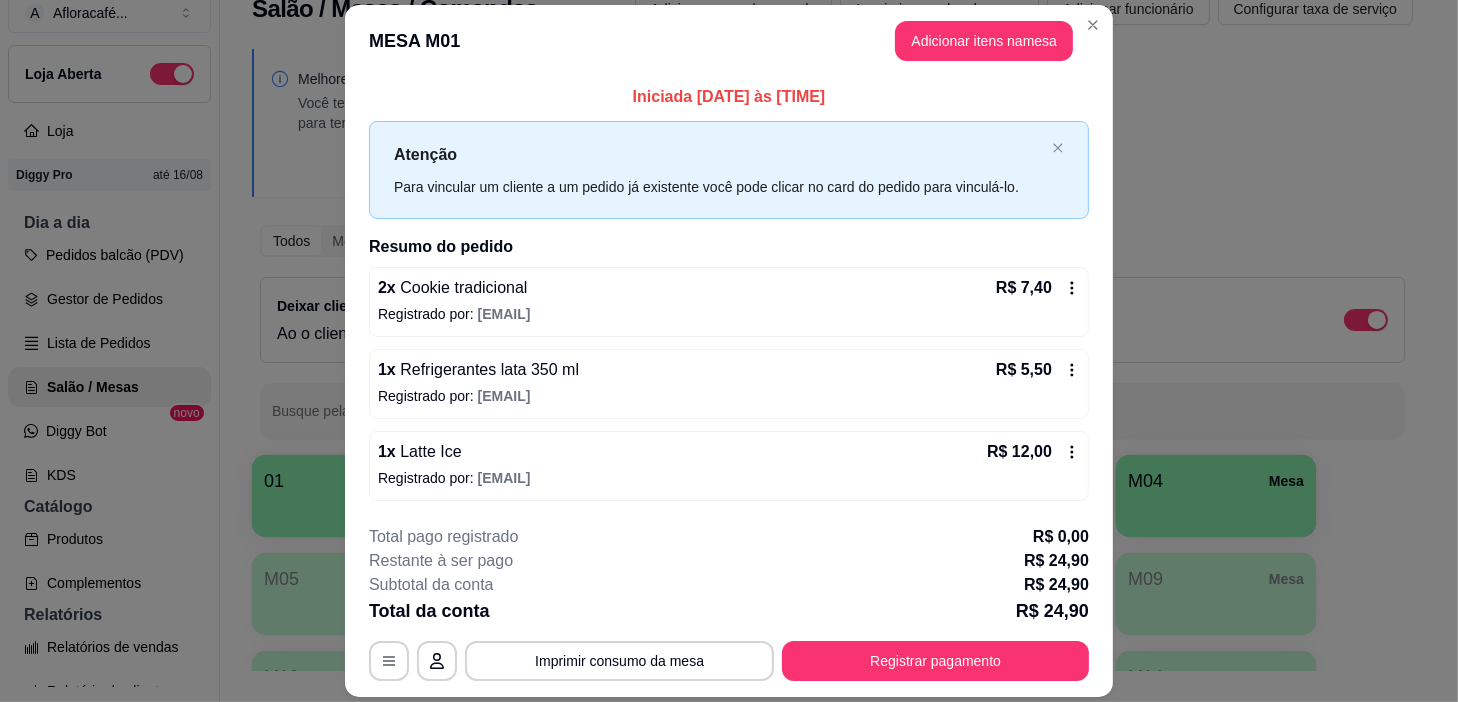 click on "MESA M01 Adicionar itens na  mesa" at bounding box center [729, 41] 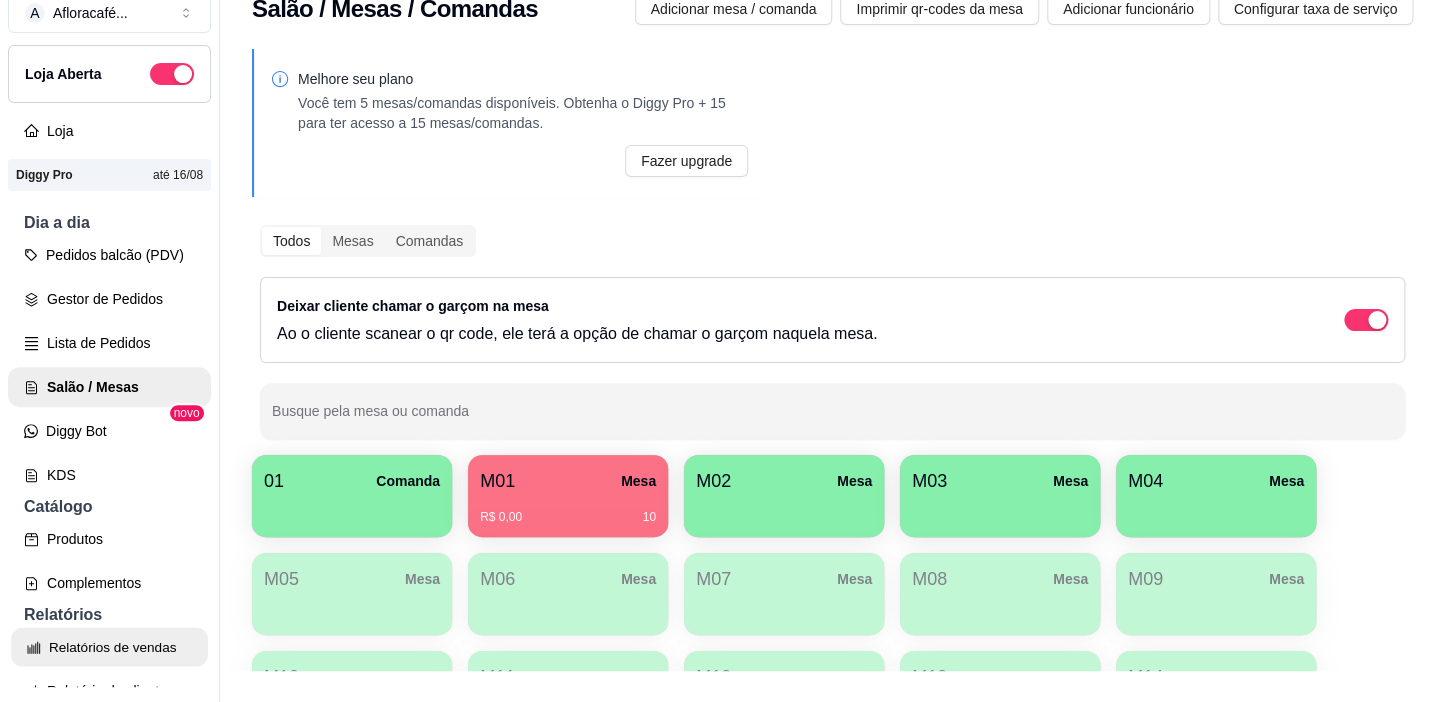 click on "Relatórios de vendas" at bounding box center [109, 647] 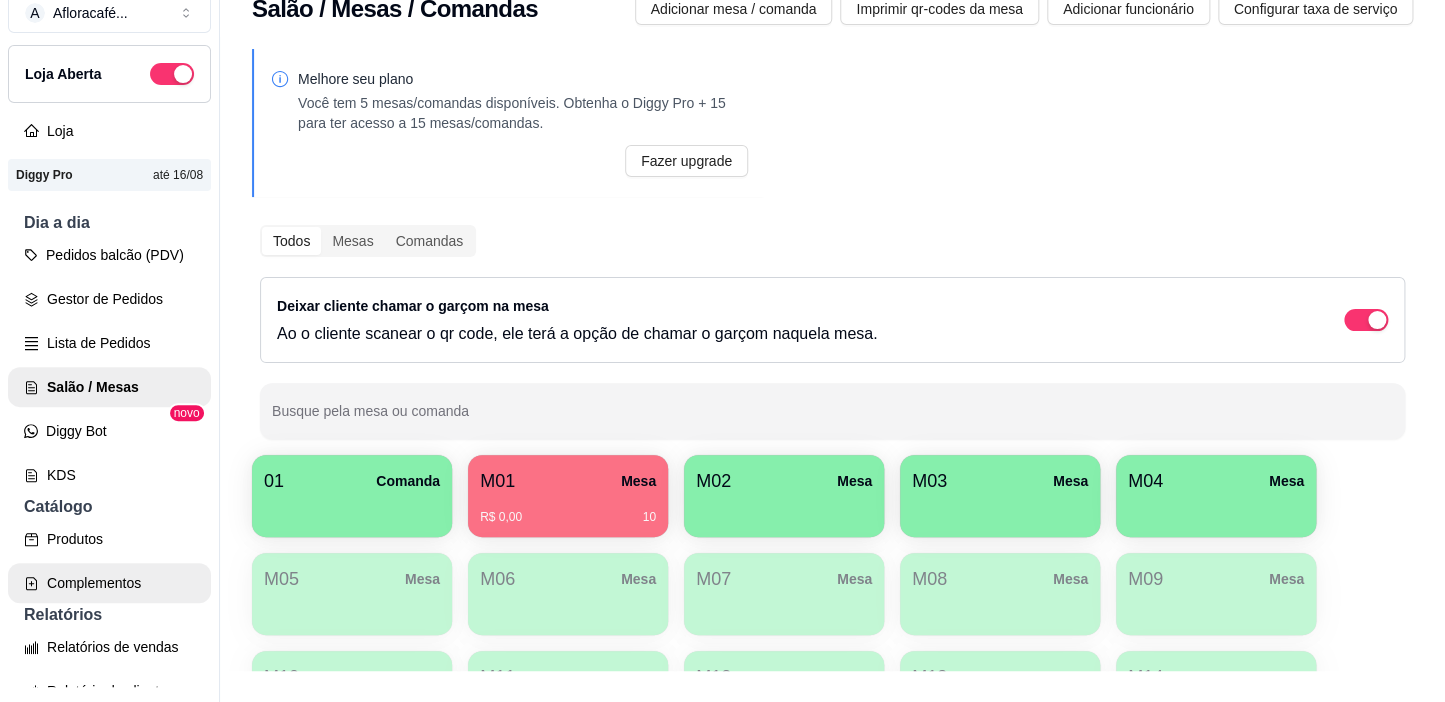 select on "ALL" 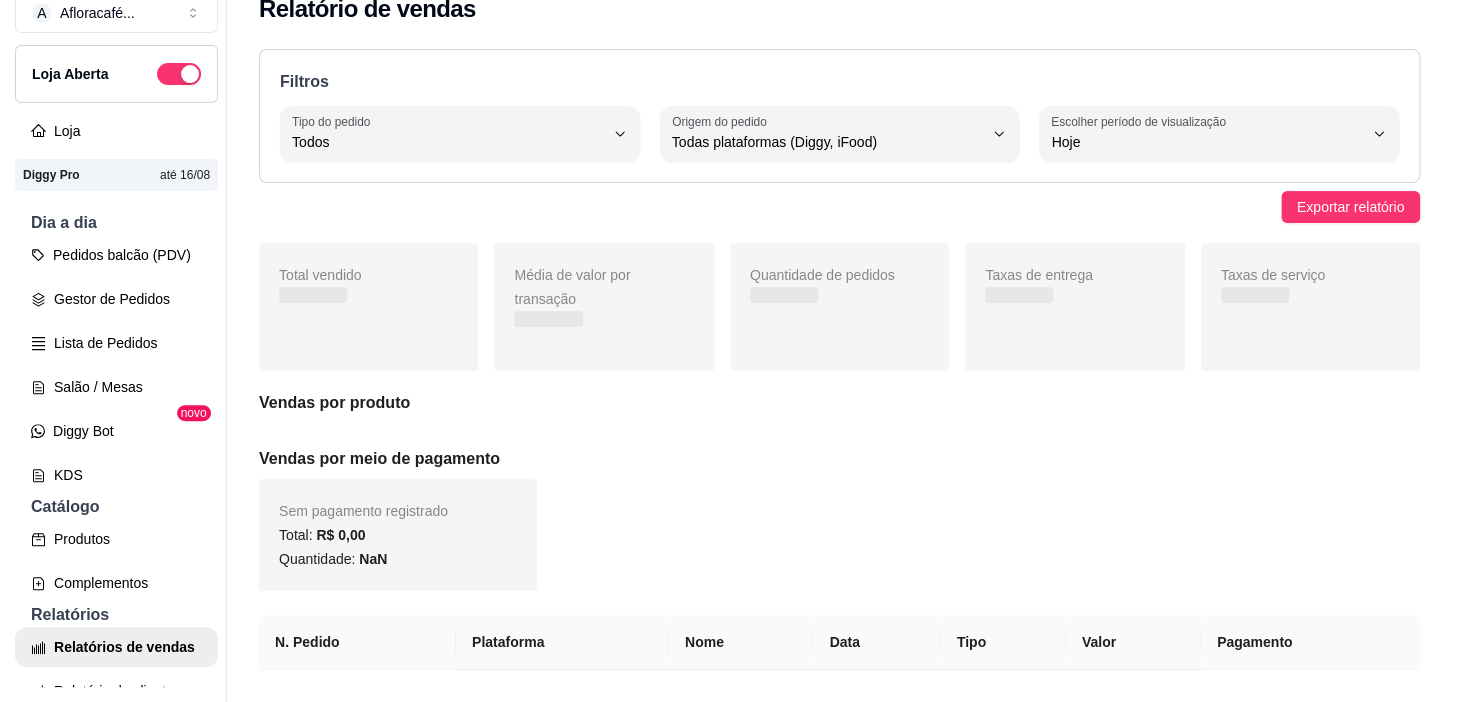 scroll, scrollTop: 0, scrollLeft: 0, axis: both 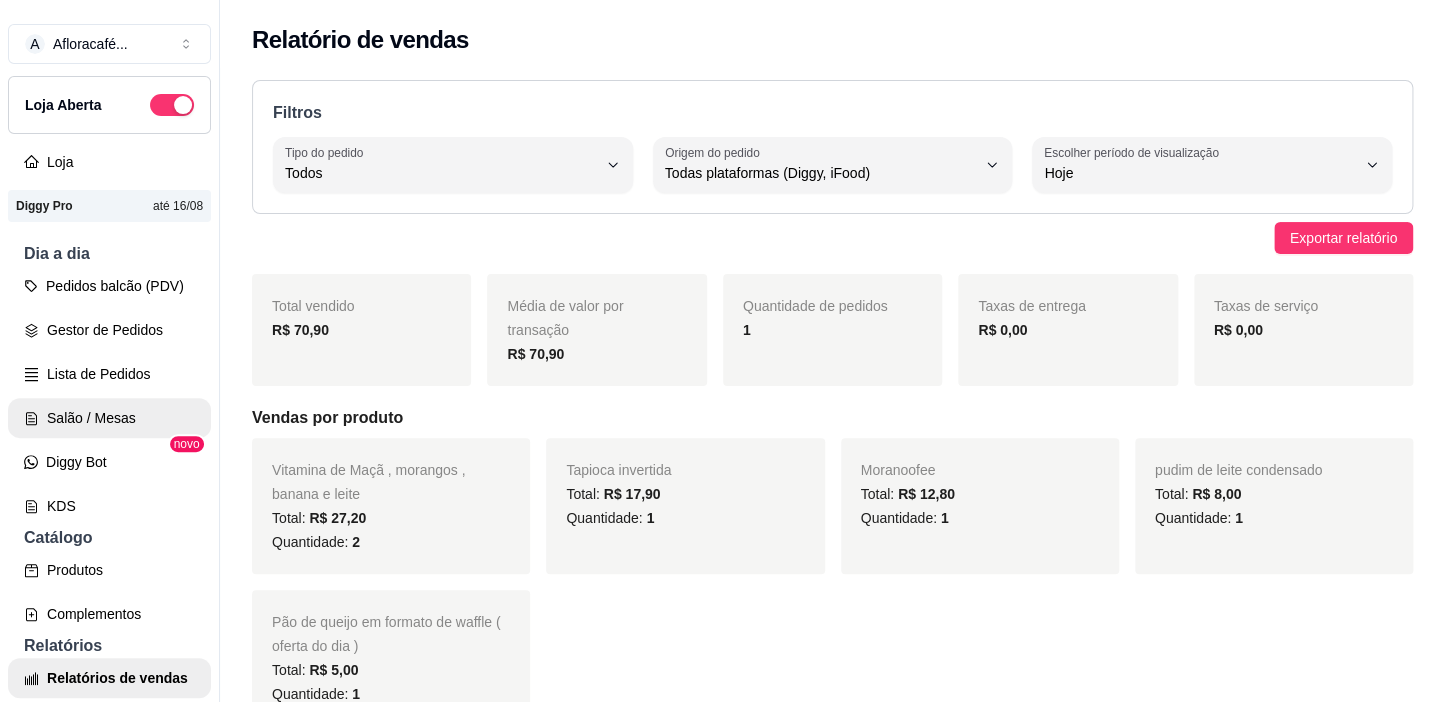 click on "Salão / Mesas" at bounding box center (109, 418) 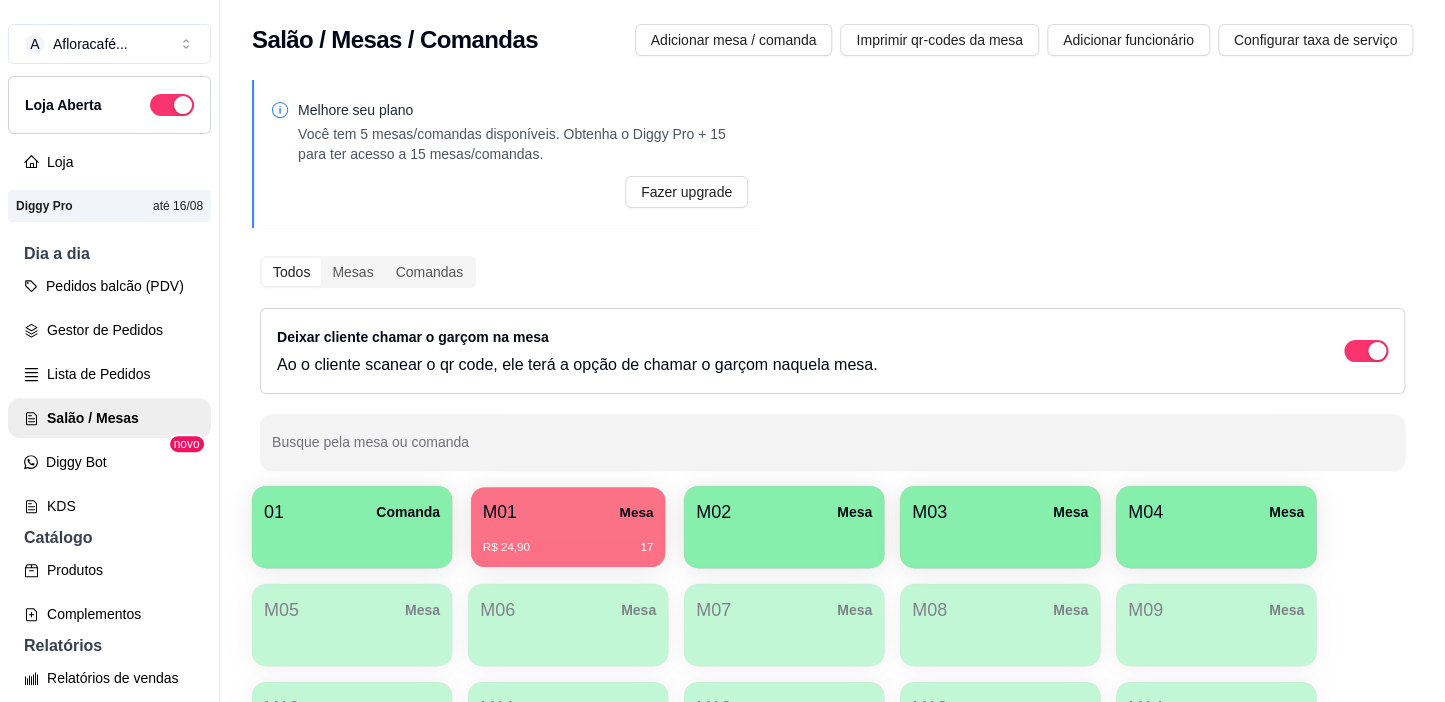 click on "R$ 24,90 17" at bounding box center [568, 540] 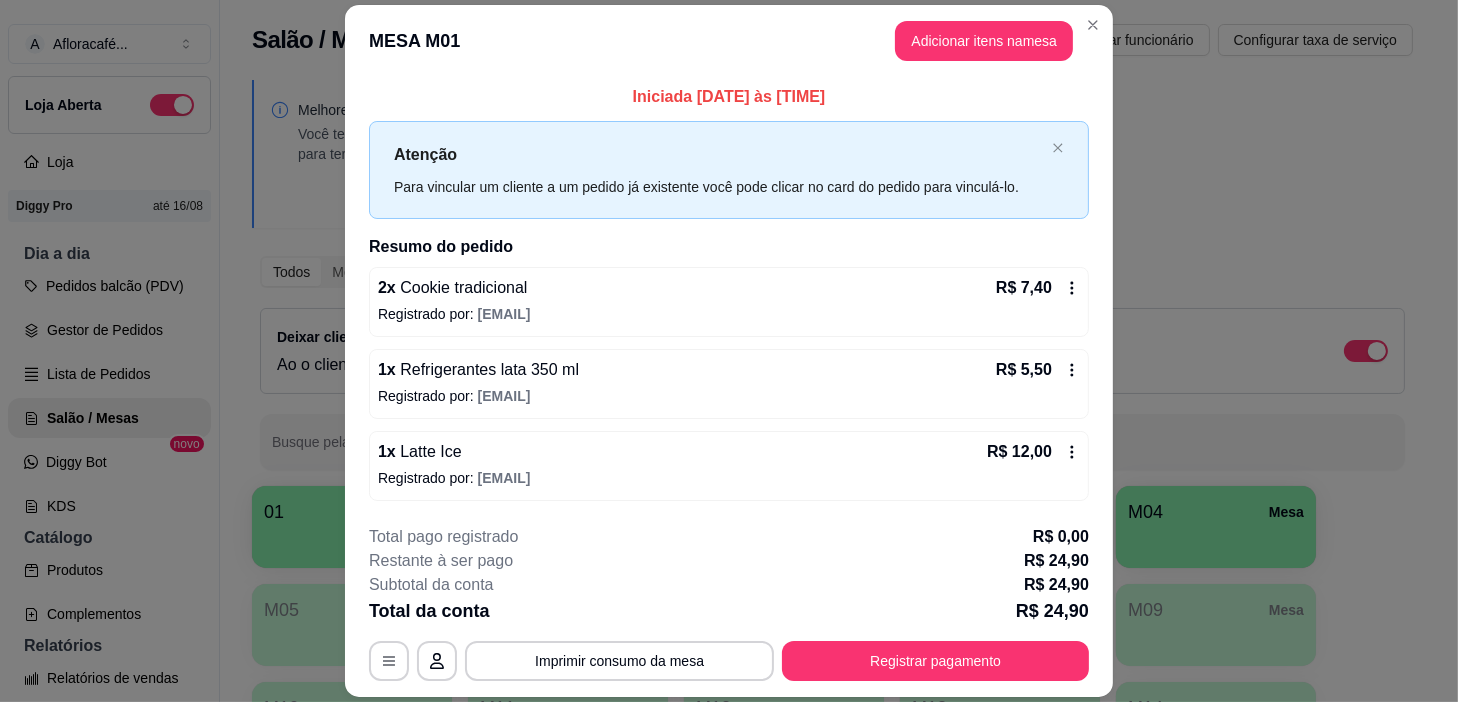 scroll, scrollTop: 58, scrollLeft: 0, axis: vertical 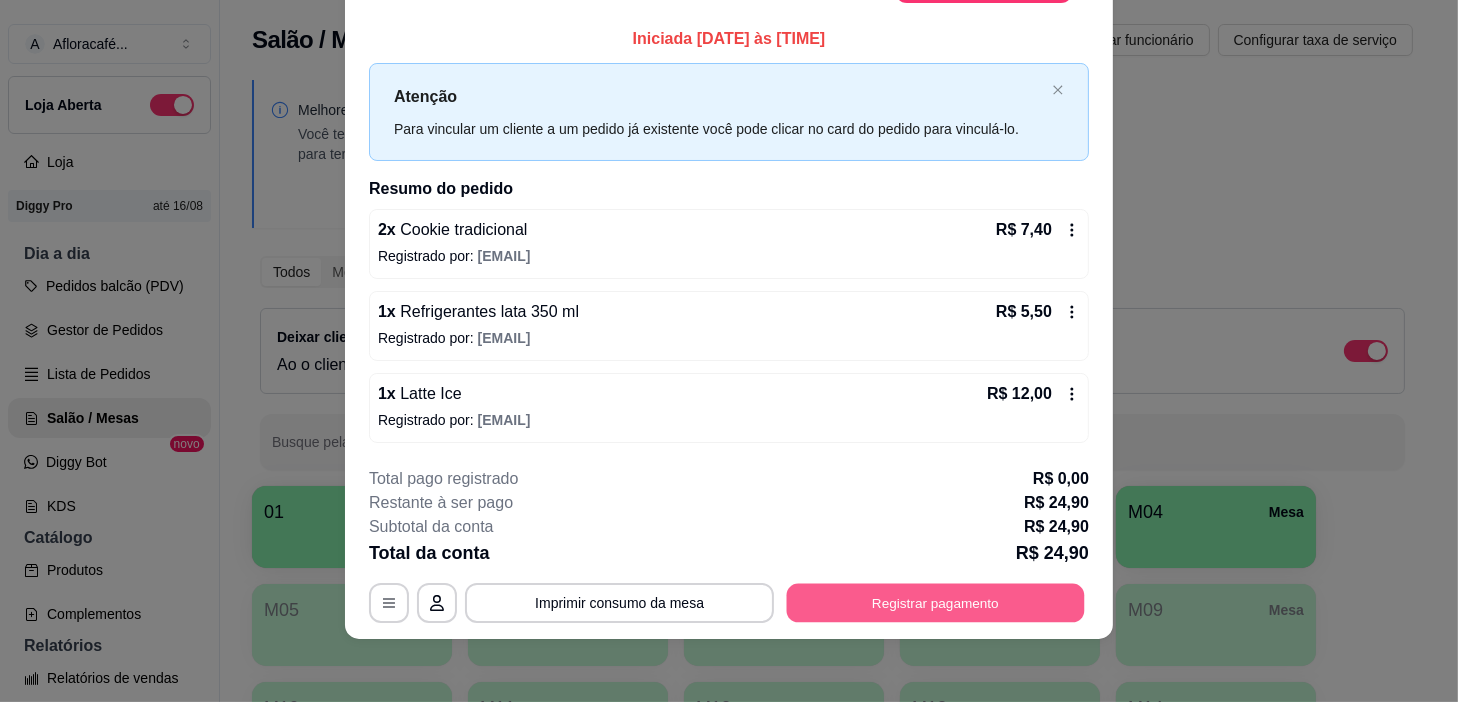 click on "Registrar pagamento" at bounding box center (936, 602) 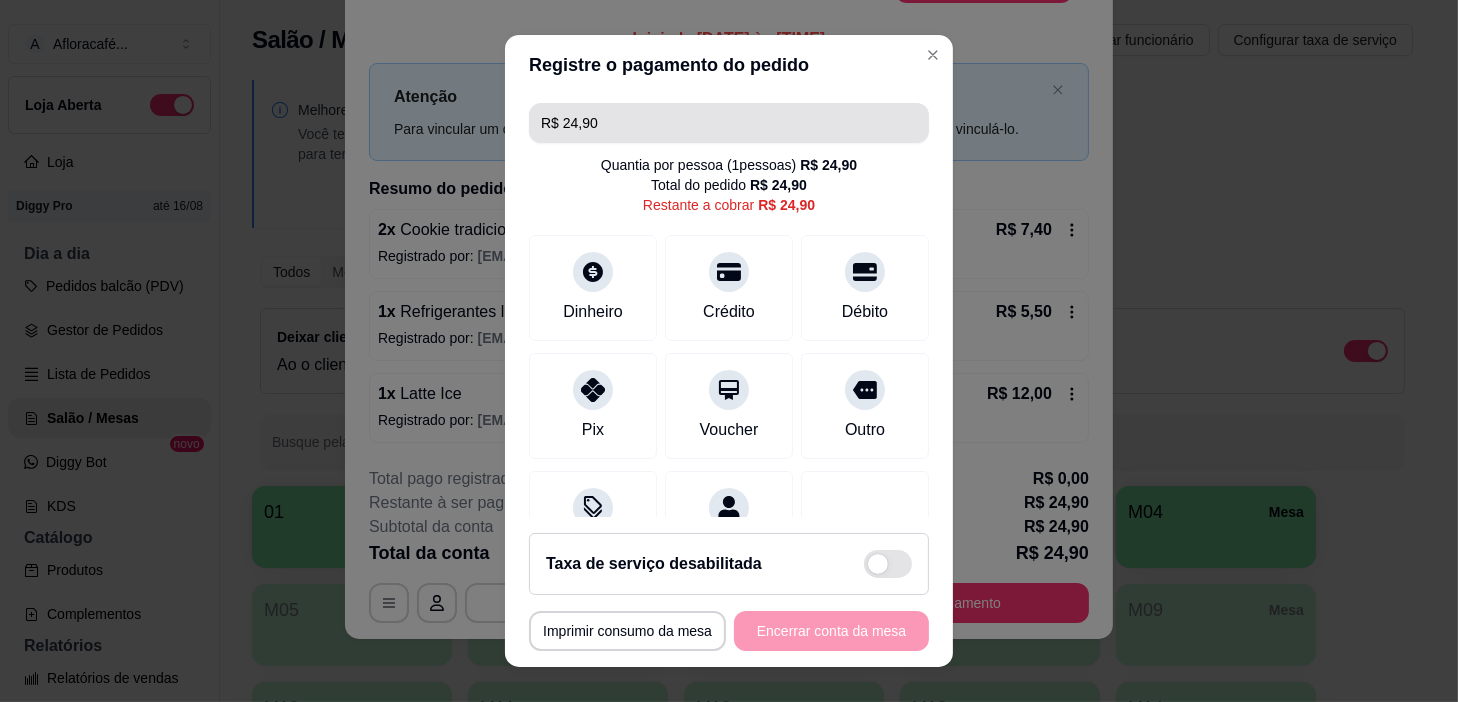 click on "R$ 24,90" at bounding box center (729, 123) 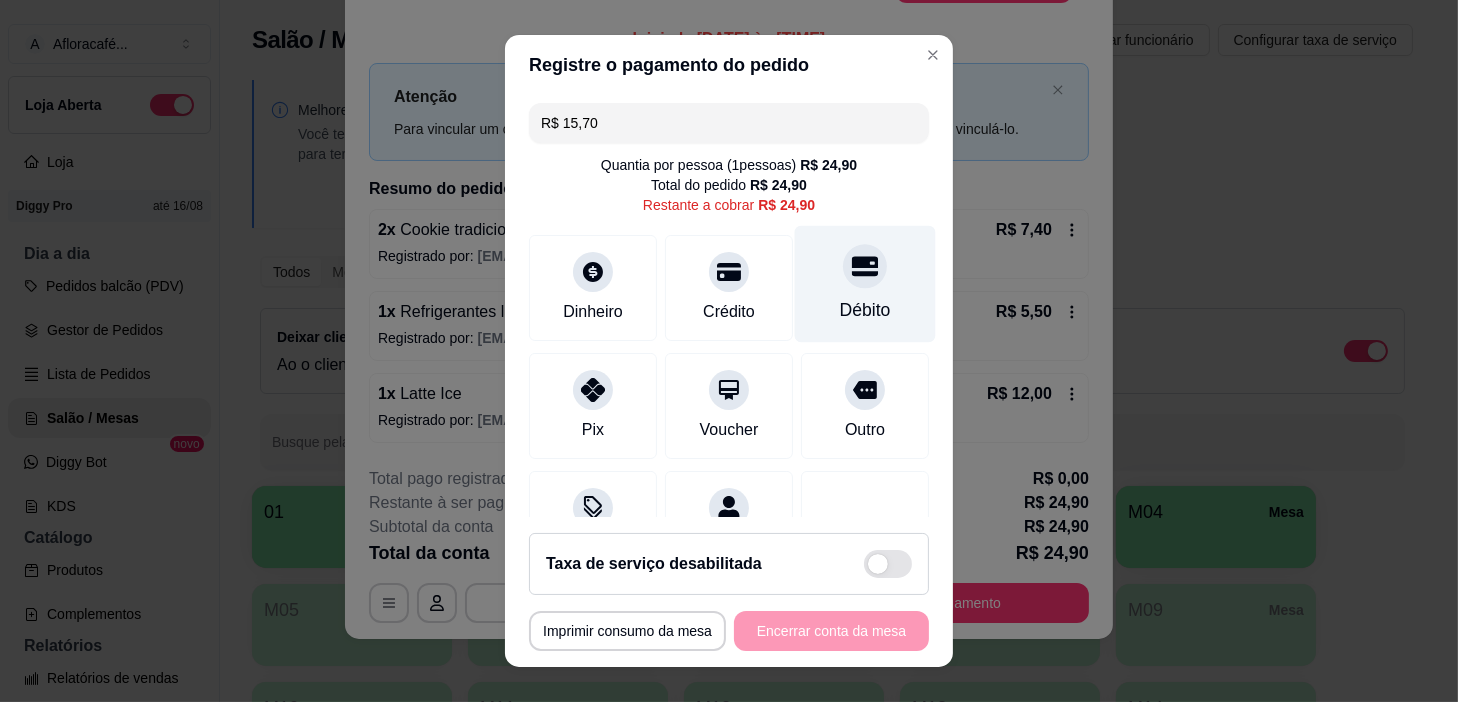 click at bounding box center (865, 267) 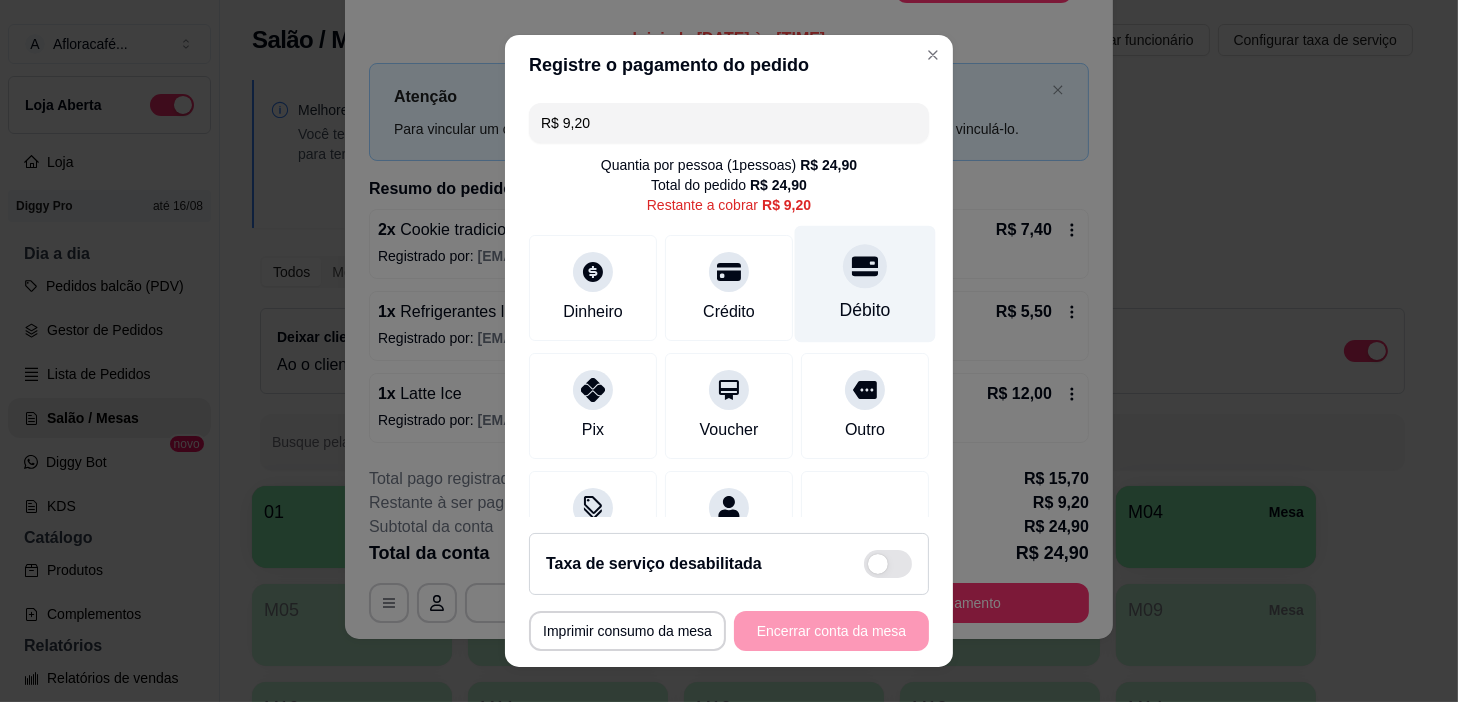 click on "Débito" at bounding box center (865, 284) 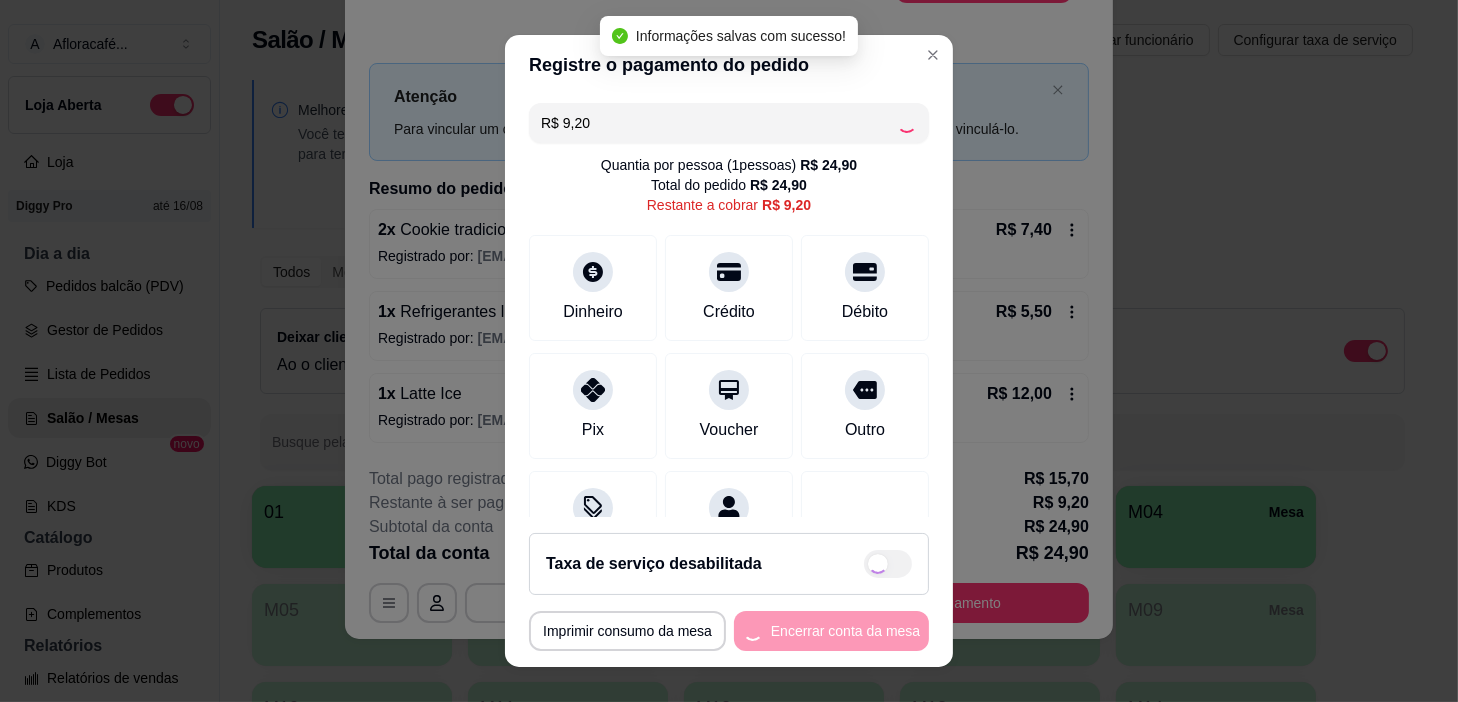 type on "R$ 0,00" 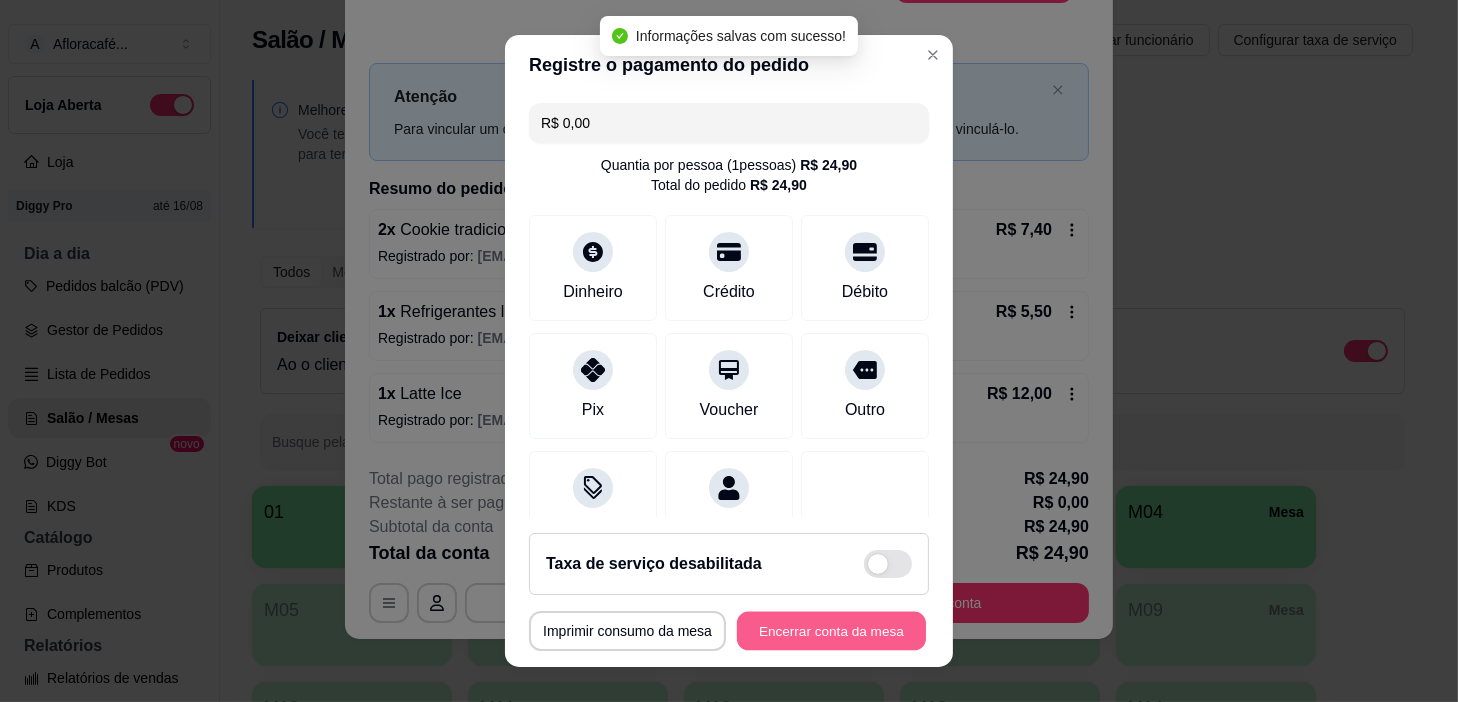 click on "Encerrar conta da mesa" at bounding box center (831, 631) 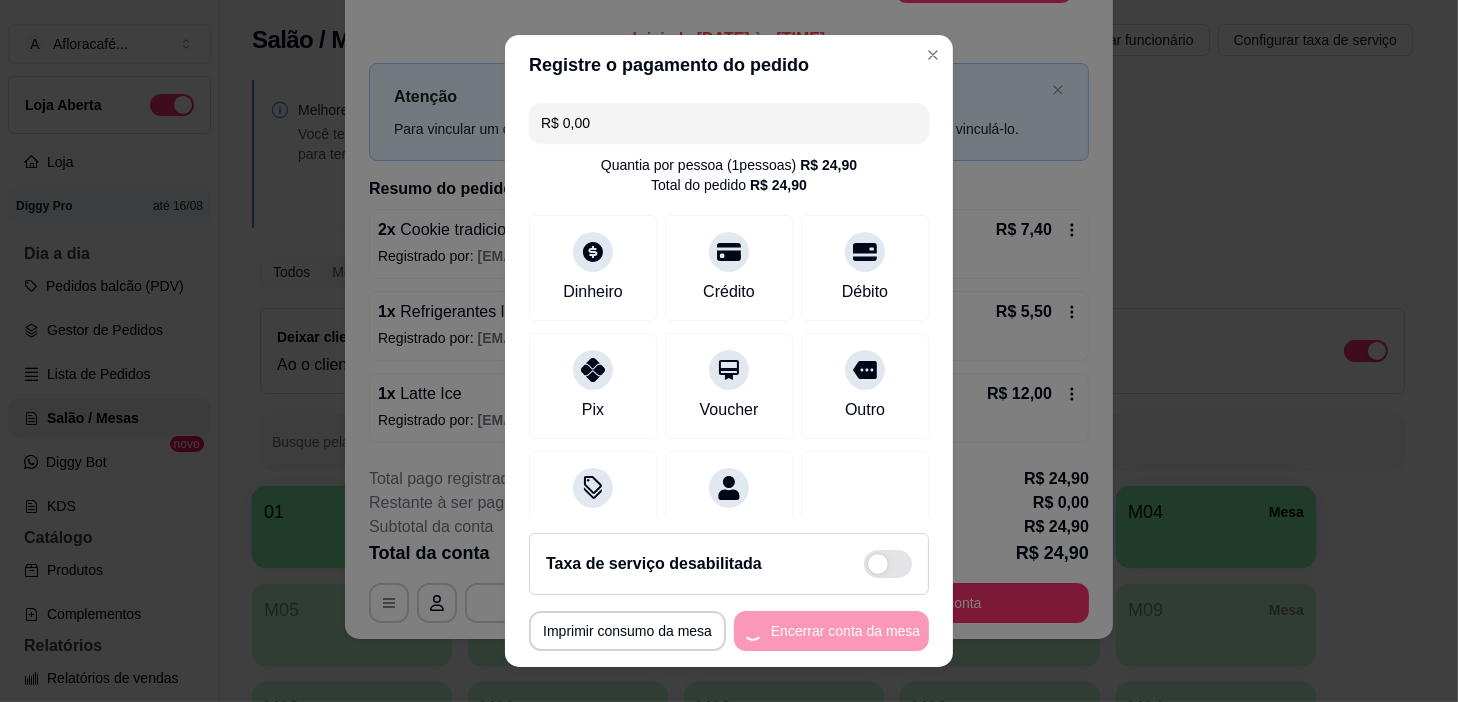 scroll, scrollTop: 0, scrollLeft: 0, axis: both 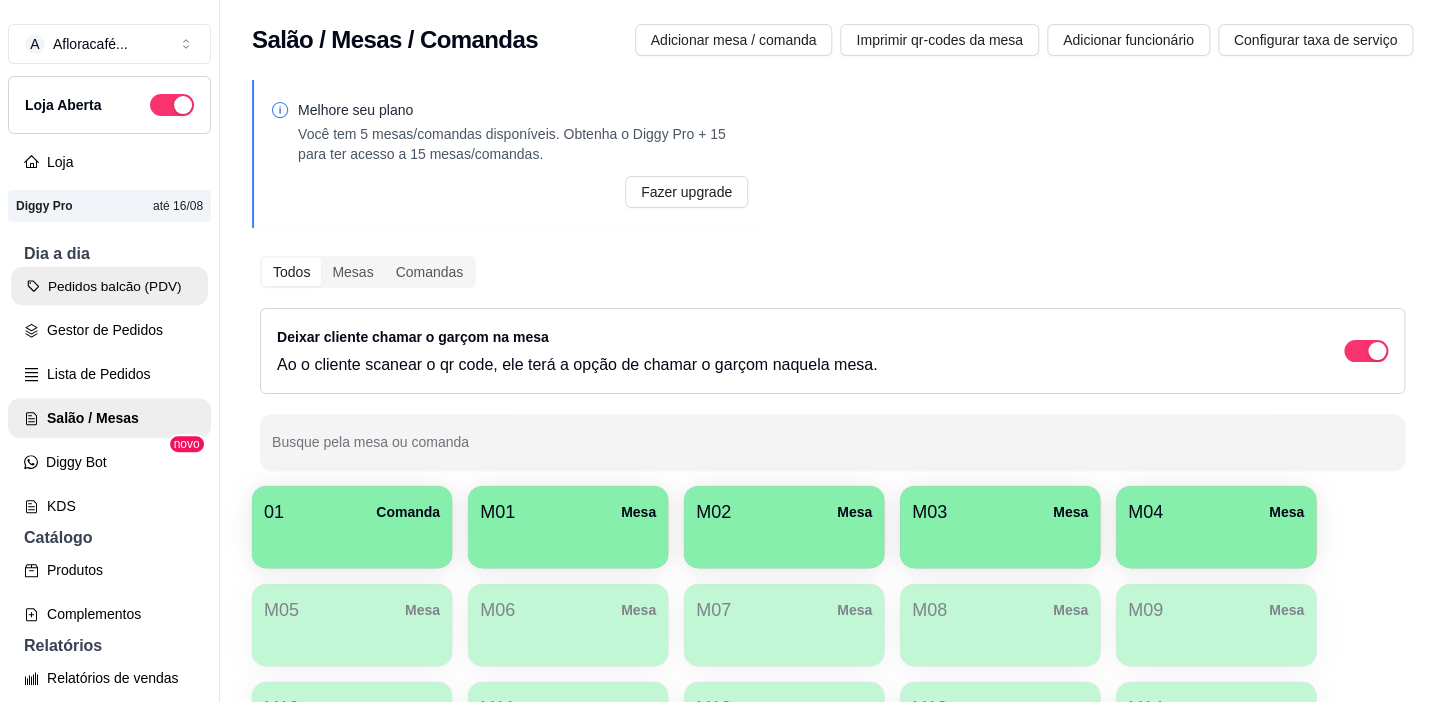 click on "Pedidos balcão (PDV)" at bounding box center (109, 286) 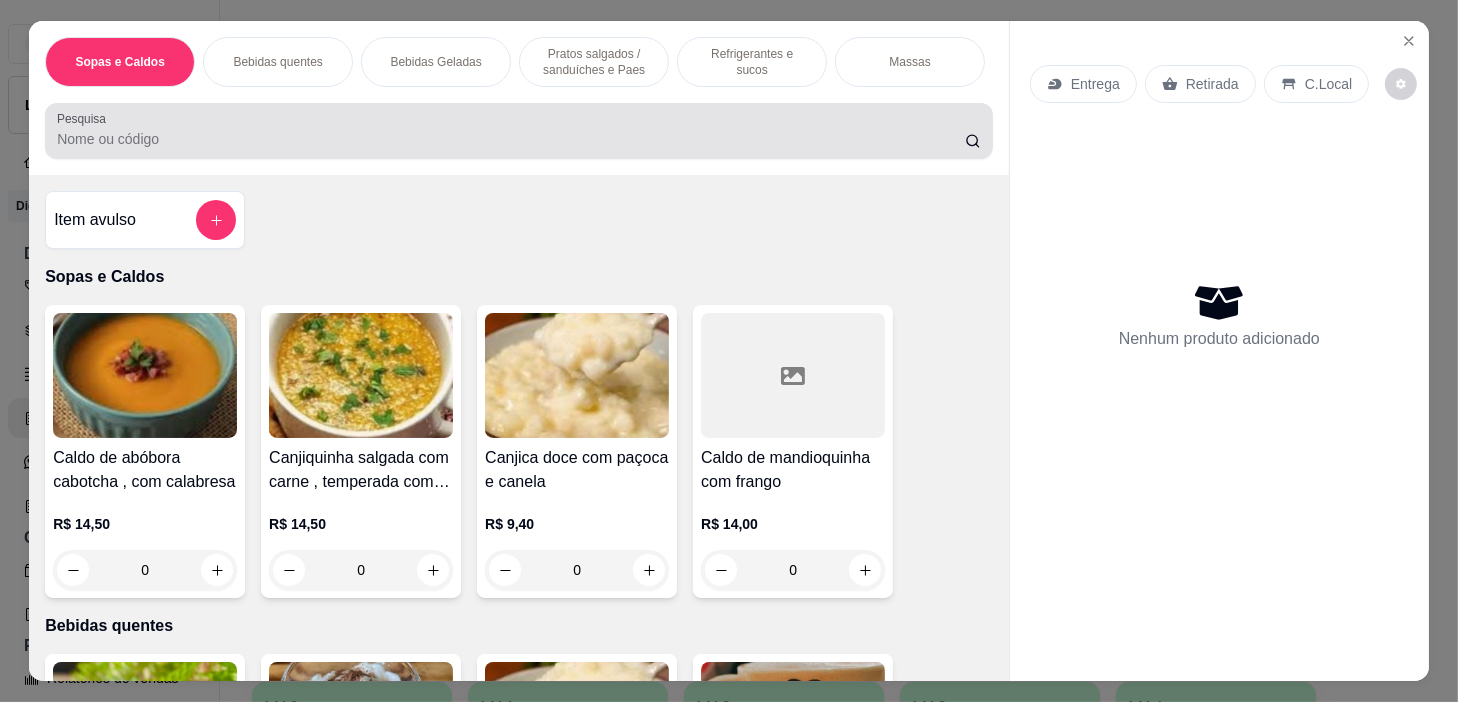 click on "Pesquisa" at bounding box center [519, 131] 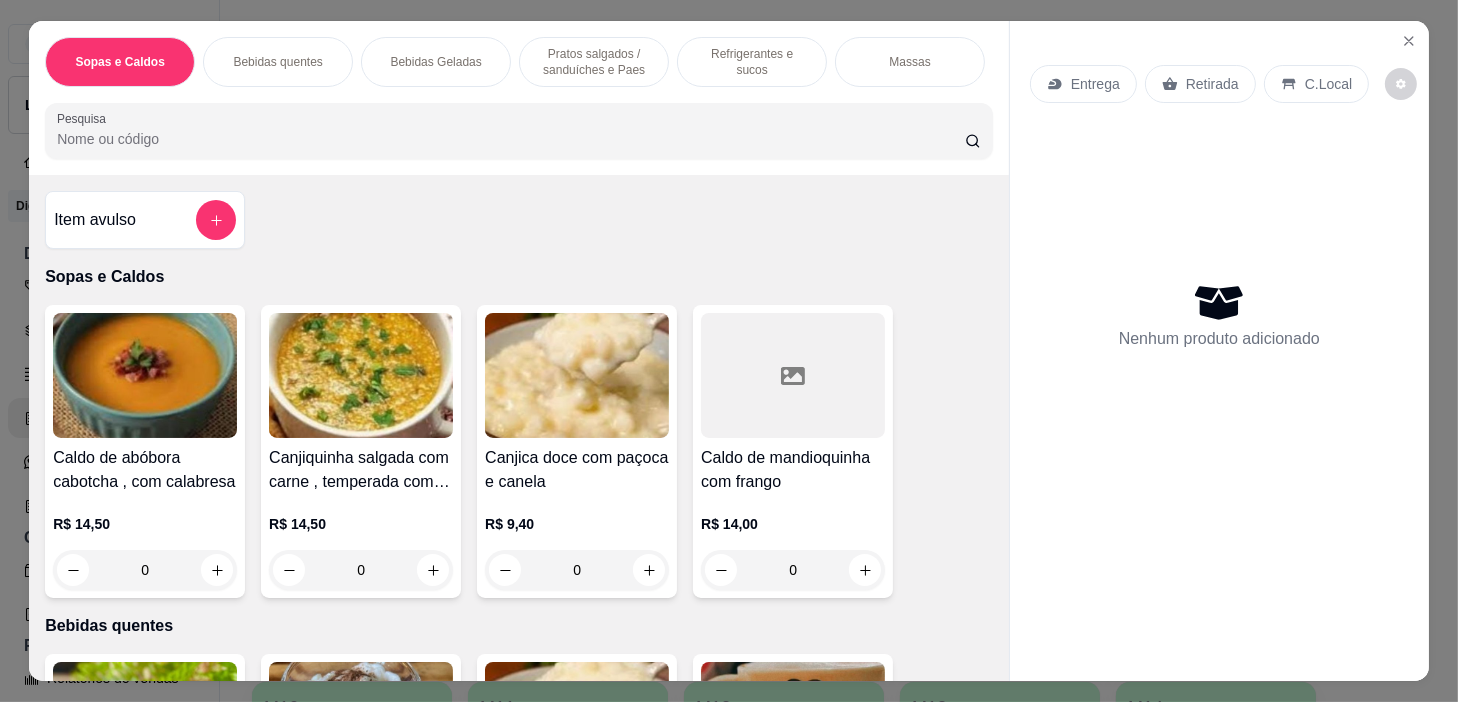 click on "Pesquisa" at bounding box center [511, 139] 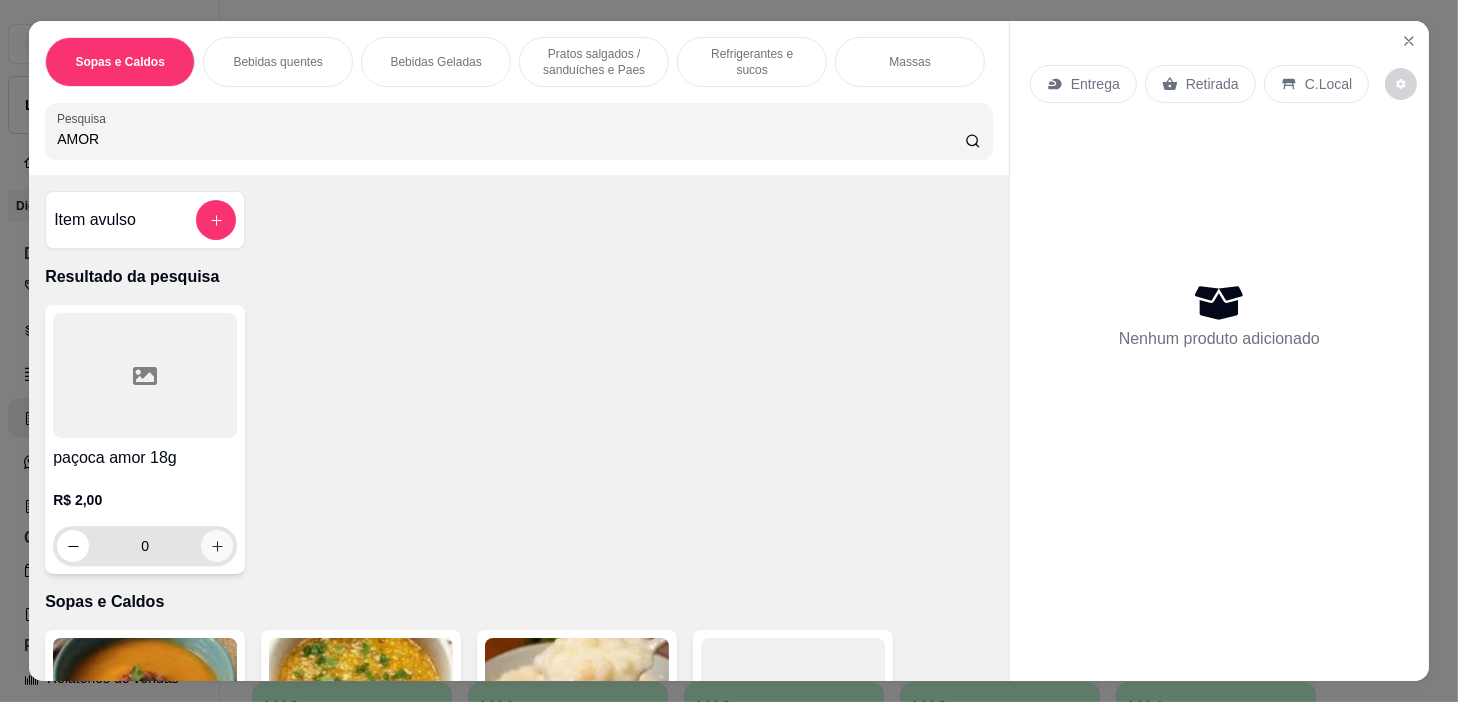 type on "AMOR" 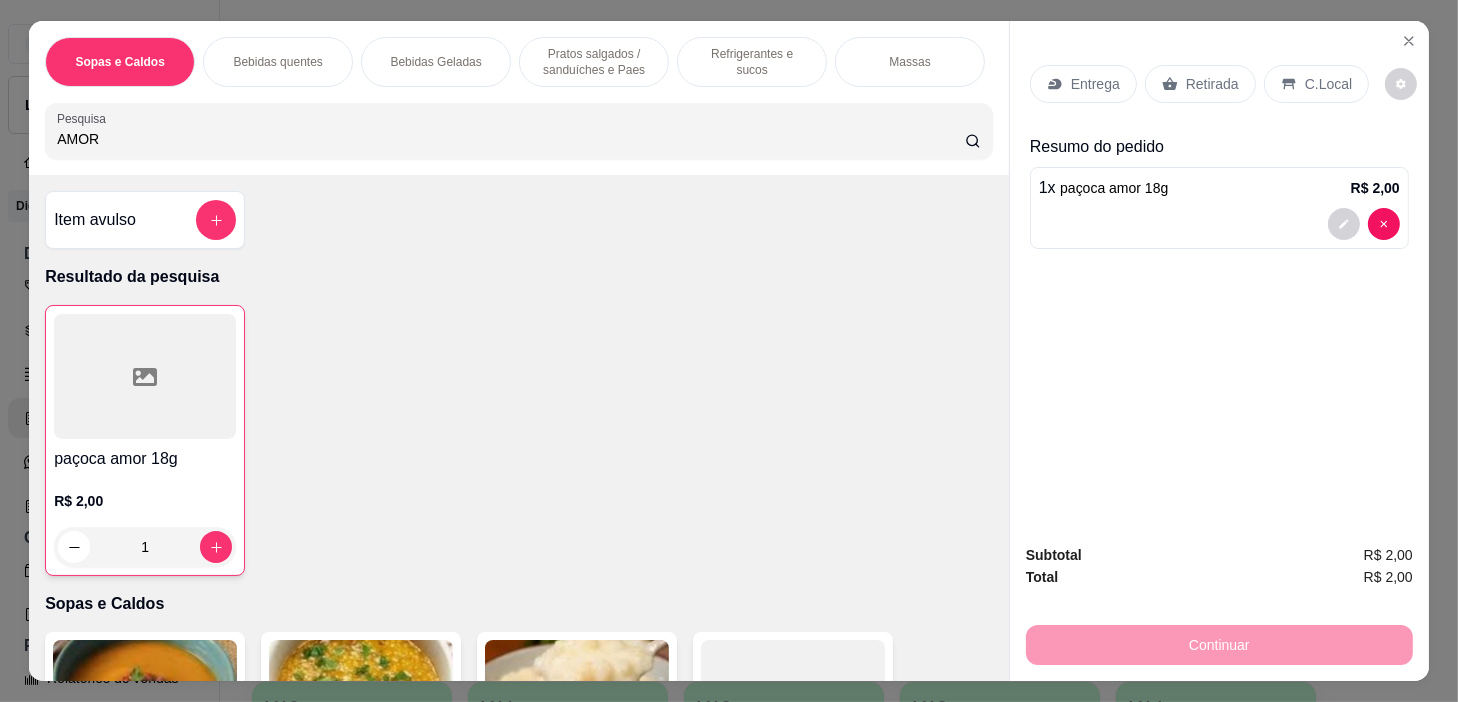 click at bounding box center [216, 220] 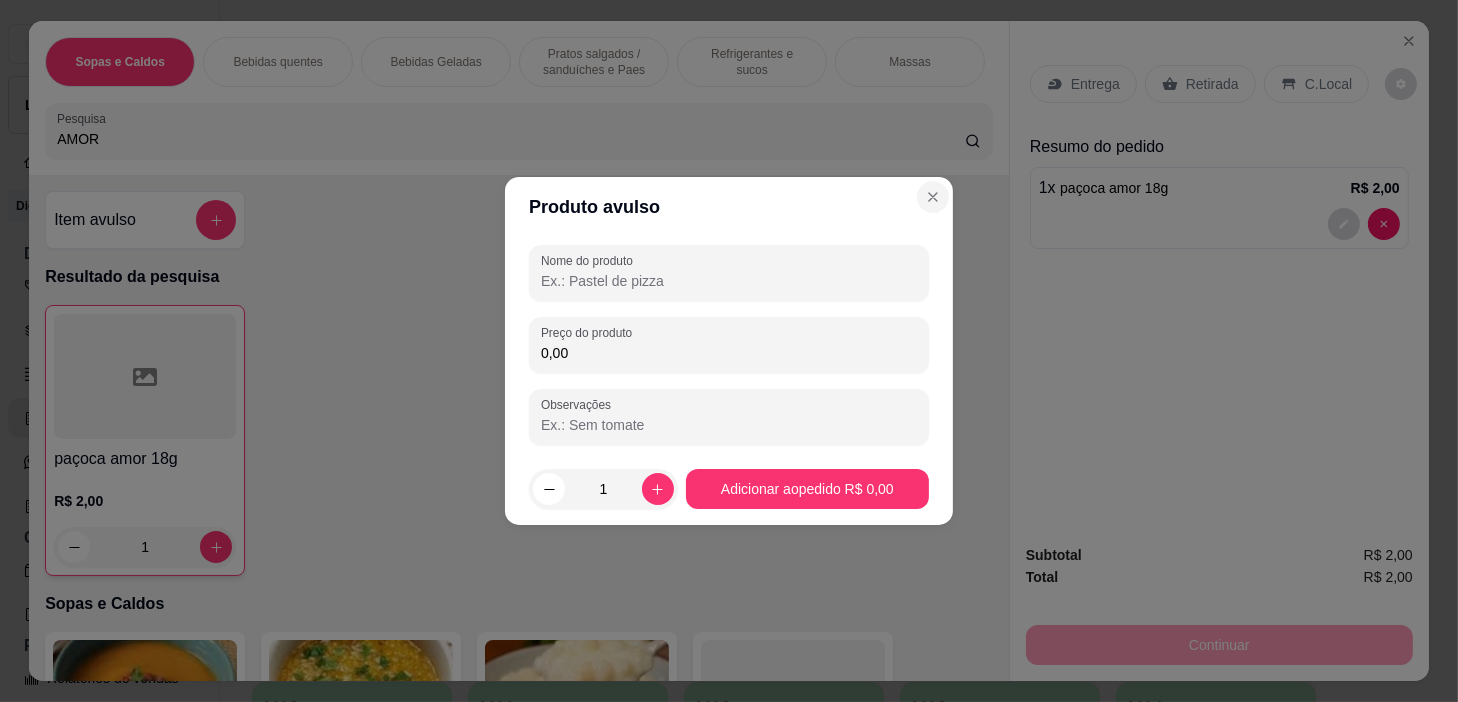 click at bounding box center (933, 197) 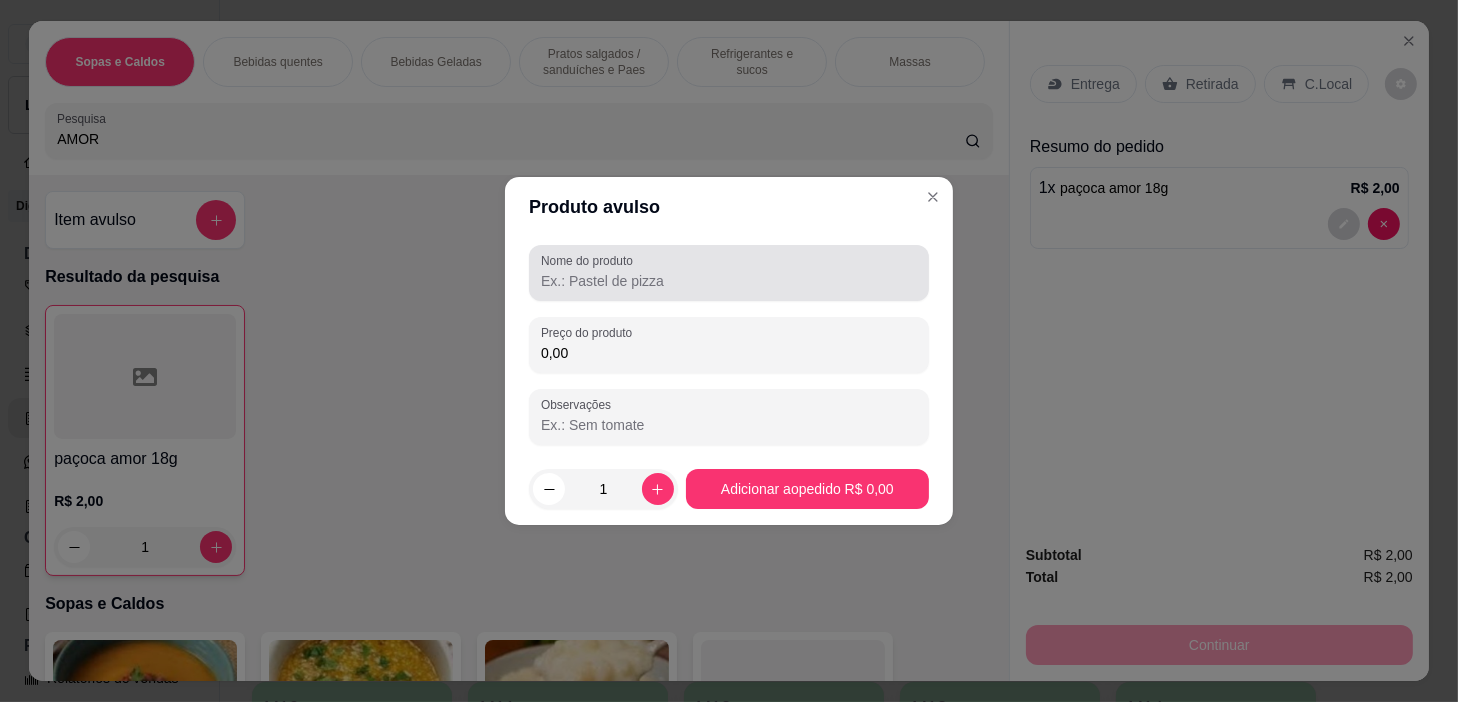 click on "Nome do produto" at bounding box center [729, 273] 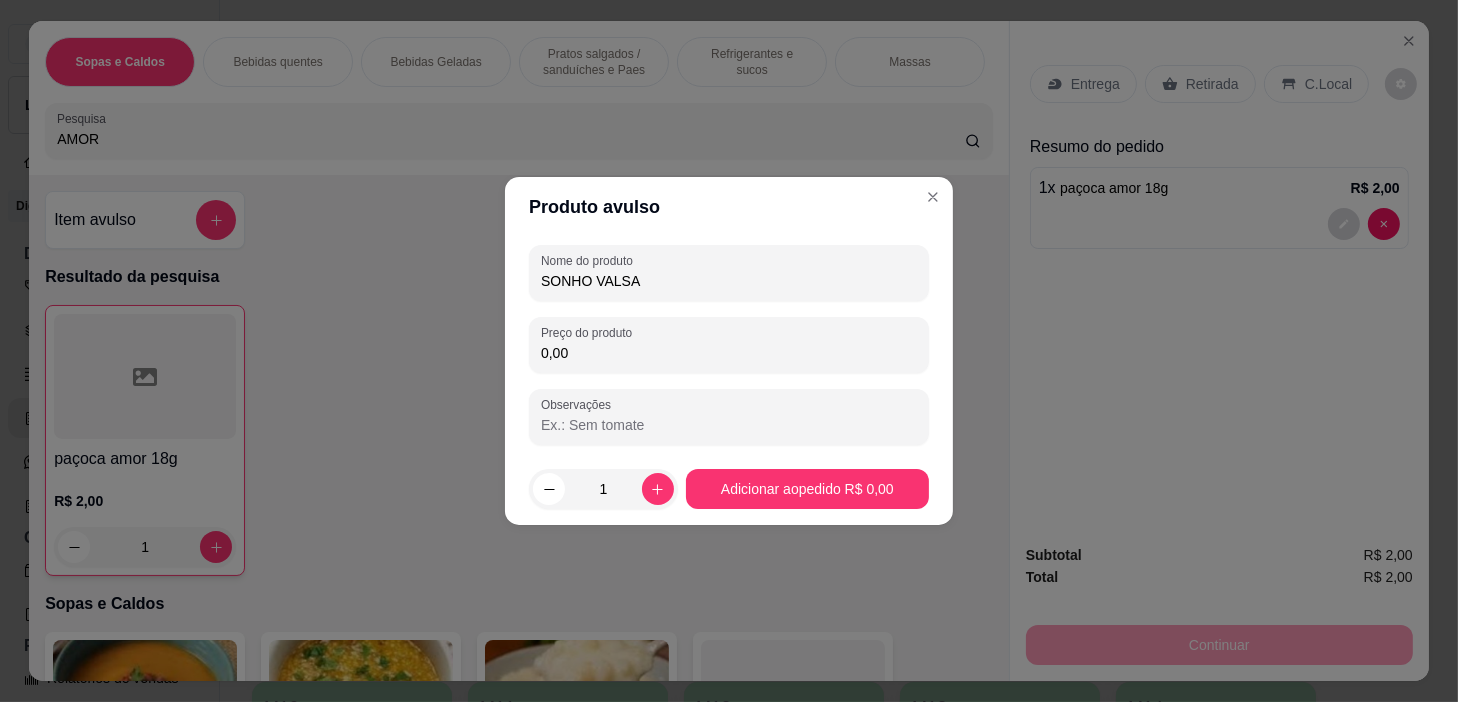 type on "SONHO VALSA" 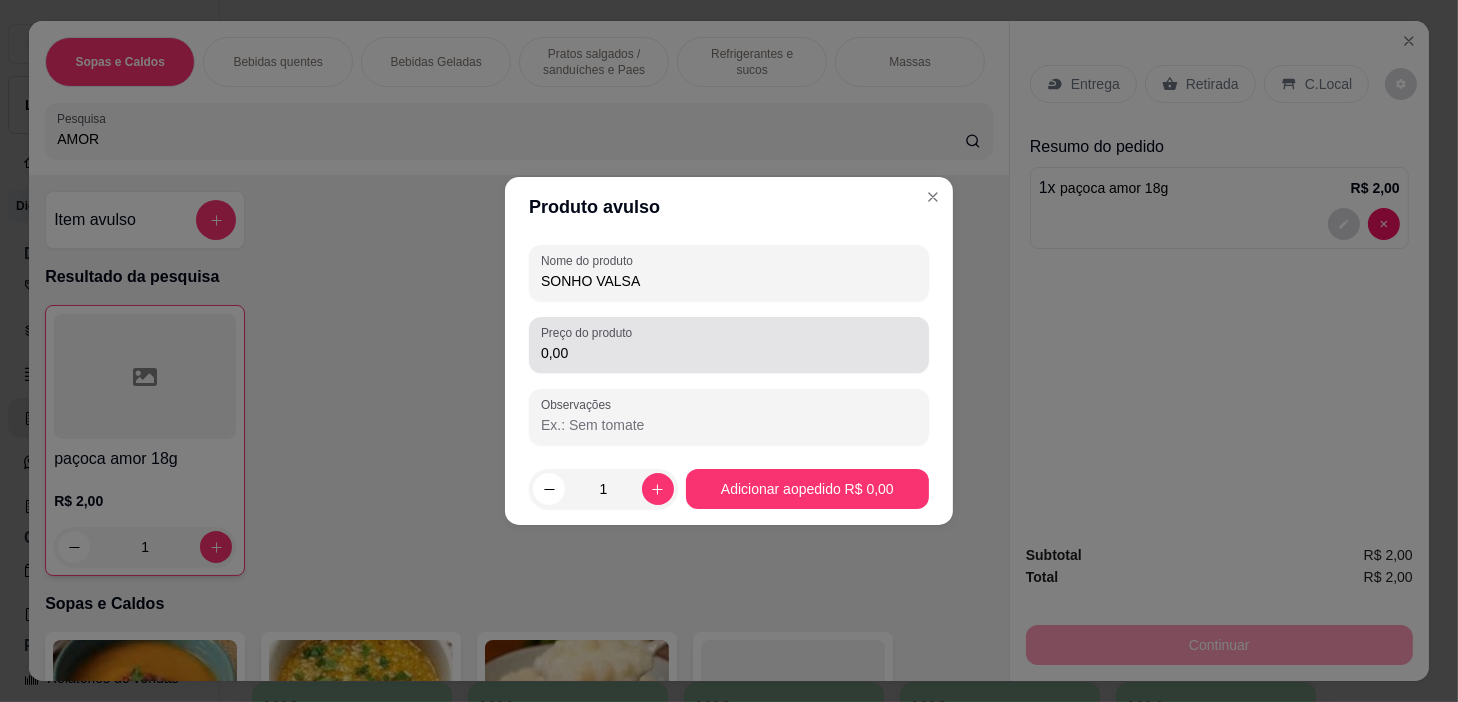 click on "0,00" at bounding box center (729, 345) 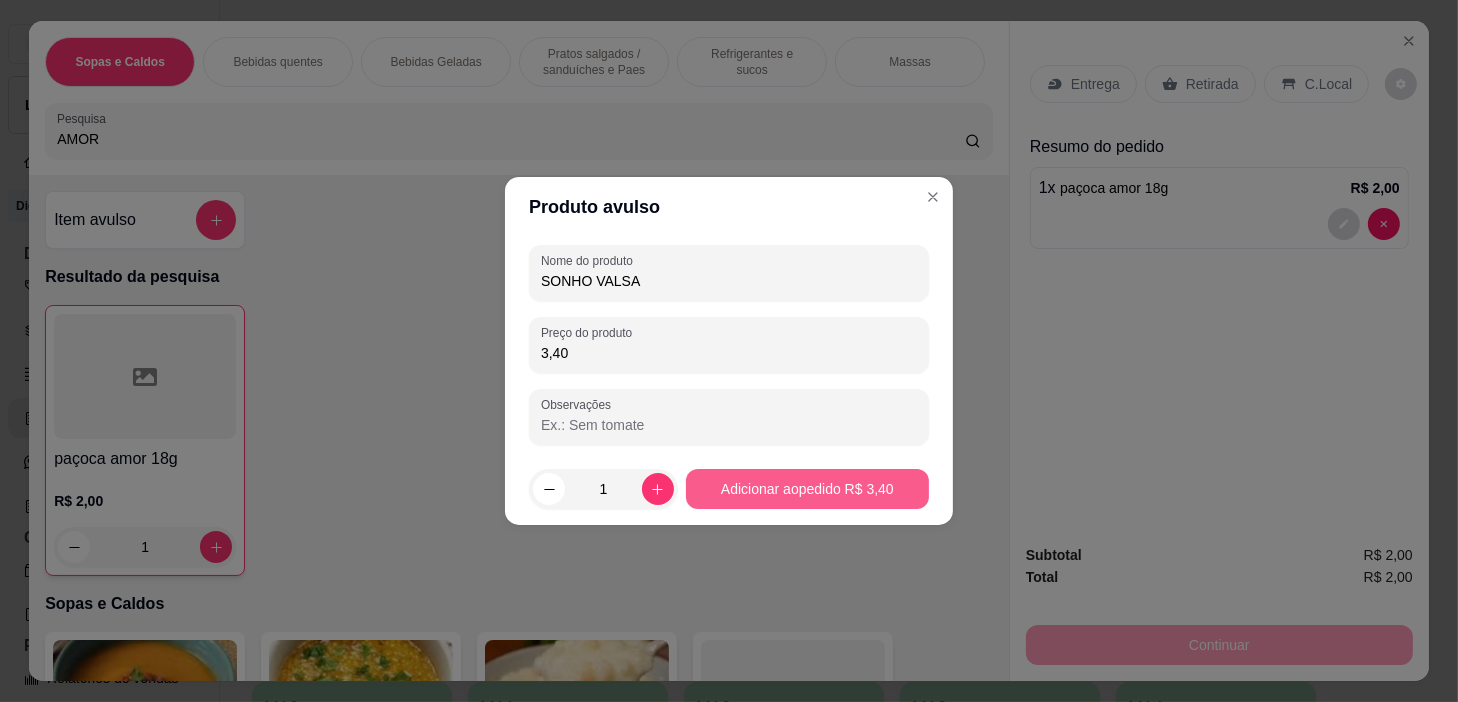 type on "3,40" 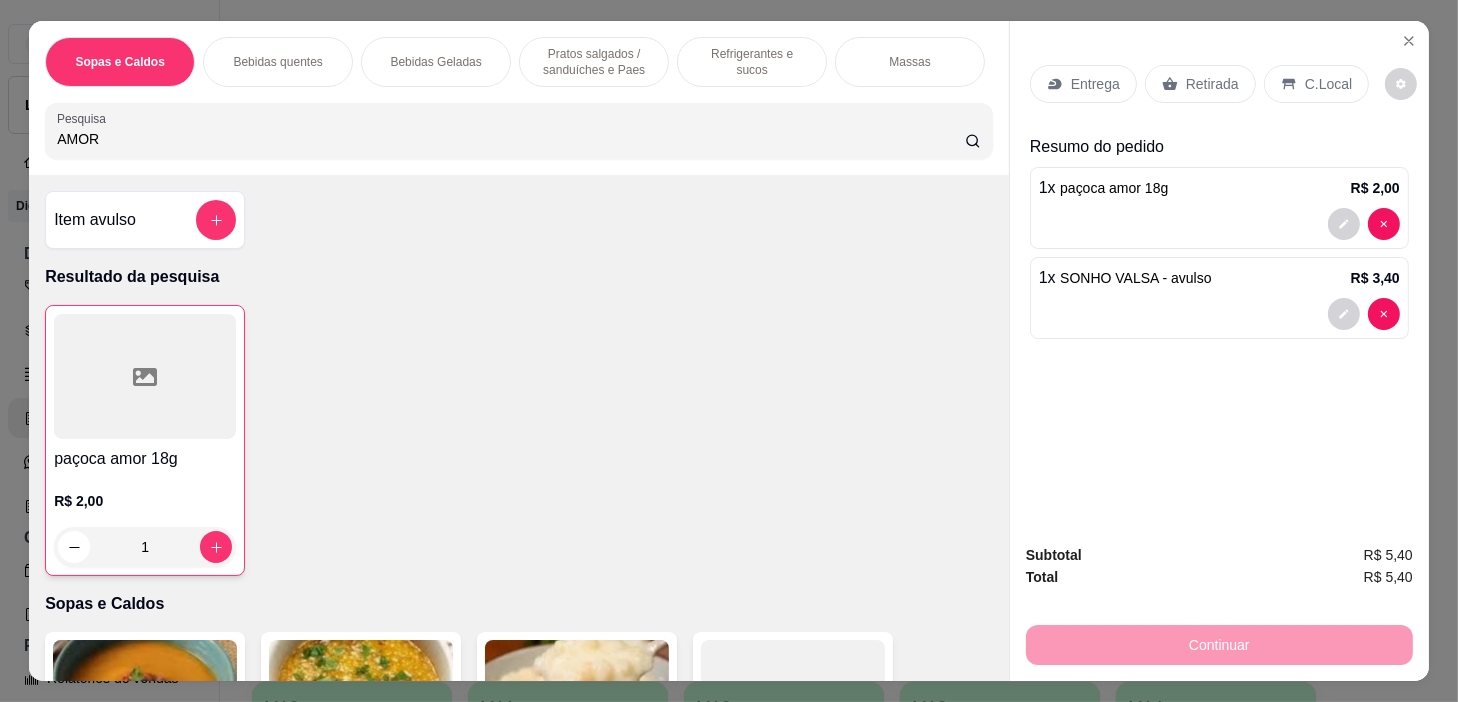 drag, startPoint x: 1310, startPoint y: 64, endPoint x: 1329, endPoint y: 592, distance: 528.34174 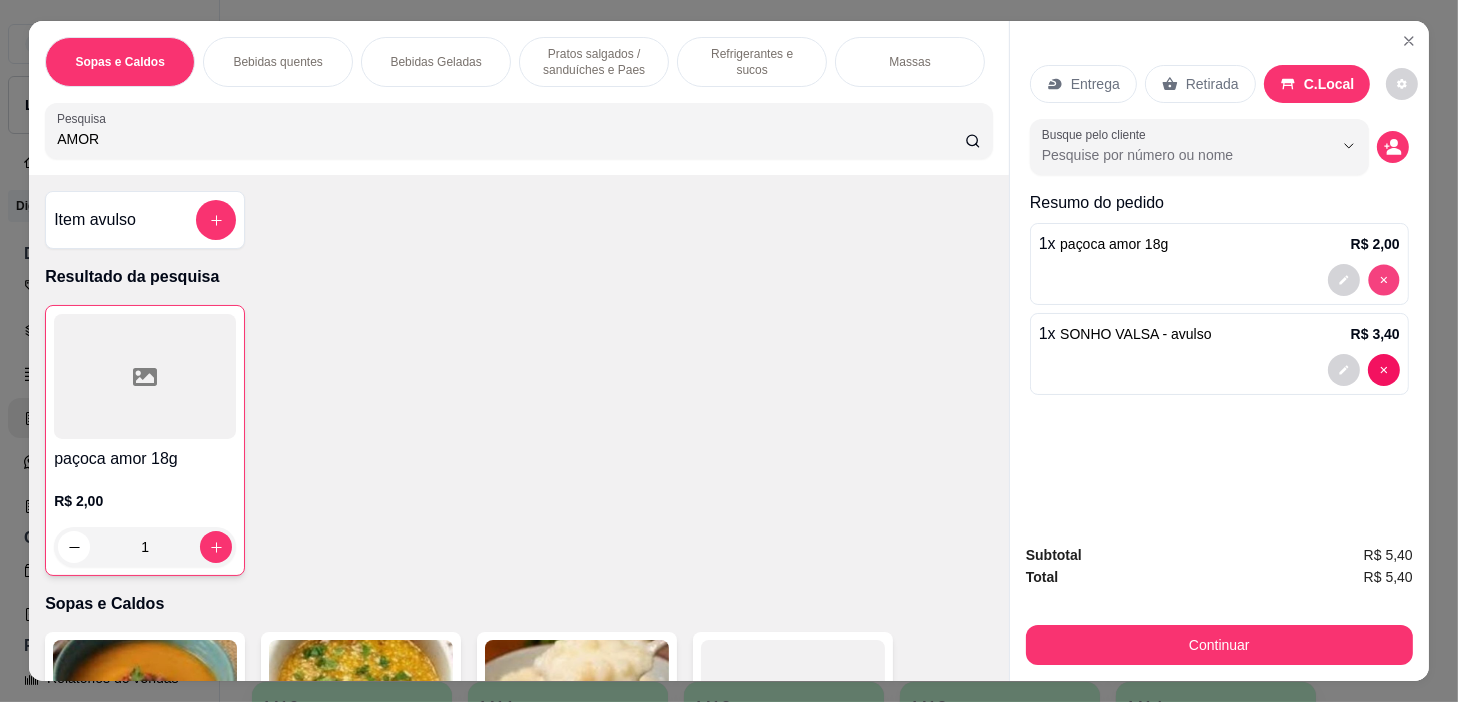 type on "0" 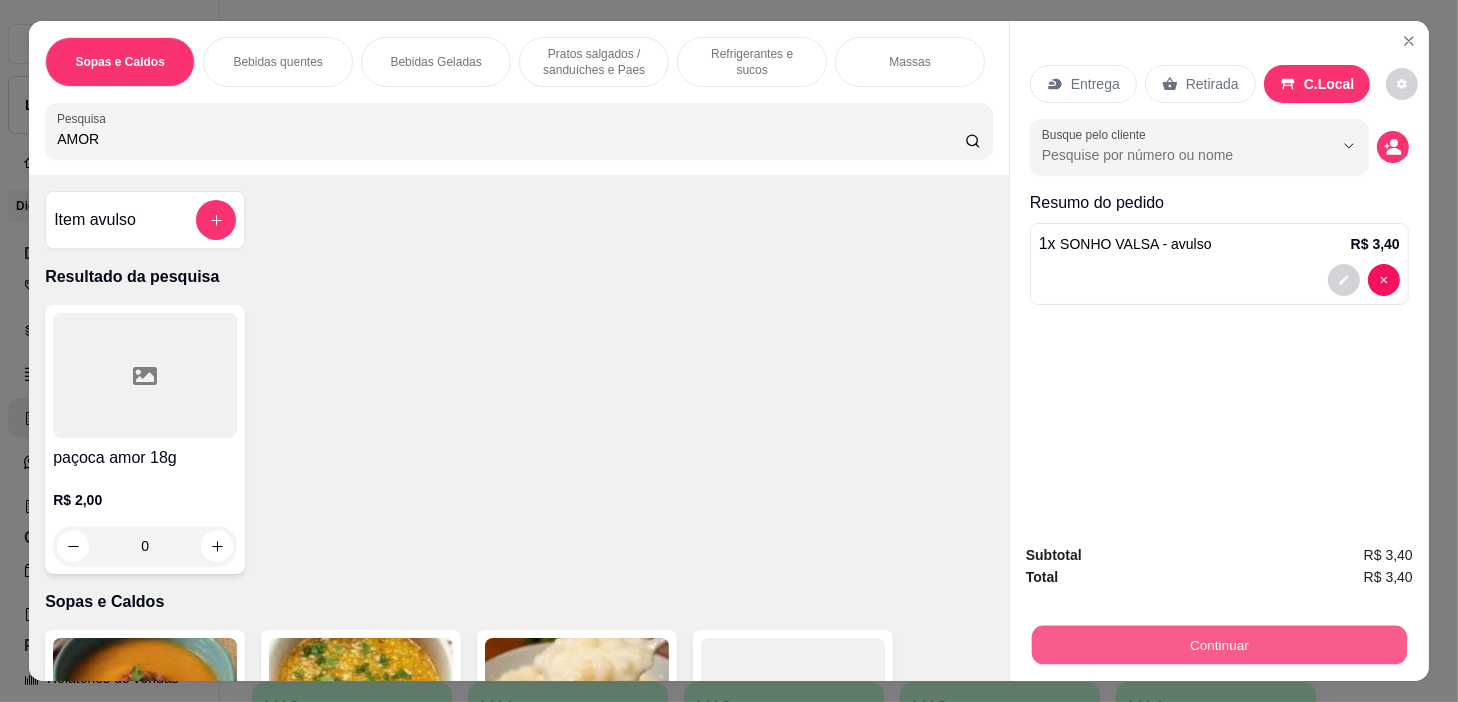 click on "Continuar" at bounding box center [1219, 645] 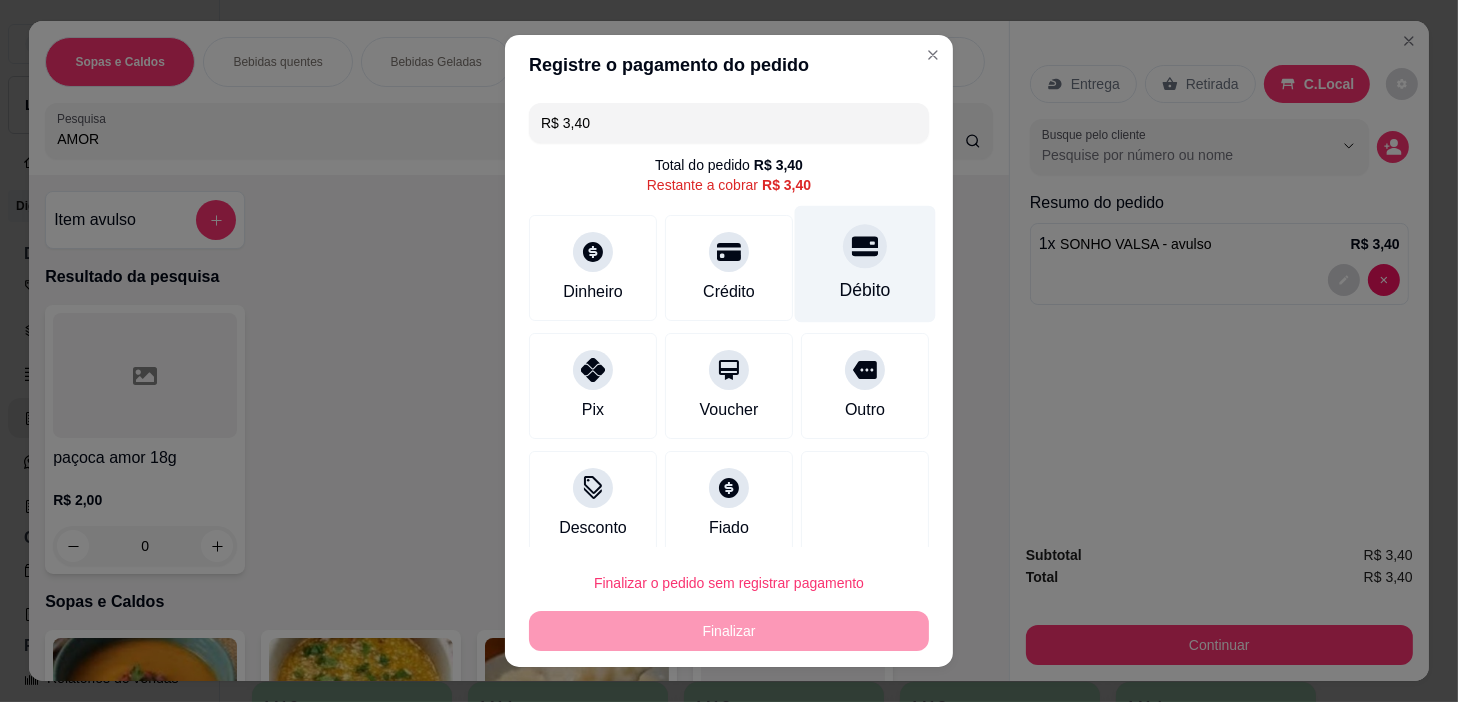 click on "Débito" at bounding box center [865, 264] 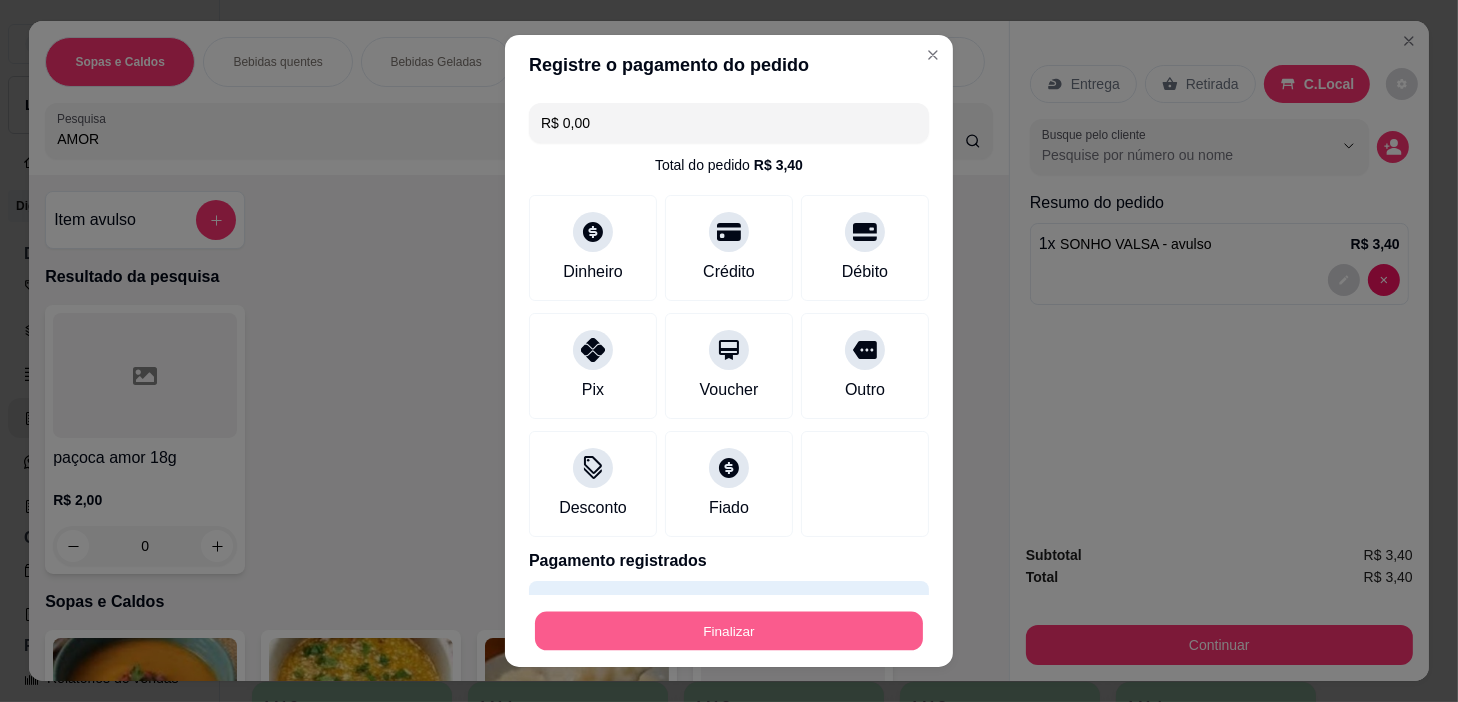click on "Finalizar" at bounding box center (729, 631) 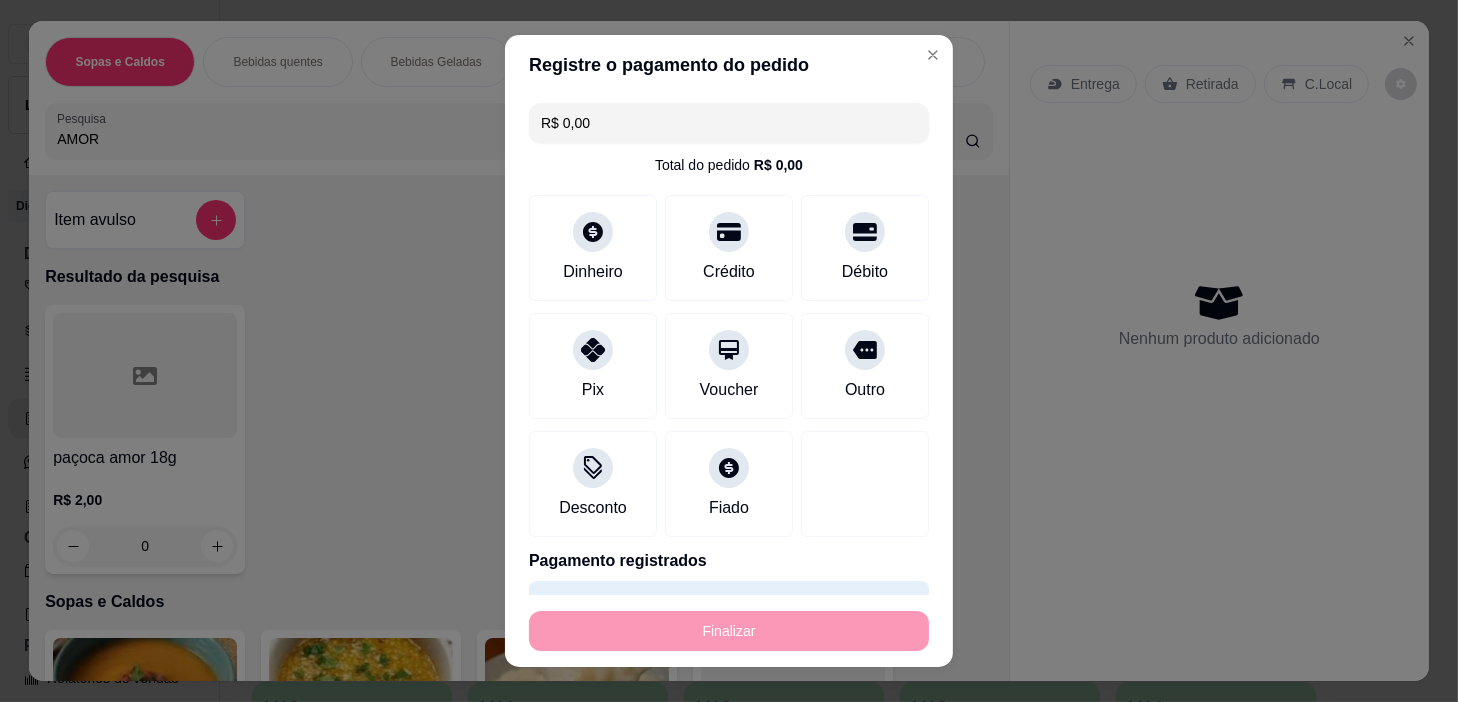 type on "-R$ 3,40" 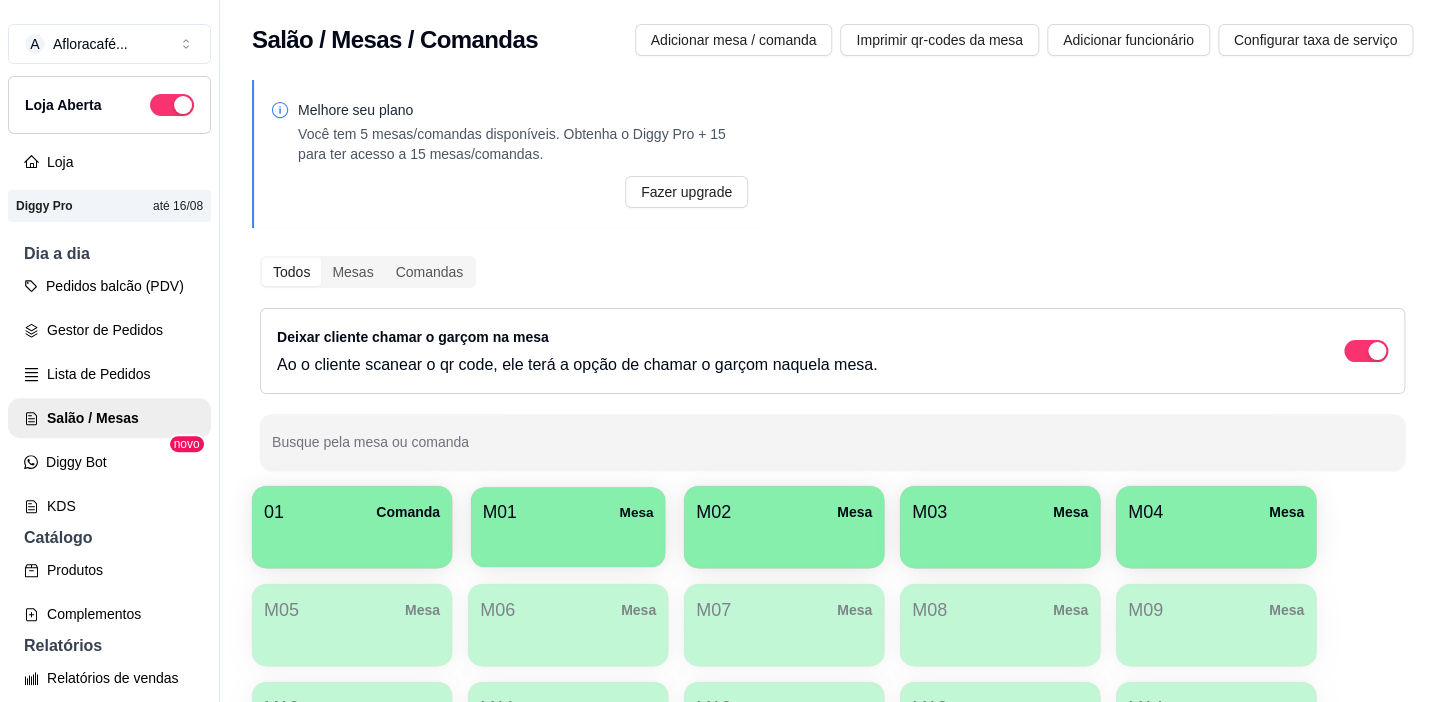 click at bounding box center [568, 540] 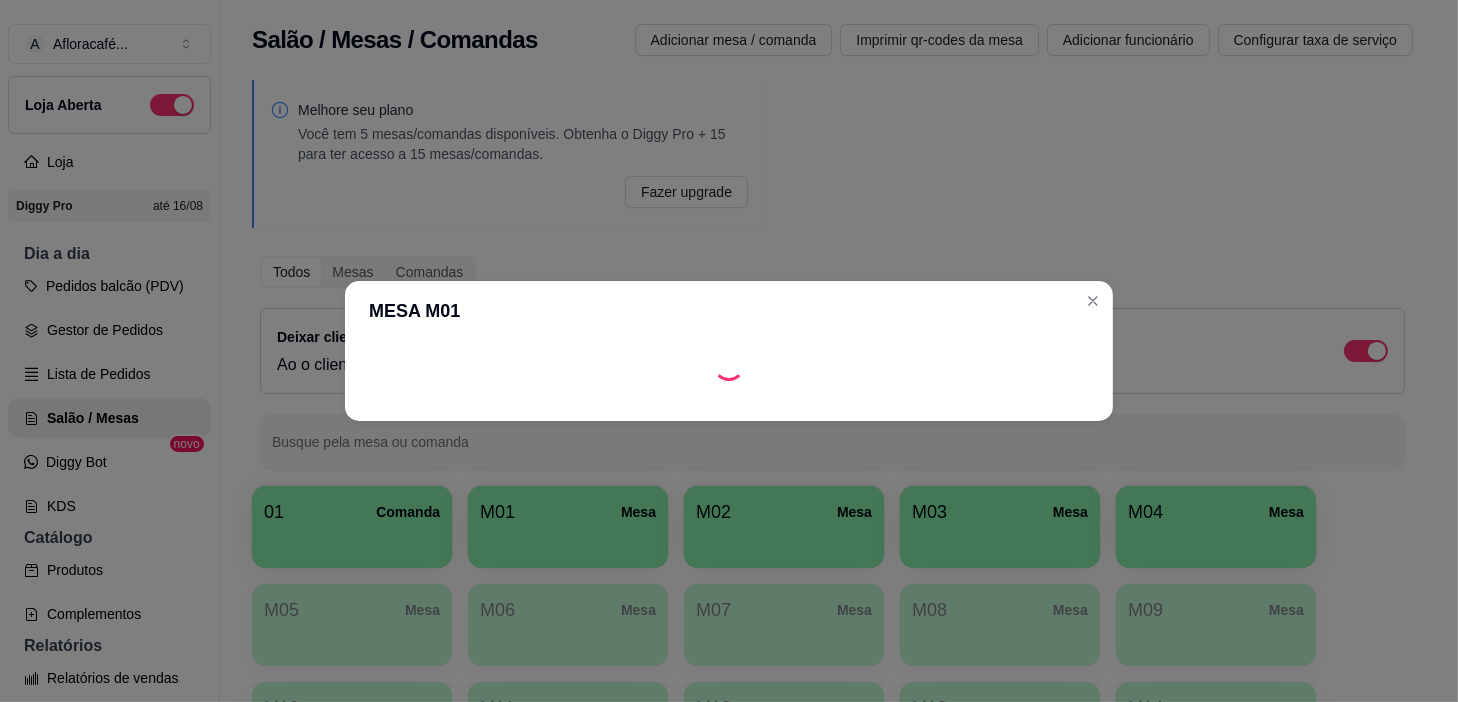 click at bounding box center [729, 405] 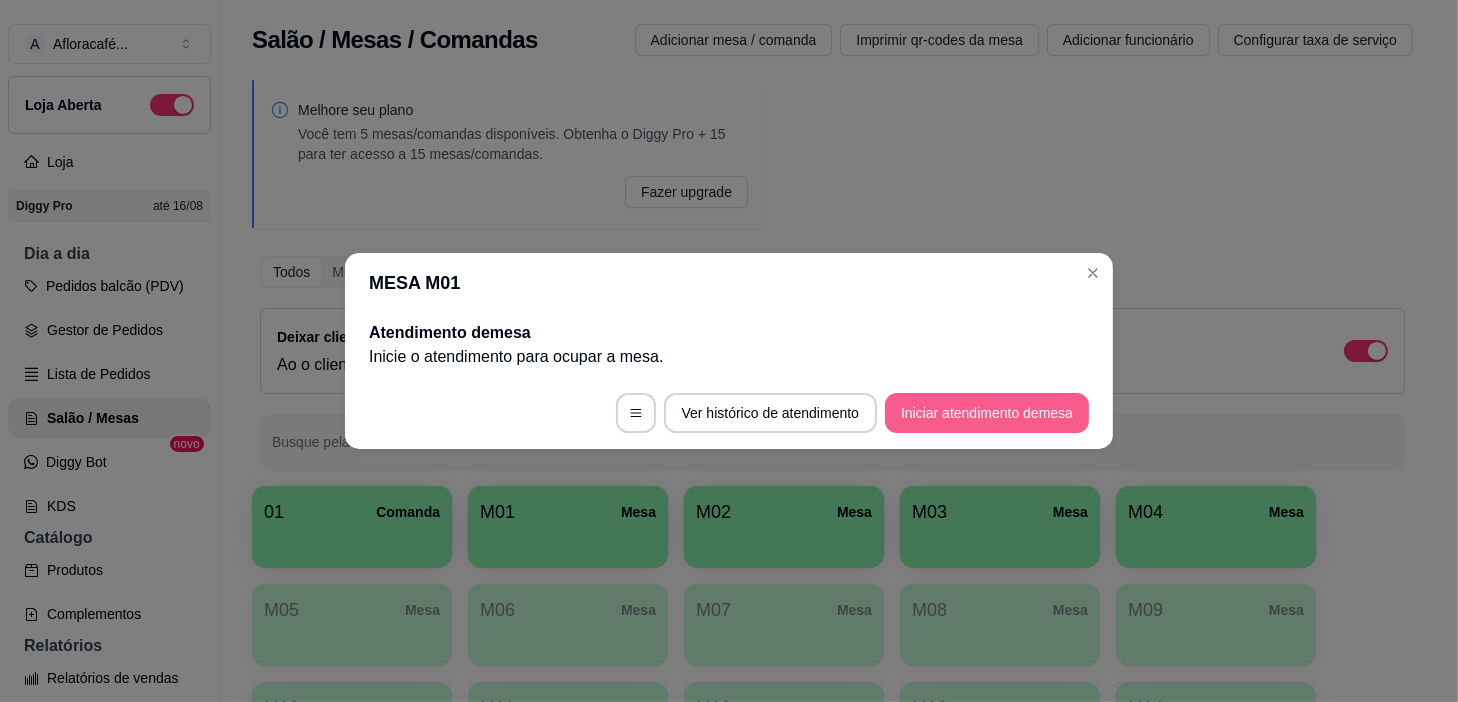 click on "Iniciar atendimento de  mesa" at bounding box center [987, 413] 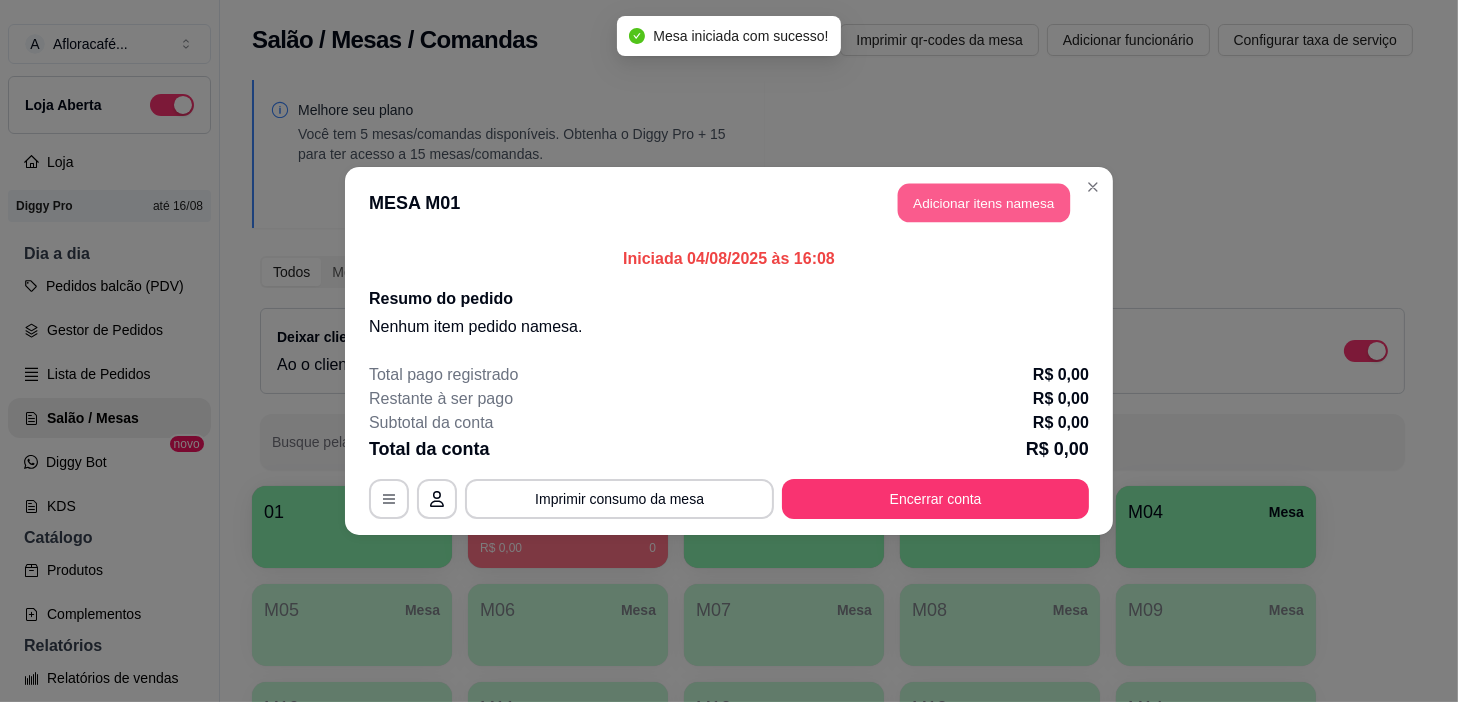 click on "Adicionar itens na  mesa" at bounding box center [984, 203] 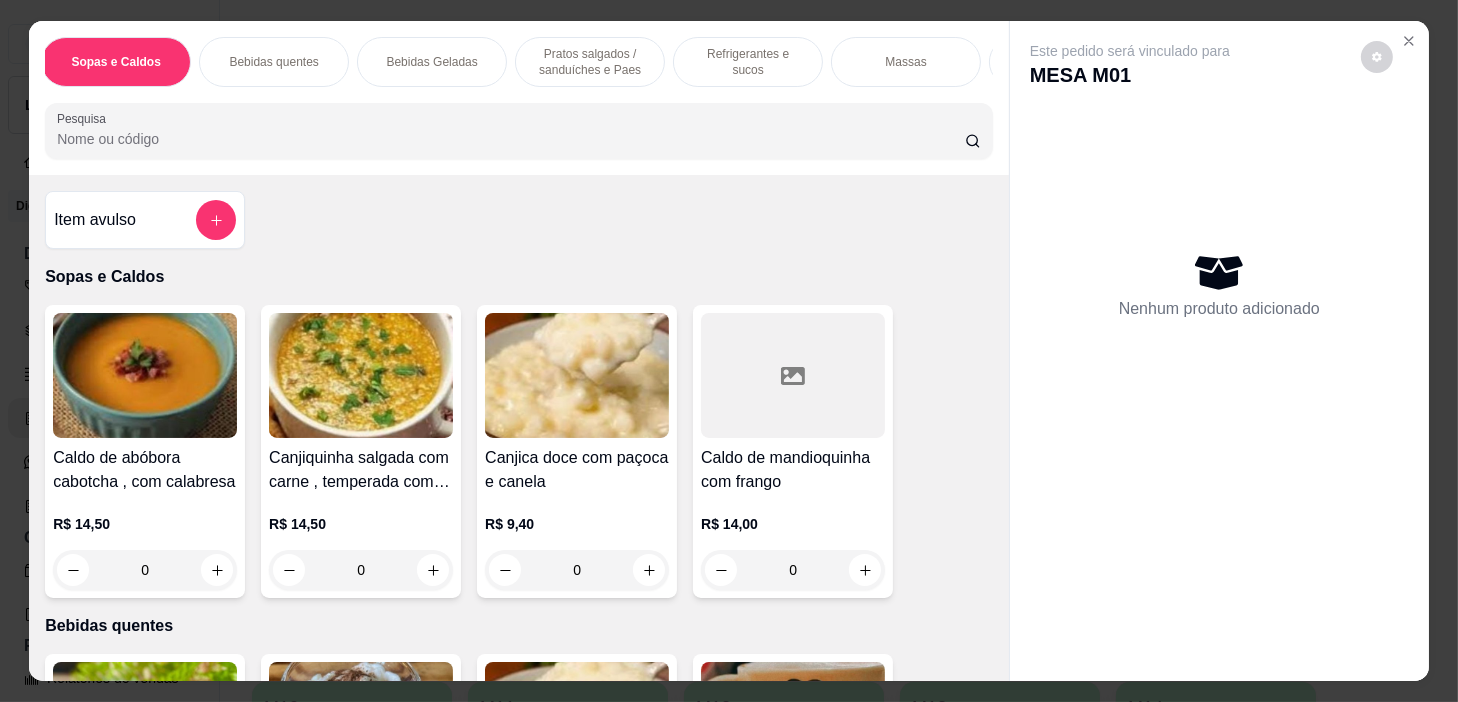 scroll, scrollTop: 0, scrollLeft: 781, axis: horizontal 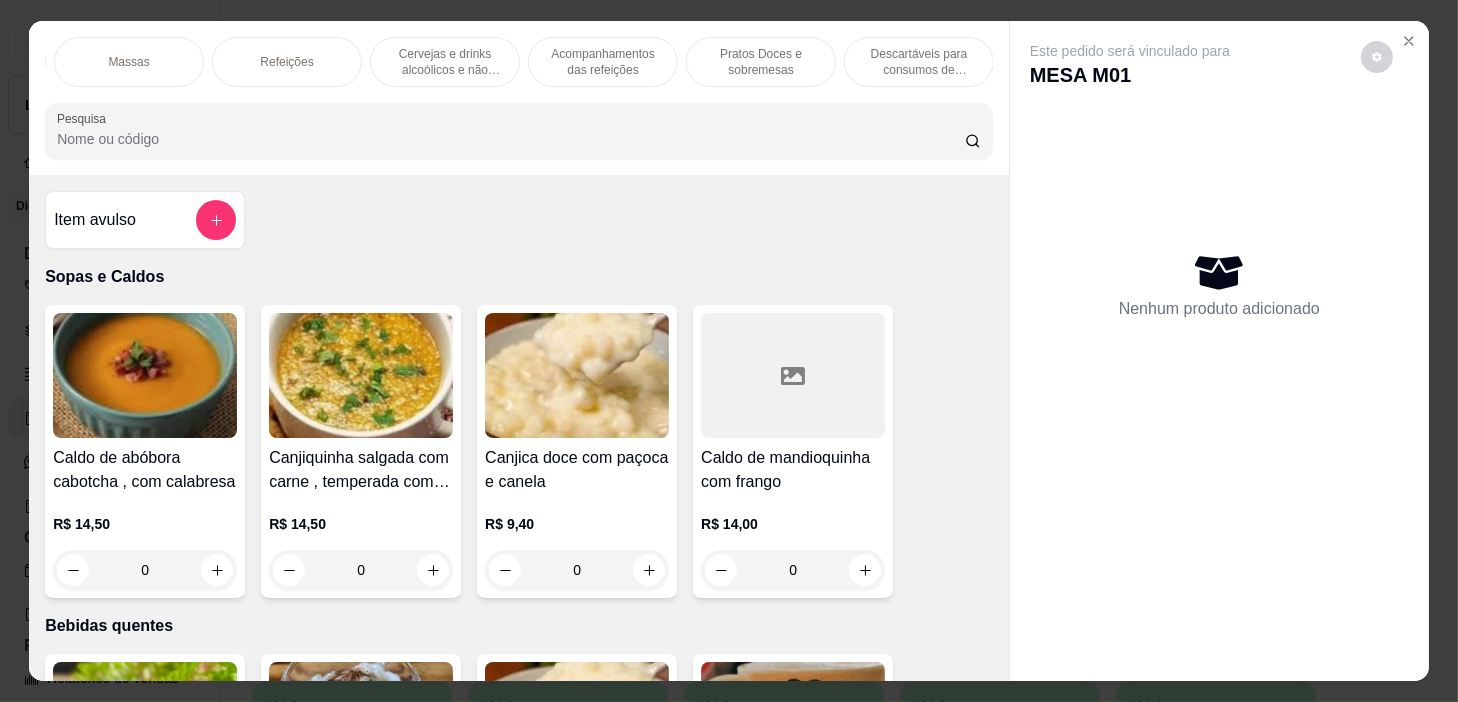 click on "Refeições" at bounding box center (287, 62) 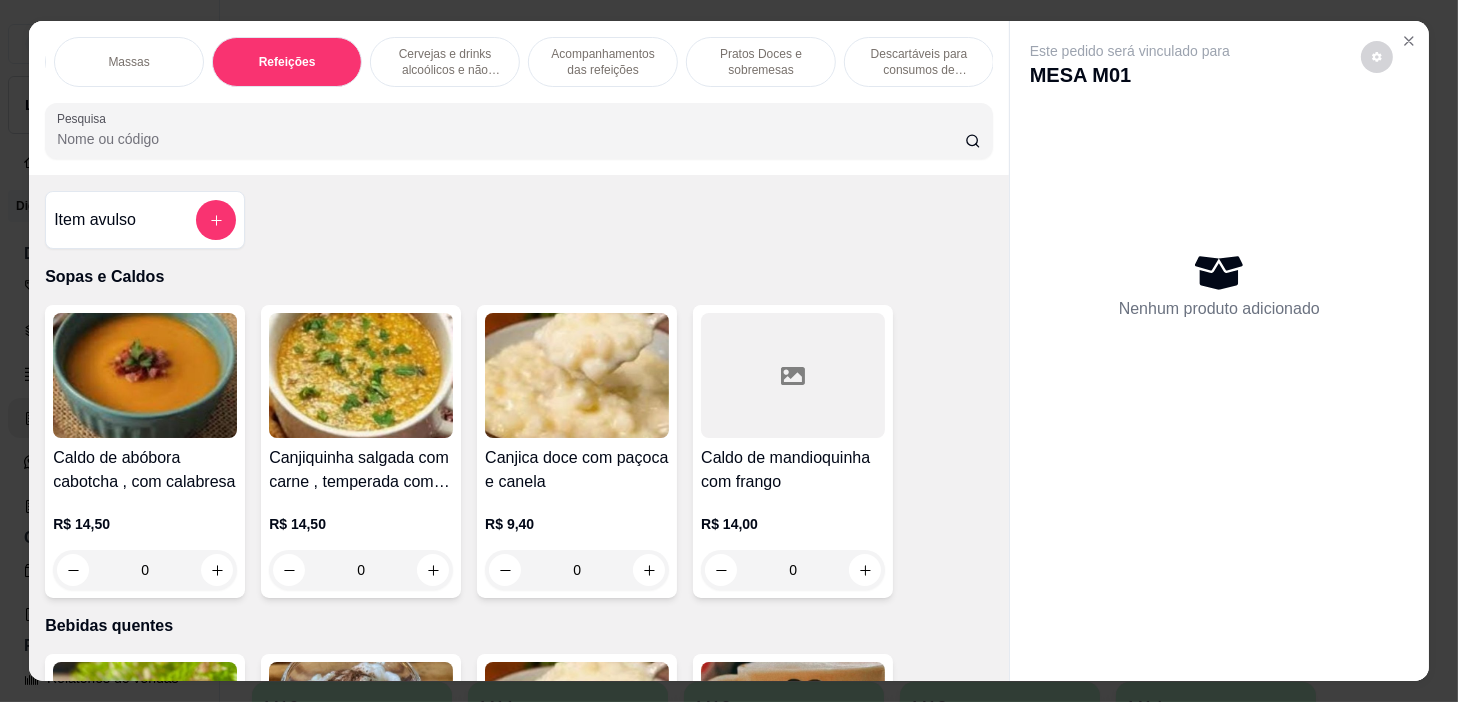 scroll, scrollTop: 11380, scrollLeft: 0, axis: vertical 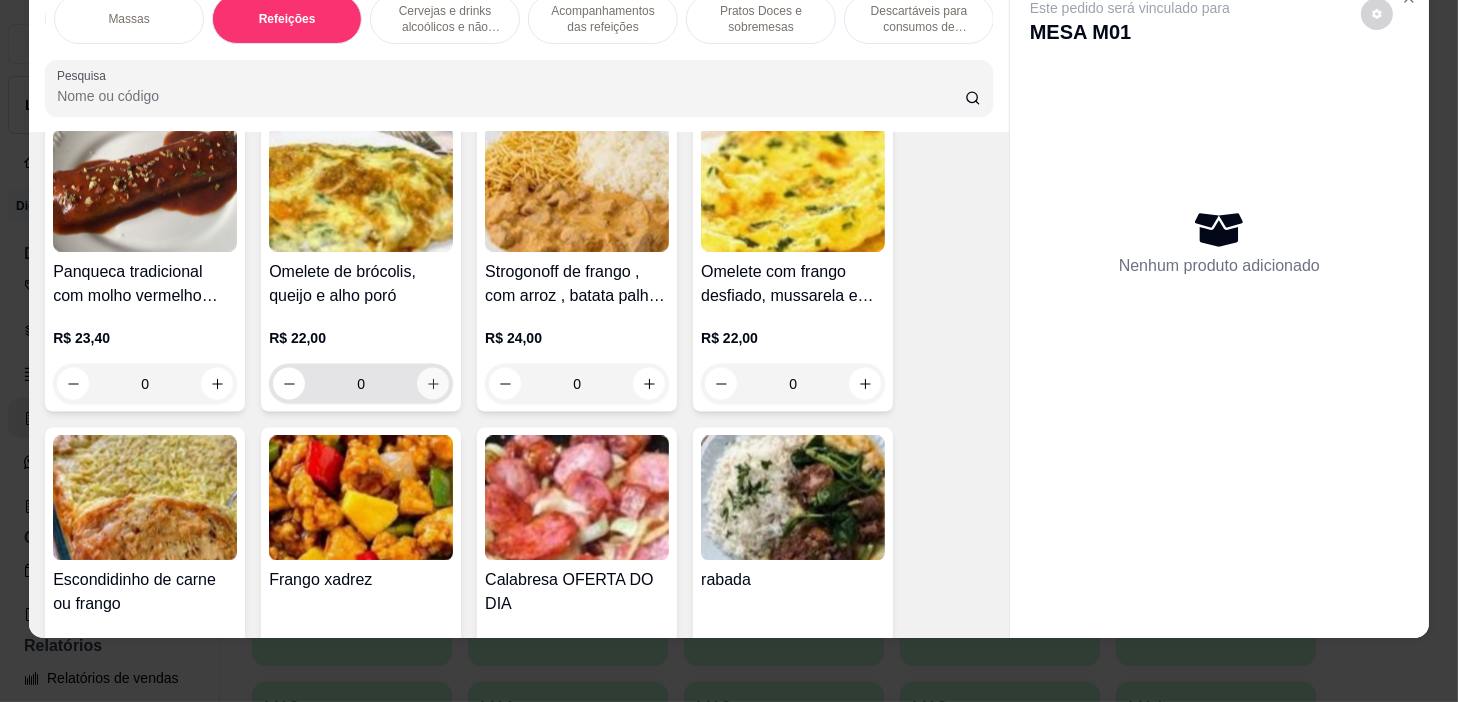 click at bounding box center (433, 384) 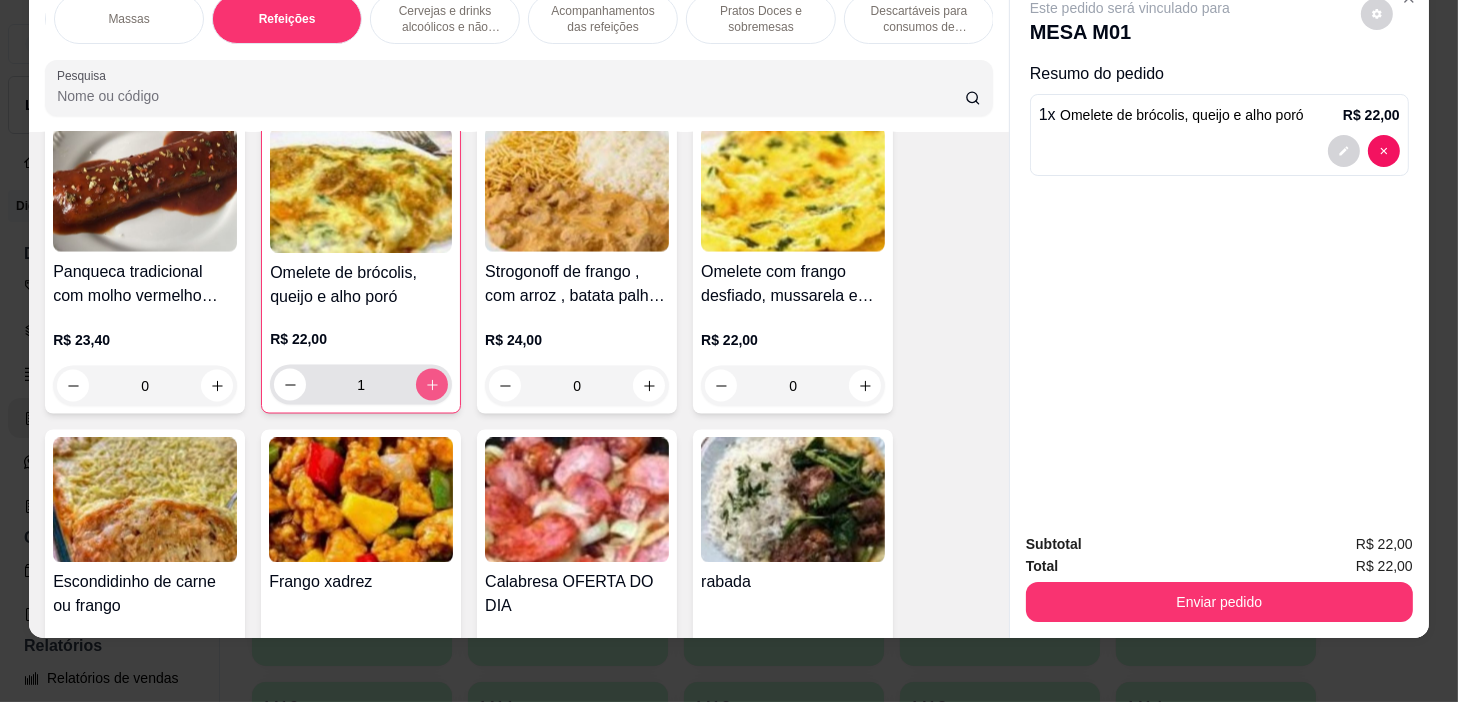 click 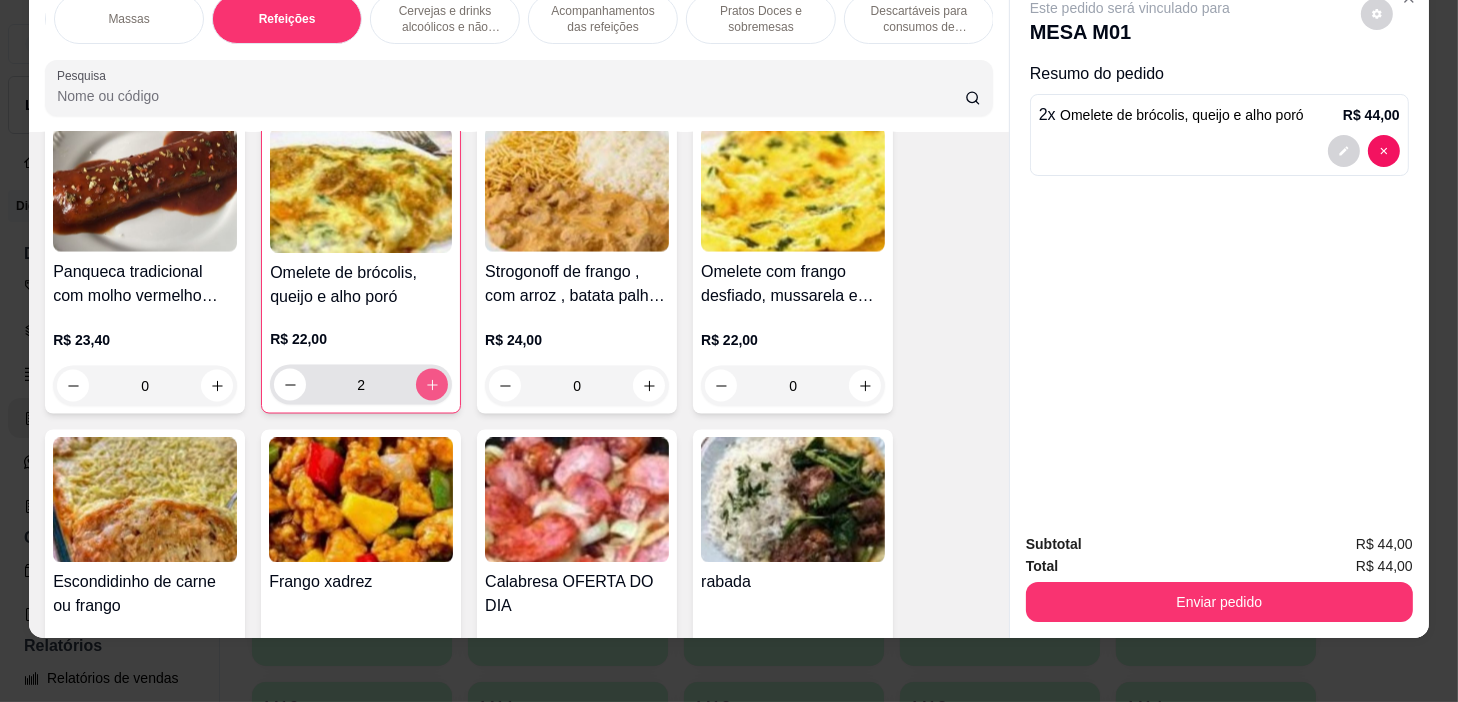 click 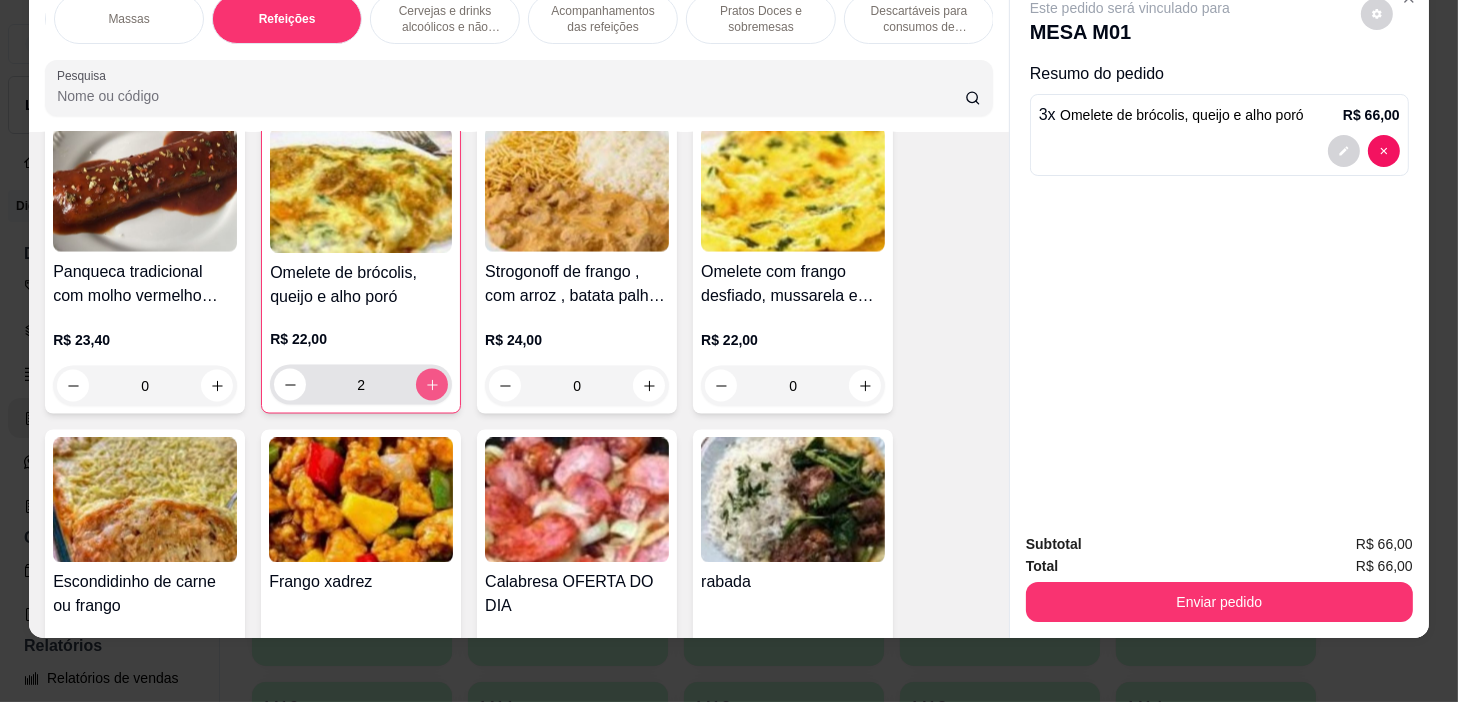 type on "3" 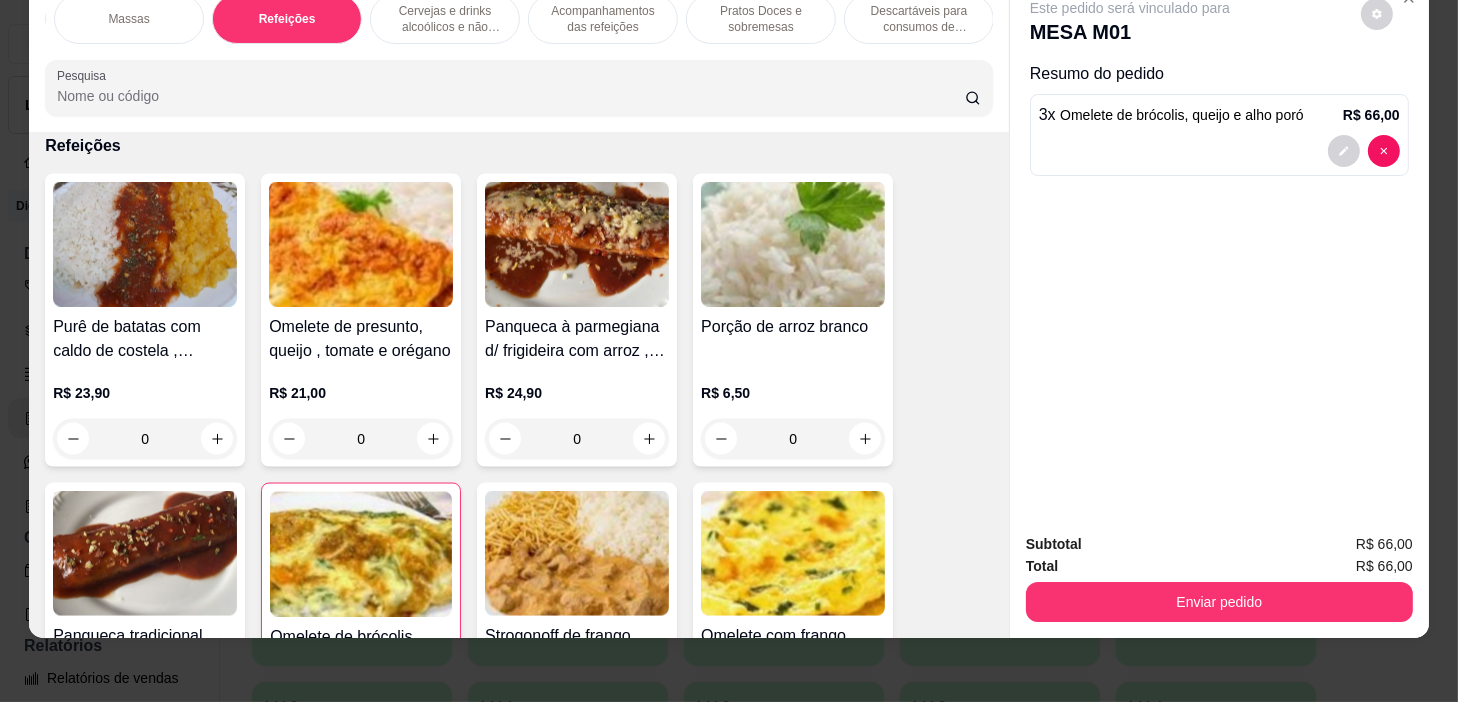 scroll, scrollTop: 11290, scrollLeft: 0, axis: vertical 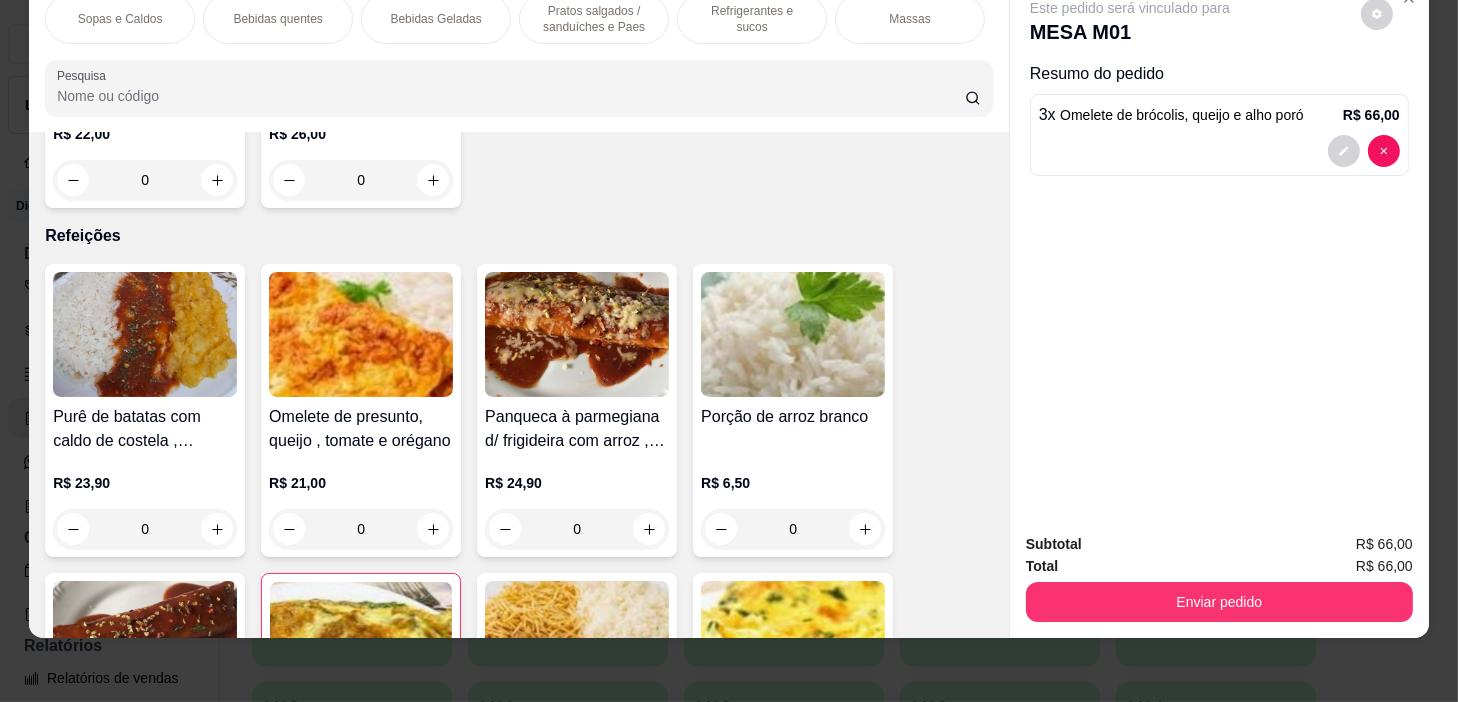 drag, startPoint x: 720, startPoint y: 20, endPoint x: 727, endPoint y: 236, distance: 216.1134 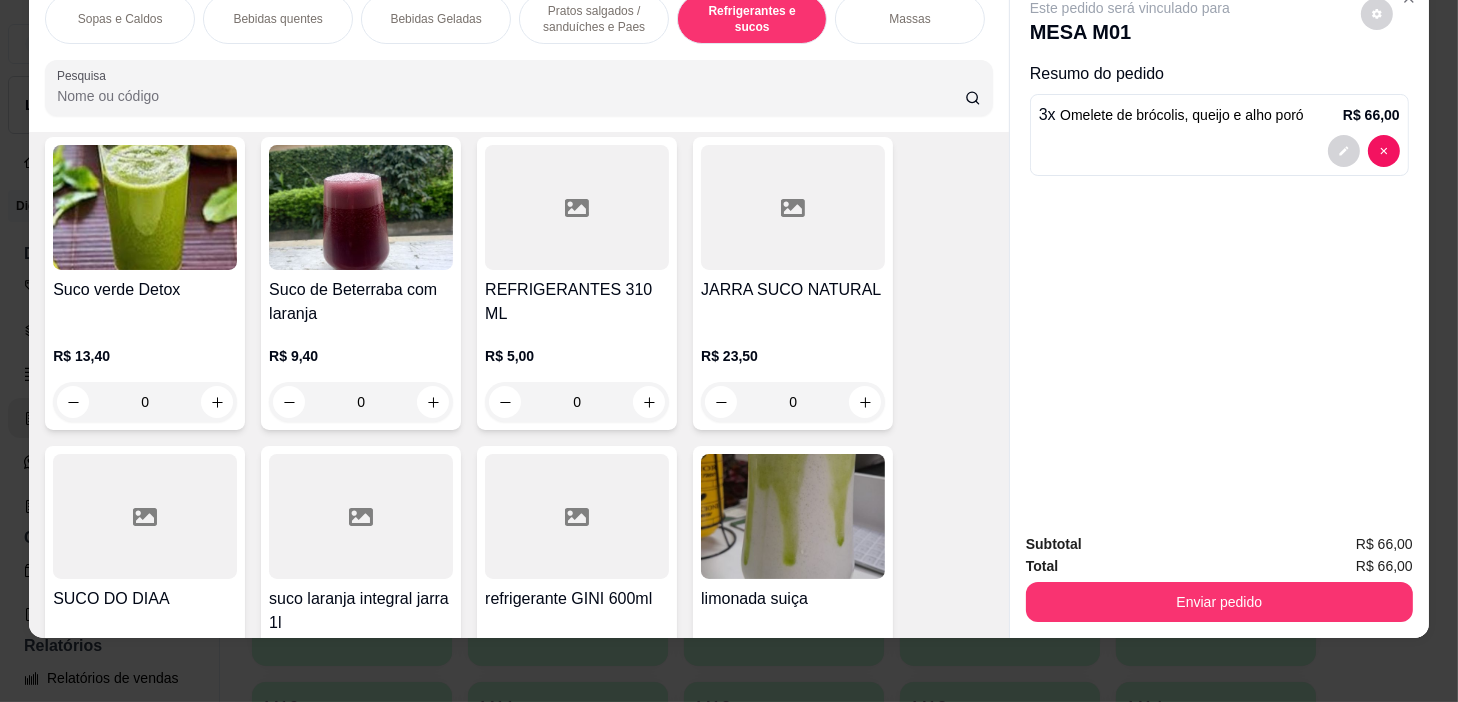 scroll, scrollTop: 9907, scrollLeft: 0, axis: vertical 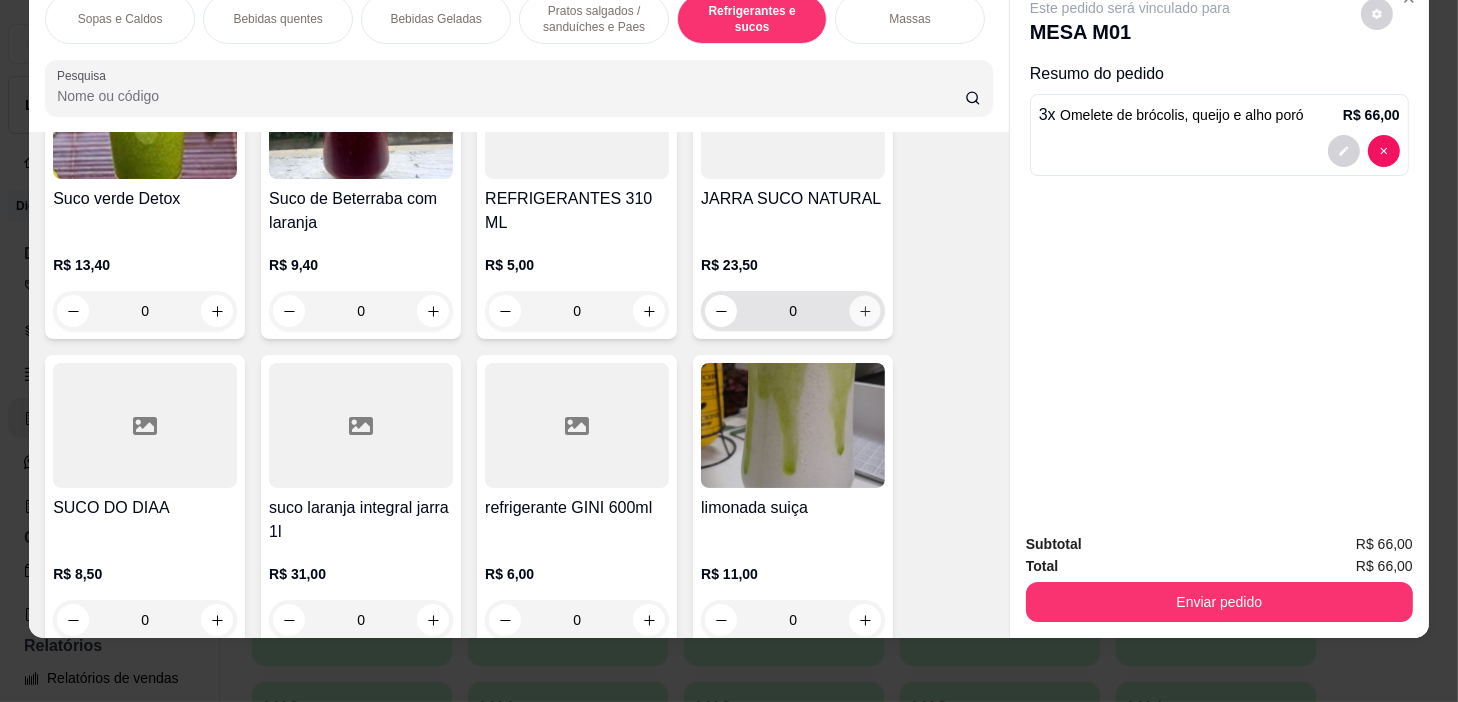 click at bounding box center (865, 311) 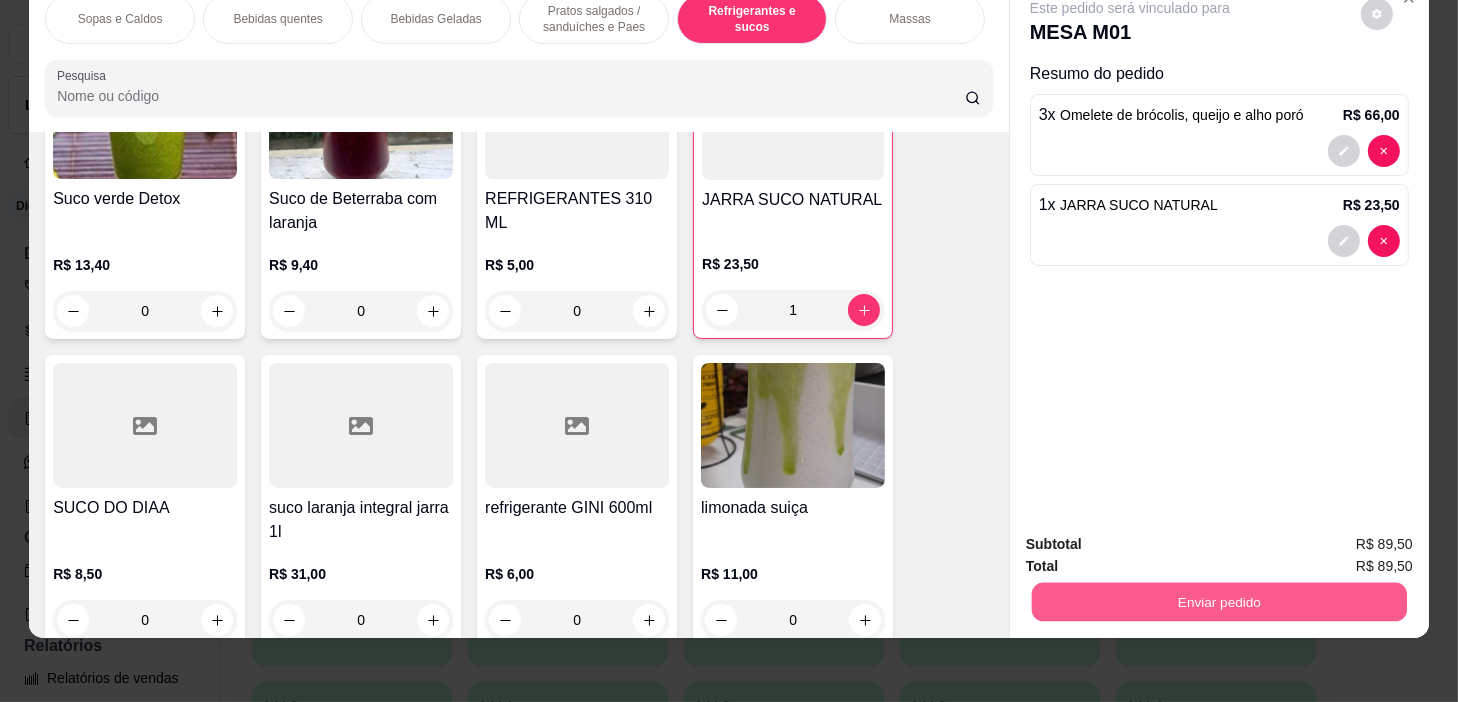 click on "Enviar pedido" at bounding box center (1219, 602) 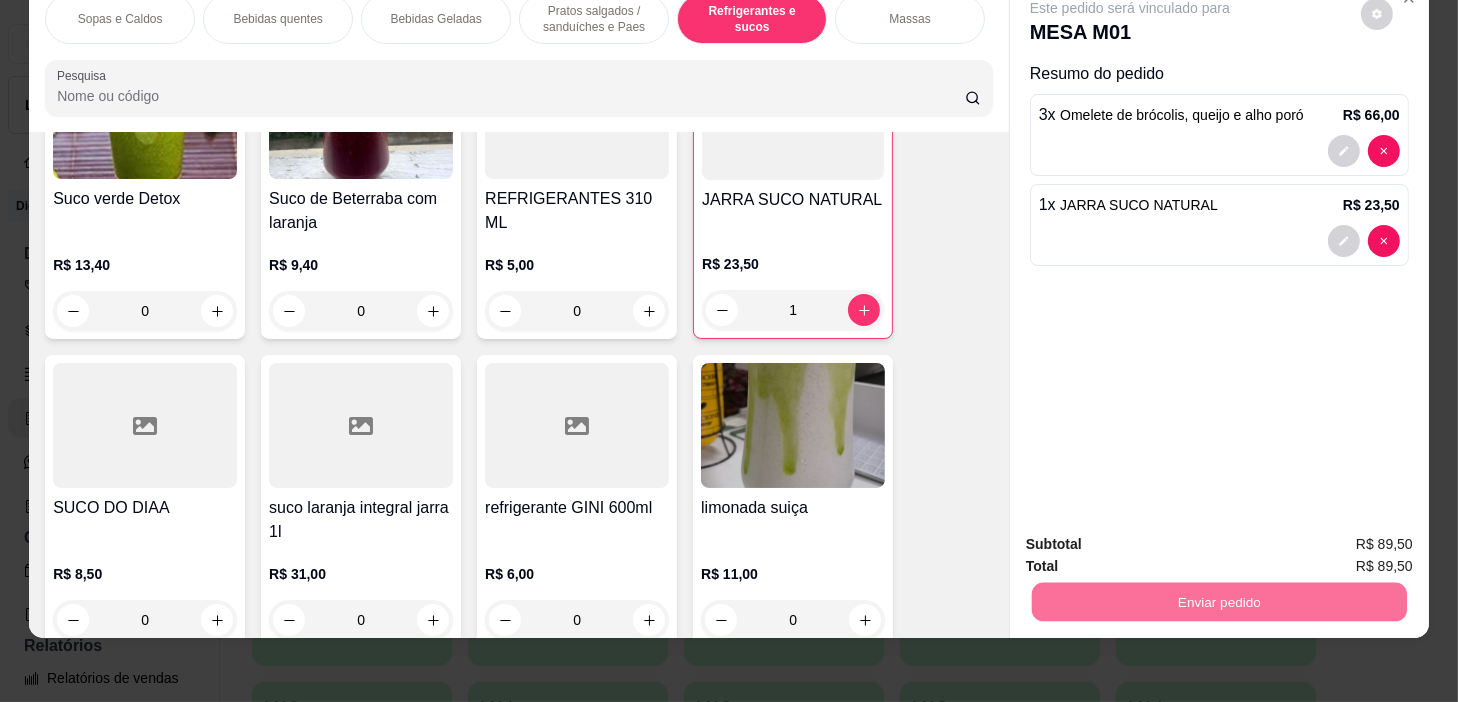 click on "Não registrar e enviar pedido" at bounding box center [1154, 539] 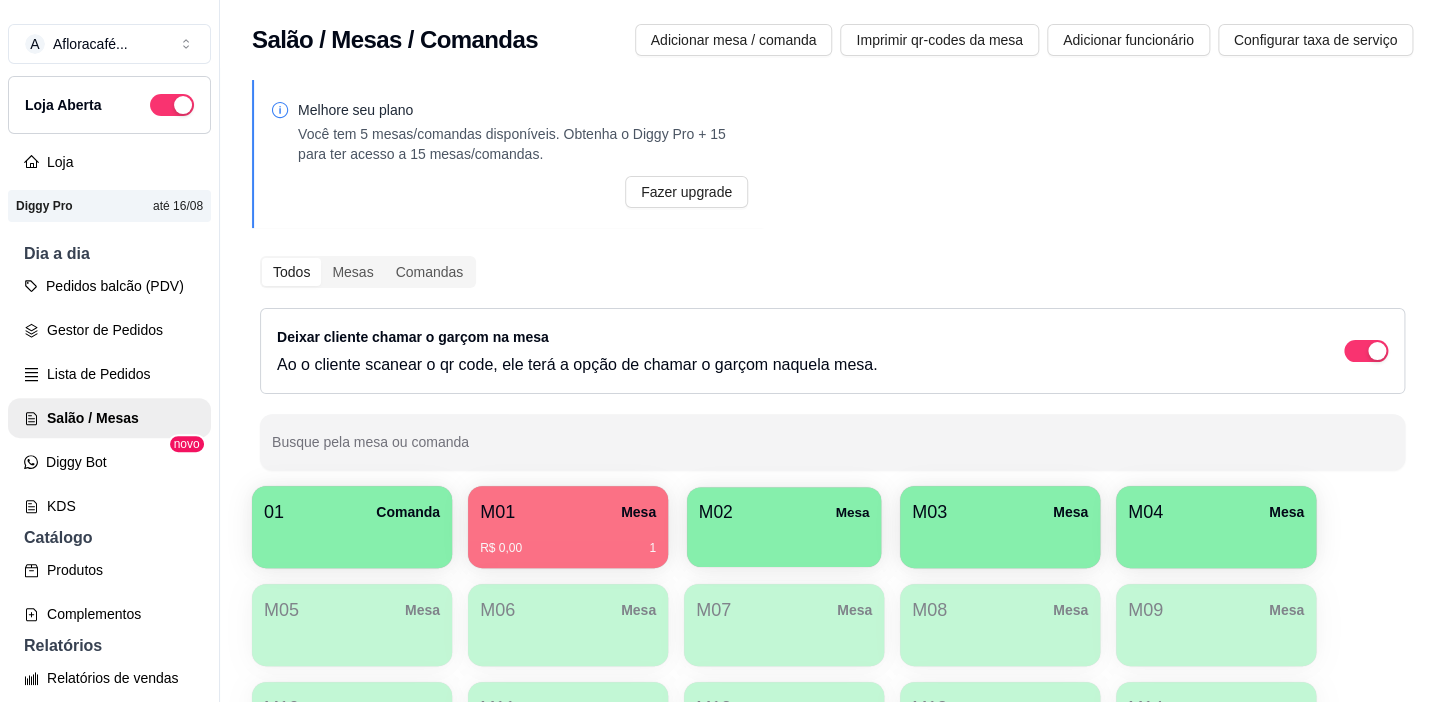 click on "M02 Mesa" at bounding box center (784, 527) 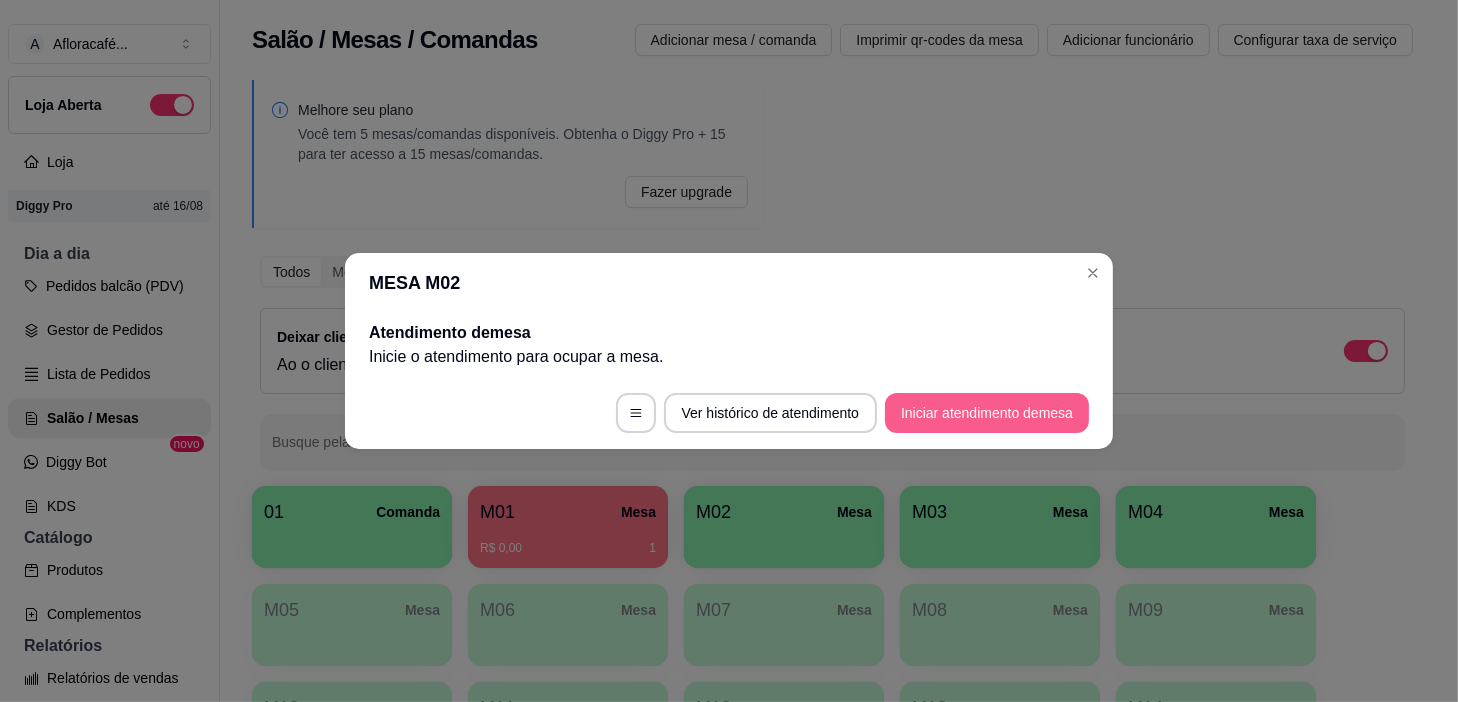 click on "Iniciar atendimento de  mesa" at bounding box center (987, 413) 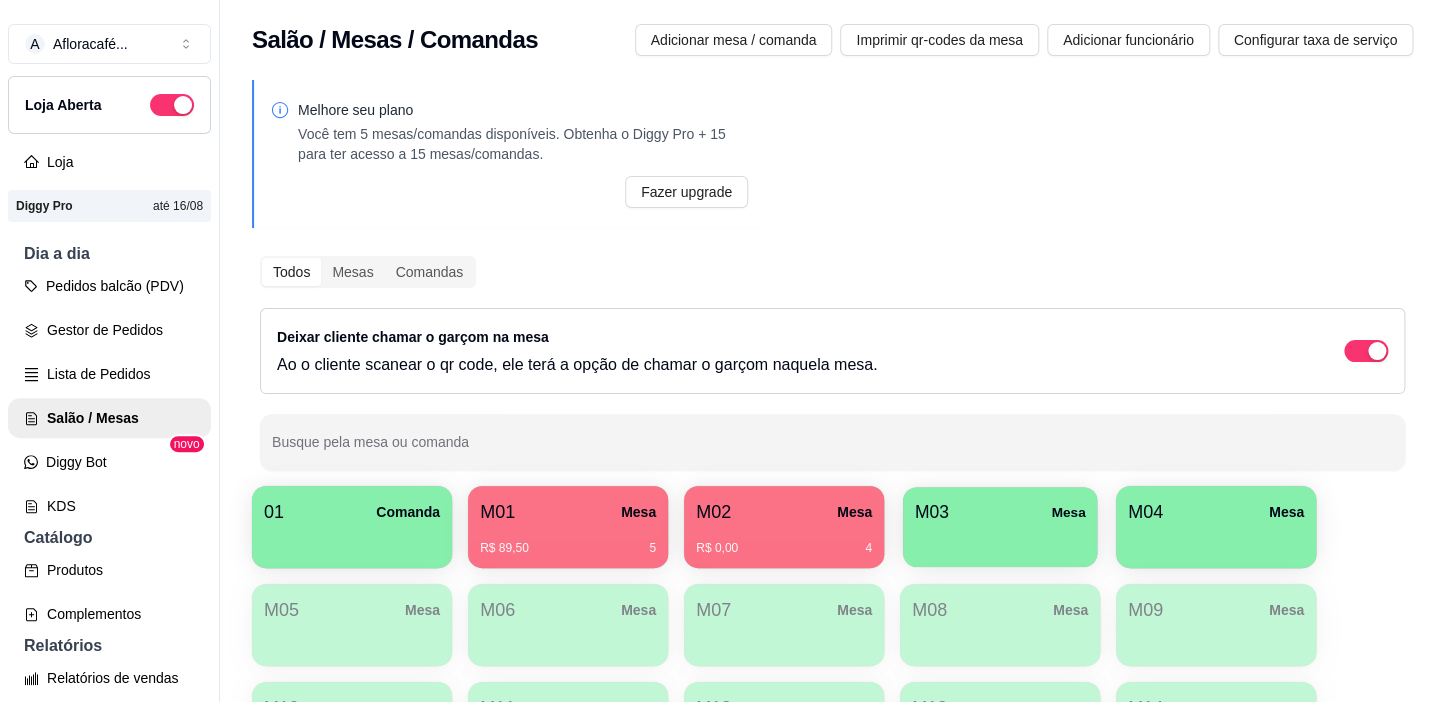 click at bounding box center (1000, 540) 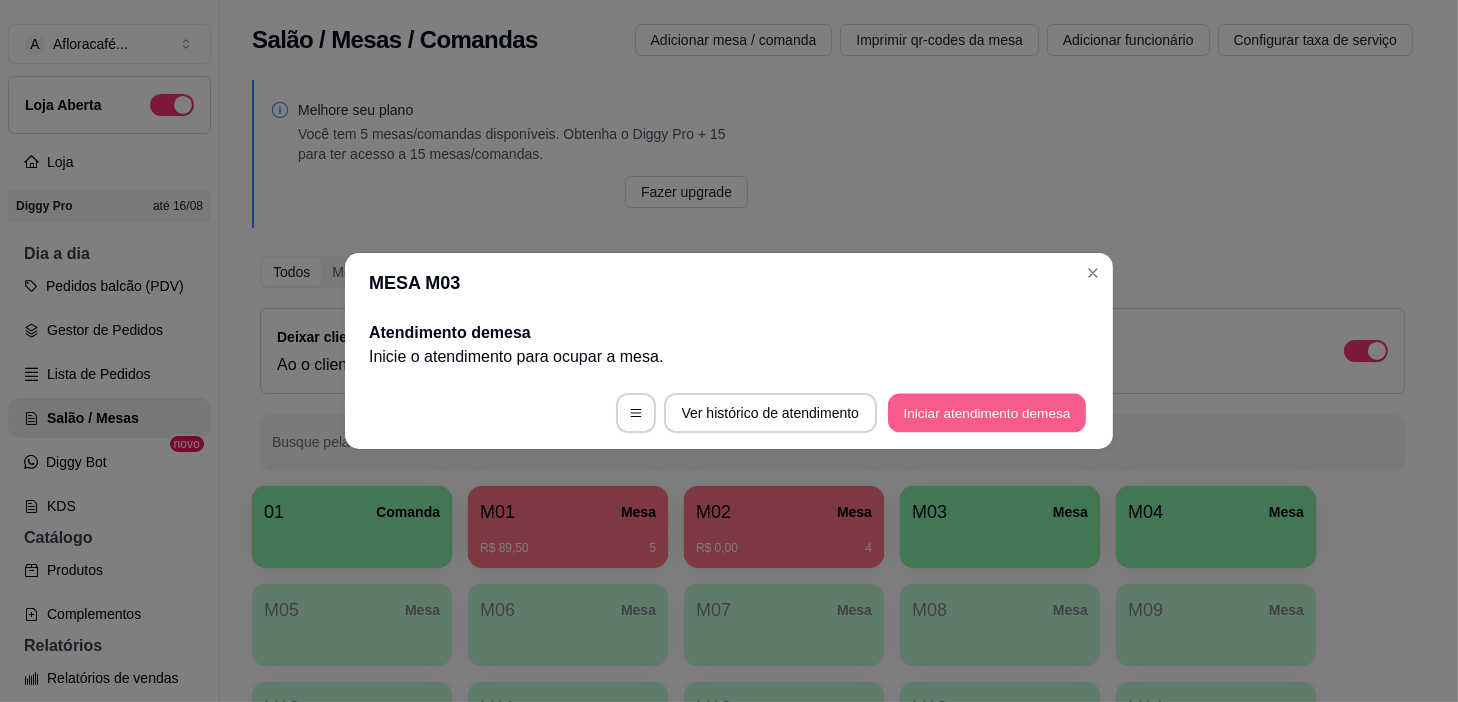 click on "Iniciar atendimento de  mesa" at bounding box center [987, 413] 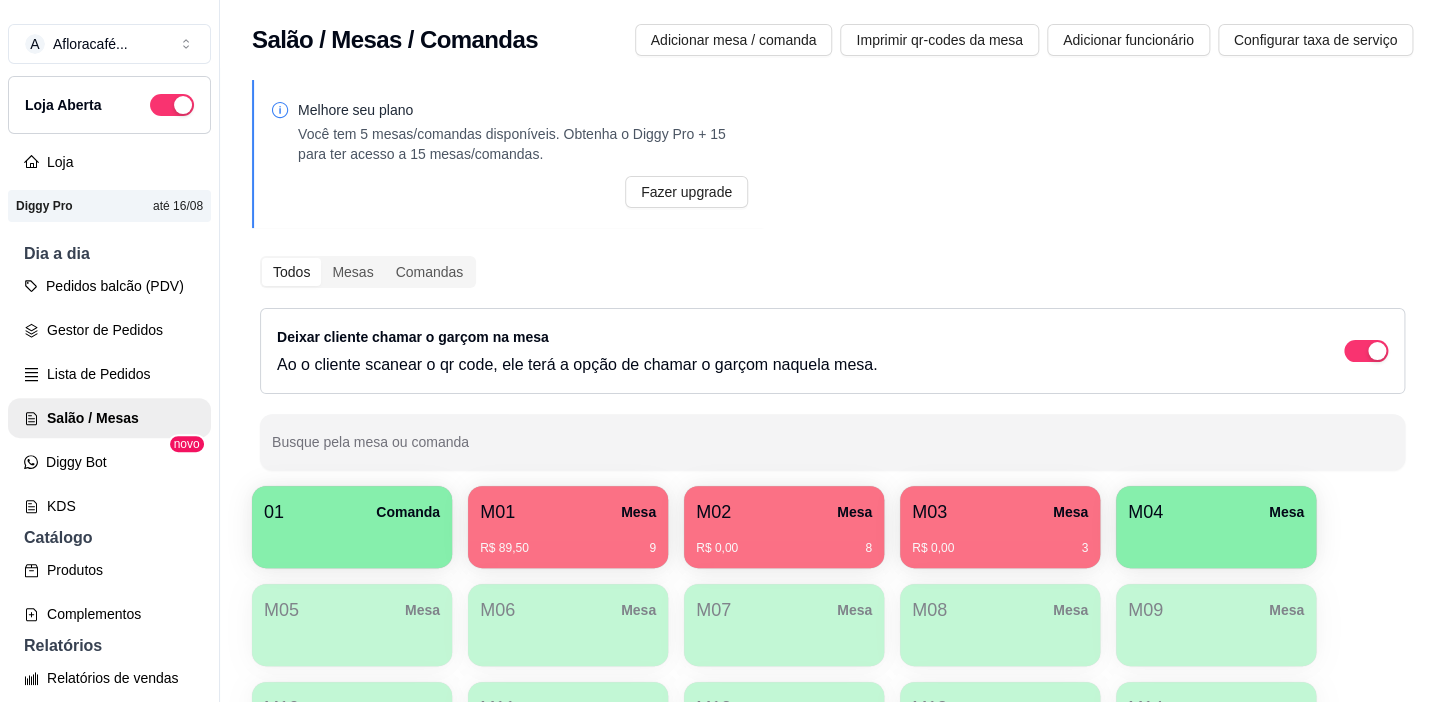 click on "M02 Mesa R$ 0,00 8" at bounding box center (784, 527) 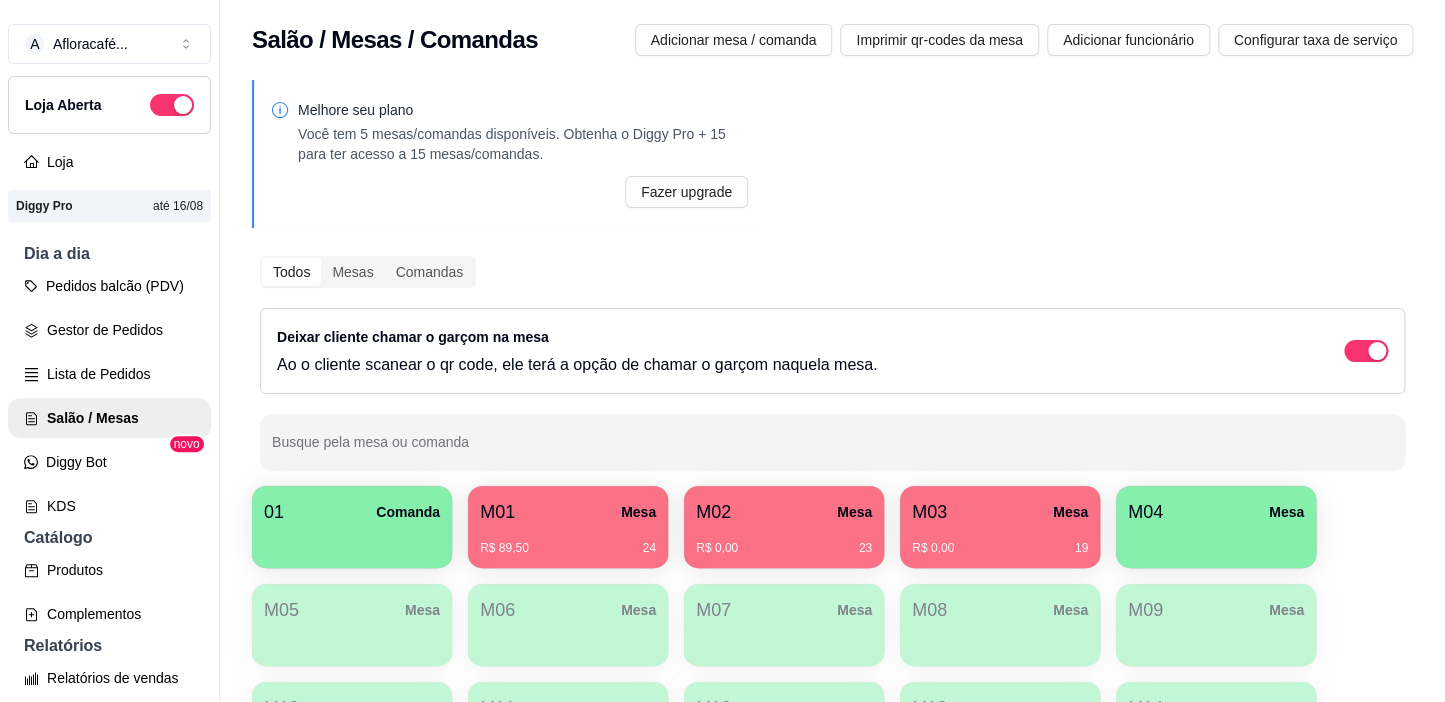 click on "01 Comanda M01 Mesa R$ 89,50 24 M02 Mesa R$ 0,00 23 M03 Mesa R$ 0,00 19 M04 Mesa M05 Mesa M06 Mesa M07 Mesa M08 Mesa M09 Mesa M10 Mesa M11 Mesa M12 Mesa M13 Mesa M14 Mesa sara Mesa" at bounding box center [832, 674] 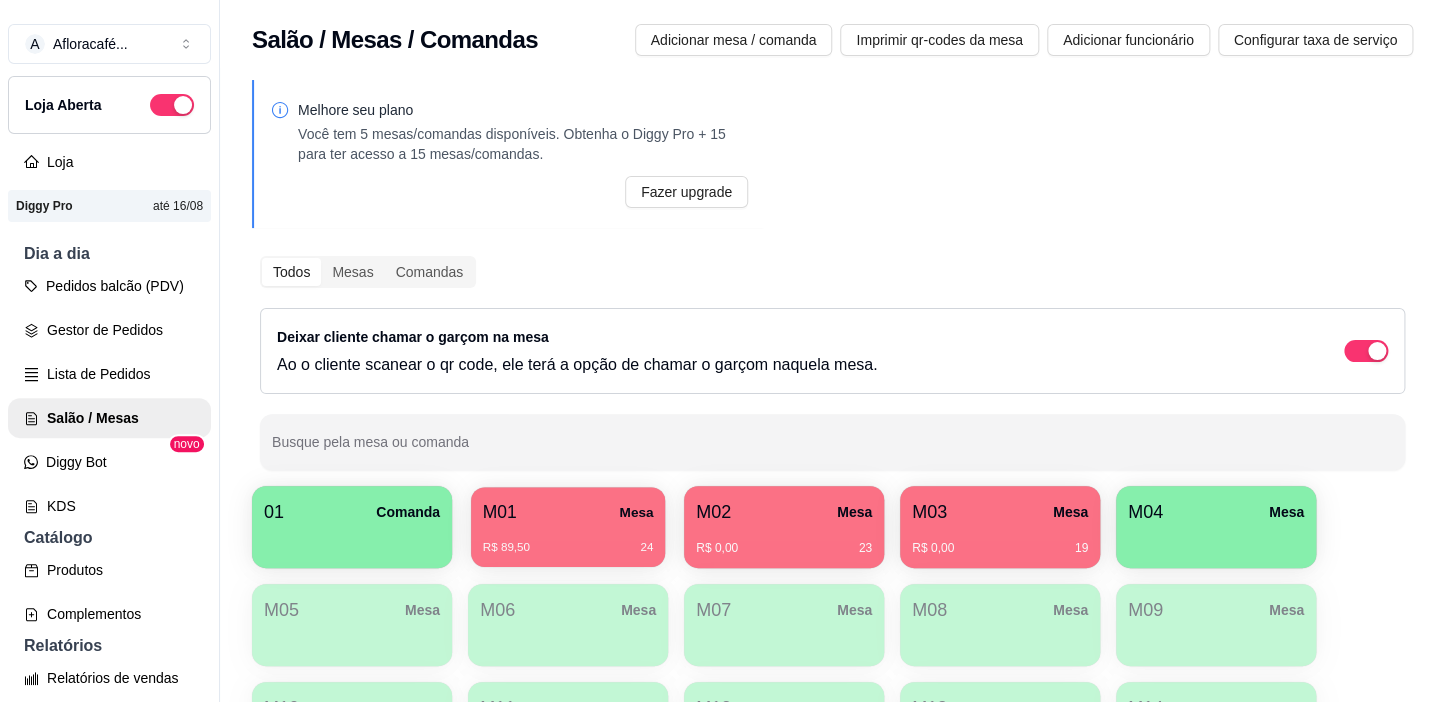 click on "M01 Mesa R$ 89,50 24" at bounding box center [568, 527] 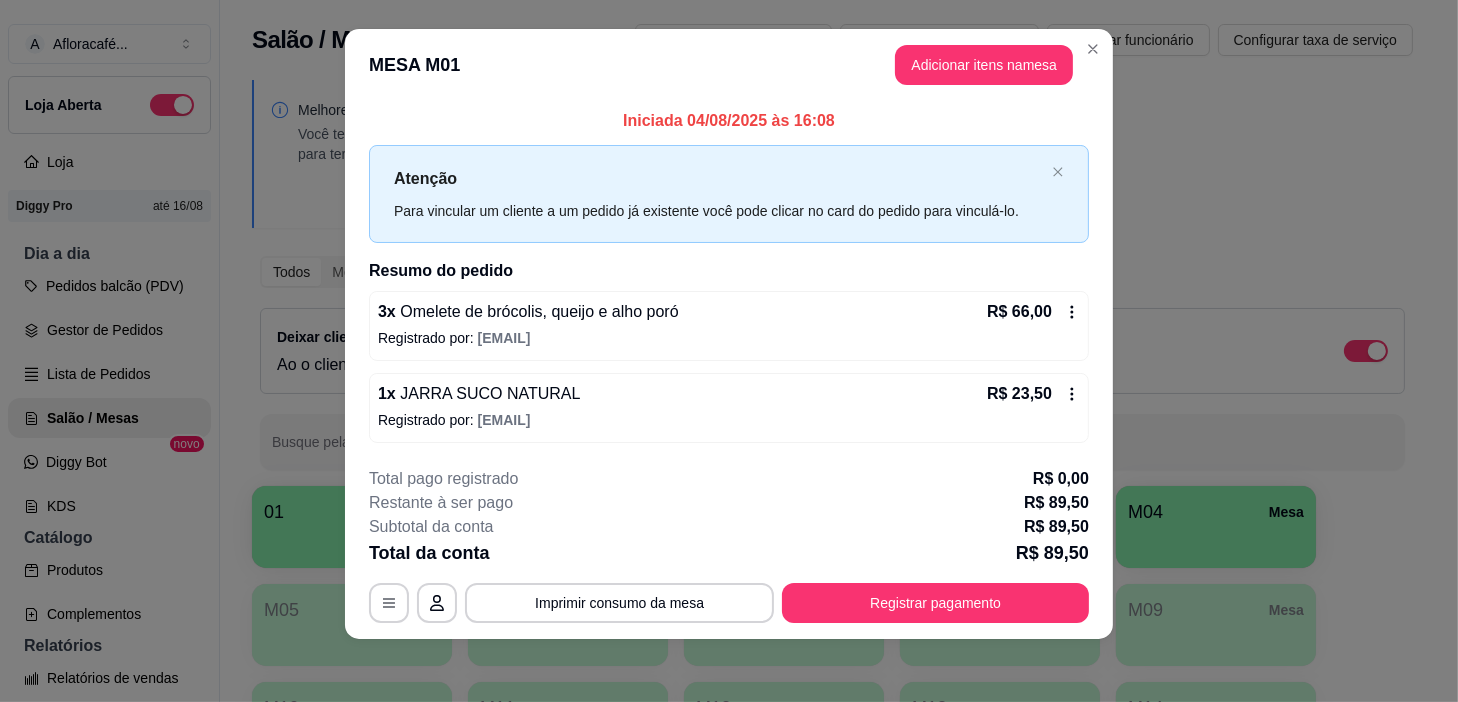 scroll, scrollTop: 0, scrollLeft: 0, axis: both 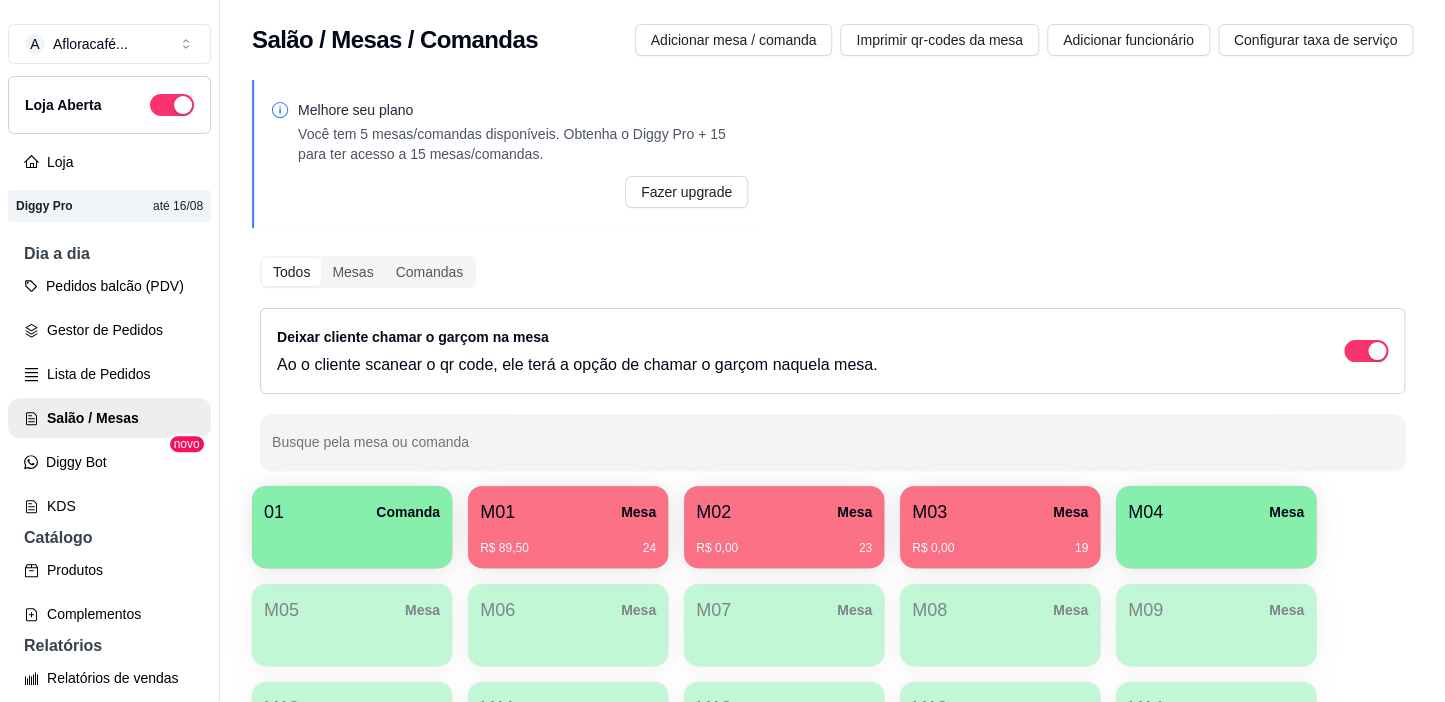 click on "M02 Mesa" at bounding box center [784, 512] 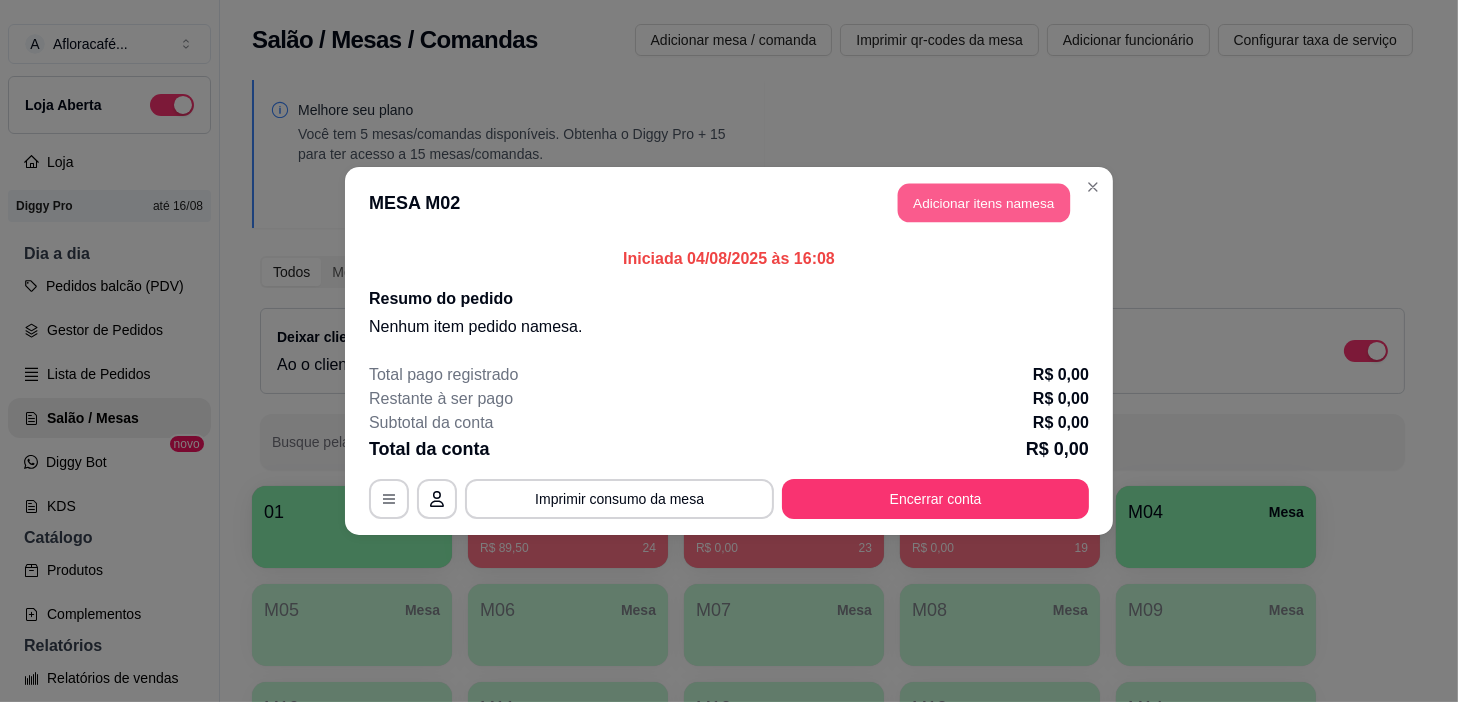 click on "Adicionar itens na  mesa" at bounding box center [984, 203] 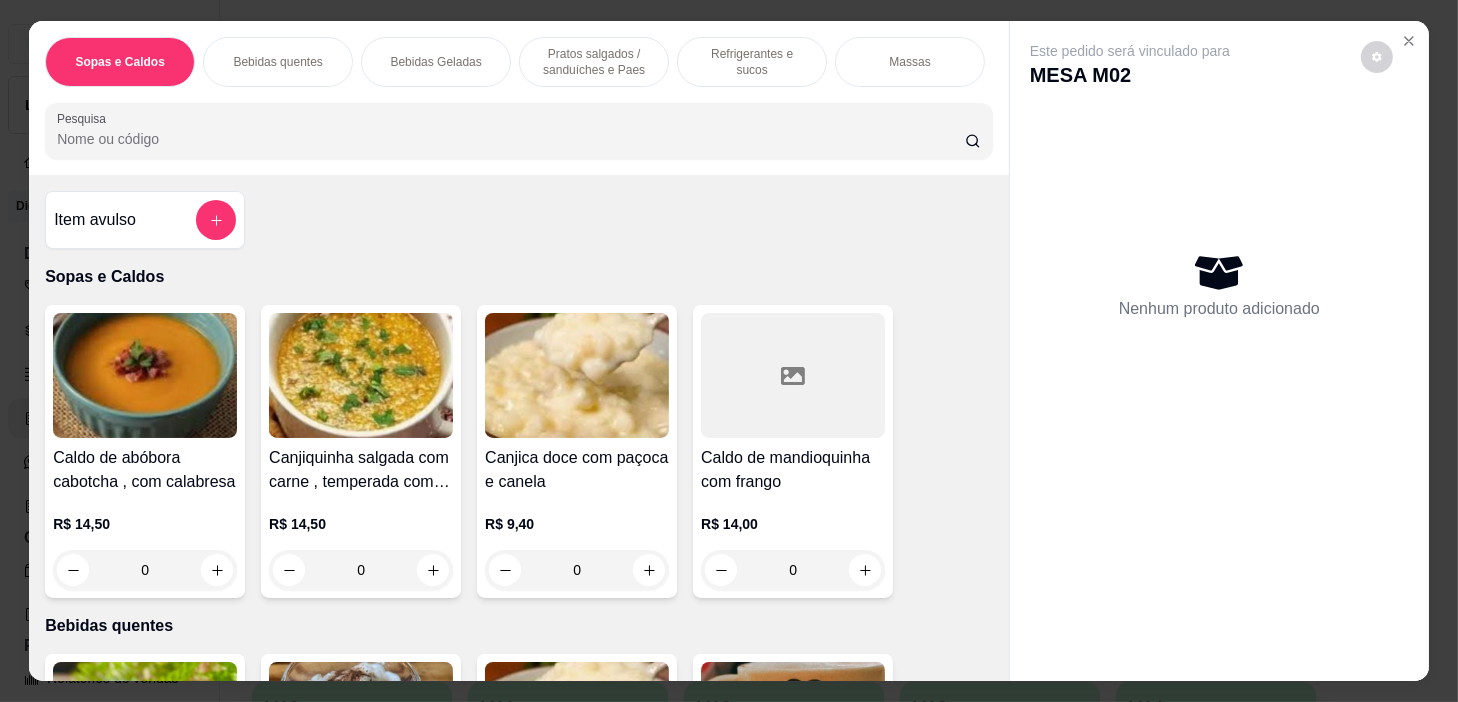 click on "Sopas e Caldos  Bebidas quentes Bebidas Geladas Pratos salgados / sanduíches e Paes  Refrigerantes e sucos  Massas  Refeições  Cervejas e drinks alcoólicos e não alcoólicos  Acompanhamentos das refeições  Pratos Doces e sobremesas  Descartáveis para consumos de alimentos que não são da loja  Pesquisa" at bounding box center (519, 98) 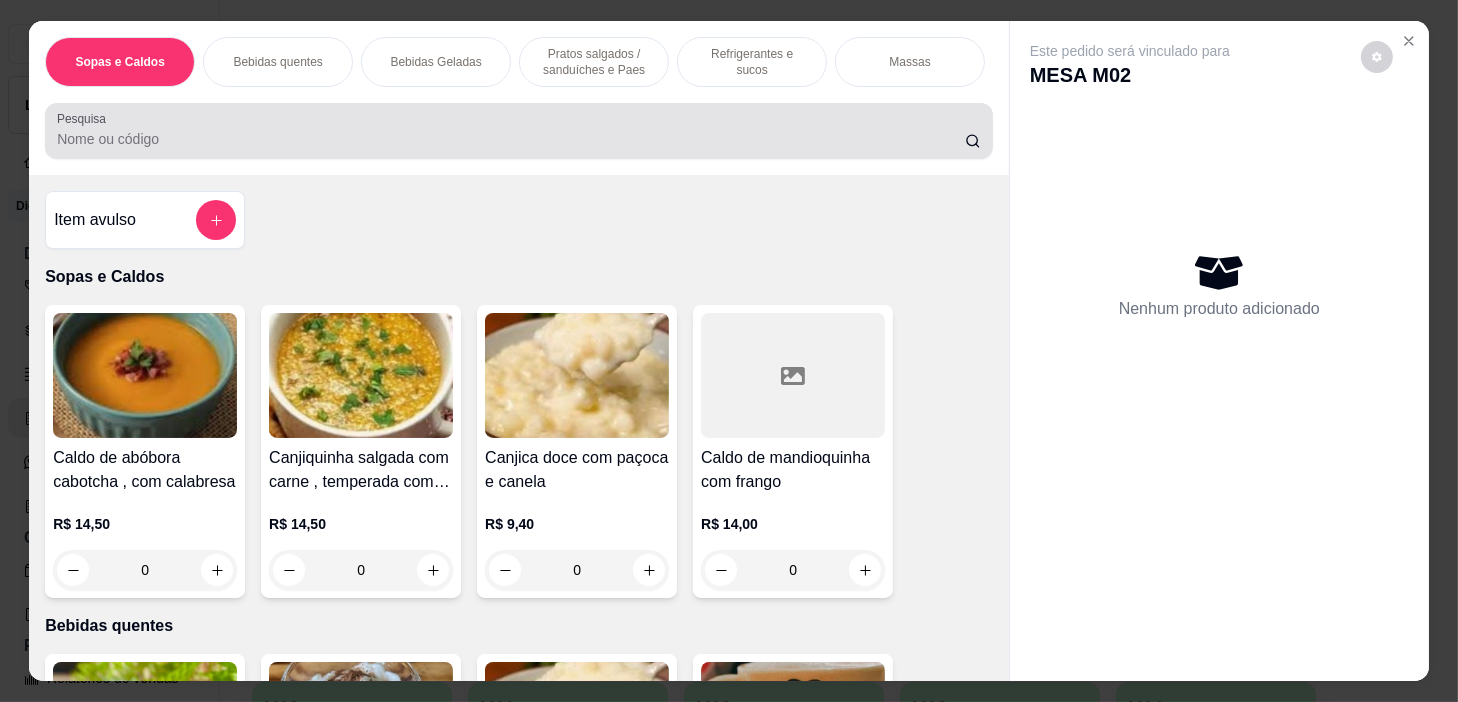 click at bounding box center [519, 131] 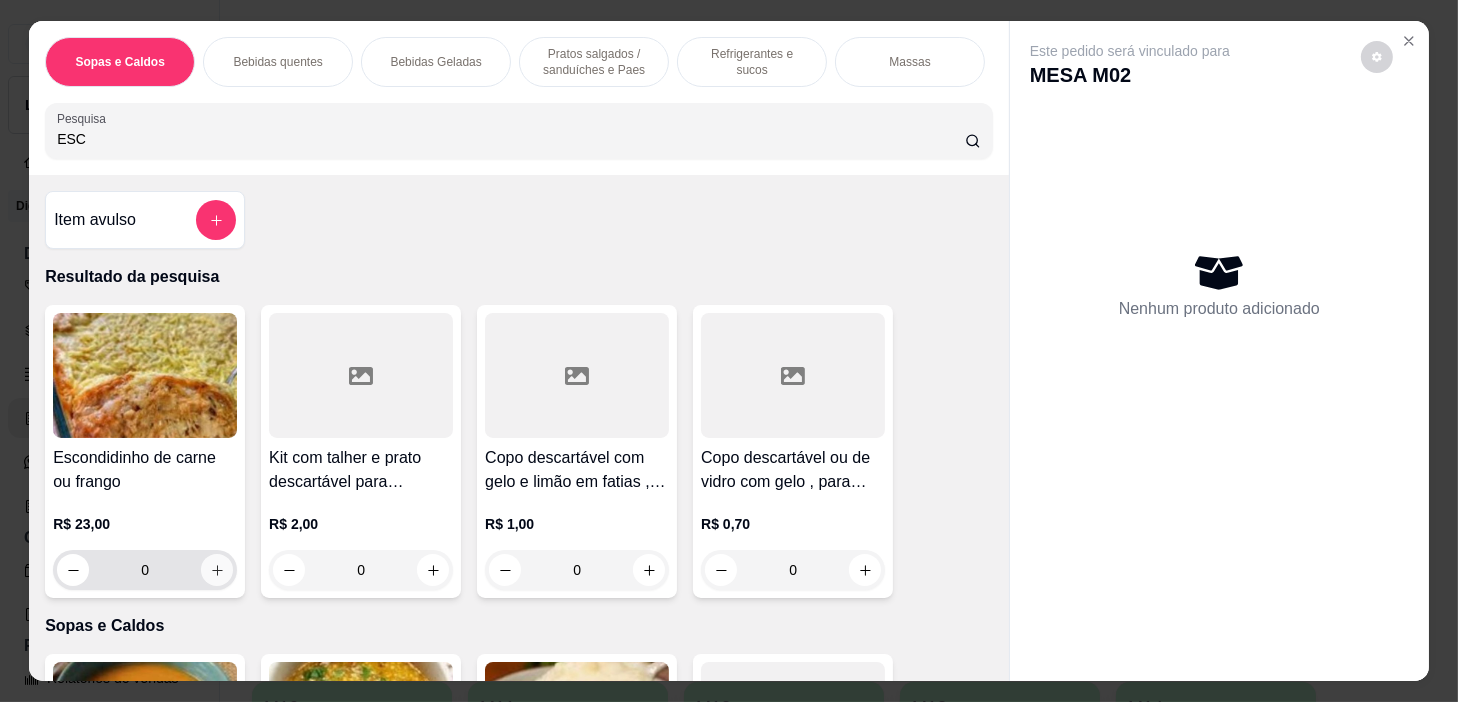 type on "ESC" 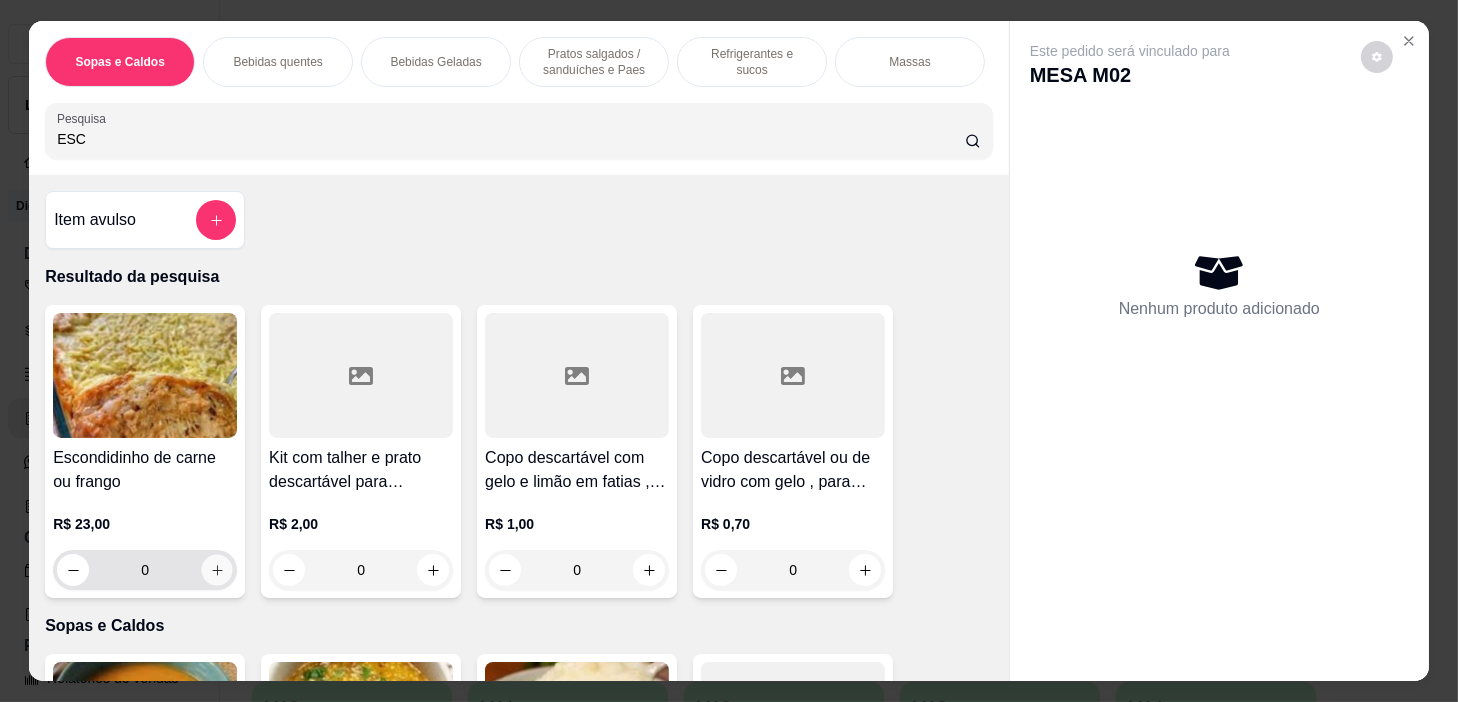 click at bounding box center (217, 570) 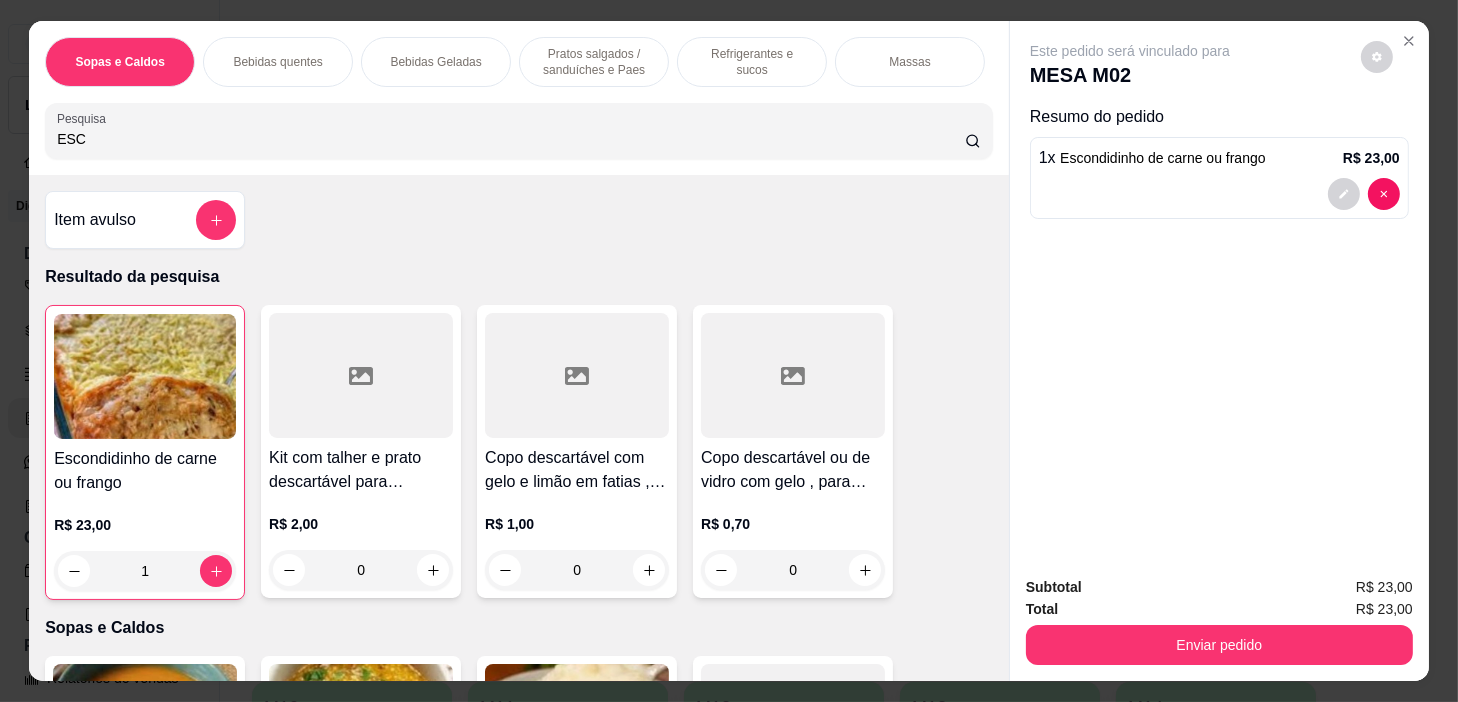 scroll, scrollTop: 0, scrollLeft: 781, axis: horizontal 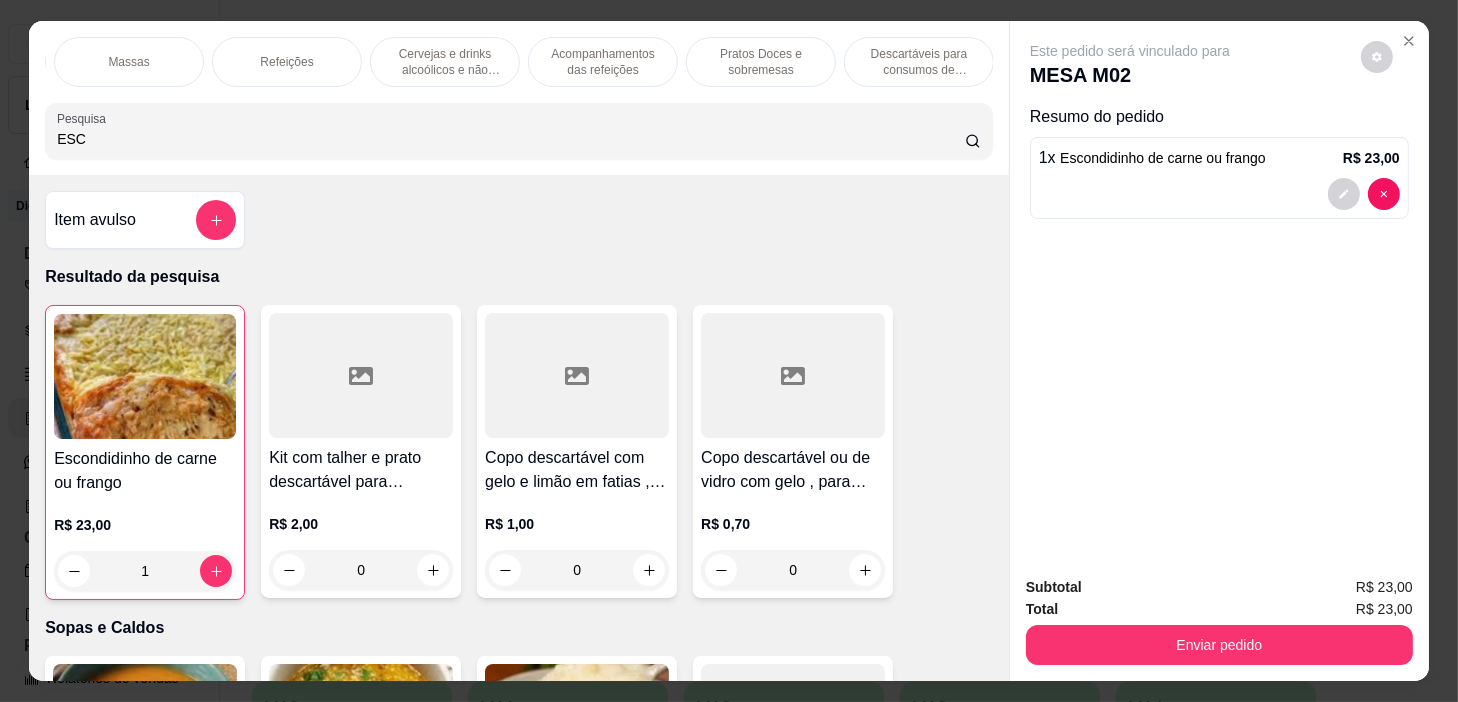 click on "Refeições" at bounding box center [287, 62] 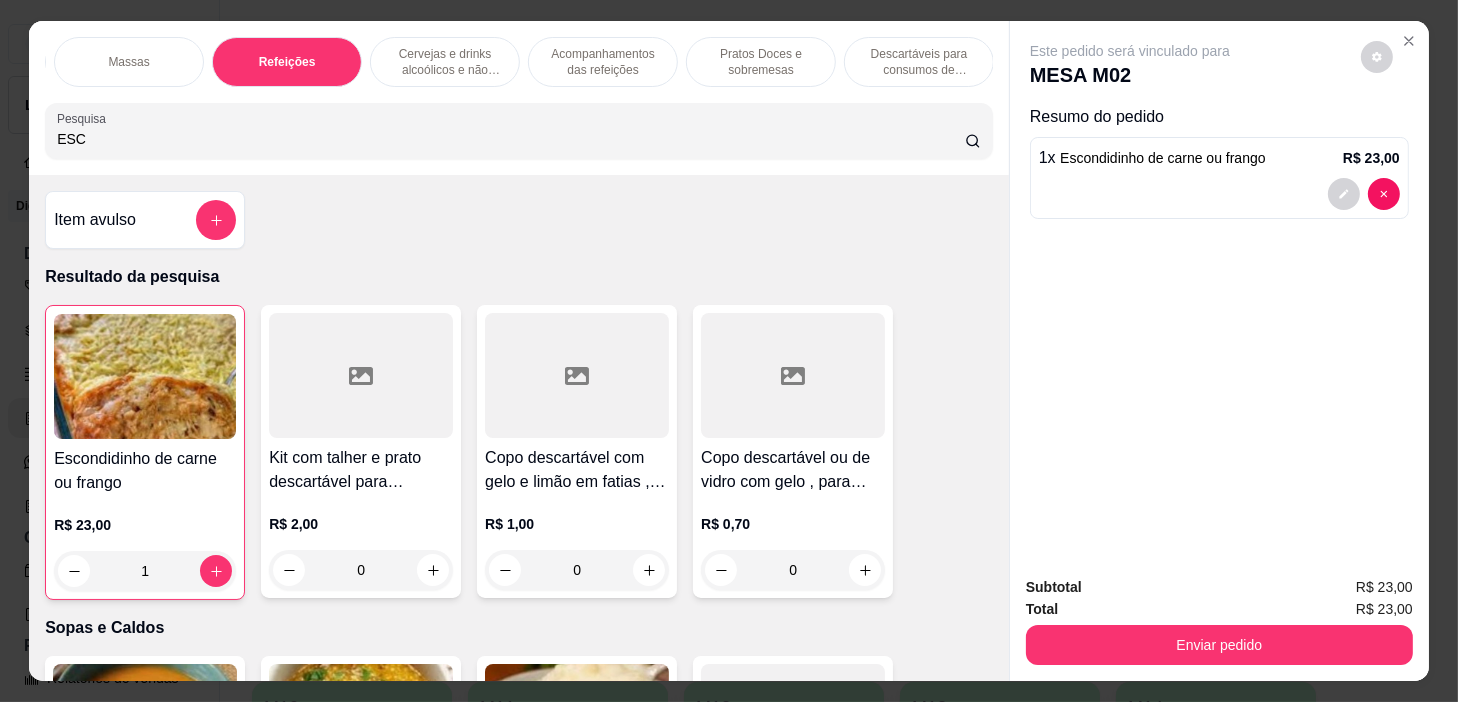 scroll, scrollTop: 11730, scrollLeft: 0, axis: vertical 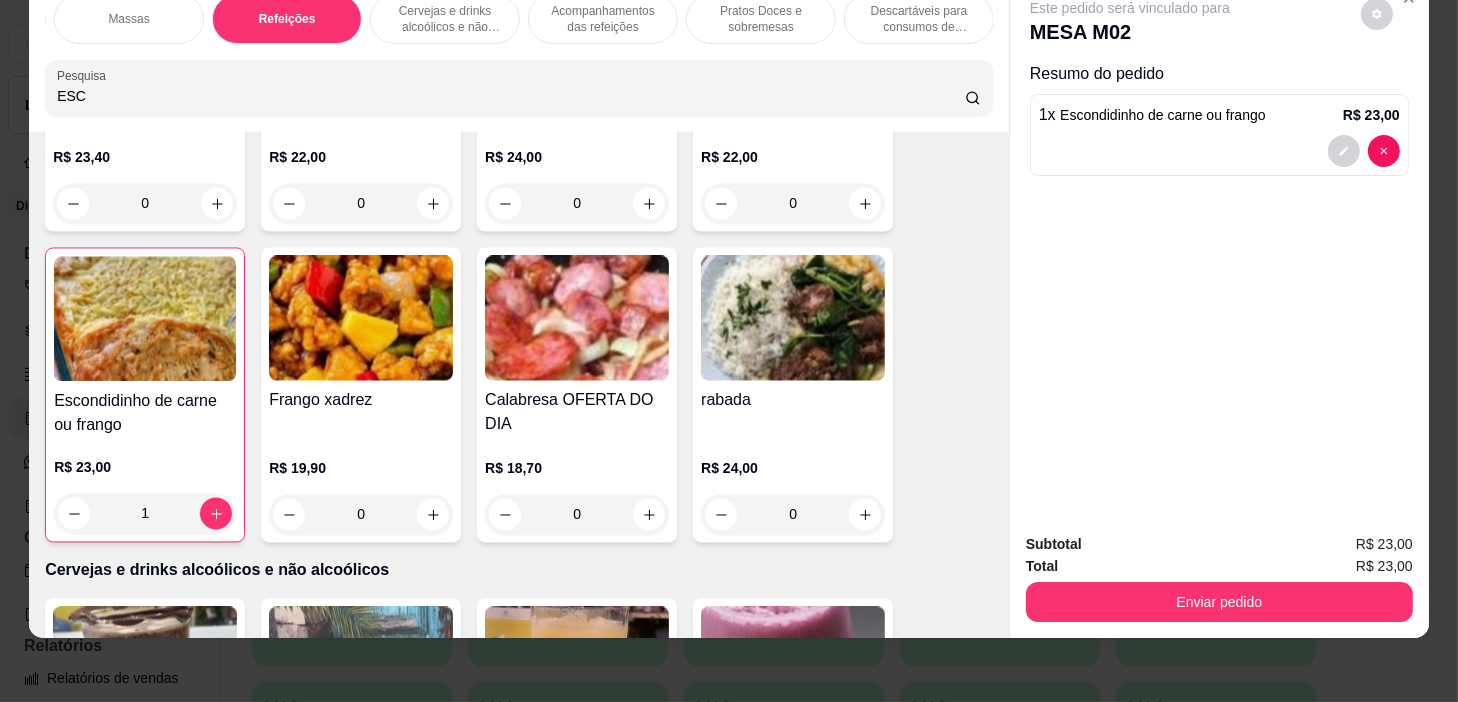 click on "Acompanhamentos das refeições" at bounding box center (603, 19) 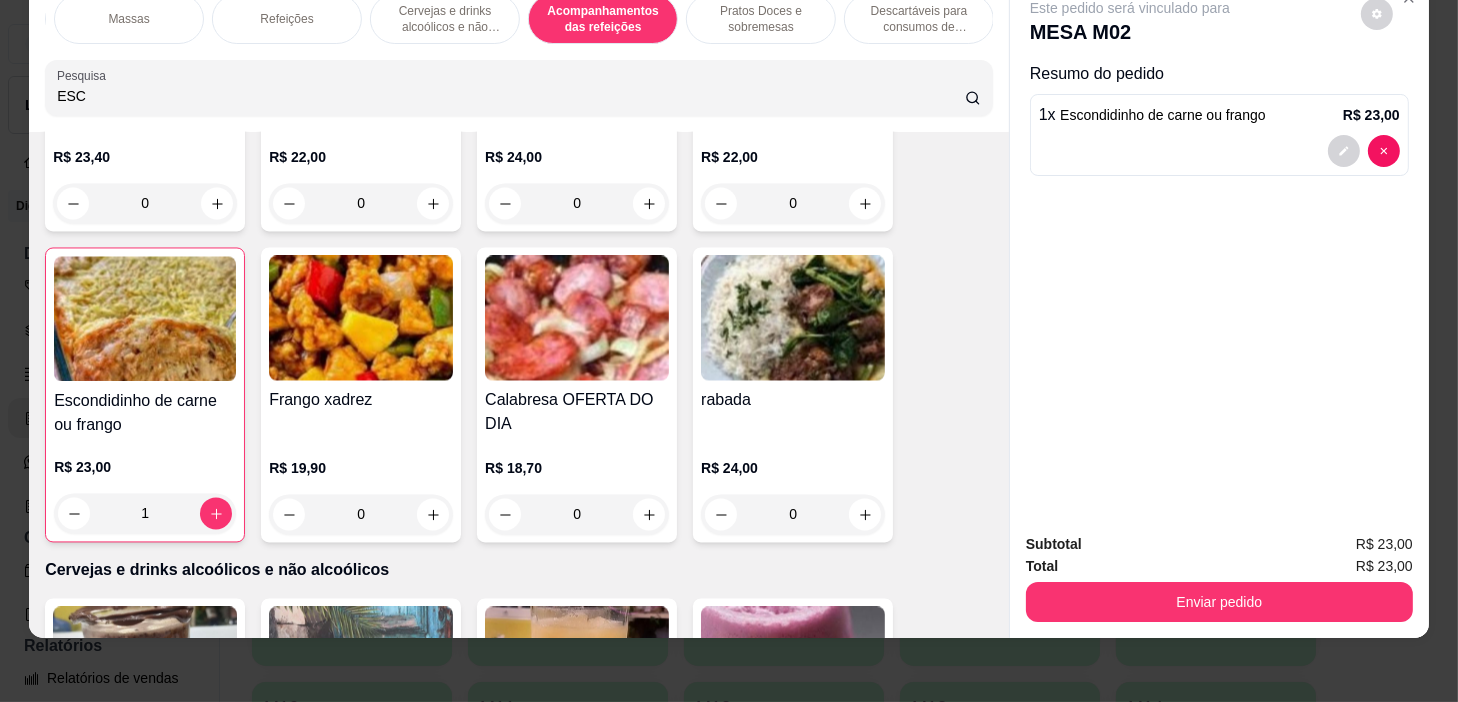 scroll, scrollTop: 13928, scrollLeft: 0, axis: vertical 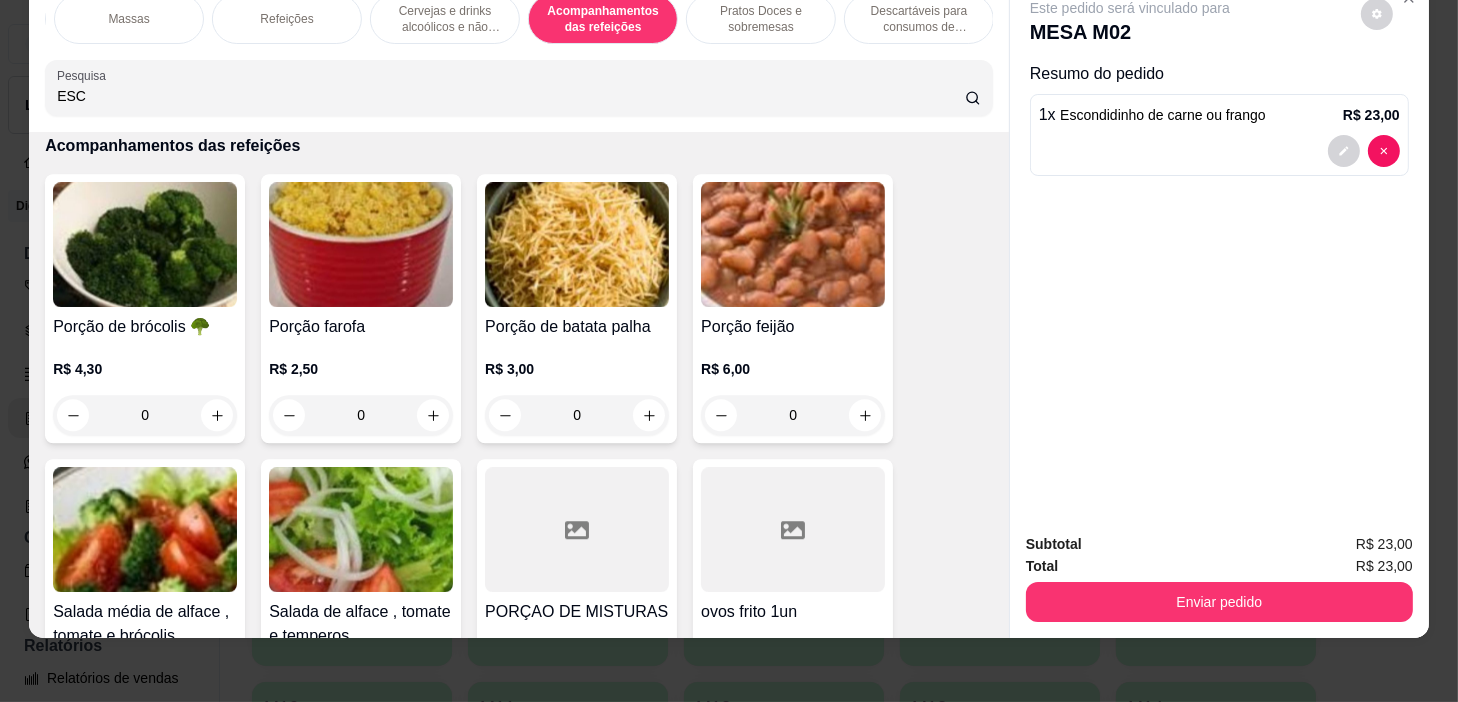 click on "0" at bounding box center (793, 415) 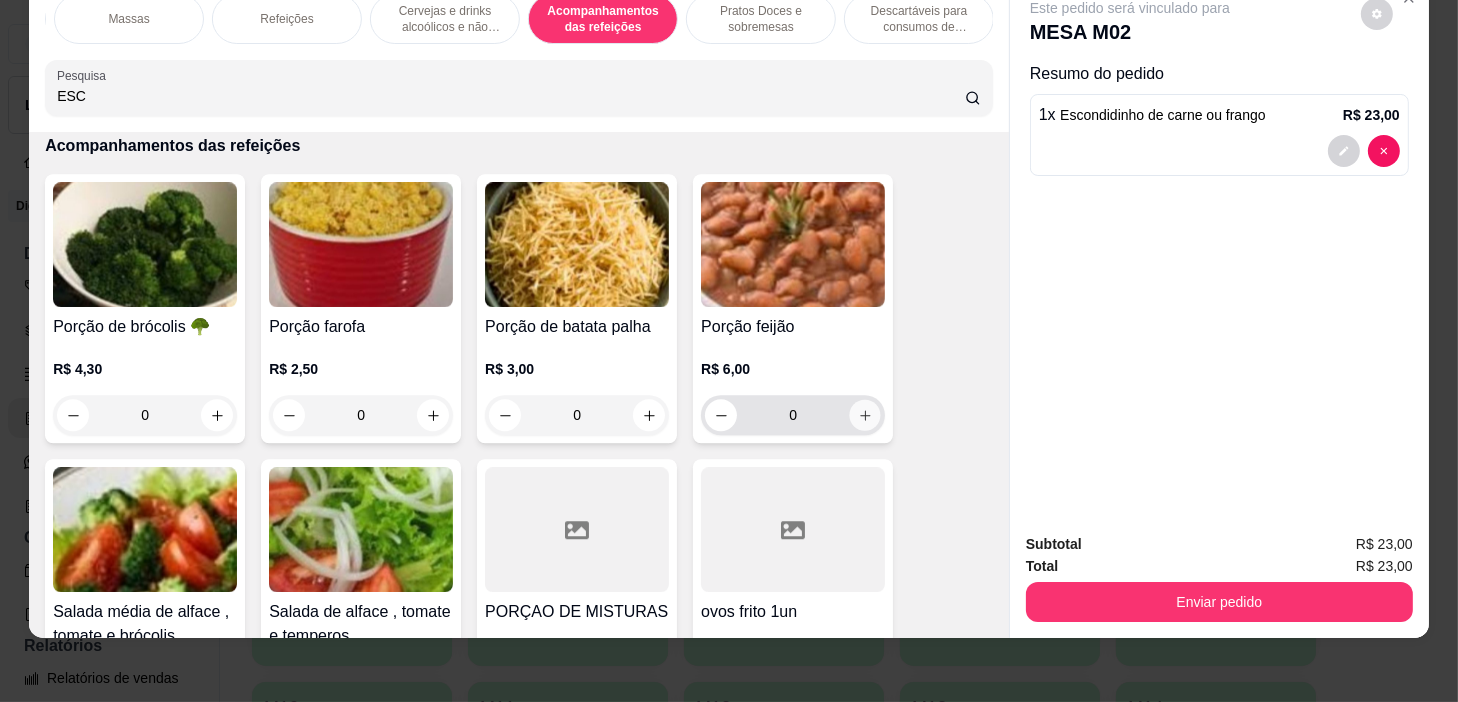 click 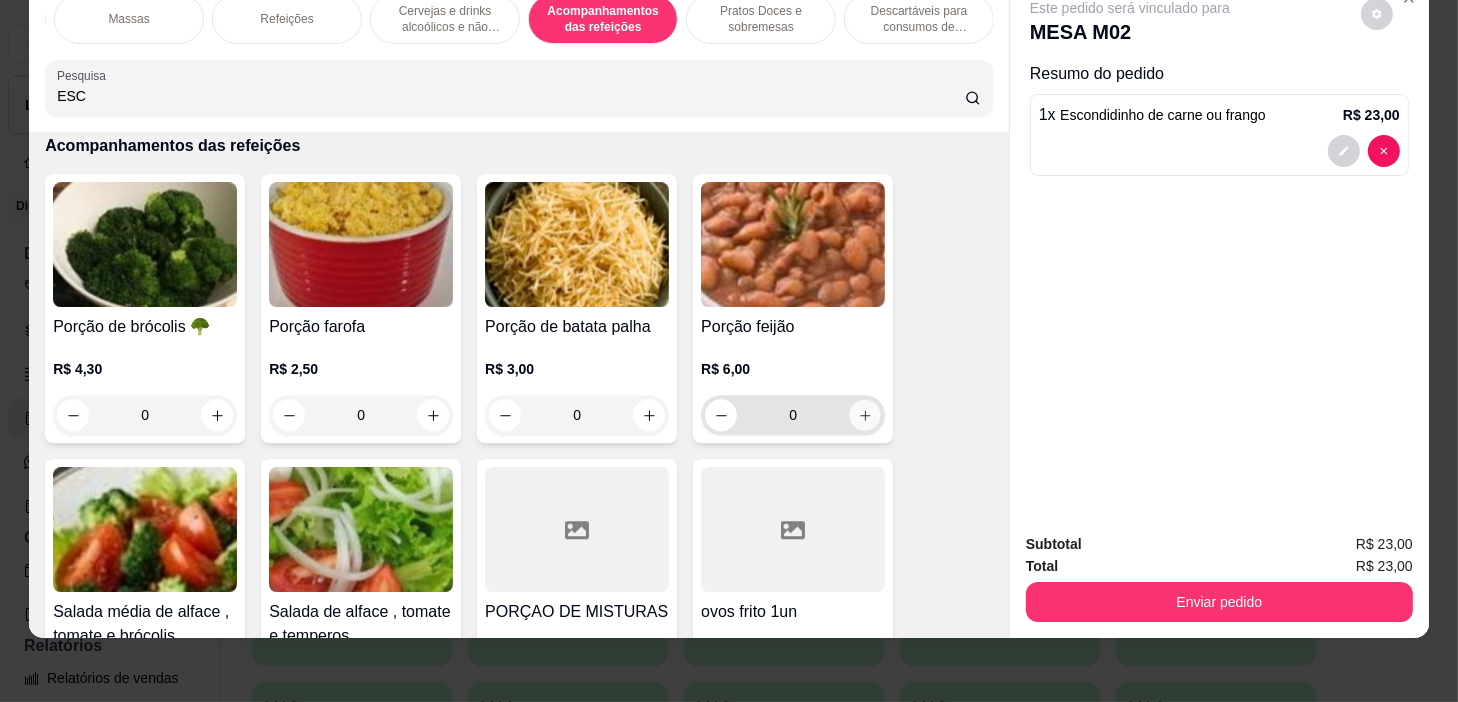 type on "1" 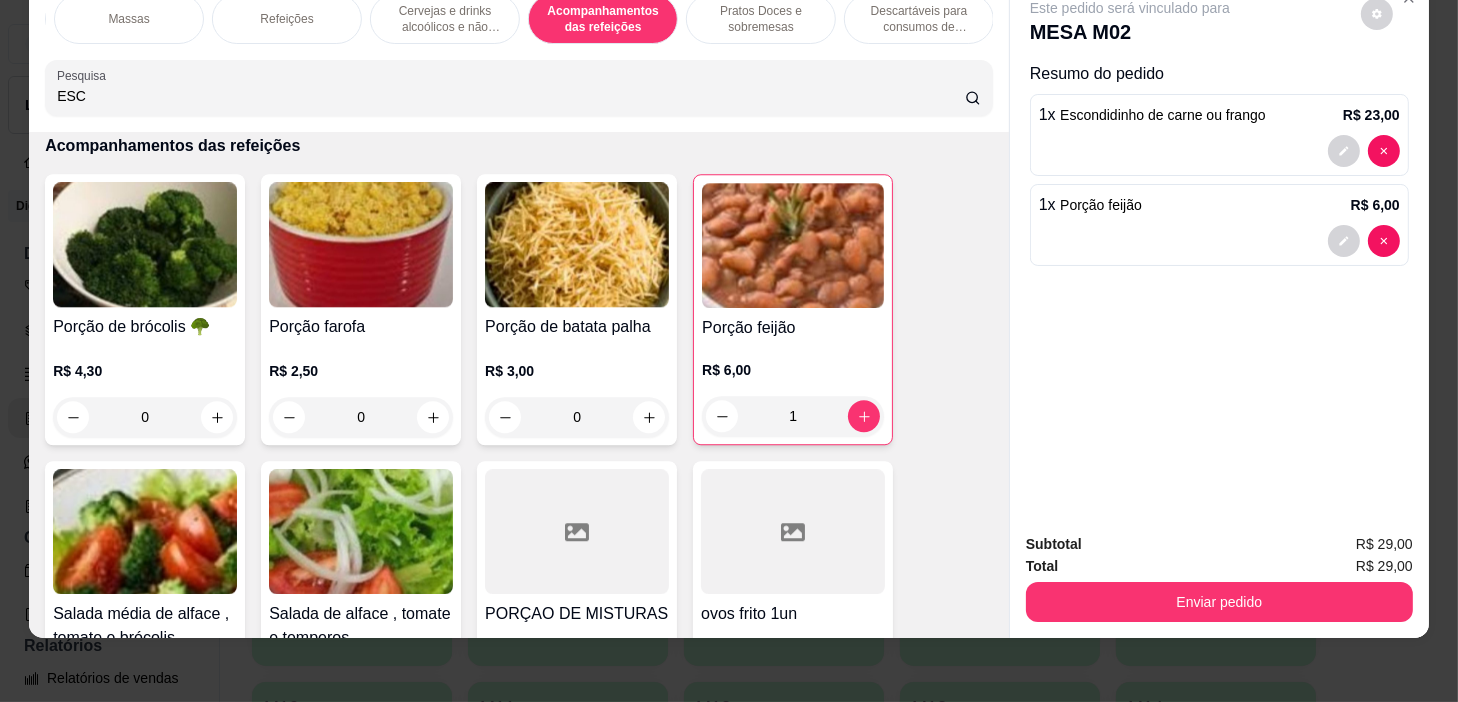scroll, scrollTop: 0, scrollLeft: 0, axis: both 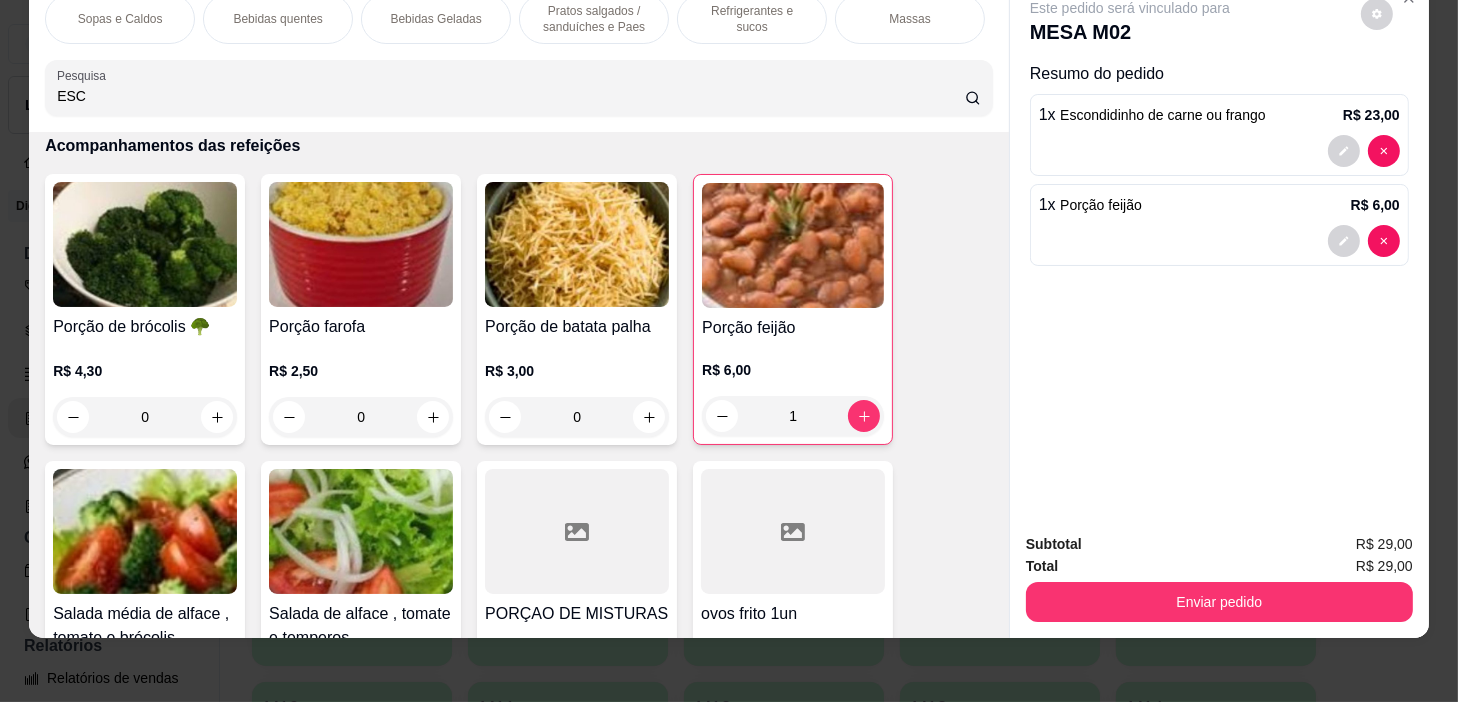 click on "Refrigerantes e sucos" at bounding box center (752, 19) 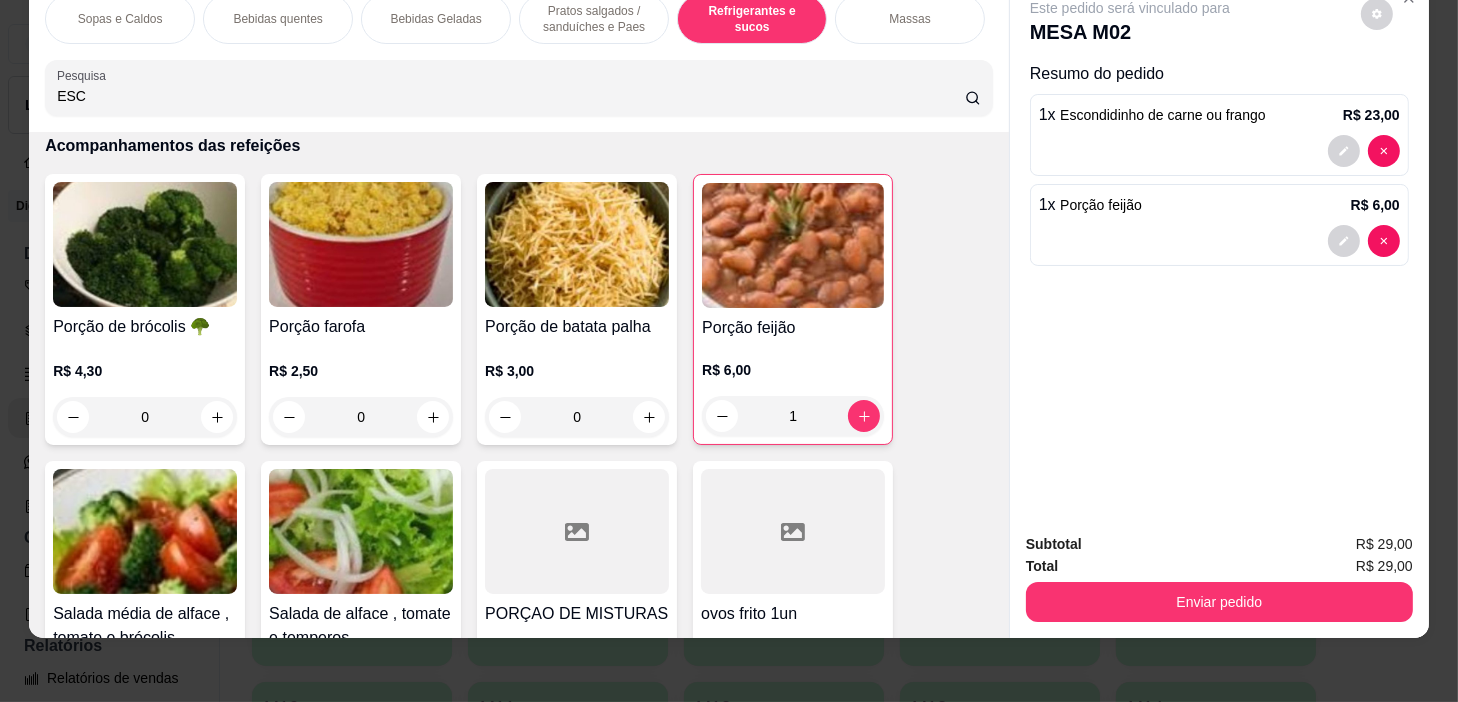 scroll, scrollTop: 8894, scrollLeft: 0, axis: vertical 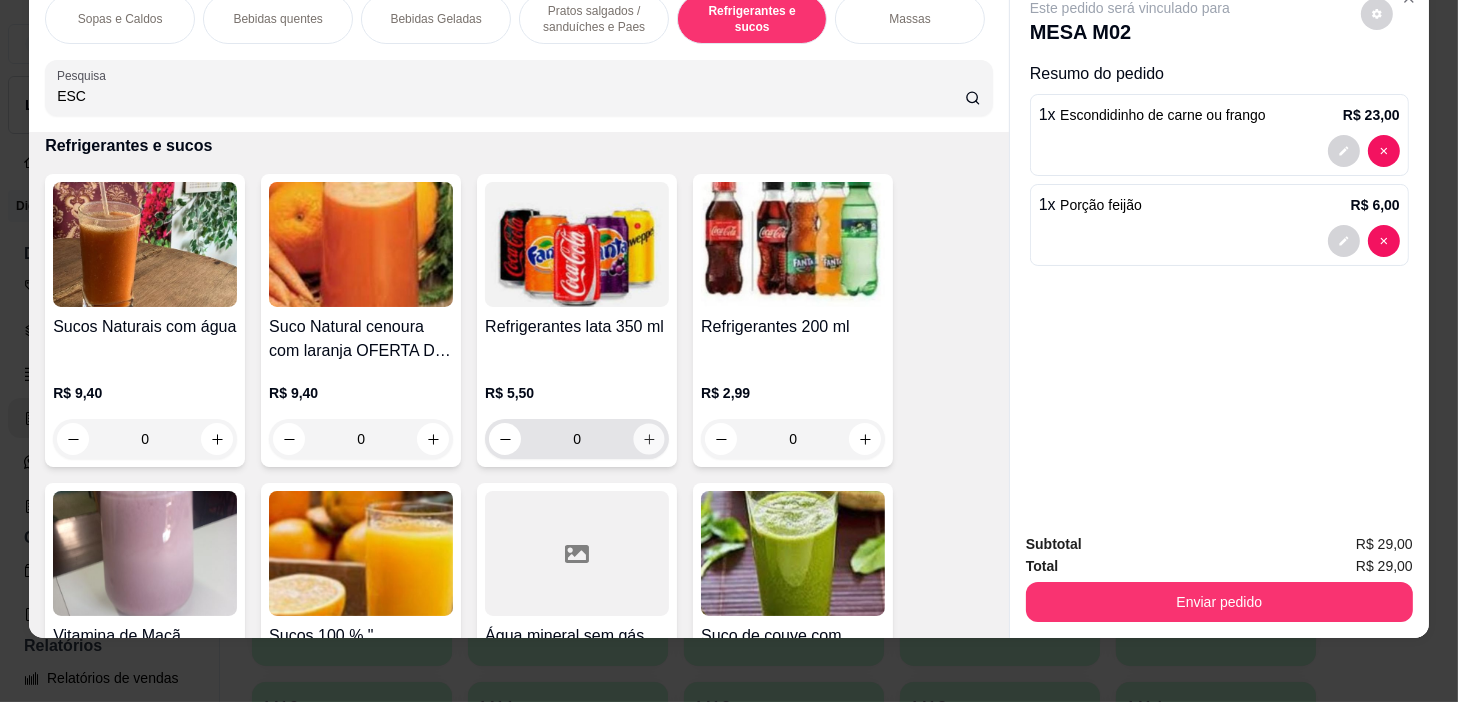 click 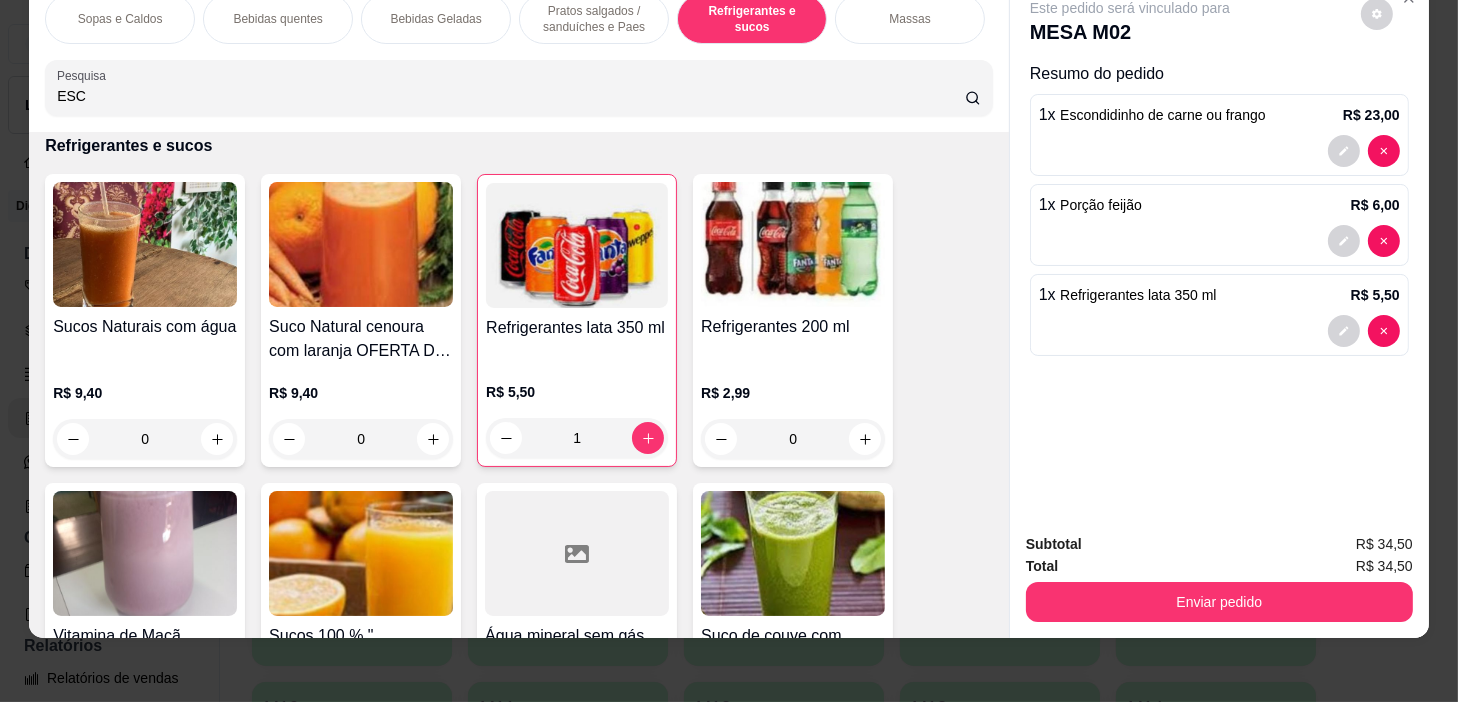 click on "Total R$ 34,50" at bounding box center [1219, 566] 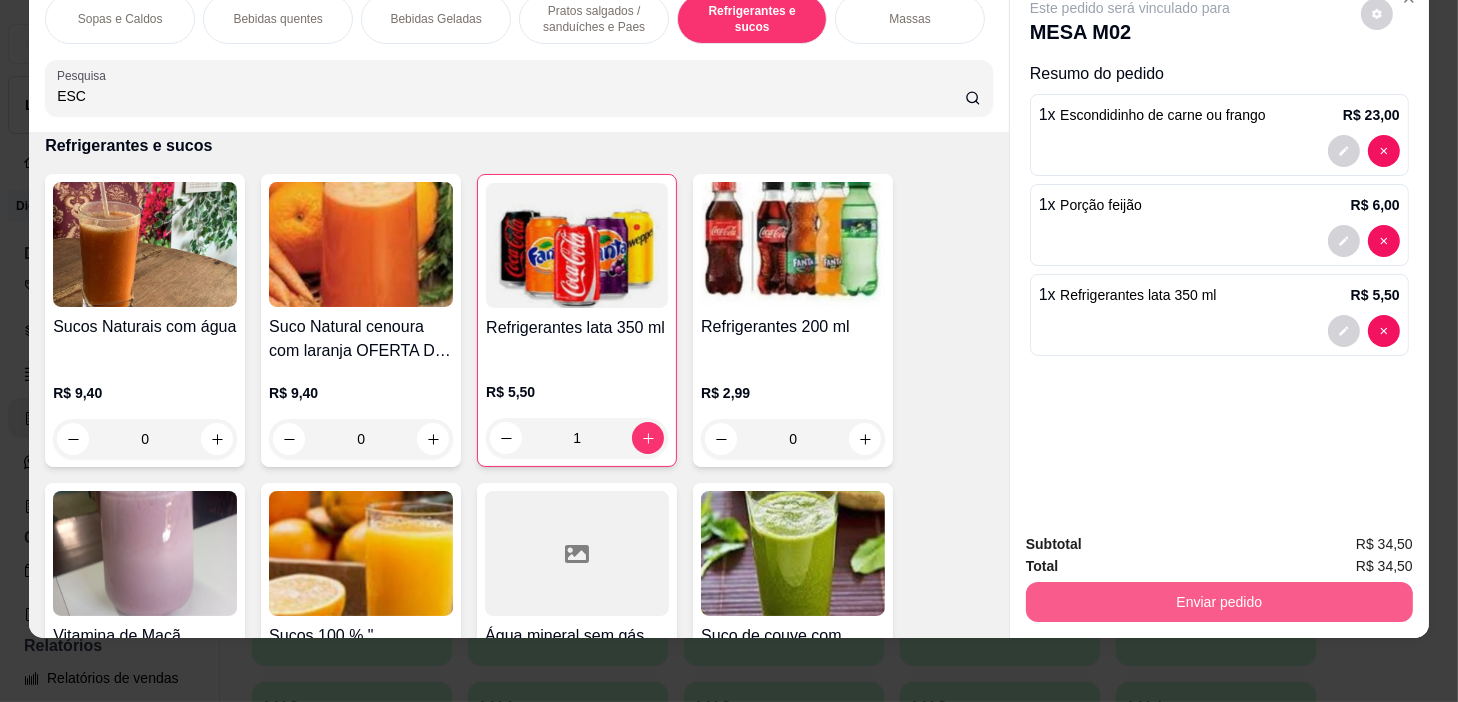 click on "Enviar pedido" at bounding box center [1219, 602] 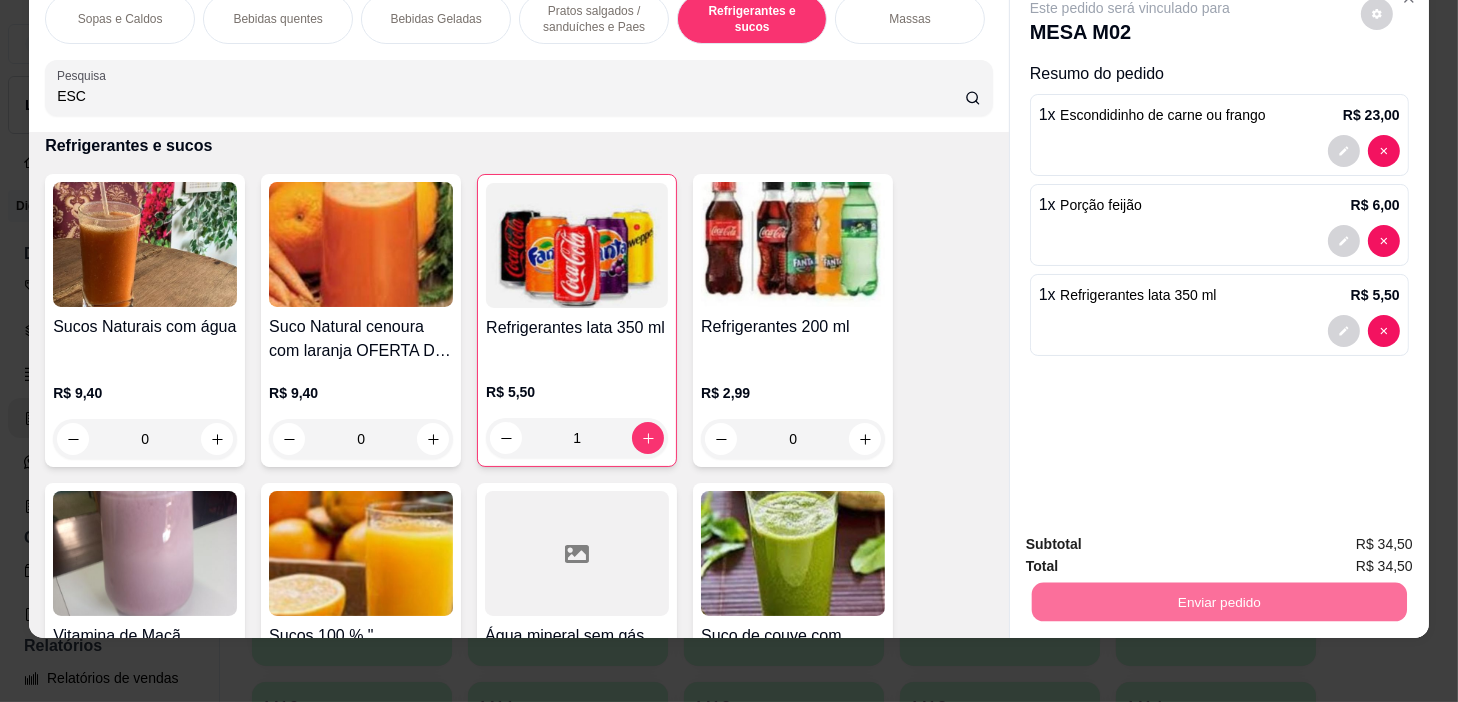 click on "Não registrar e enviar pedido" at bounding box center (1154, 539) 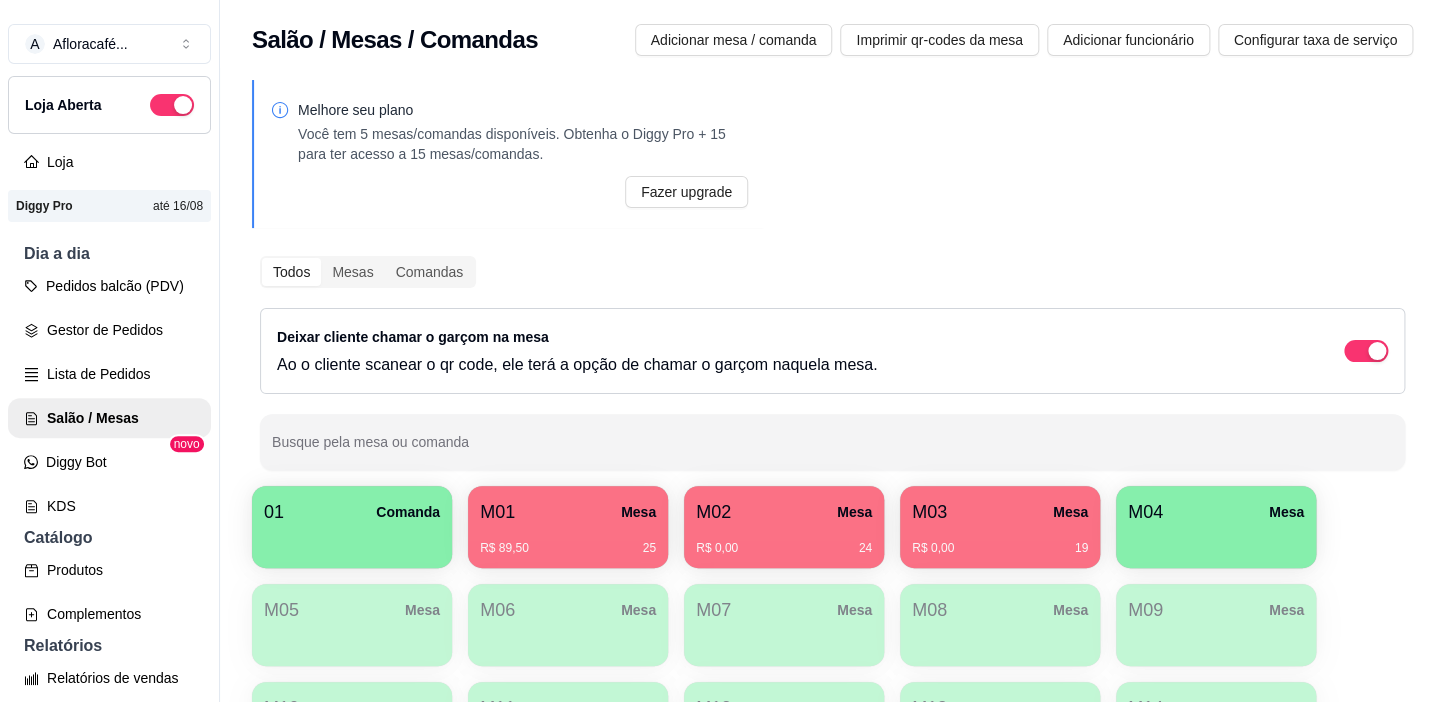 click on "Todos Mesas Comandas Deixar cliente chamar o garçom na mesa Ao o cliente scanear o qr code, ele terá a opção de chamar o garçom naquela mesa. Busque pela mesa ou comanda" at bounding box center [832, 363] 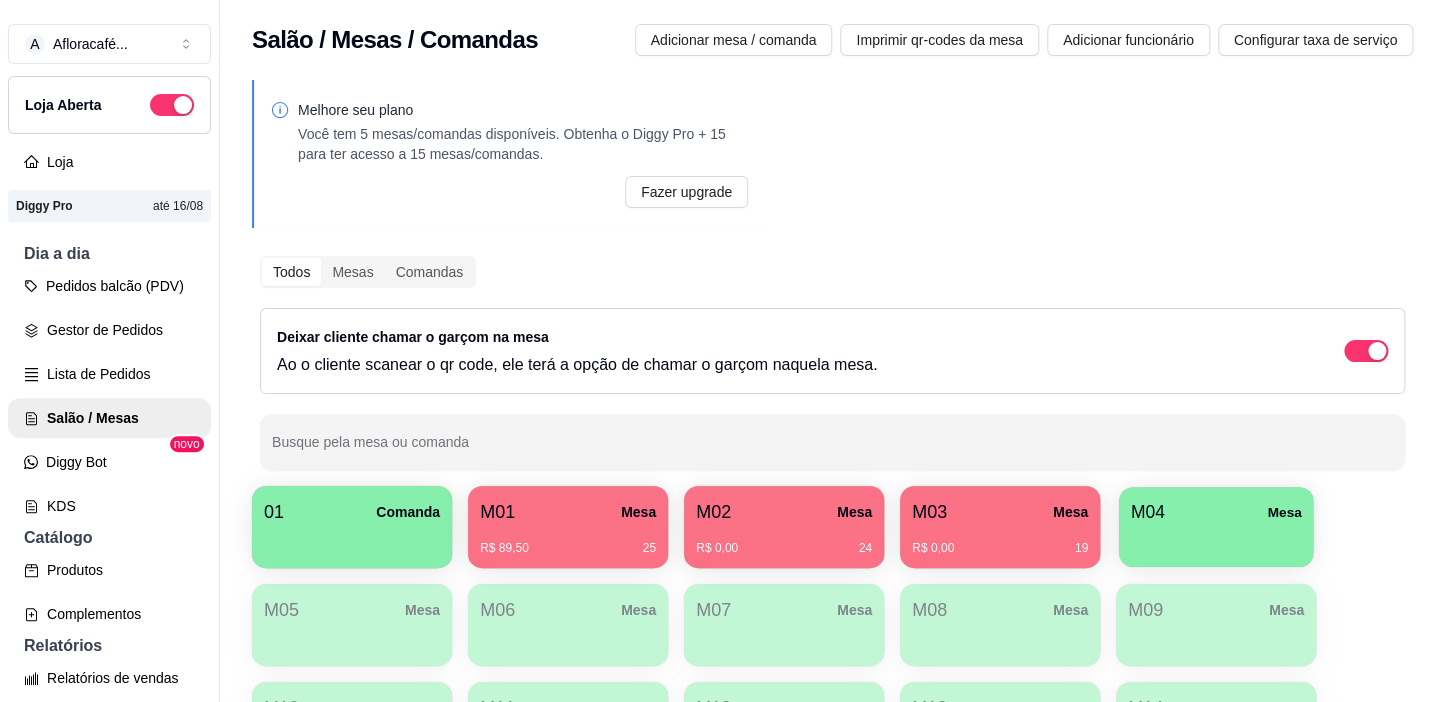 click on "M04 Mesa" at bounding box center [1216, 527] 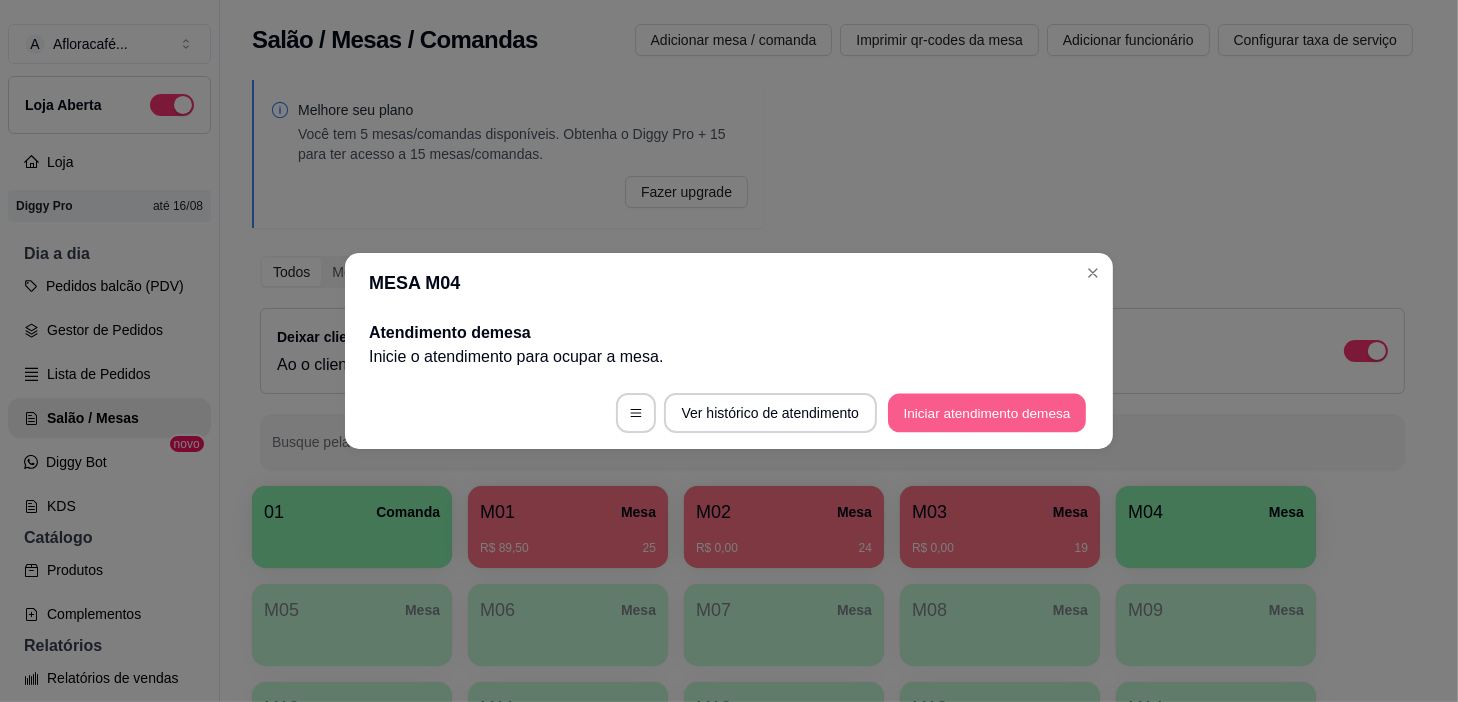 click on "Iniciar atendimento de  mesa" at bounding box center (987, 413) 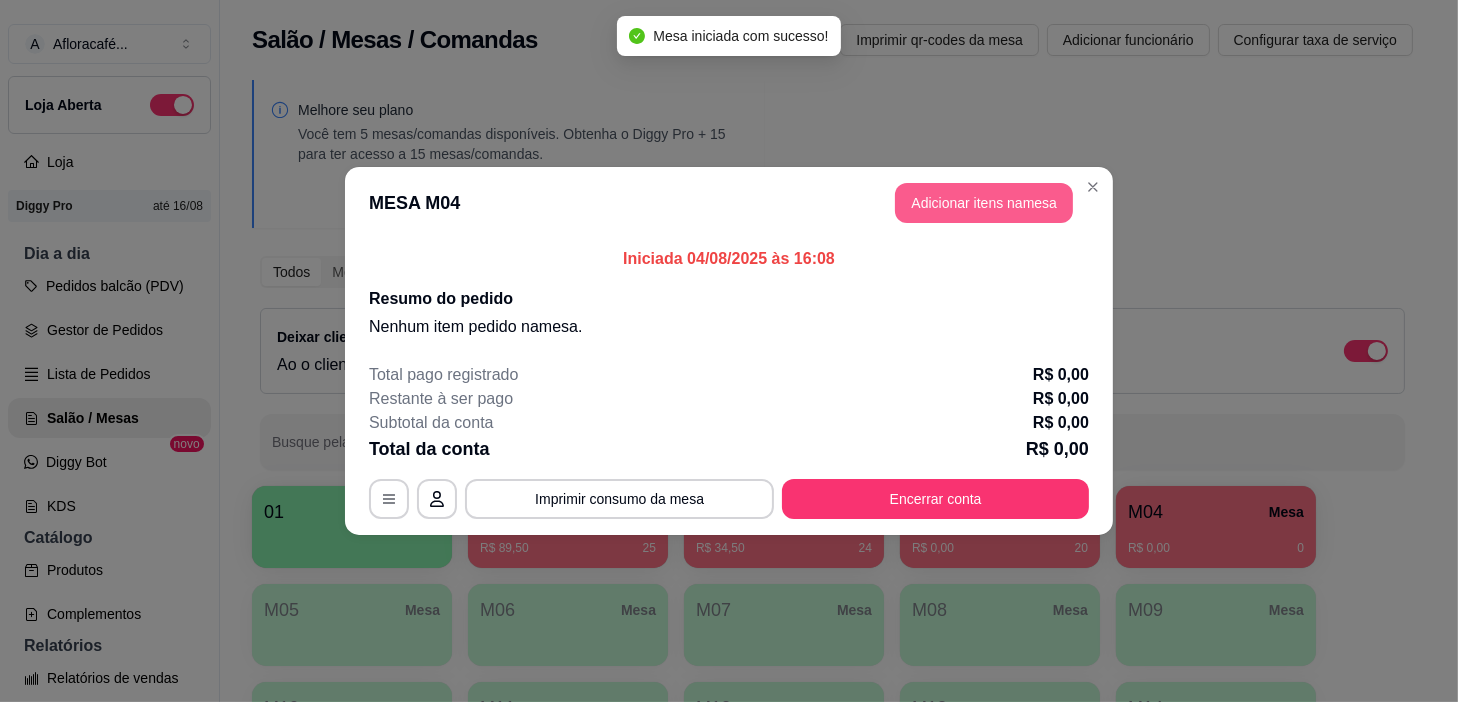 click on "Adicionar itens na  mesa" at bounding box center (984, 203) 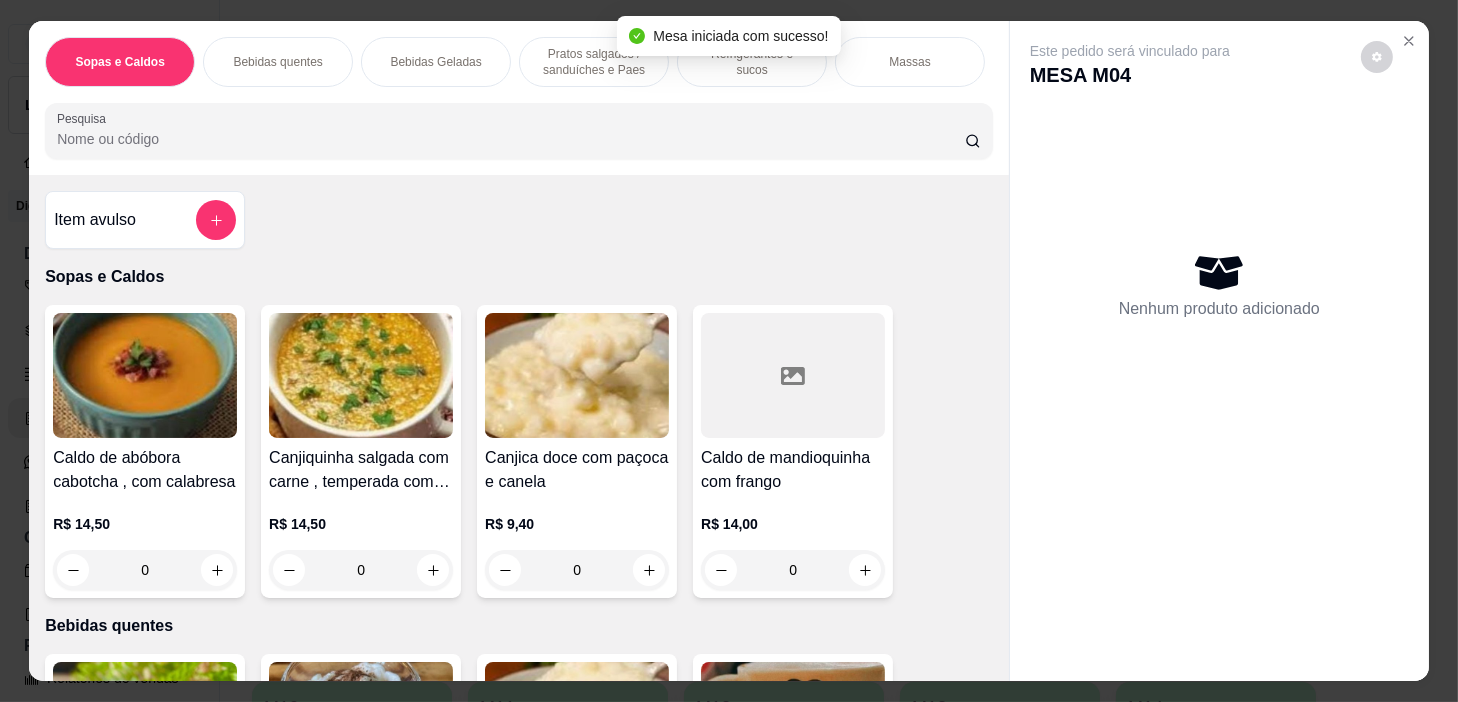 click on "Massas" at bounding box center (910, 62) 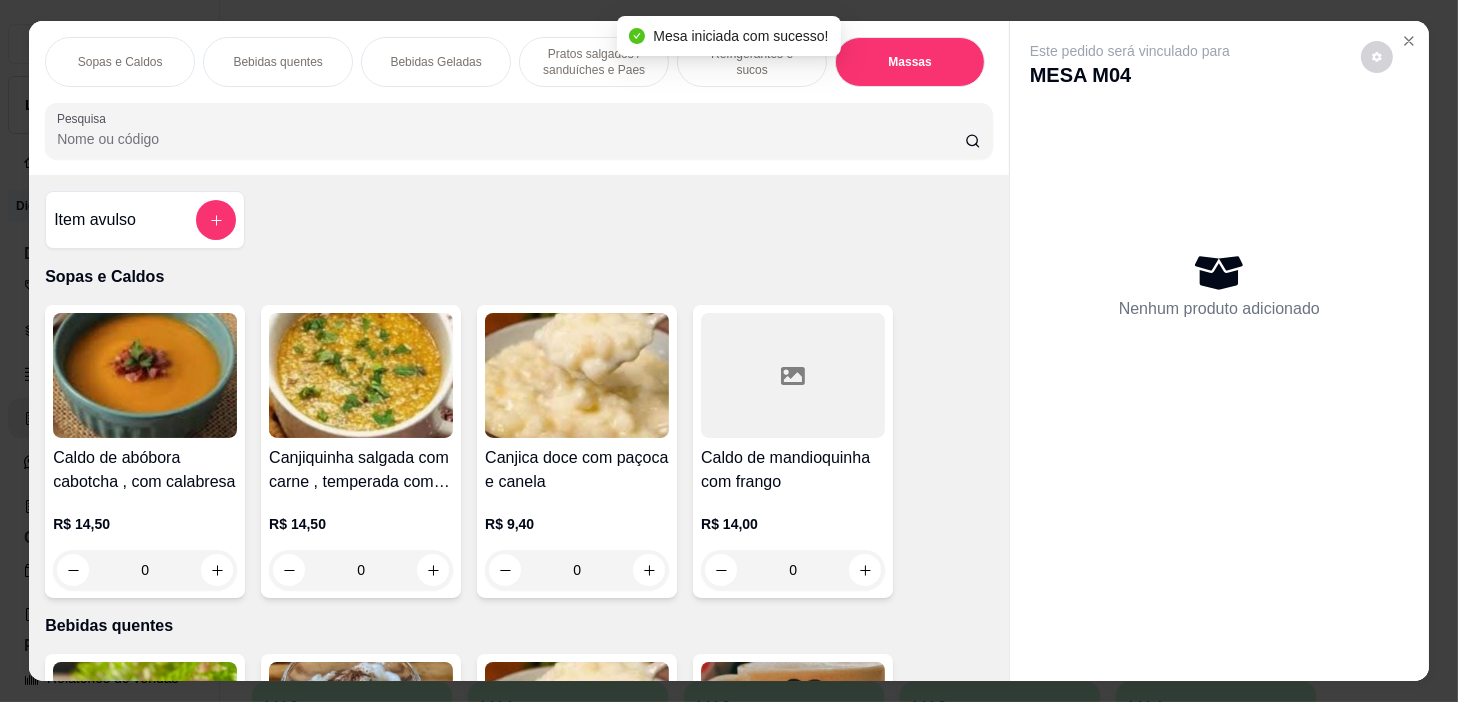 scroll, scrollTop: 10722, scrollLeft: 0, axis: vertical 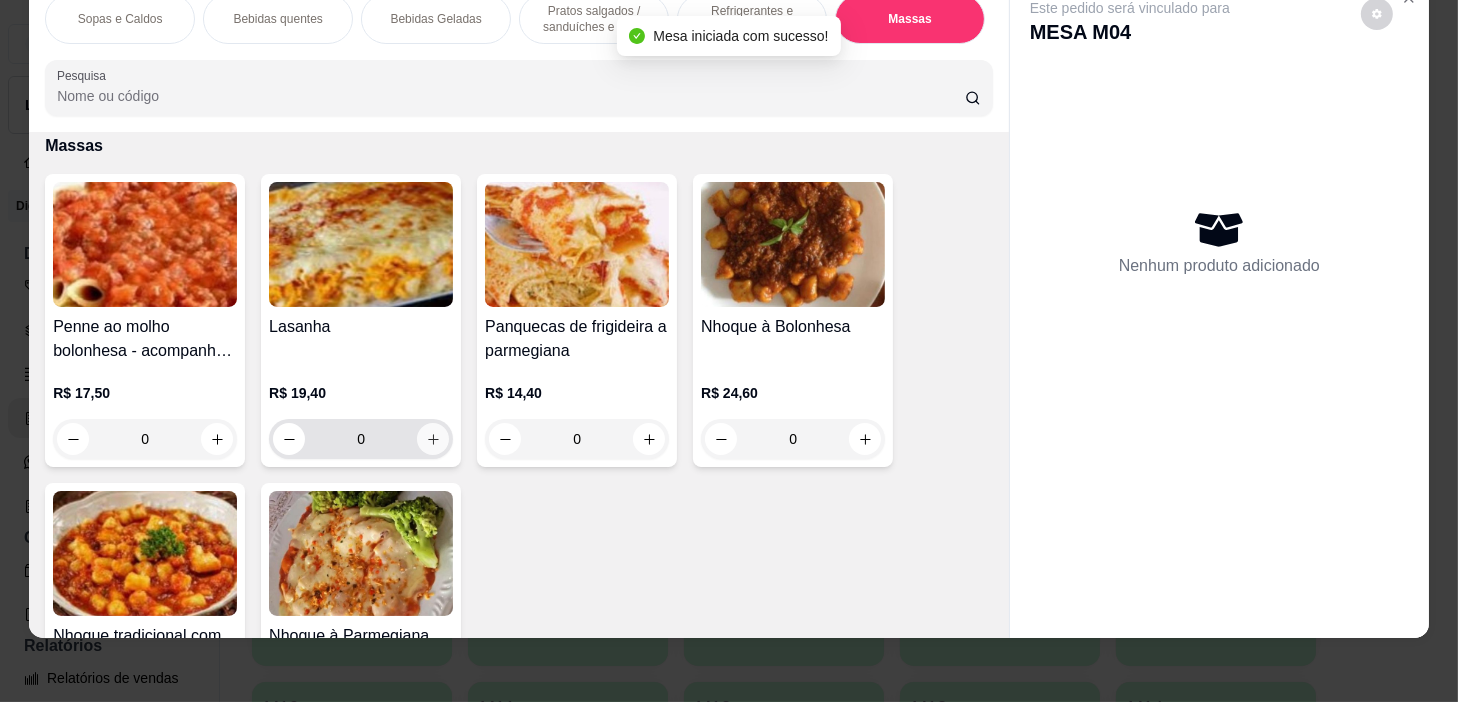 click 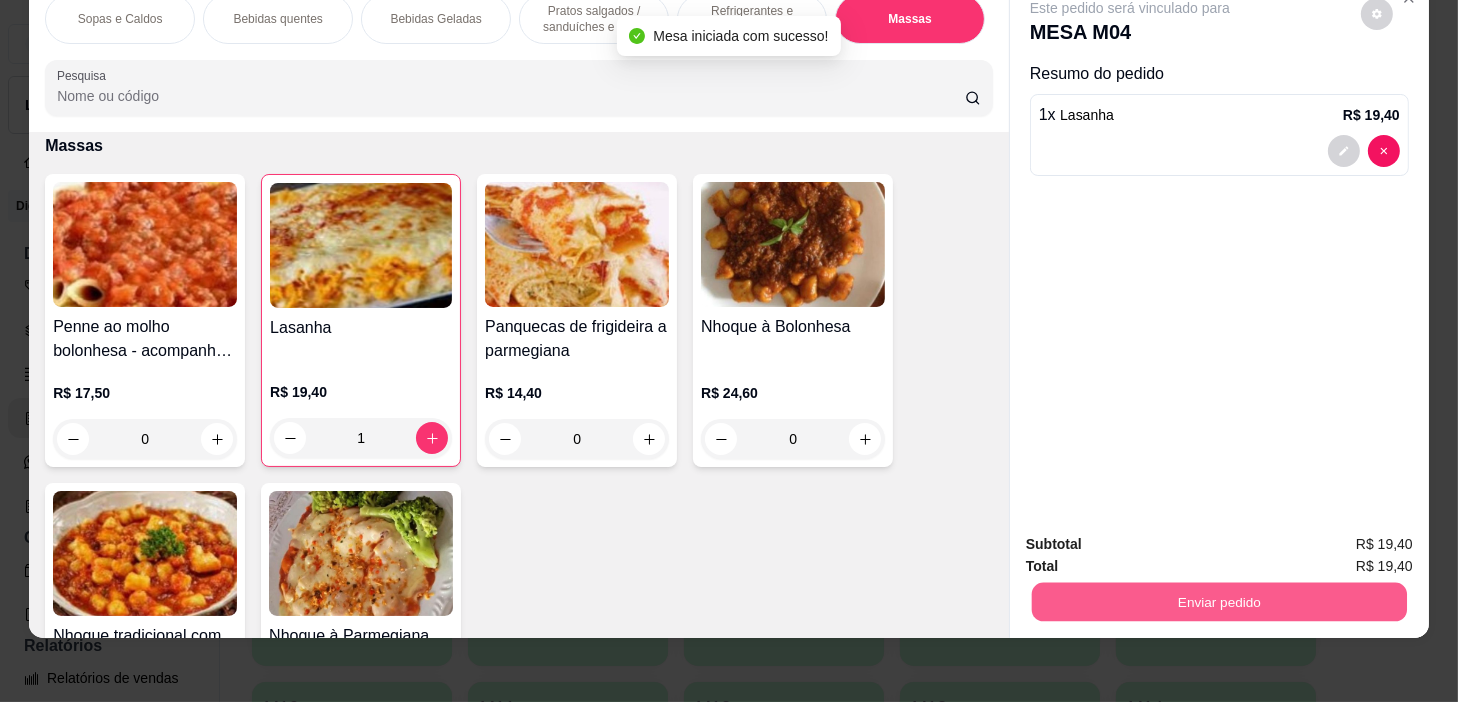 click on "Enviar pedido" at bounding box center (1219, 602) 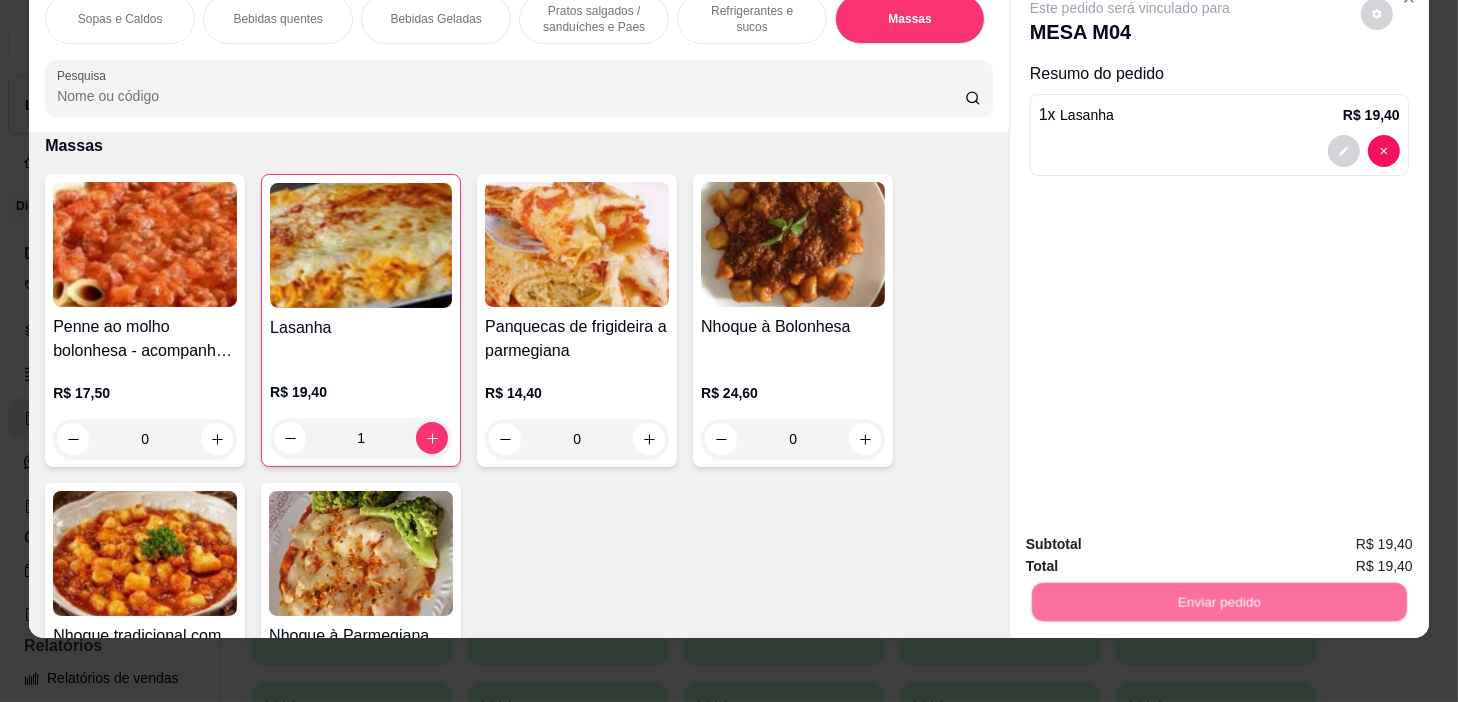click on "Não registrar e enviar pedido" at bounding box center (1154, 539) 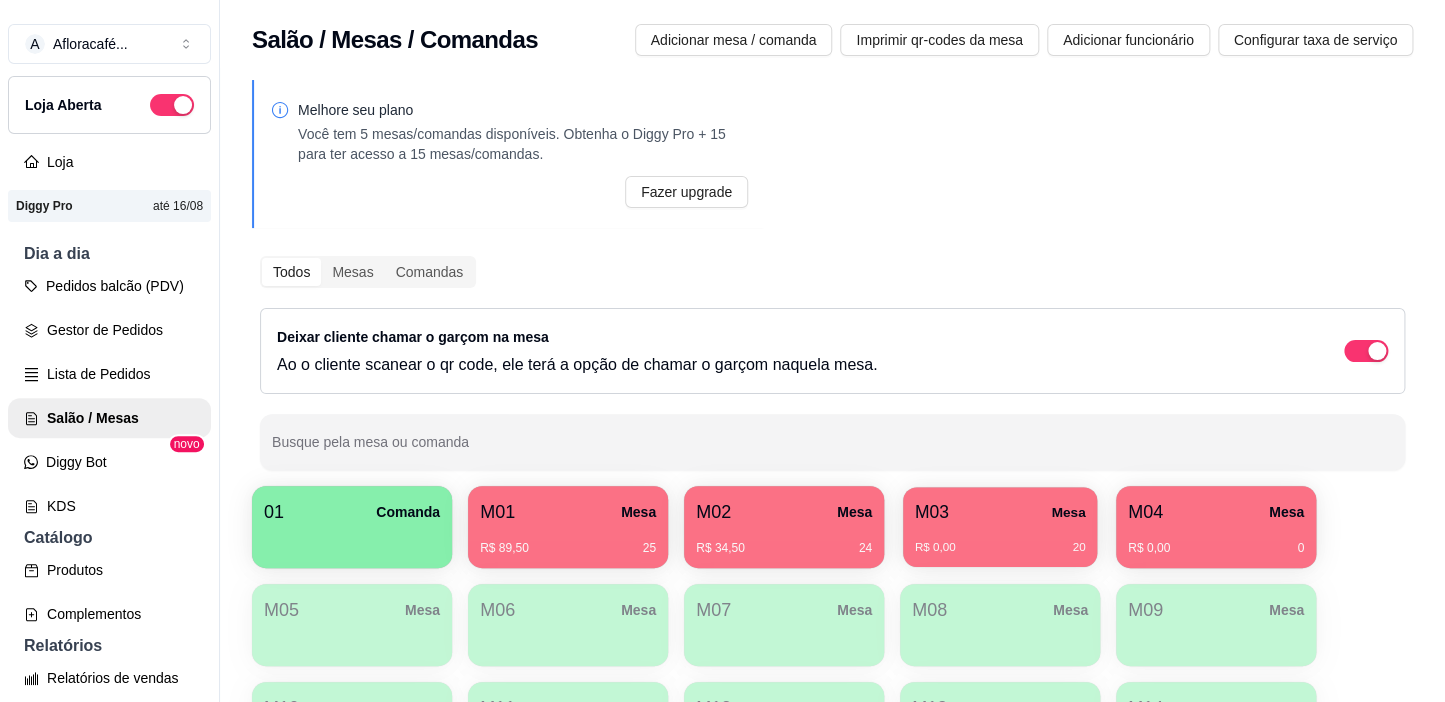 click on "M03" at bounding box center [932, 512] 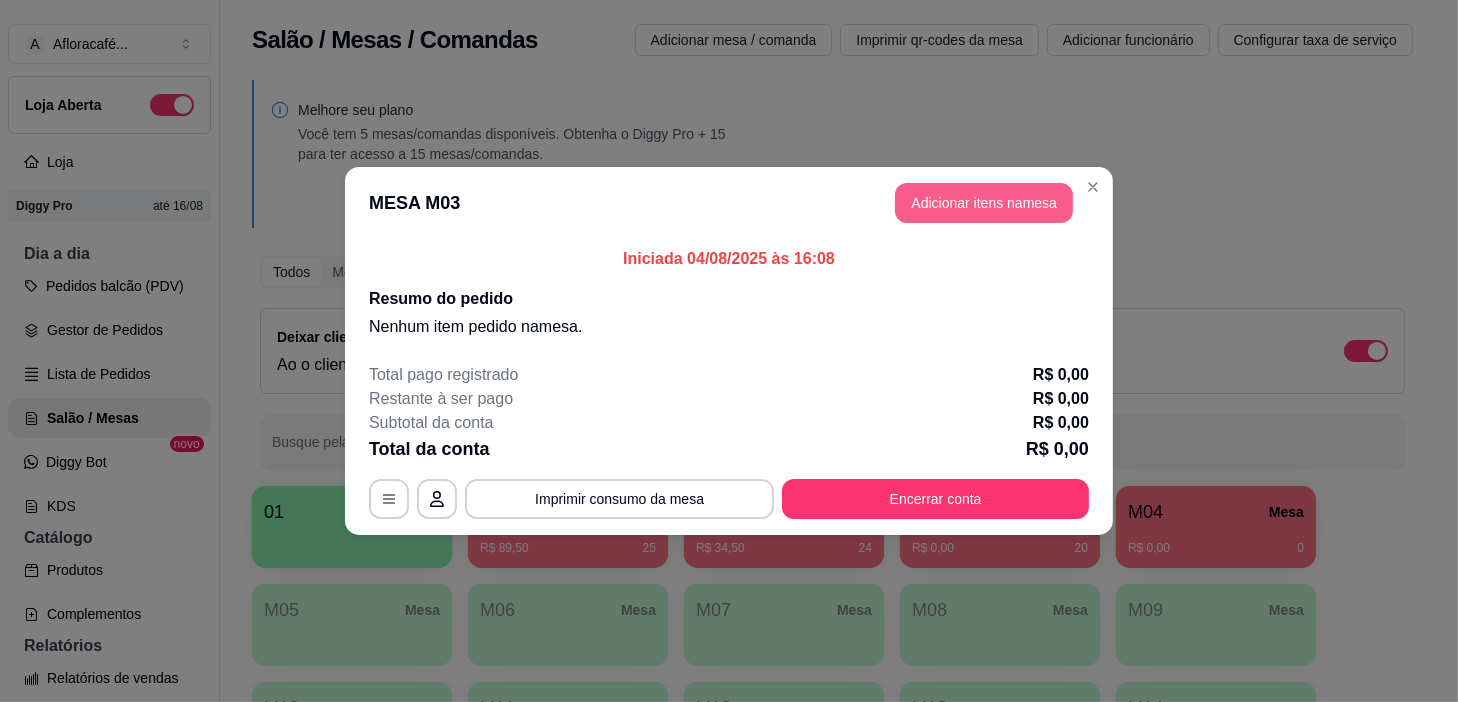 click on "Adicionar itens na  mesa" at bounding box center [984, 203] 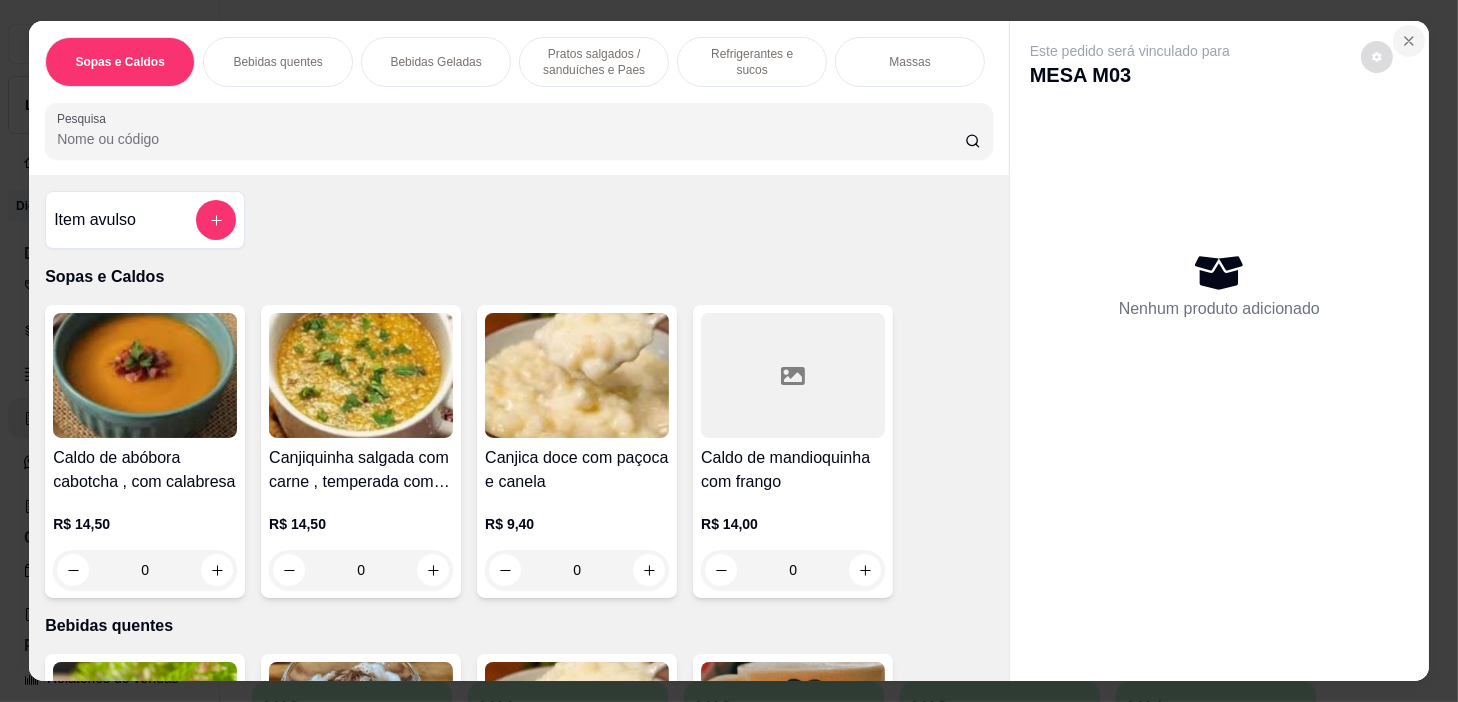 click at bounding box center (1377, 57) 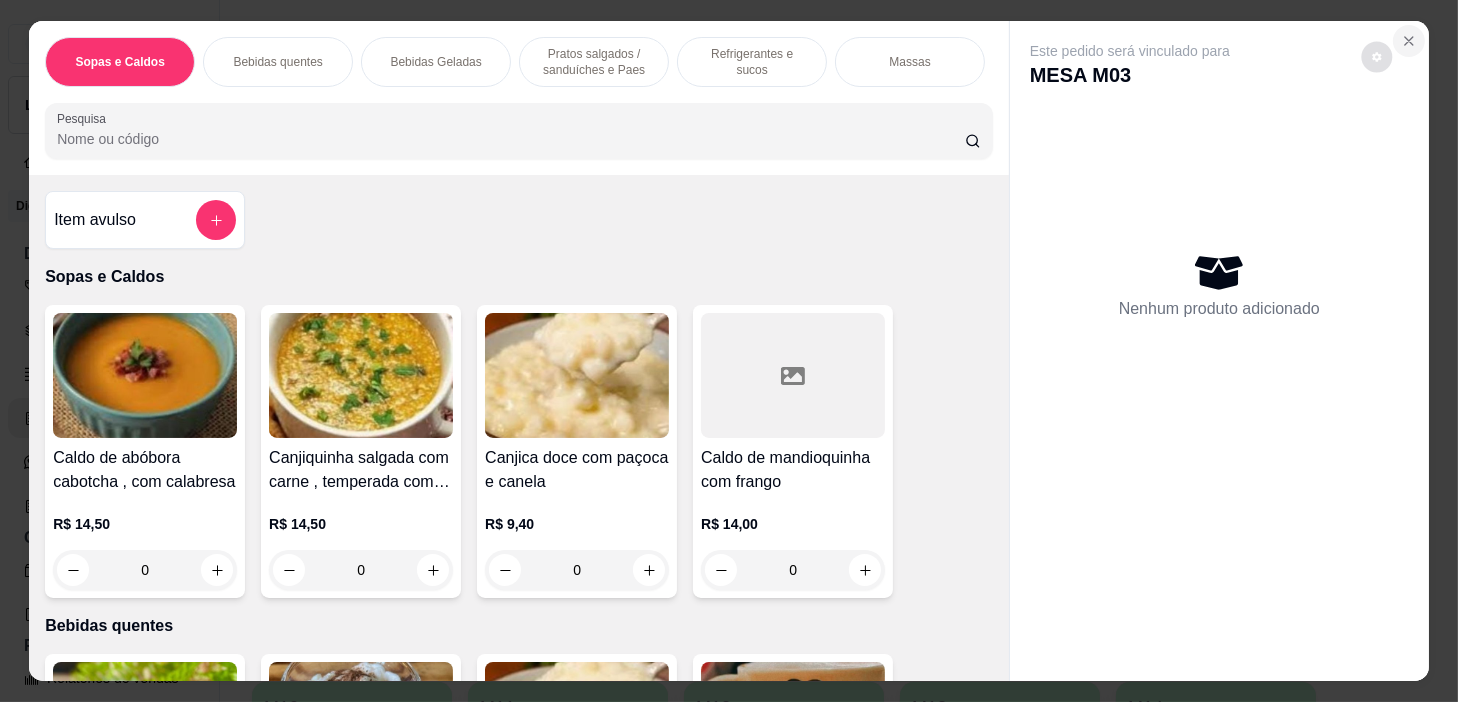 click at bounding box center (1409, 41) 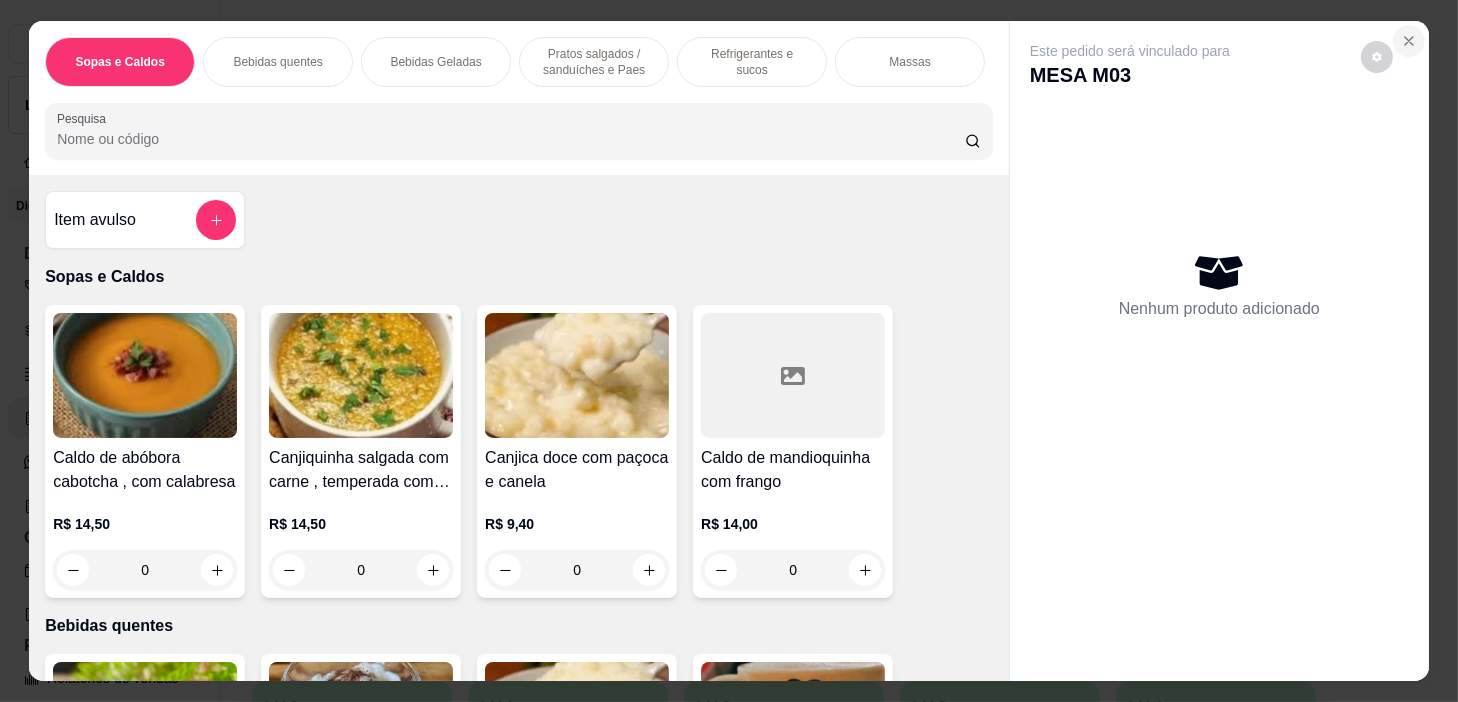 click at bounding box center (1409, 41) 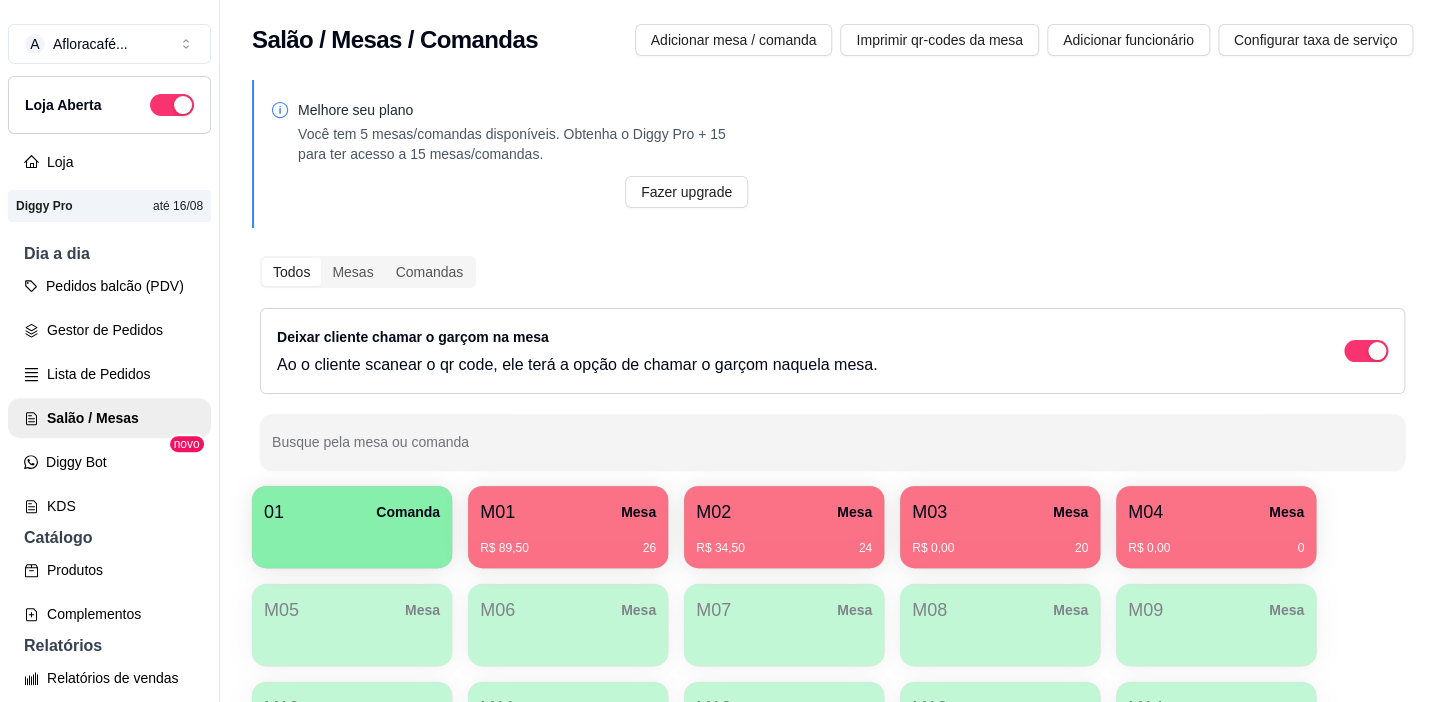 drag, startPoint x: 1096, startPoint y: 190, endPoint x: 877, endPoint y: 310, distance: 249.72185 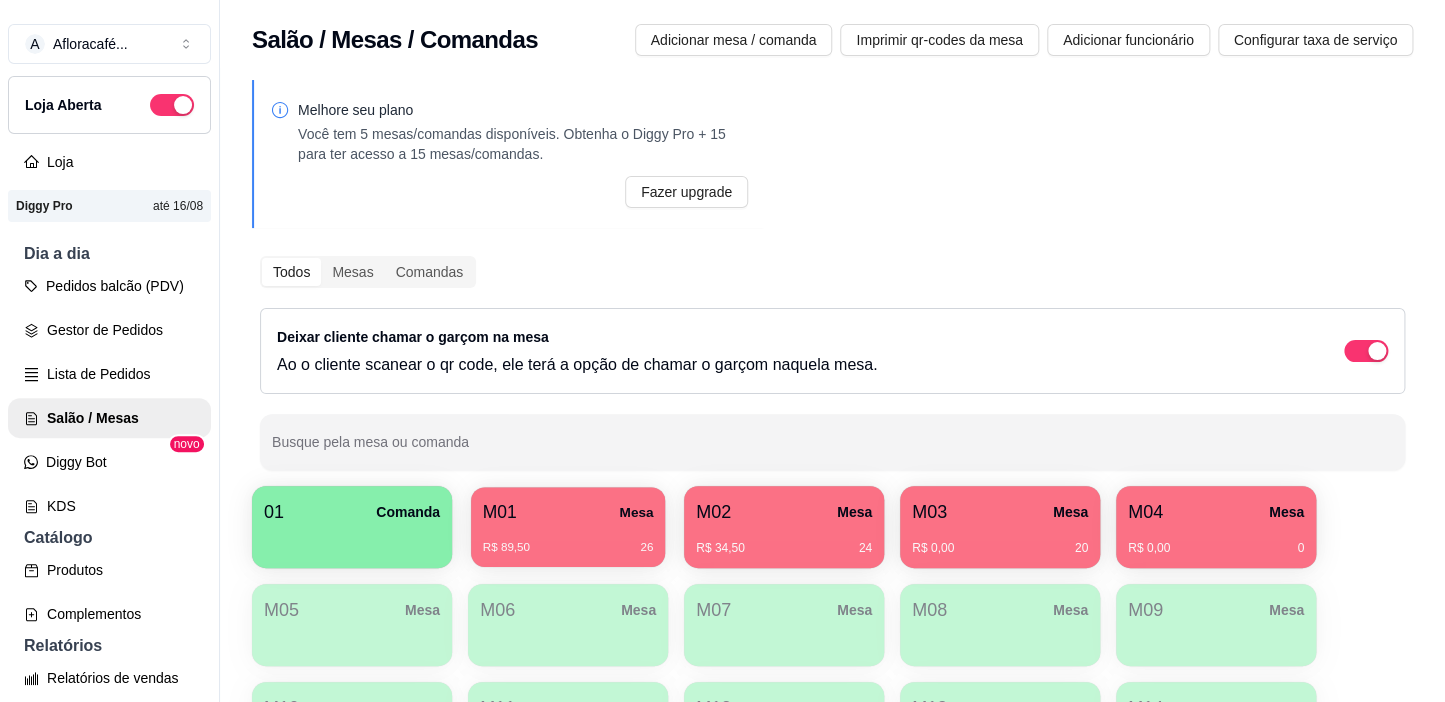 click on "M01 Mesa" at bounding box center [568, 512] 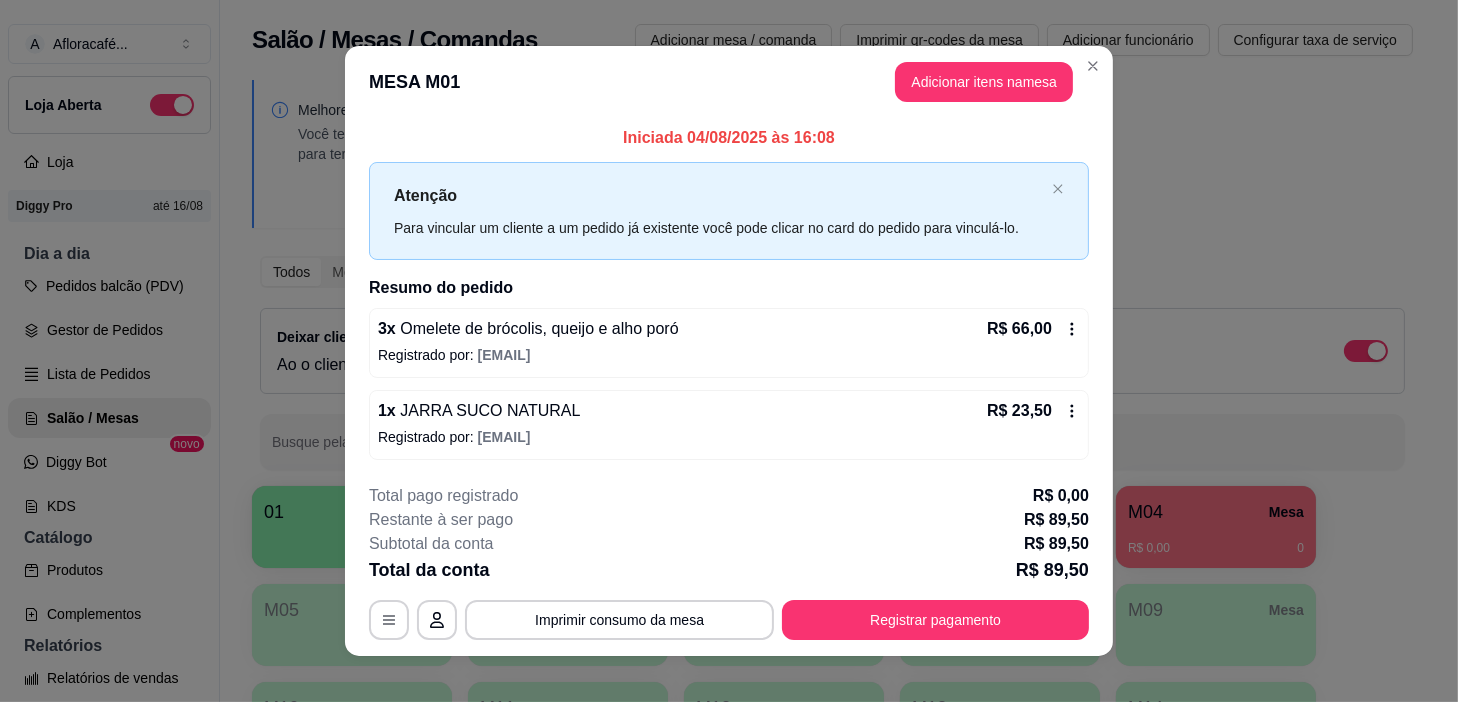 click on "MESA M01 Adicionar itens na  mesa" at bounding box center [729, 82] 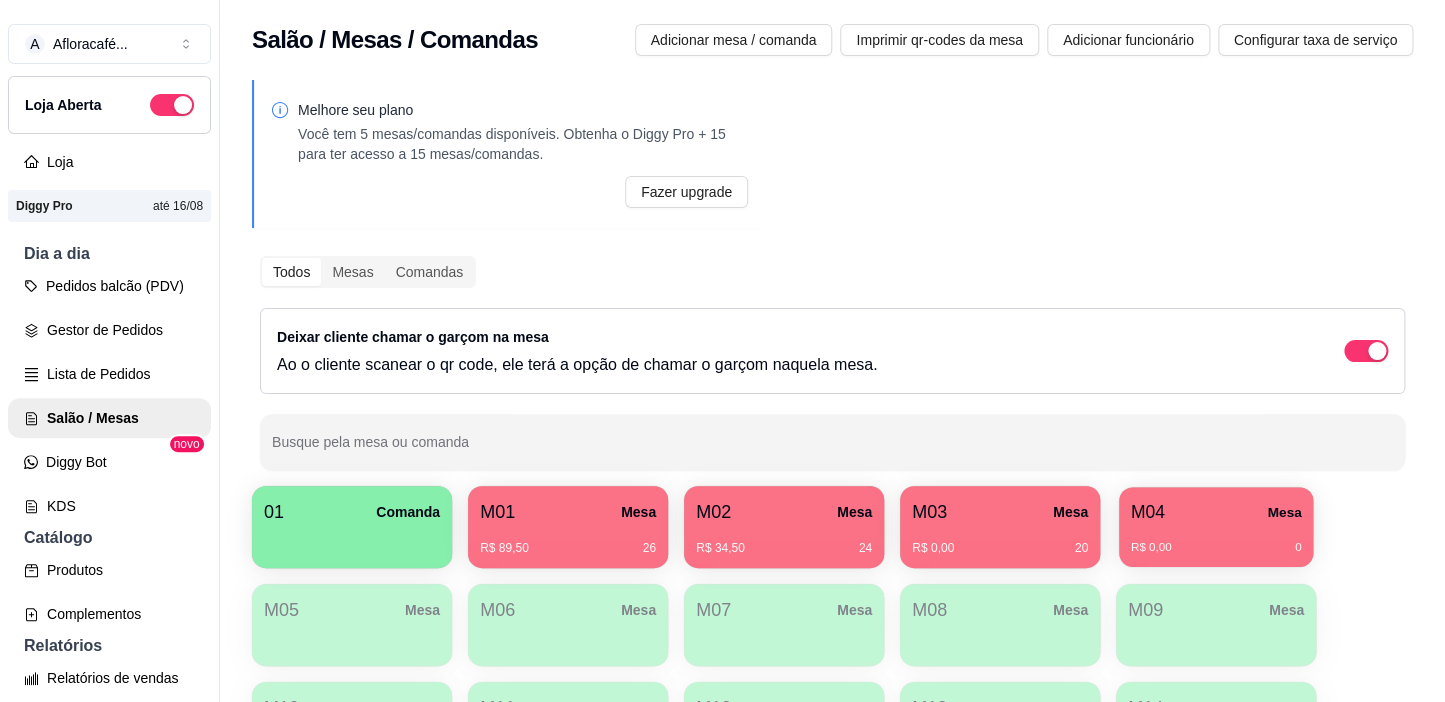 click on "M04 Mesa R$ 0,00 0" at bounding box center [1216, 527] 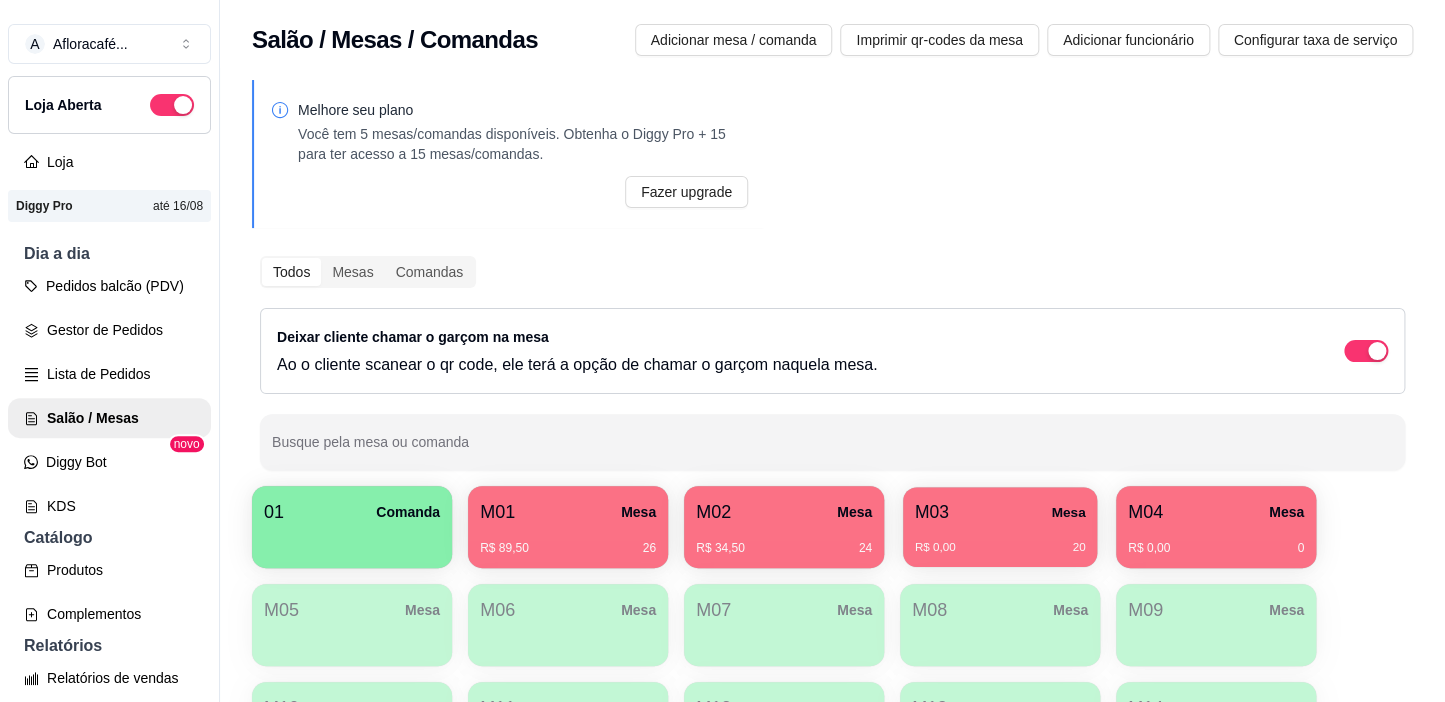 click on "M03 Mesa" at bounding box center (1000, 512) 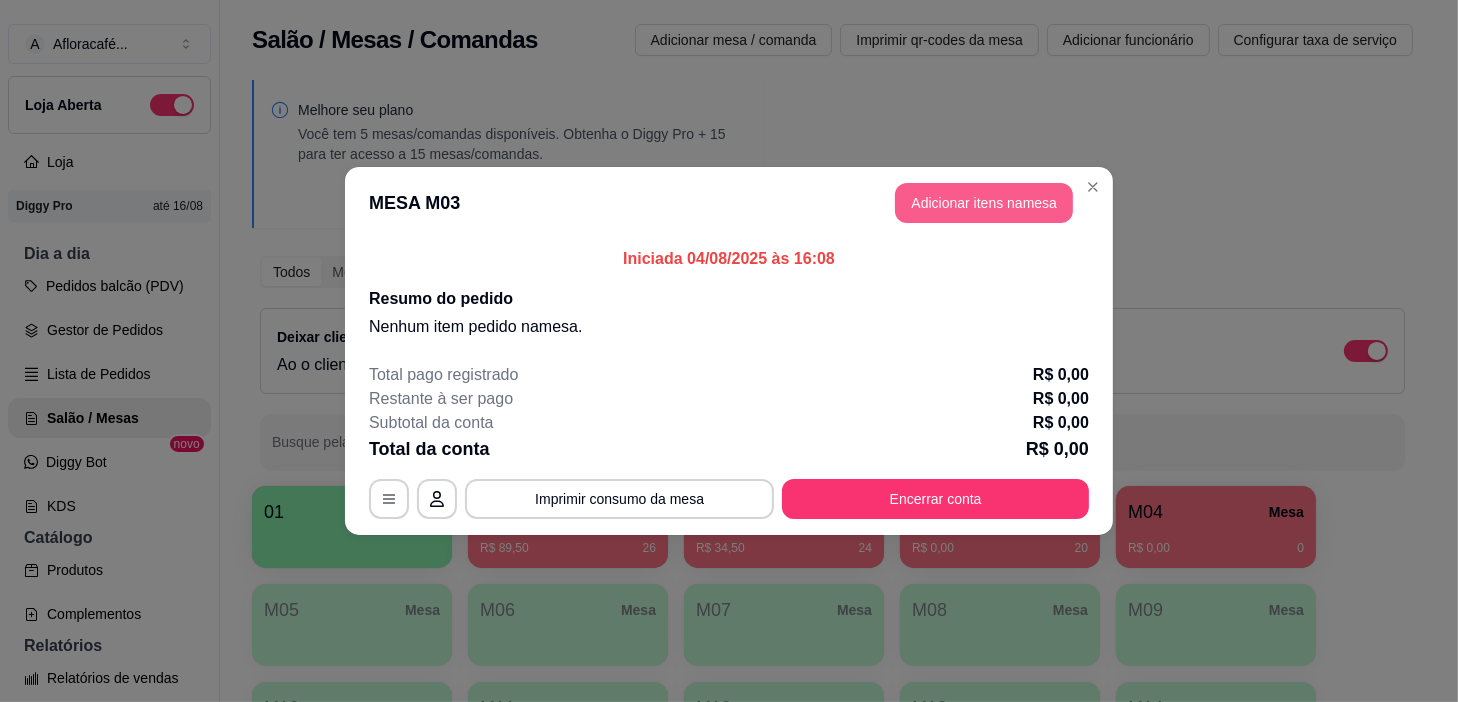 click on "MESA M03 Adicionar itens na  mesa" at bounding box center [729, 203] 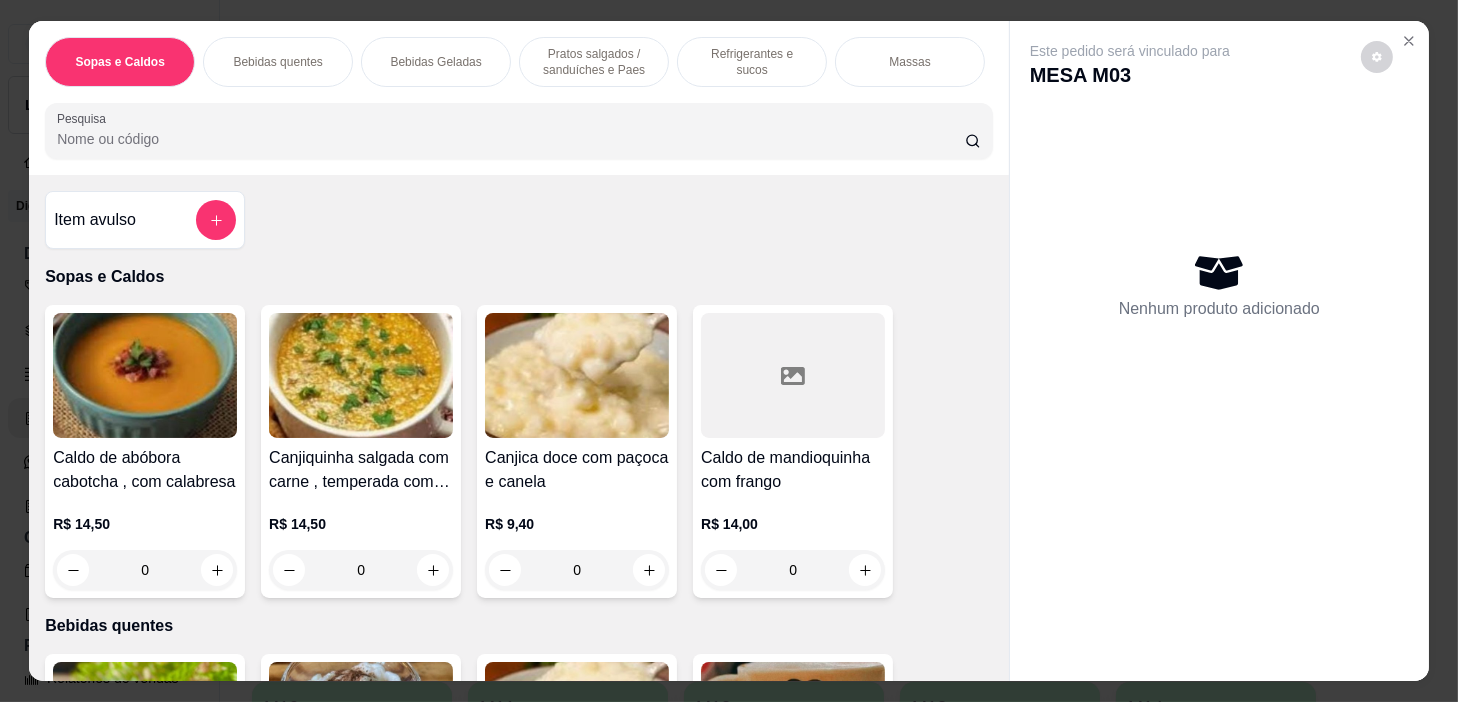 click on "Pesquisa" at bounding box center (519, 131) 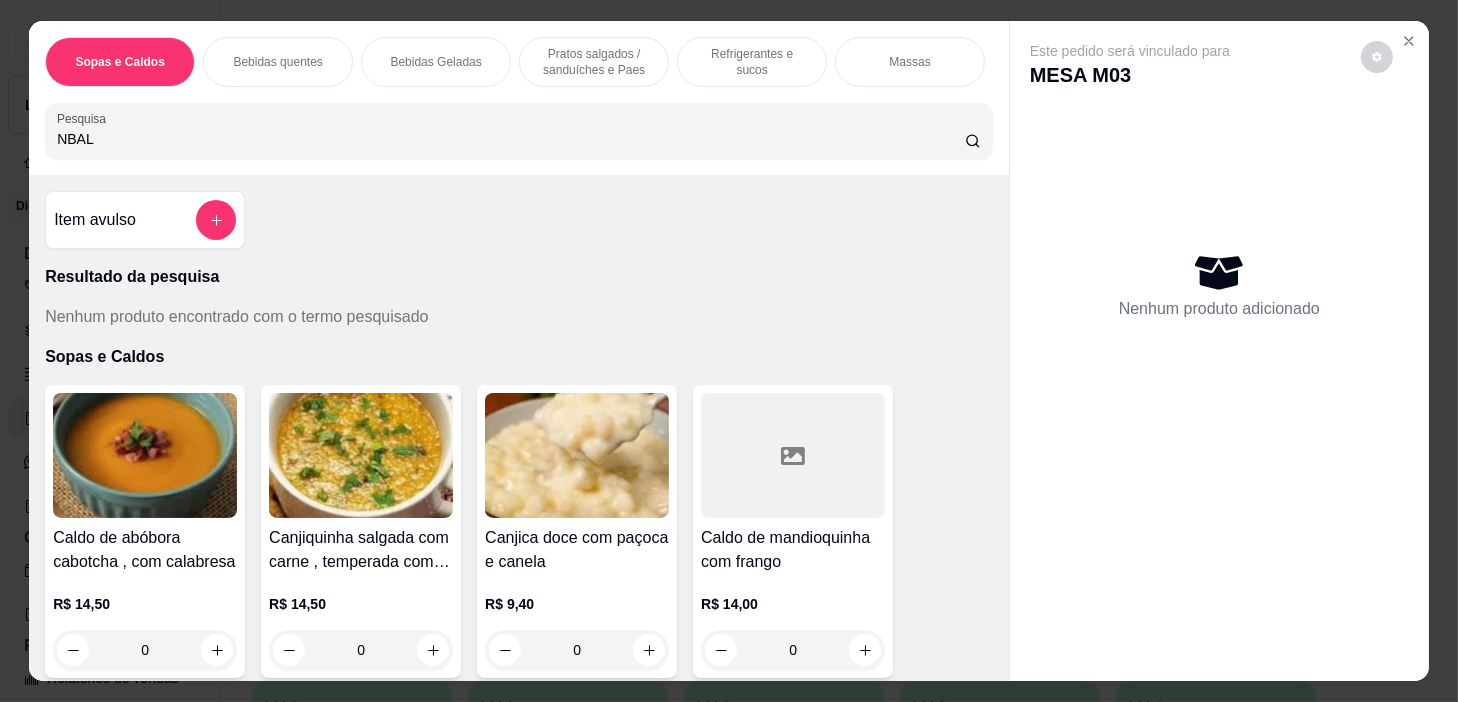 type on "NBAL" 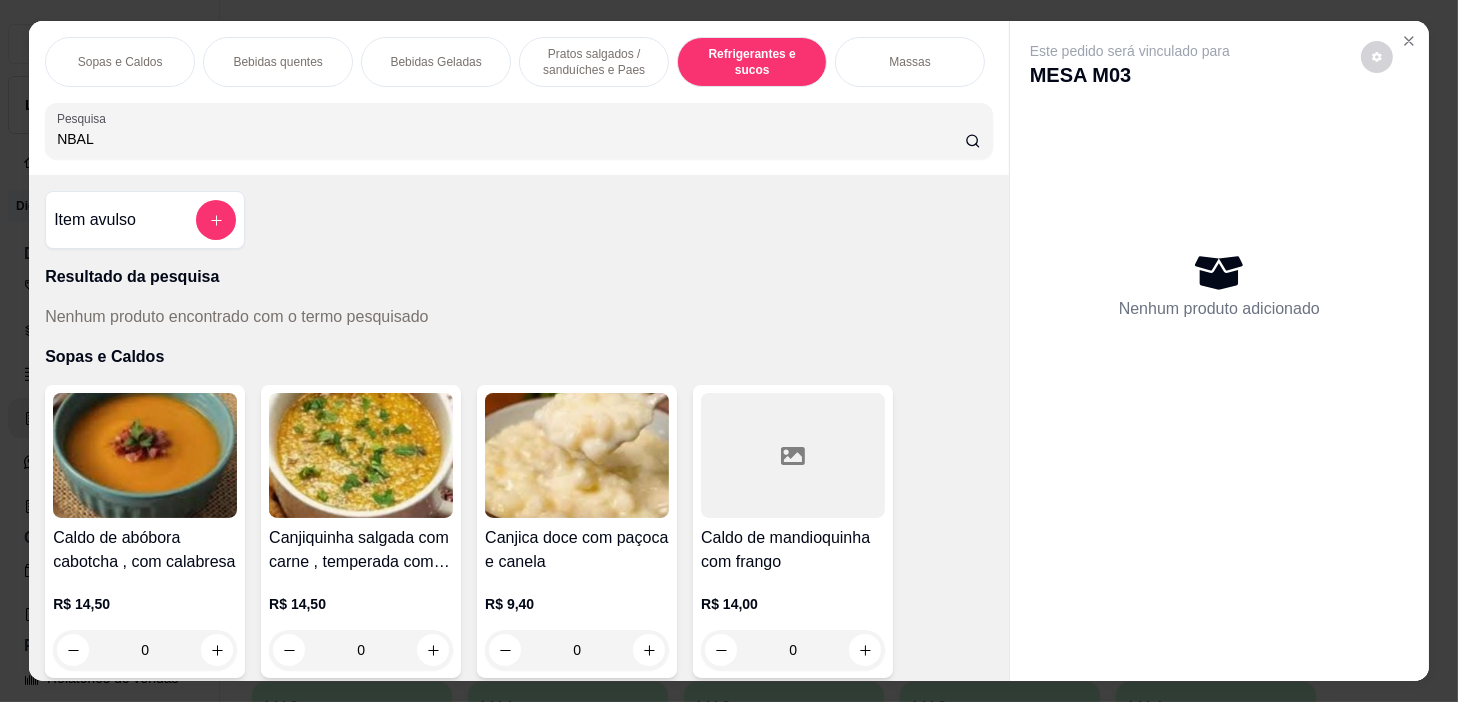 scroll, scrollTop: 8623, scrollLeft: 0, axis: vertical 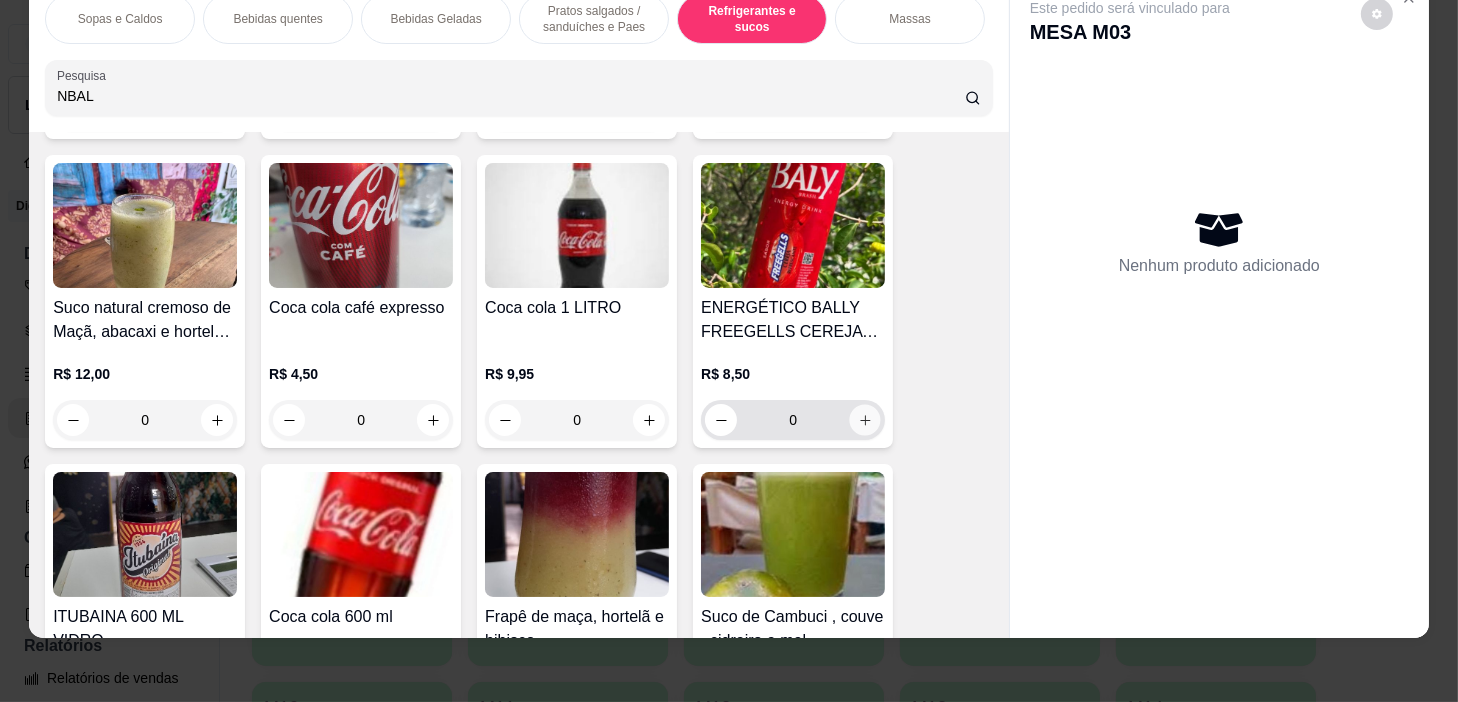 click on "ENERGÉTICO BALLY FREEGELLS CEREJA 473ML    R$ 8,50 0" at bounding box center (793, 301) 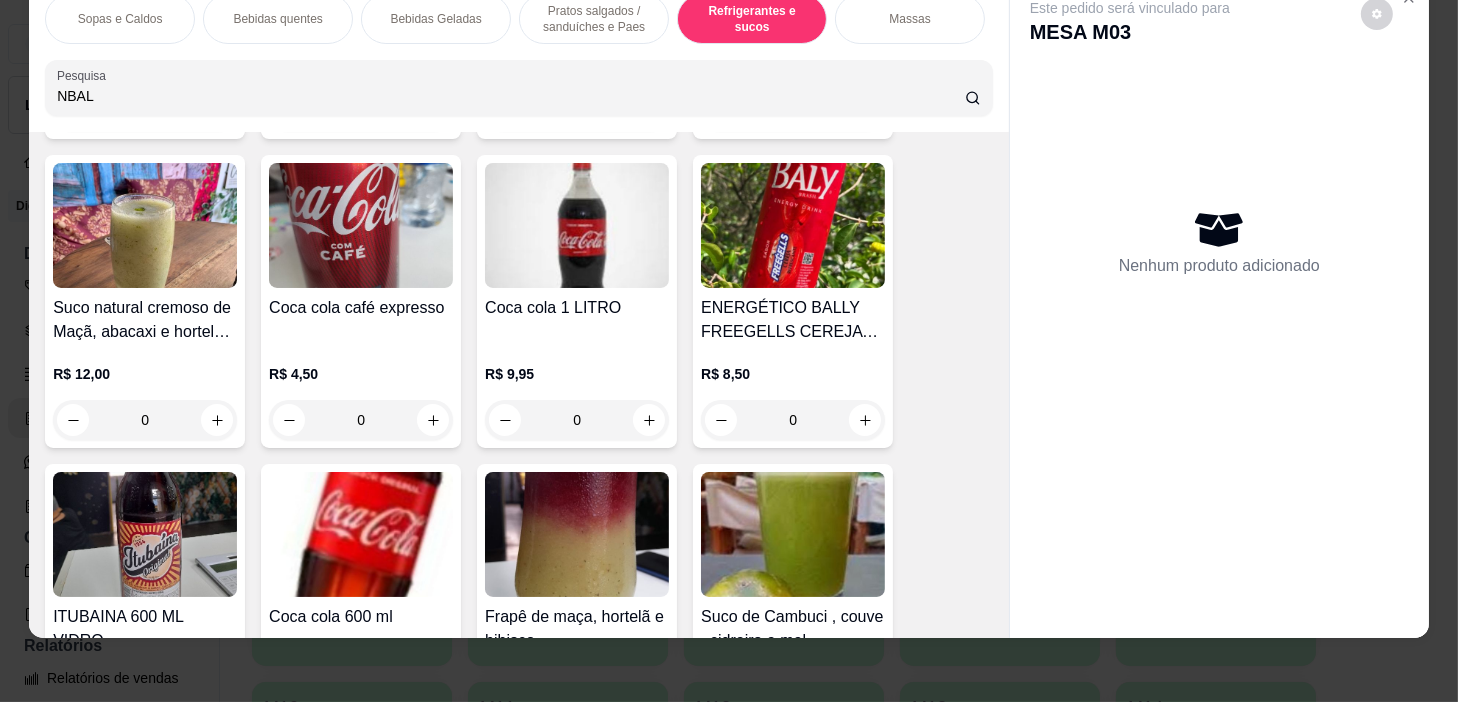 click on "Sucos Naturais com água    R$ 9,40 0 Suco Natural cenoura com laranja OFERTA DO DIA A   R$ 9,40 0 Refrigerantes lata 350 ml    R$ 5,50 0 Refrigerantes 200 ml    R$ 2,99 0 Vitamina de Maçã , morangos , banana e  leite    R$ 13,60 0 Sucos 100 % " INTEGRAL "  laranja   R$ 9,20 0 Água mineral sem gás 500 ml    R$ 3,50 0 Suco de couve com laranja    R$ 8,90 0 Suco natural cremoso de Maçã, abacaxi e hortelã com mel    R$ 12,00 0 Coca cola café expresso    R$ 4,50 0 Coca cola 1 LITRO    R$ 9,95 0 ENERGÉTICO BALLY FREEGELLS CEREJA 473ML    R$ 8,50 0 ITUBAINA 600 ML VIDRO    R$ 7,00 0 Coca cola 600 ml    R$ 8,90 0 Frapê de maça, hortelã   e hibisco    R$ 12,90 0 Suco de Cambuci , couve  , cidreira e mel    R$ 10,20 0 Suco verde Detox   R$ 13,40 0 Suco de Beterraba com laranja    R$ 9,40 0 REFRIGERANTES 310 ML   R$ 5,00 0 JARRA SUCO NATURAL   R$ 23,50 0 SUCO DO DIAA   R$ 8,50 0 suco laranja integral jarra 1l   R$ 31,00 0 refrigerante GINI 600ml   R$ 6,00 0 limonada suiça   R$ 11,00" at bounding box center [519, 598] 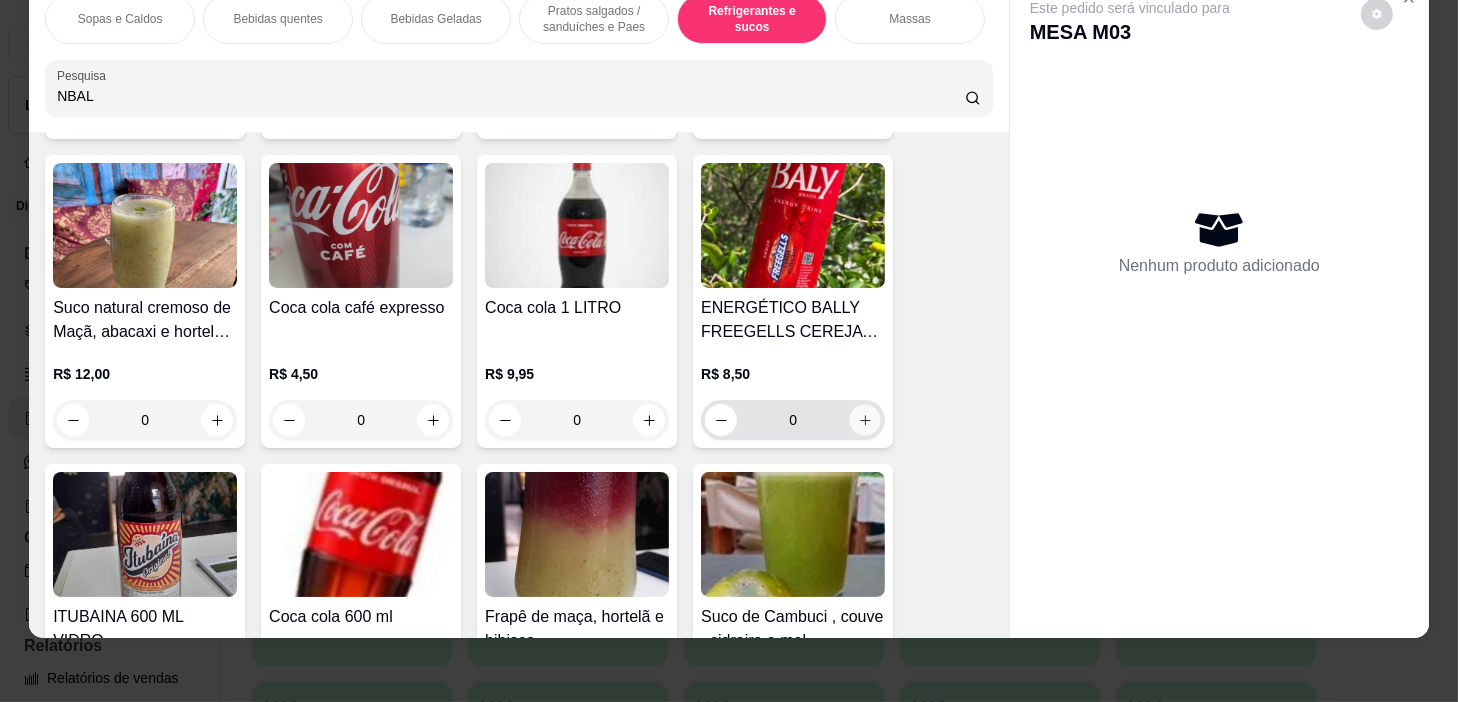 click at bounding box center (865, 420) 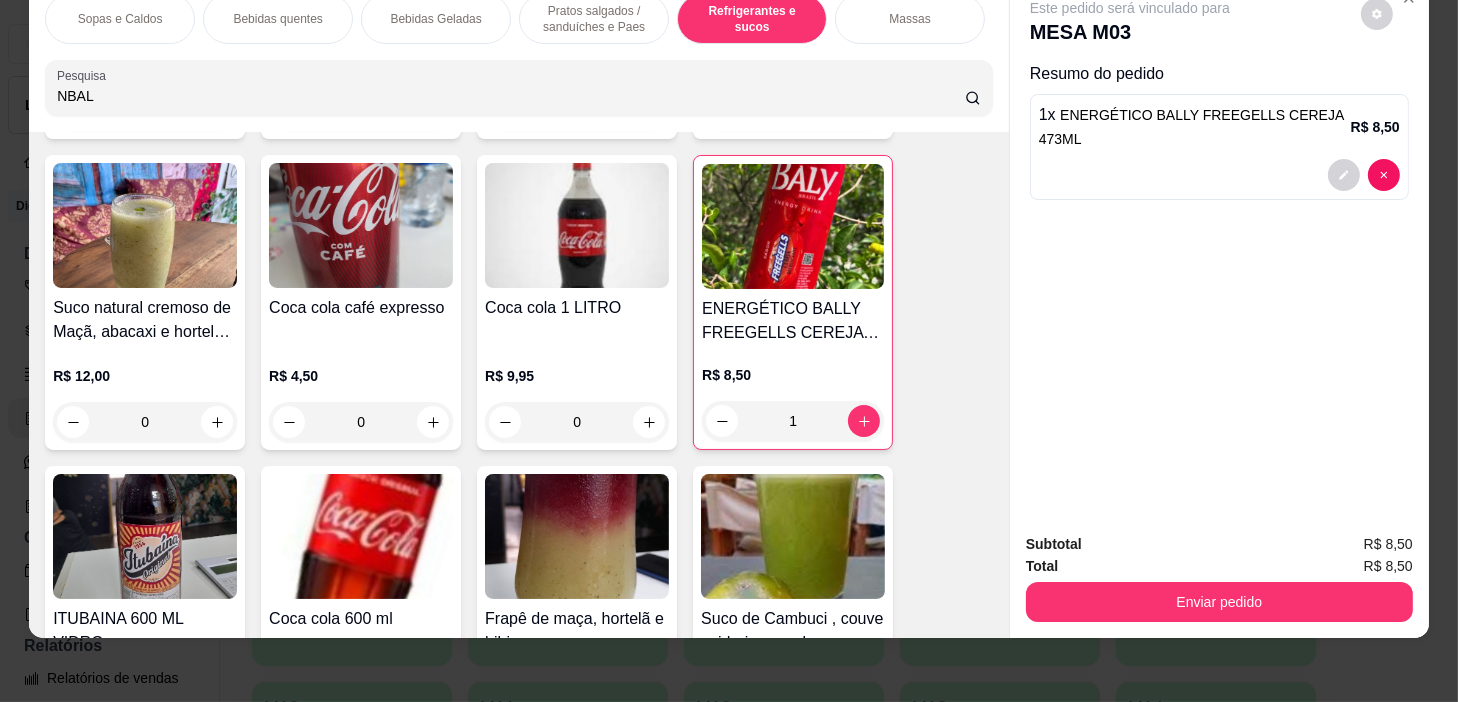click on "Pratos salgados / sanduíches e Paes" at bounding box center [594, 19] 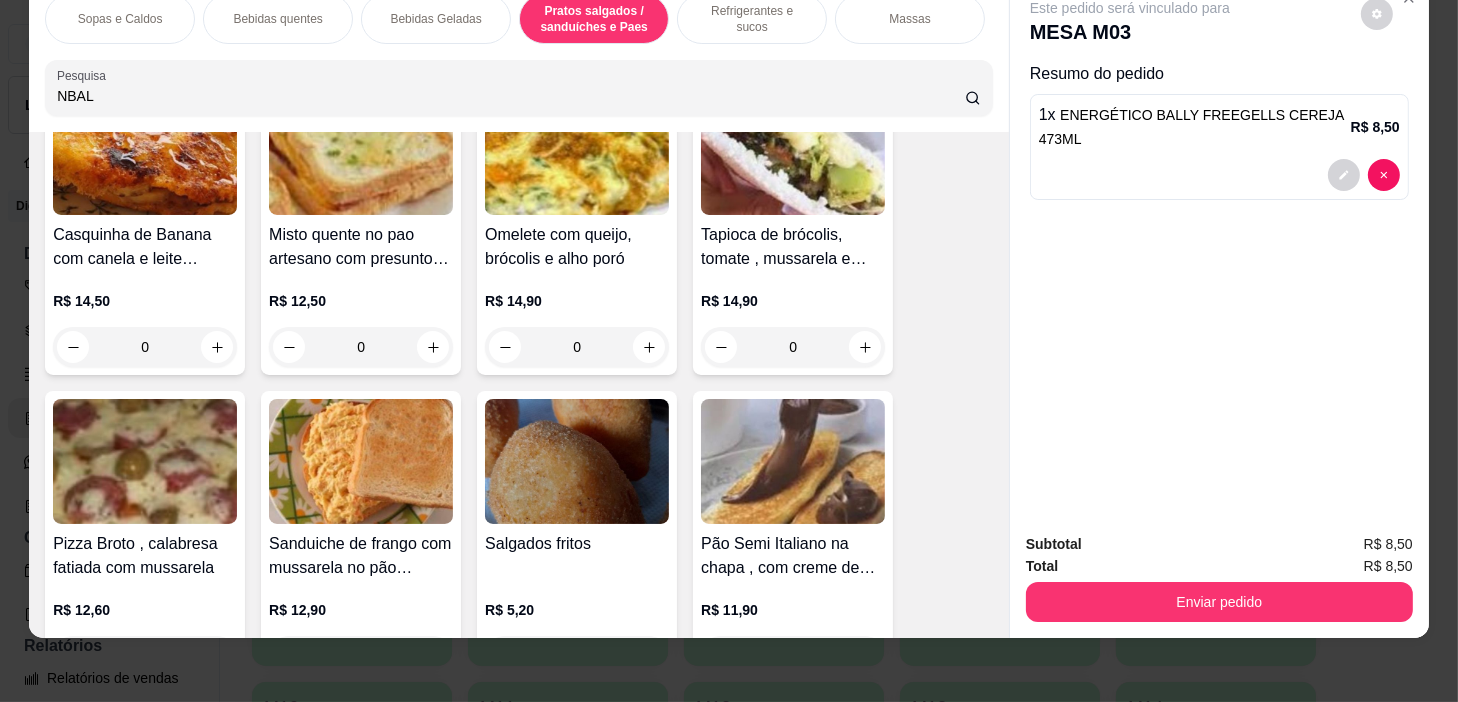 scroll, scrollTop: 7312, scrollLeft: 0, axis: vertical 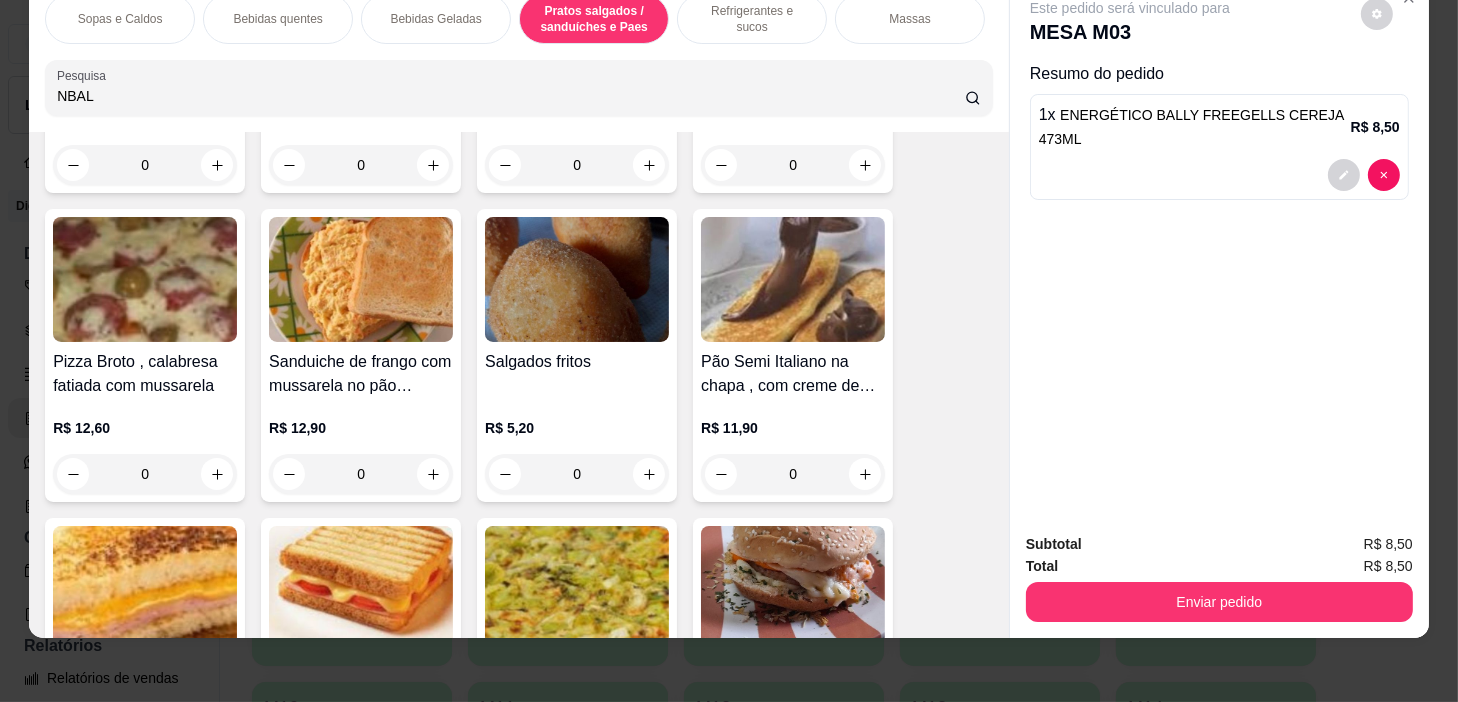 click on "0" at bounding box center (577, 474) 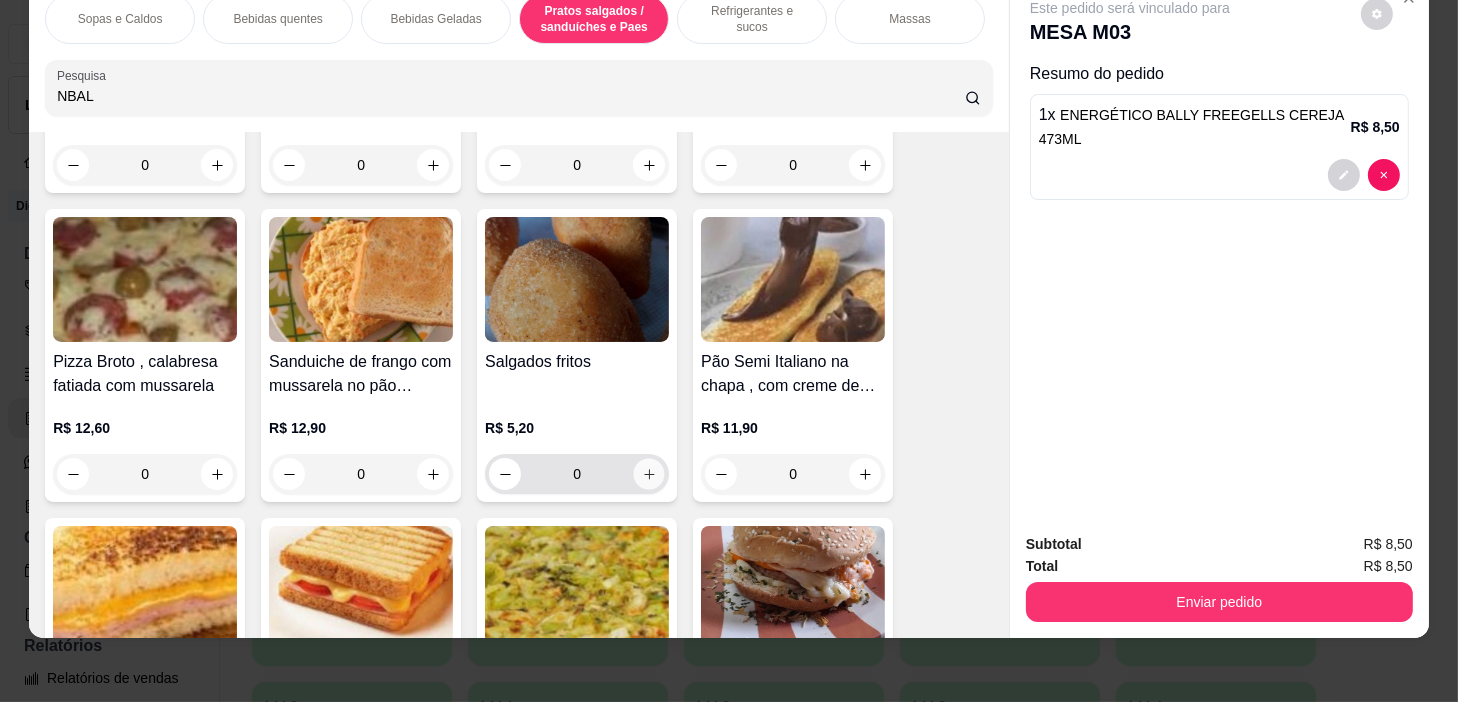click 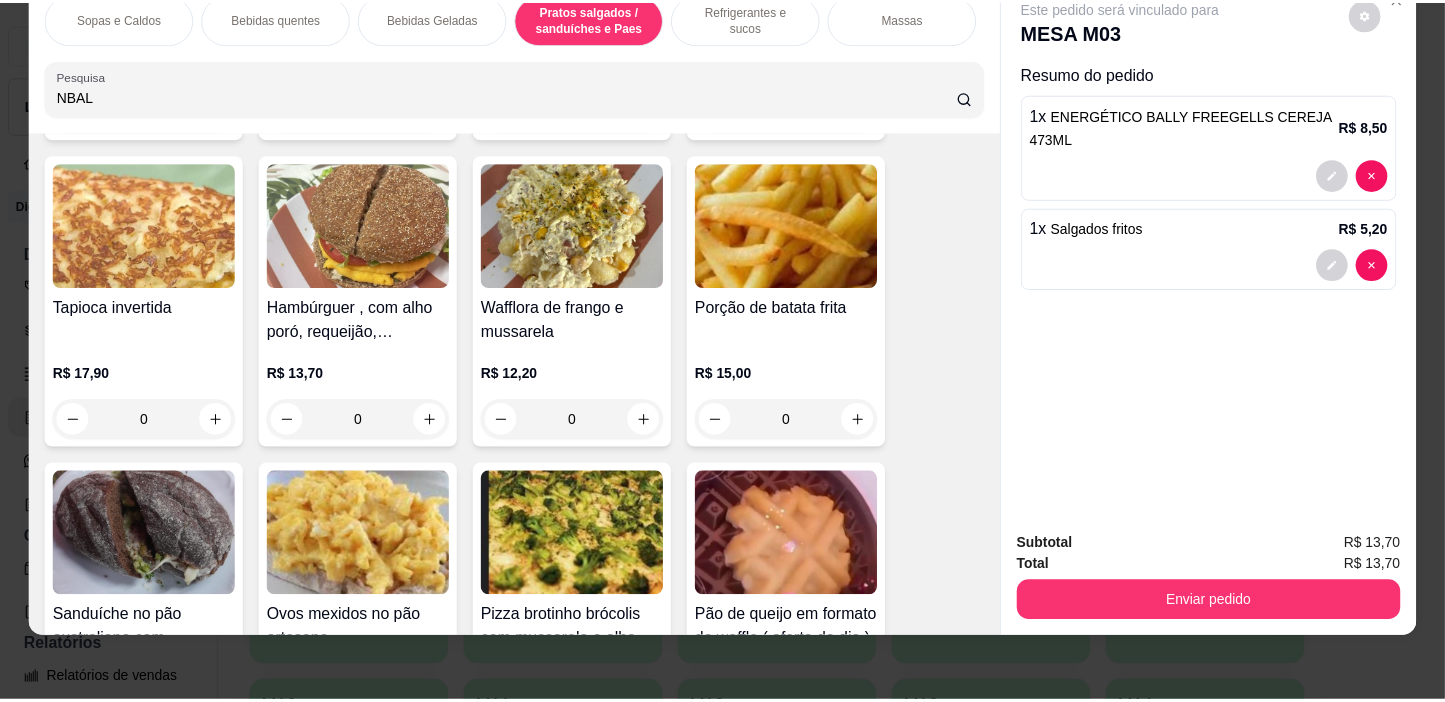 scroll, scrollTop: 6312, scrollLeft: 0, axis: vertical 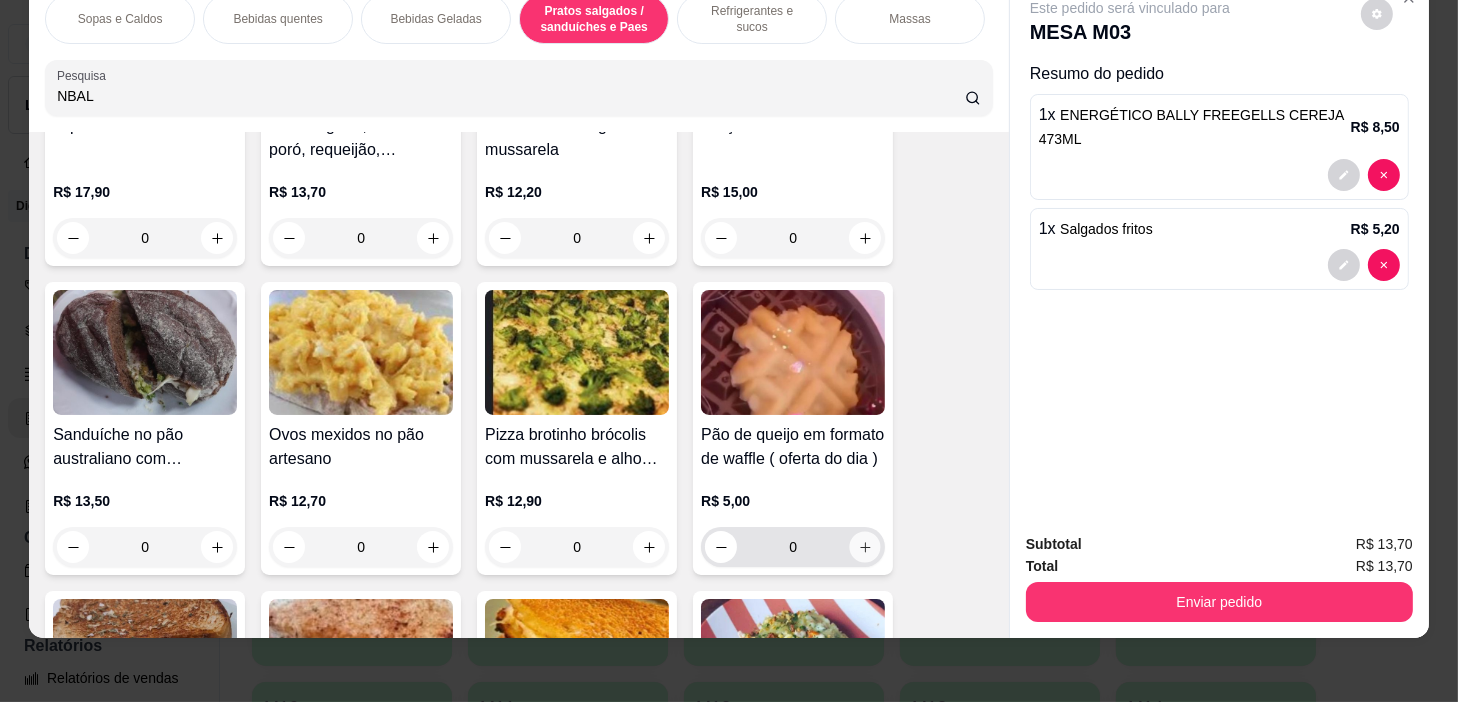 click at bounding box center (865, 547) 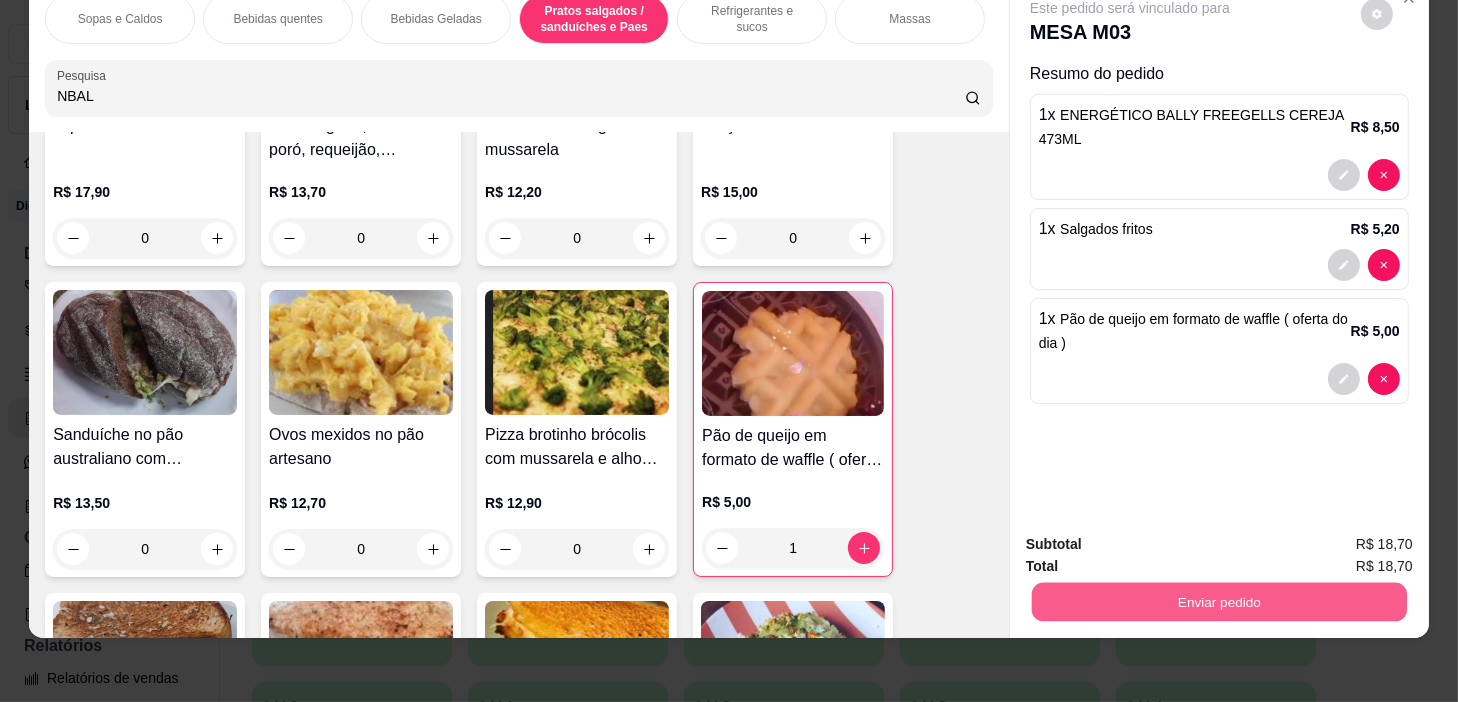 click on "Enviar pedido" at bounding box center (1219, 602) 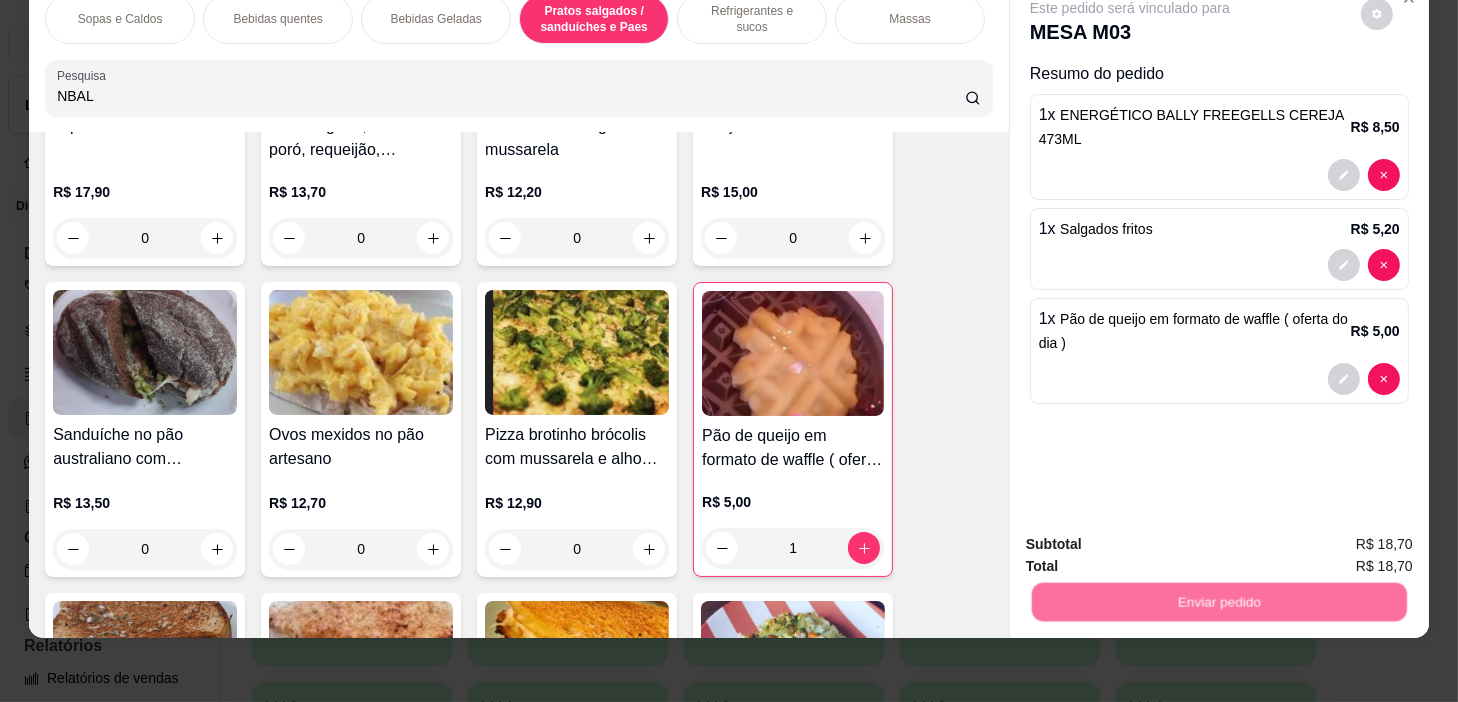click on "Não registrar e enviar pedido" at bounding box center (1154, 538) 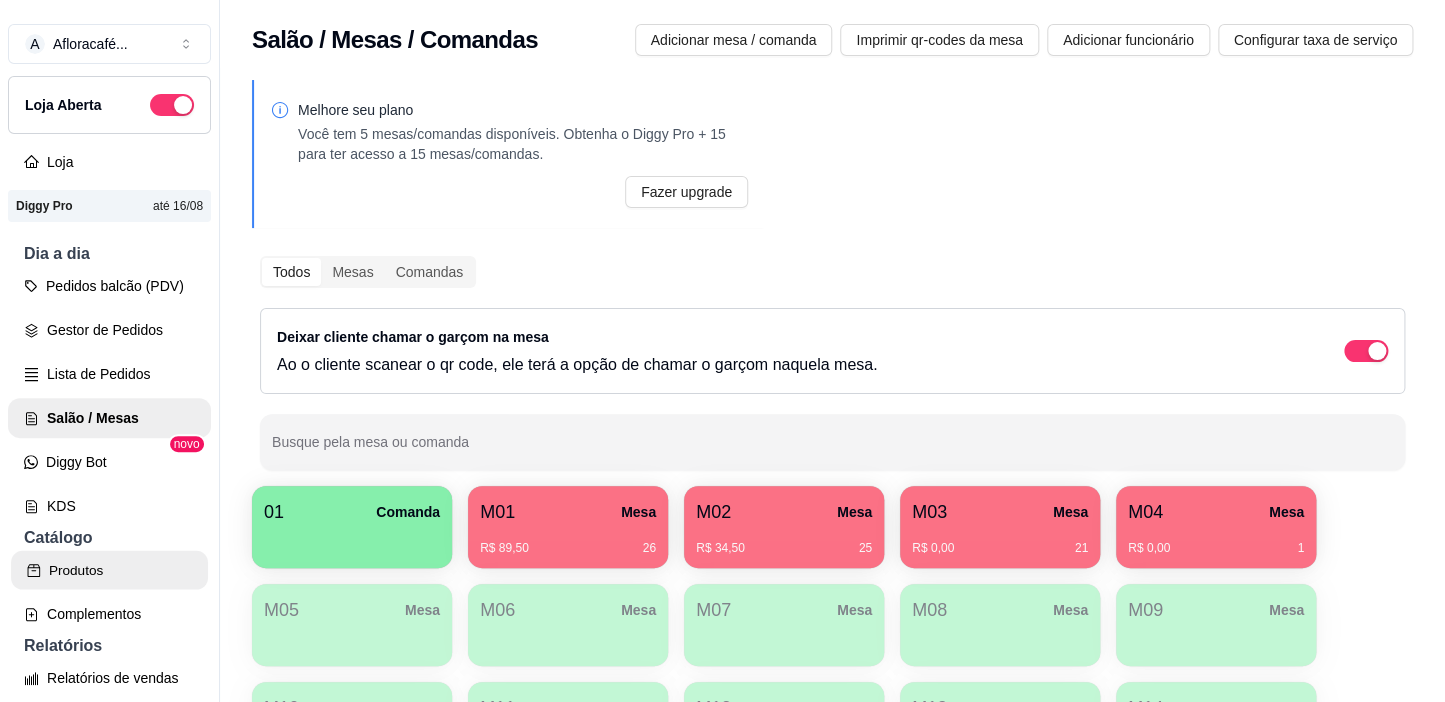 click on "Produtos" at bounding box center (109, 570) 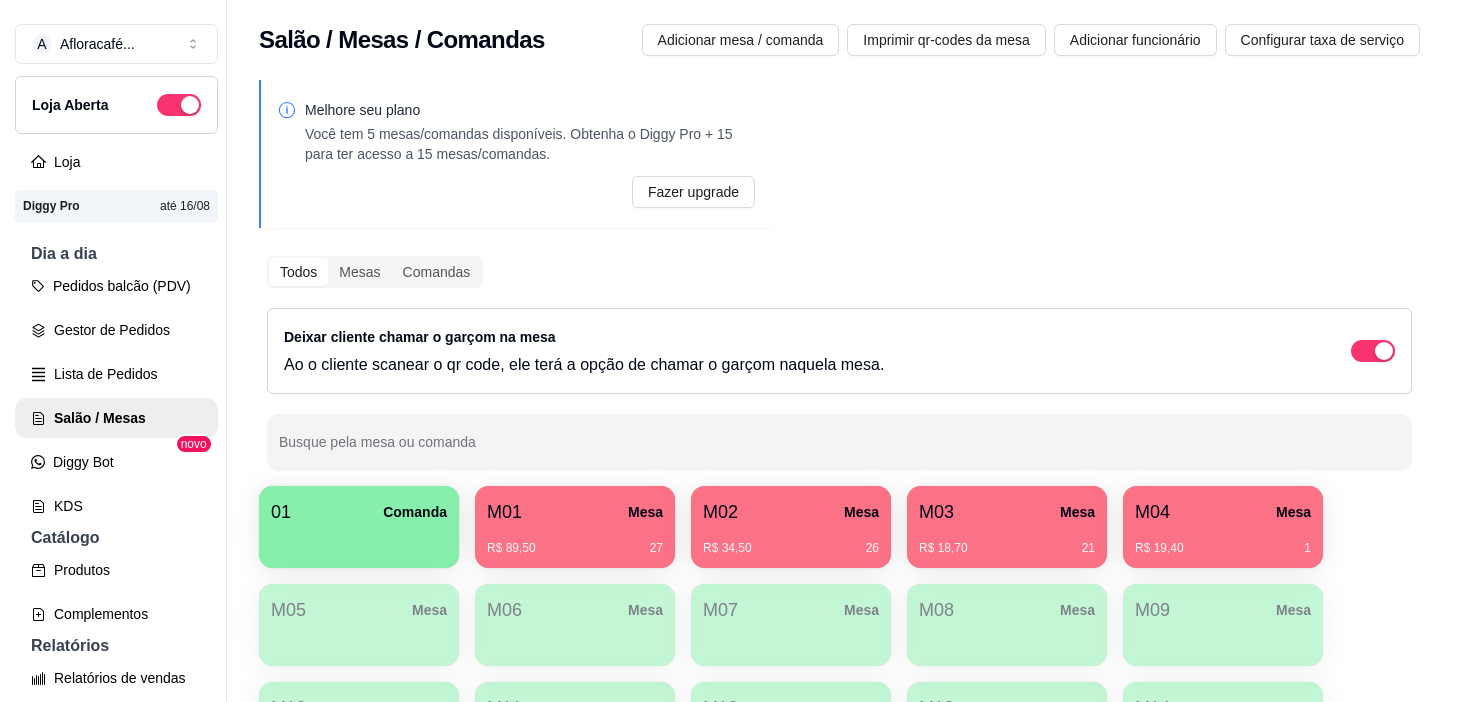 scroll, scrollTop: 0, scrollLeft: 0, axis: both 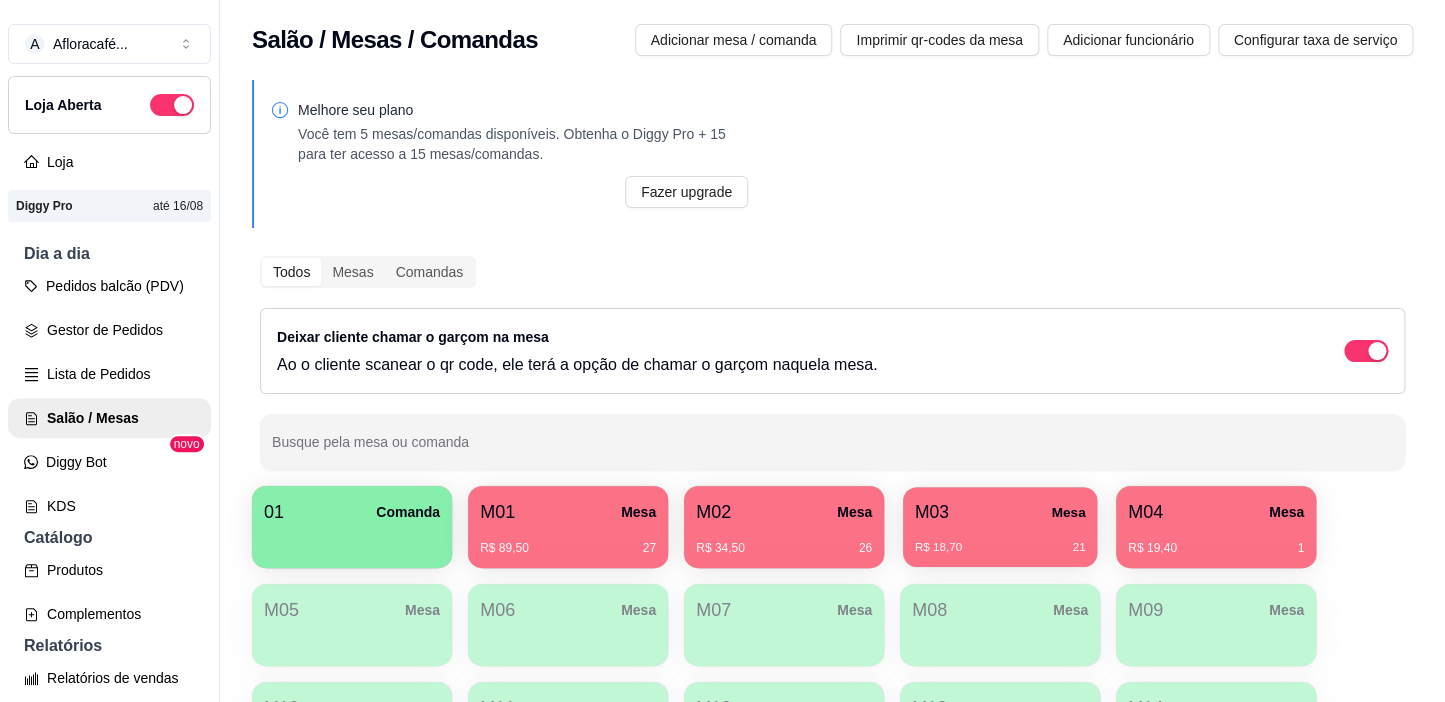 click on "M03 Mesa R$ 18,70 21" at bounding box center [1000, 527] 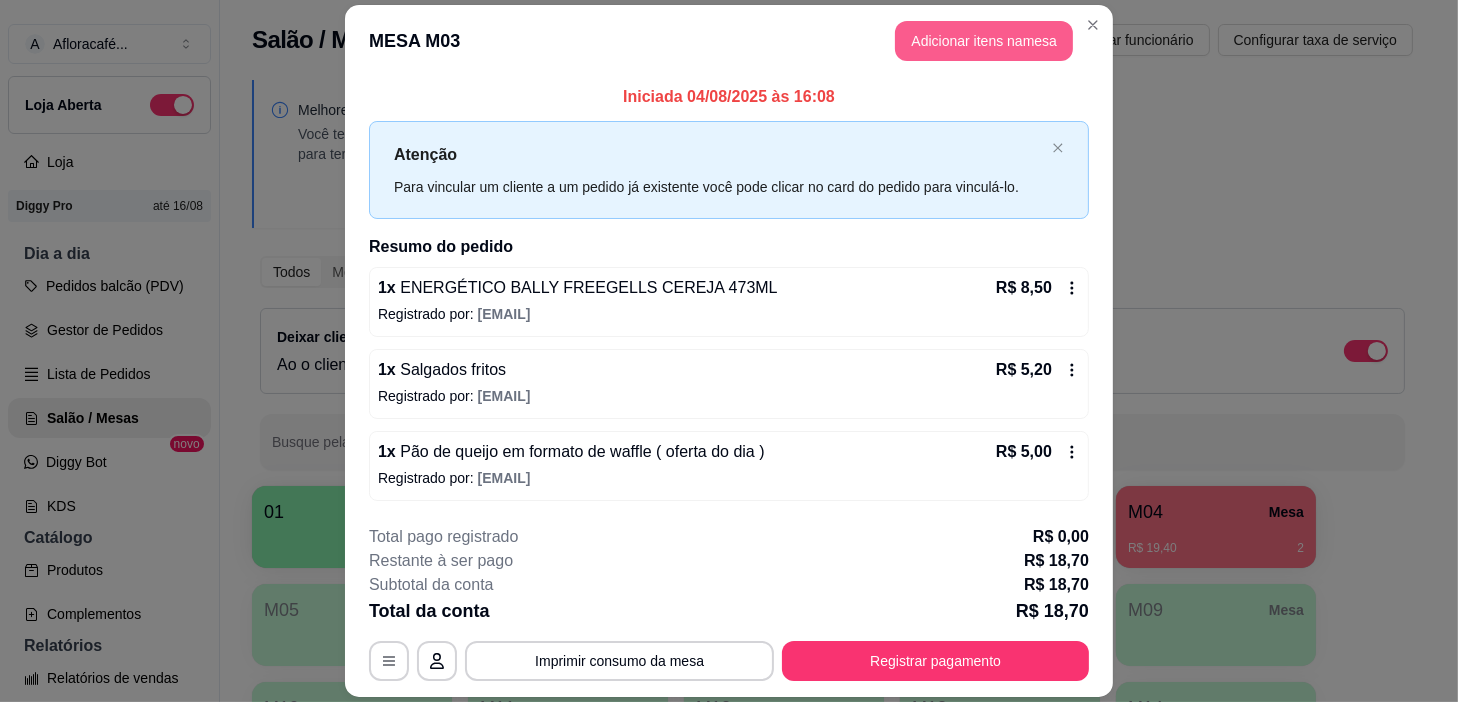 click on "Adicionar itens na  mesa" at bounding box center (984, 41) 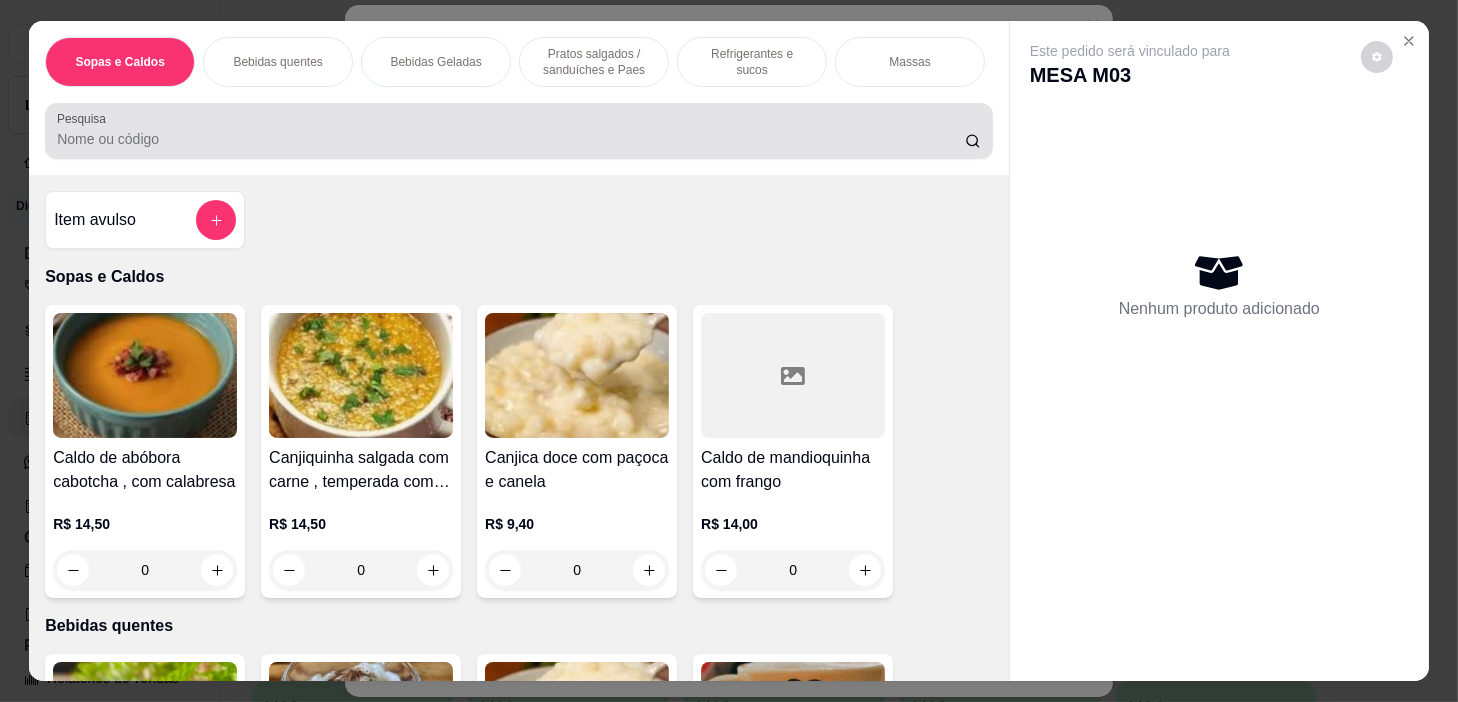 click on "Pesquisa" at bounding box center [511, 139] 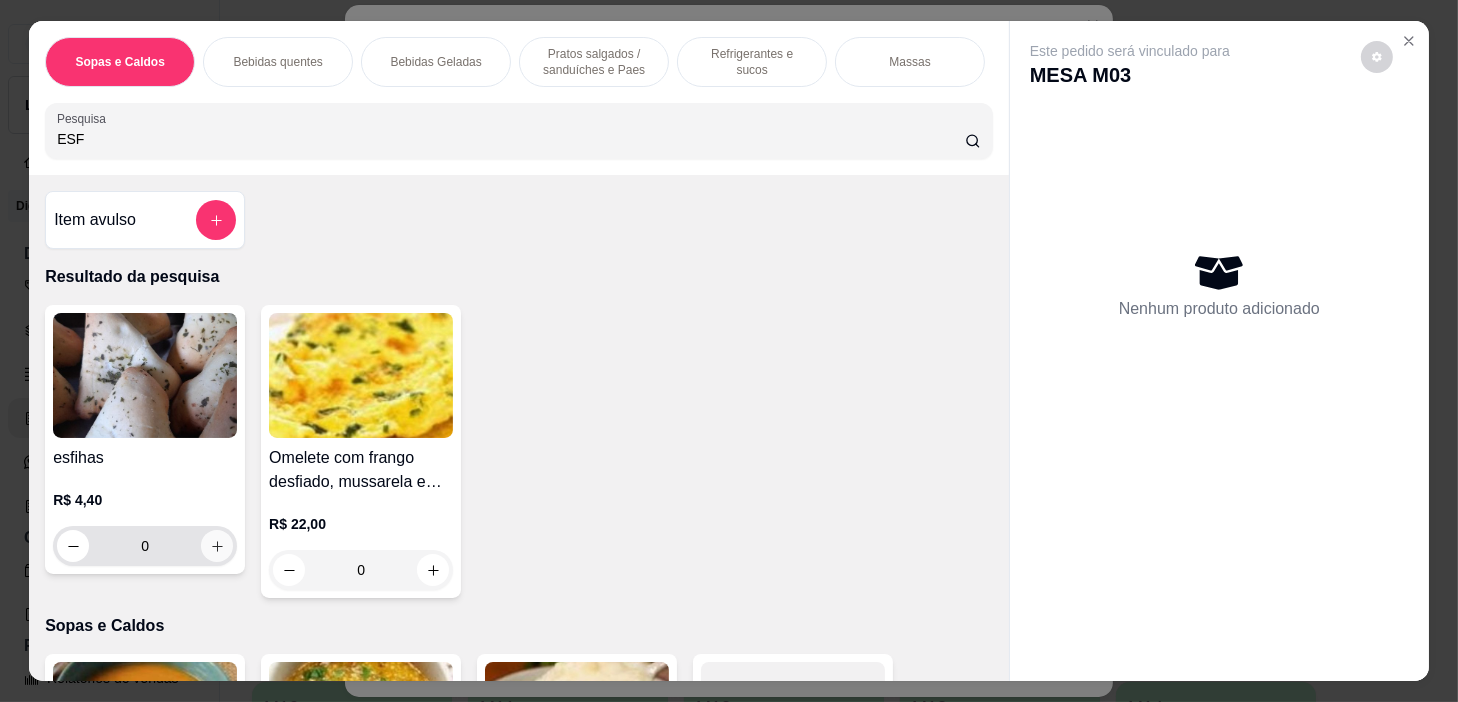type on "ESF" 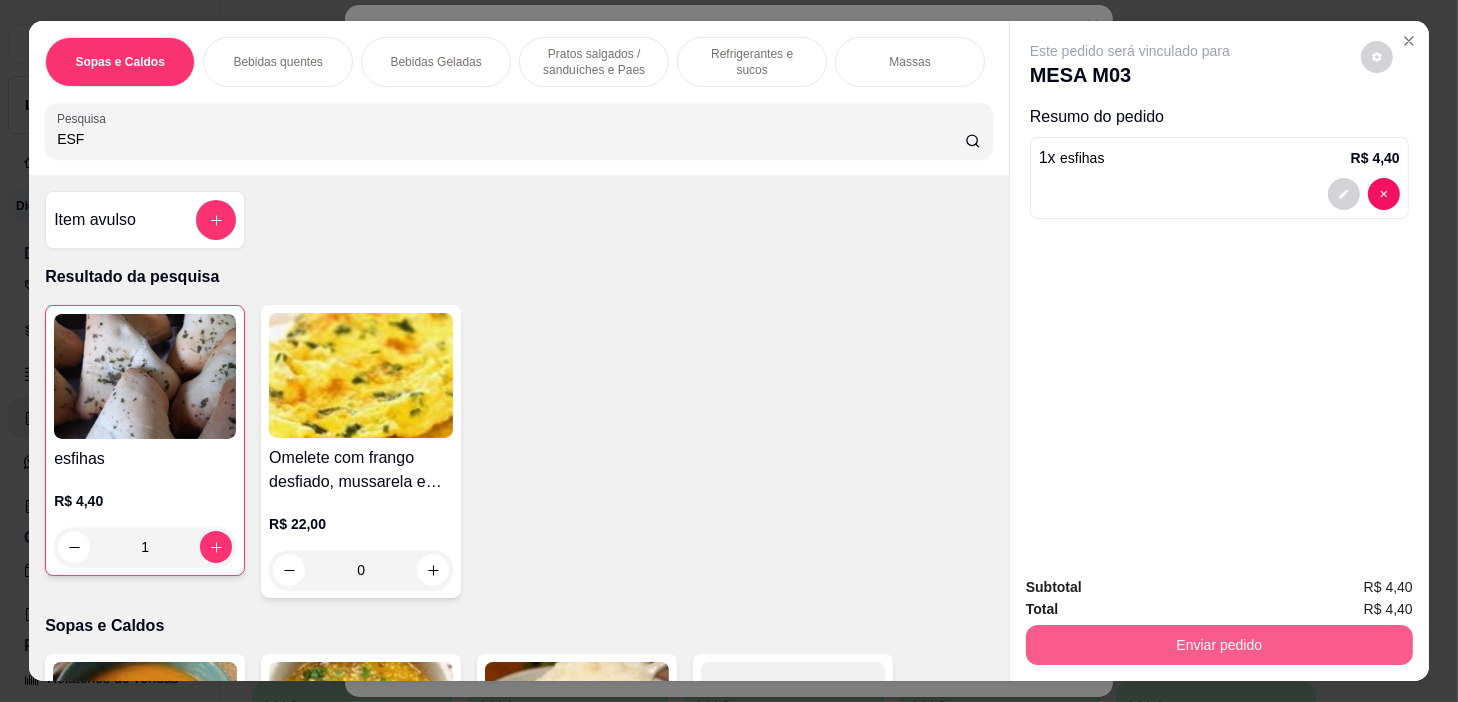 click on "Enviar pedido" at bounding box center [1219, 645] 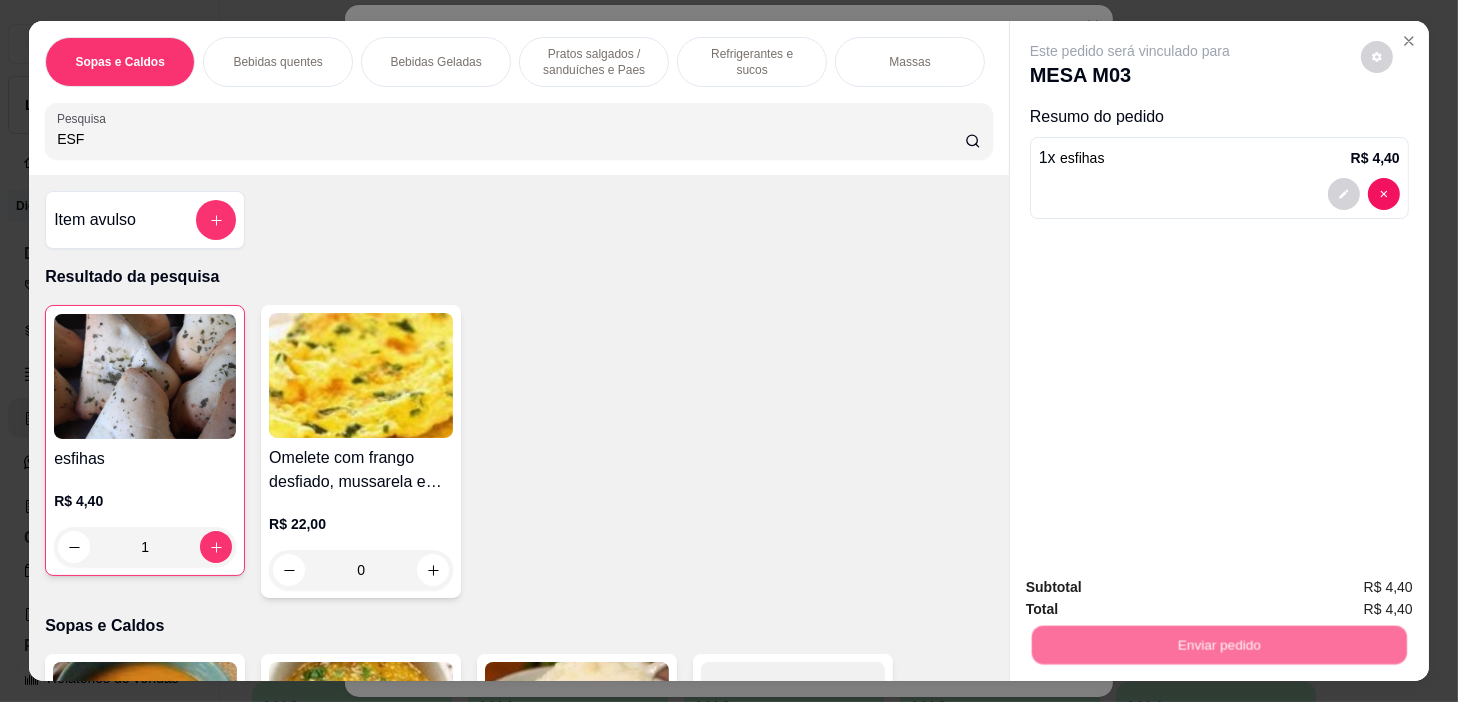 click on "Não registrar e enviar pedido" at bounding box center (1154, 588) 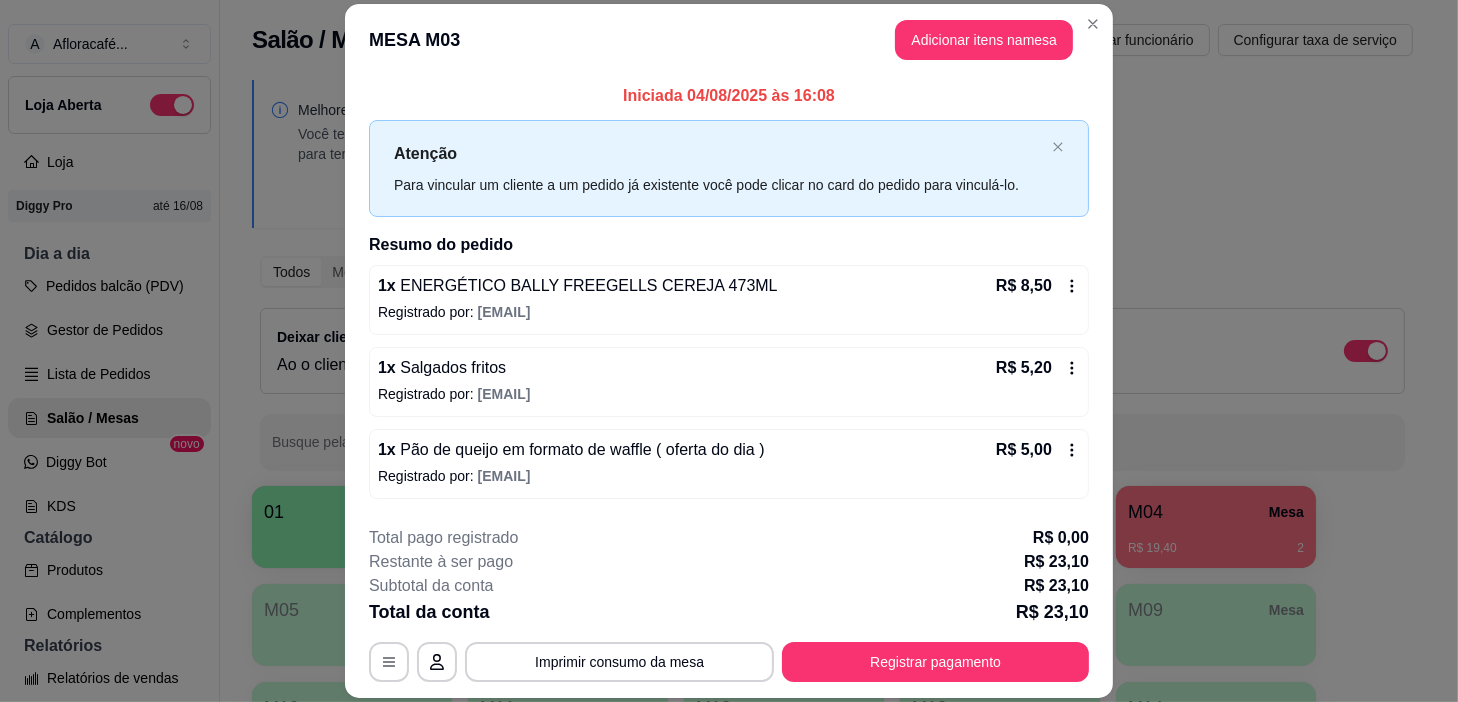 click on "MESA M03 Adicionar itens na  mesa" at bounding box center [729, 40] 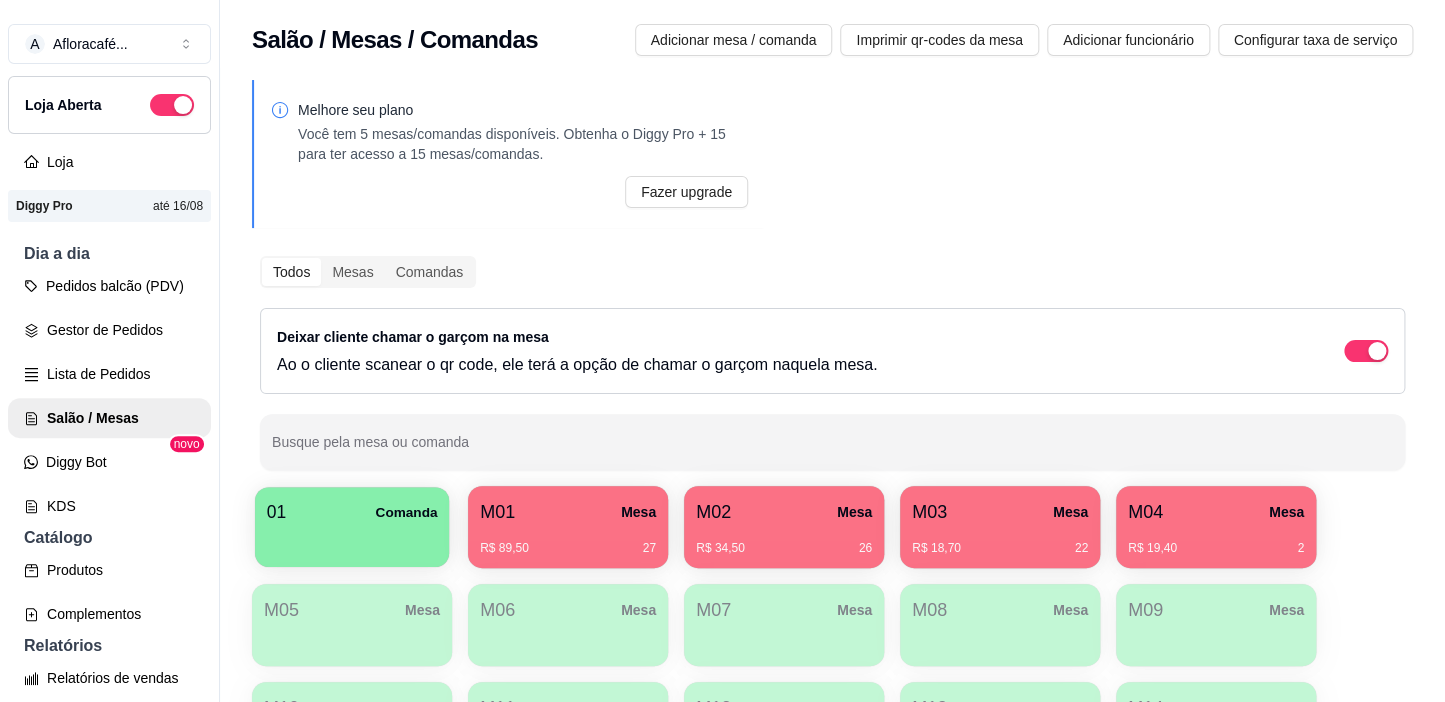 click at bounding box center (352, 540) 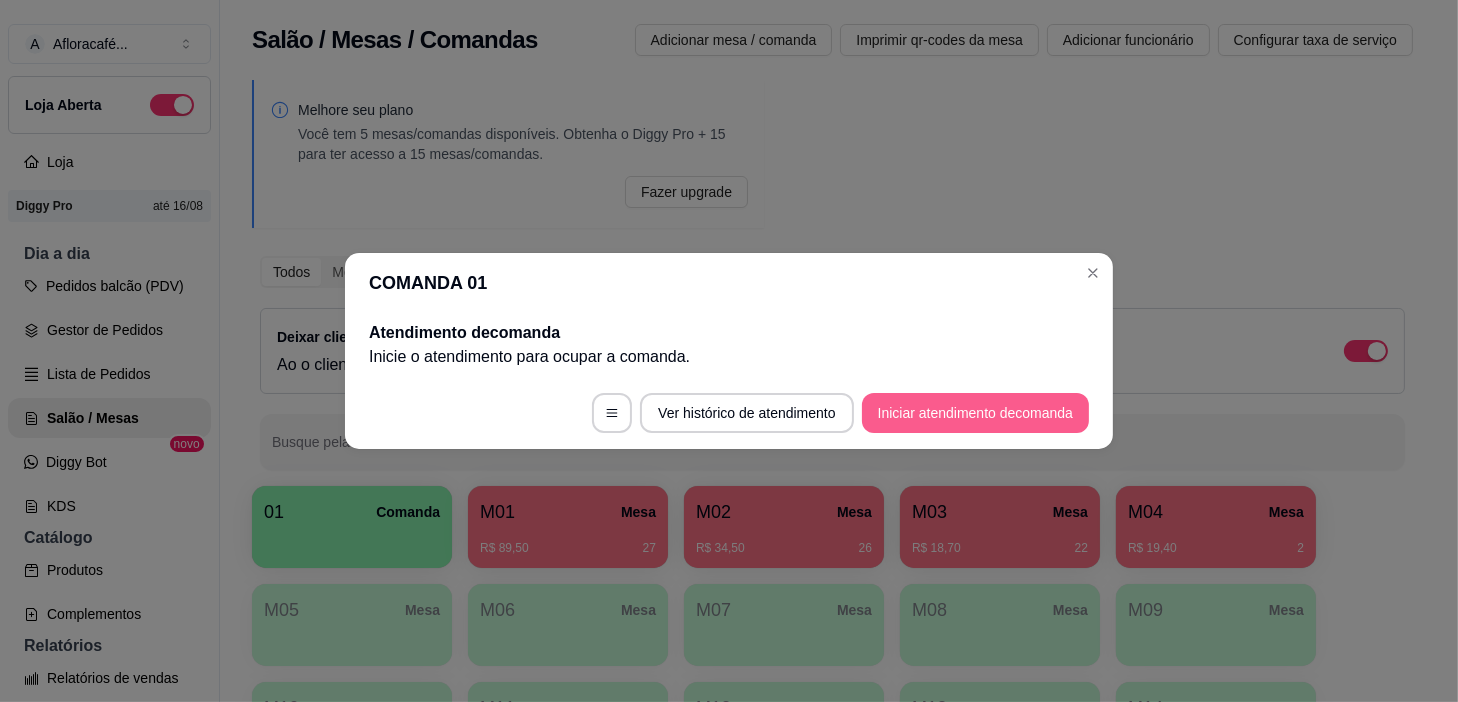 click on "Iniciar atendimento de  comanda" at bounding box center [975, 413] 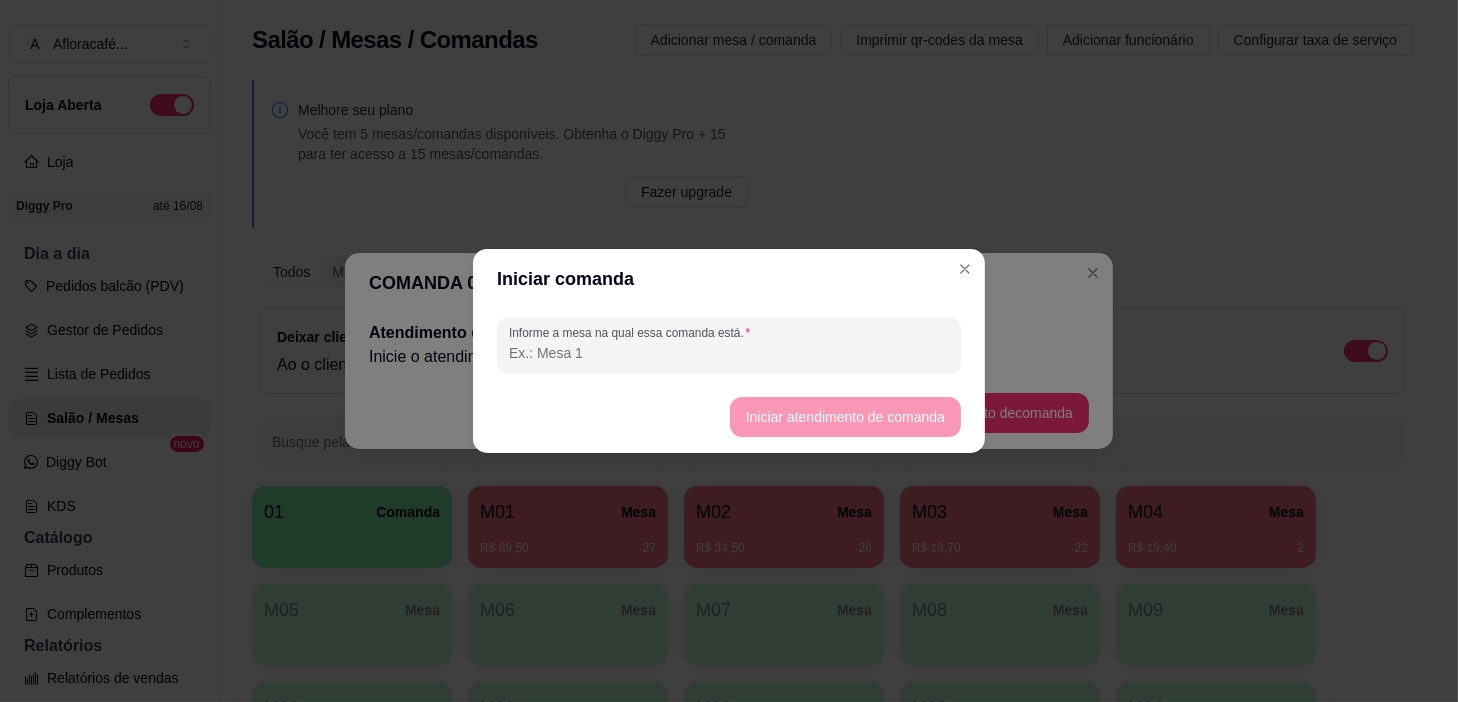 click on "Informe a mesa na qual essa comanda está." at bounding box center [729, 353] 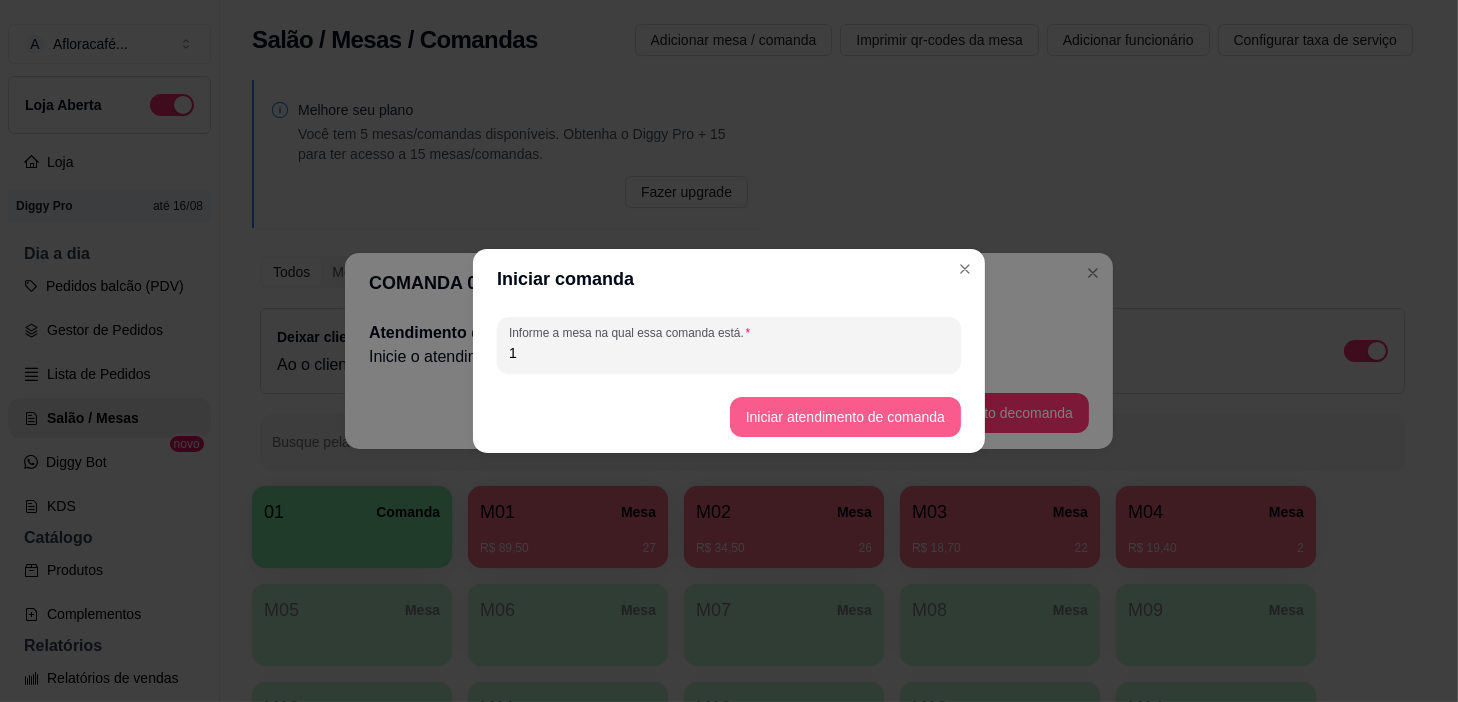type on "1" 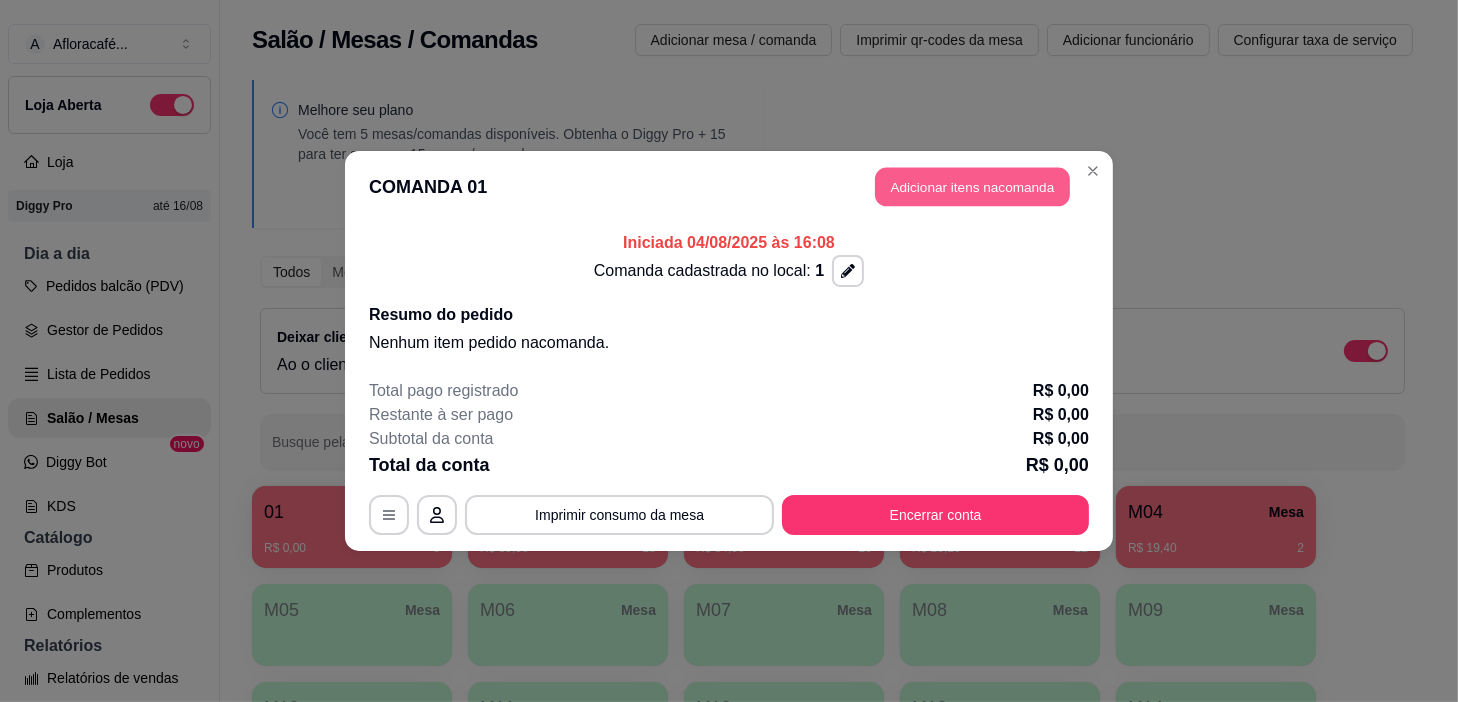 click on "Adicionar itens na  comanda" at bounding box center [972, 187] 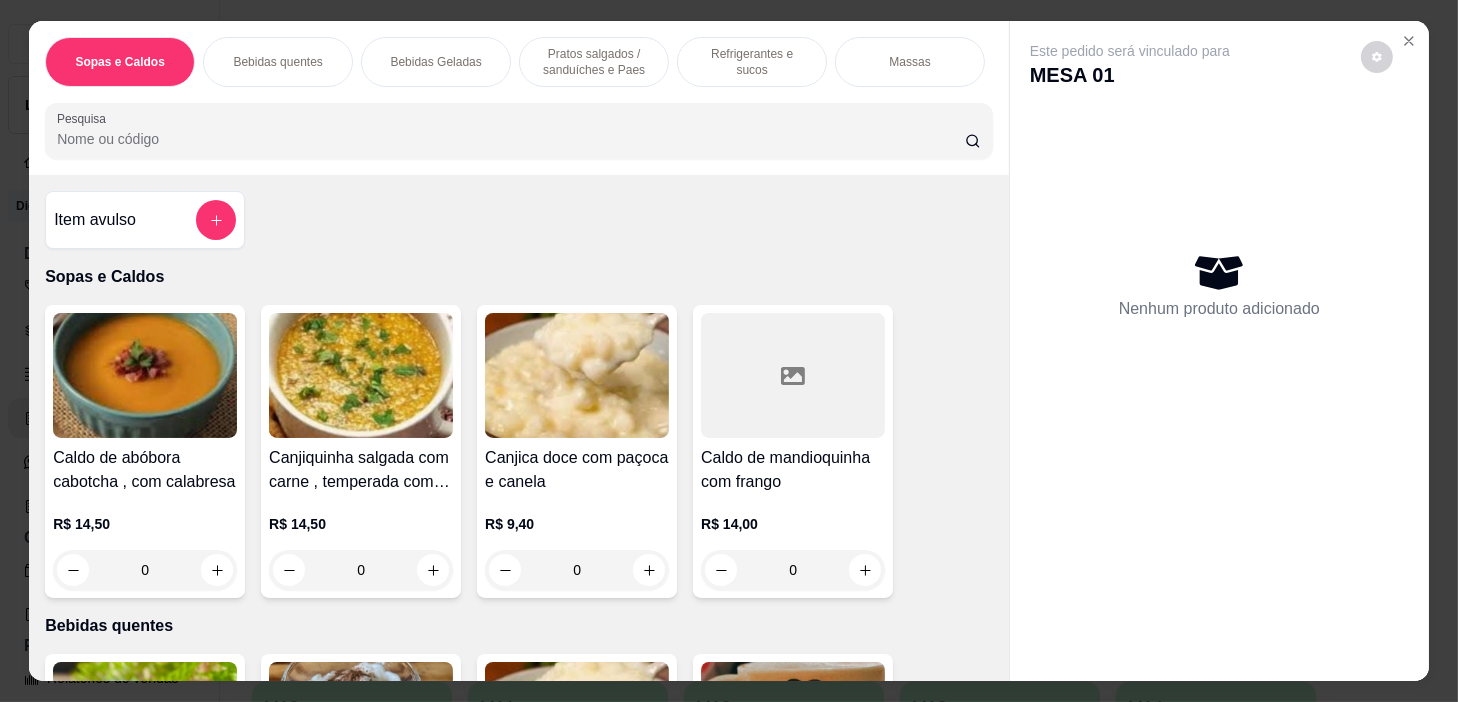 scroll, scrollTop: 454, scrollLeft: 0, axis: vertical 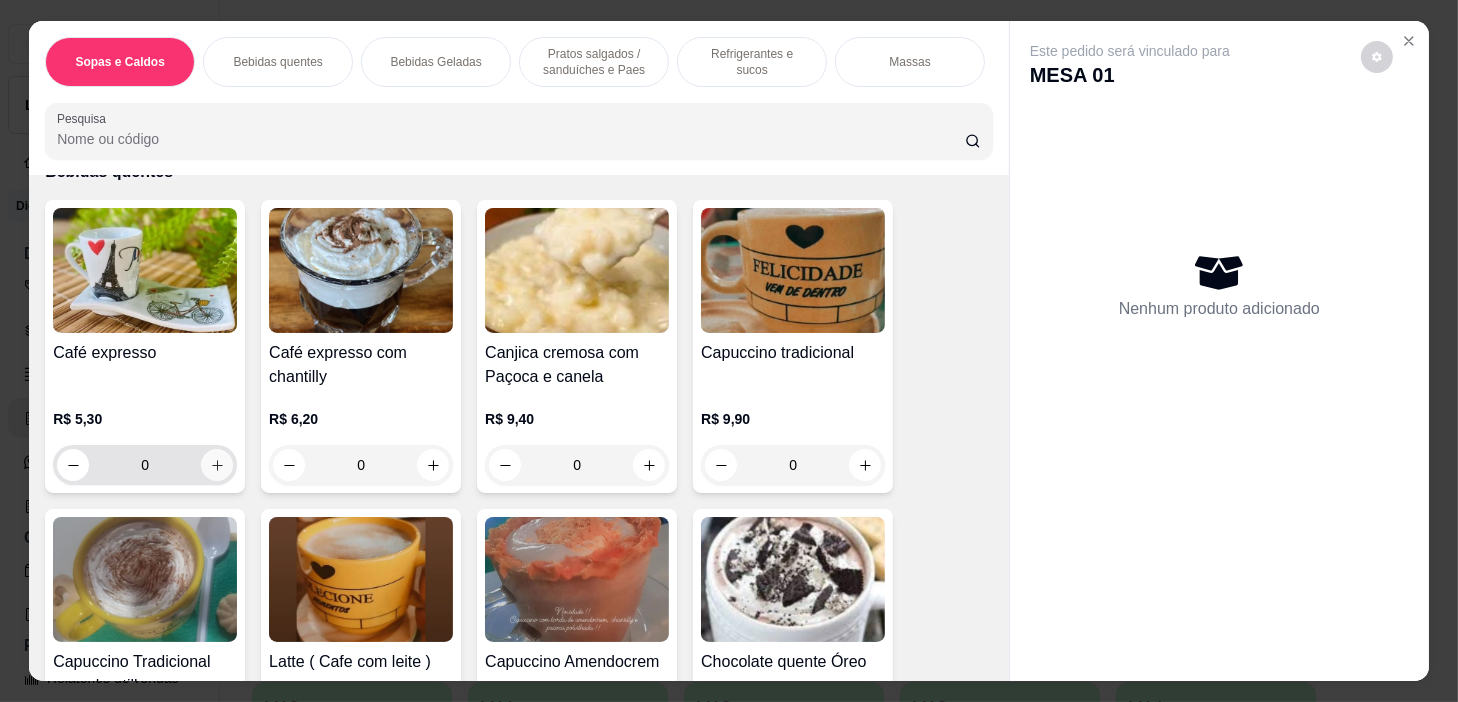 click at bounding box center [217, 465] 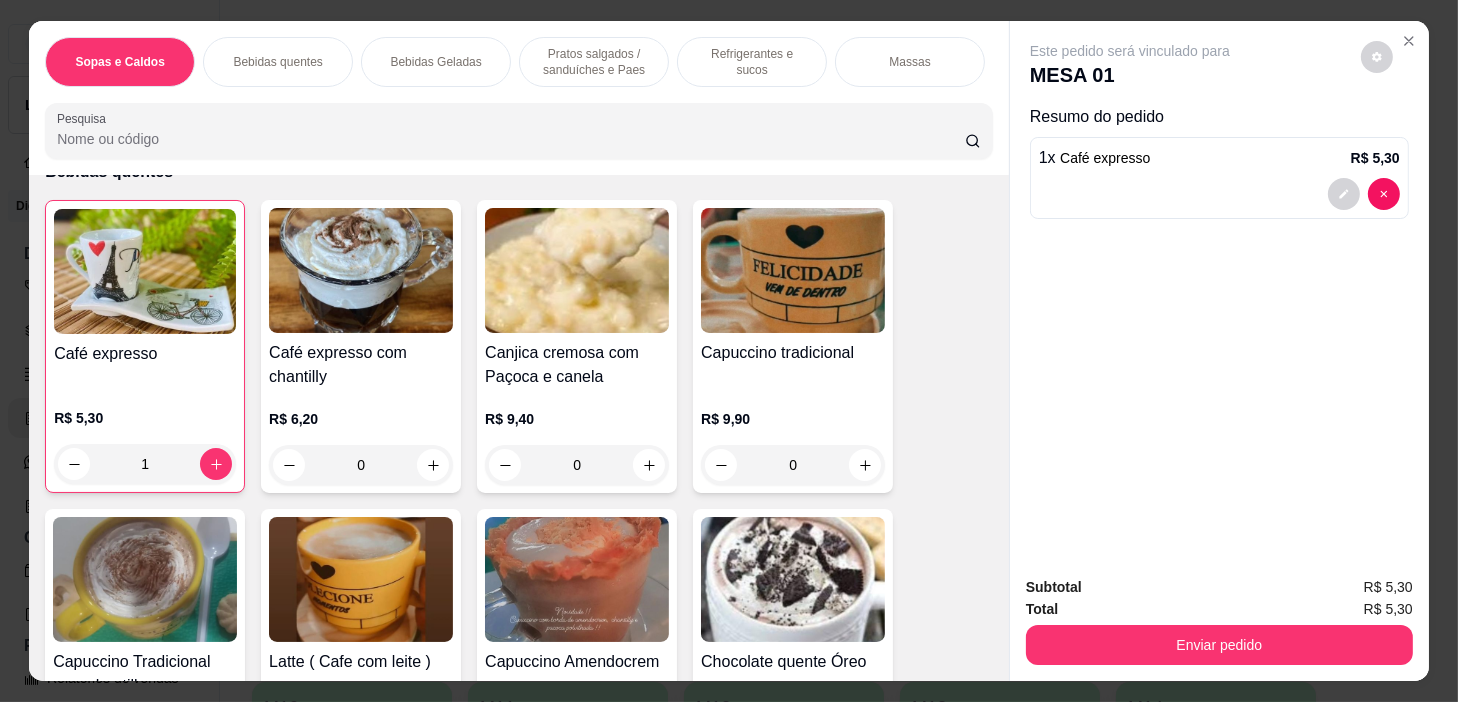 click on "Pratos salgados / sanduíches e Paes" at bounding box center (594, 62) 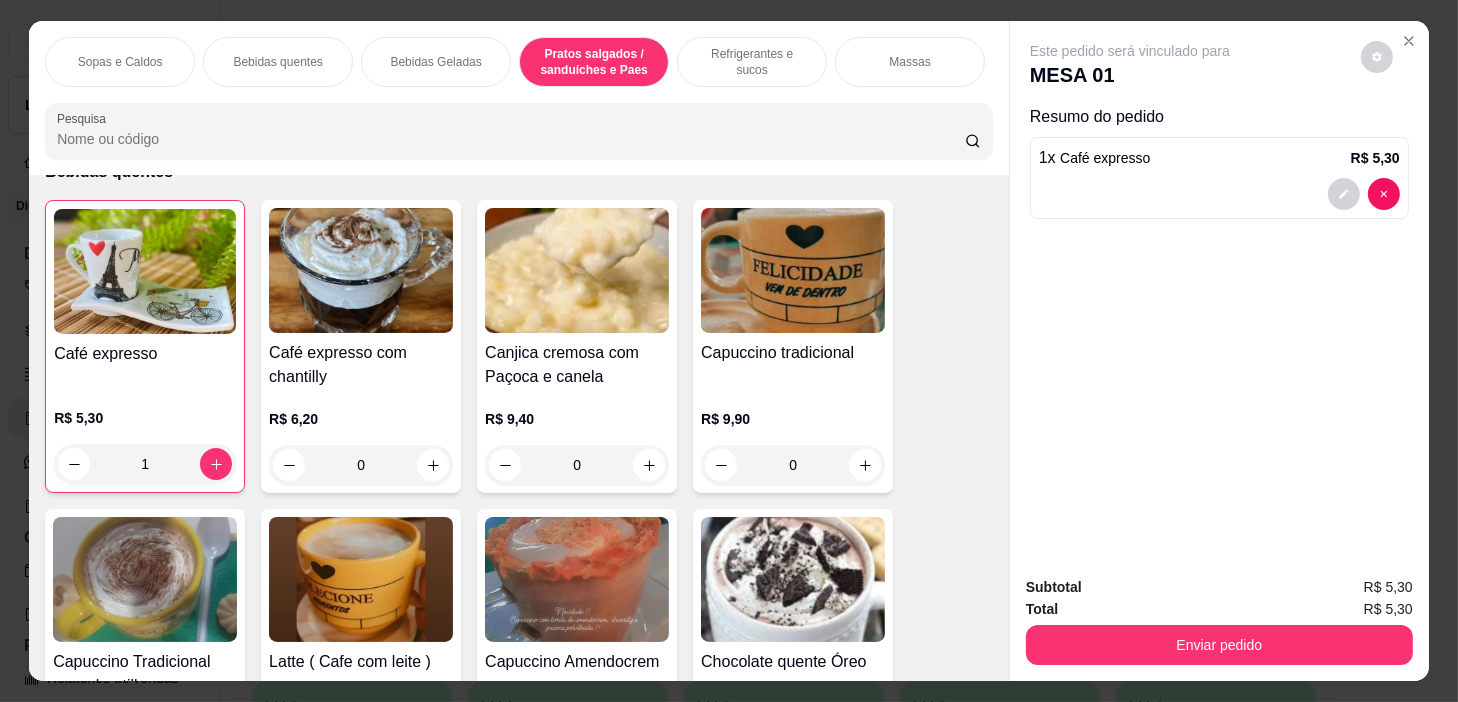scroll, scrollTop: 5414, scrollLeft: 0, axis: vertical 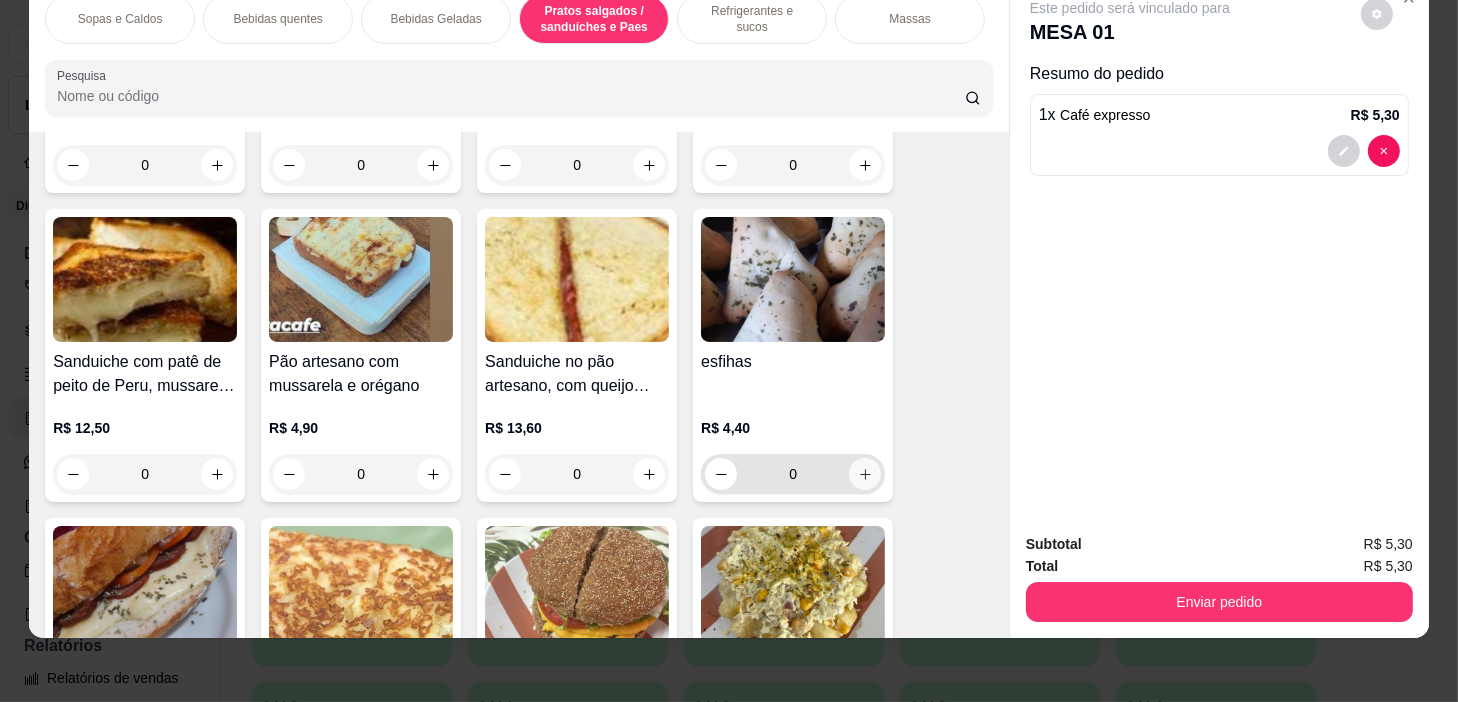 click at bounding box center (865, 474) 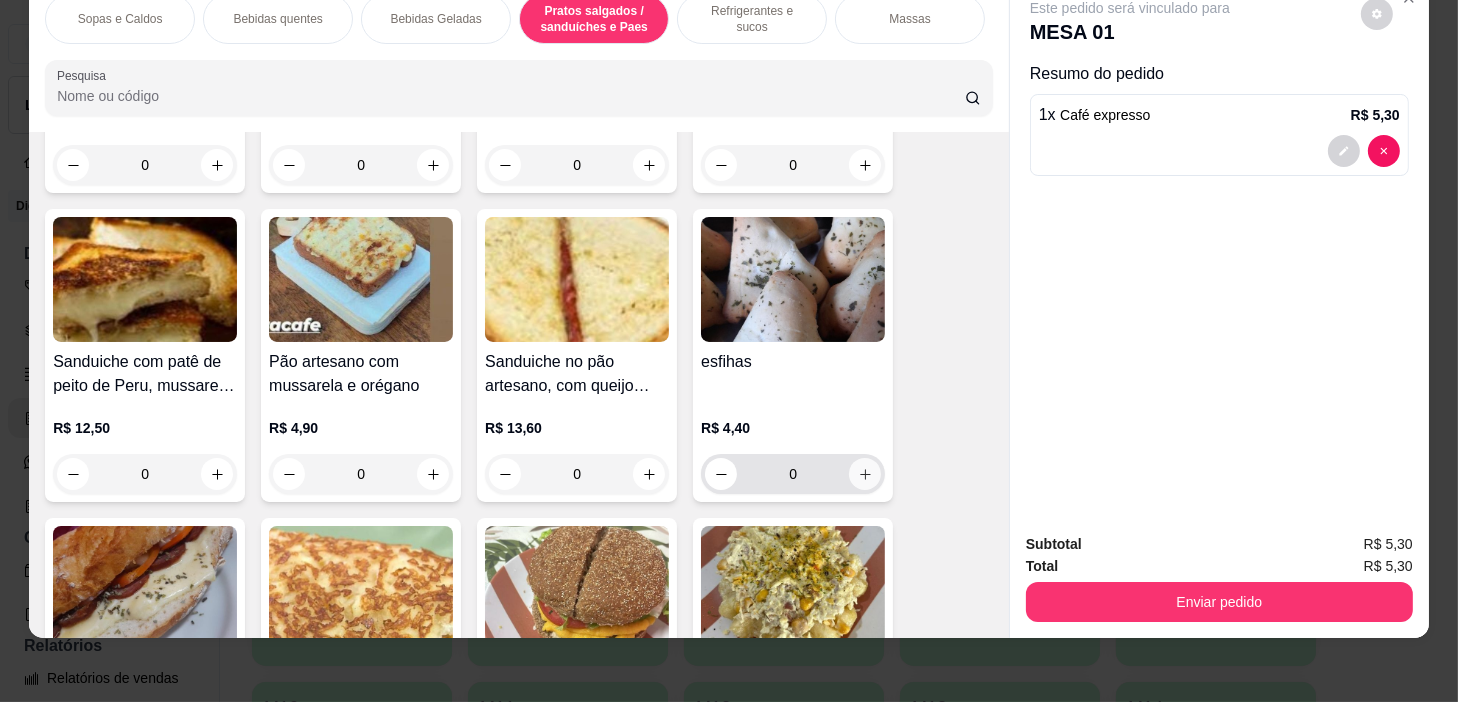 type on "1" 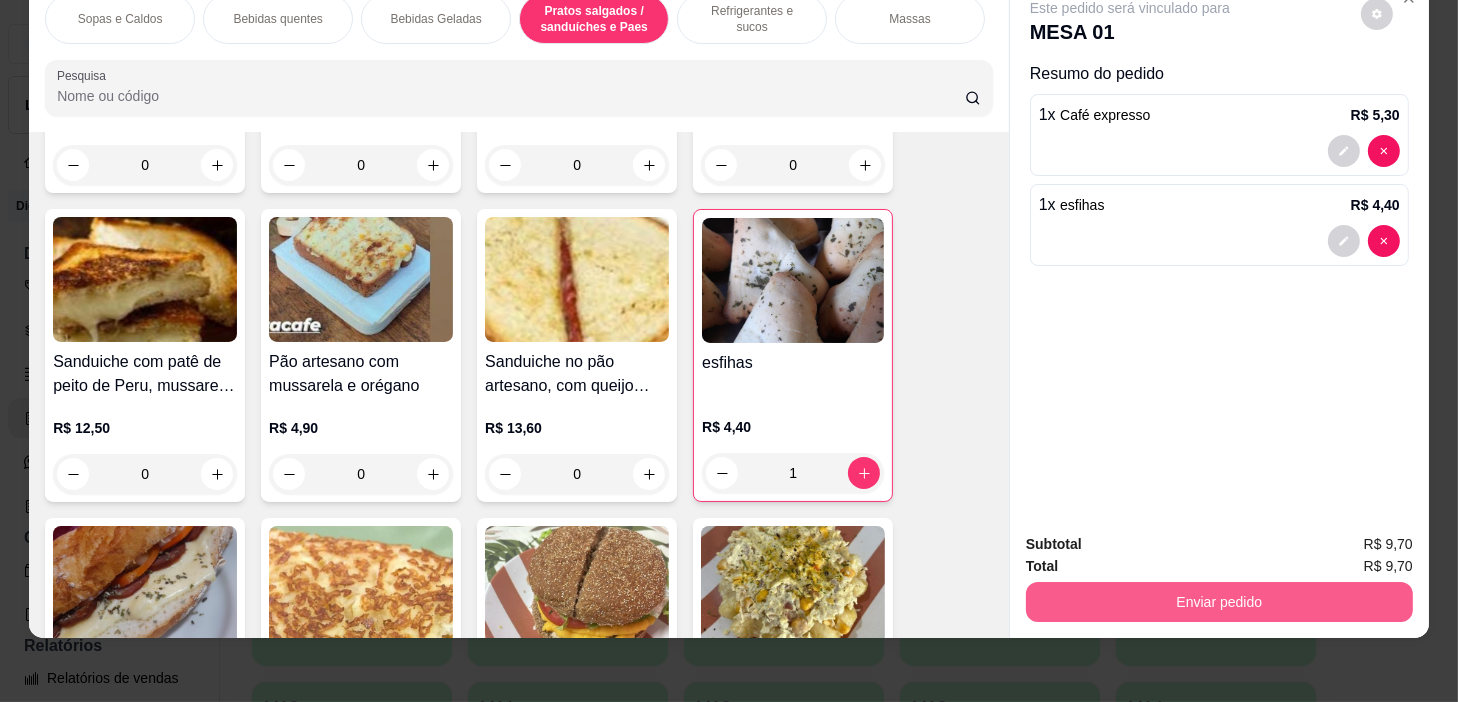 click on "Enviar pedido" at bounding box center (1219, 602) 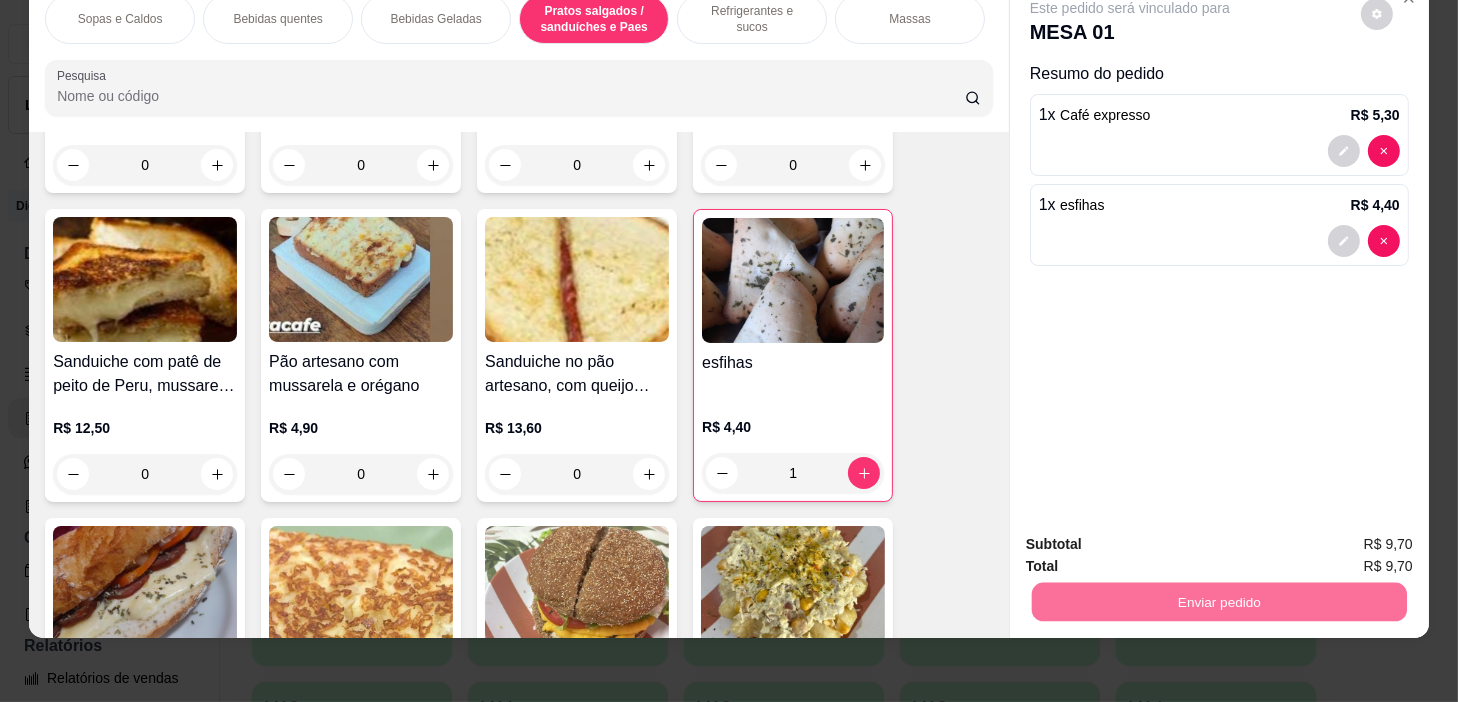 click on "Não registrar e enviar pedido" at bounding box center (1154, 538) 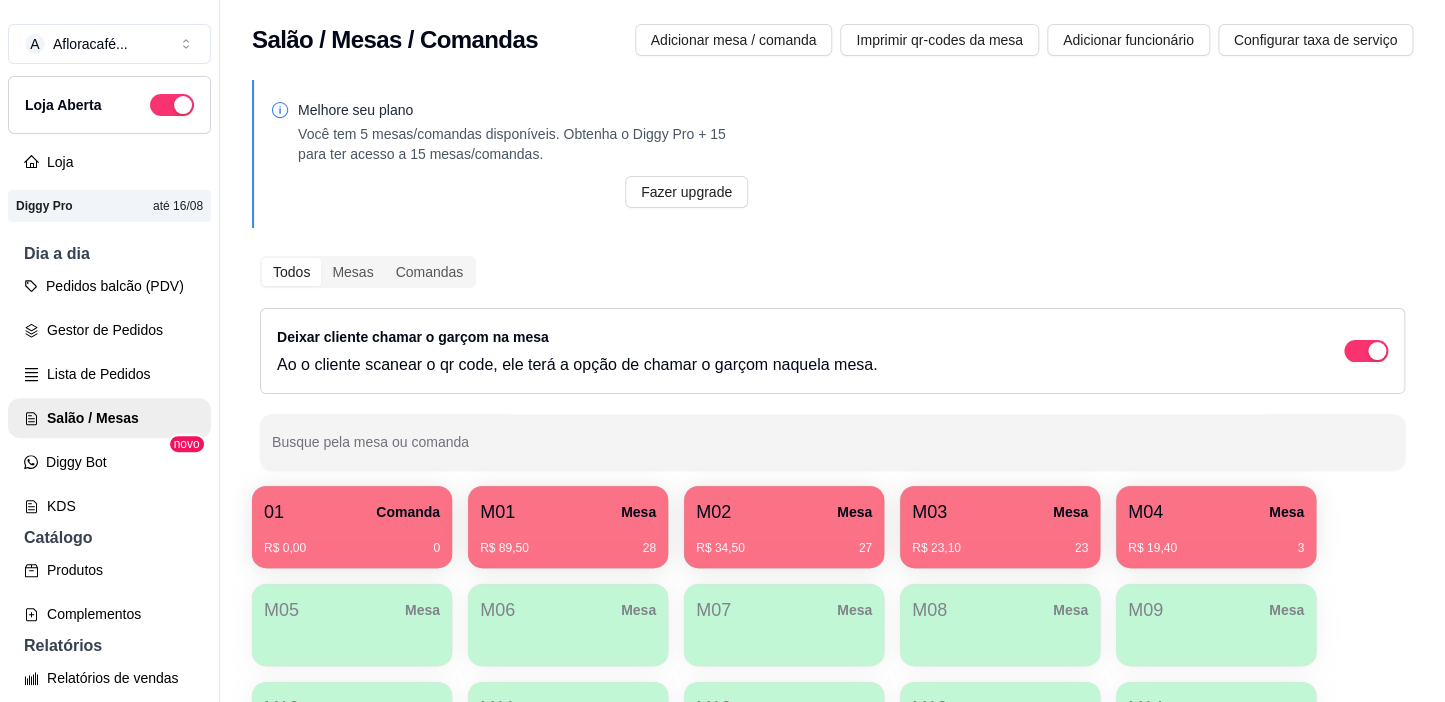 type 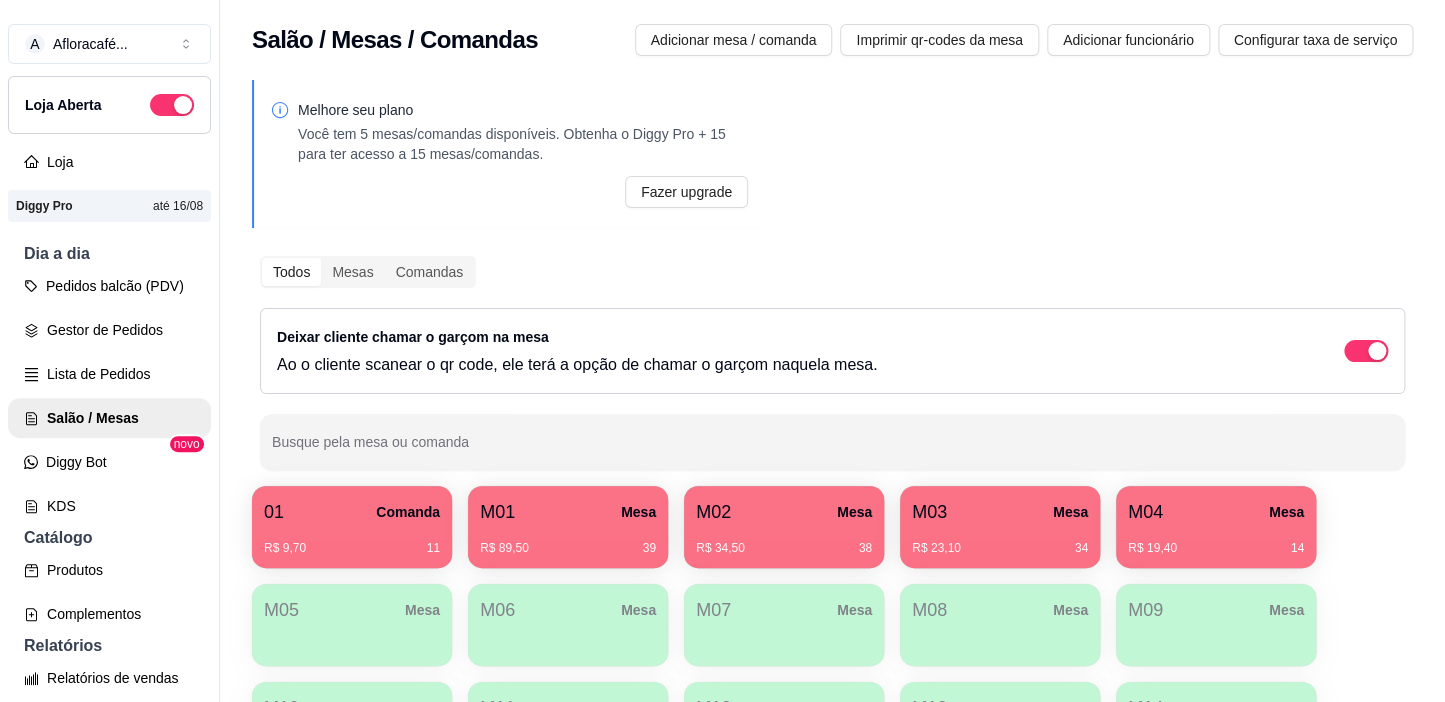 click on "R$ 89,50 39" at bounding box center [568, 541] 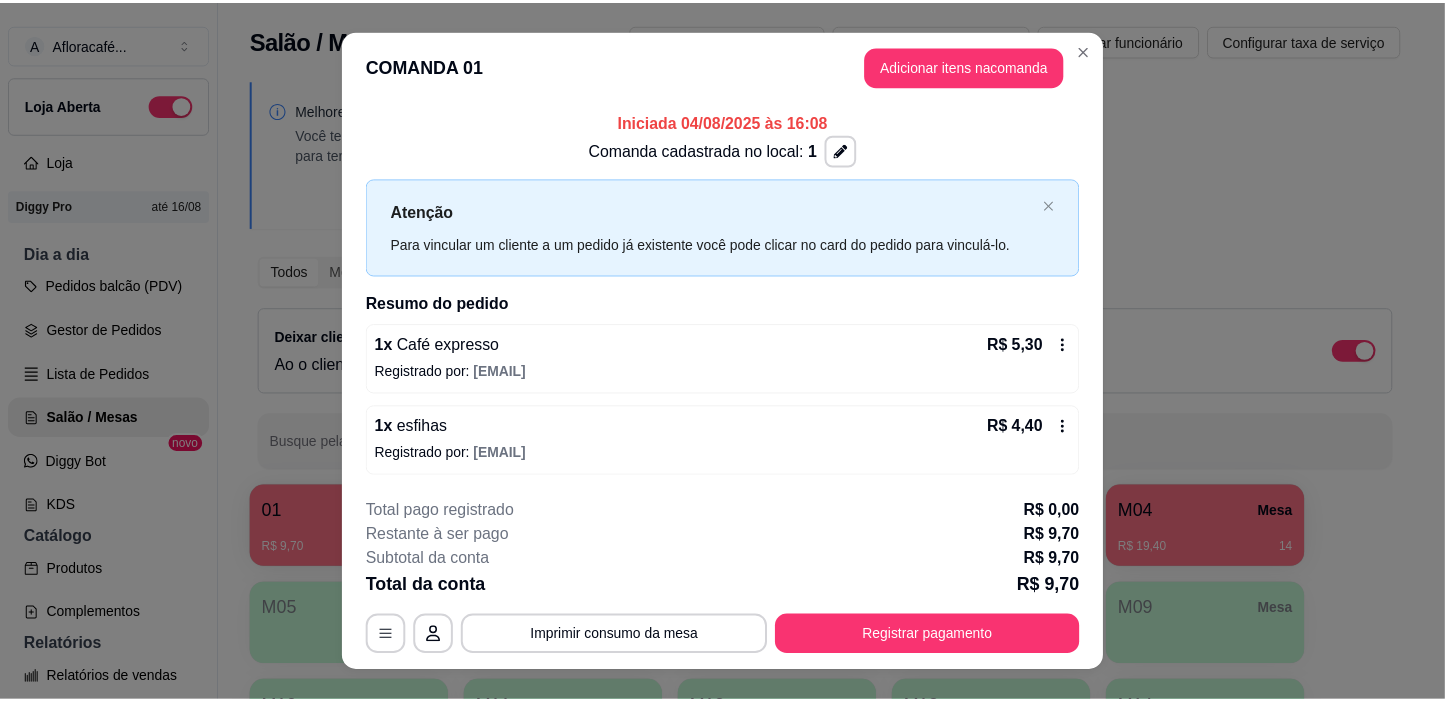scroll, scrollTop: 33, scrollLeft: 0, axis: vertical 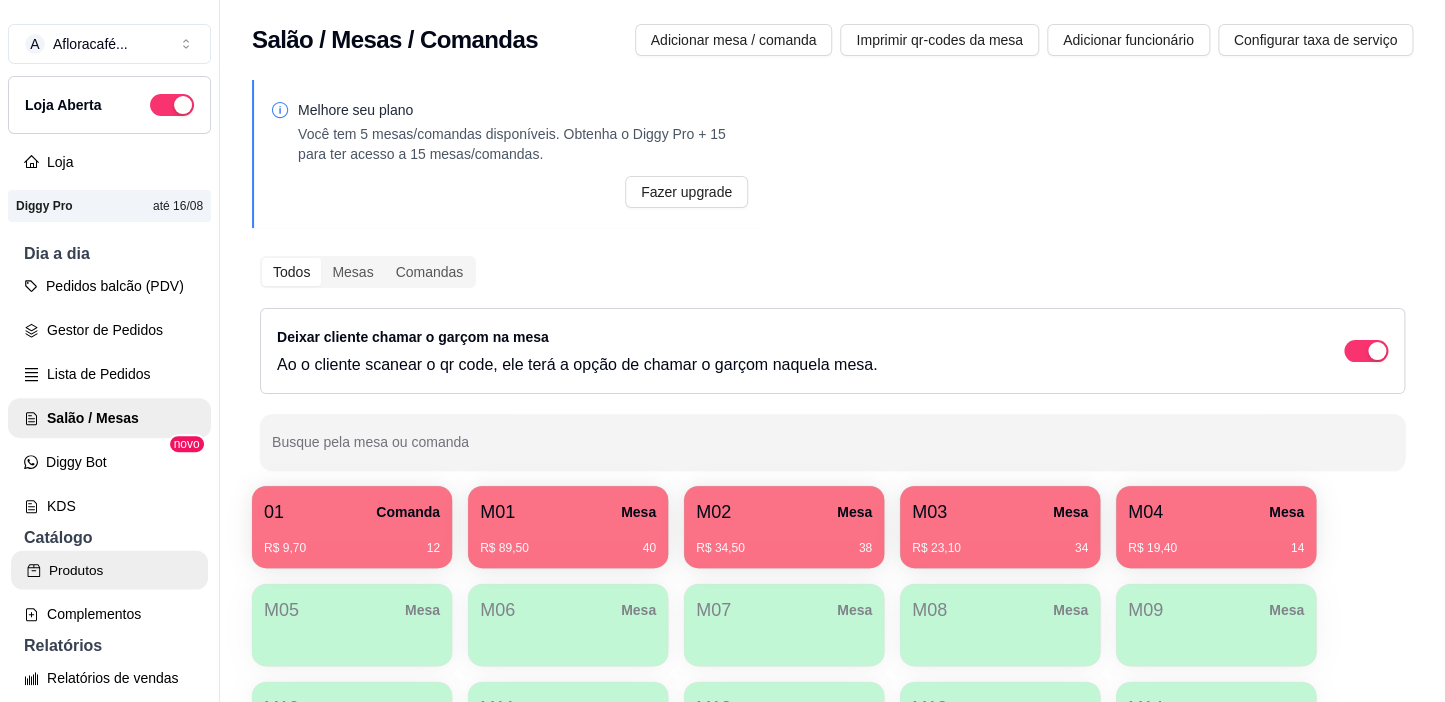 click on "Produtos" at bounding box center [109, 570] 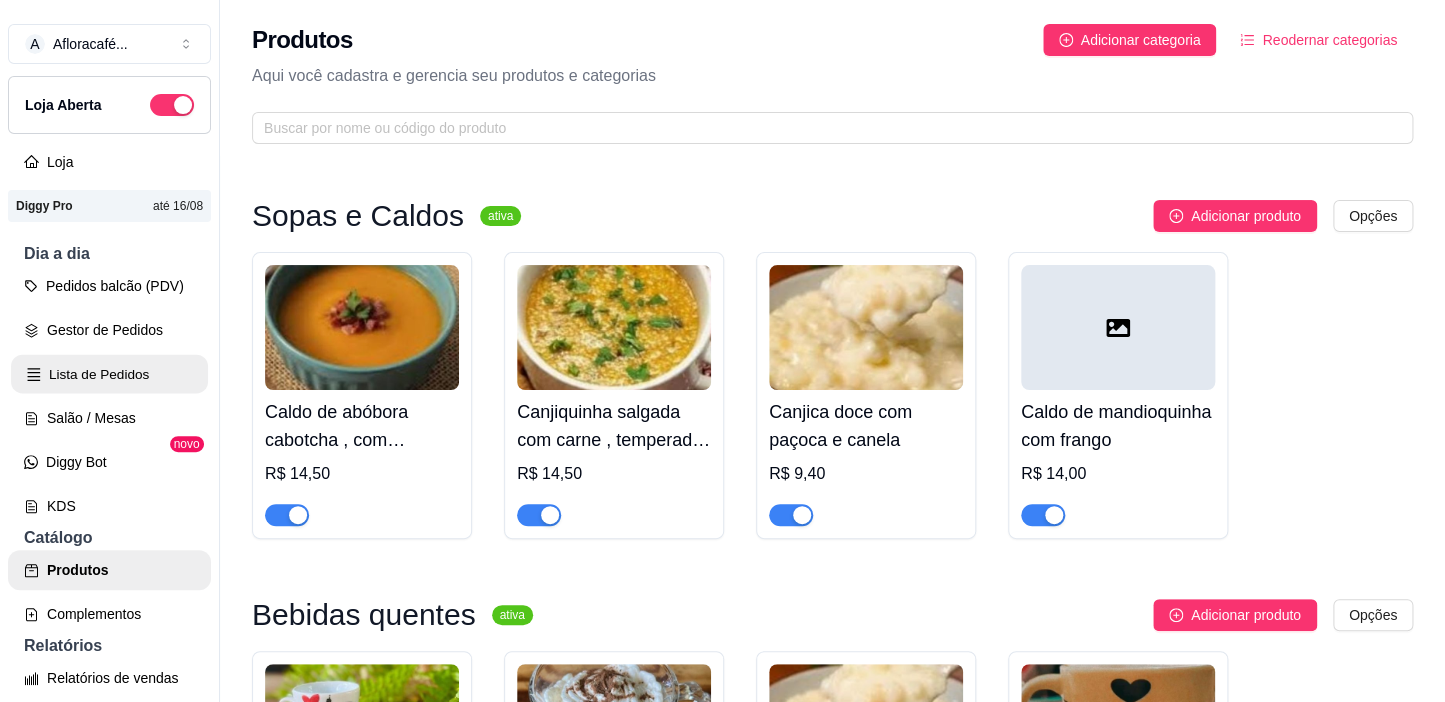 click on "Lista de Pedidos" at bounding box center [109, 374] 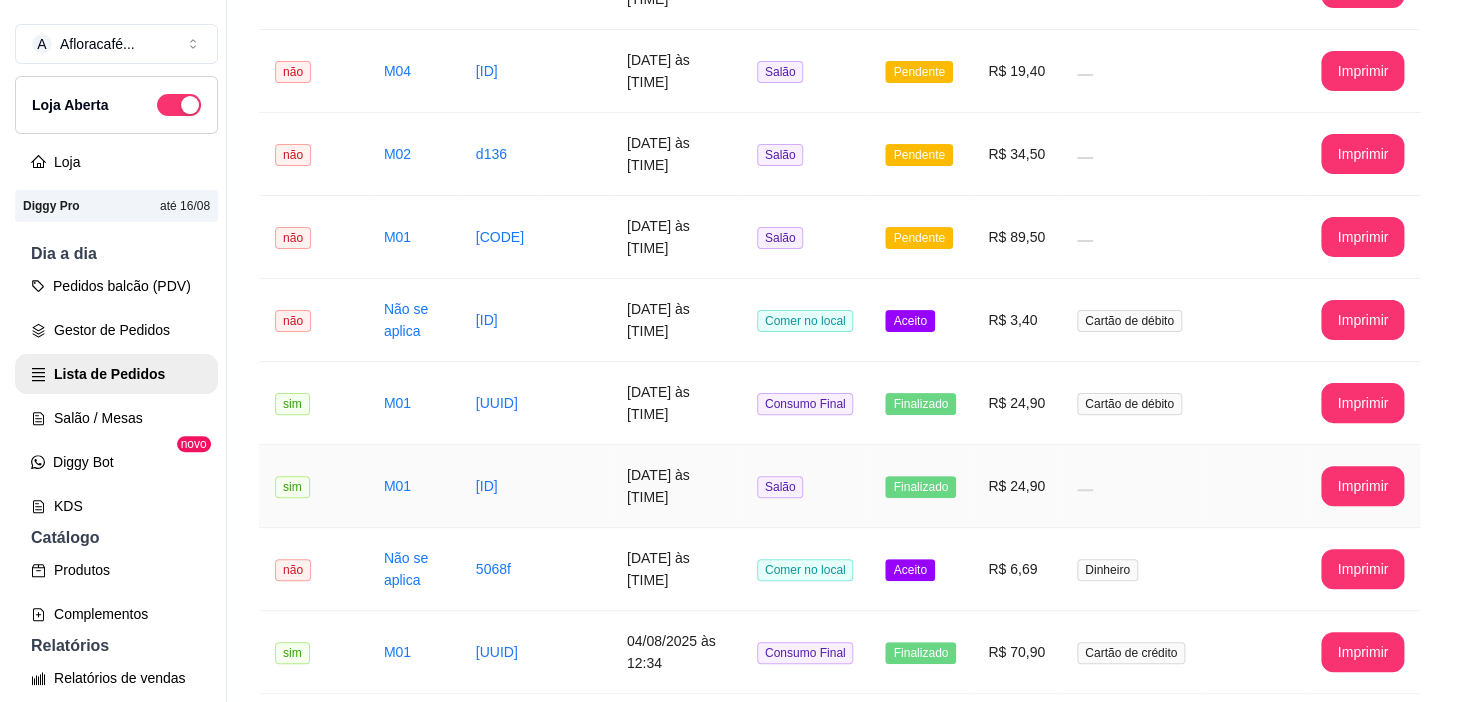 scroll, scrollTop: 545, scrollLeft: 0, axis: vertical 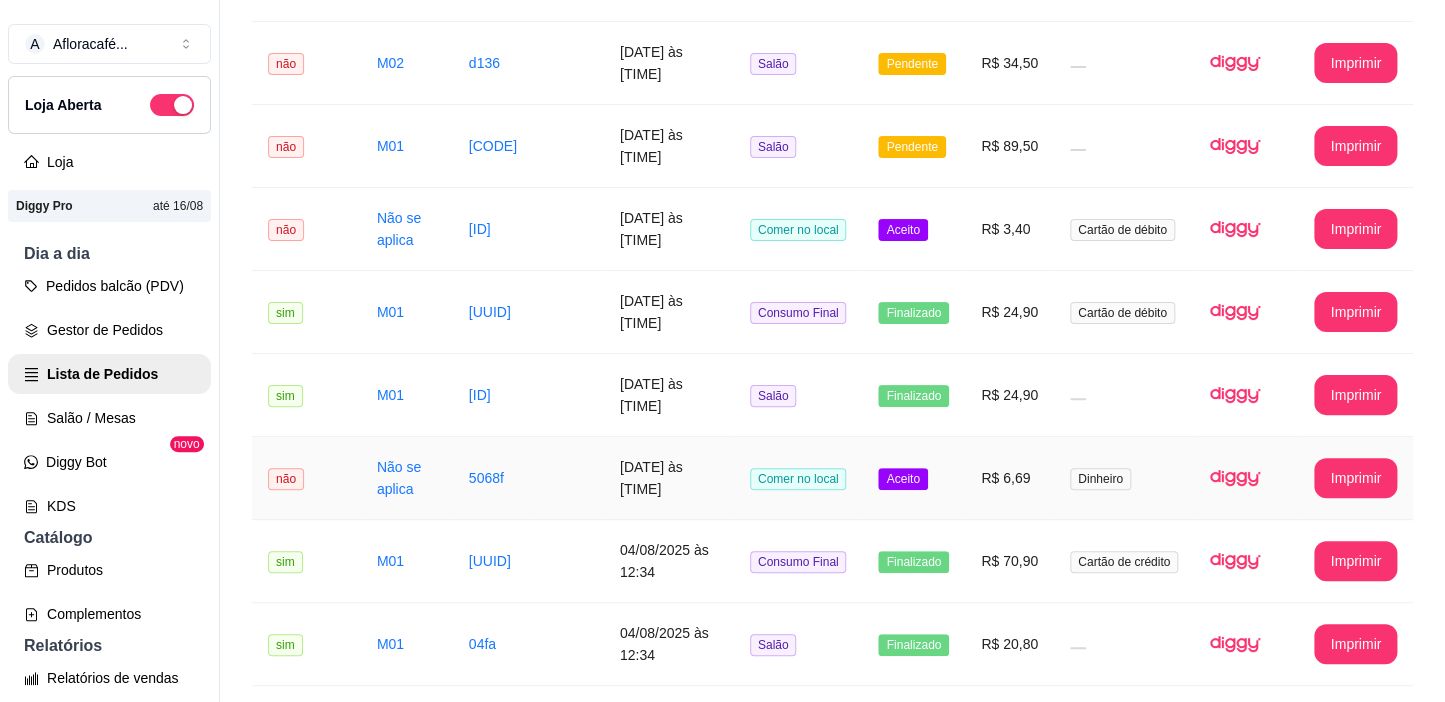 click on "Comer no local" at bounding box center (798, 478) 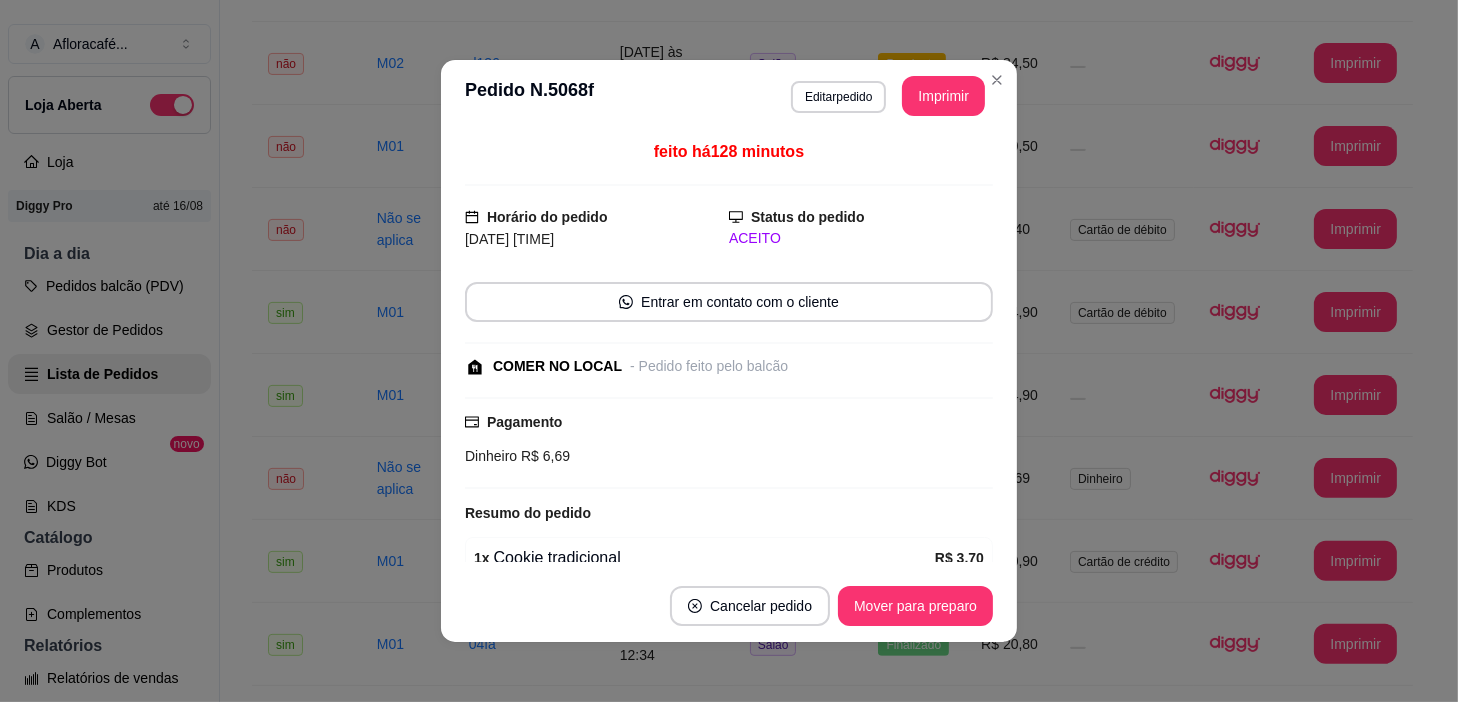 scroll, scrollTop: 155, scrollLeft: 0, axis: vertical 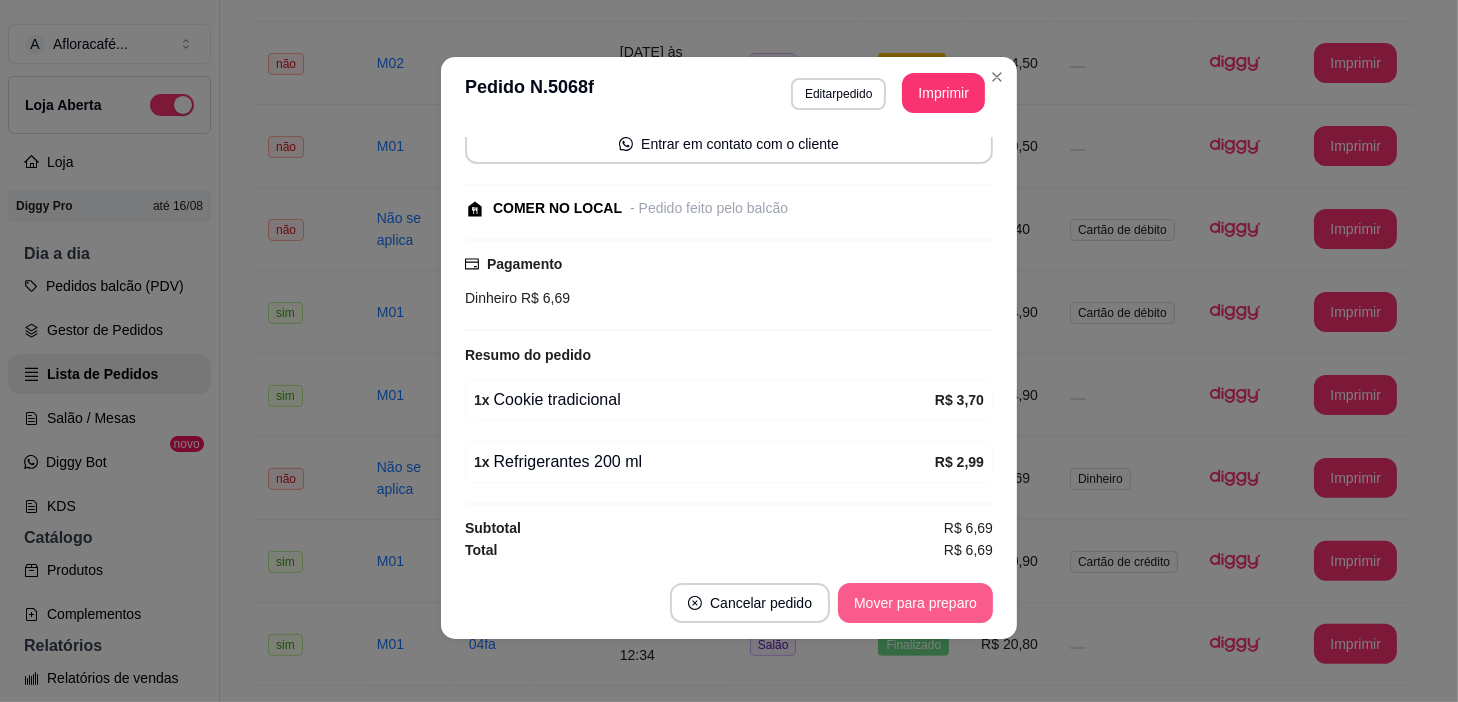 click on "Mover para preparo" at bounding box center [915, 603] 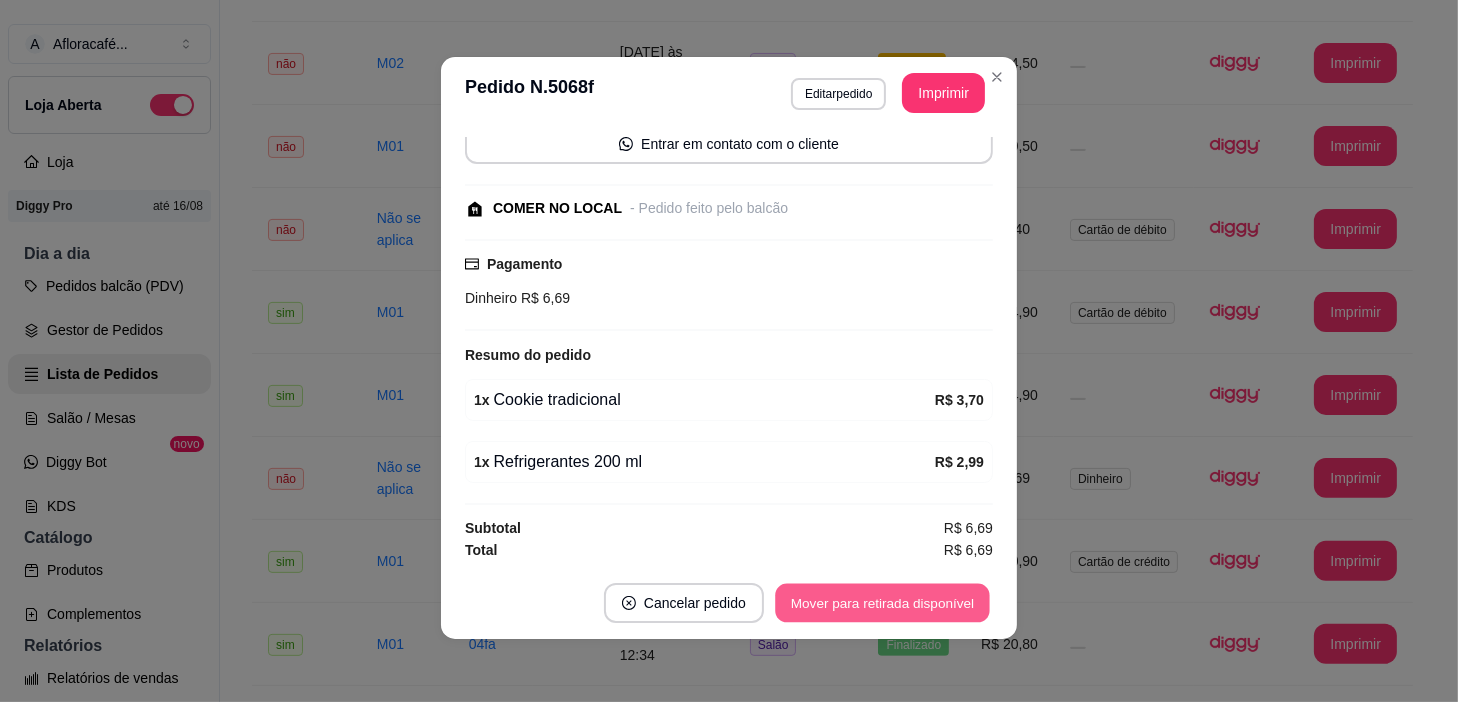 click on "Mover para retirada disponível" at bounding box center [882, 603] 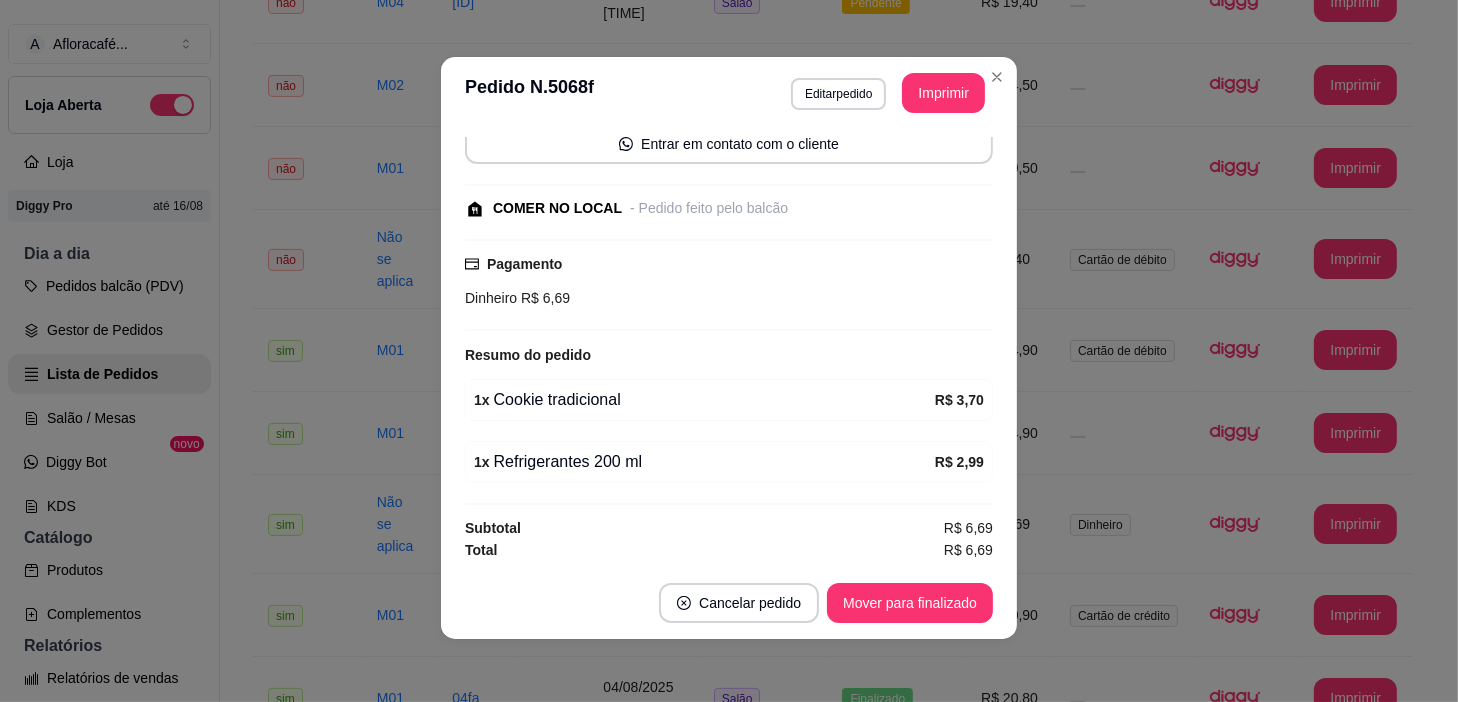 click on "**********" at bounding box center [729, 93] 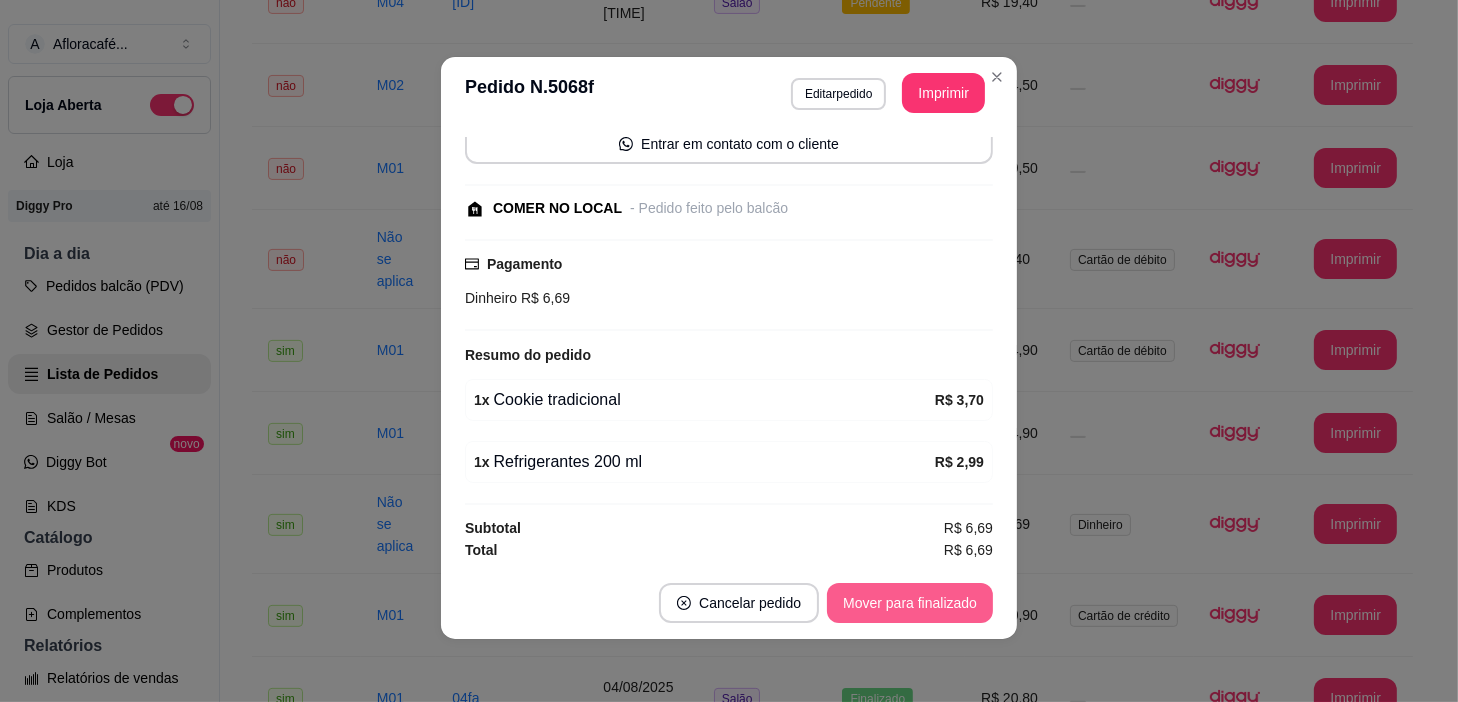 click on "Mover para finalizado" at bounding box center (910, 603) 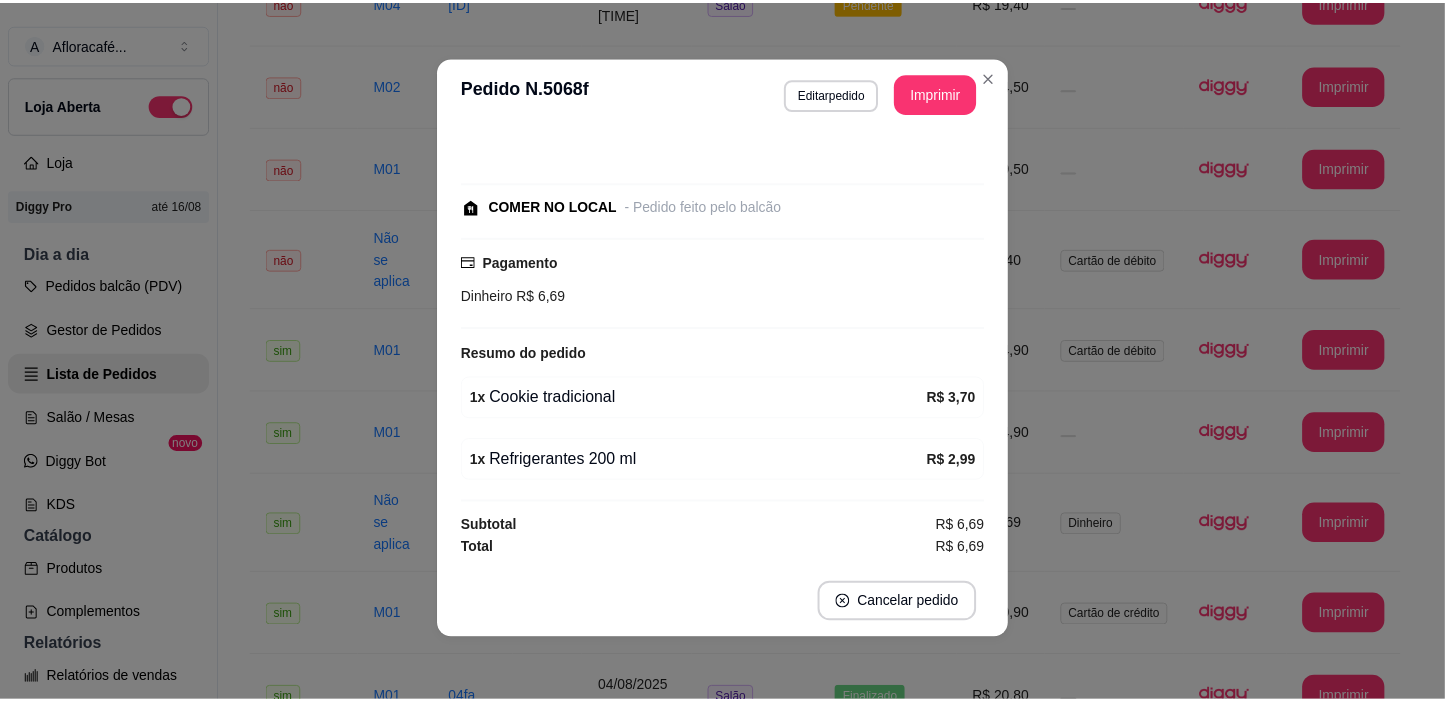 scroll, scrollTop: 70, scrollLeft: 0, axis: vertical 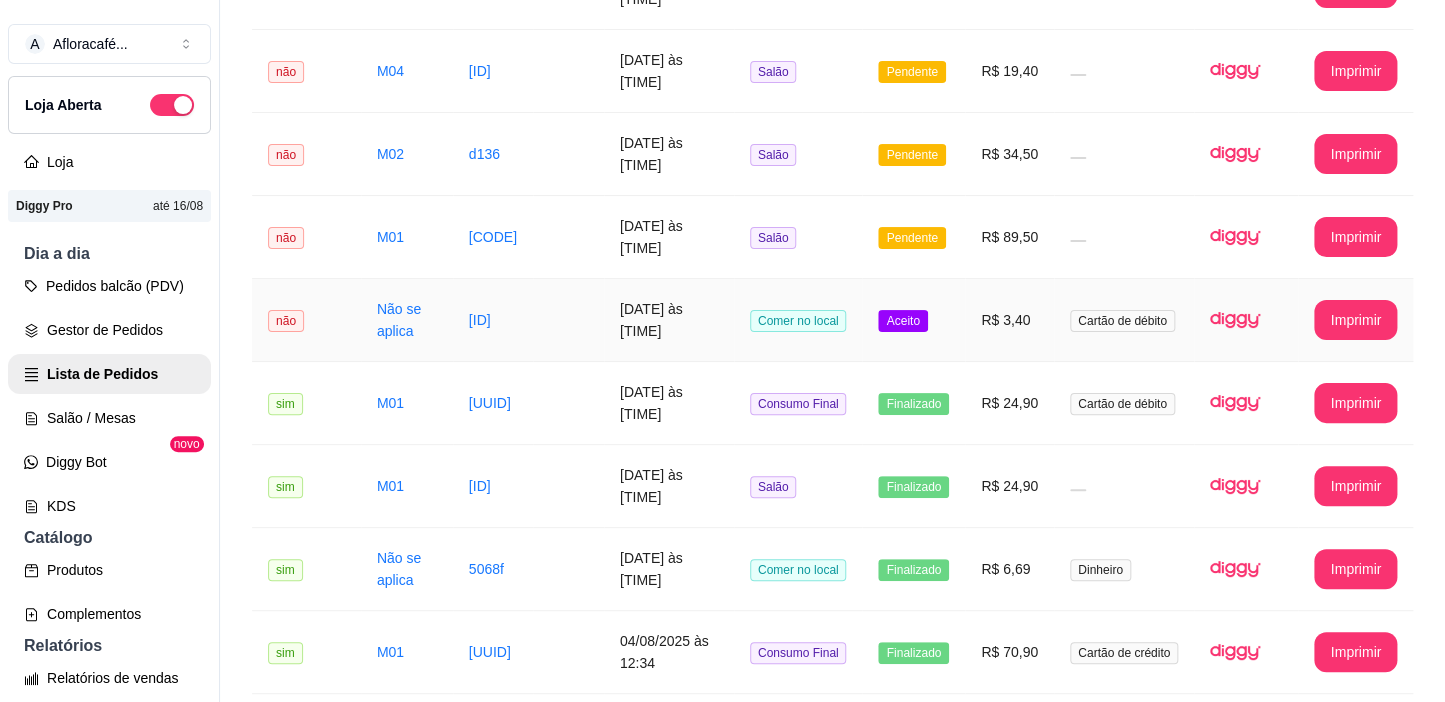 click on "Aceito" at bounding box center (902, 321) 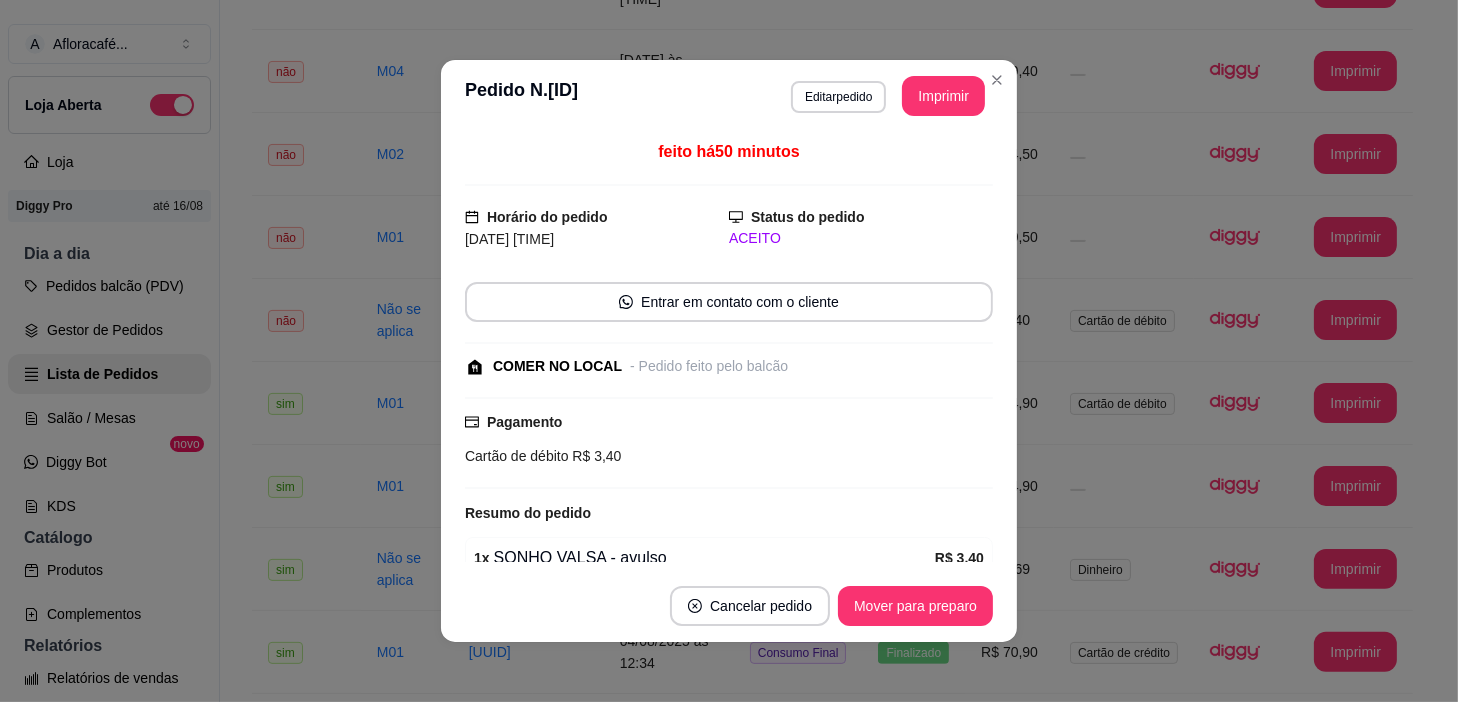 scroll, scrollTop: 93, scrollLeft: 0, axis: vertical 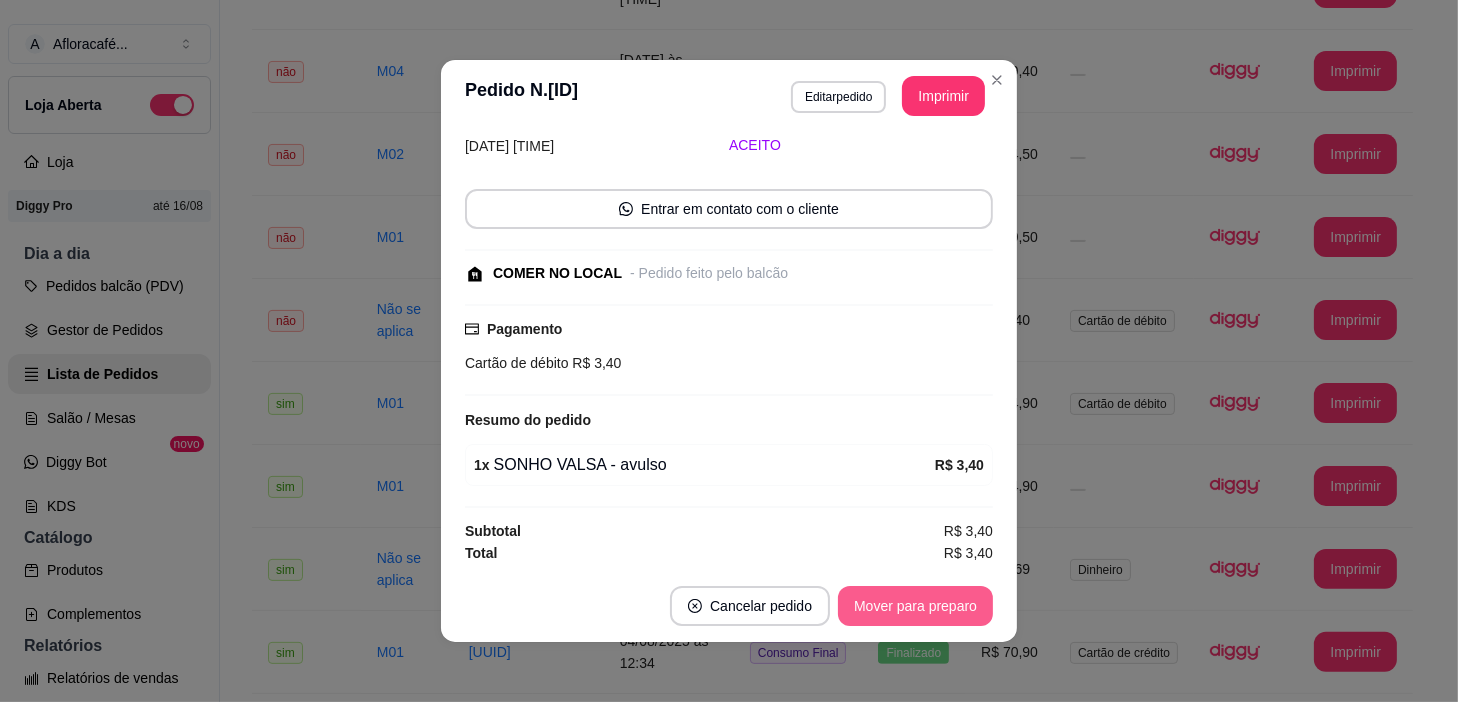 click on "Mover para preparo" at bounding box center [915, 606] 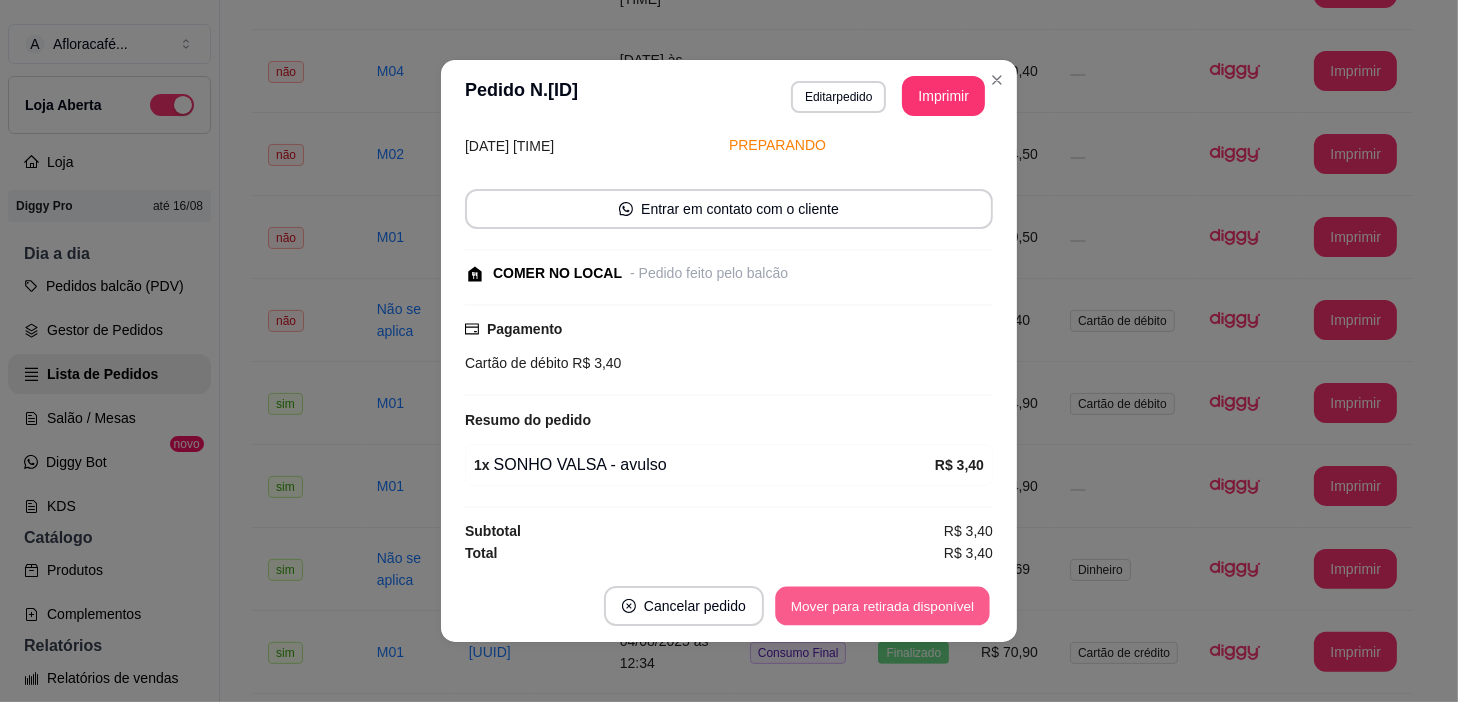 click on "Mover para retirada disponível" at bounding box center [882, 606] 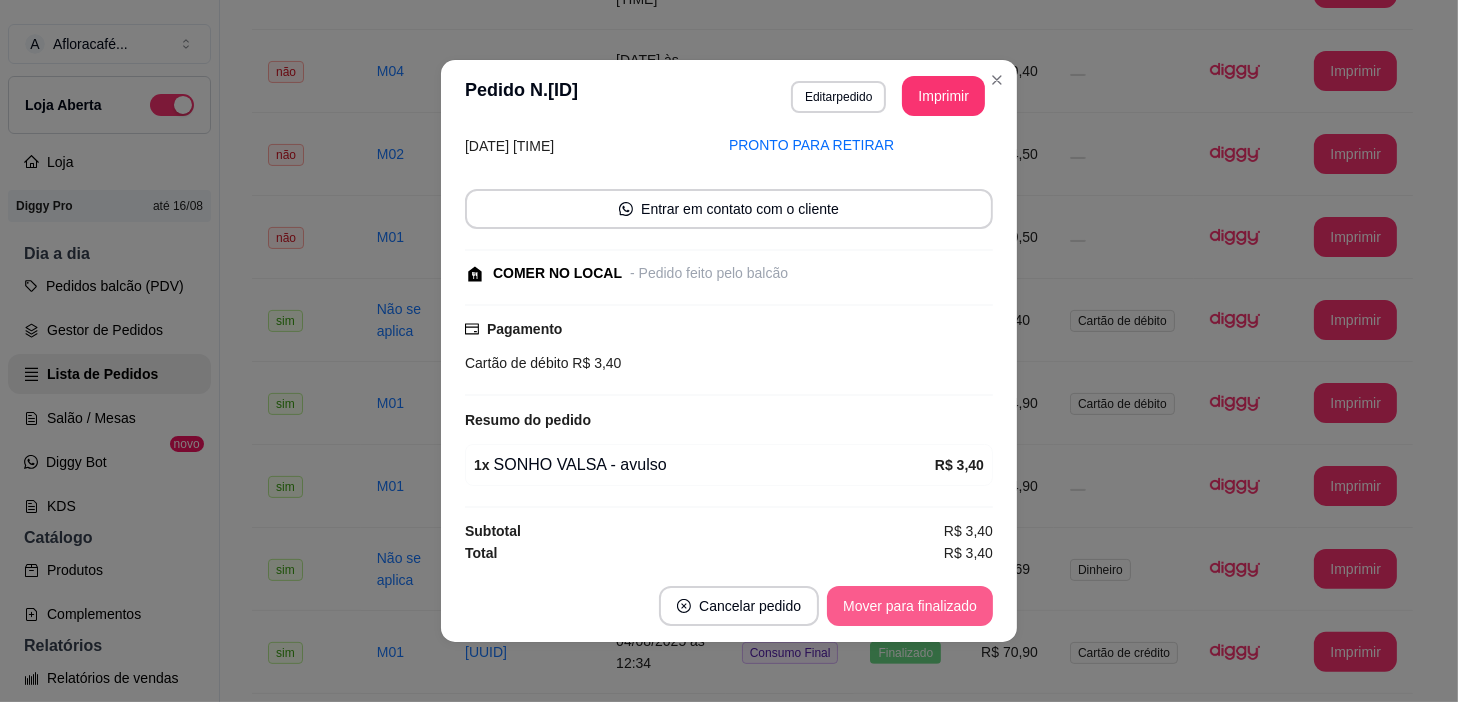 click on "Mover para finalizado" at bounding box center (910, 606) 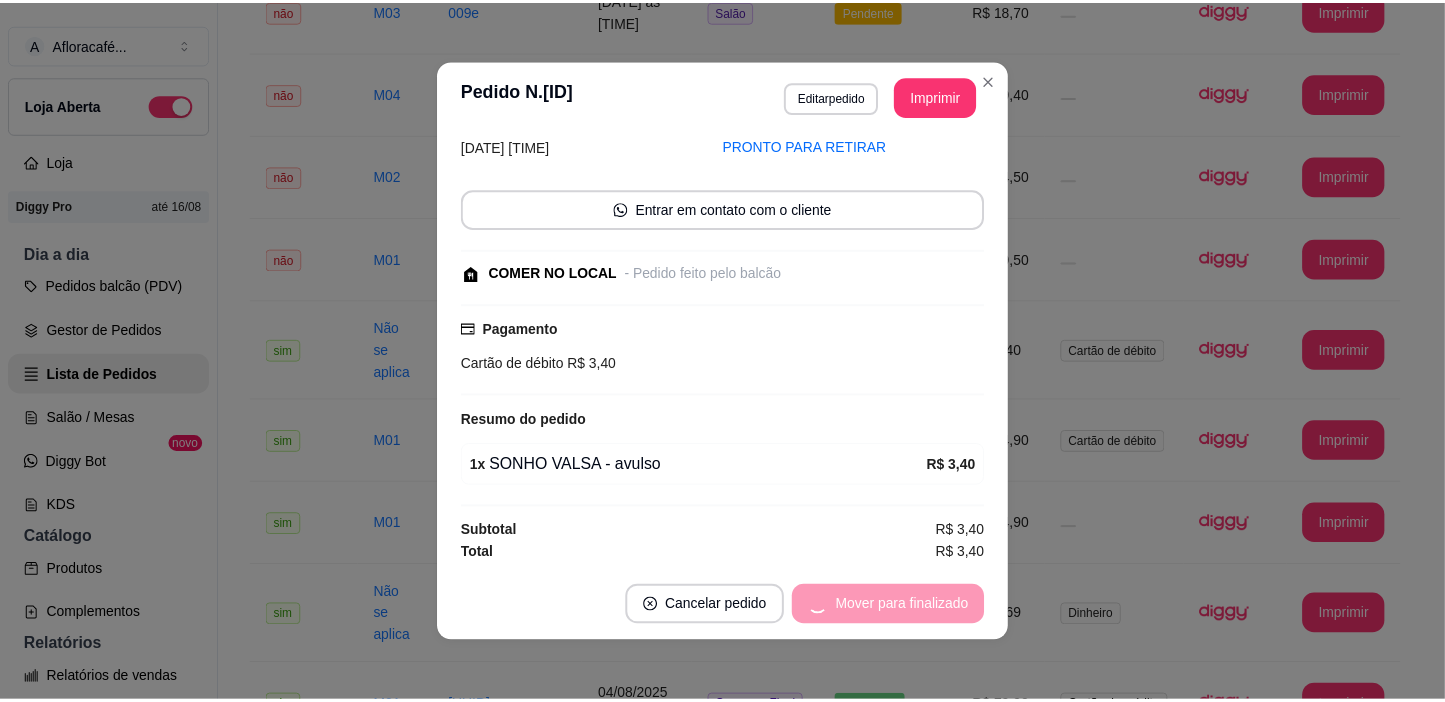 scroll, scrollTop: 8, scrollLeft: 0, axis: vertical 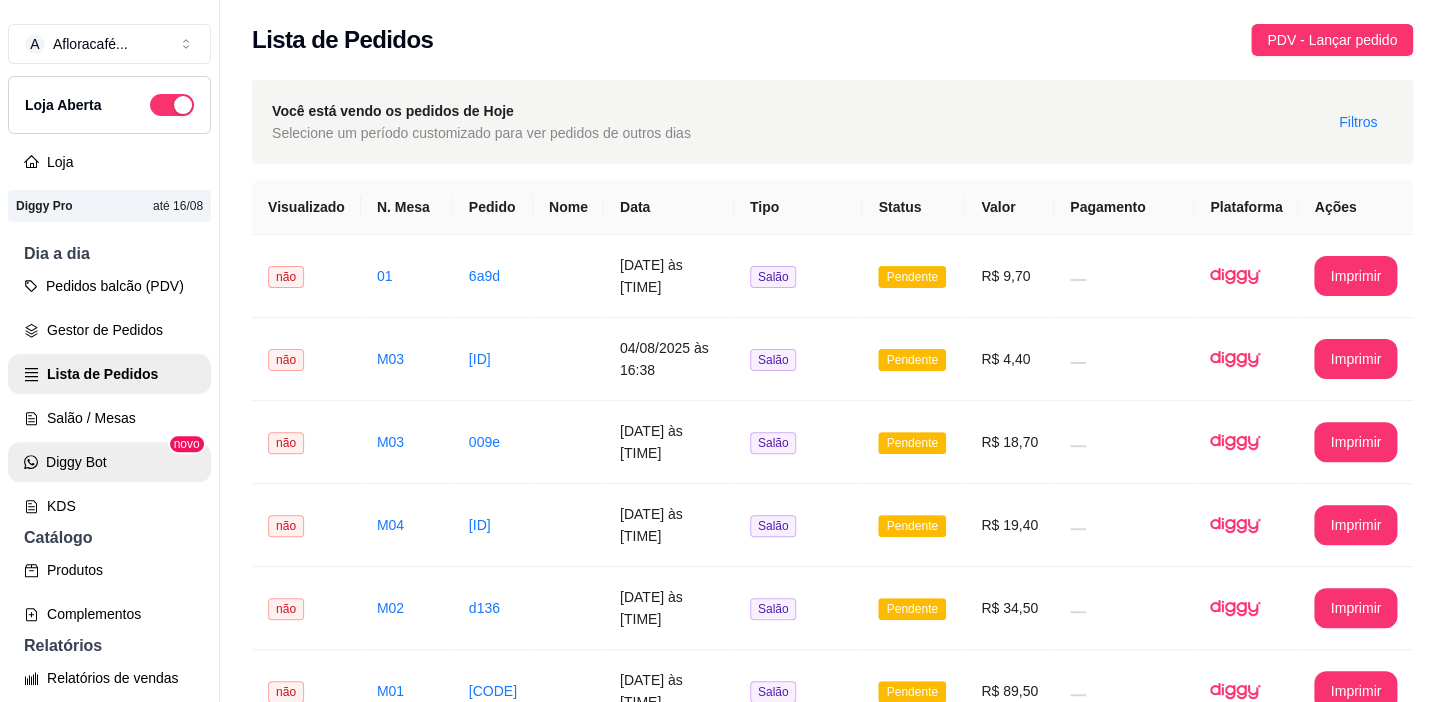 click on "Diggy Bot" at bounding box center (109, 462) 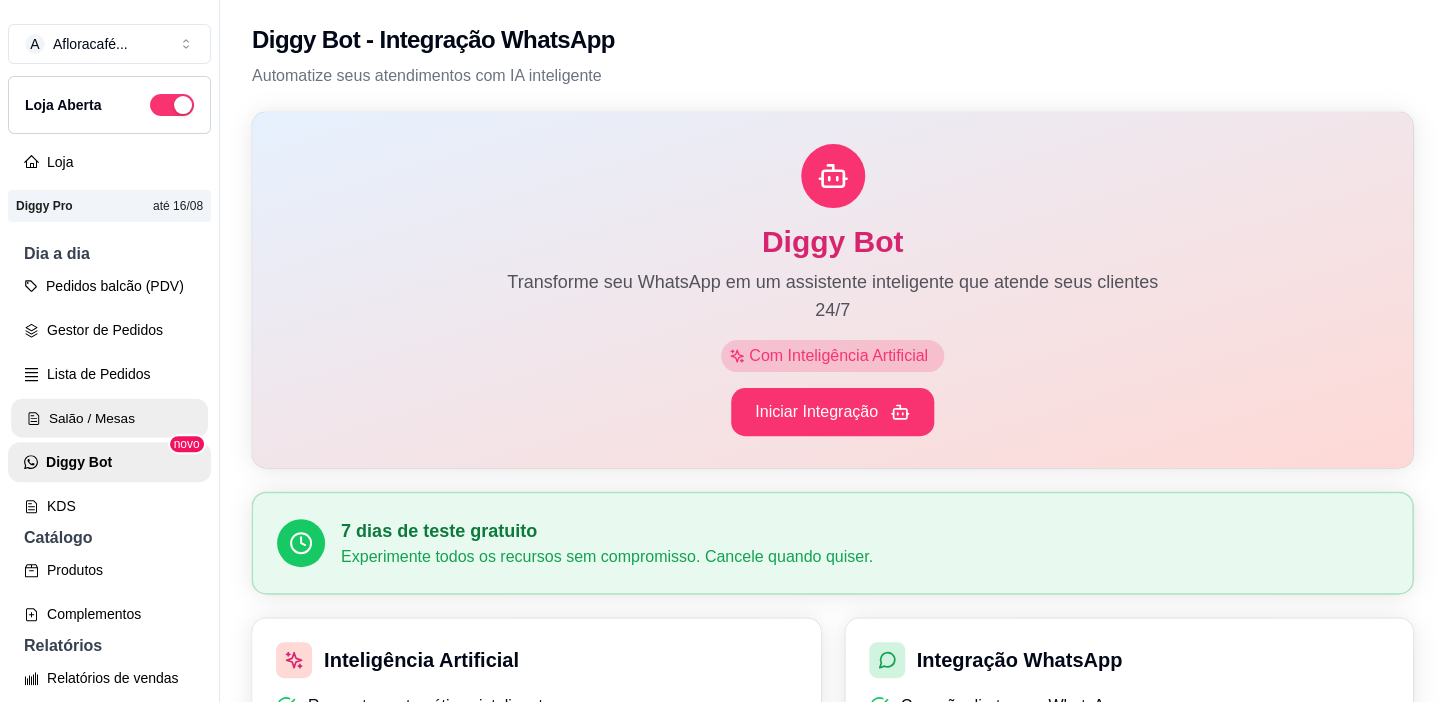 click on "Salão / Mesas" at bounding box center (109, 418) 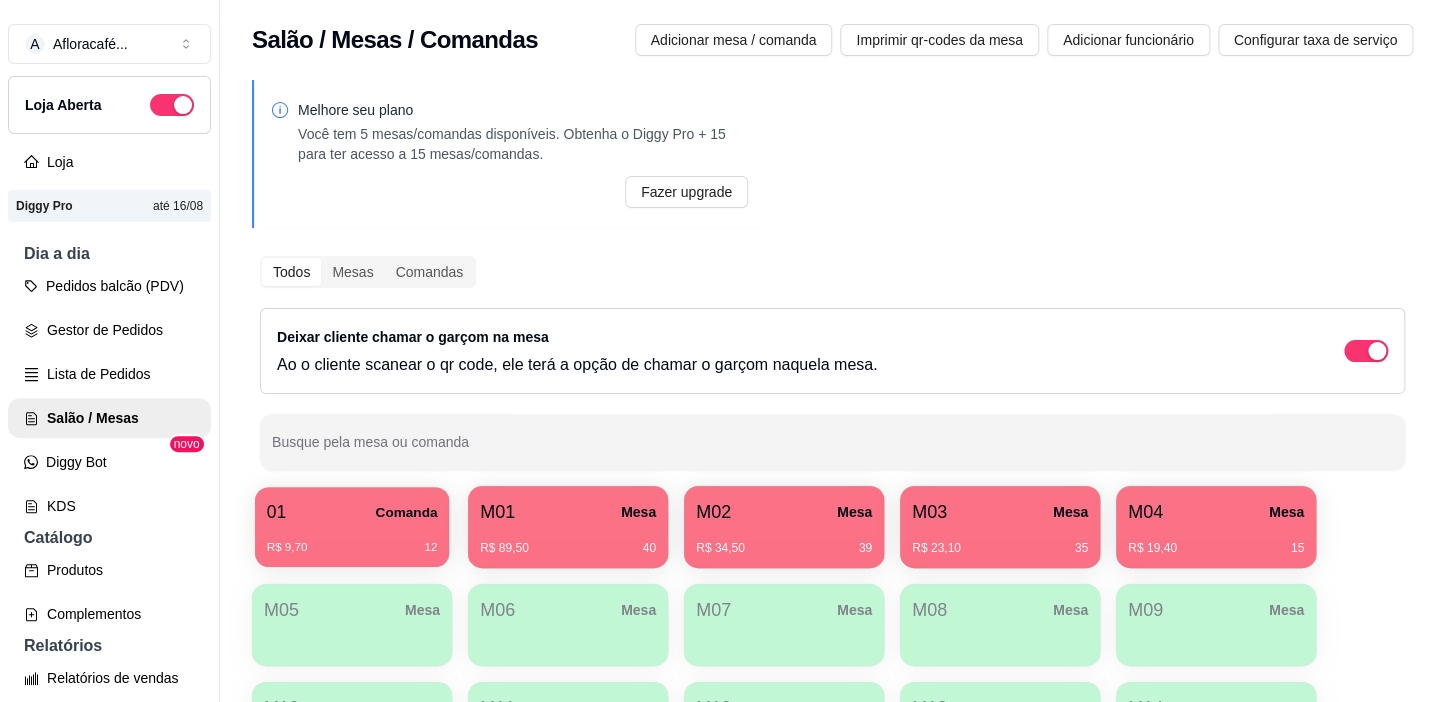 click on "Comanda" at bounding box center (406, 512) 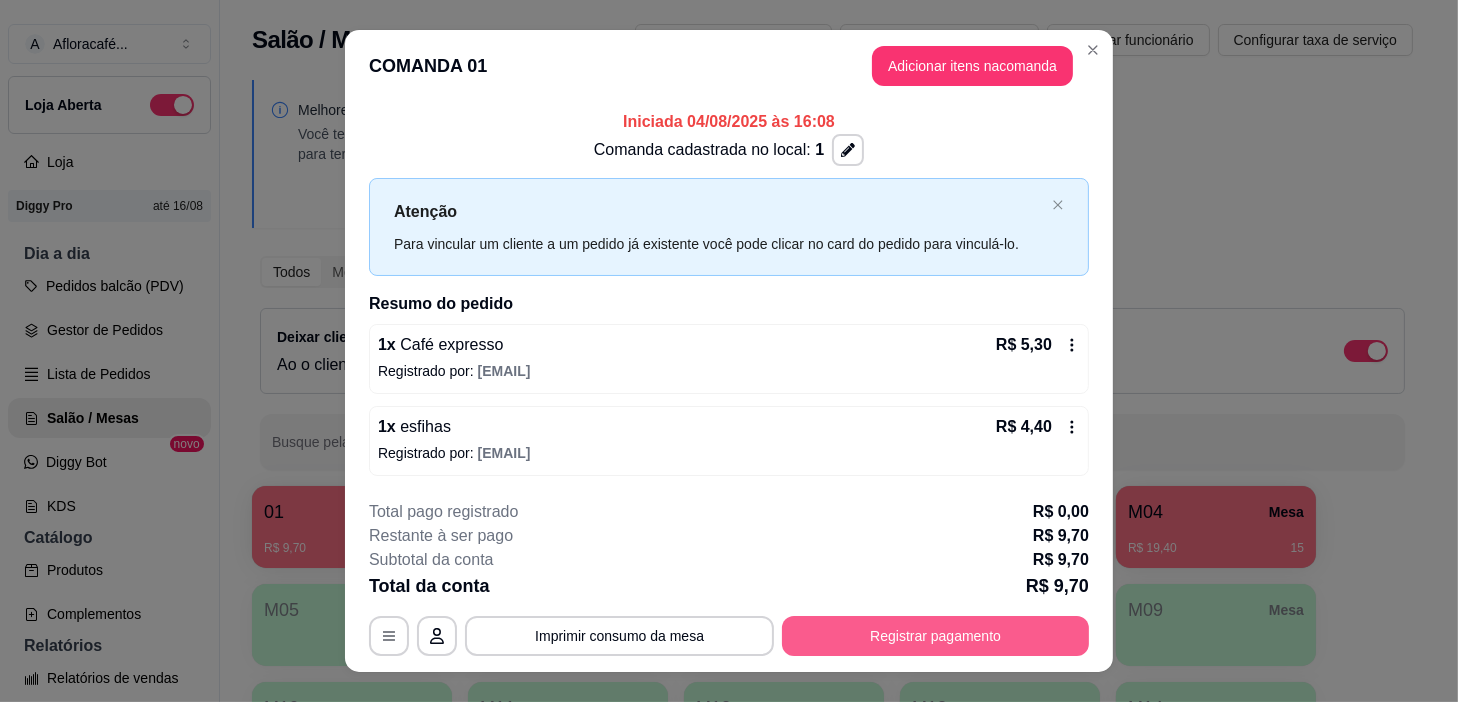 click on "Registrar pagamento" at bounding box center [935, 636] 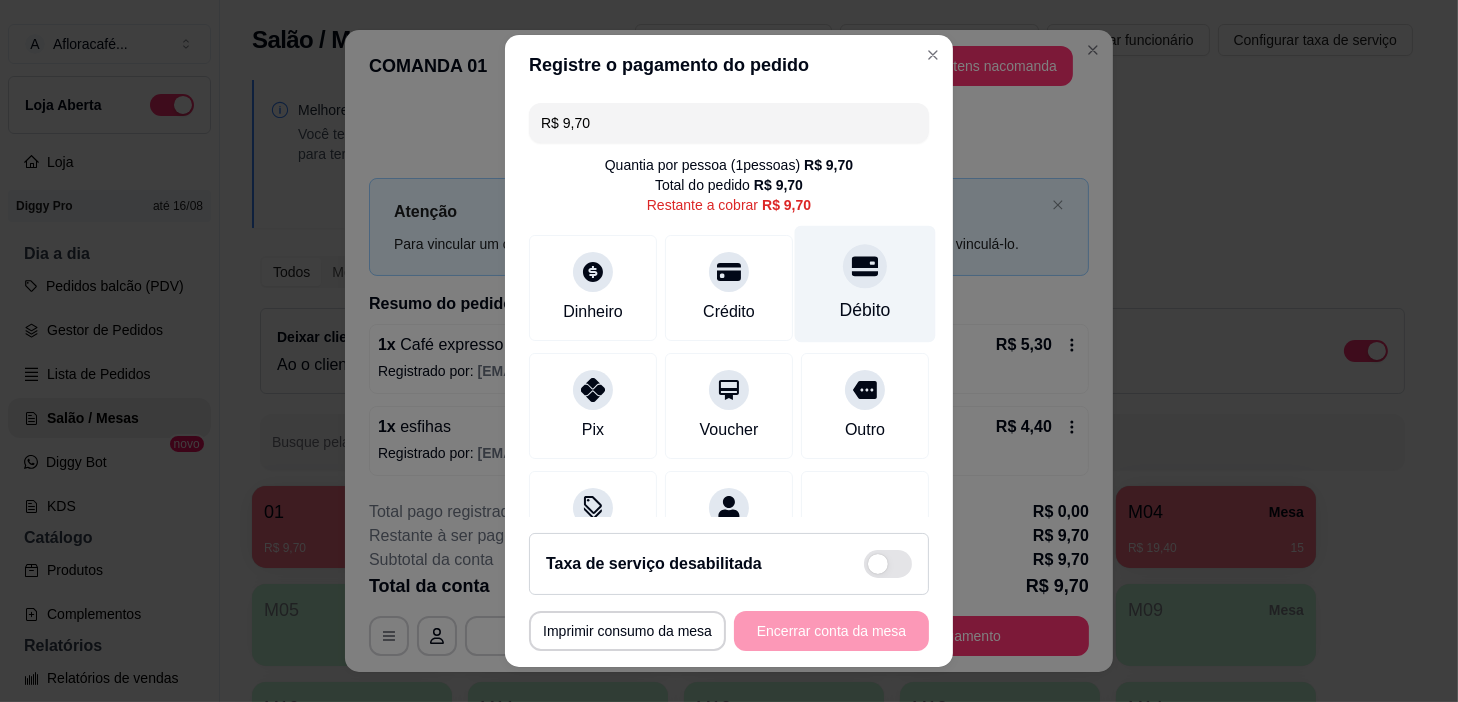 click on "Débito" at bounding box center (865, 284) 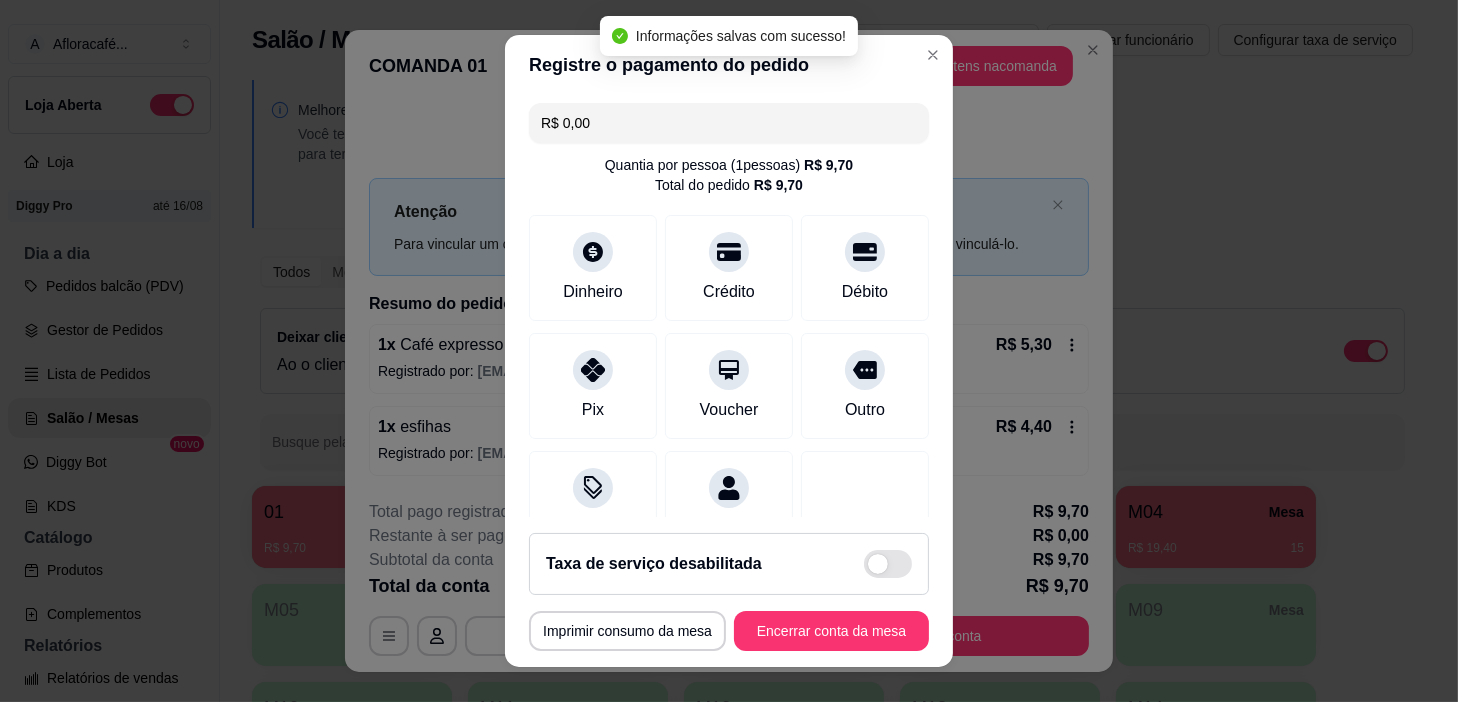 type on "R$ 0,00" 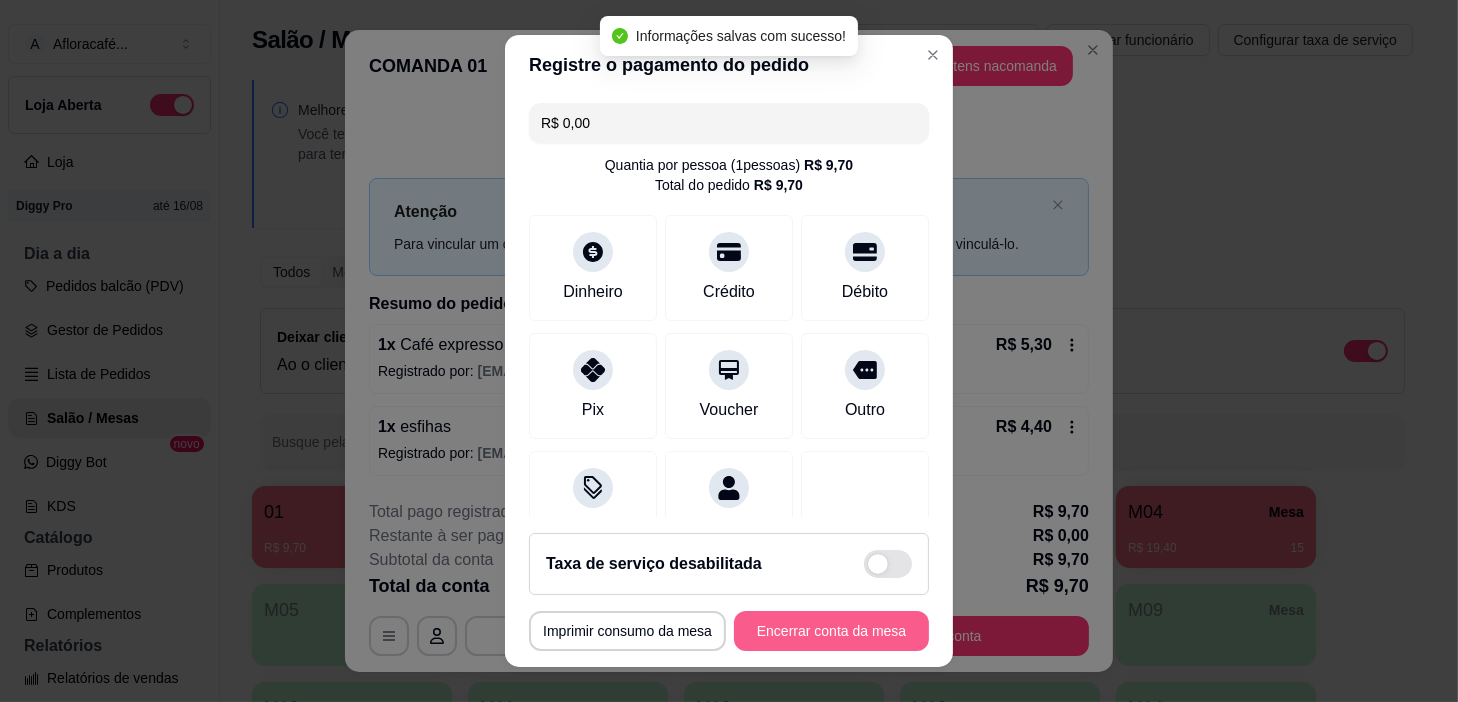 click on "Encerrar conta da mesa" at bounding box center (831, 631) 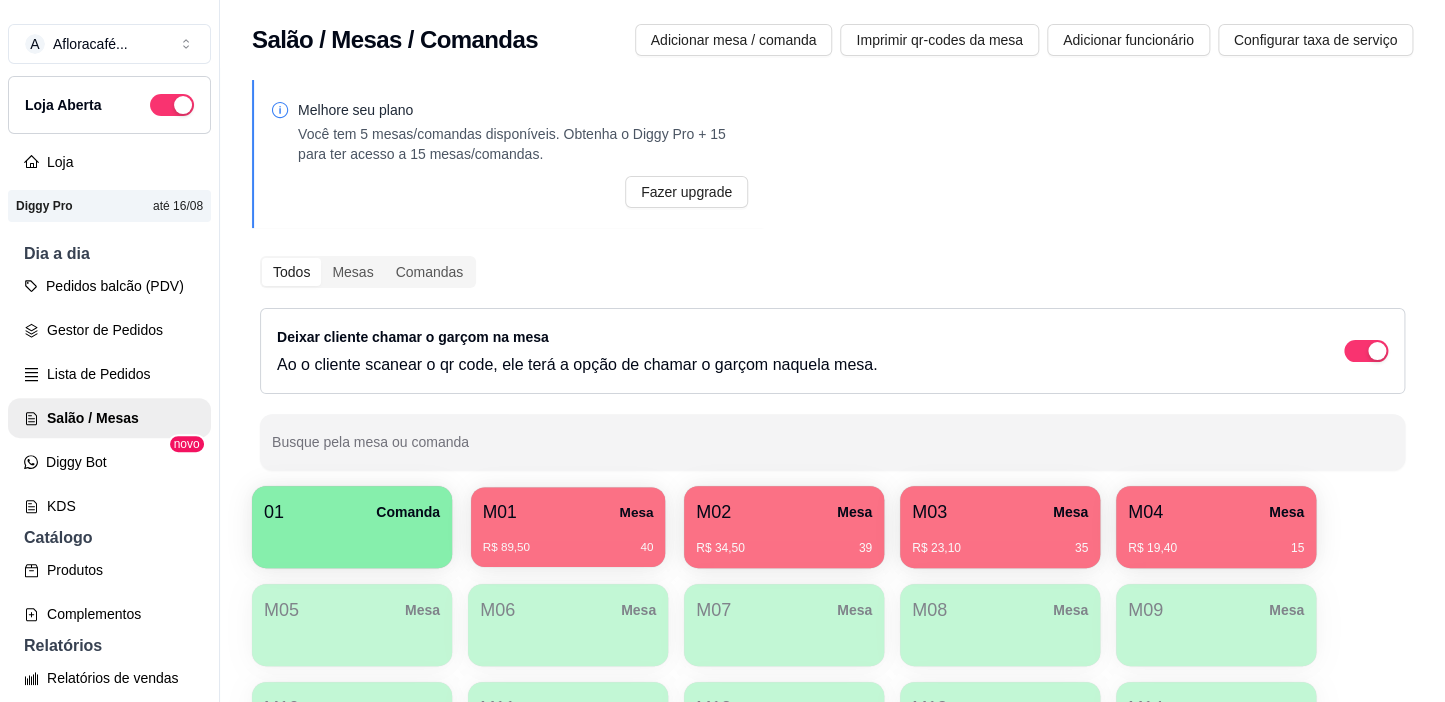 click on "Mesa" at bounding box center [636, 512] 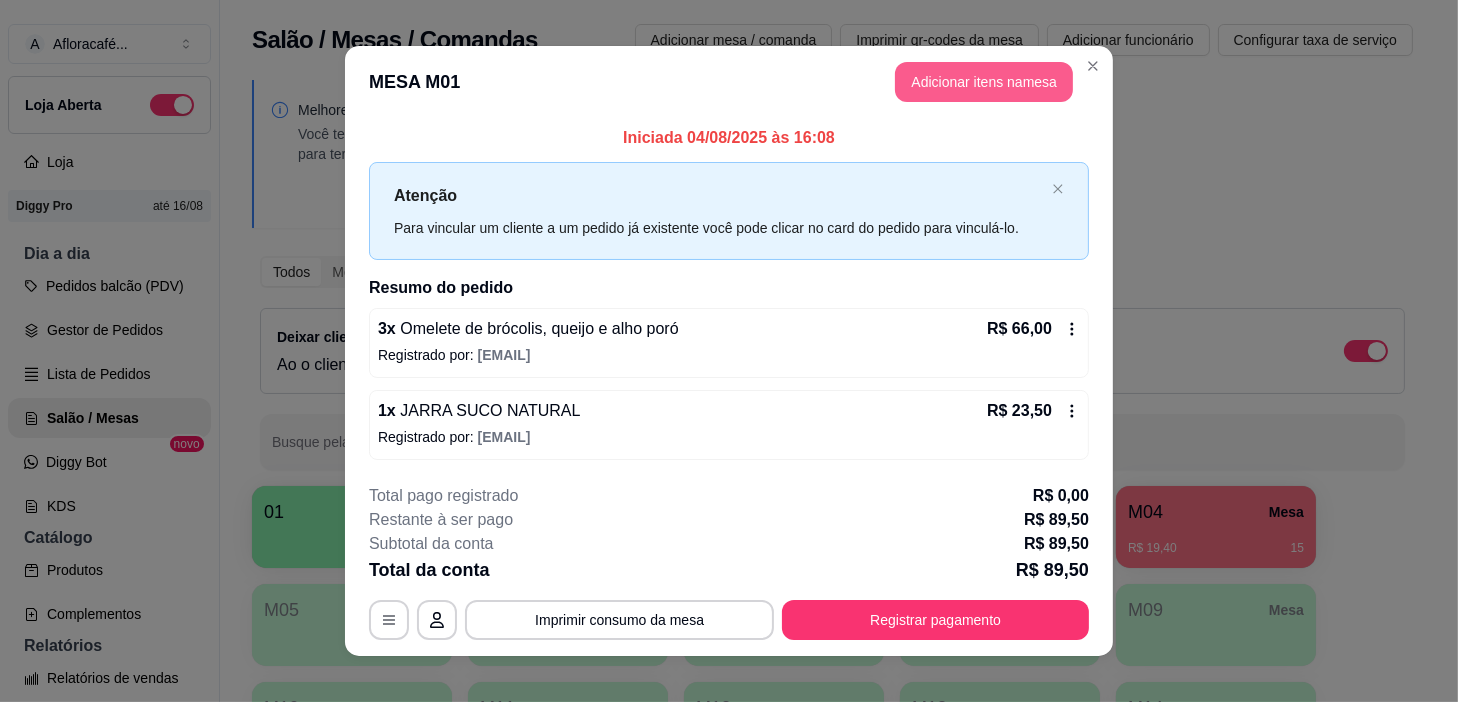 click on "Adicionar itens na  mesa" at bounding box center [984, 82] 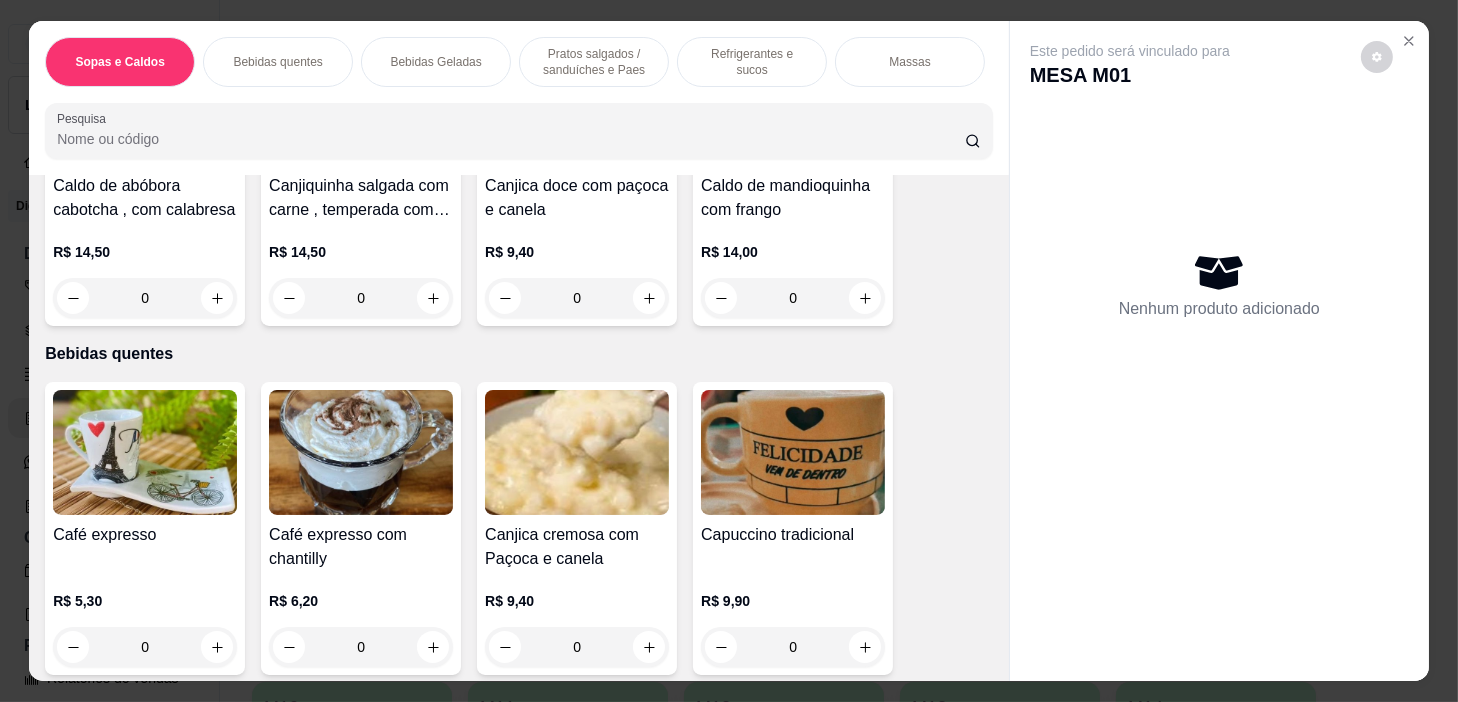 scroll, scrollTop: 545, scrollLeft: 0, axis: vertical 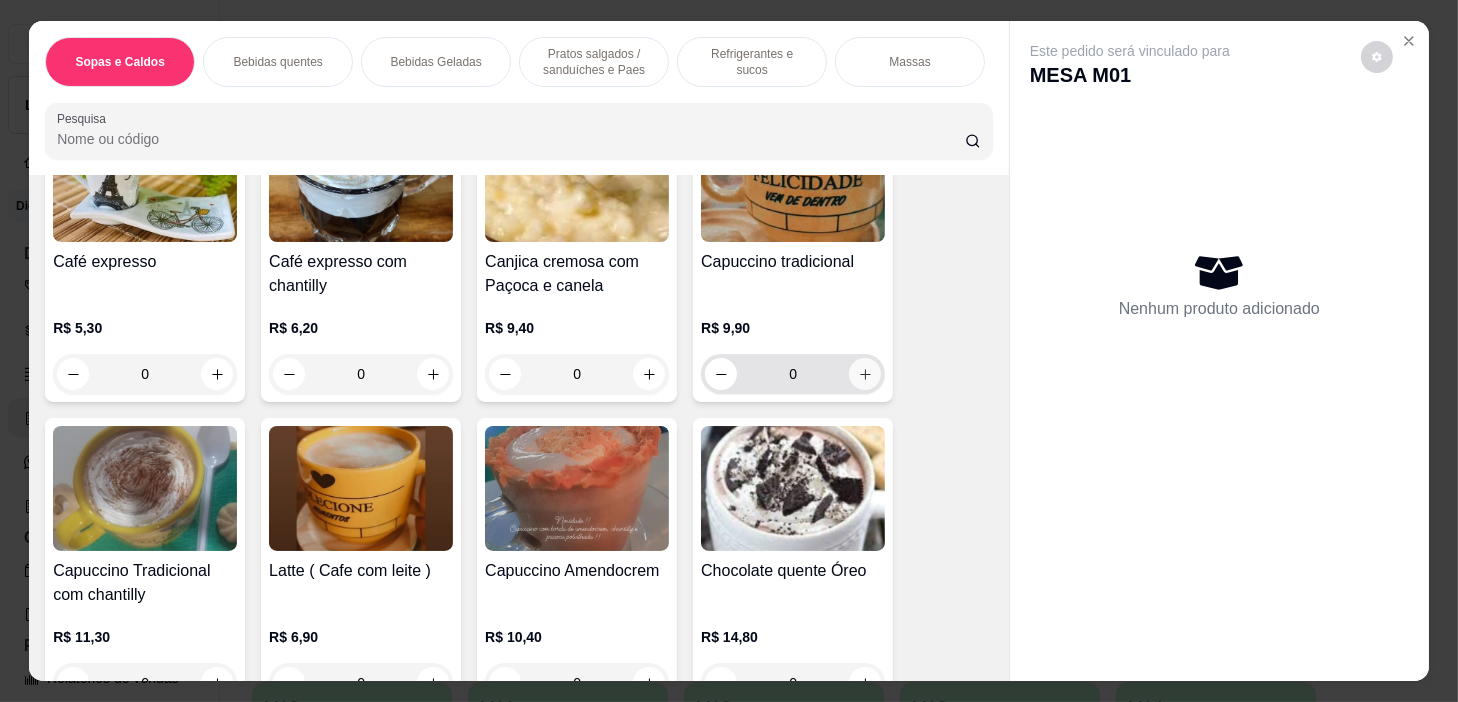 click at bounding box center (865, 374) 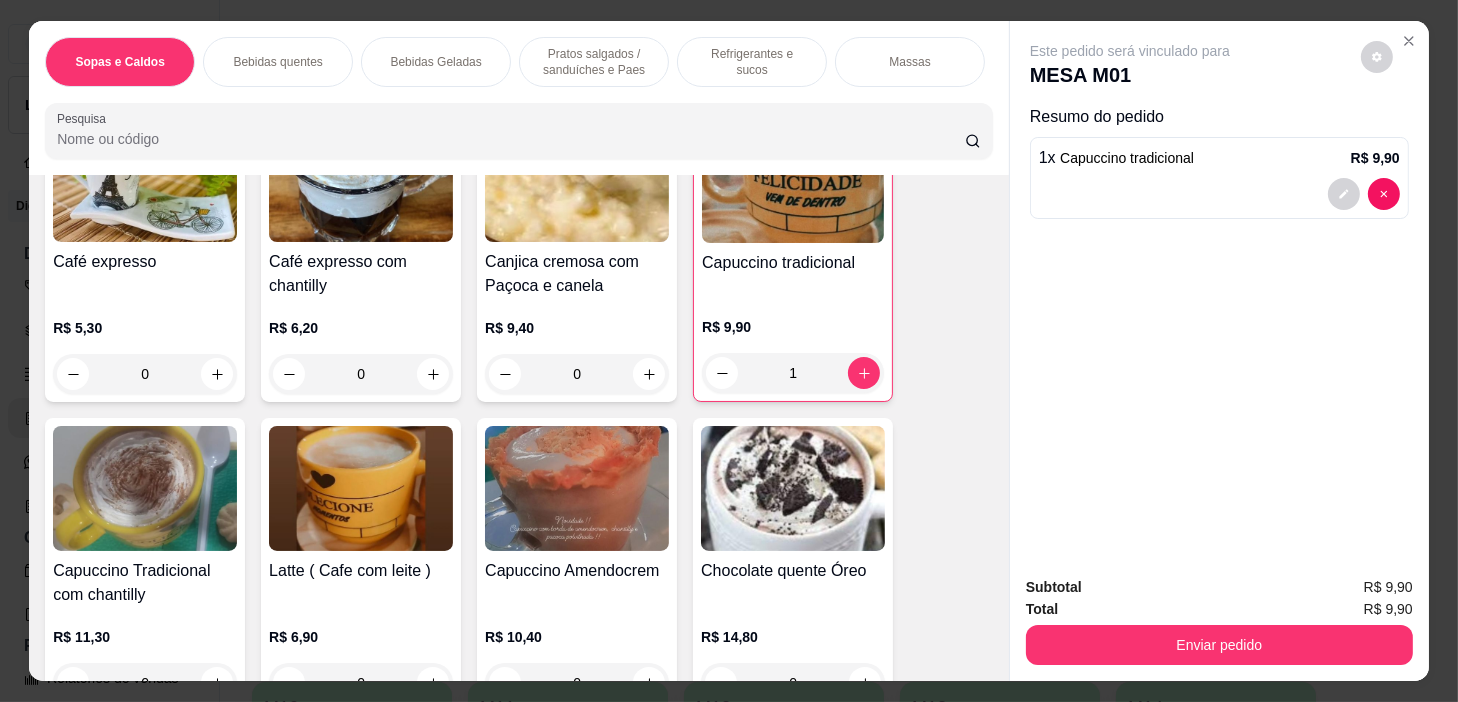 click on "Total R$ 9,90" at bounding box center [1219, 609] 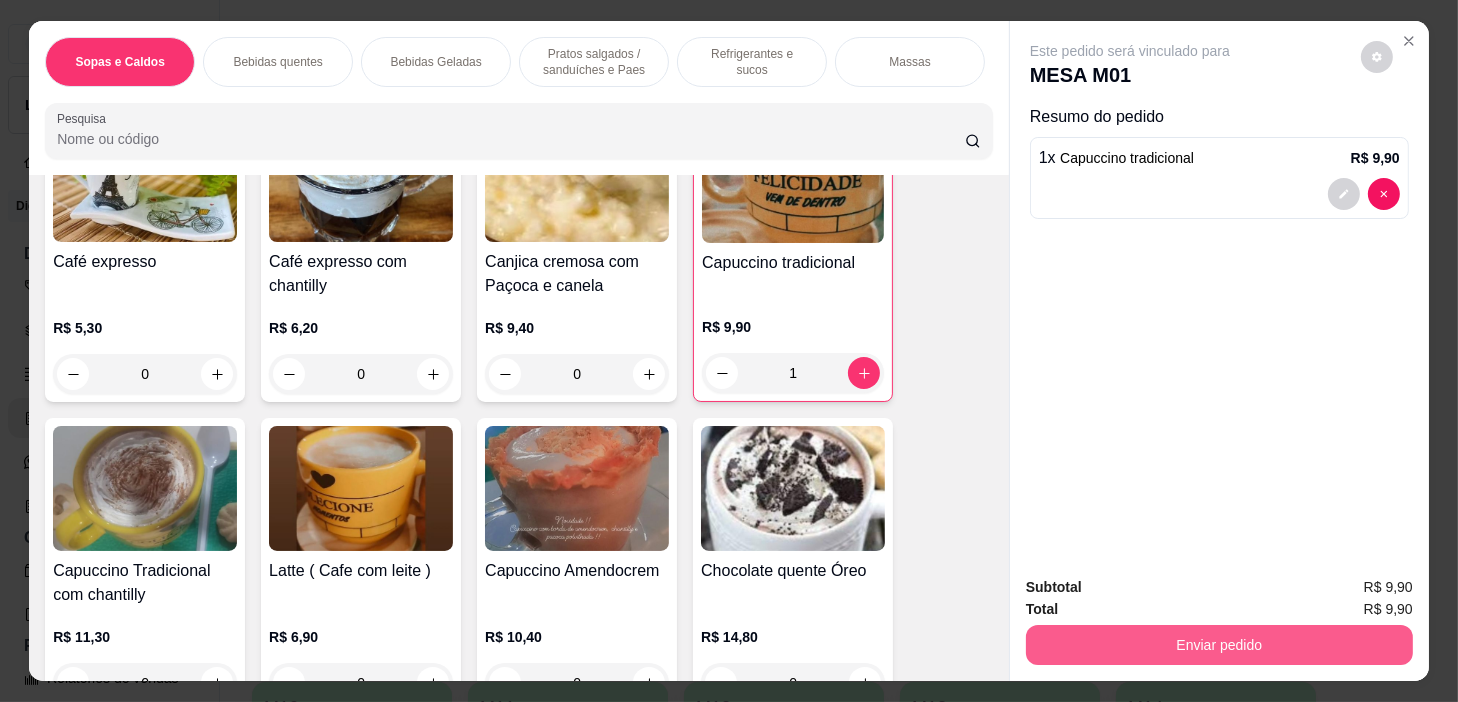 click on "Enviar pedido" at bounding box center [1219, 645] 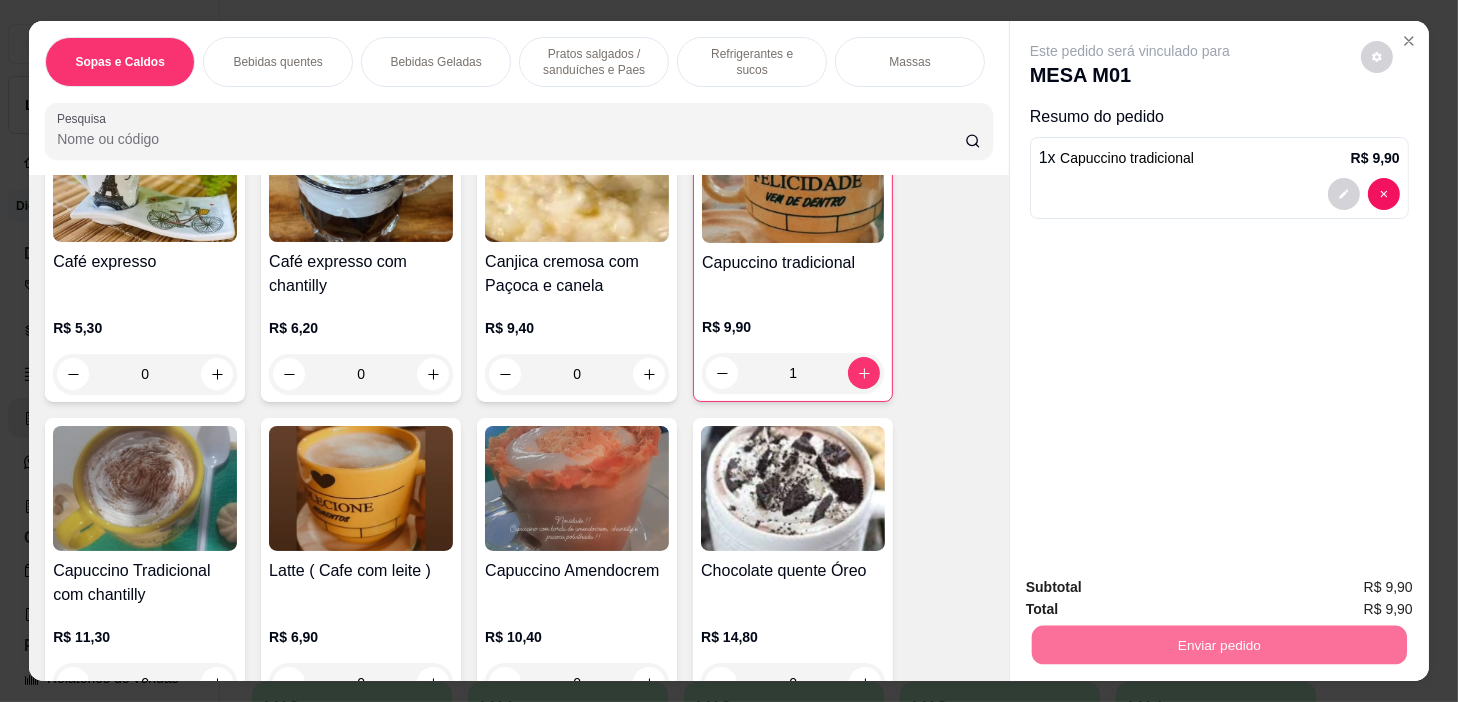click on "Não registrar e enviar pedido" at bounding box center [1154, 588] 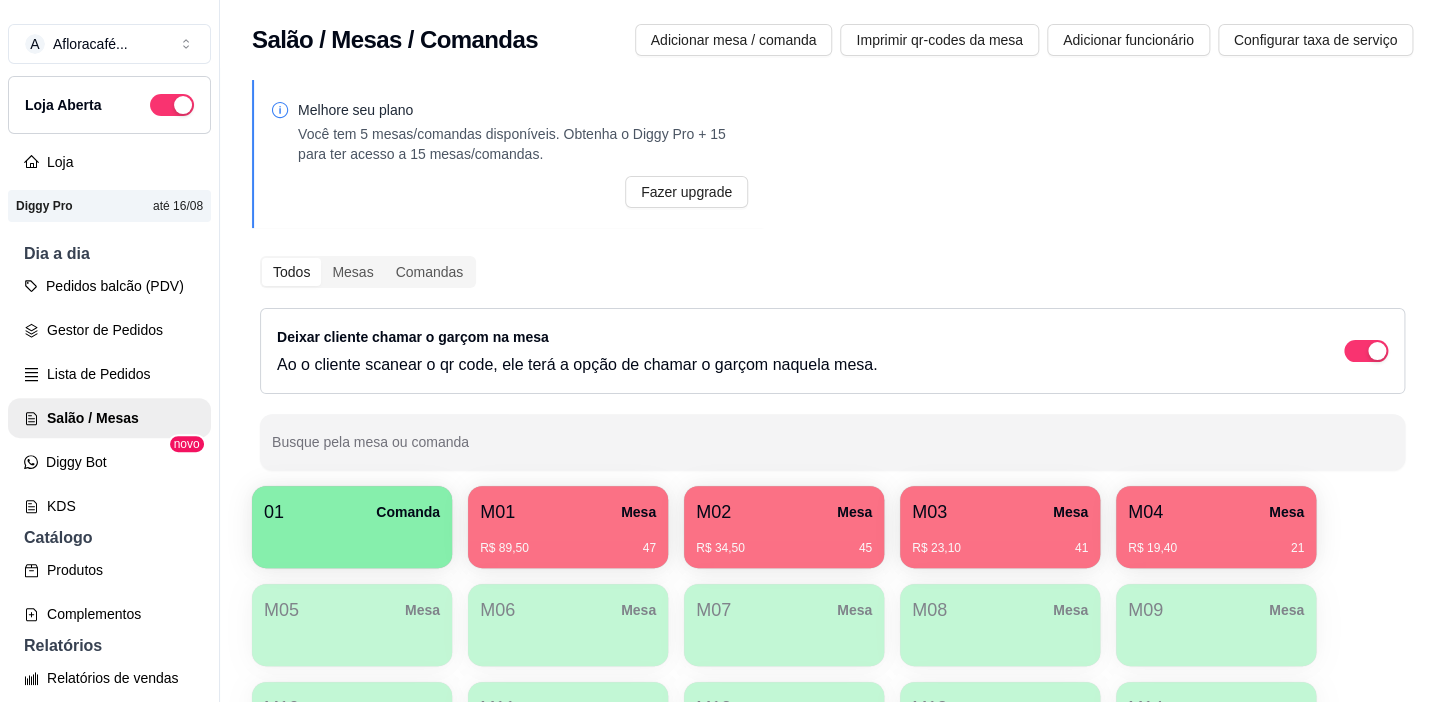 click on "R$ 34,50 45" at bounding box center (784, 541) 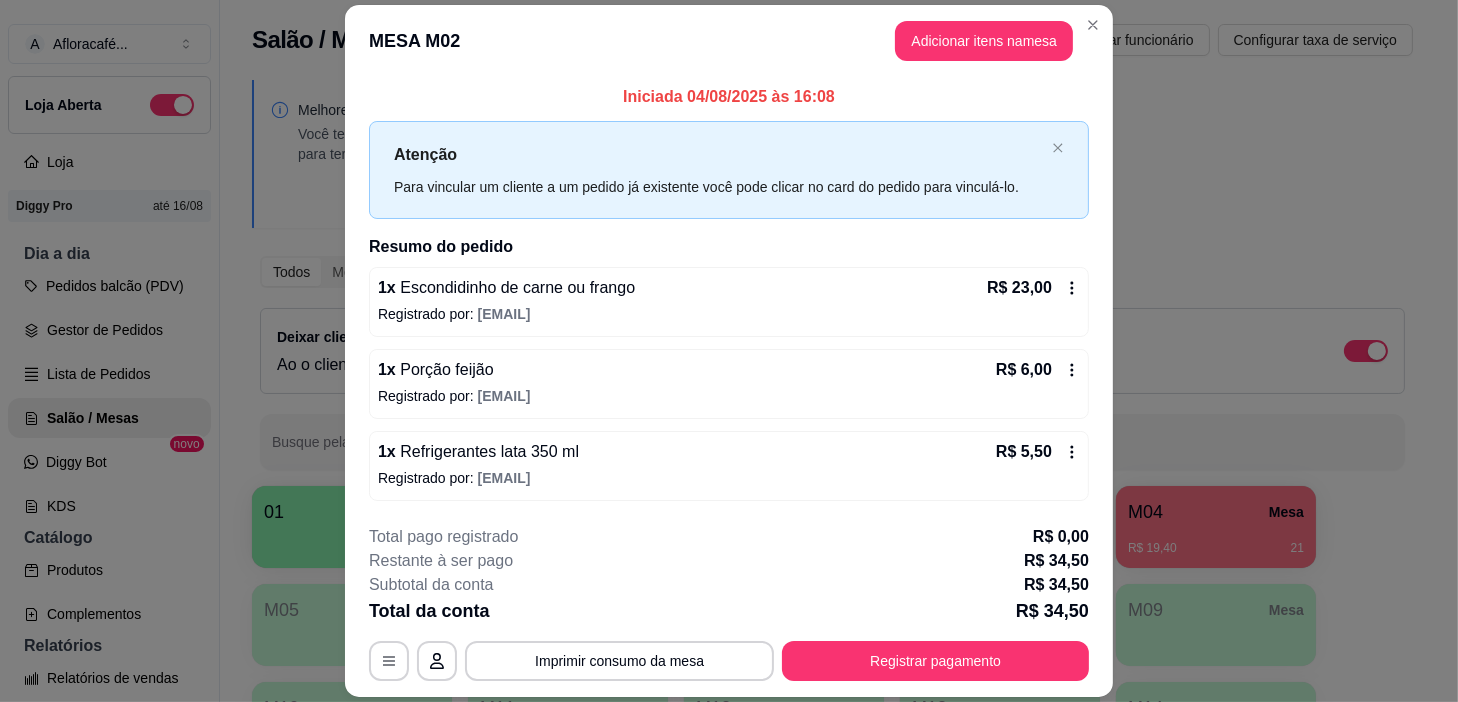 scroll, scrollTop: 58, scrollLeft: 0, axis: vertical 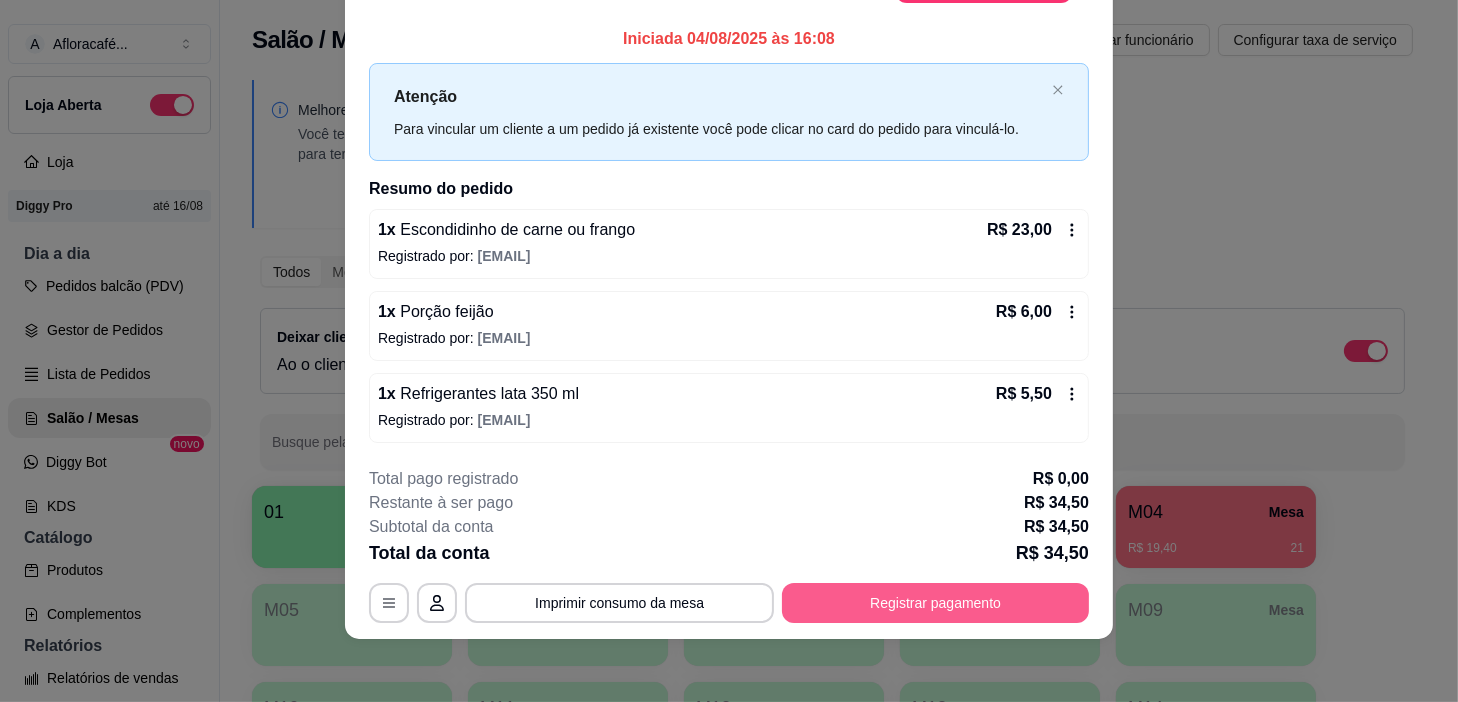 click on "Registrar pagamento" at bounding box center [935, 603] 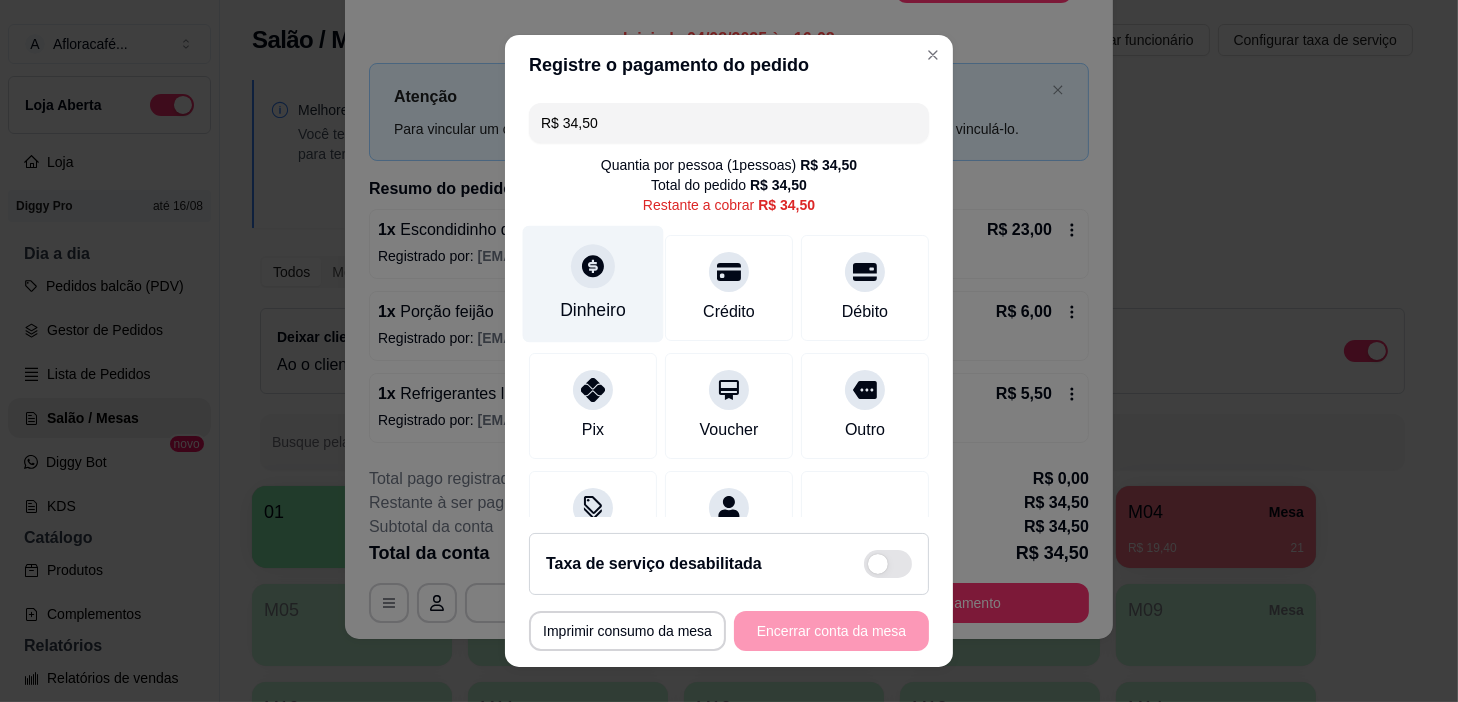 click on "Dinheiro" at bounding box center (593, 284) 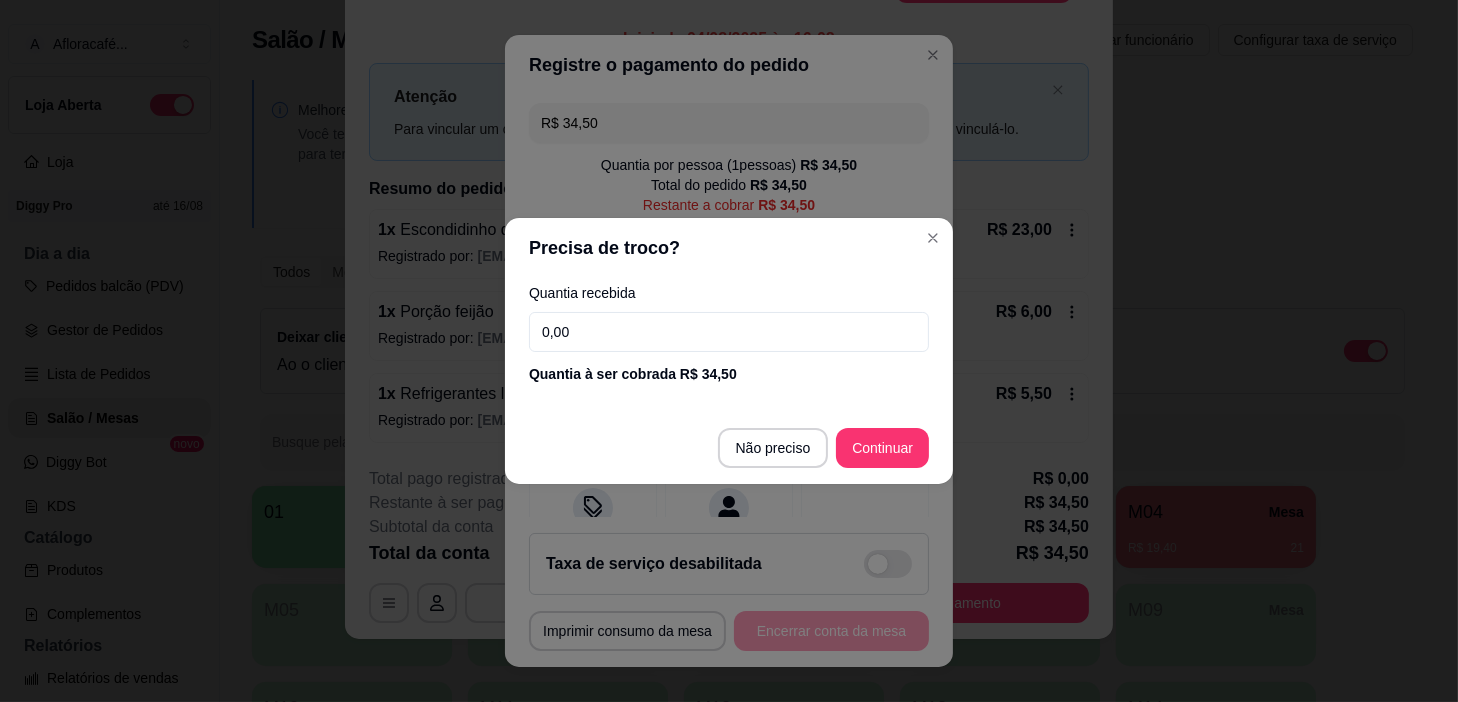 click on "0,00" at bounding box center [729, 332] 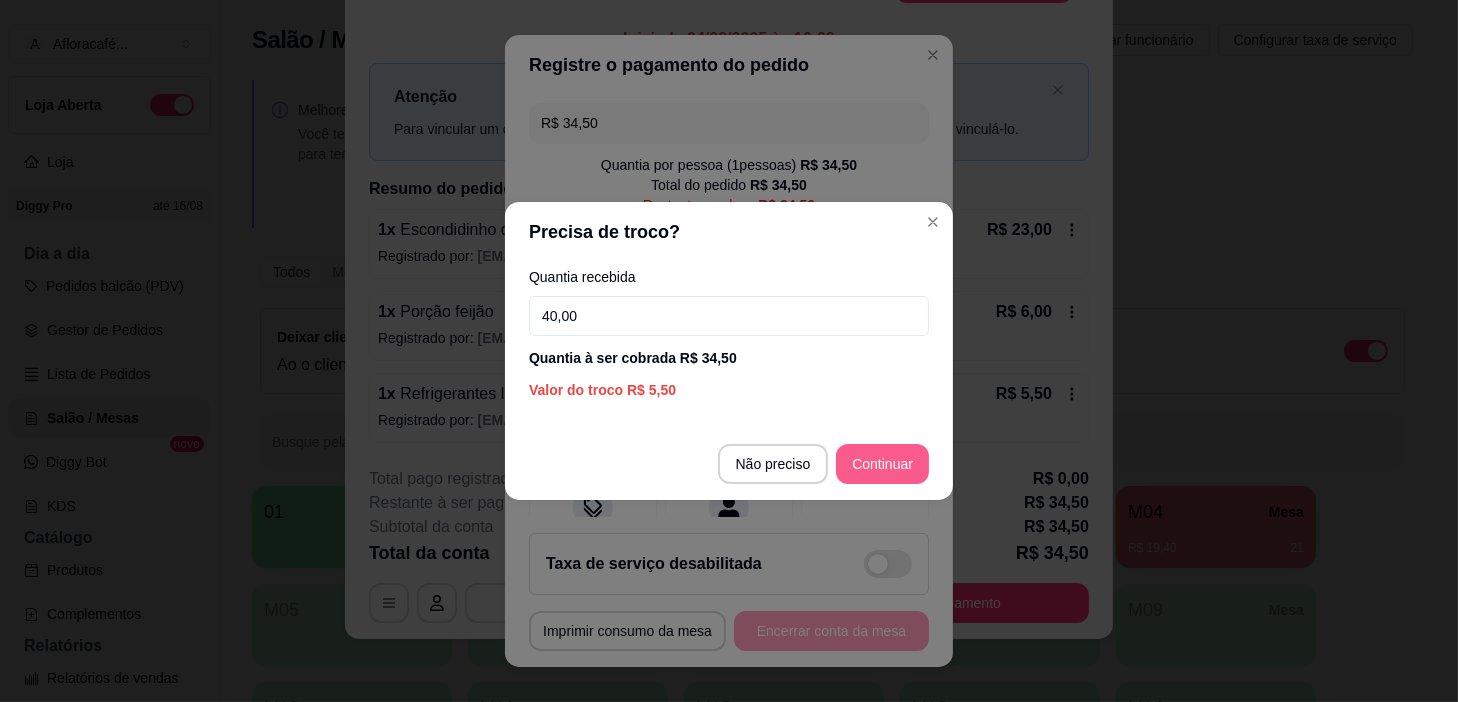 type on "40,00" 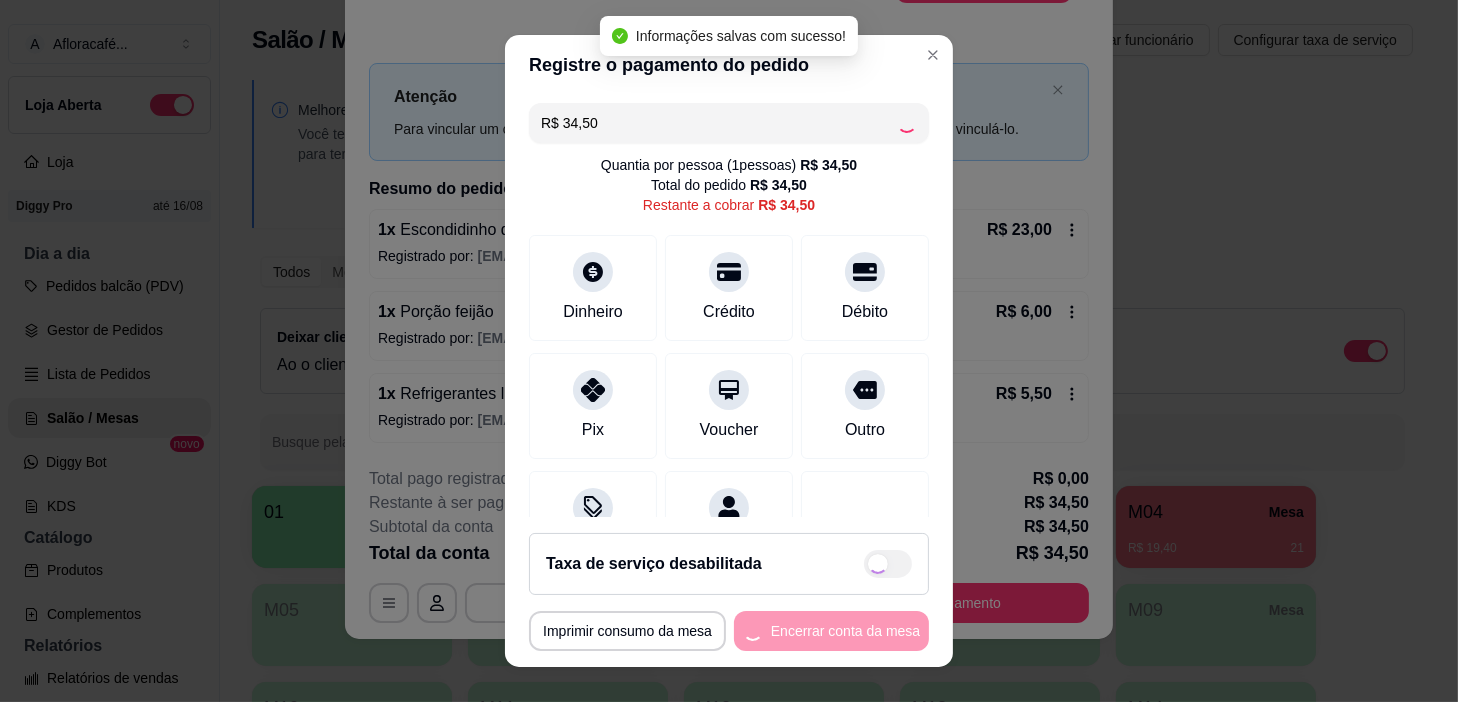 type on "R$ 0,00" 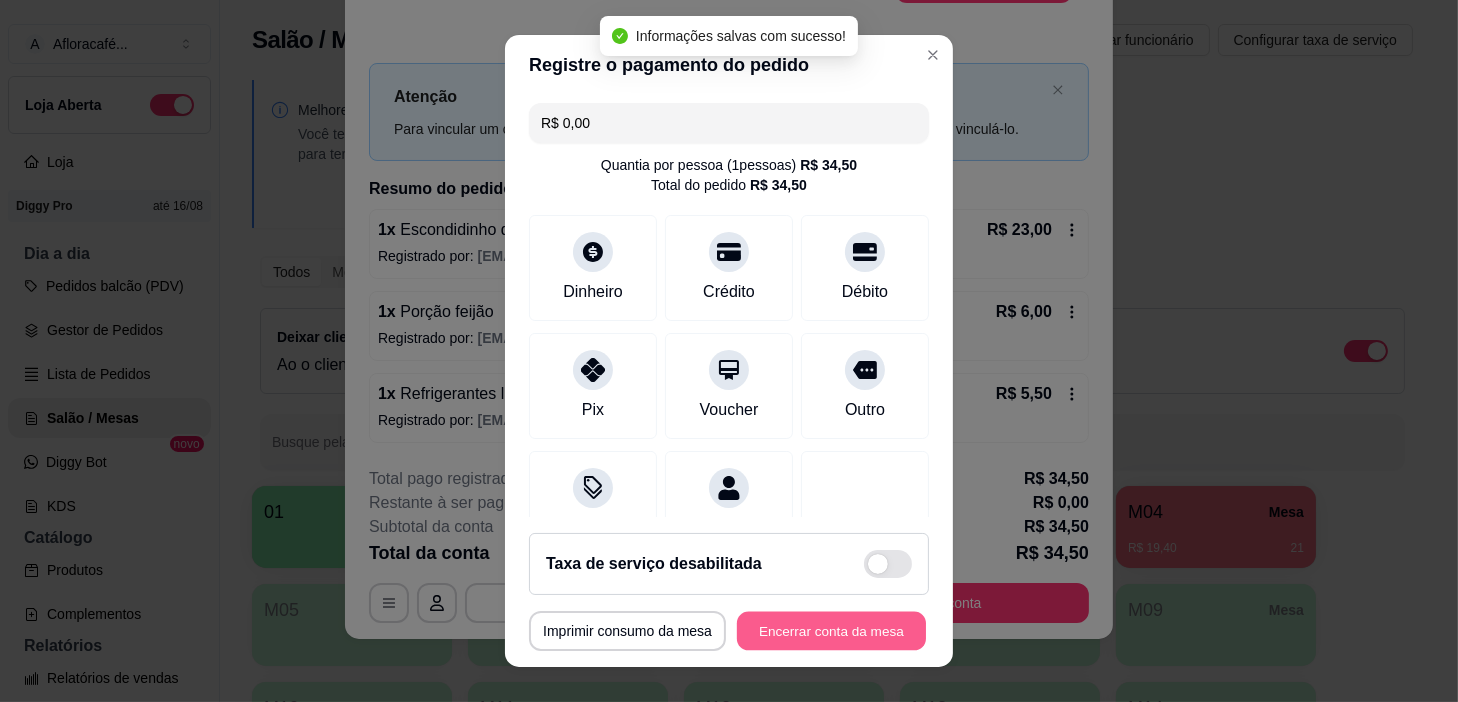 click on "Encerrar conta da mesa" at bounding box center [831, 631] 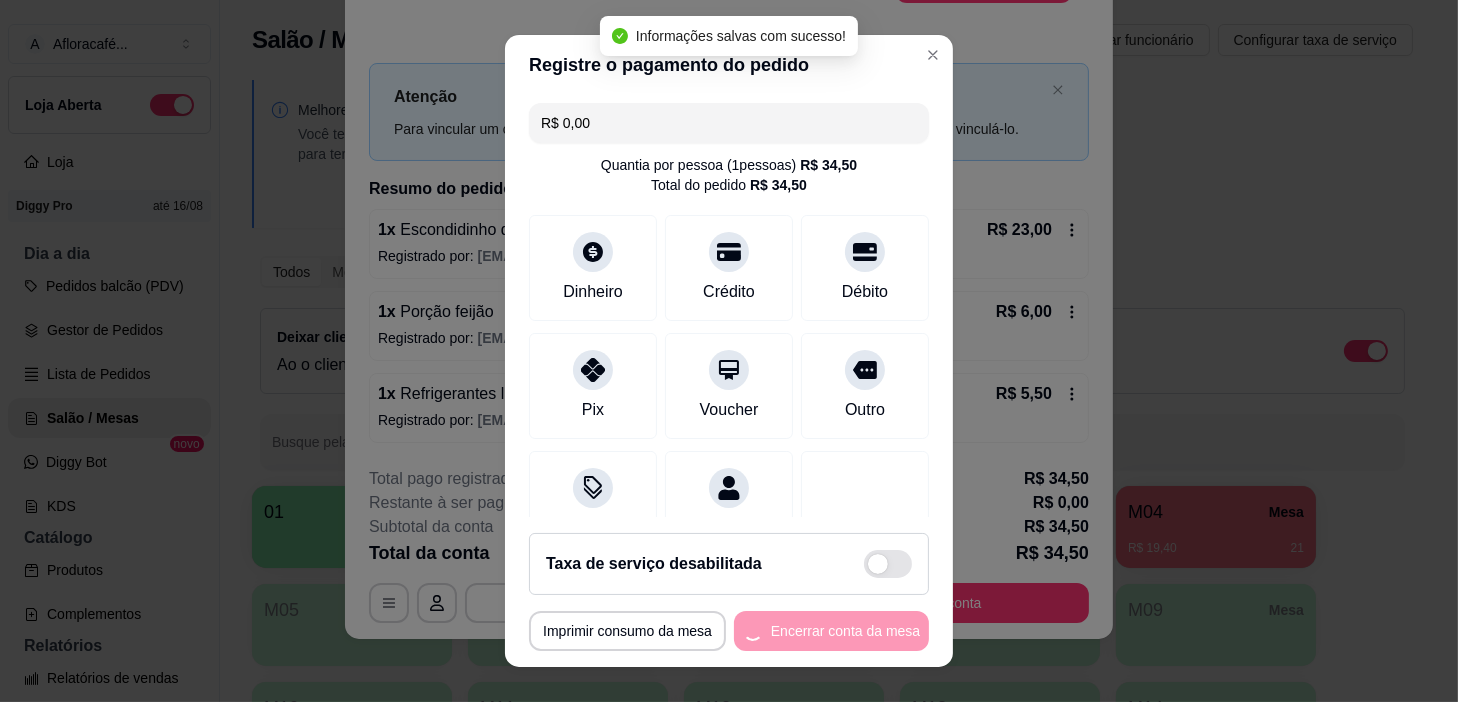 scroll, scrollTop: 0, scrollLeft: 0, axis: both 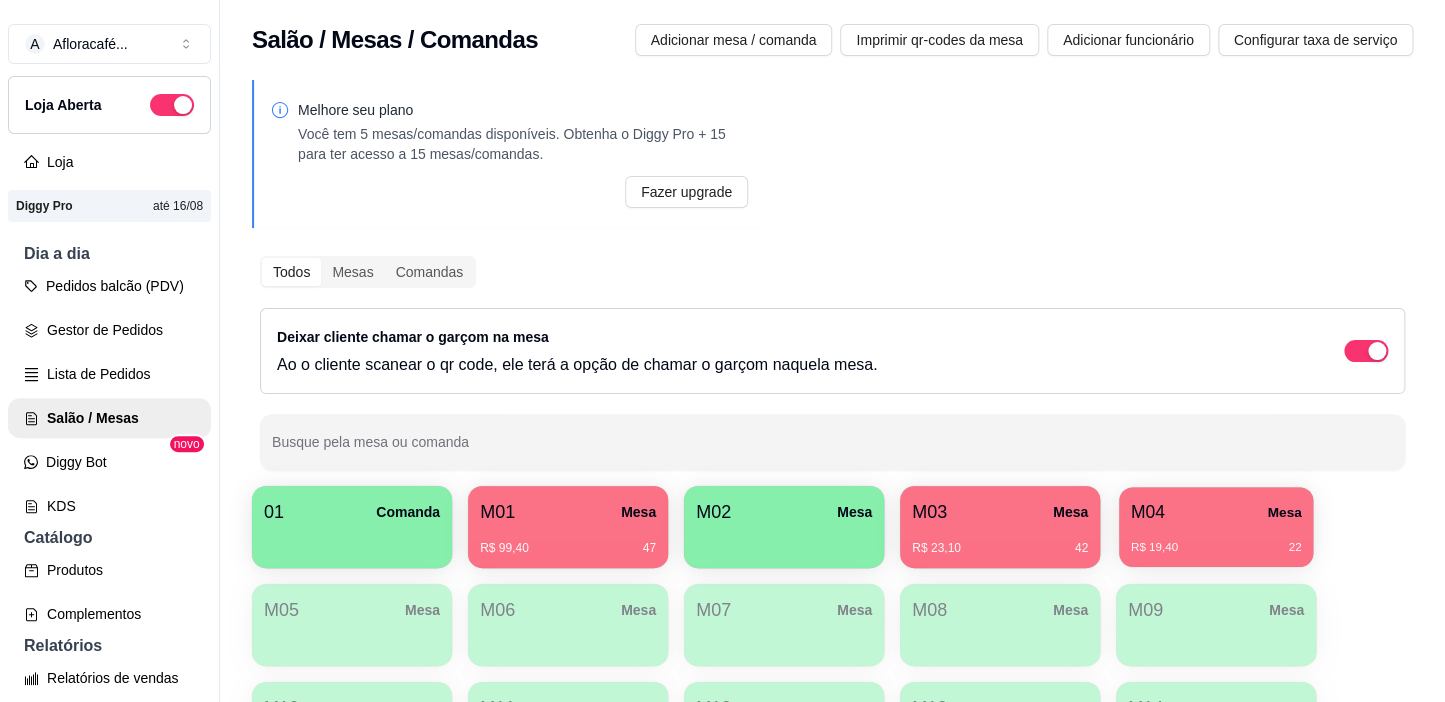 click on "R$ 19,40 22" at bounding box center (1216, 540) 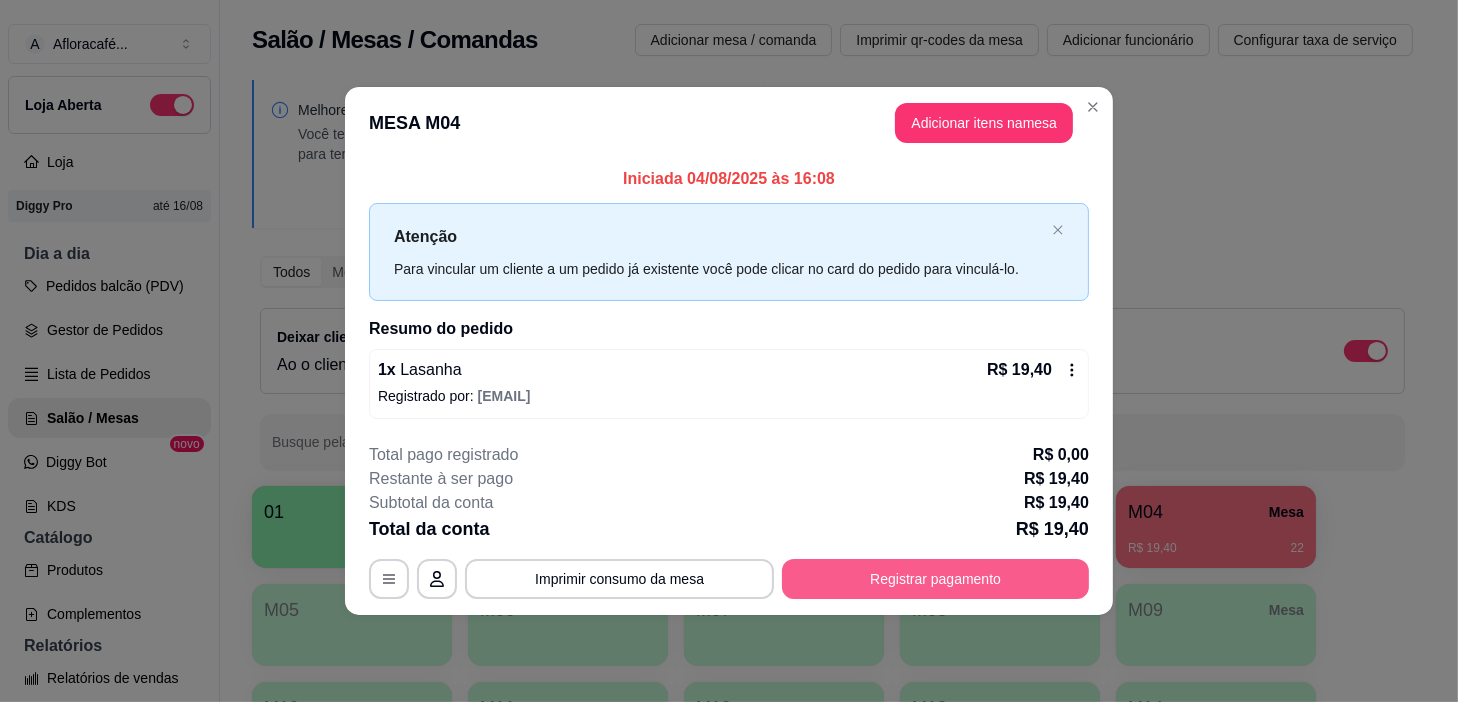 click on "Registrar pagamento" at bounding box center [935, 579] 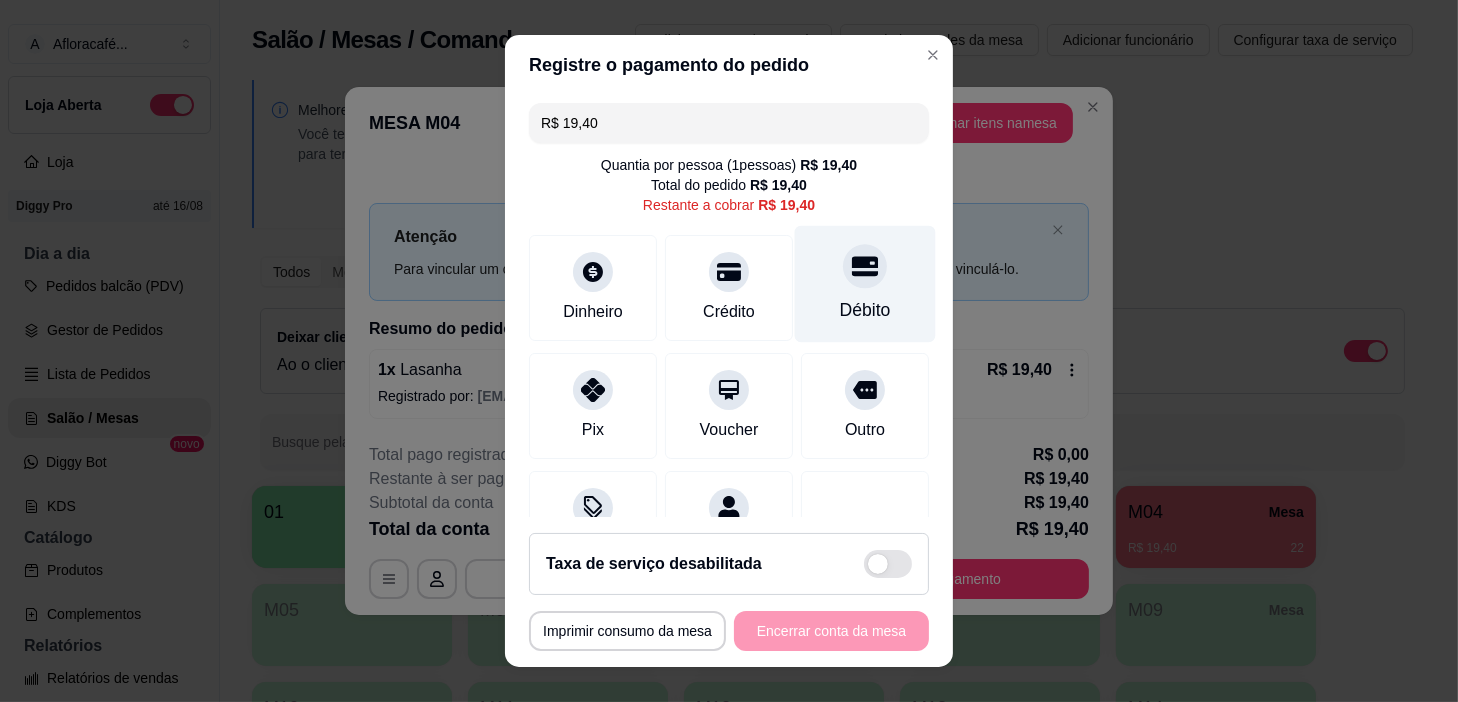 click on "Débito" at bounding box center (865, 284) 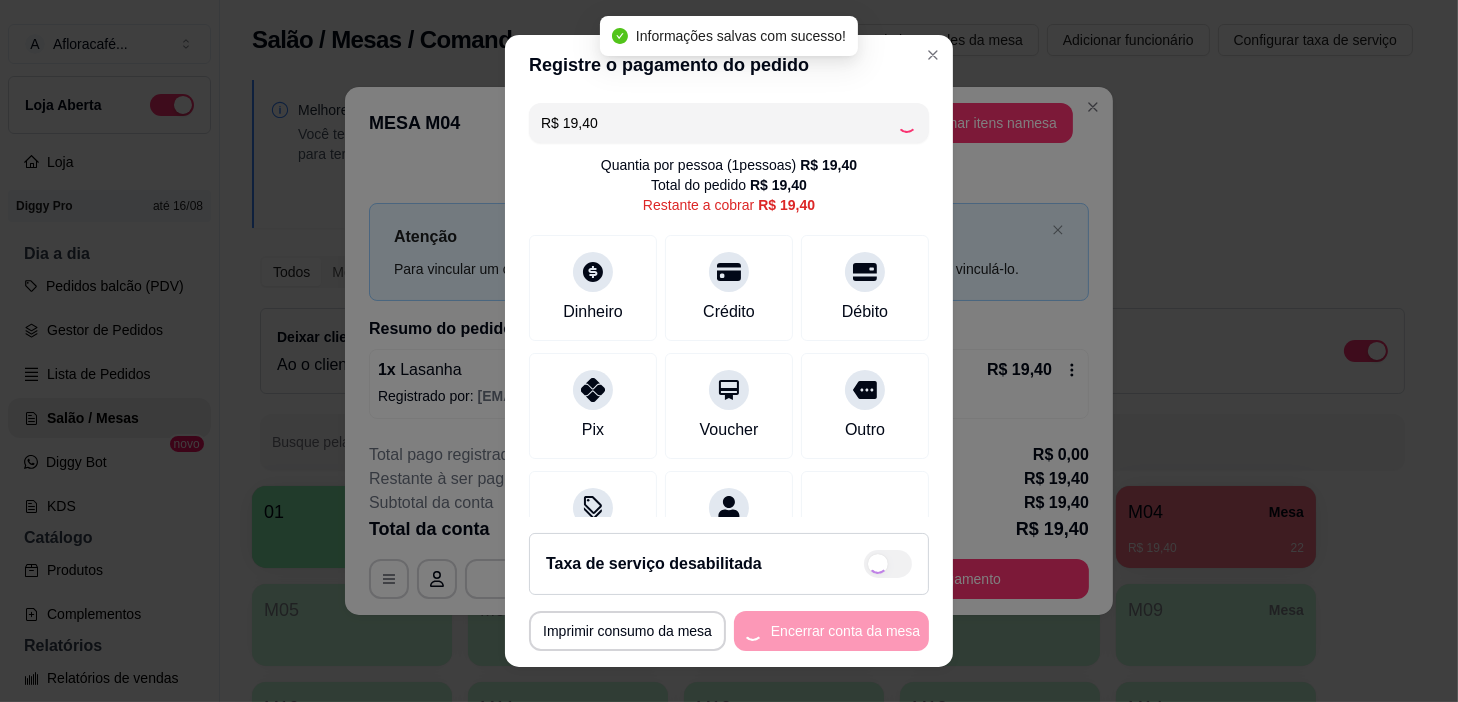 type on "R$ 0,00" 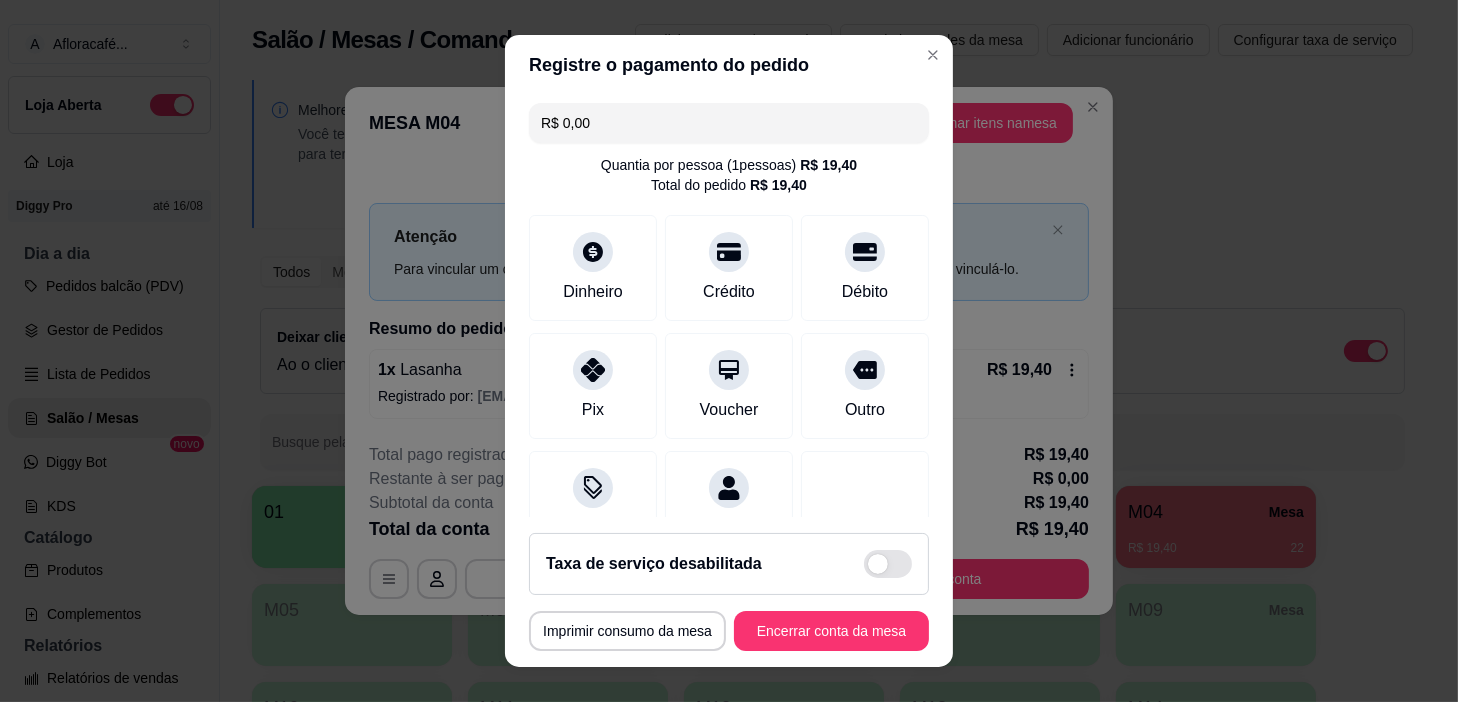 scroll, scrollTop: 29, scrollLeft: 0, axis: vertical 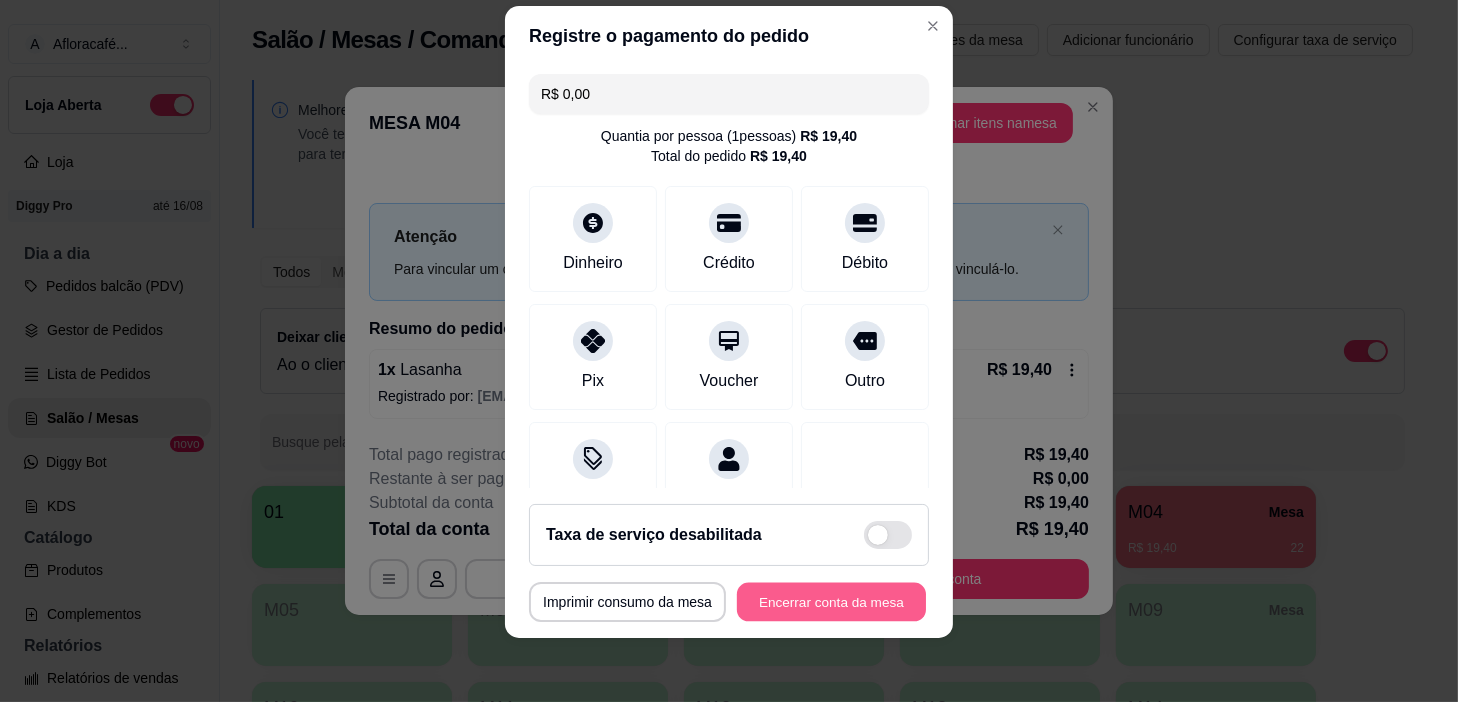 click on "Encerrar conta da mesa" at bounding box center [831, 602] 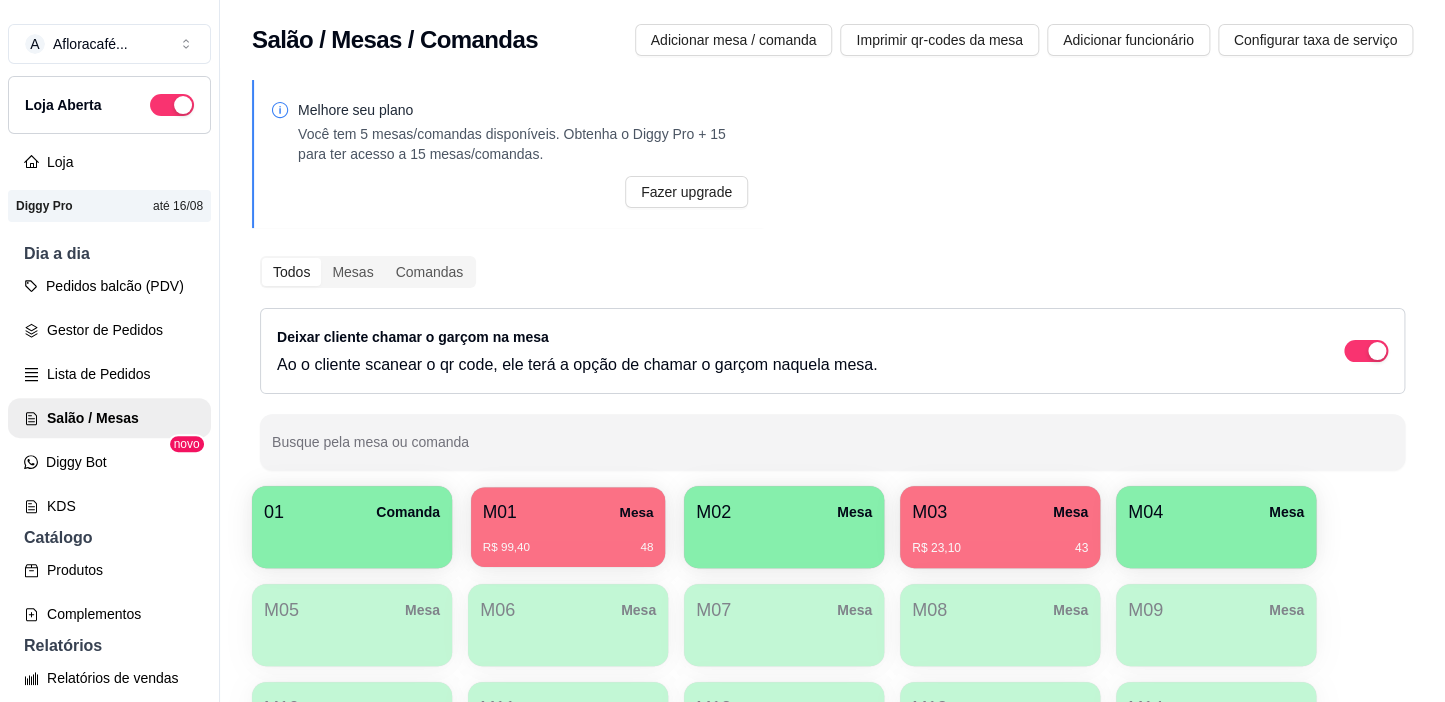 click on "R$ 99,40 48" at bounding box center (568, 548) 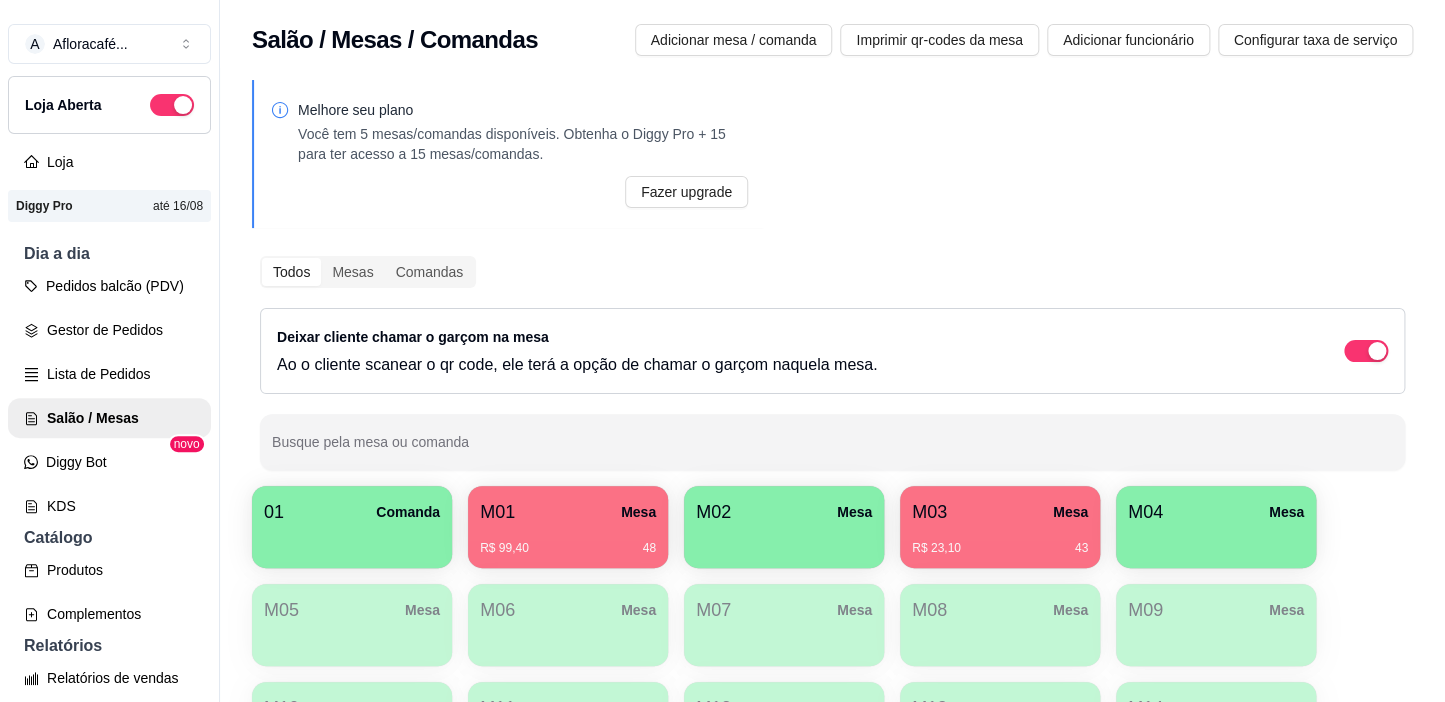 click on "Melhore seu plano
Você tem 5 mesas/comandas disponíveis. Obtenha o Diggy Pro + 15 para ter acesso a 15 mesas/comandas. Fazer upgrade Todos Mesas Comandas Deixar cliente chamar o garçom na mesa Ao o cliente scanear o qr code, ele terá a opção de chamar o garçom naquela mesa. Busque pela mesa ou comanda
01 Comanda M01 Mesa R$ 99,40 48 M02 Mesa M03 Mesa R$ 23,10 43 M04 Mesa M05 Mesa M06 Mesa M07 Mesa M08 Mesa M09 Mesa M10 Mesa M11 Mesa M12 Mesa M13 Mesa M14 Mesa sara Mesa" at bounding box center [832, 477] 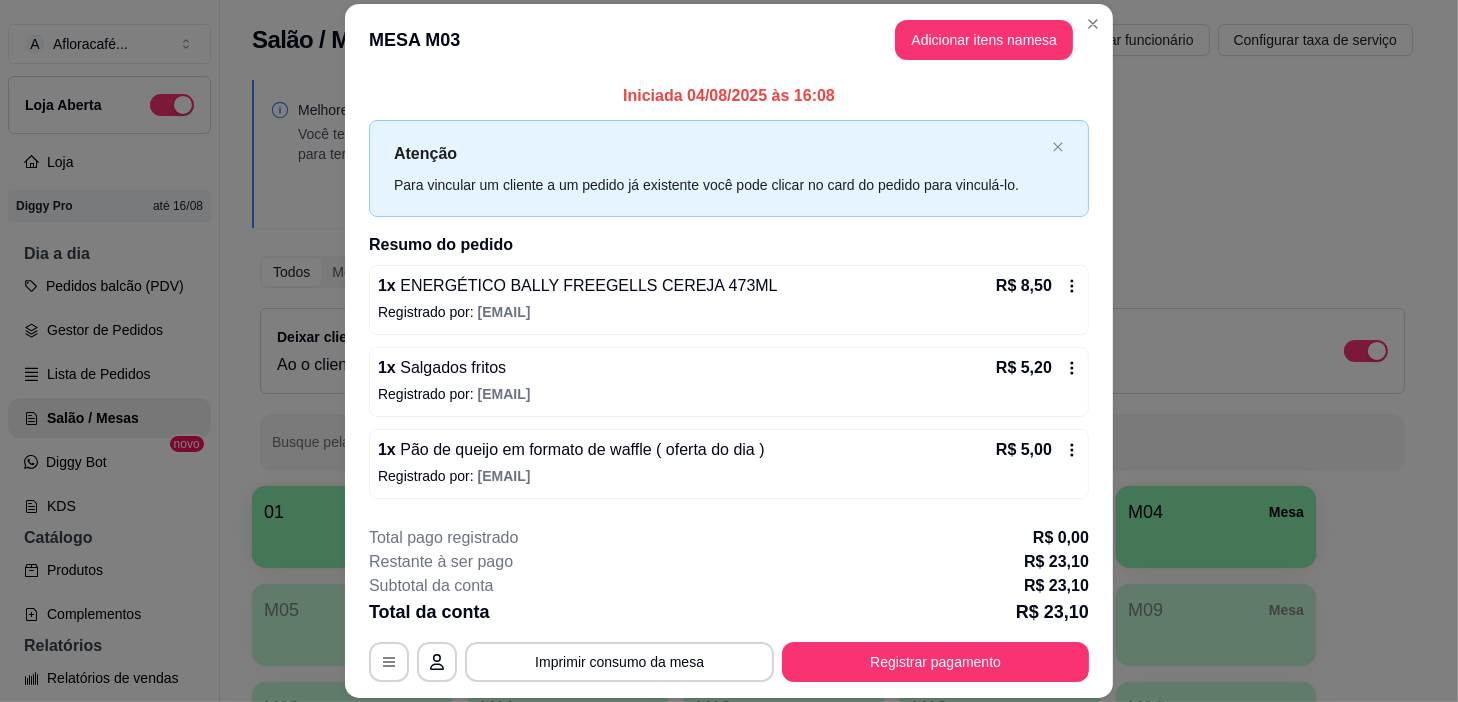 scroll, scrollTop: 77, scrollLeft: 0, axis: vertical 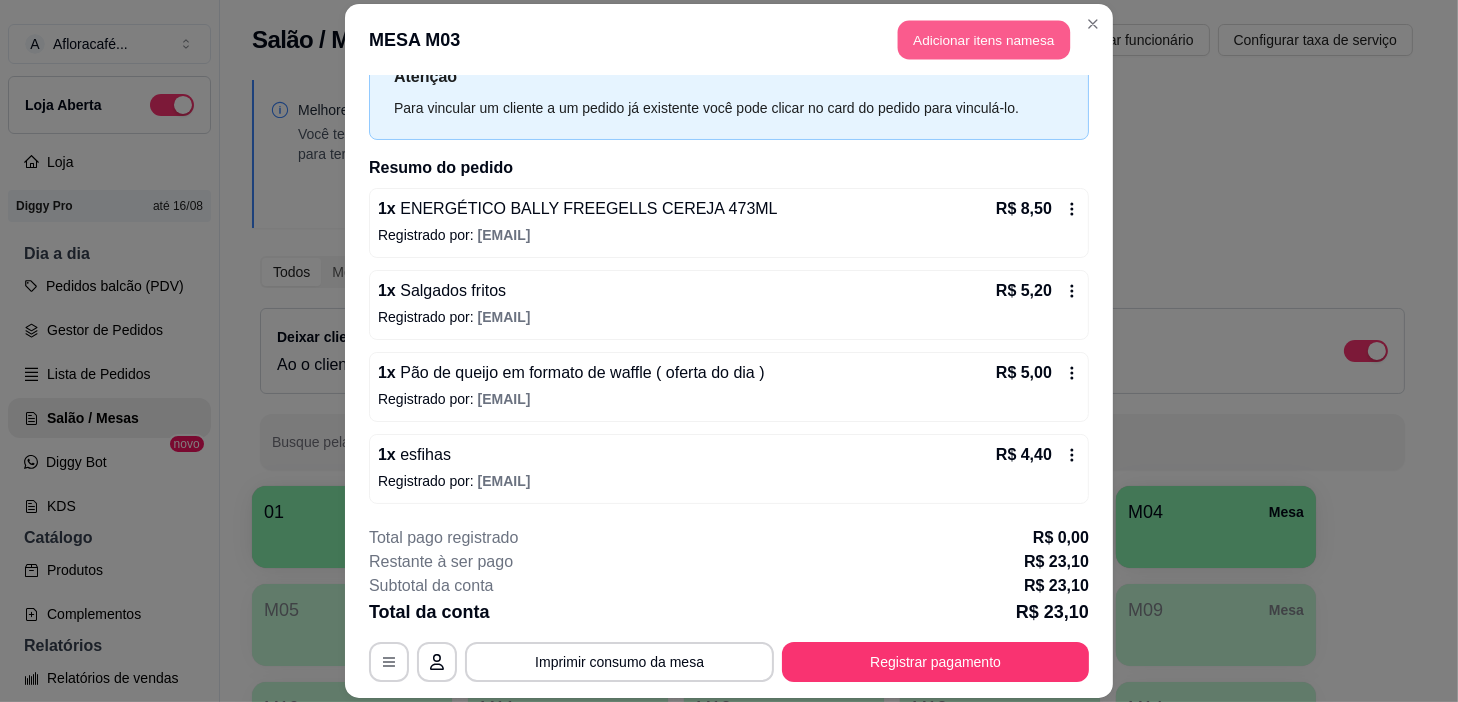 click on "Adicionar itens na  mesa" at bounding box center [984, 39] 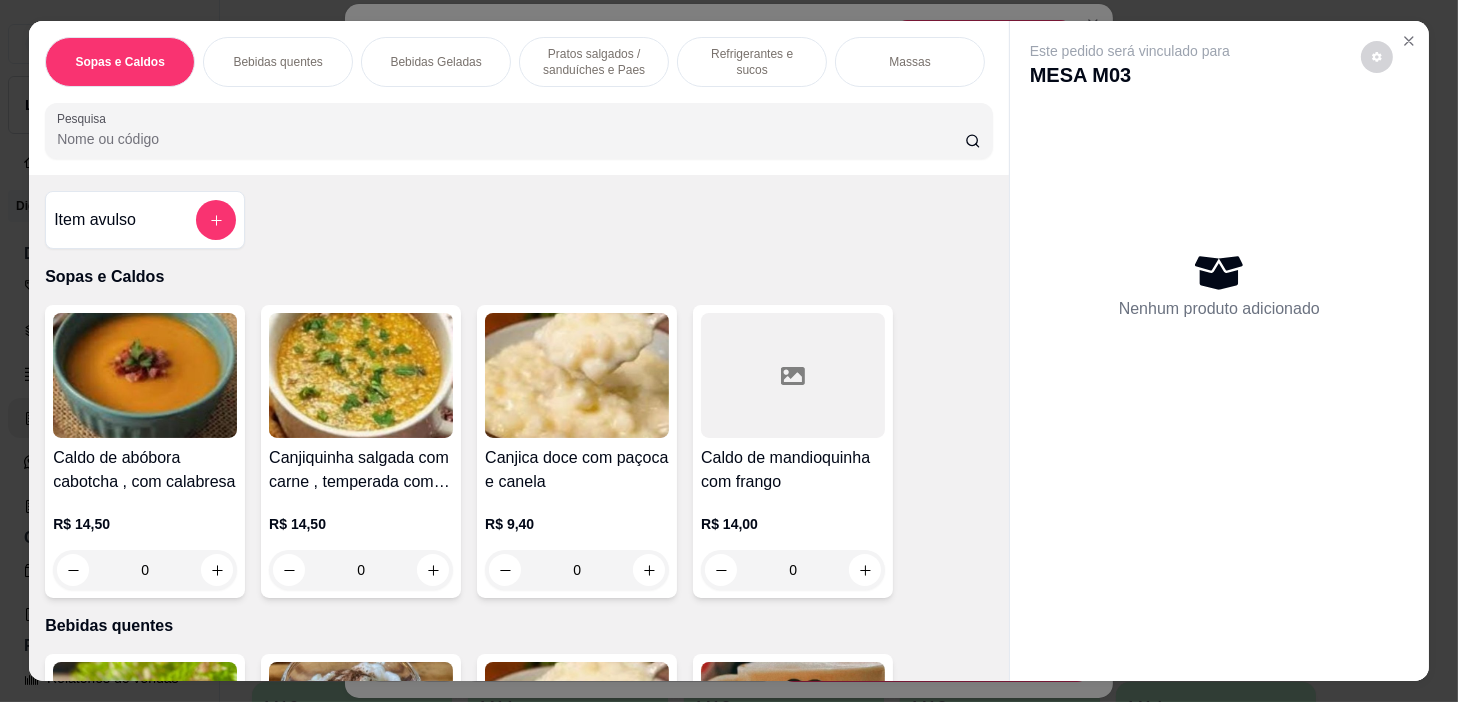 scroll, scrollTop: 454, scrollLeft: 0, axis: vertical 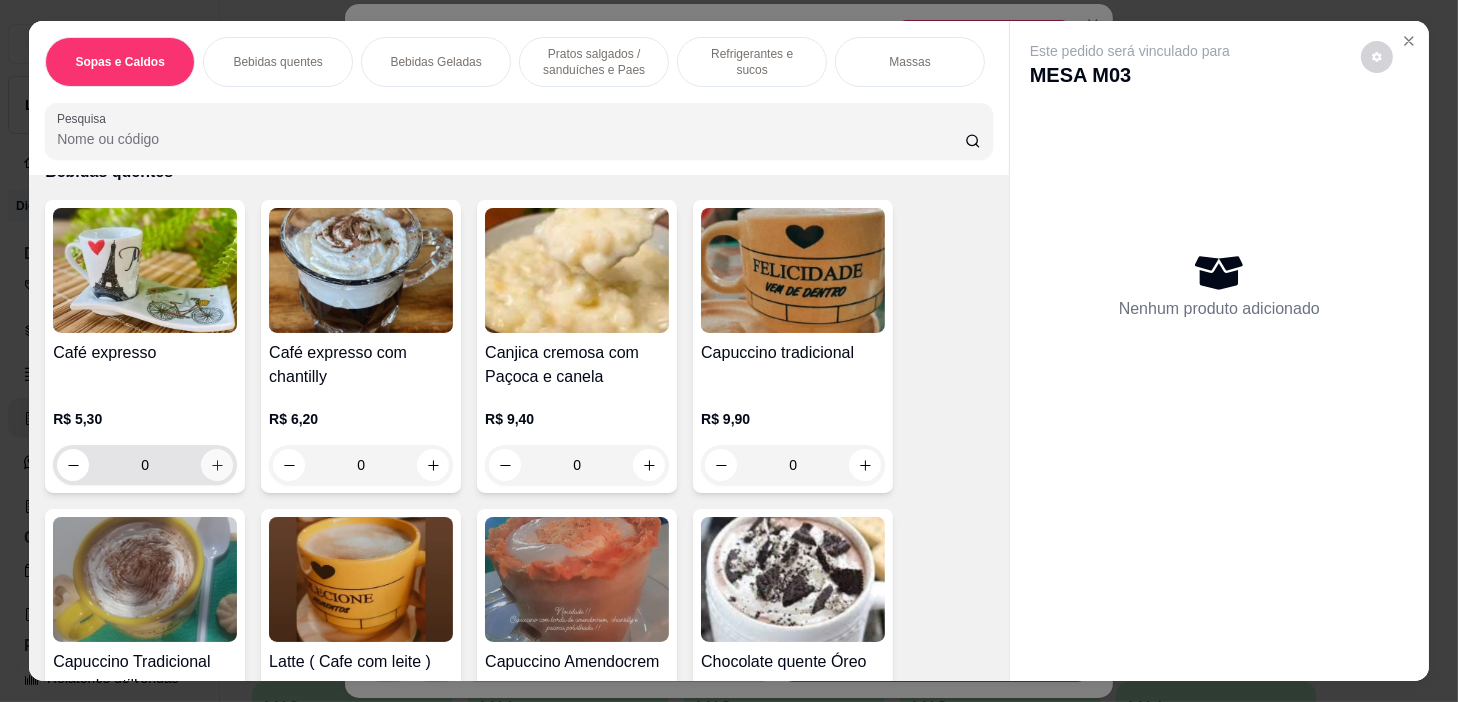 click 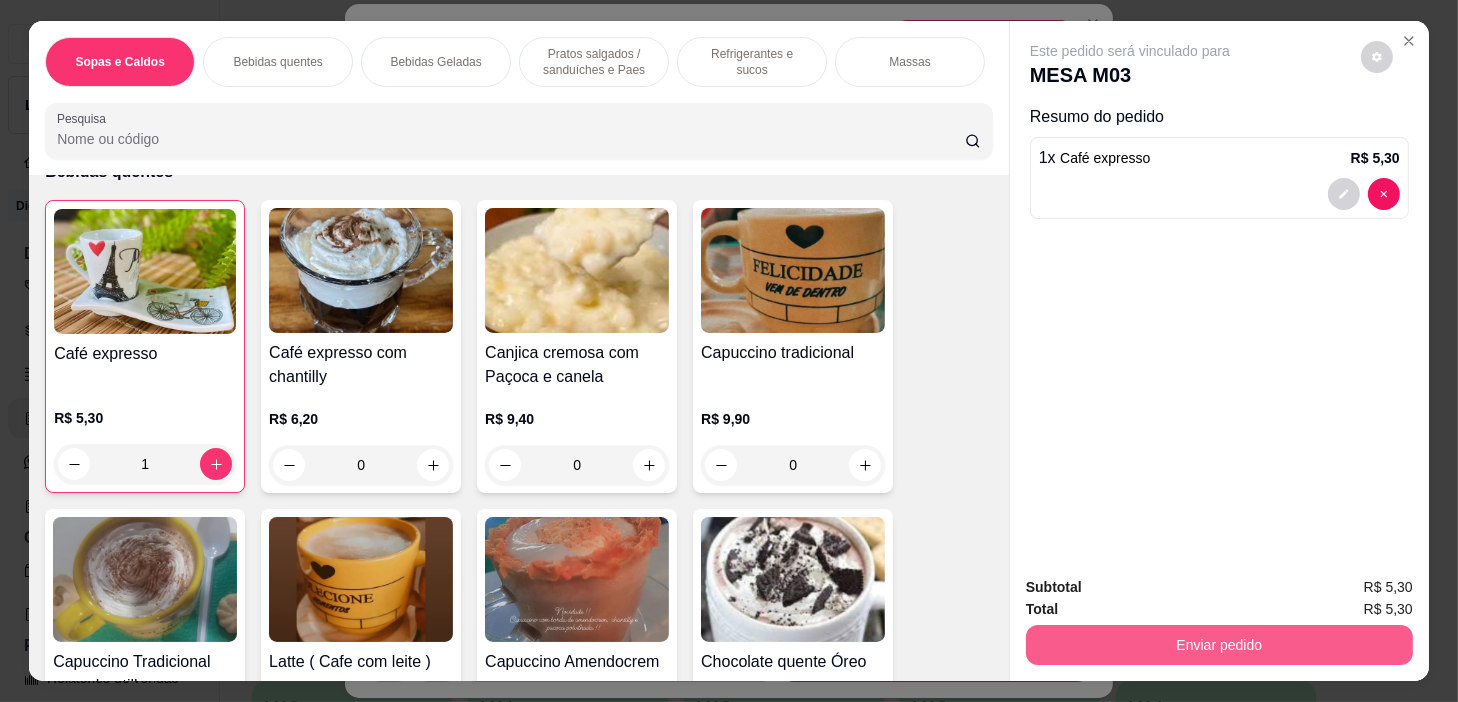 click on "Enviar pedido" at bounding box center (1219, 645) 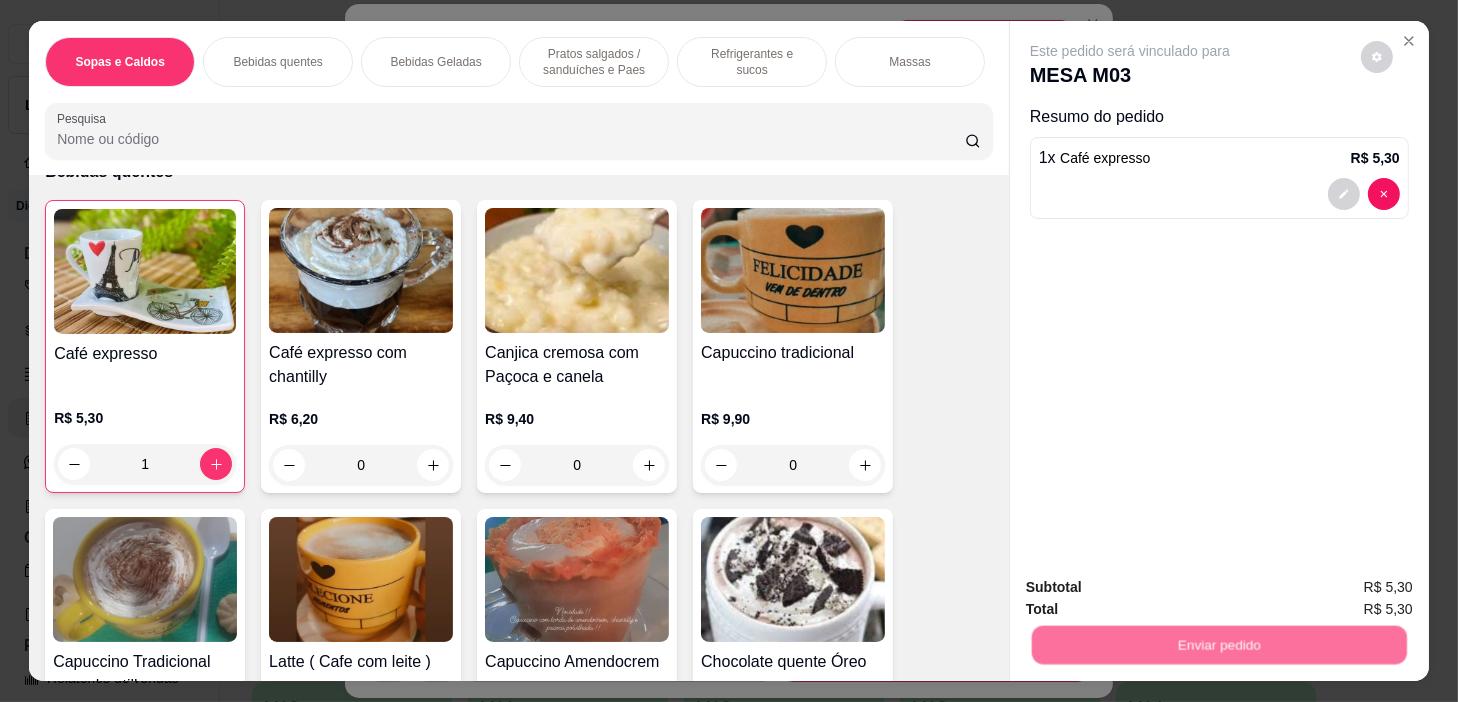 click on "Não registrar e enviar pedido" at bounding box center (1154, 588) 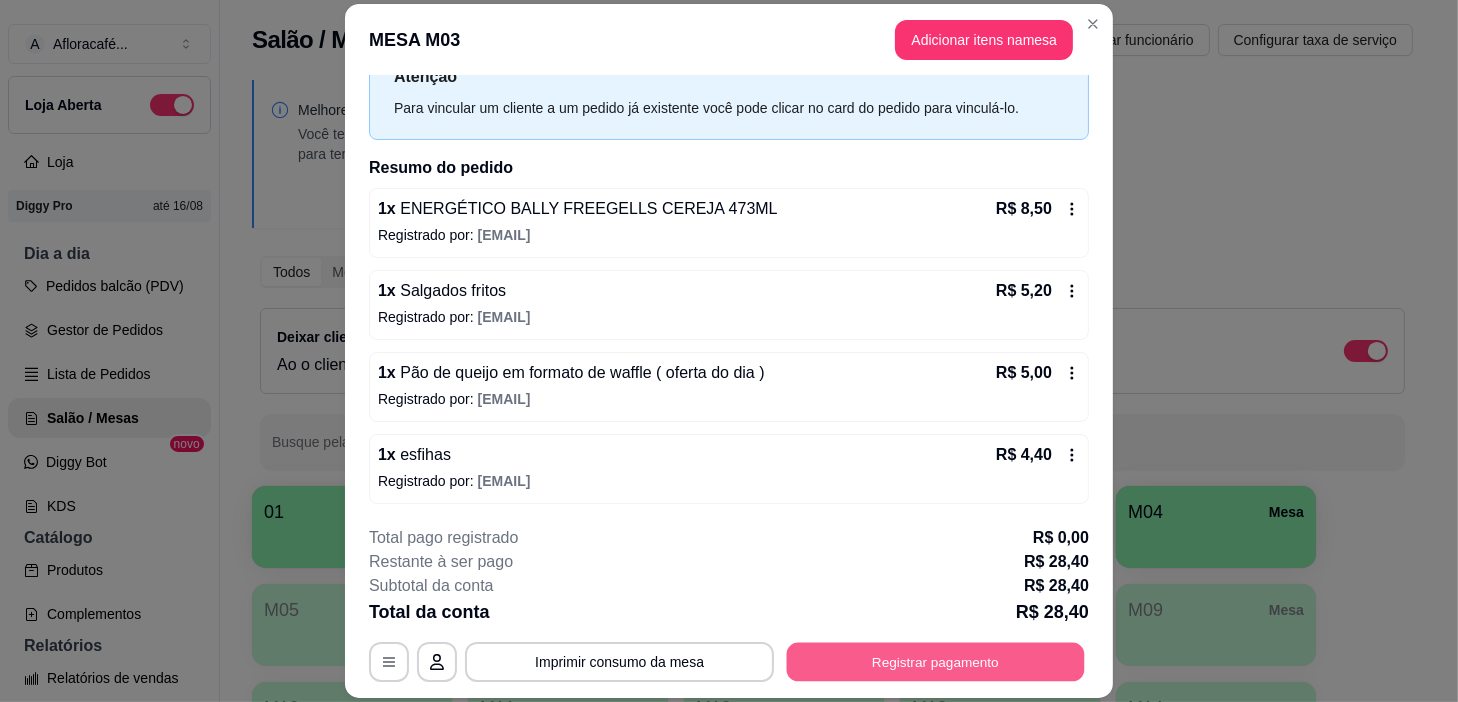 click on "Registrar pagamento" at bounding box center (936, 662) 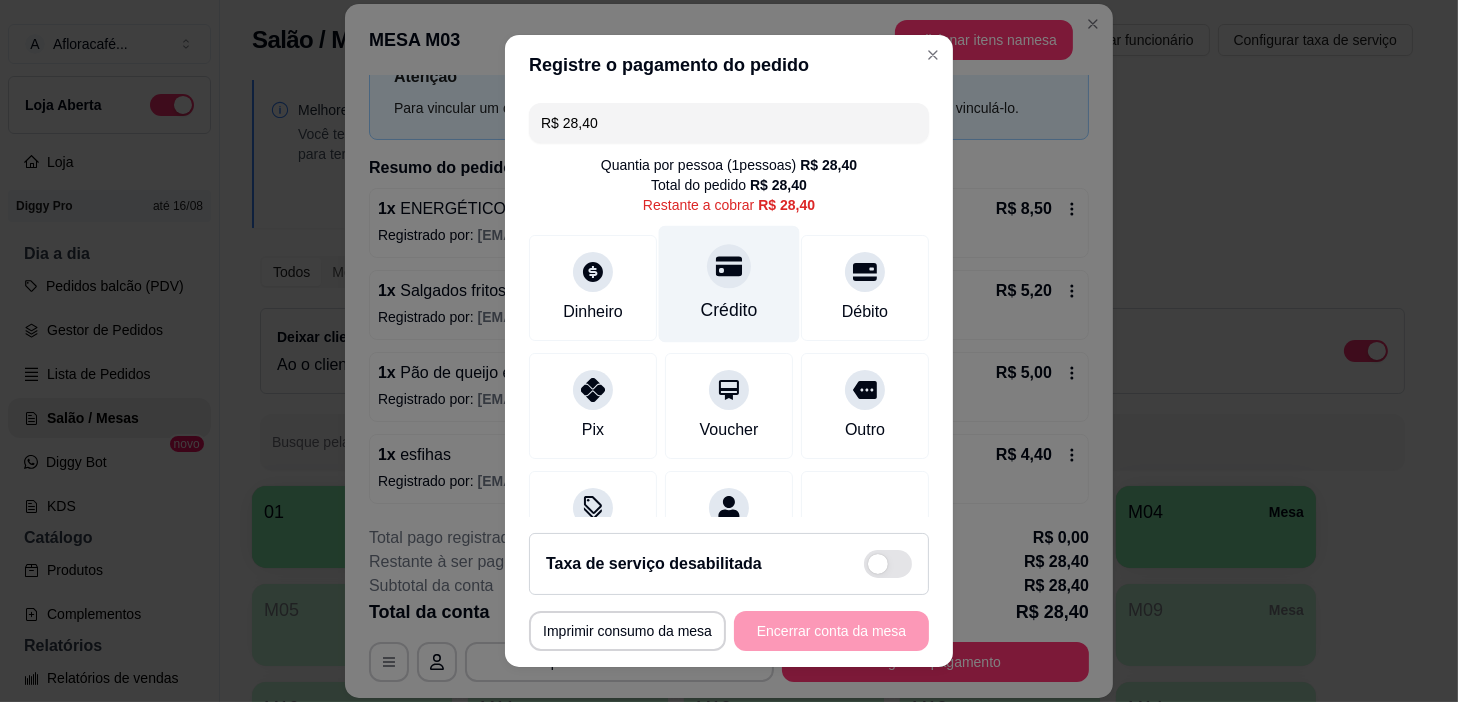 click on "Crédito" at bounding box center (729, 284) 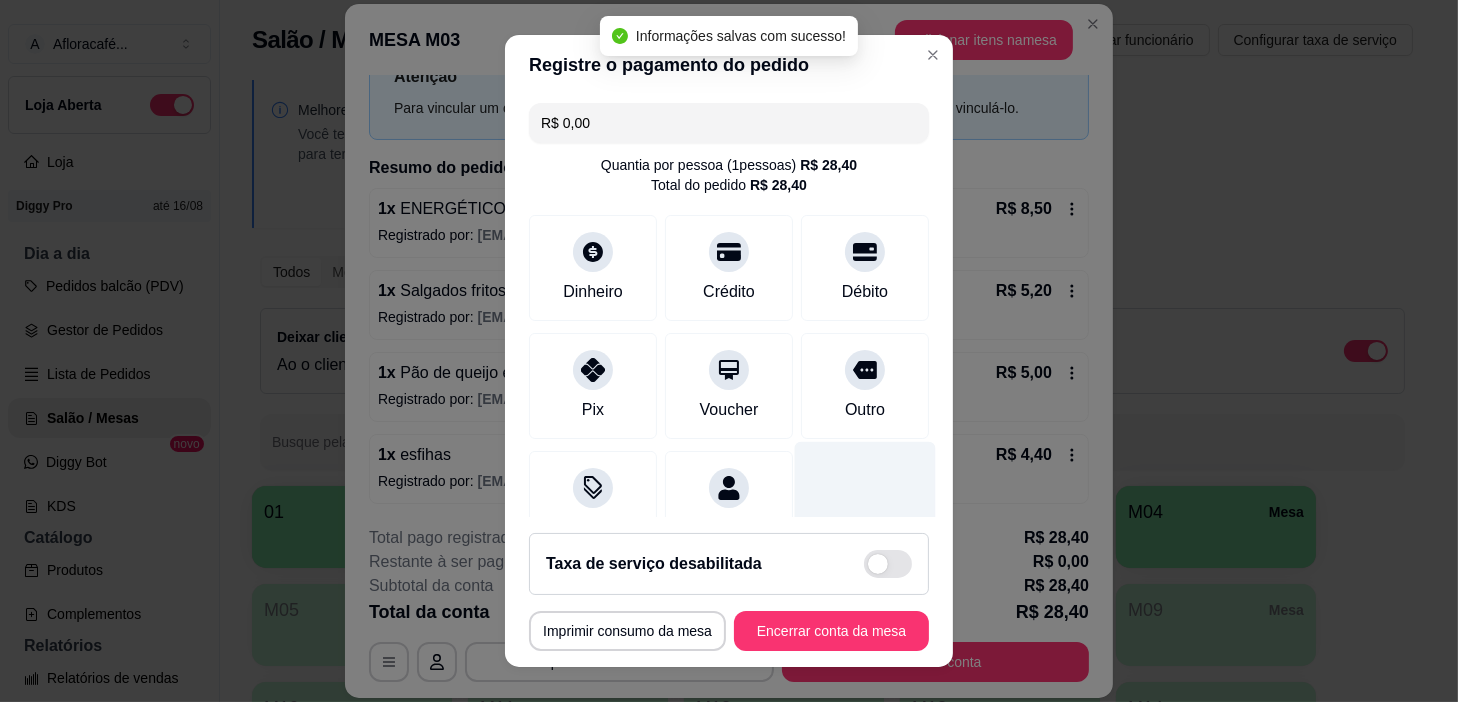 type on "R$ 0,00" 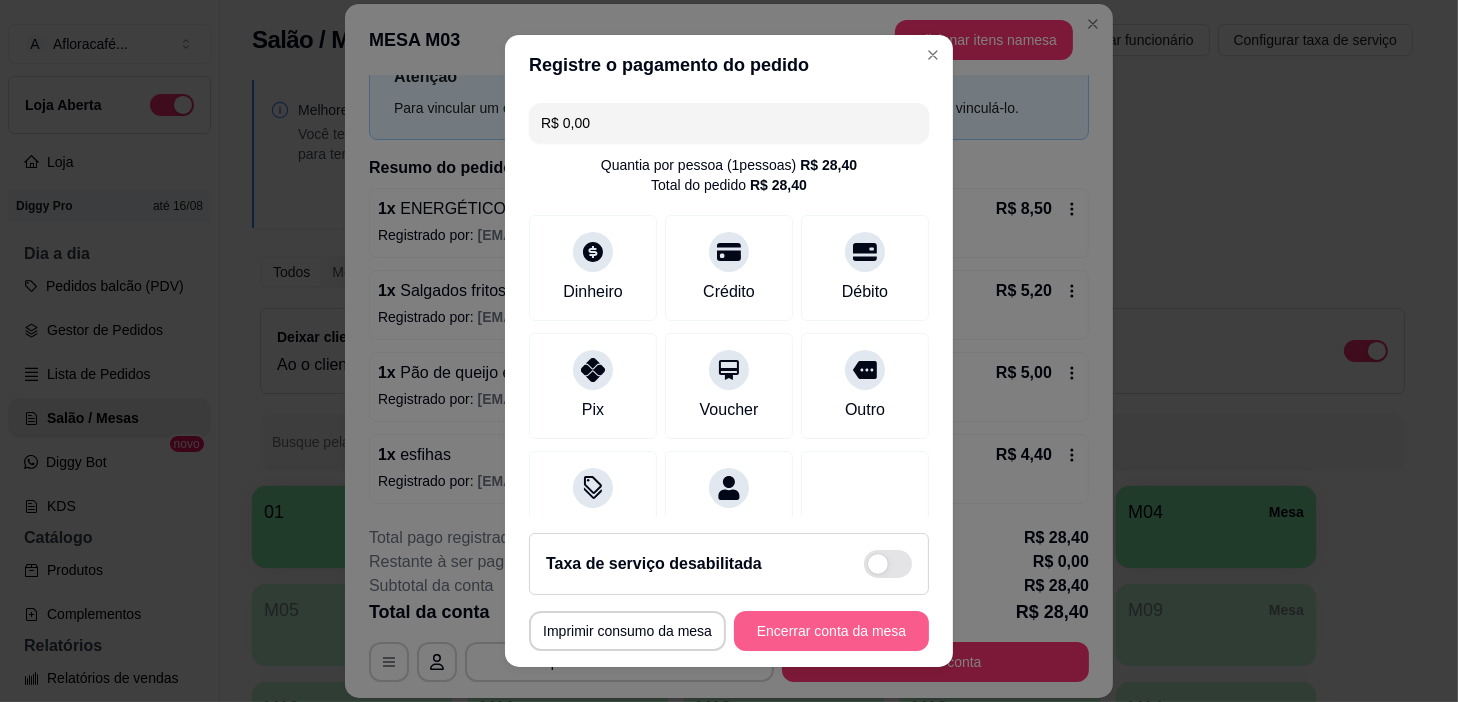 click on "Encerrar conta da mesa" at bounding box center [831, 631] 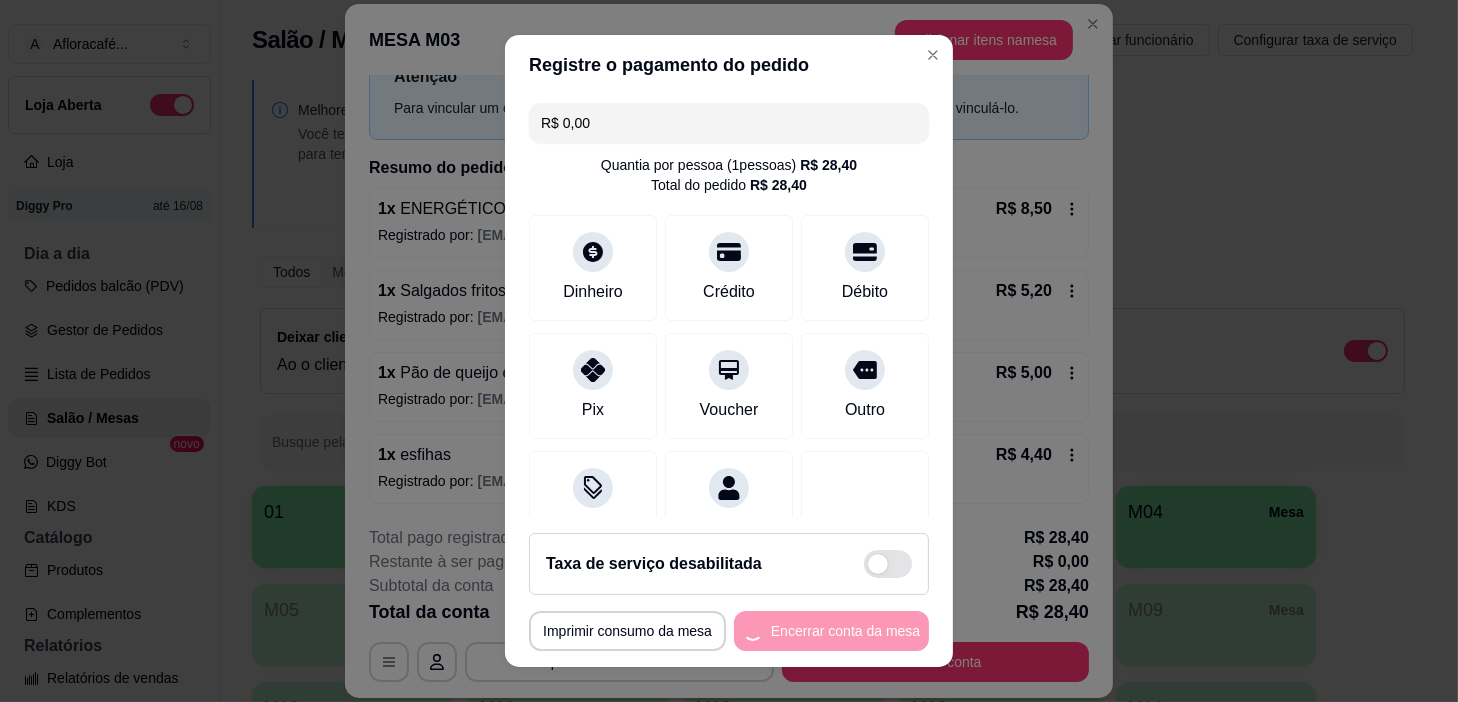 scroll, scrollTop: 0, scrollLeft: 0, axis: both 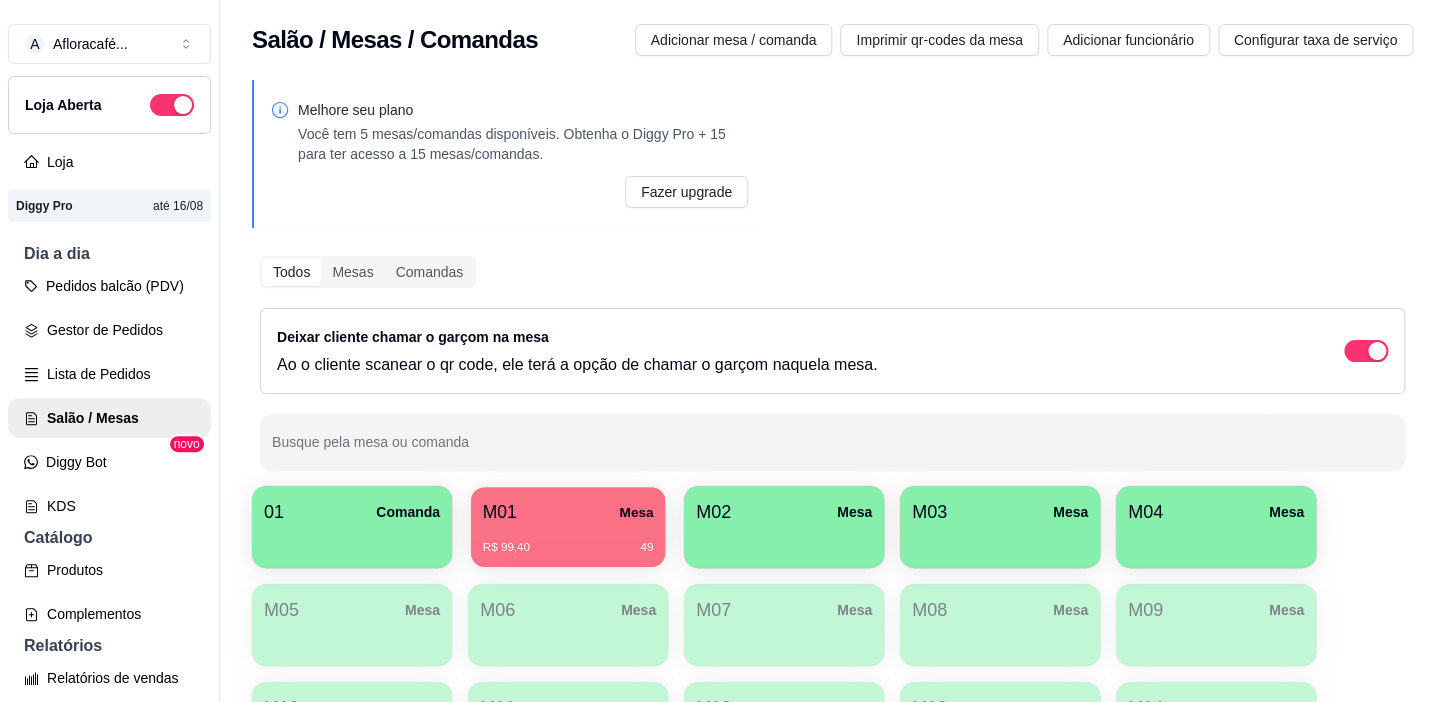 click on "Mesa" at bounding box center [636, 512] 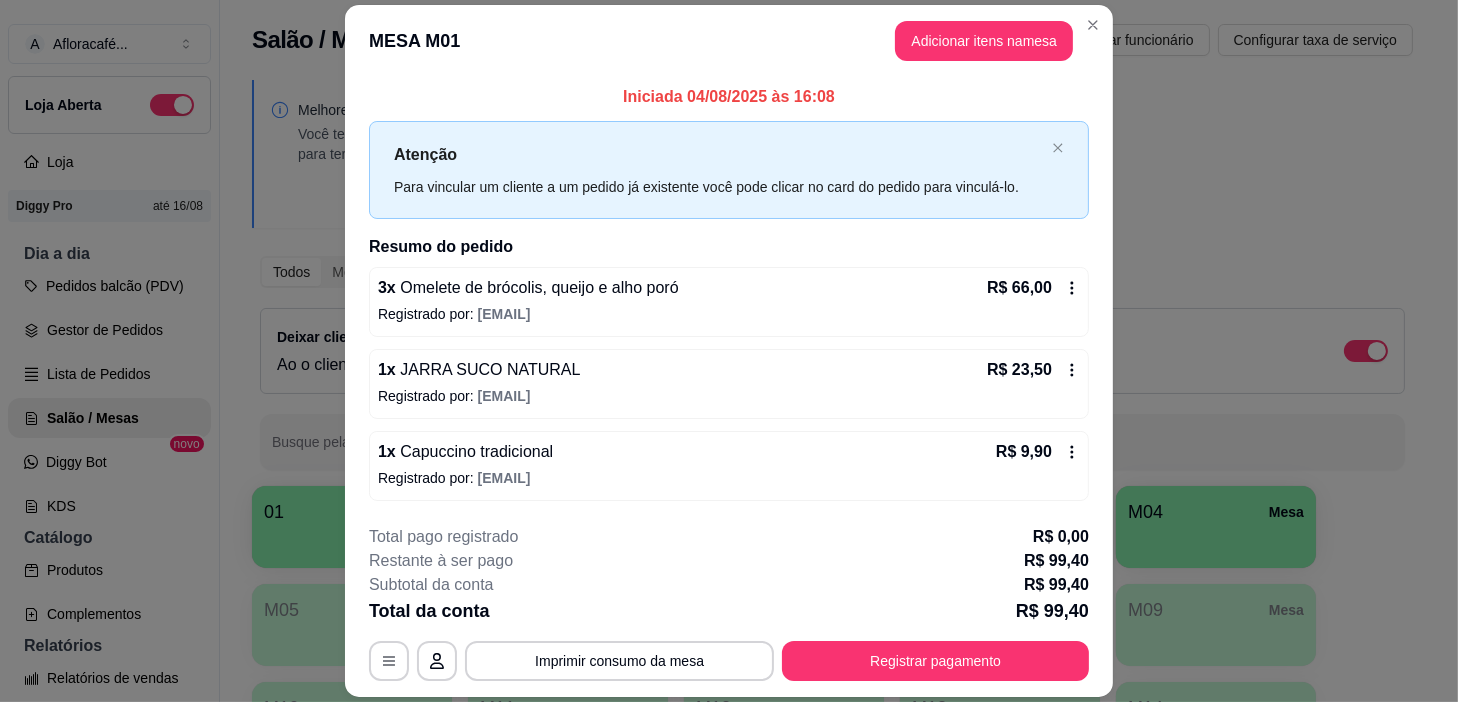 scroll, scrollTop: 58, scrollLeft: 0, axis: vertical 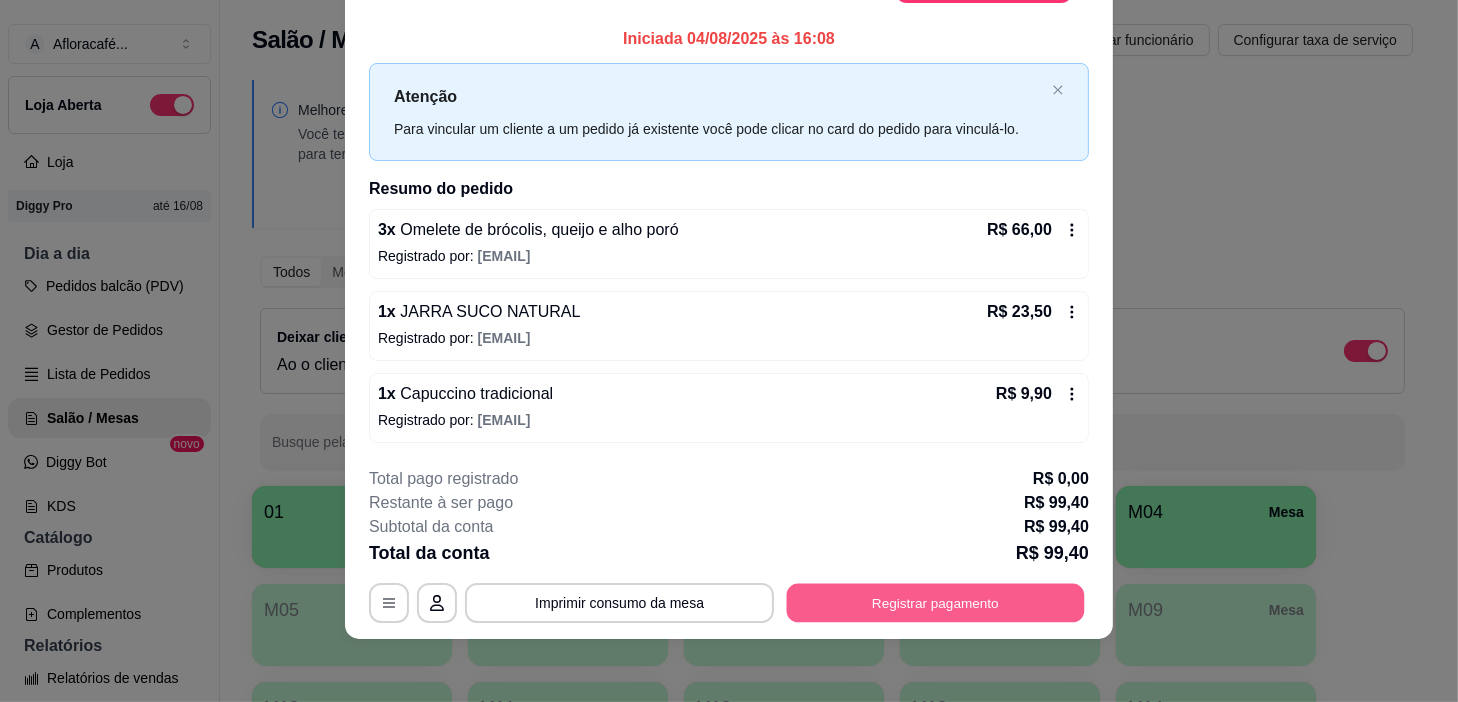 click on "Registrar pagamento" at bounding box center [936, 602] 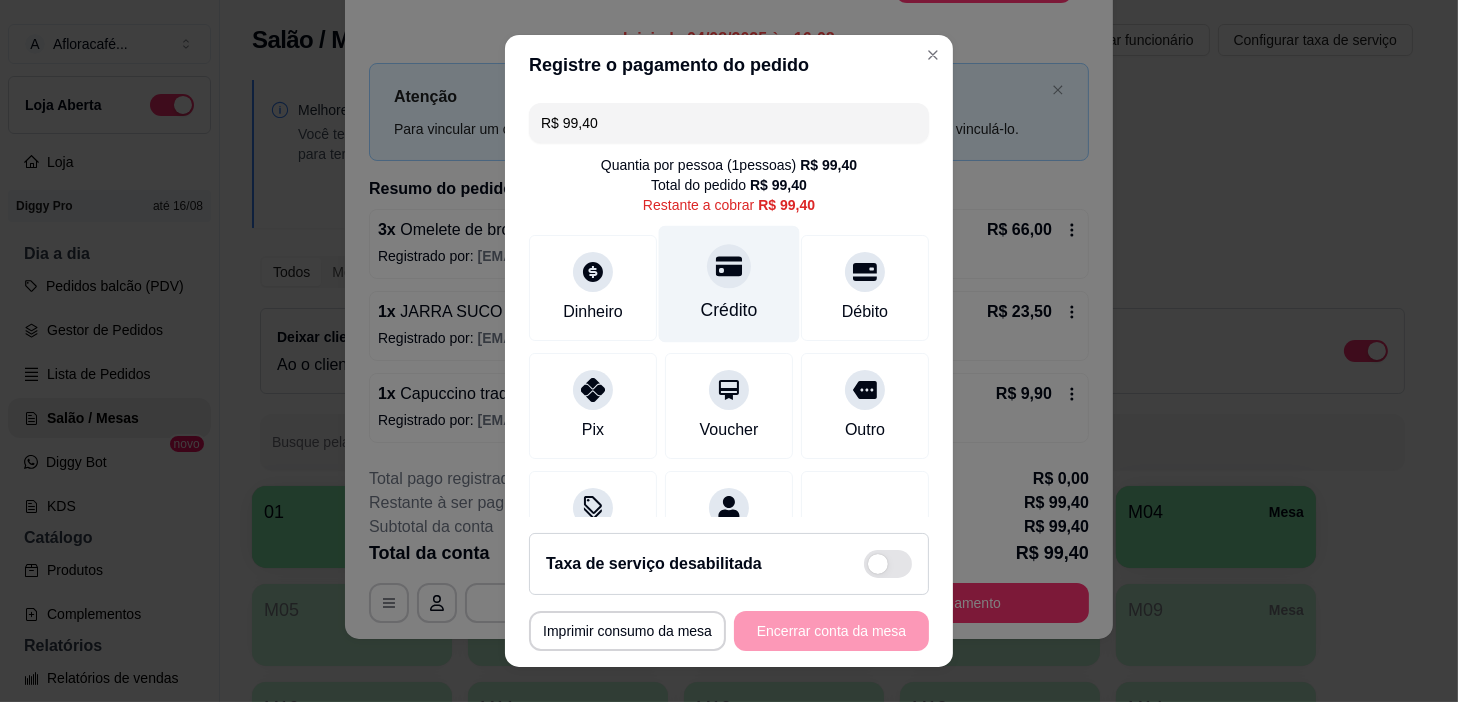 click at bounding box center [729, 267] 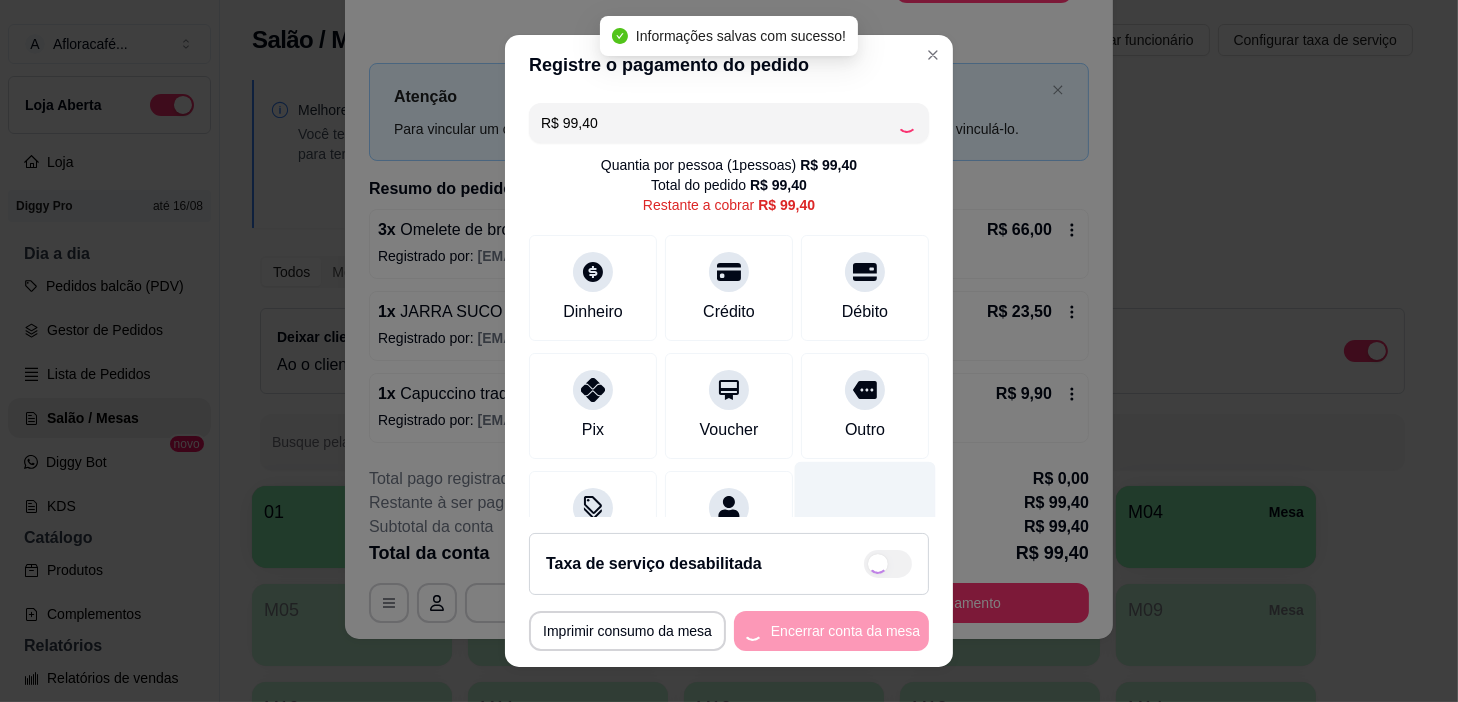 type on "R$ 0,00" 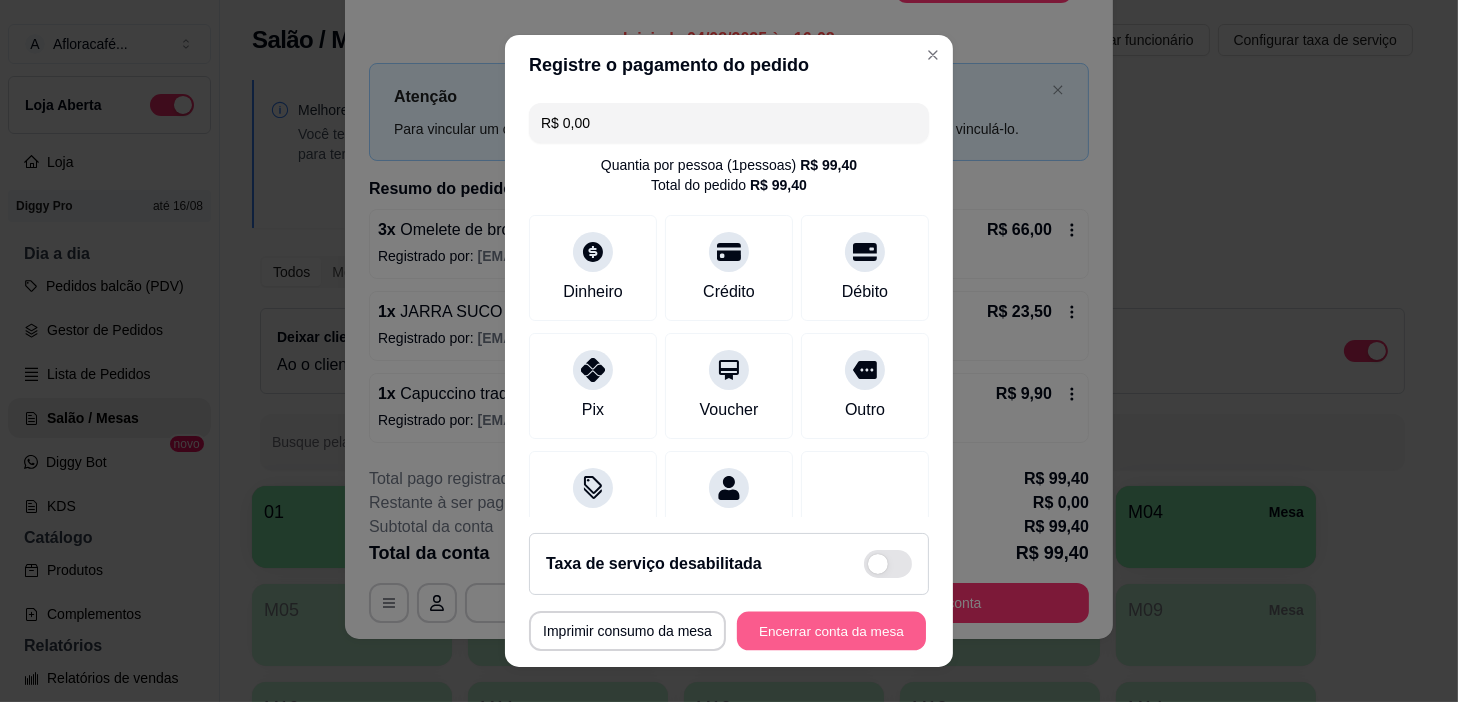 click on "Encerrar conta da mesa" at bounding box center [831, 631] 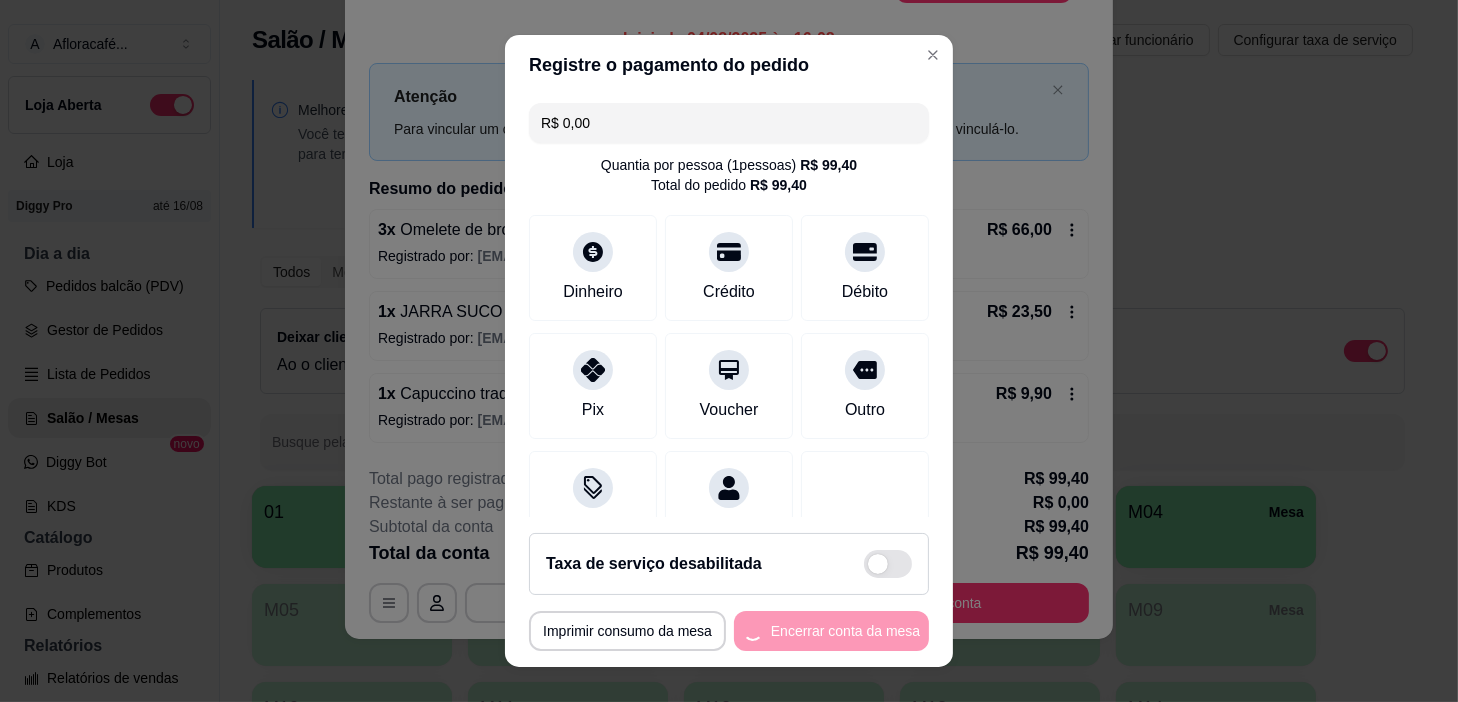 scroll, scrollTop: 0, scrollLeft: 0, axis: both 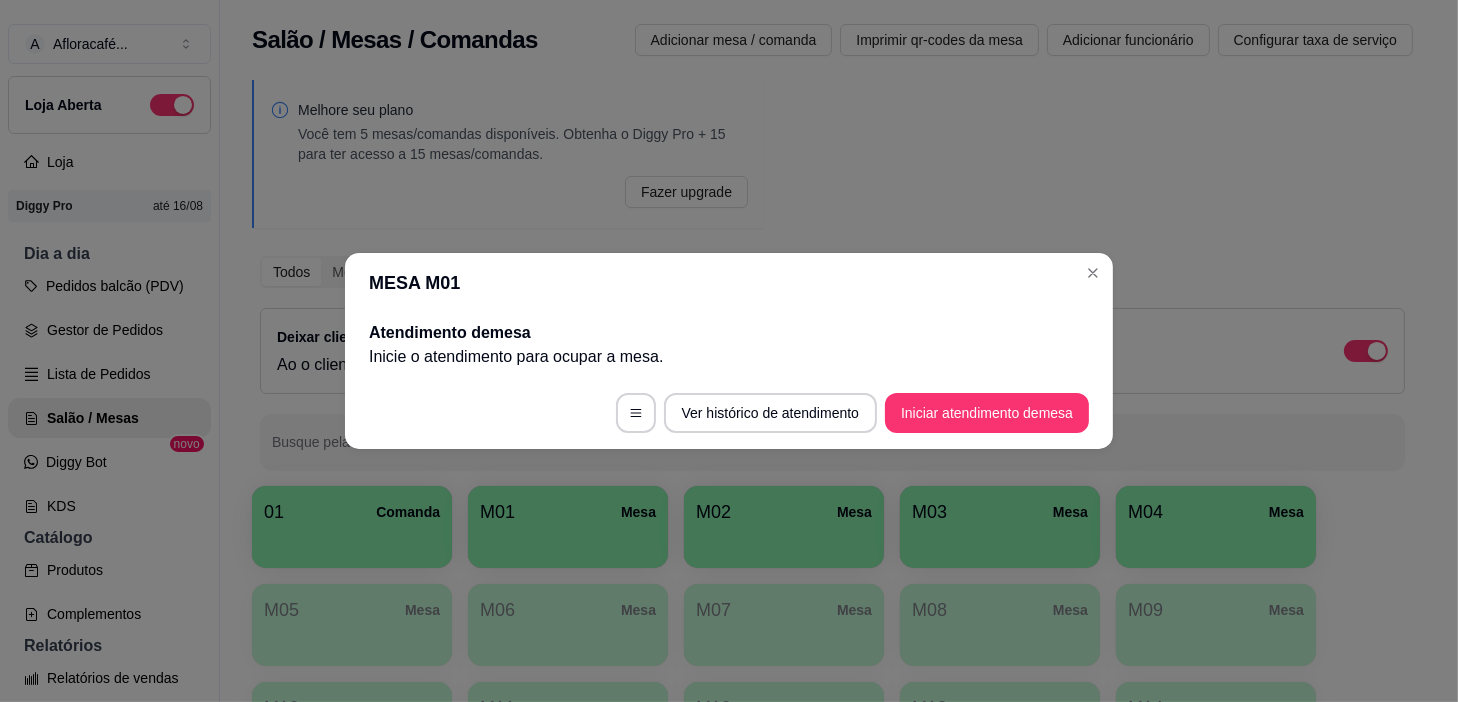 click on "MESA M01" at bounding box center (729, 283) 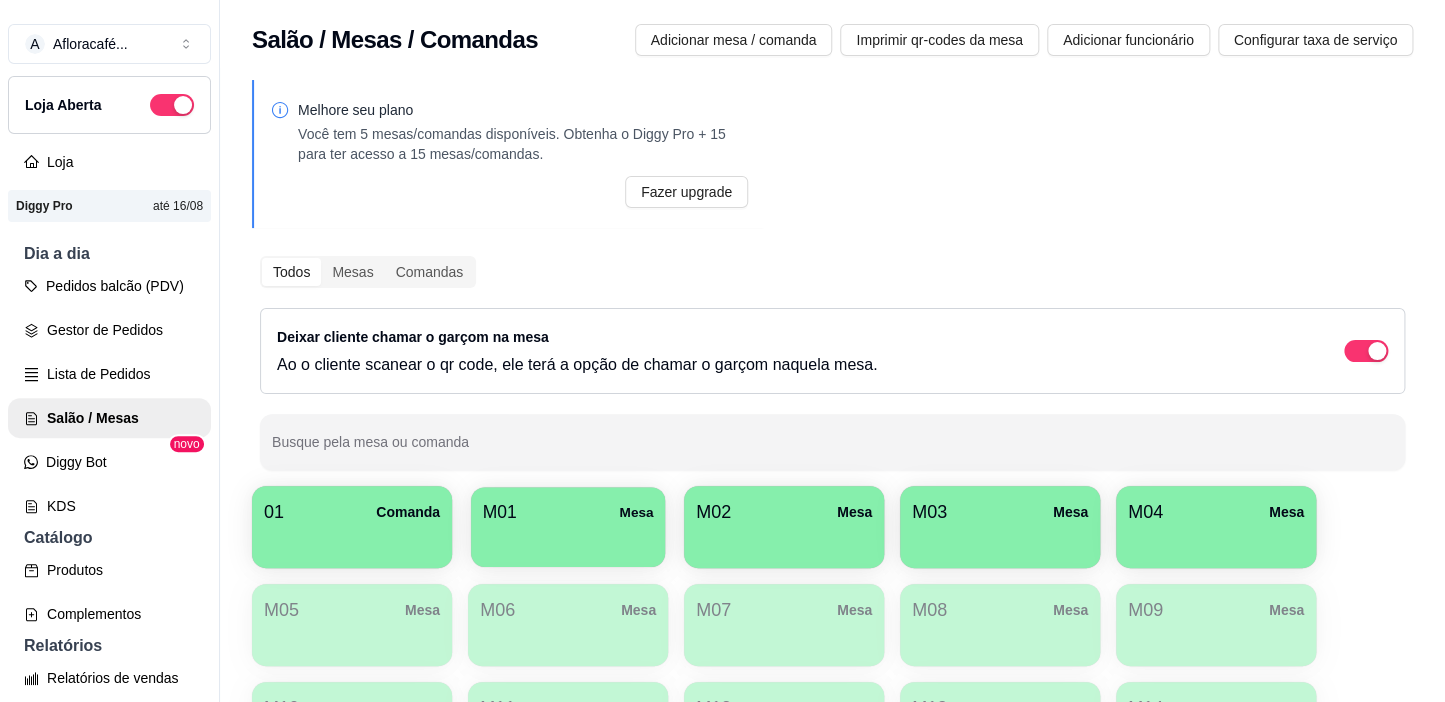 click at bounding box center [568, 540] 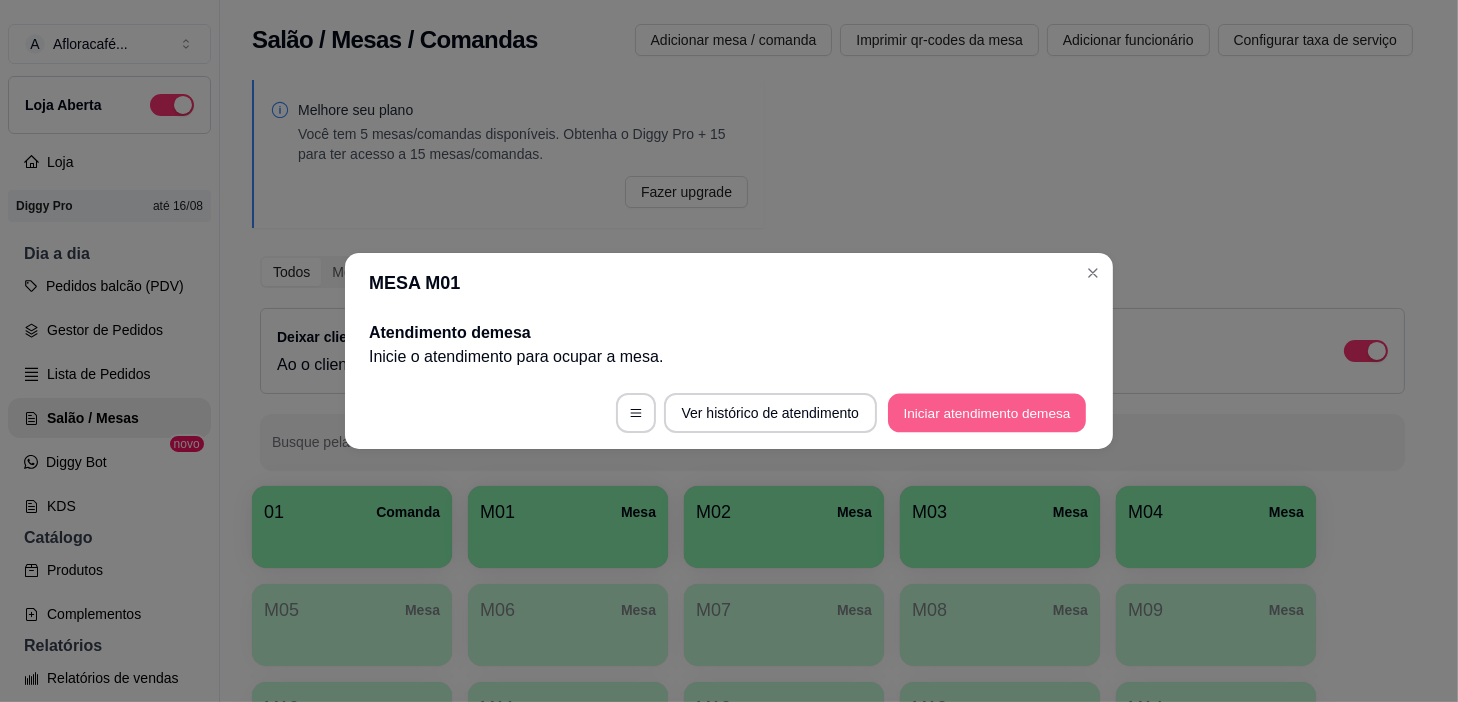 click on "Ver histórico de atendimento Iniciar atendimento de  mesa" at bounding box center [729, 413] 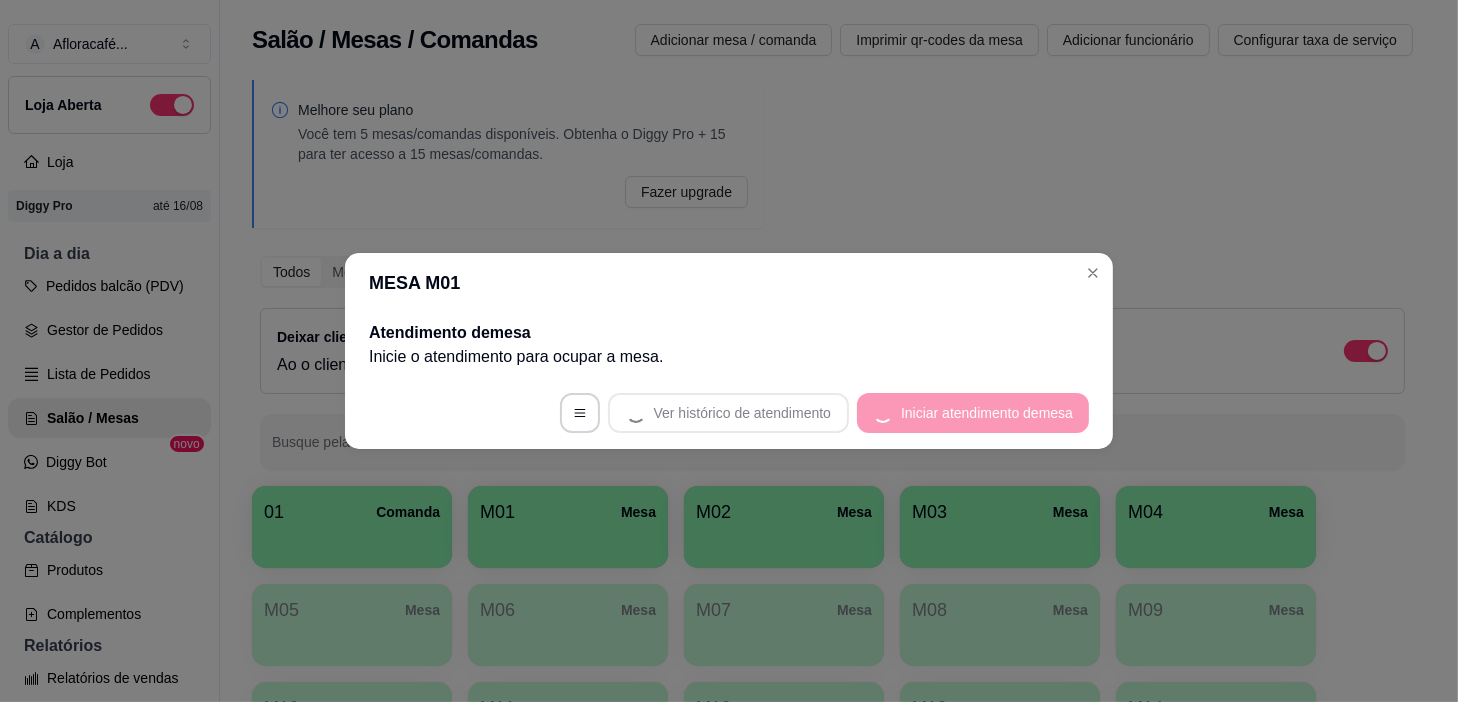click on "Ver histórico de atendimento Iniciar atendimento de  mesa" at bounding box center [729, 413] 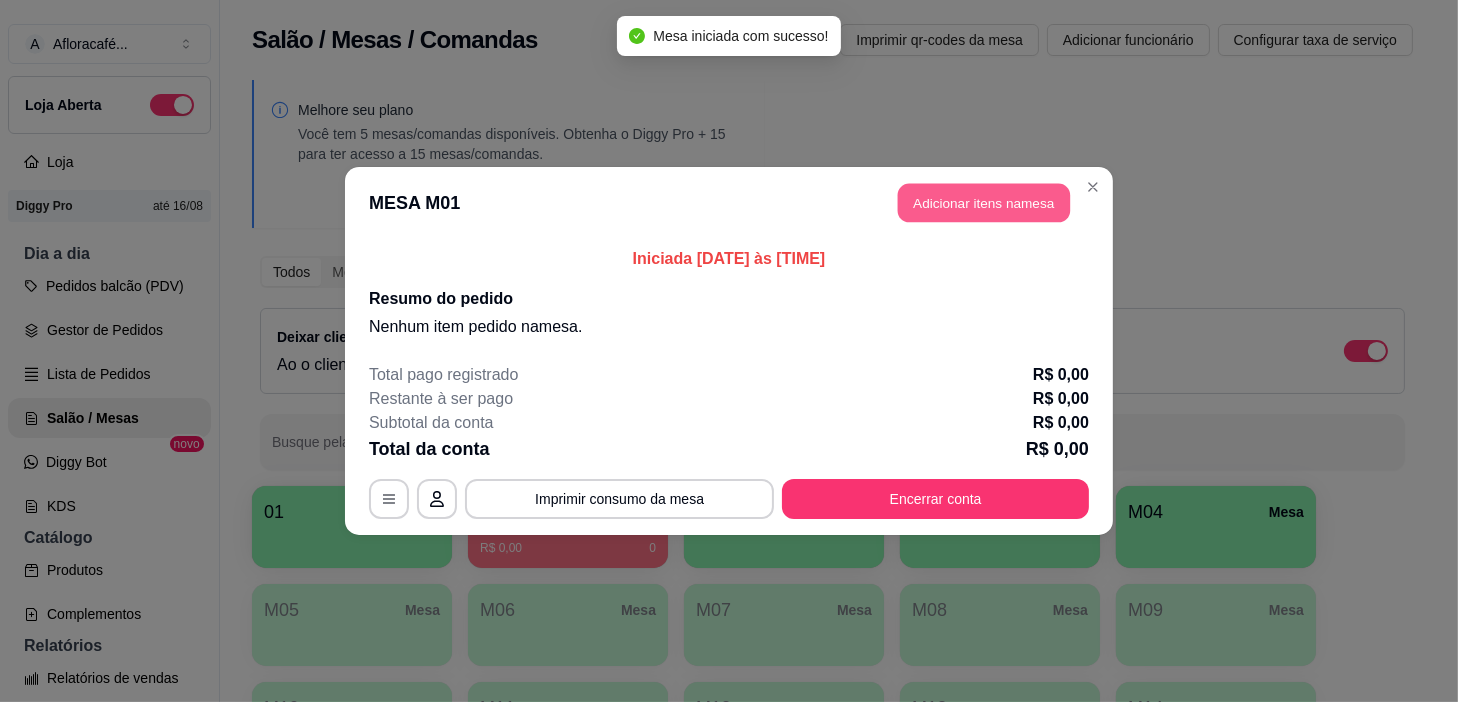 click on "Adicionar itens na  mesa" at bounding box center (984, 203) 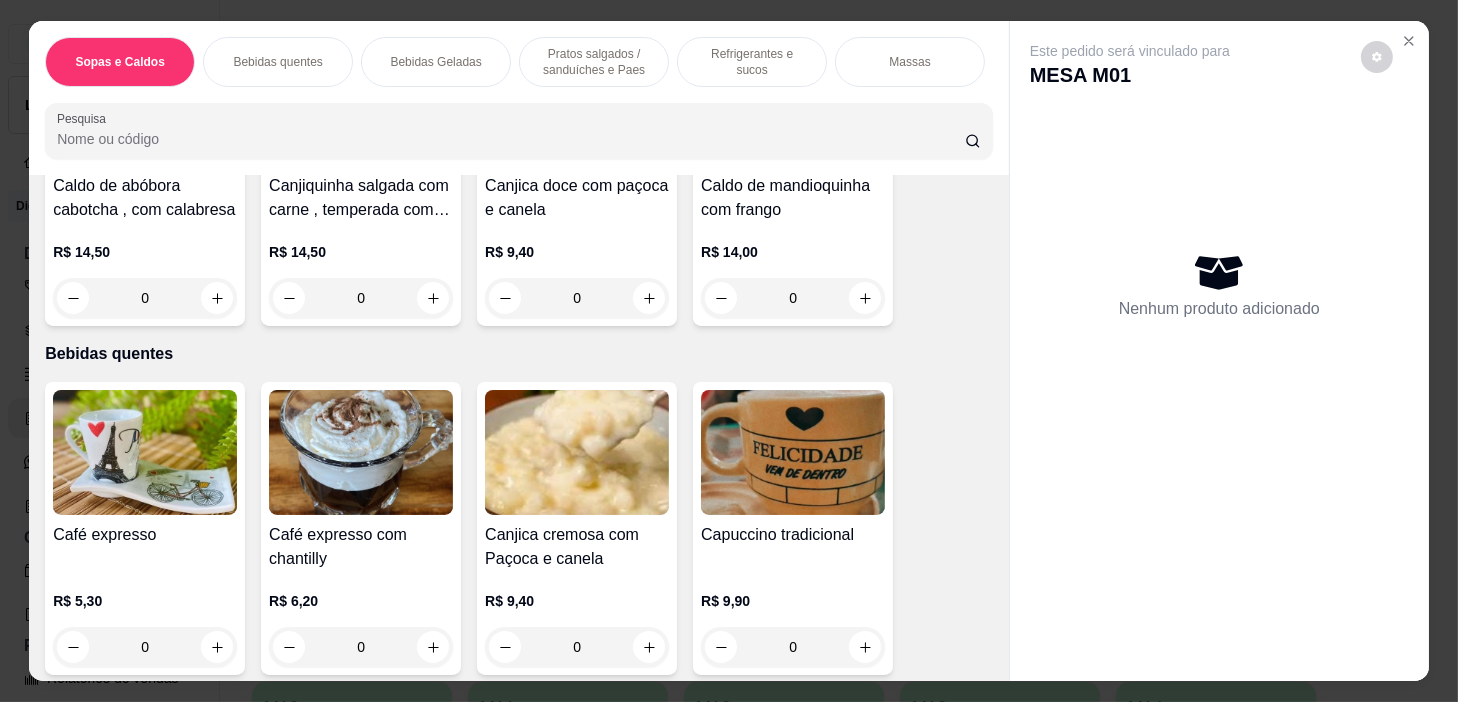 scroll, scrollTop: 363, scrollLeft: 0, axis: vertical 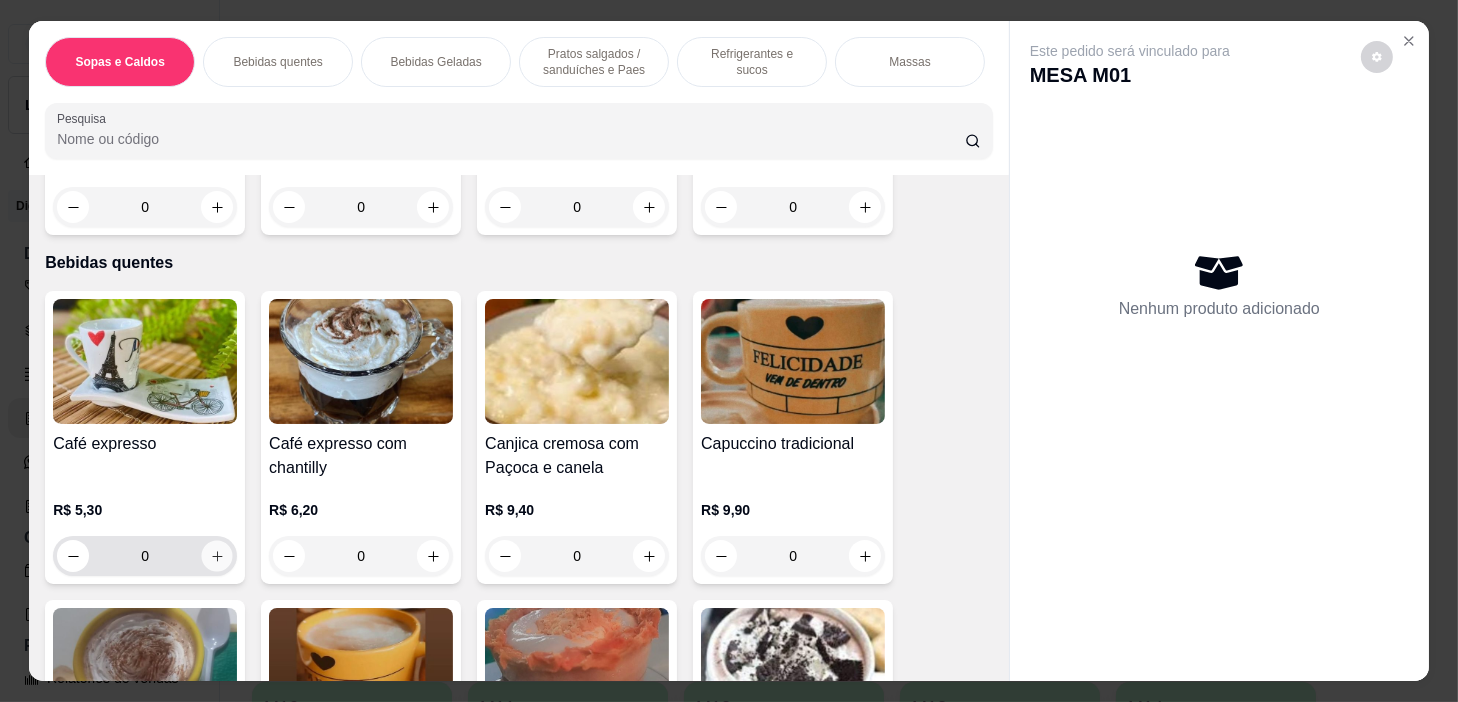 click at bounding box center (217, 556) 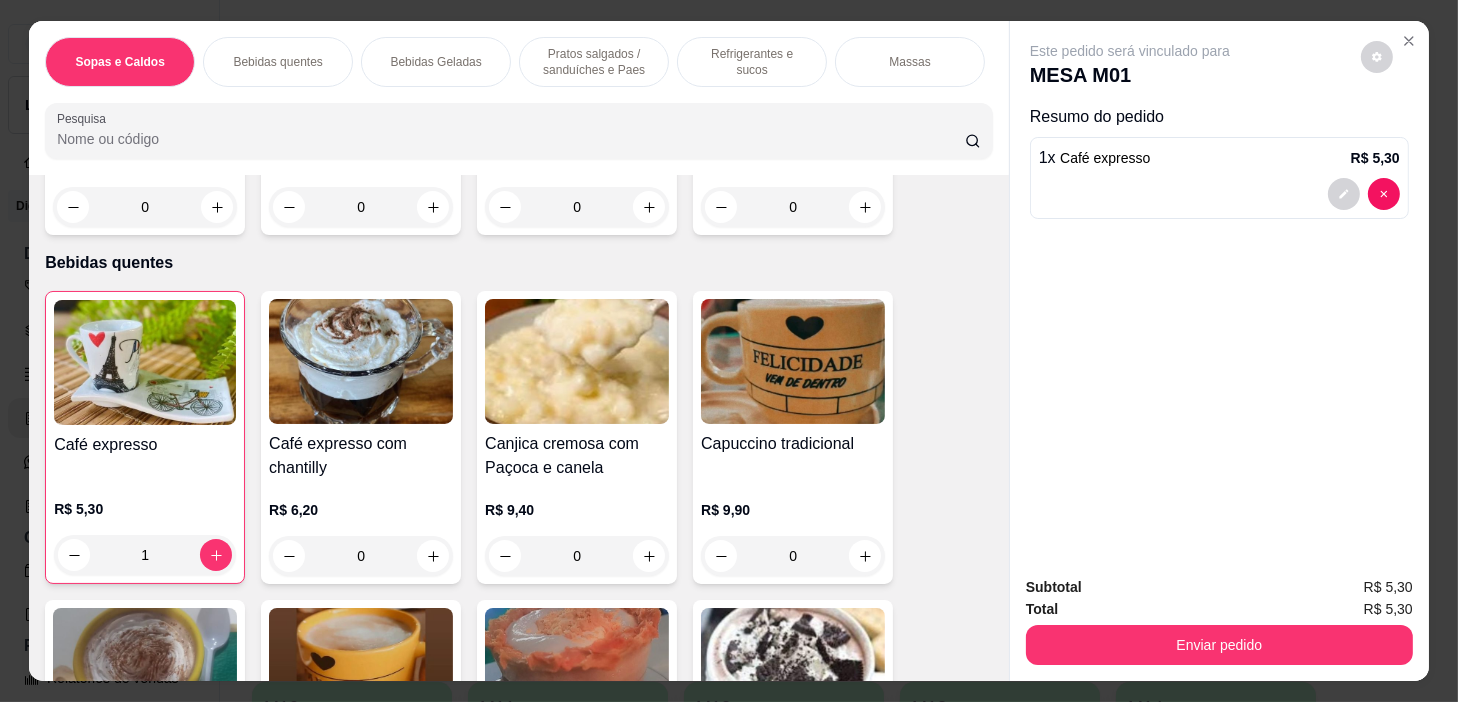 scroll, scrollTop: 0, scrollLeft: 781, axis: horizontal 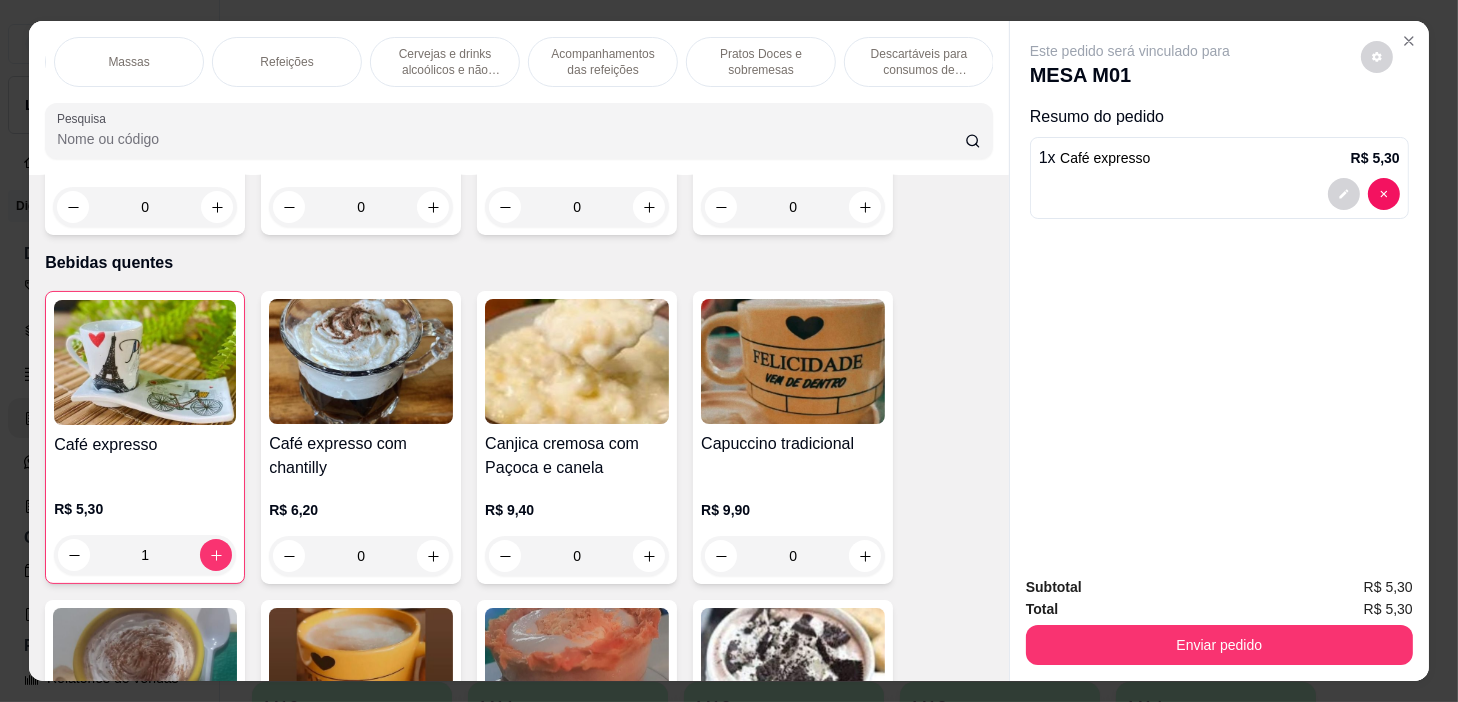 click on "Pratos Doces e sobremesas" at bounding box center [761, 62] 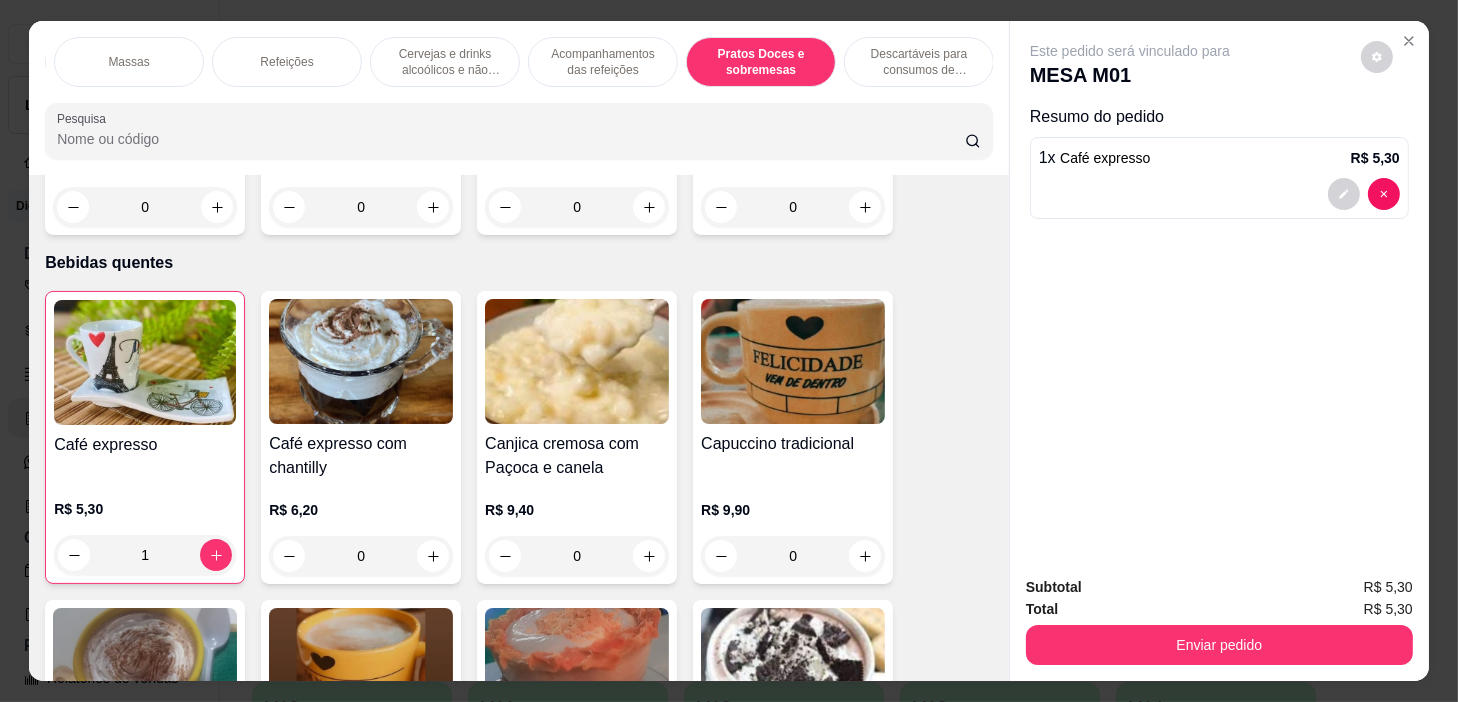 scroll, scrollTop: 14209, scrollLeft: 0, axis: vertical 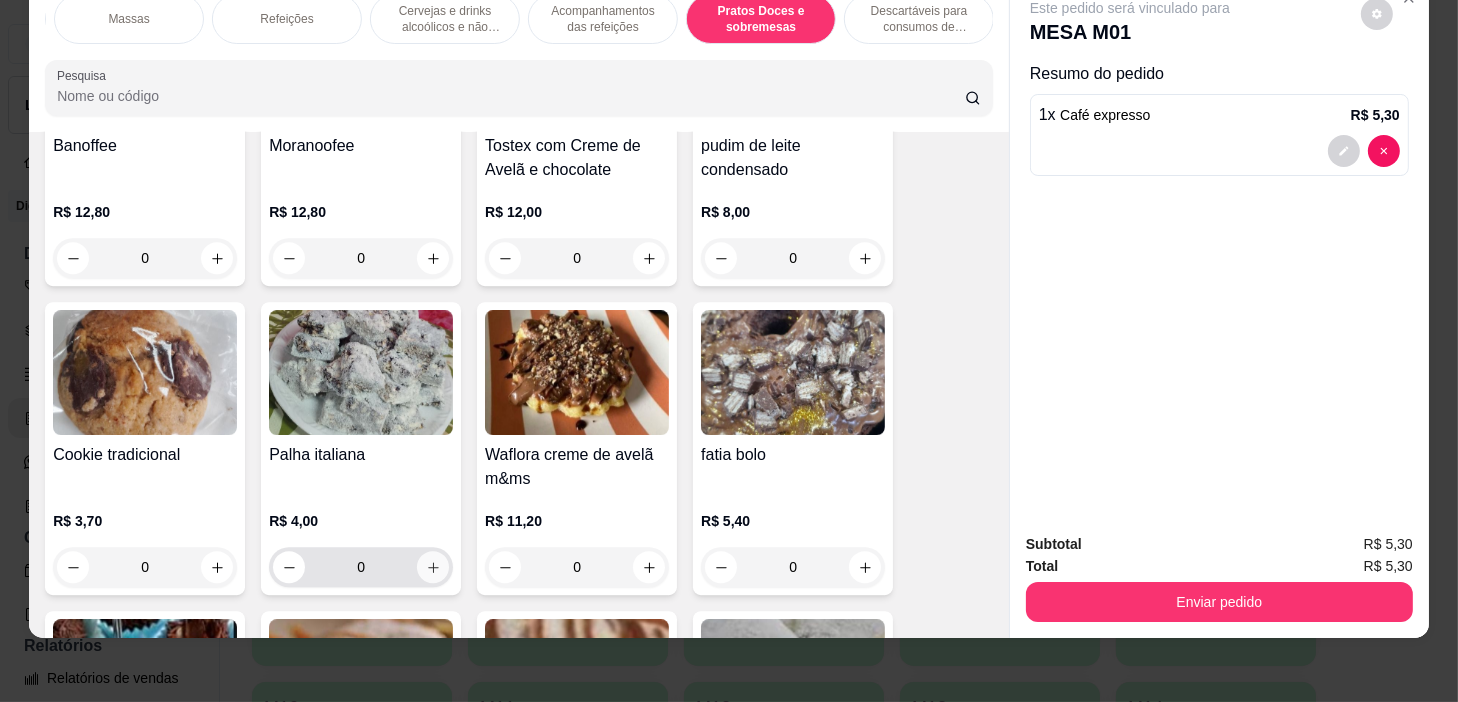 click 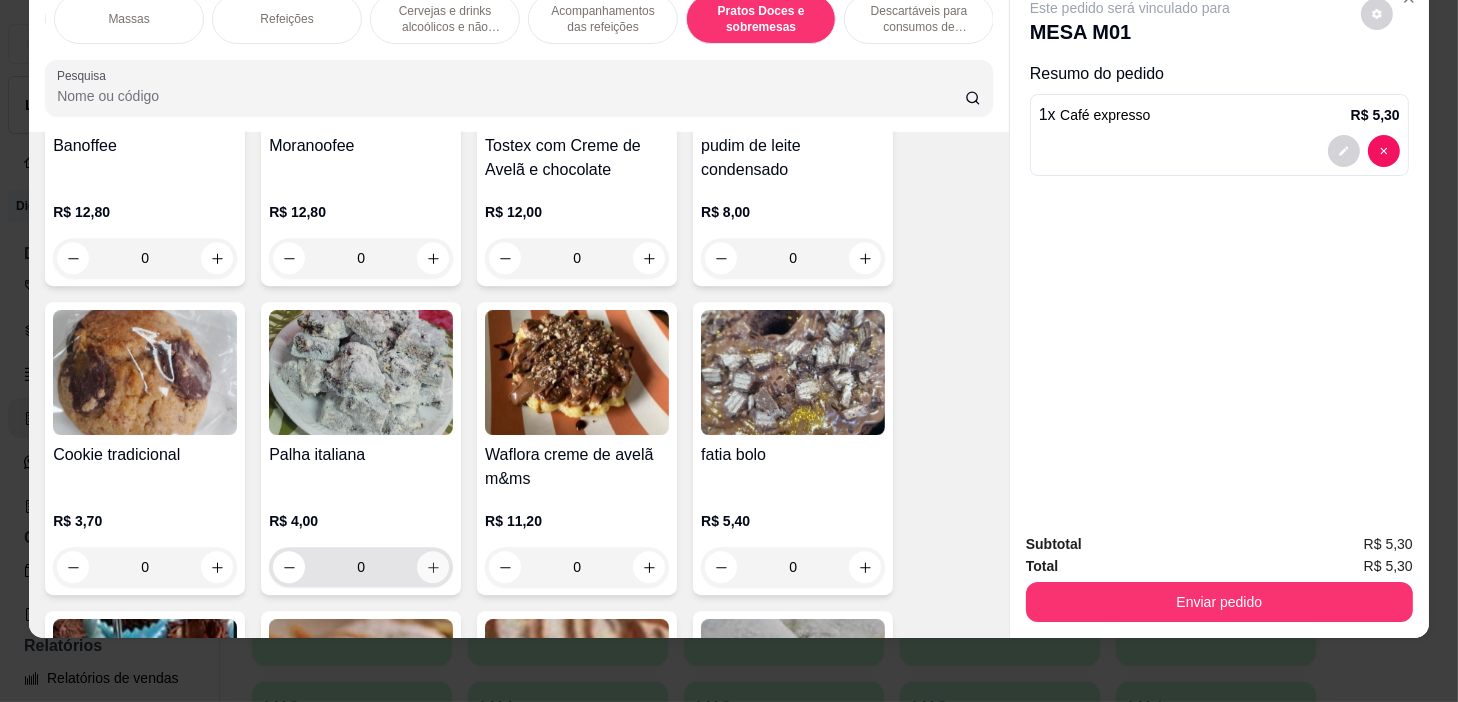 type on "1" 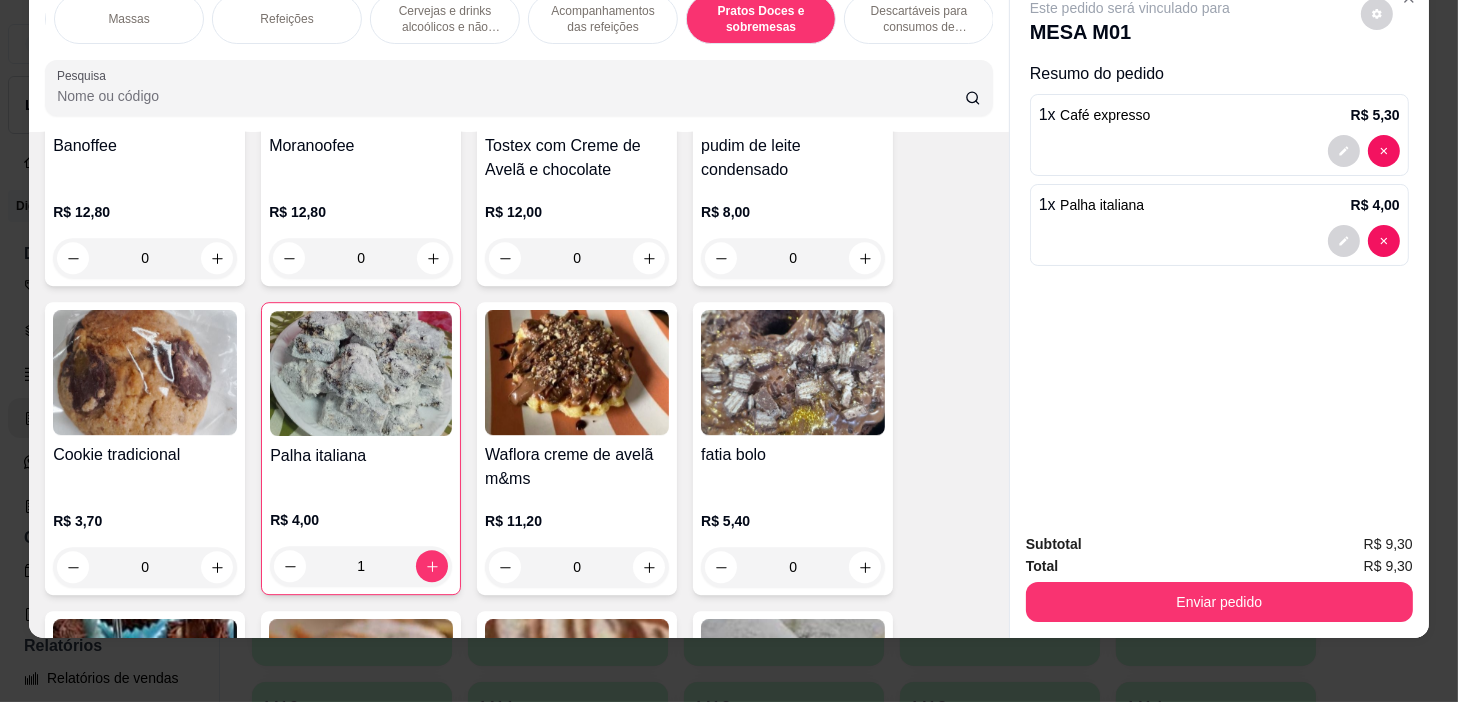 click on "Enviar pedido" at bounding box center [1219, 602] 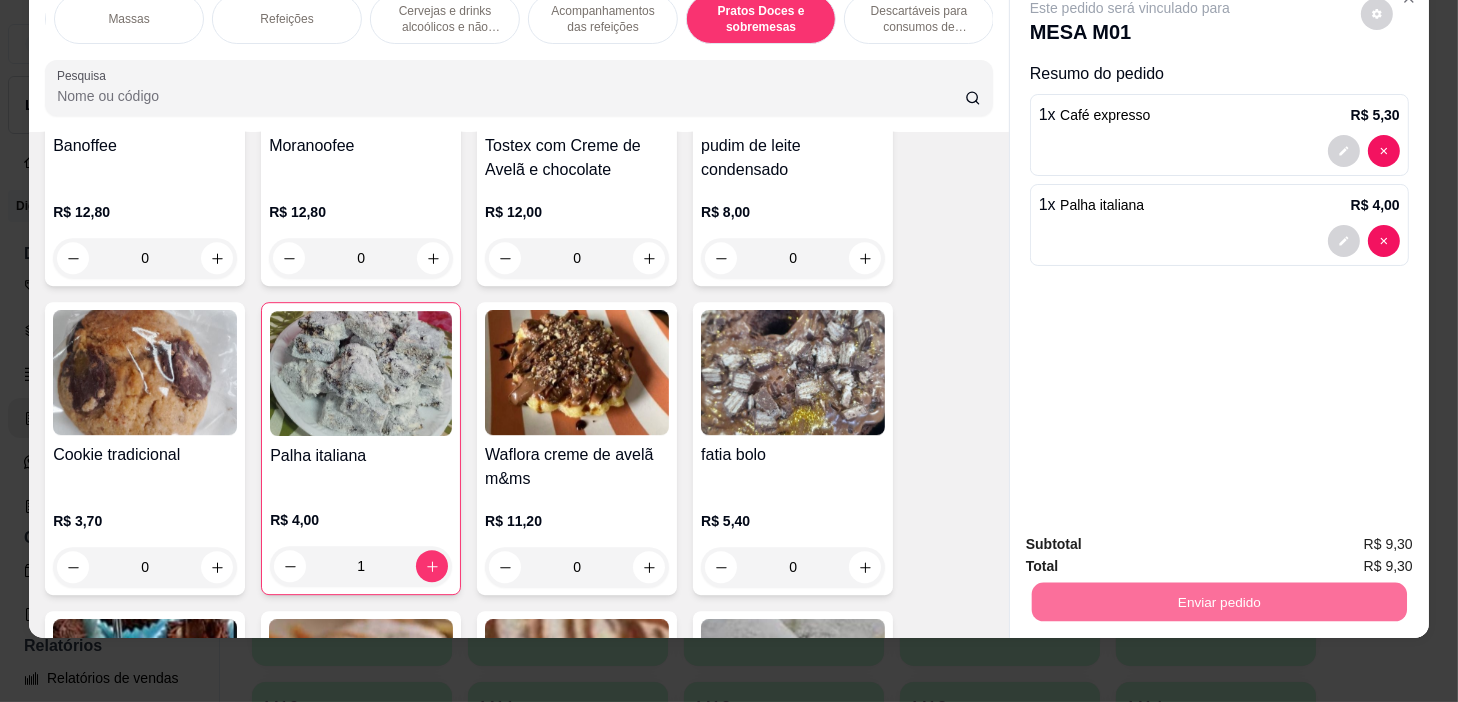 click on "Não registrar e enviar pedido" at bounding box center [1154, 539] 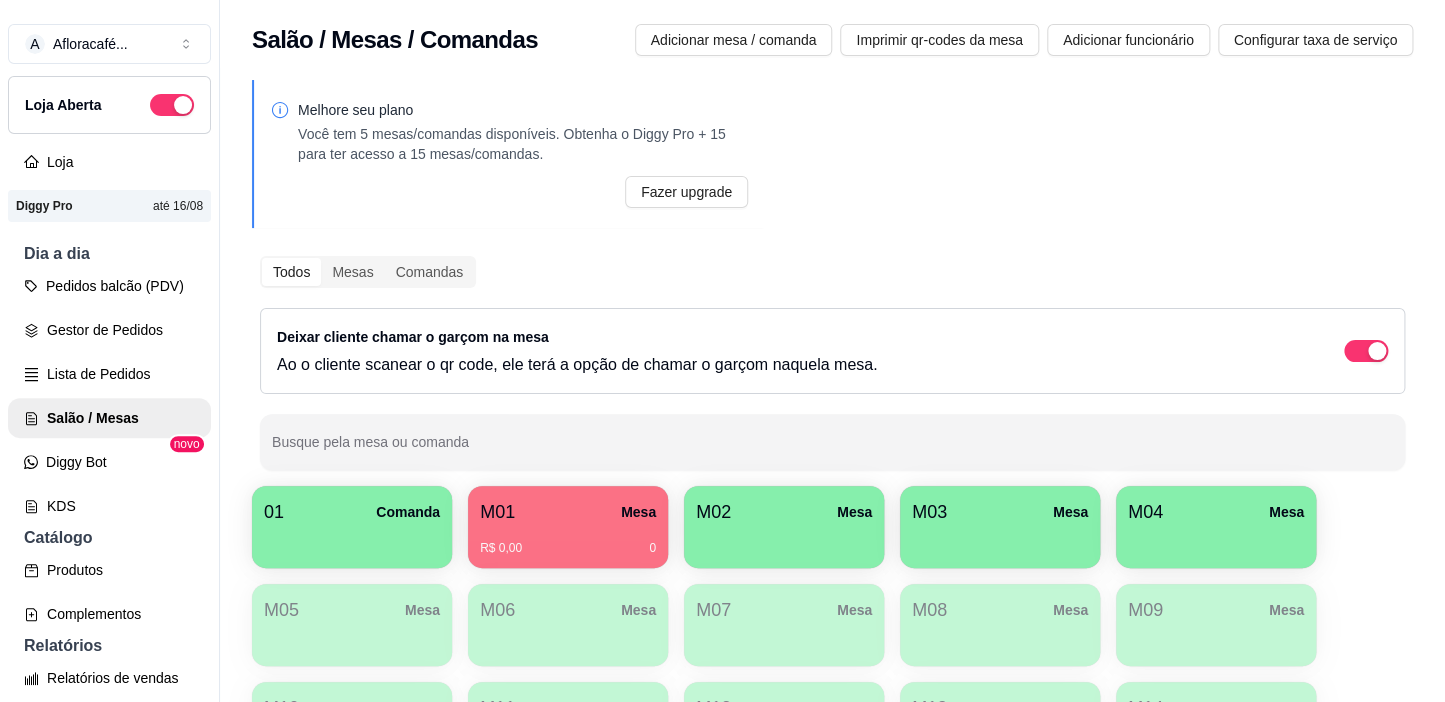 click on "R$ 0,00" at bounding box center (501, 548) 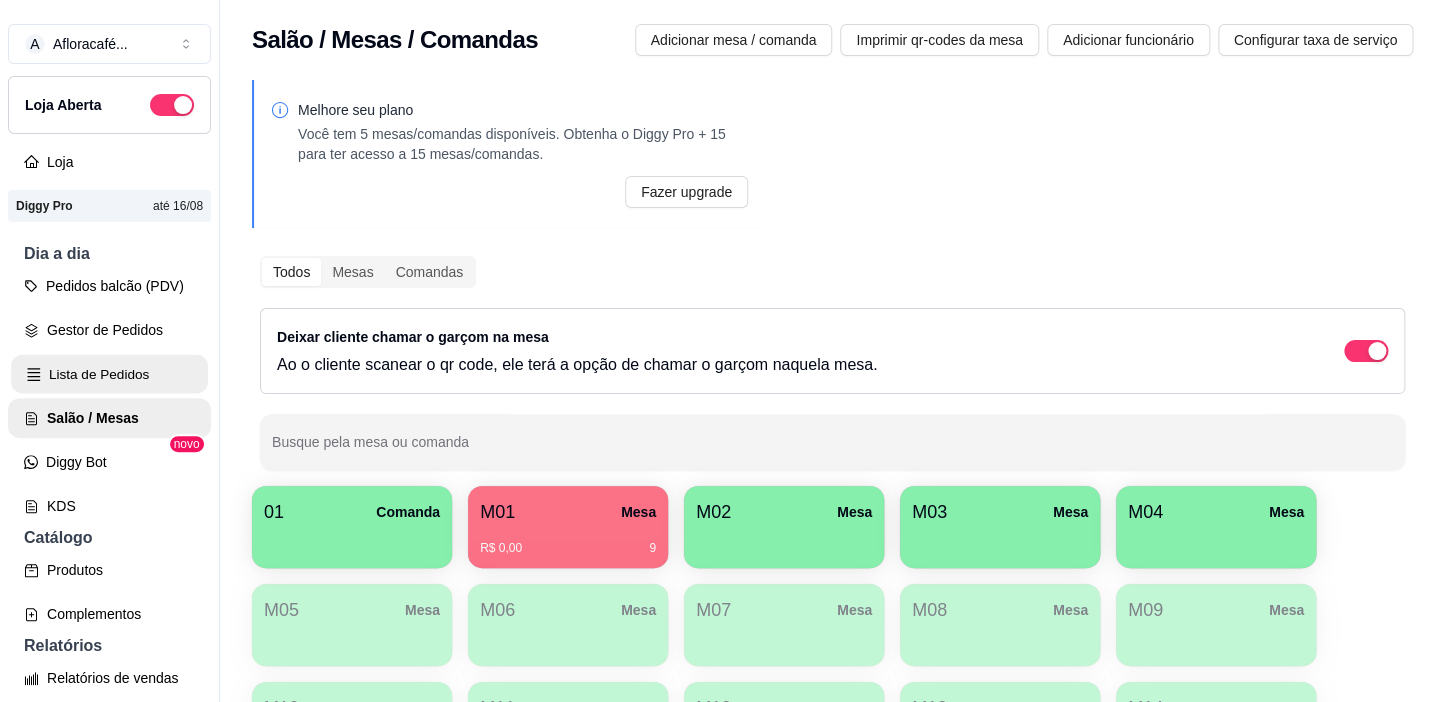 click on "Lista de Pedidos" at bounding box center (109, 374) 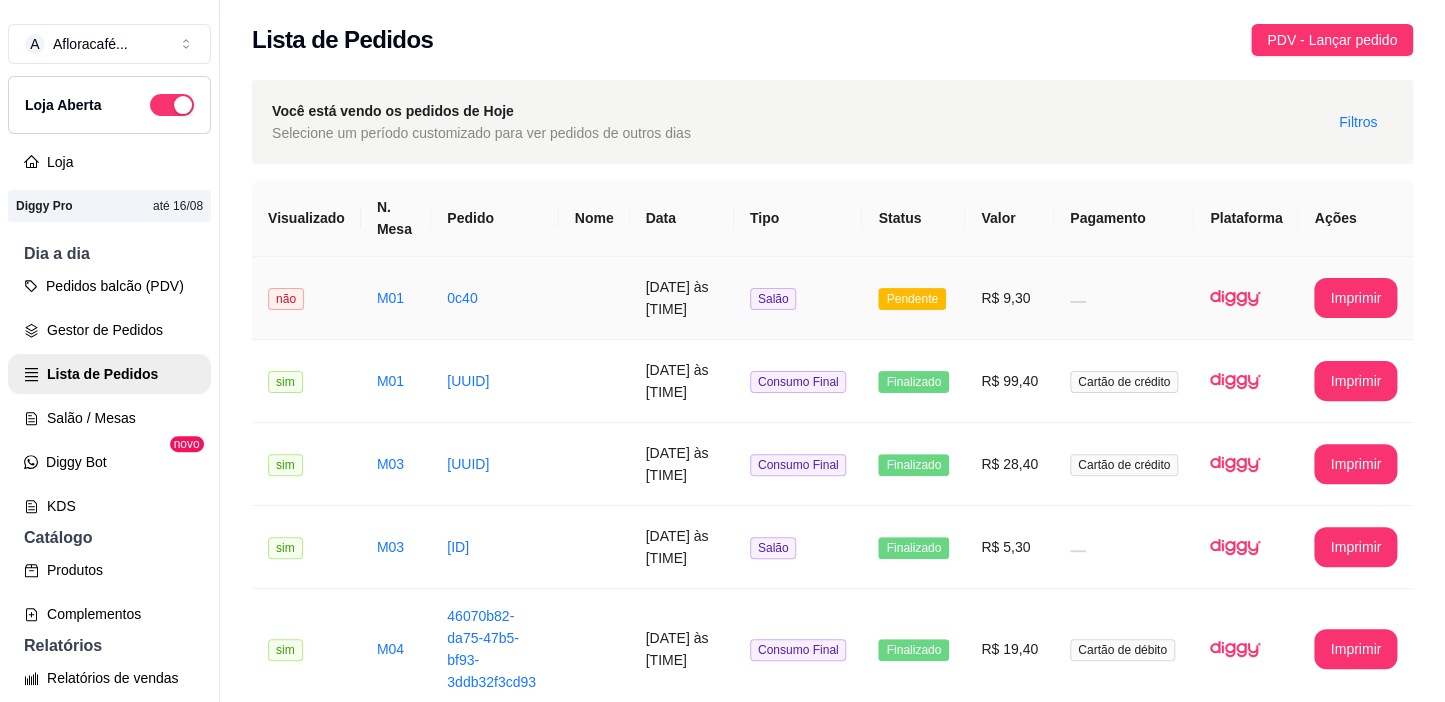 click on "Salão" at bounding box center (798, 298) 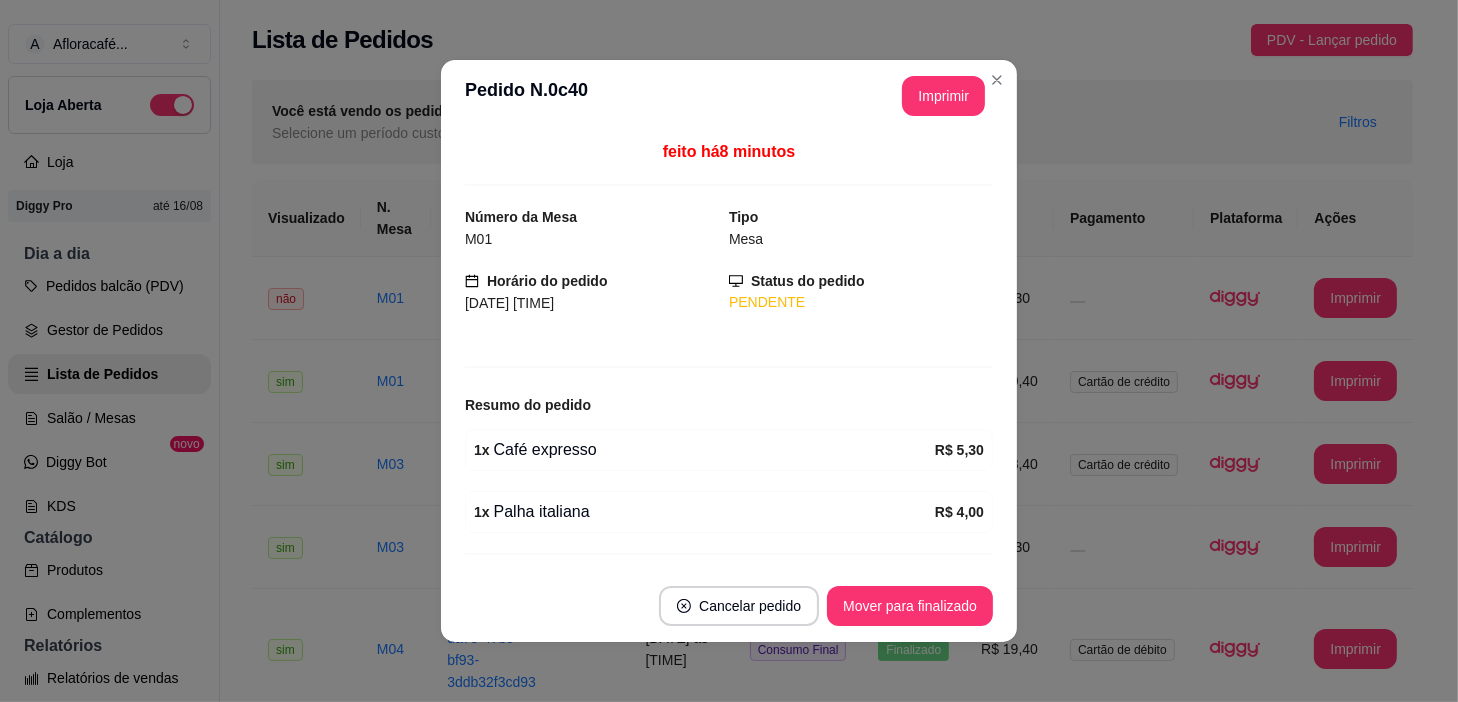 scroll, scrollTop: 48, scrollLeft: 0, axis: vertical 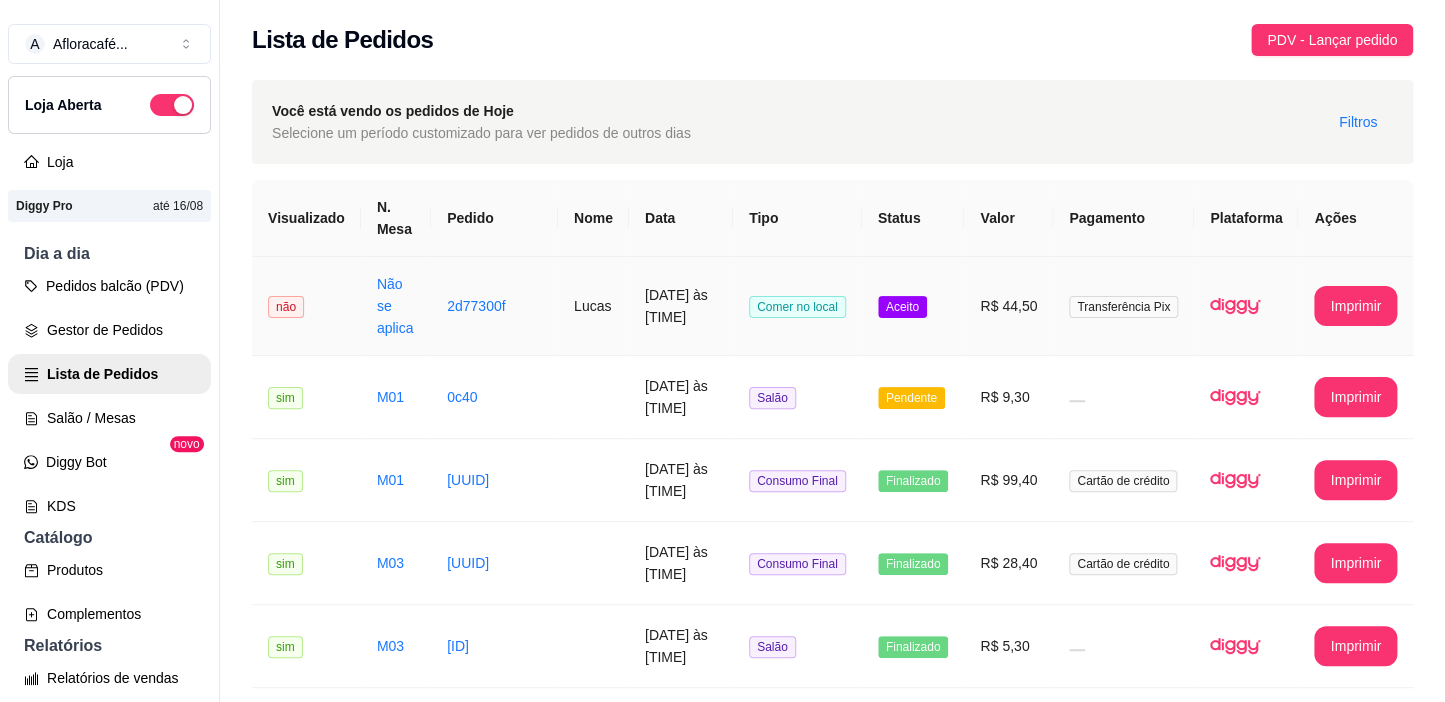 click on "Comer no local" at bounding box center (797, 306) 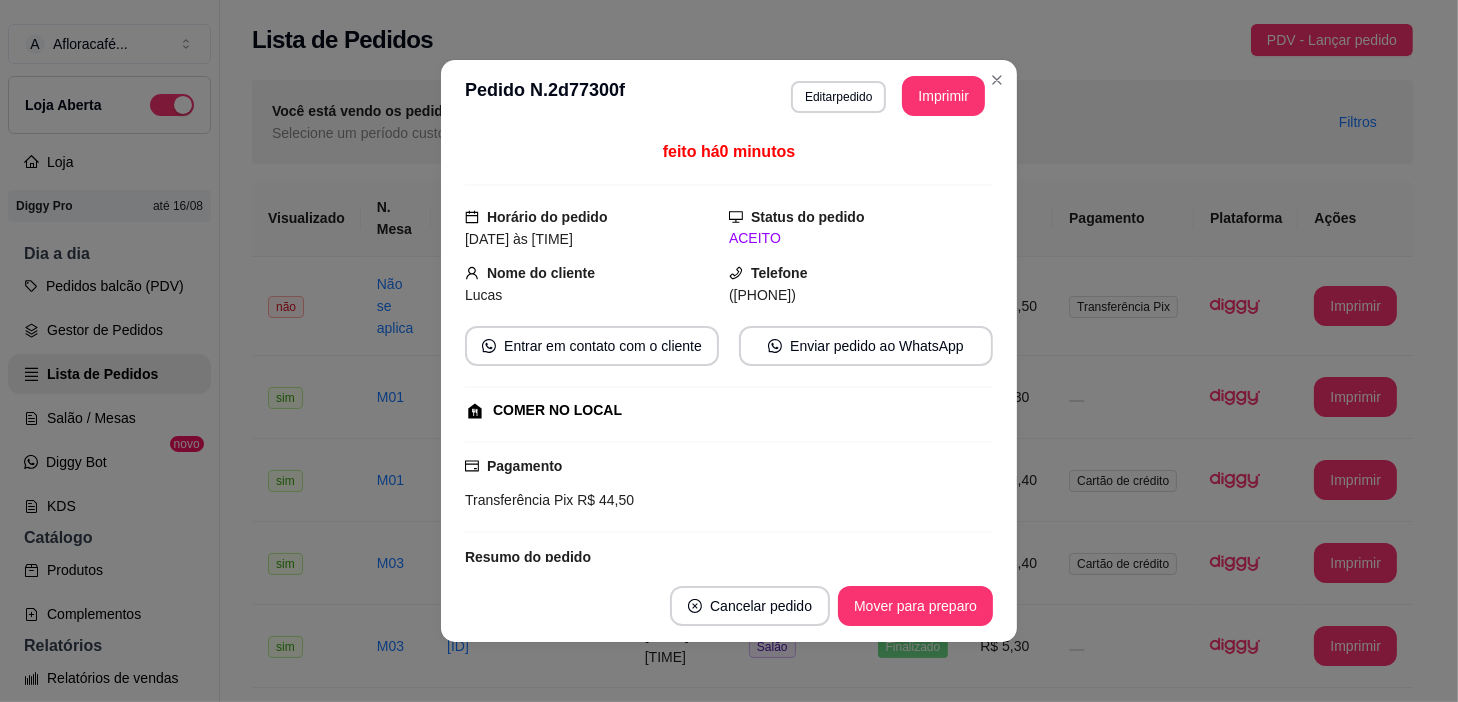 scroll, scrollTop: 347, scrollLeft: 0, axis: vertical 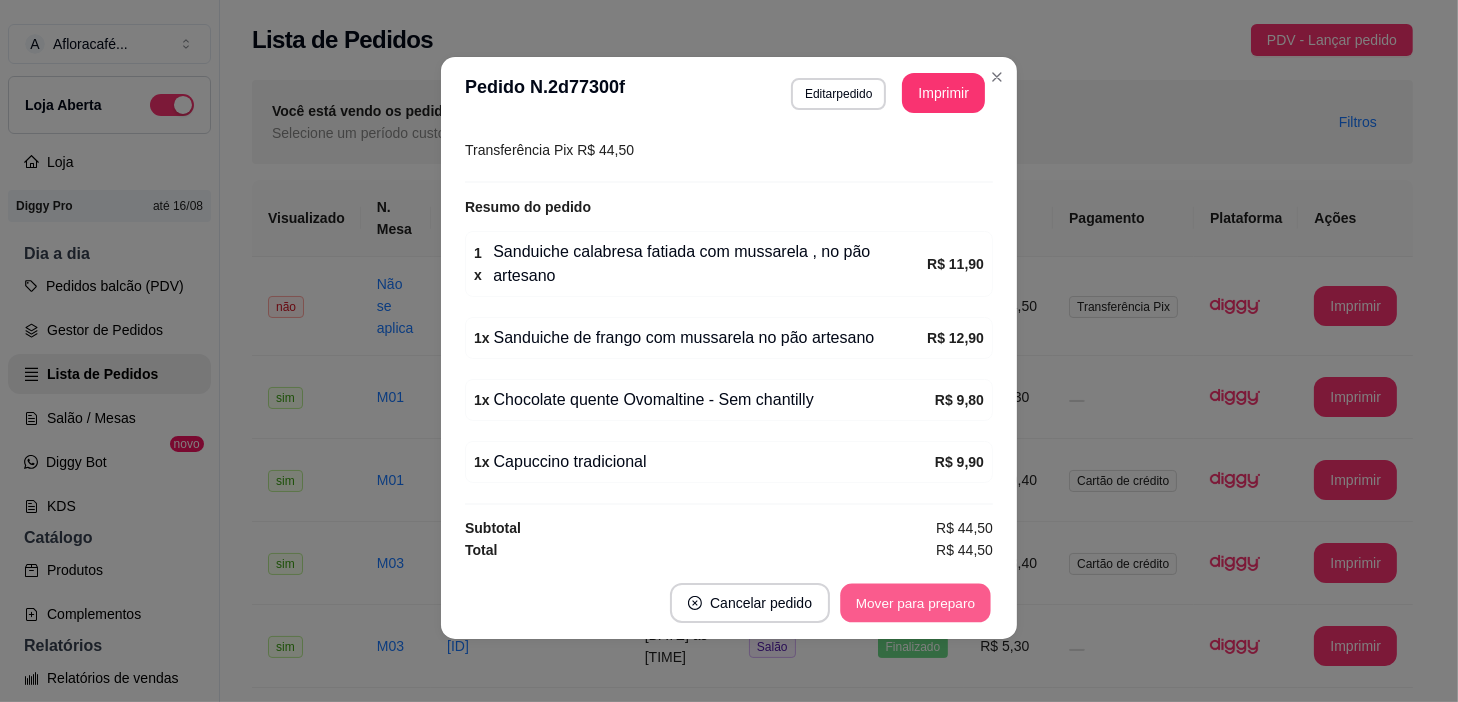click on "Mover para preparo" at bounding box center (915, 603) 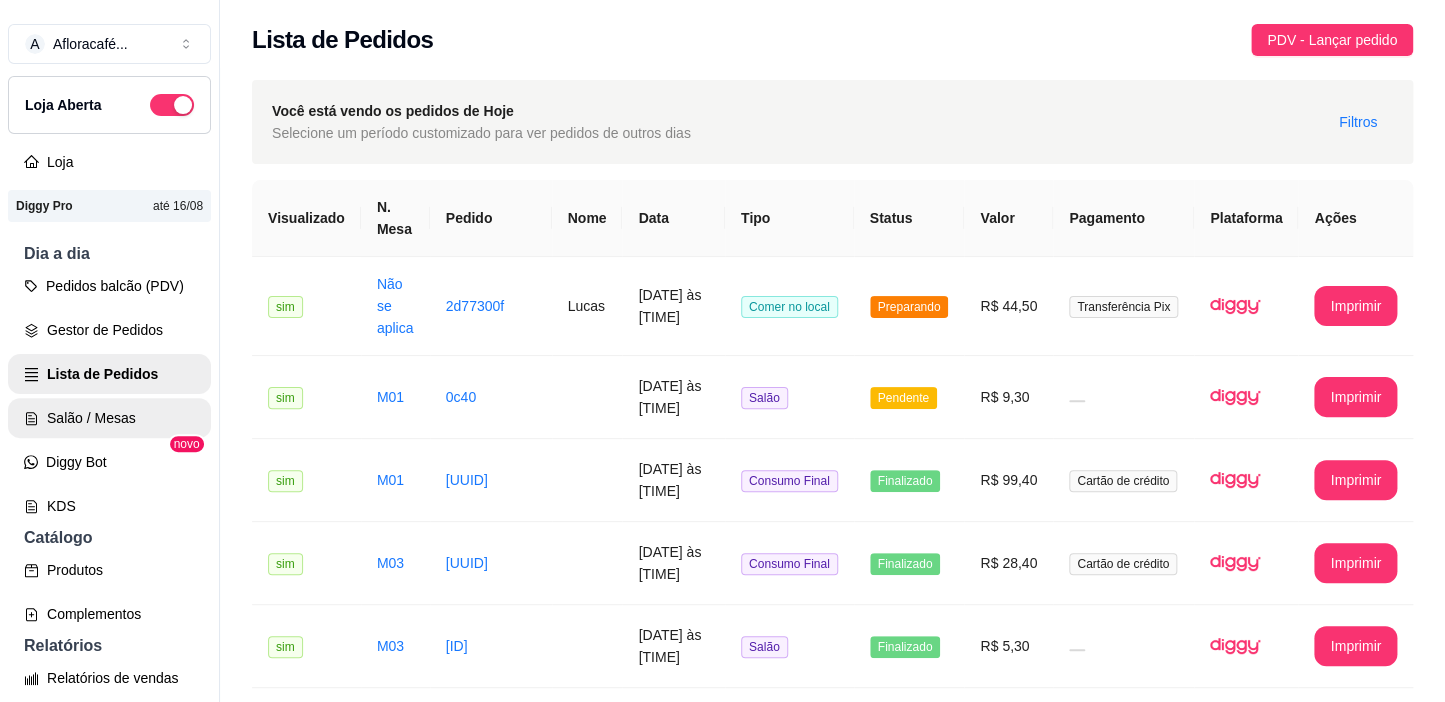 click on "Salão / Mesas" at bounding box center [109, 418] 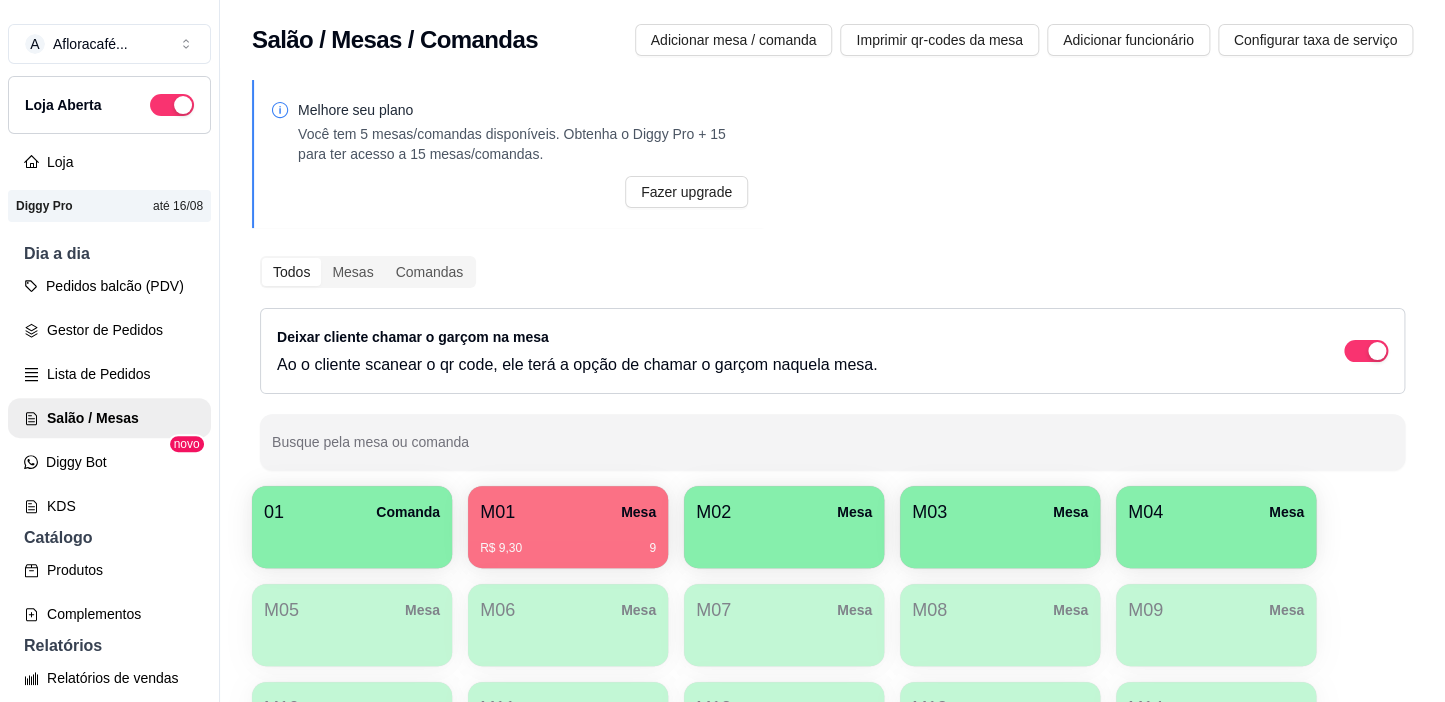 click on "M02 Mesa" at bounding box center [784, 512] 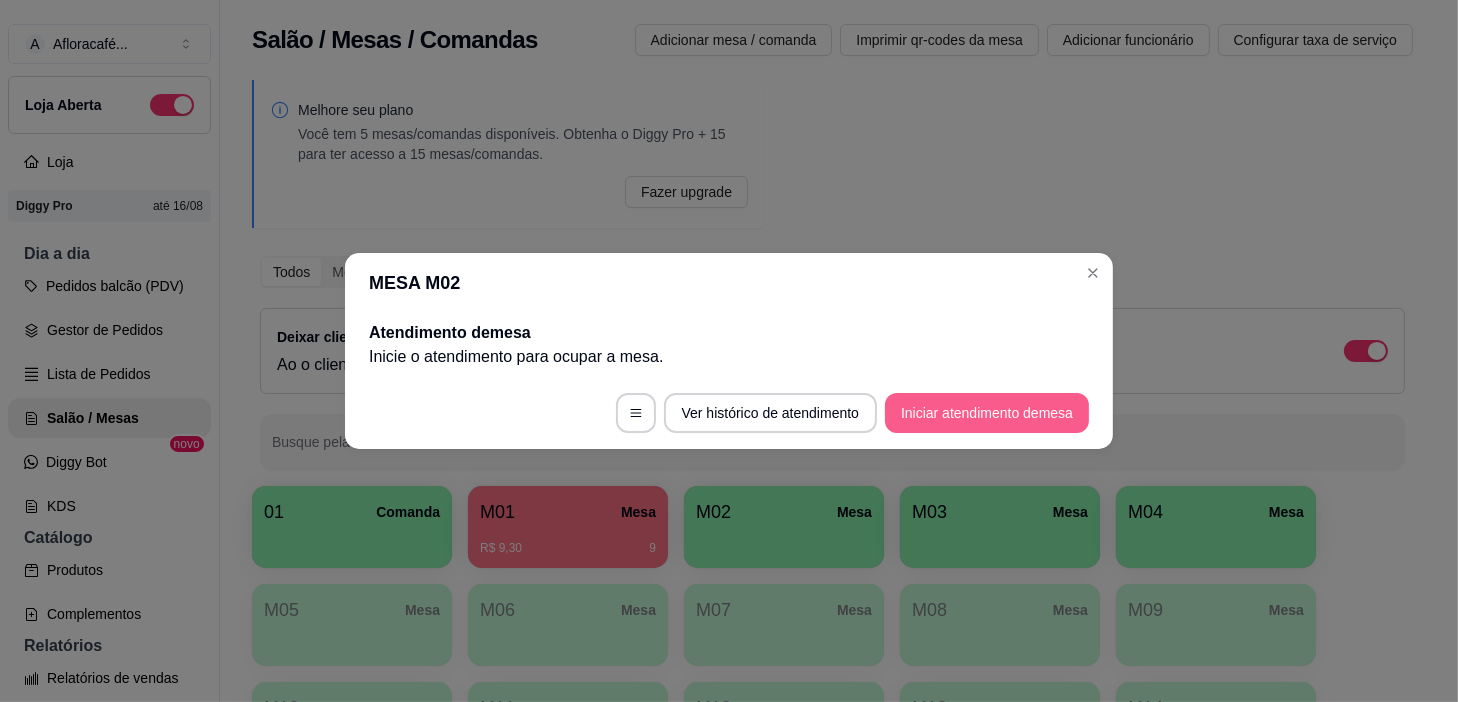 click on "Iniciar atendimento de  mesa" at bounding box center [987, 413] 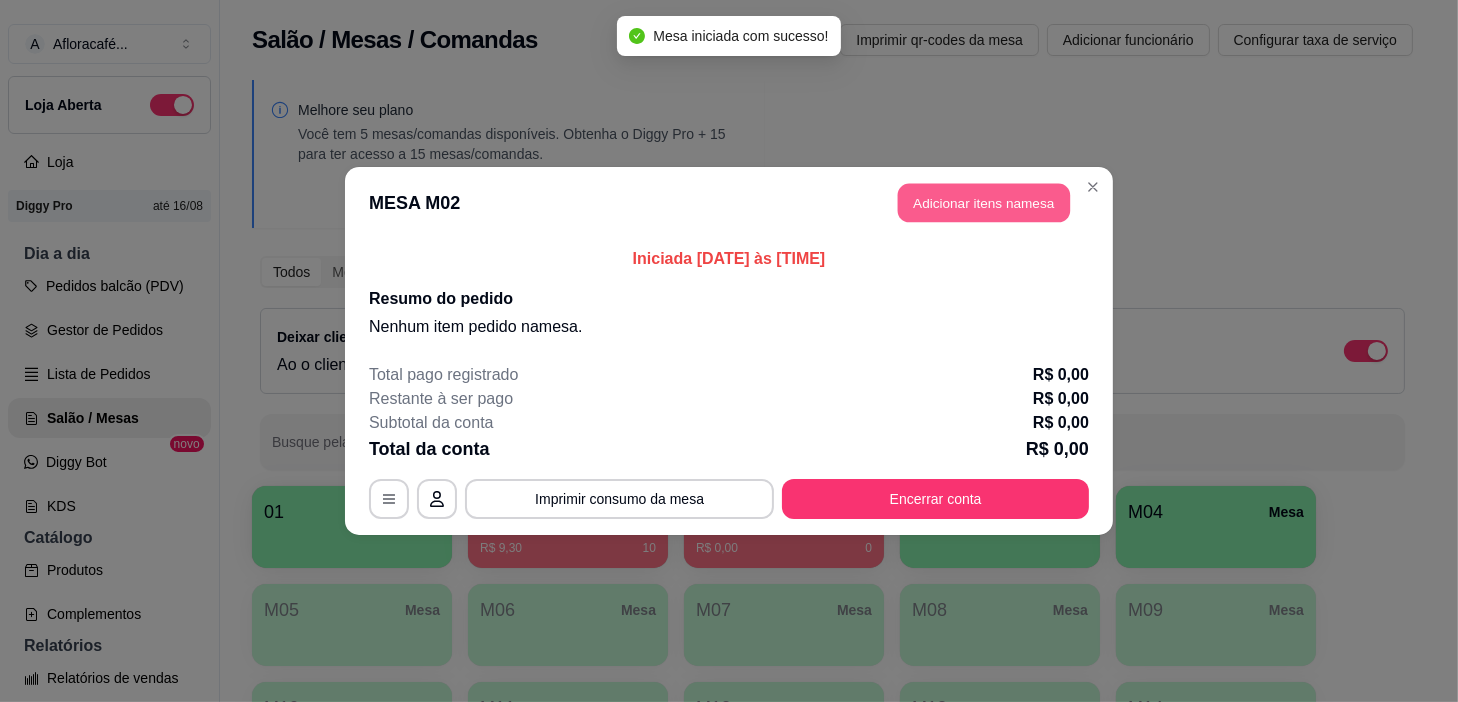 click on "Adicionar itens na  mesa" at bounding box center (984, 203) 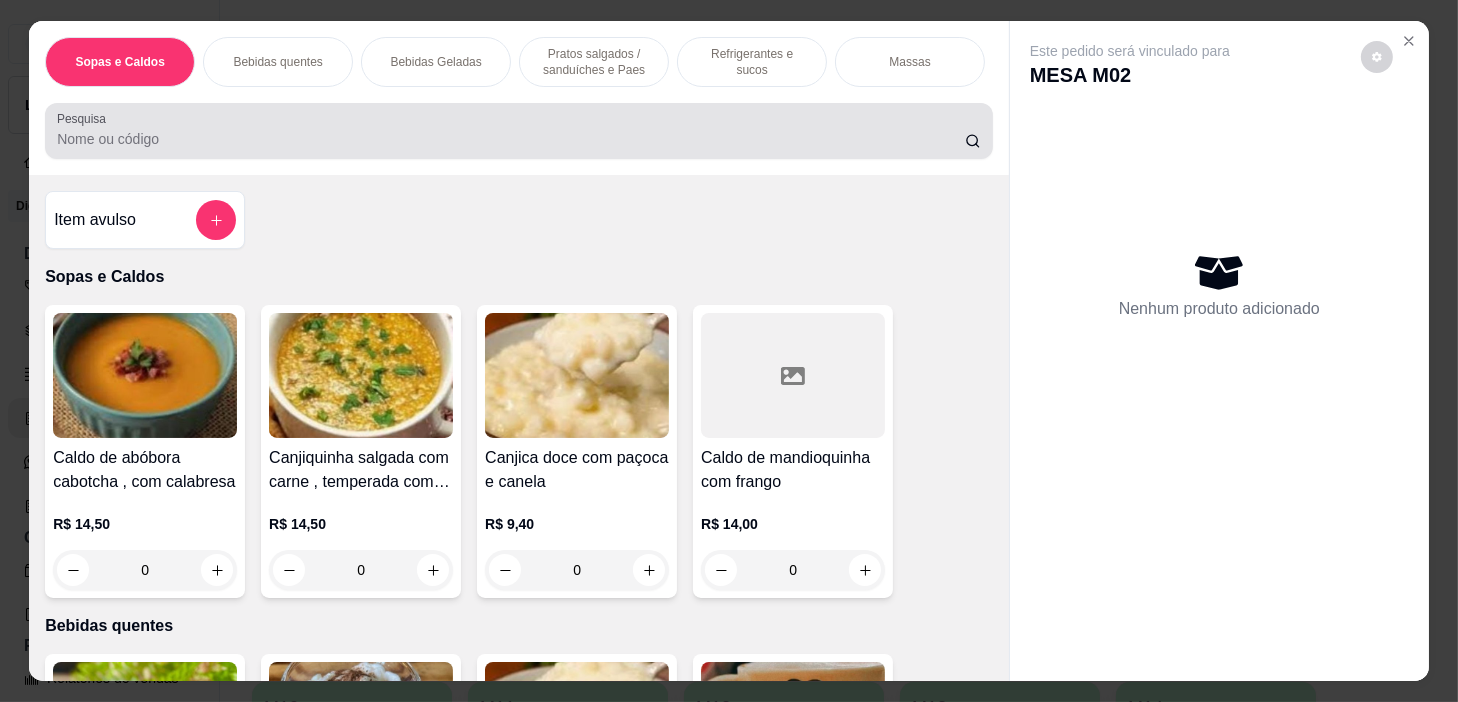 click on "Pesquisa" at bounding box center [519, 131] 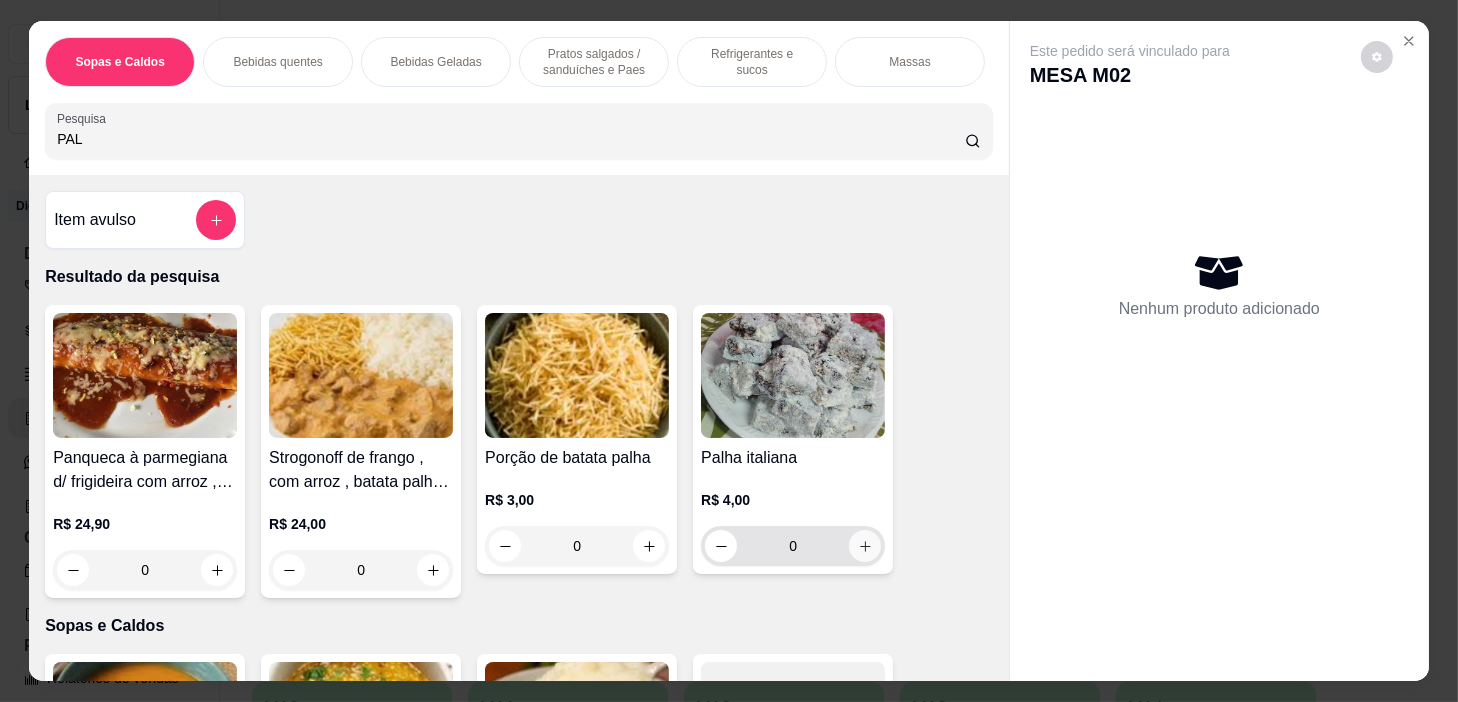 type on "PAL" 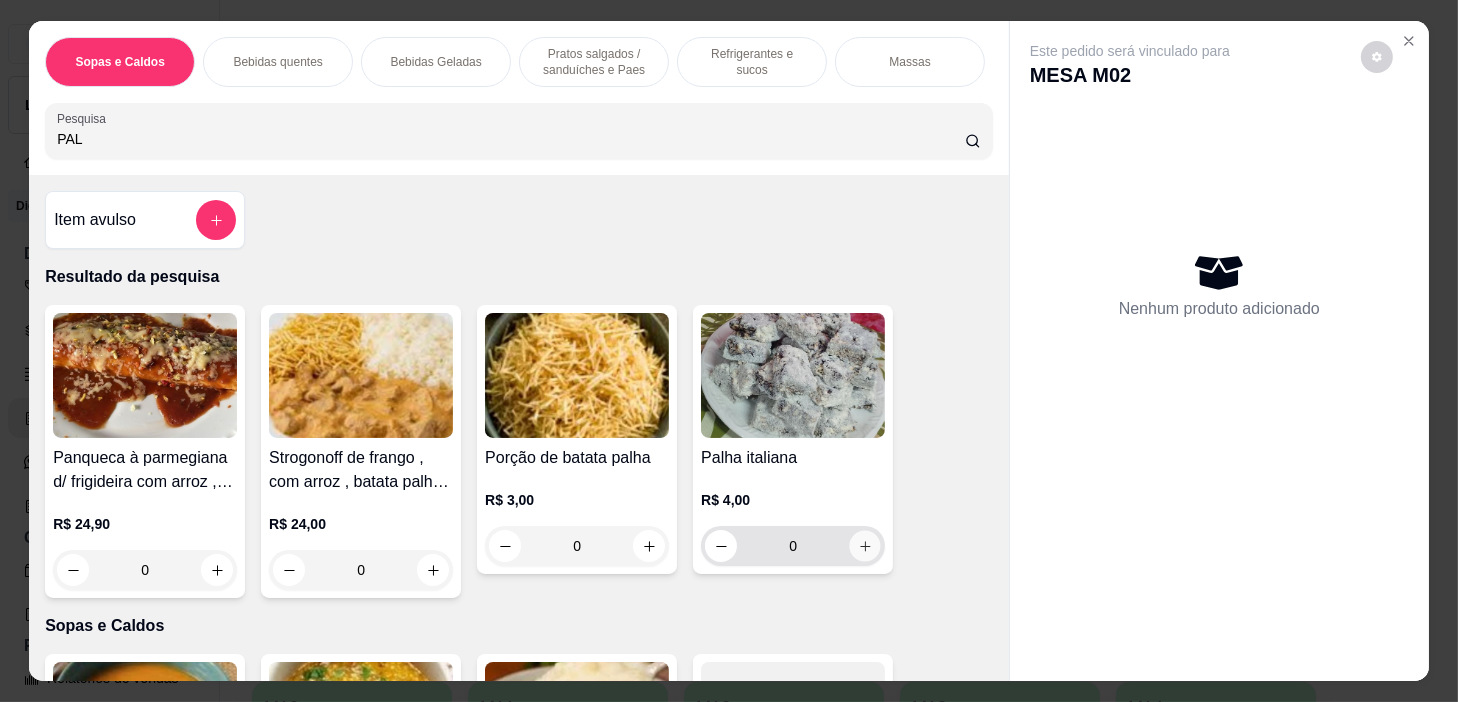 click 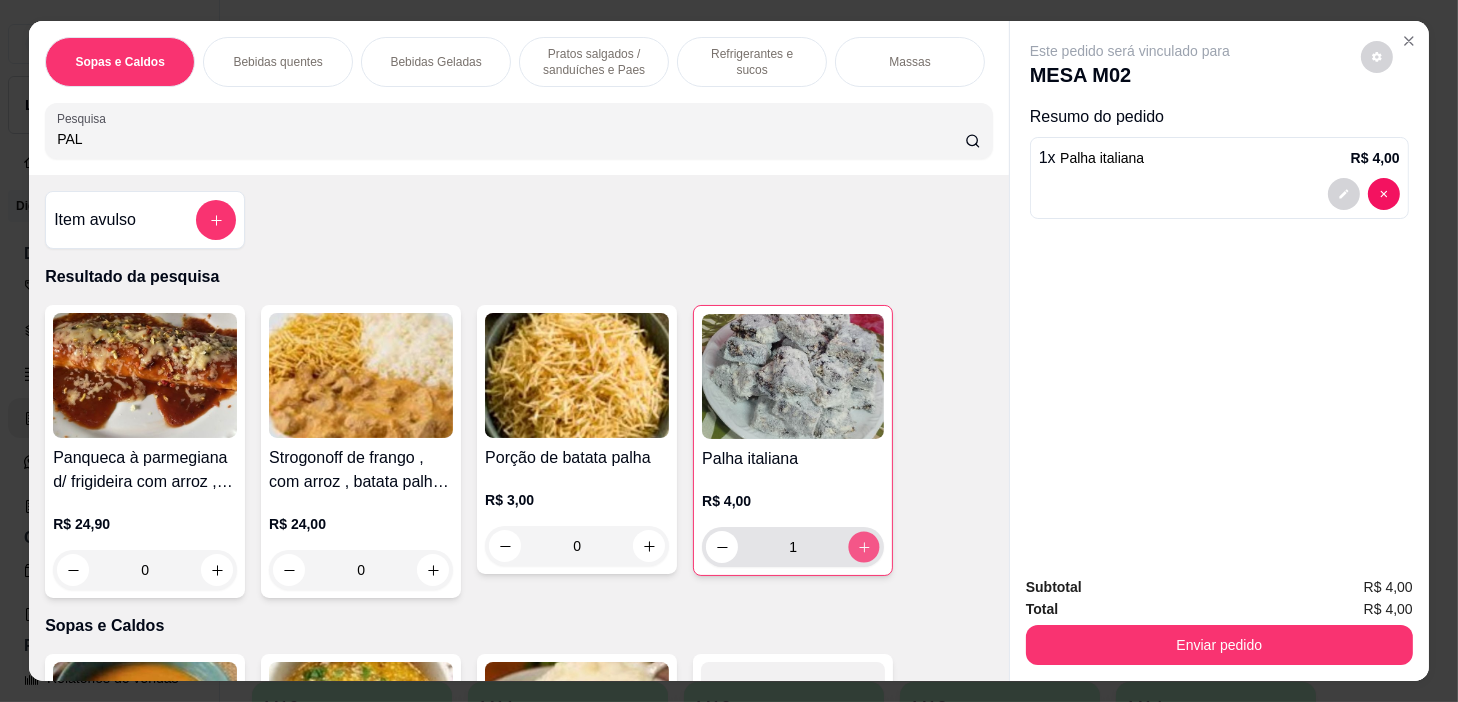 click 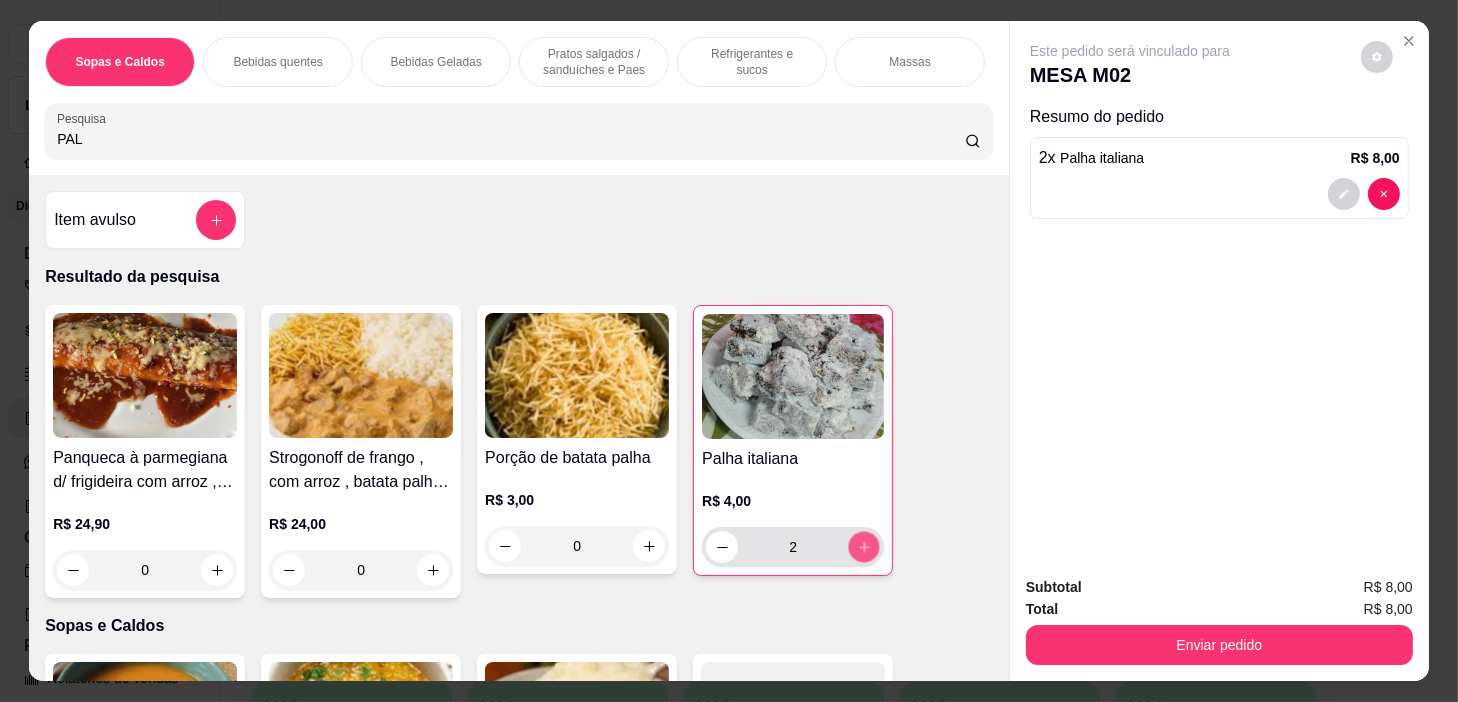 click 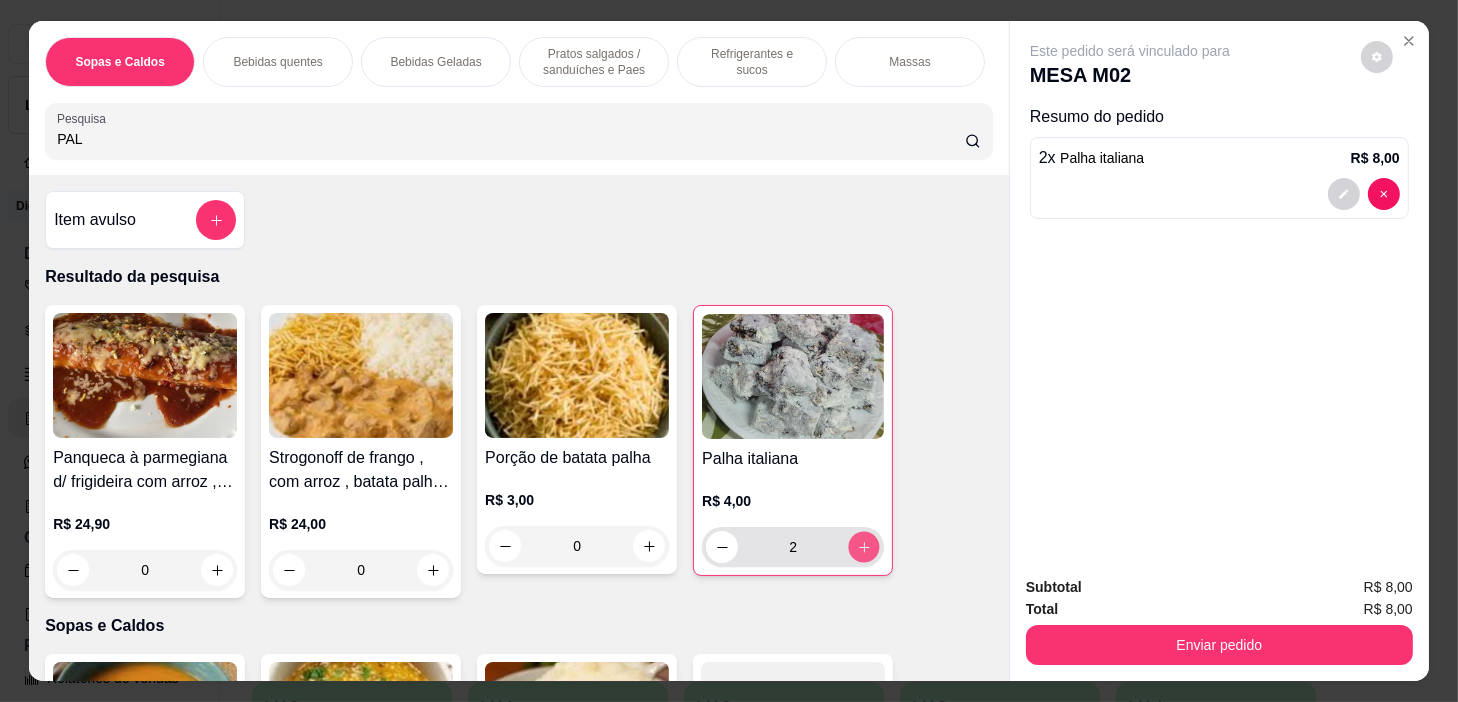 type on "3" 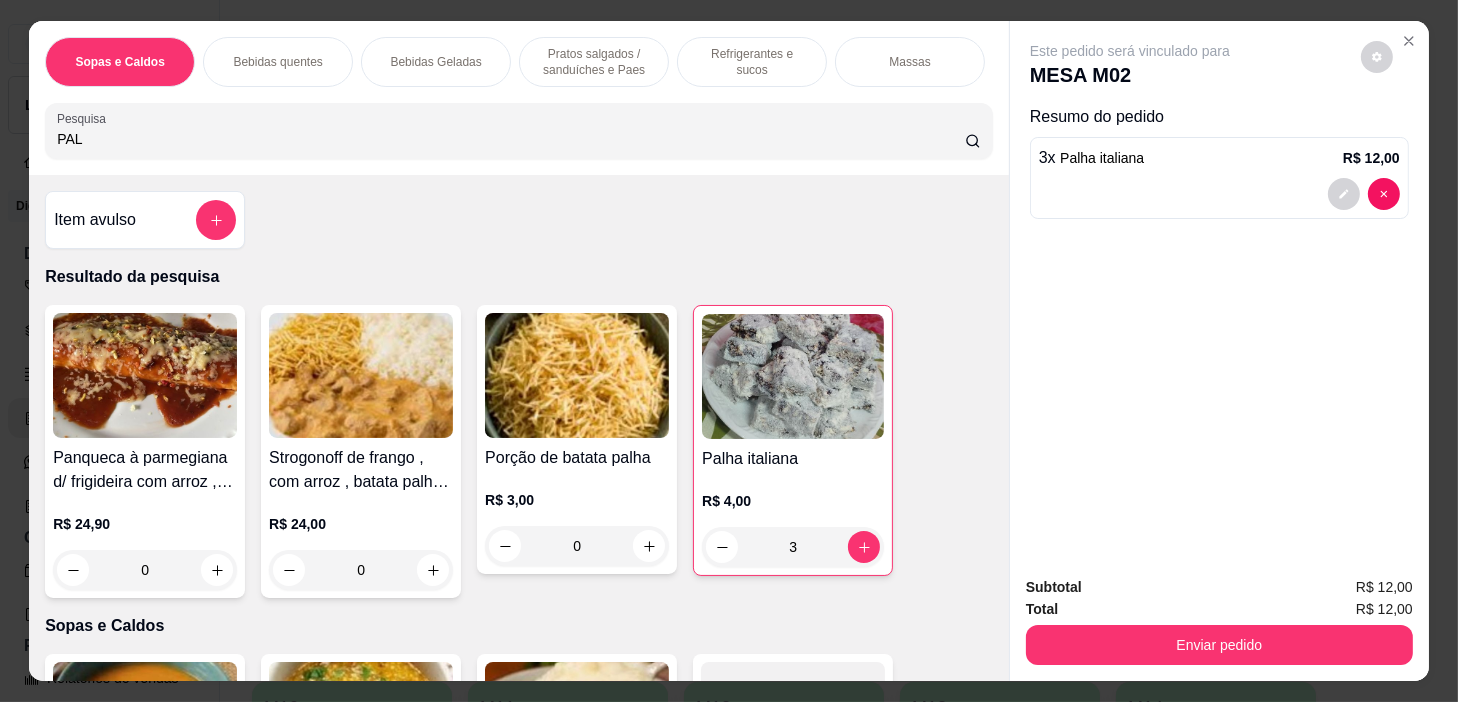 scroll, scrollTop: 0, scrollLeft: 781, axis: horizontal 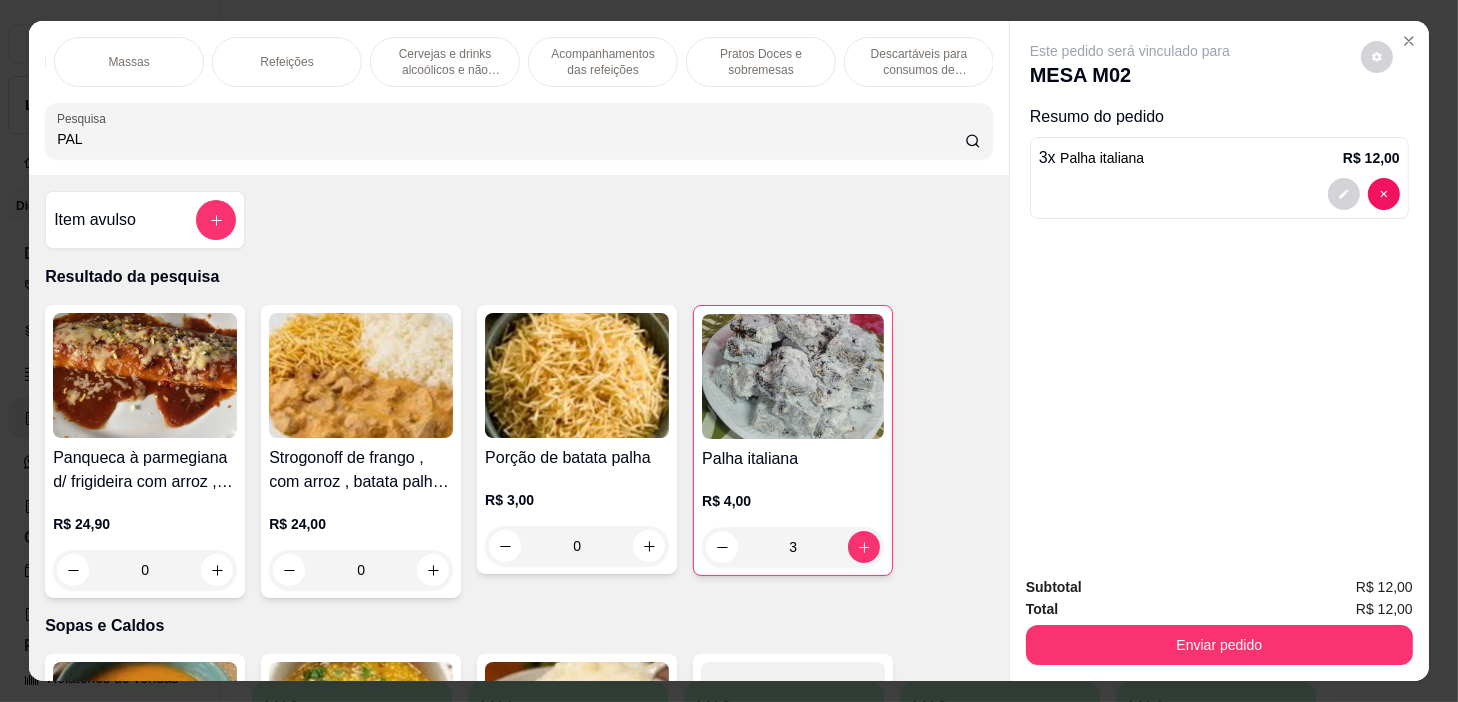 drag, startPoint x: 768, startPoint y: 60, endPoint x: 749, endPoint y: 164, distance: 105.72133 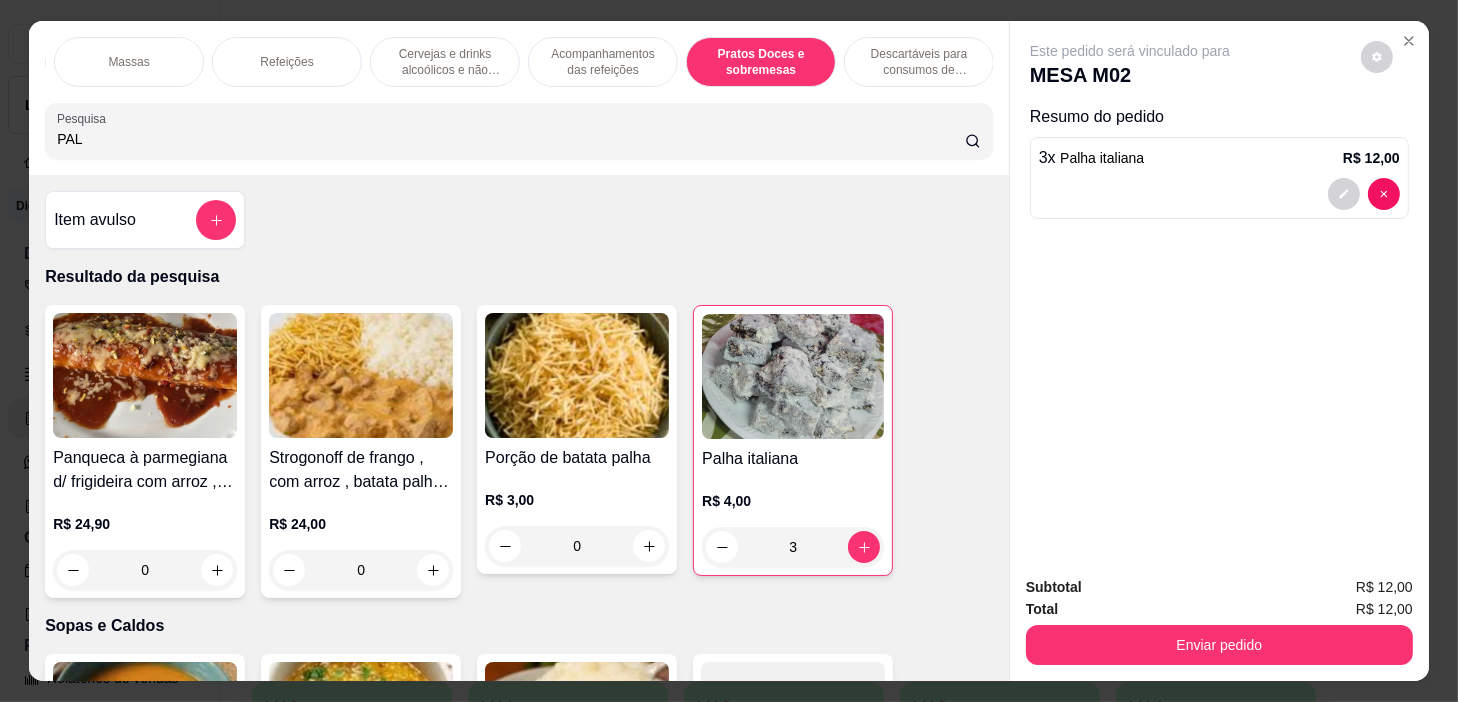 scroll, scrollTop: 14558, scrollLeft: 0, axis: vertical 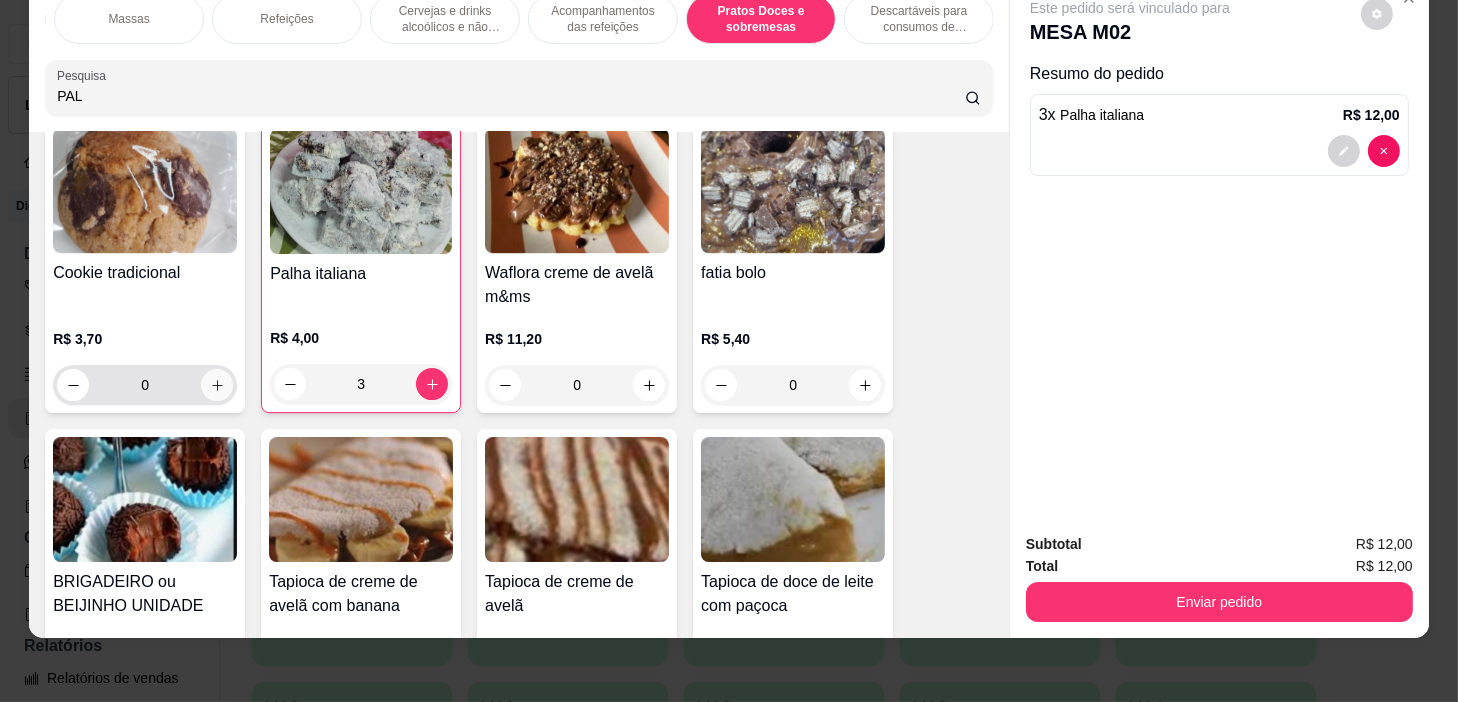 click at bounding box center [217, 385] 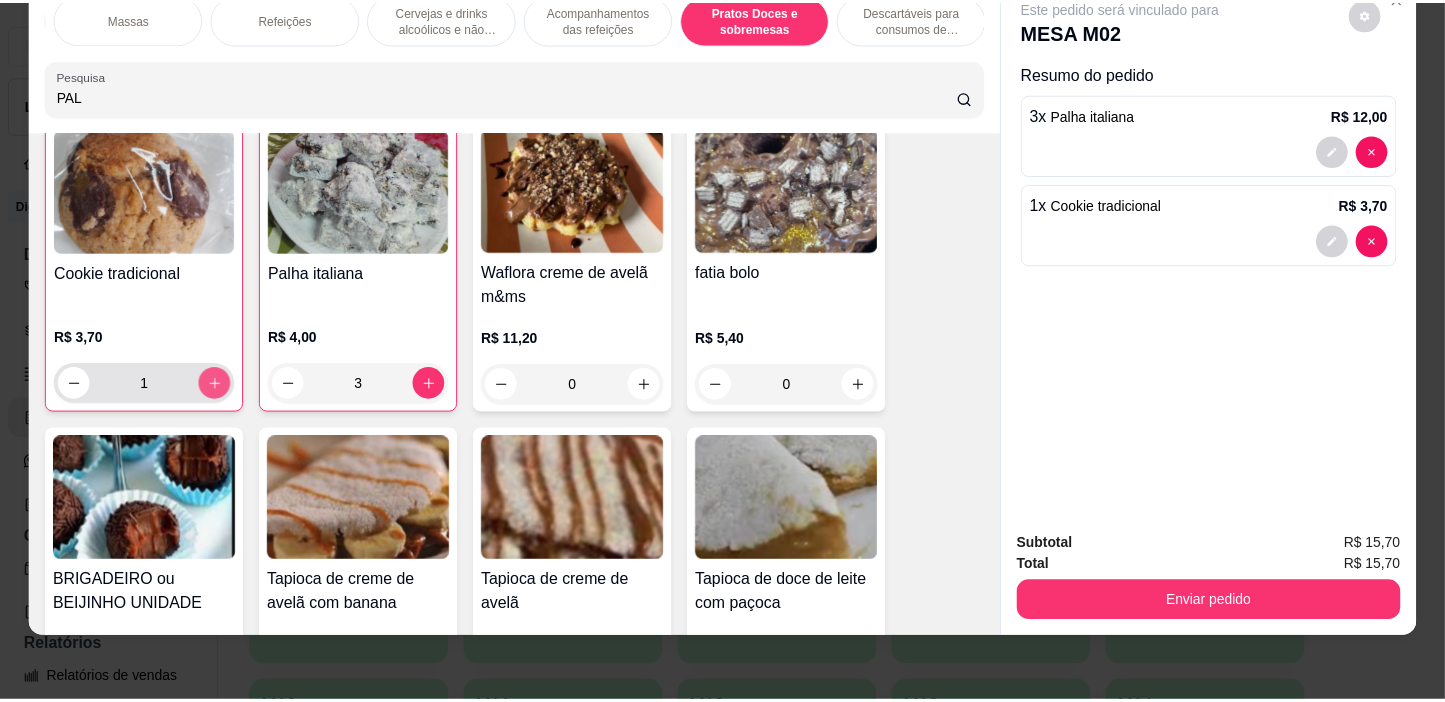 scroll, scrollTop: 14922, scrollLeft: 0, axis: vertical 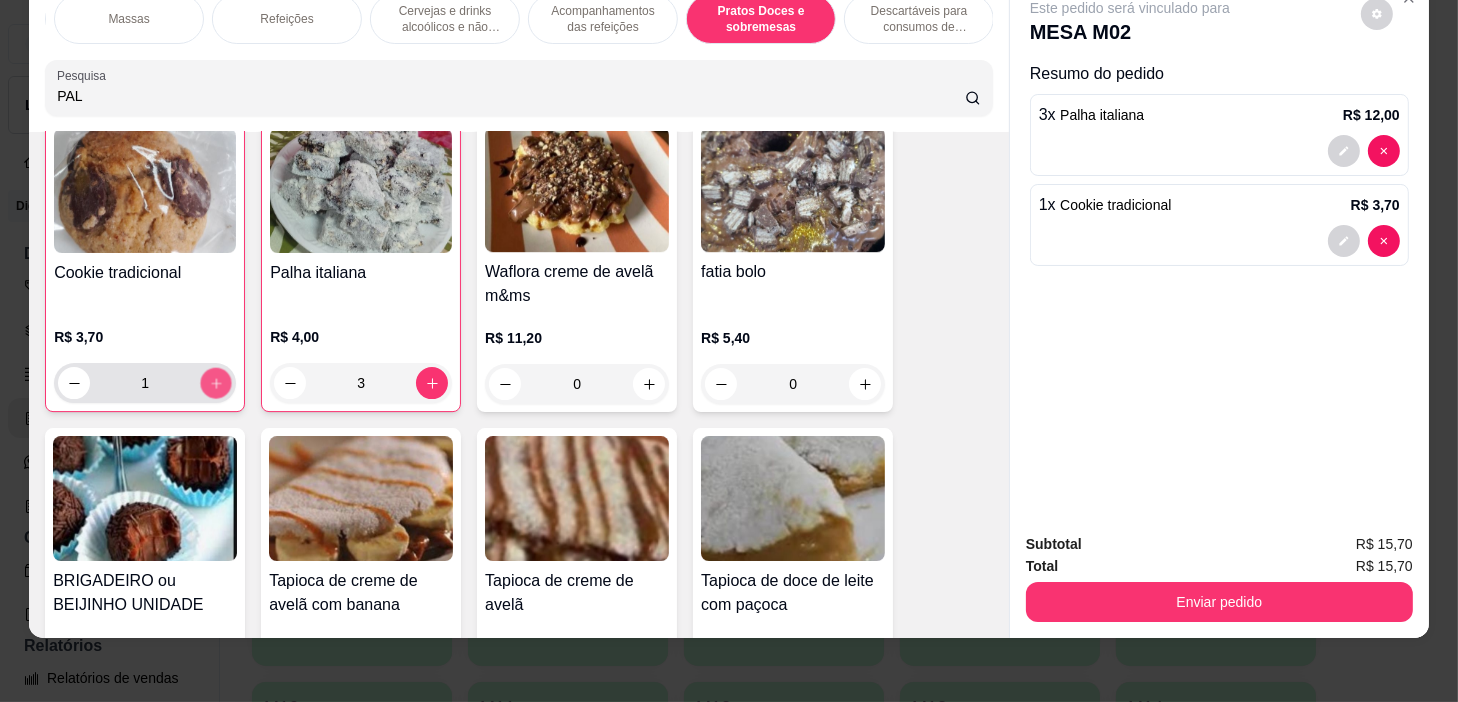 click 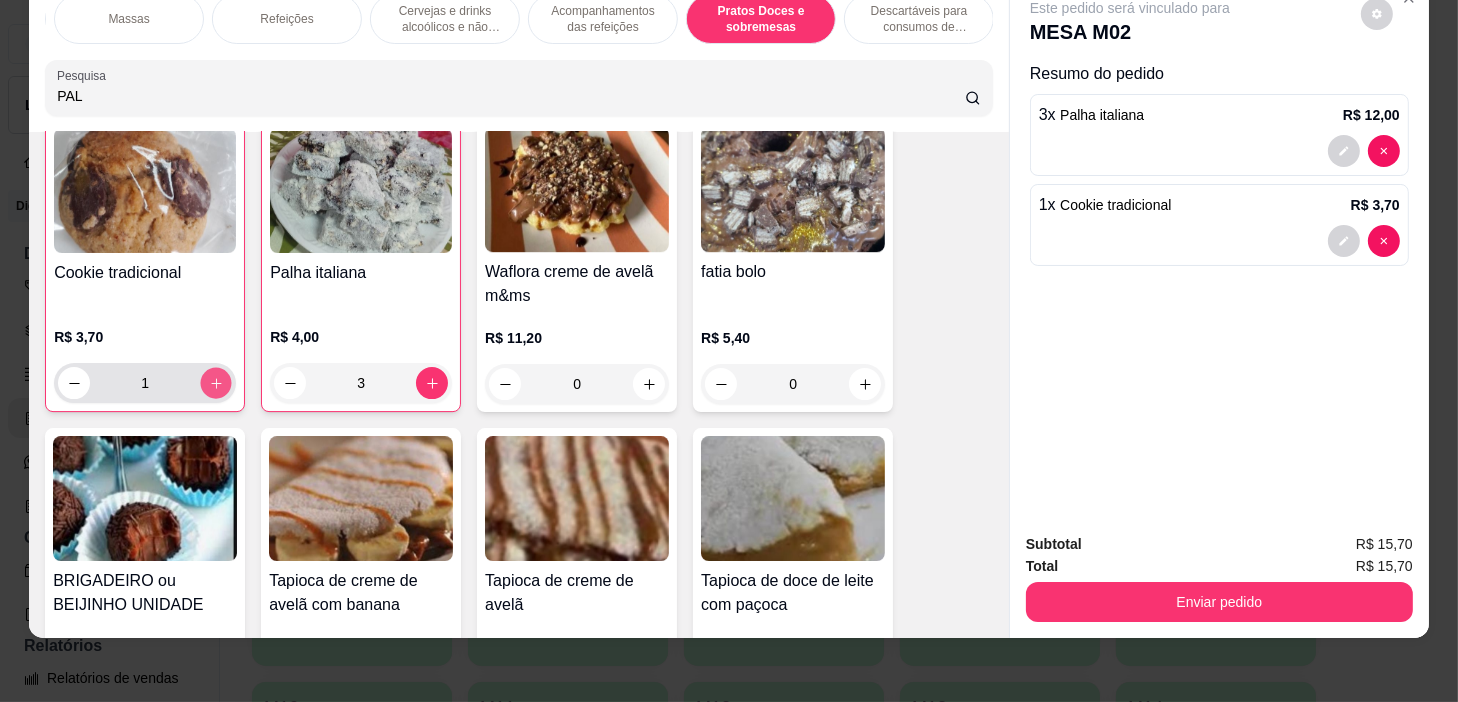 type on "2" 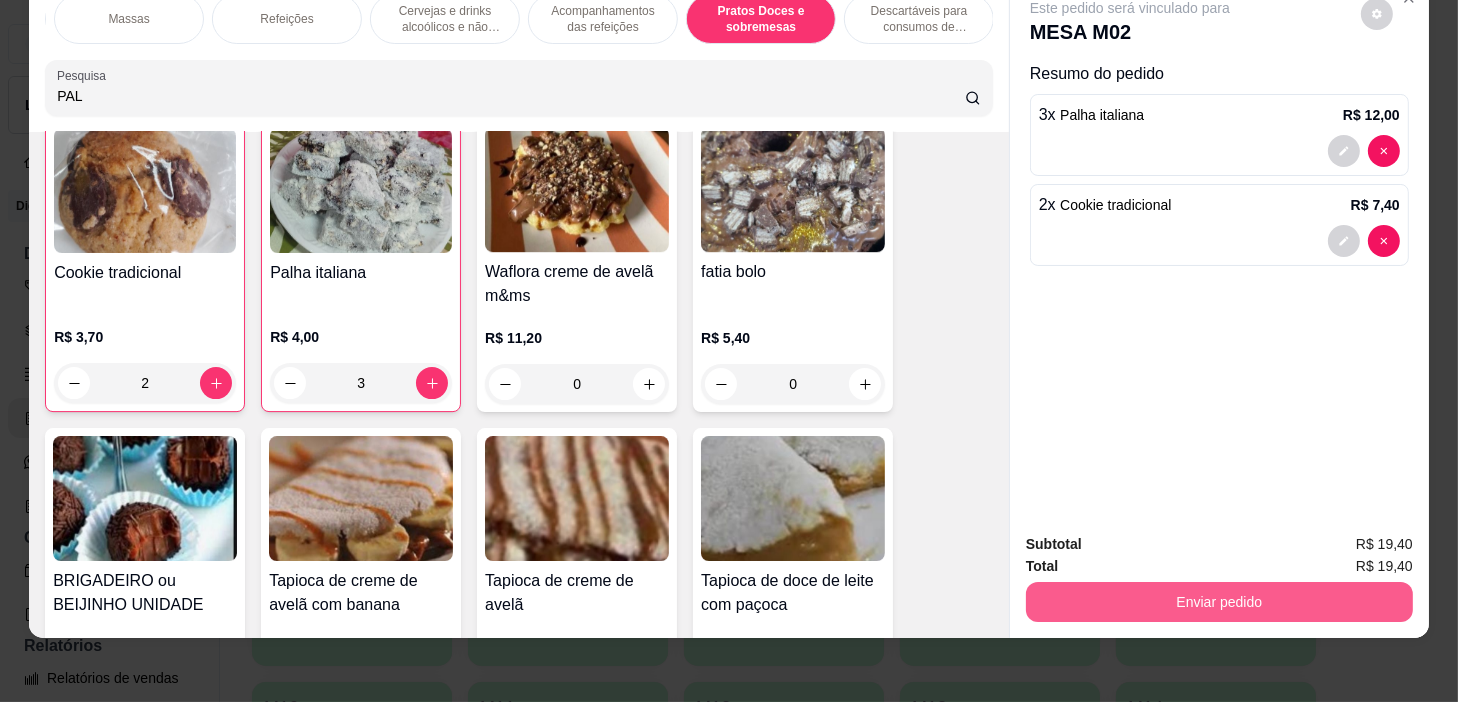 click on "Subtotal R$ 19,40 Total R$ 19,40 Enviar pedido" at bounding box center [1219, 577] 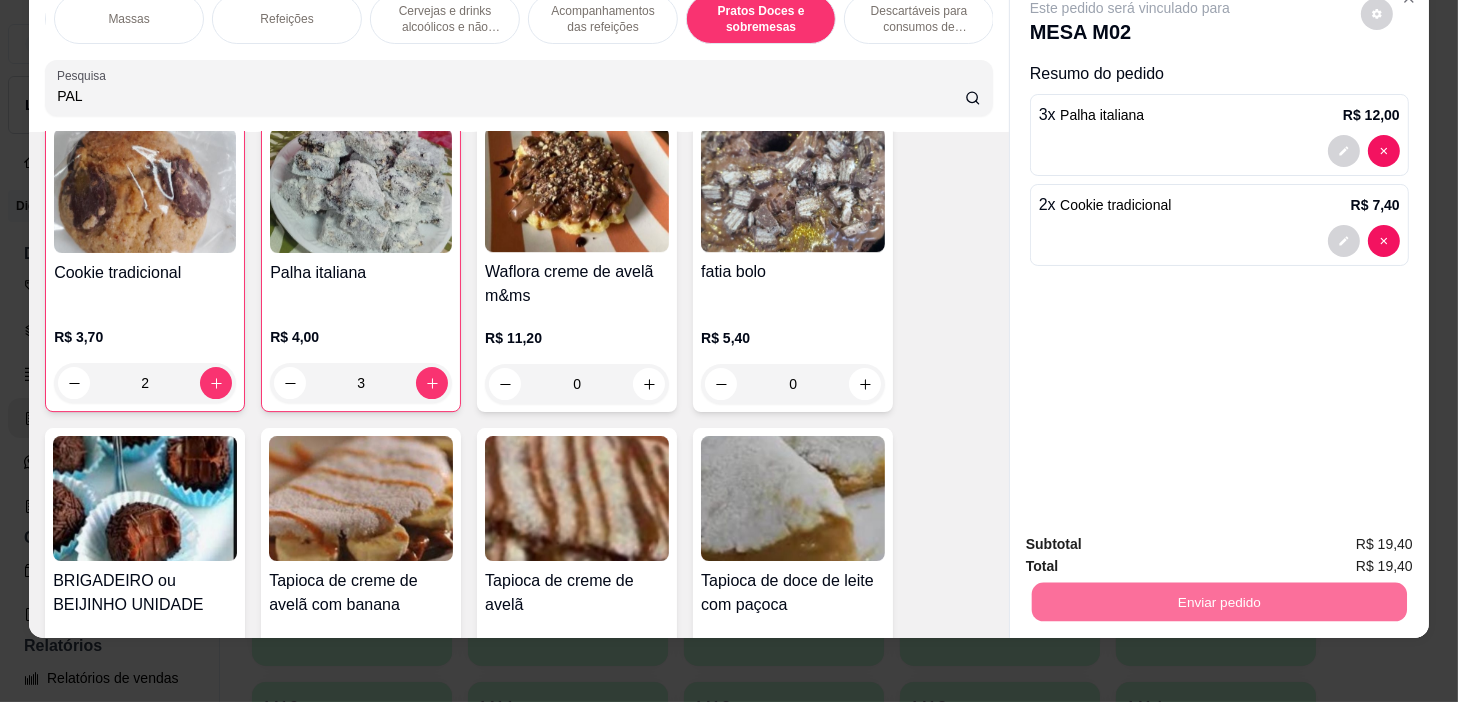 click on "Não registrar e enviar pedido" at bounding box center [1154, 538] 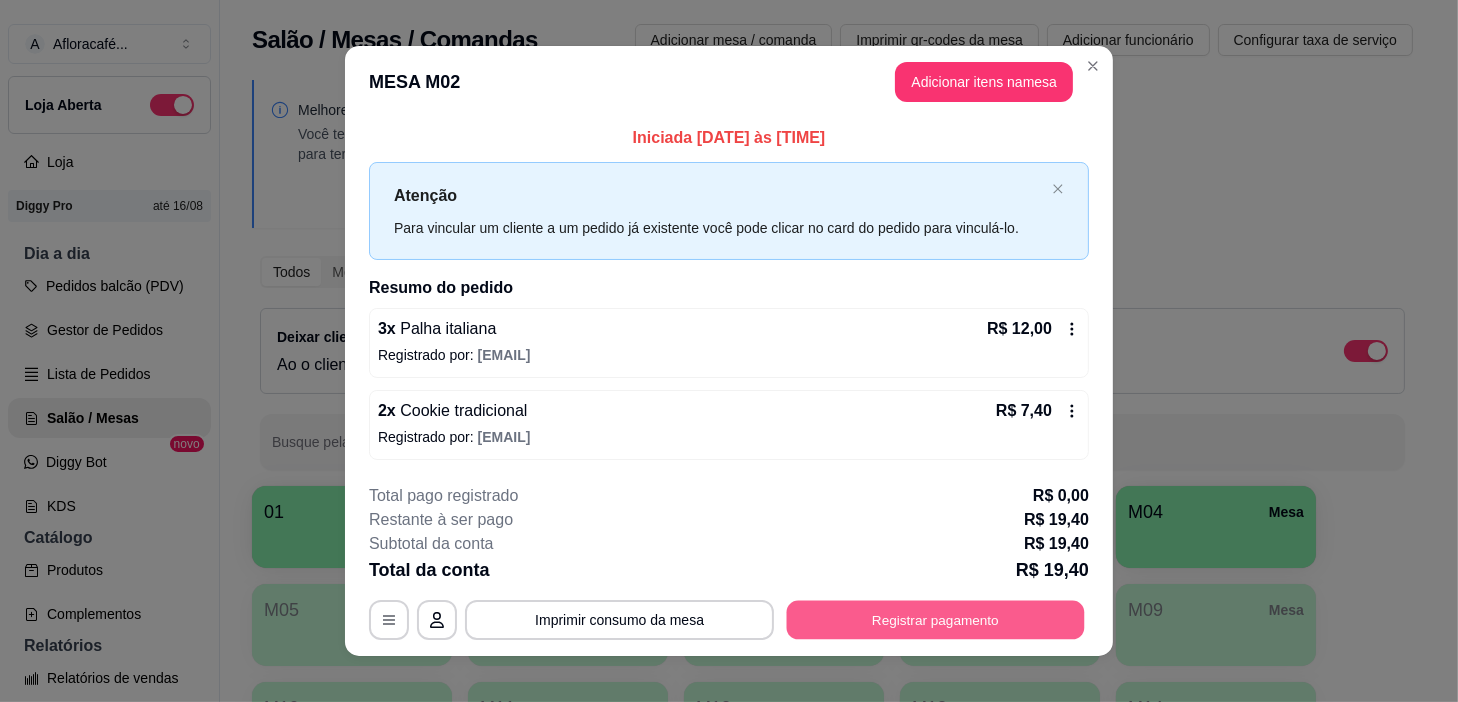 click on "Registrar pagamento" at bounding box center (936, 619) 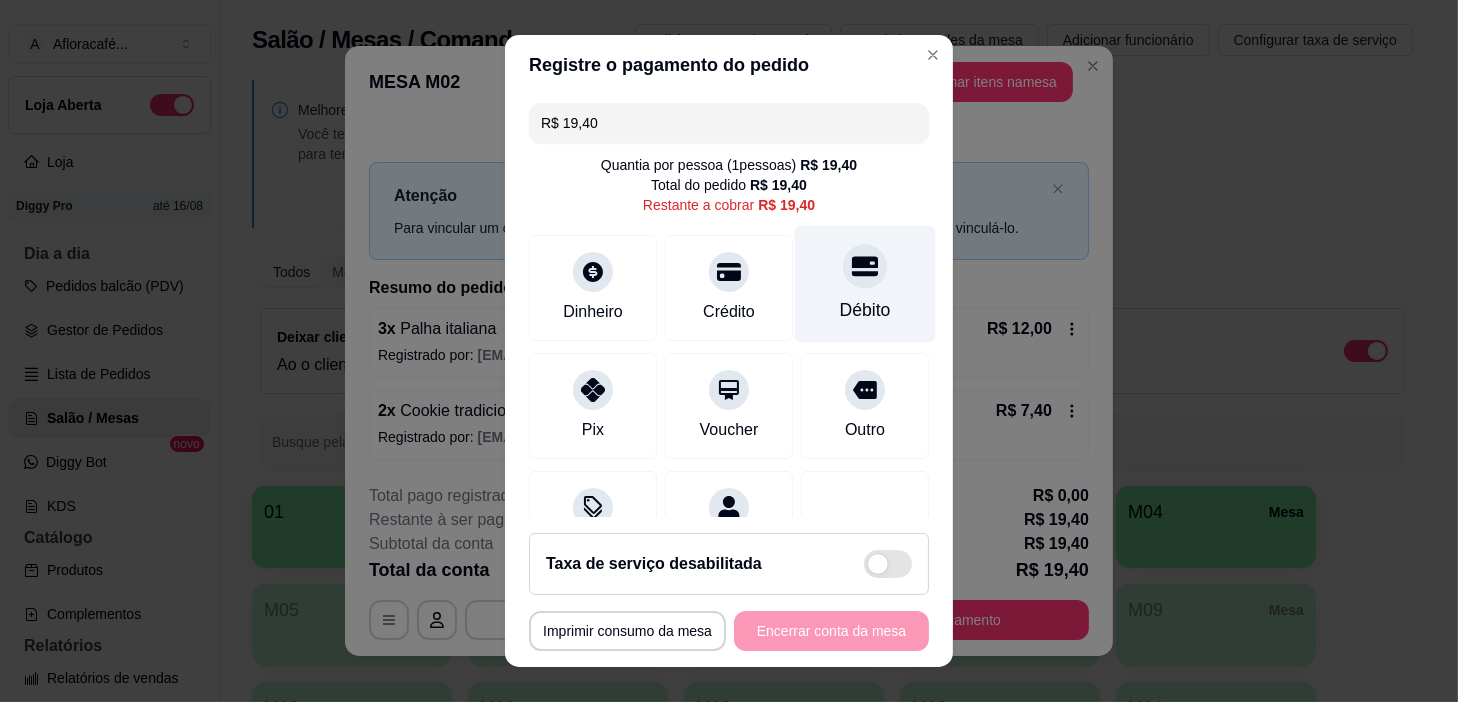 click on "Débito" at bounding box center [865, 284] 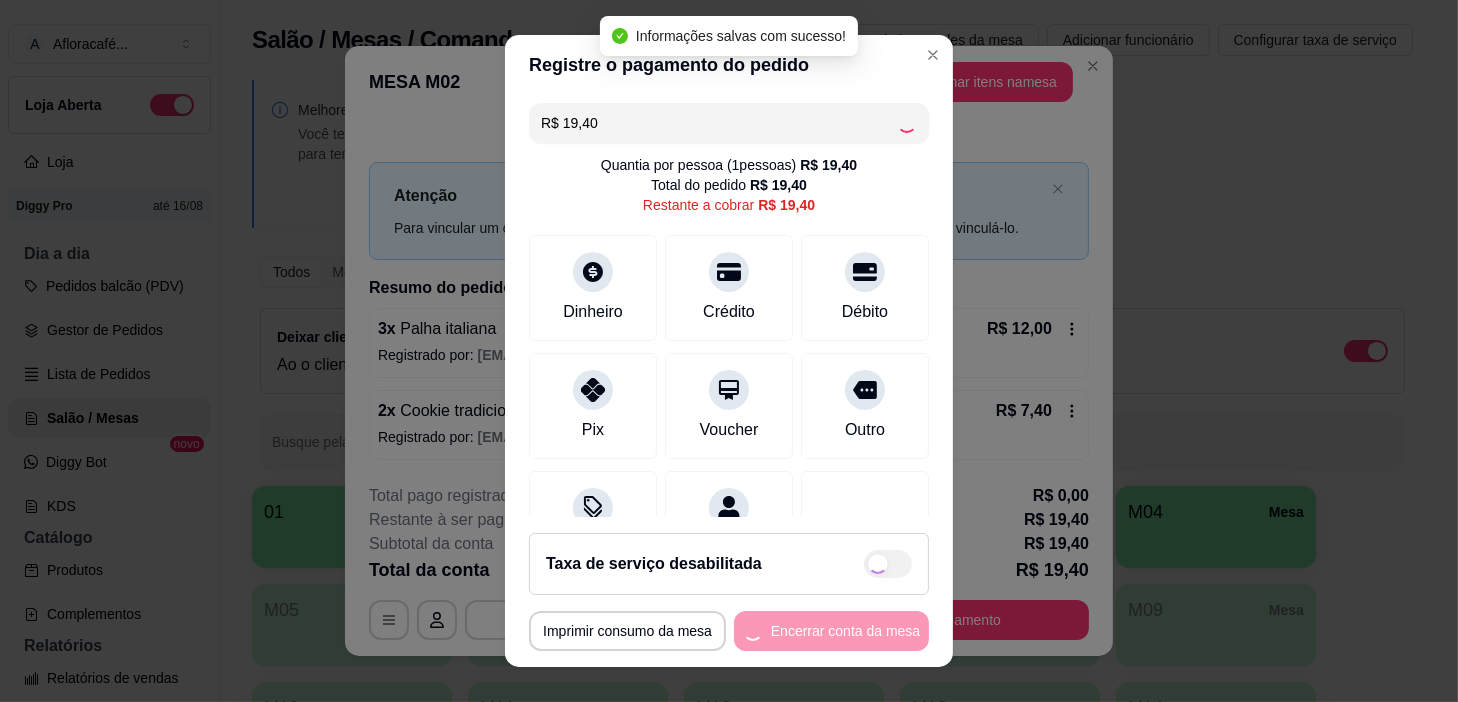 type on "R$ 0,00" 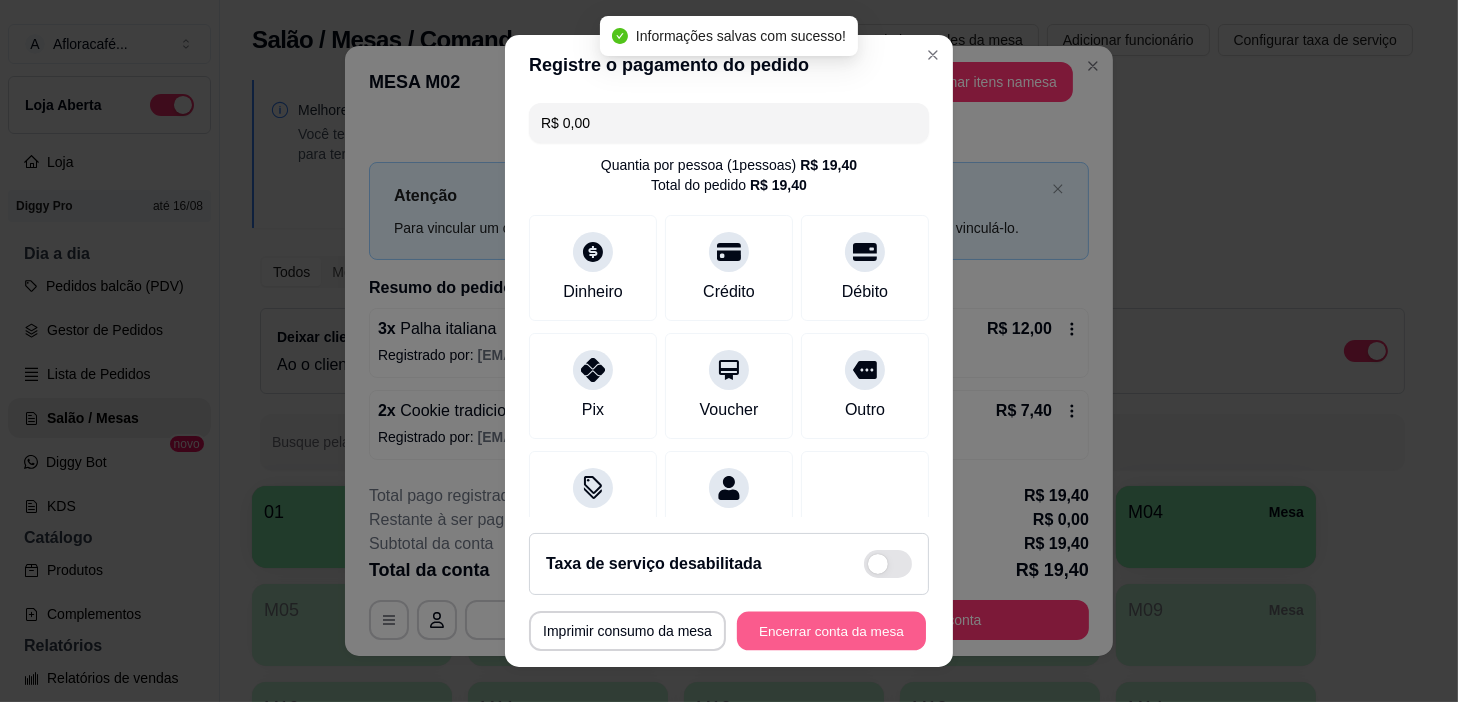 click on "Encerrar conta da mesa" at bounding box center [831, 631] 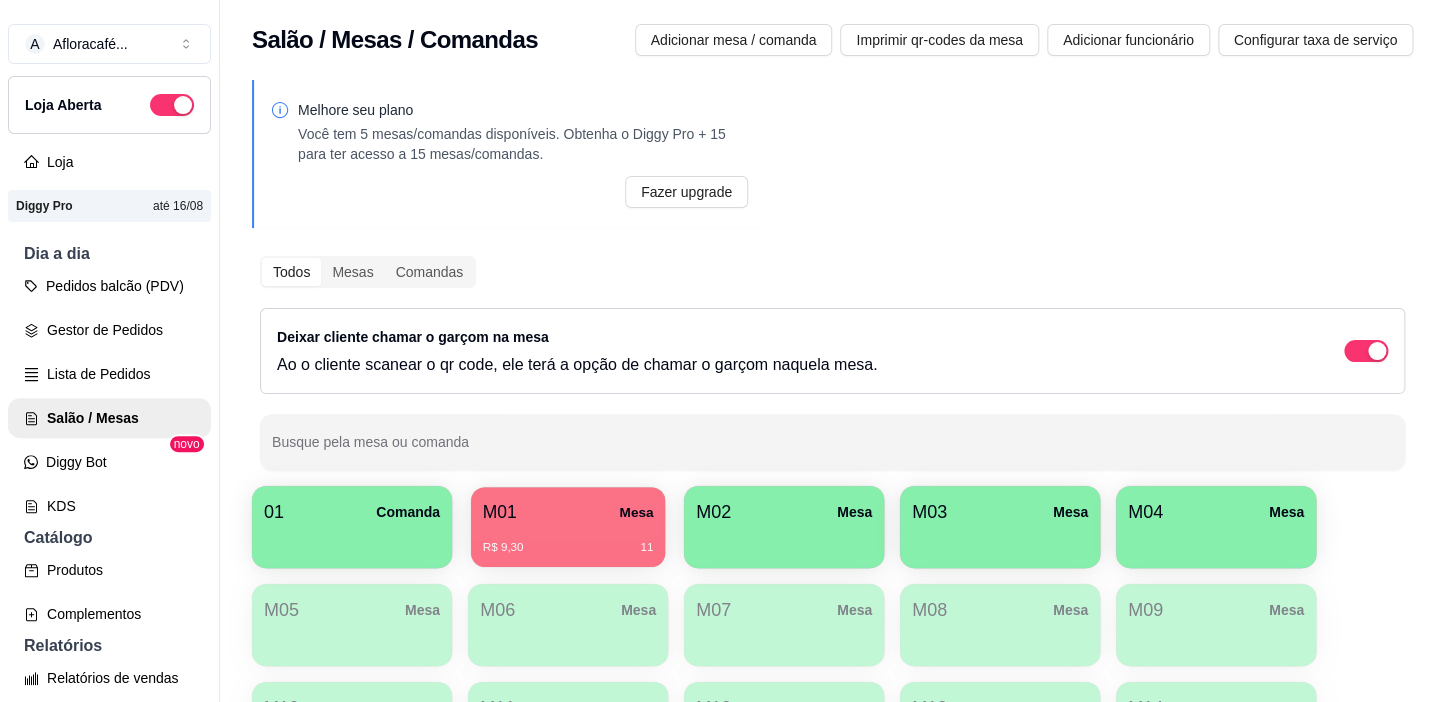 click on "M01 Mesa" at bounding box center [568, 512] 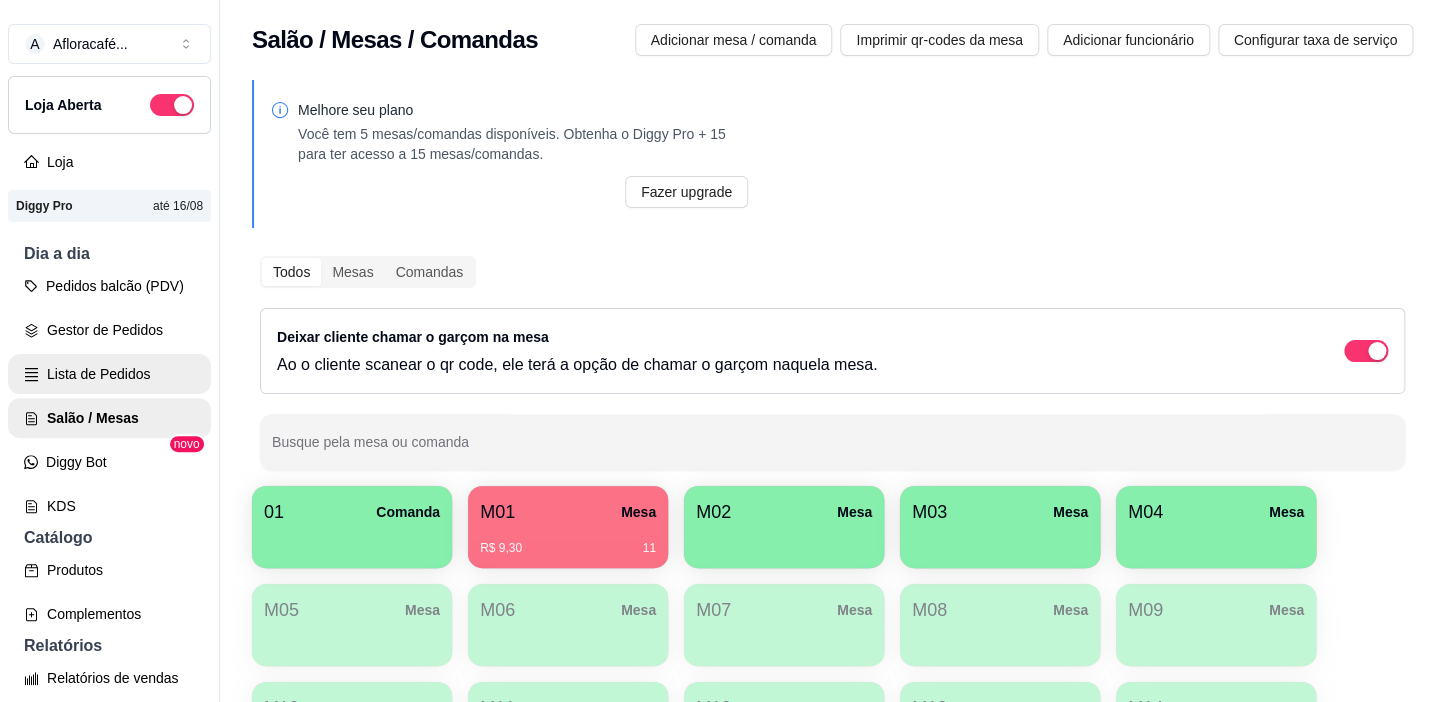 click on "Lista de Pedidos" at bounding box center [109, 374] 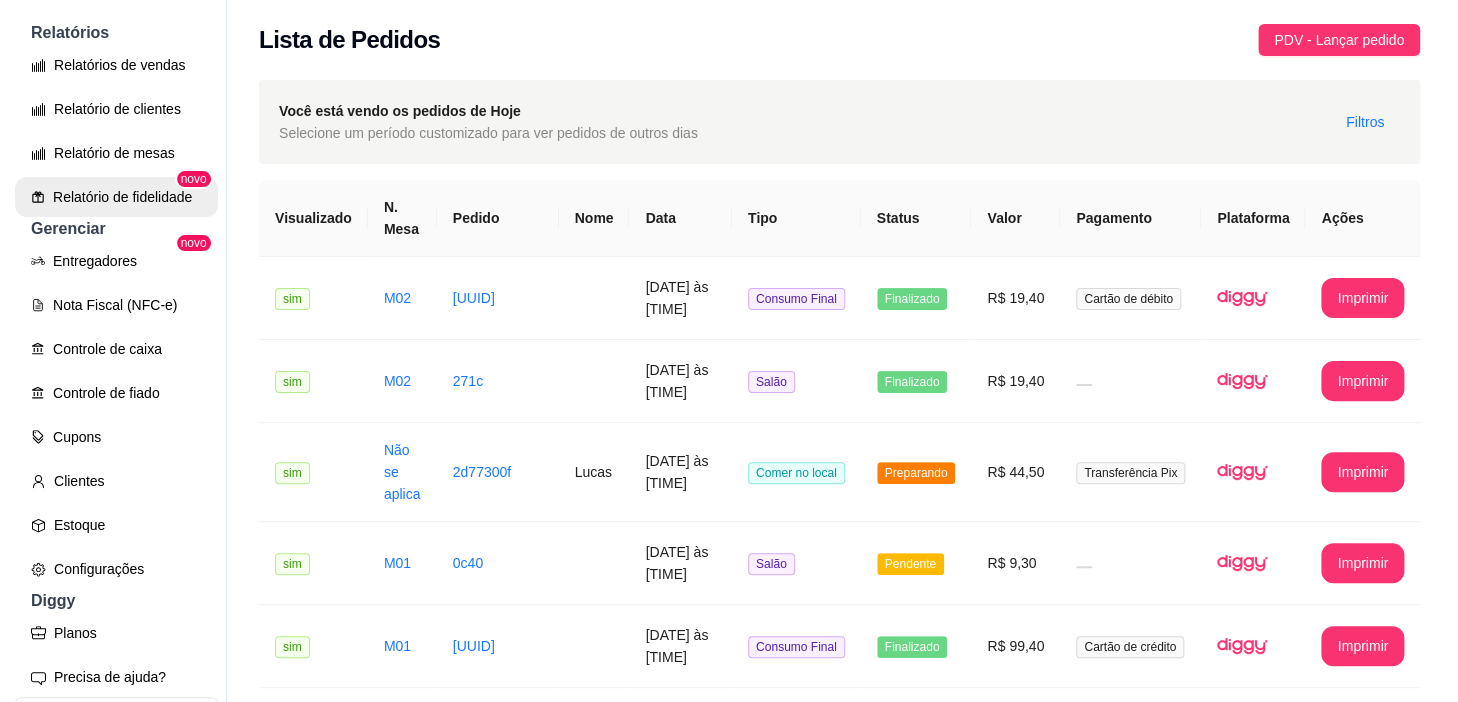scroll, scrollTop: 159, scrollLeft: 0, axis: vertical 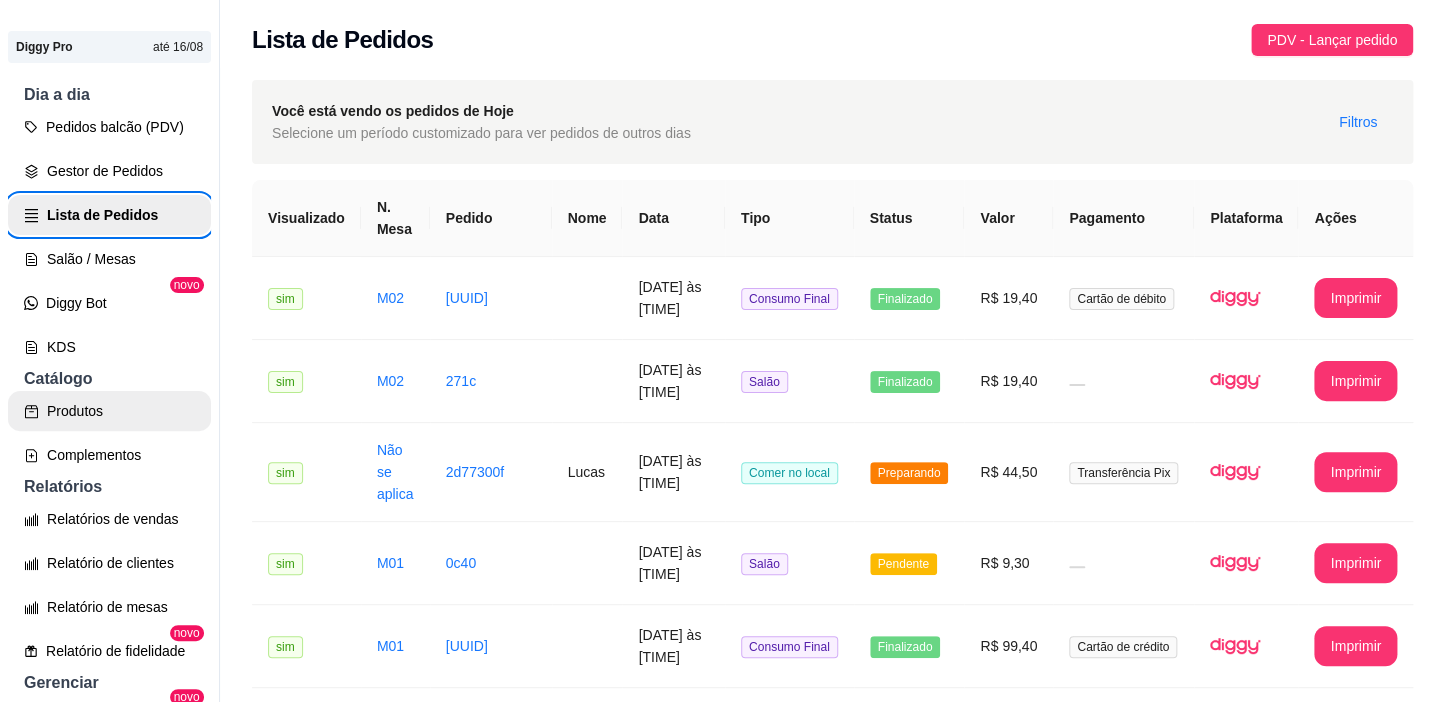 click on "Produtos" at bounding box center (109, 411) 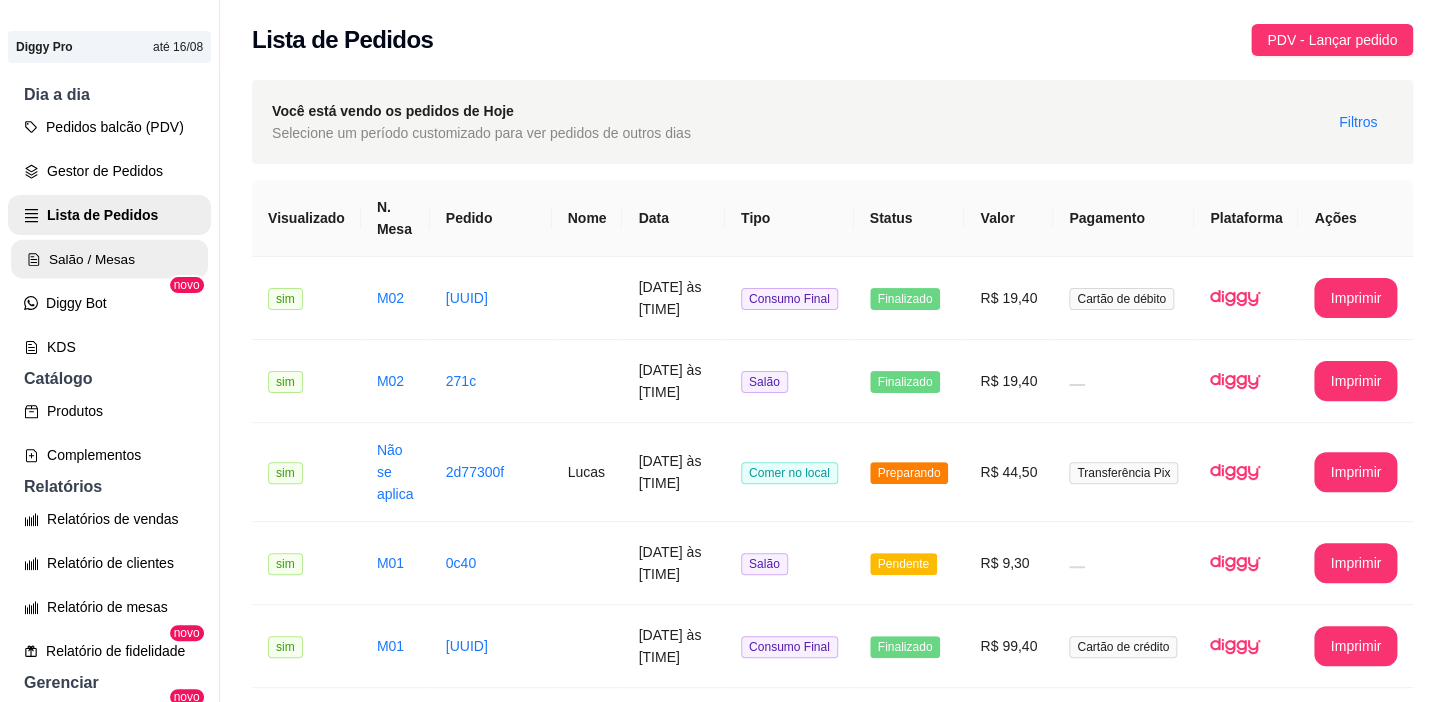 click on "Salão / Mesas" at bounding box center [109, 259] 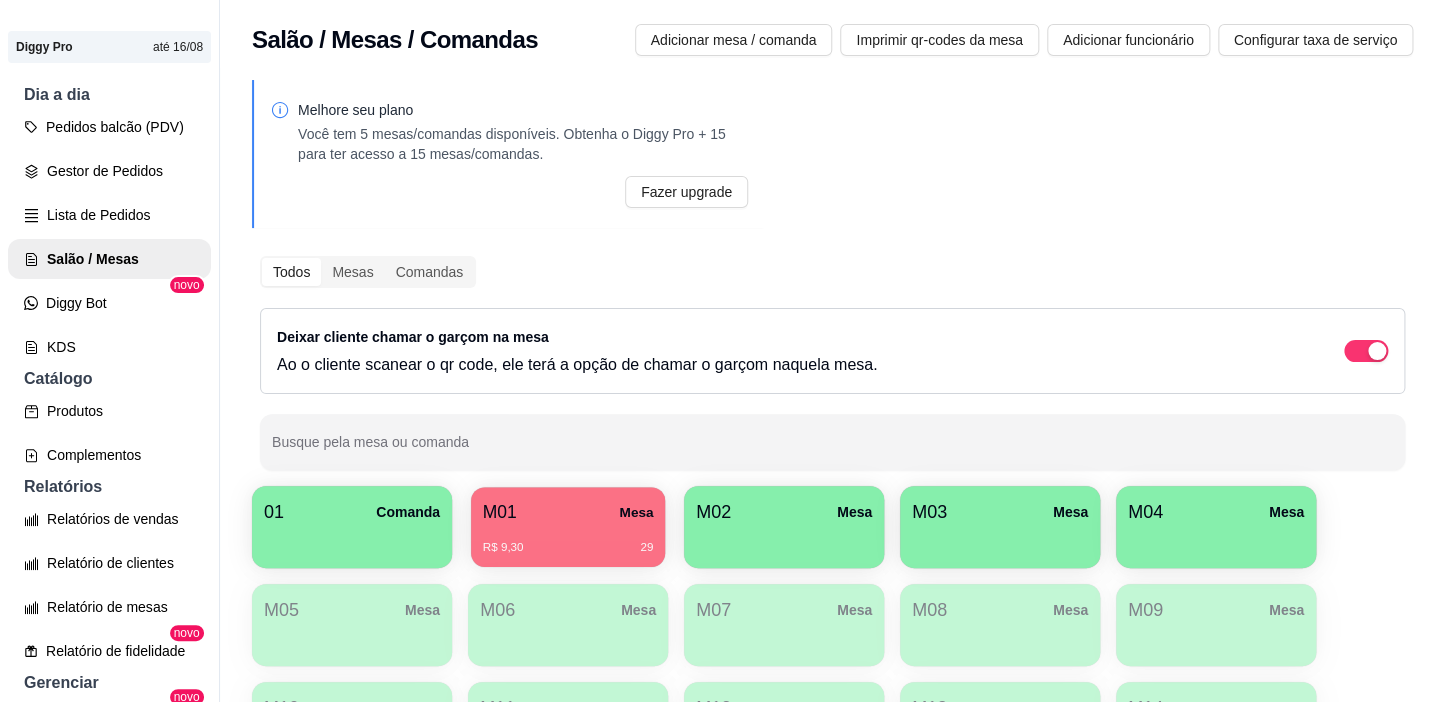 click on "M01 Mesa" at bounding box center [568, 512] 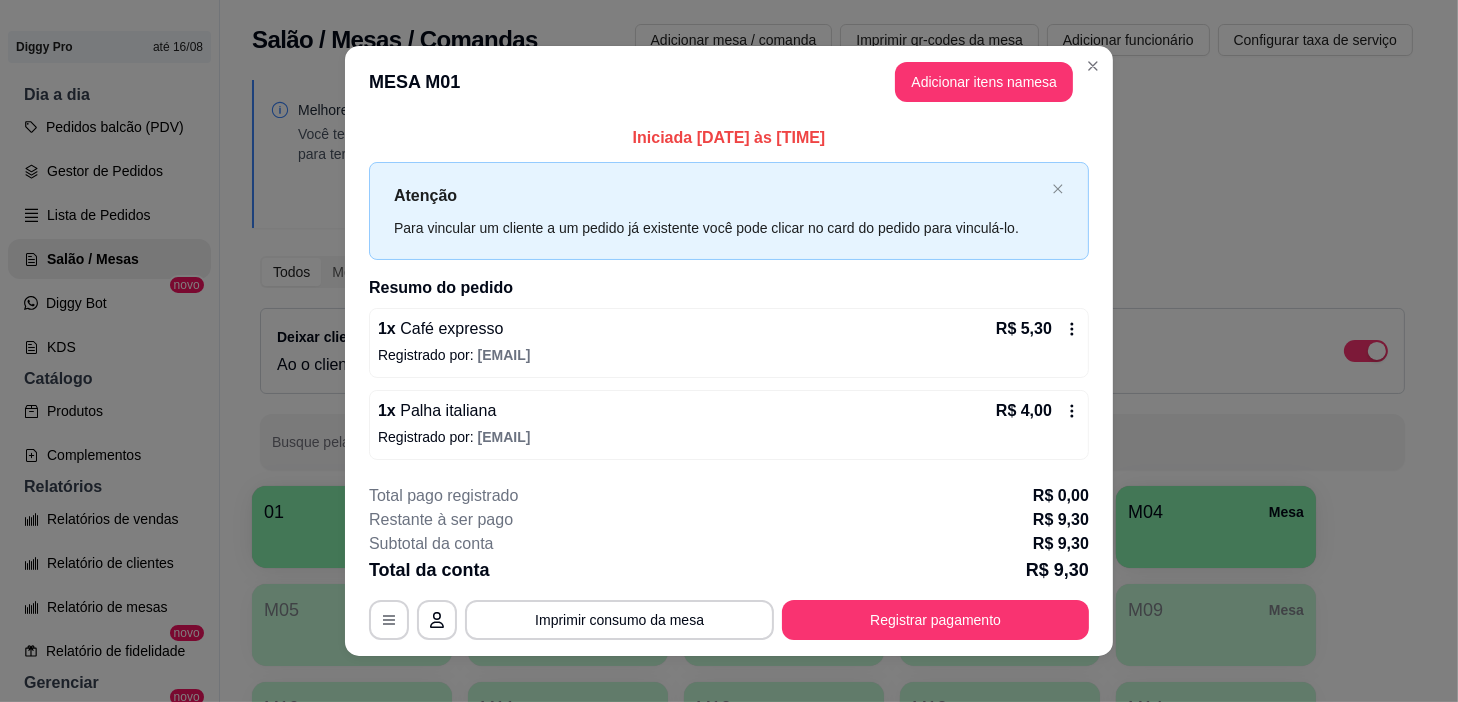 scroll, scrollTop: 17, scrollLeft: 0, axis: vertical 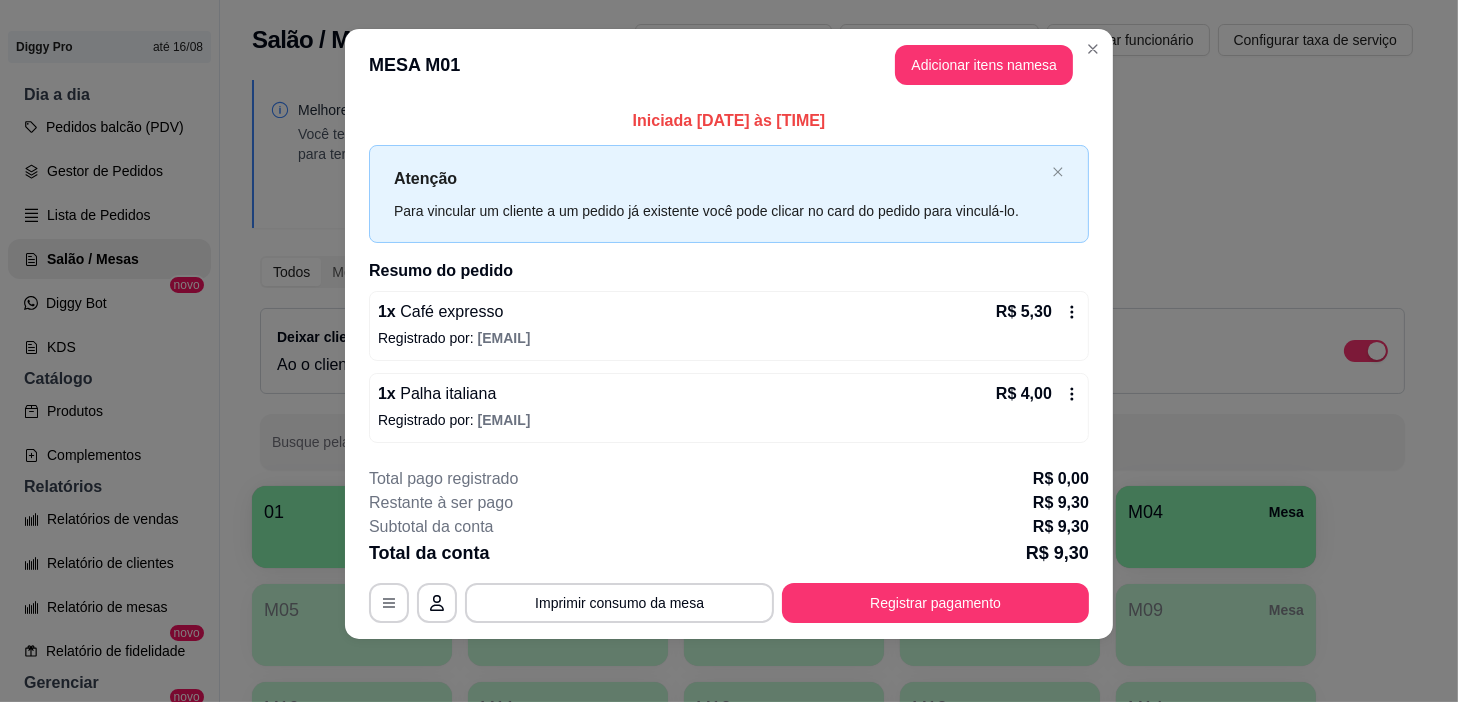 click on "1 x   Café expresso  R$ 5,30" at bounding box center [729, 312] 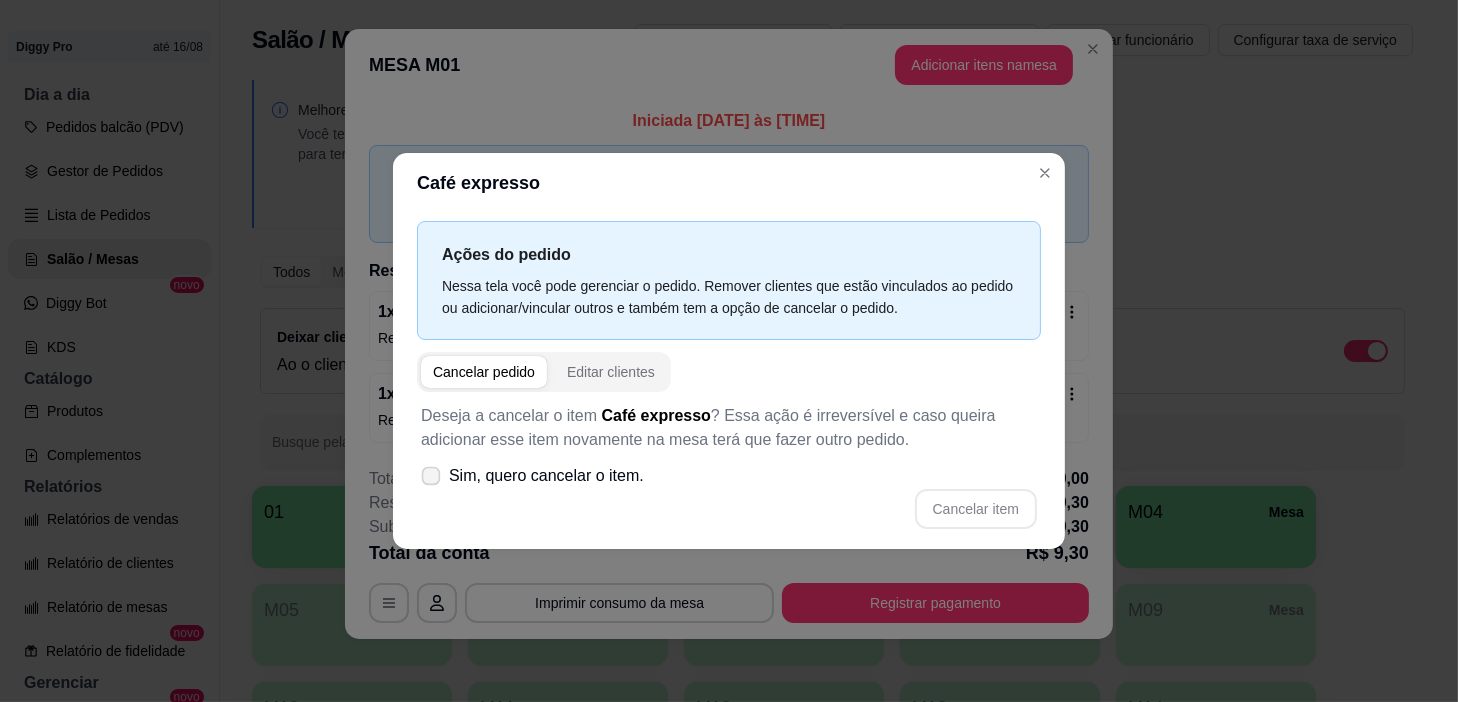 click on "Sim, quero cancelar o item." at bounding box center [546, 476] 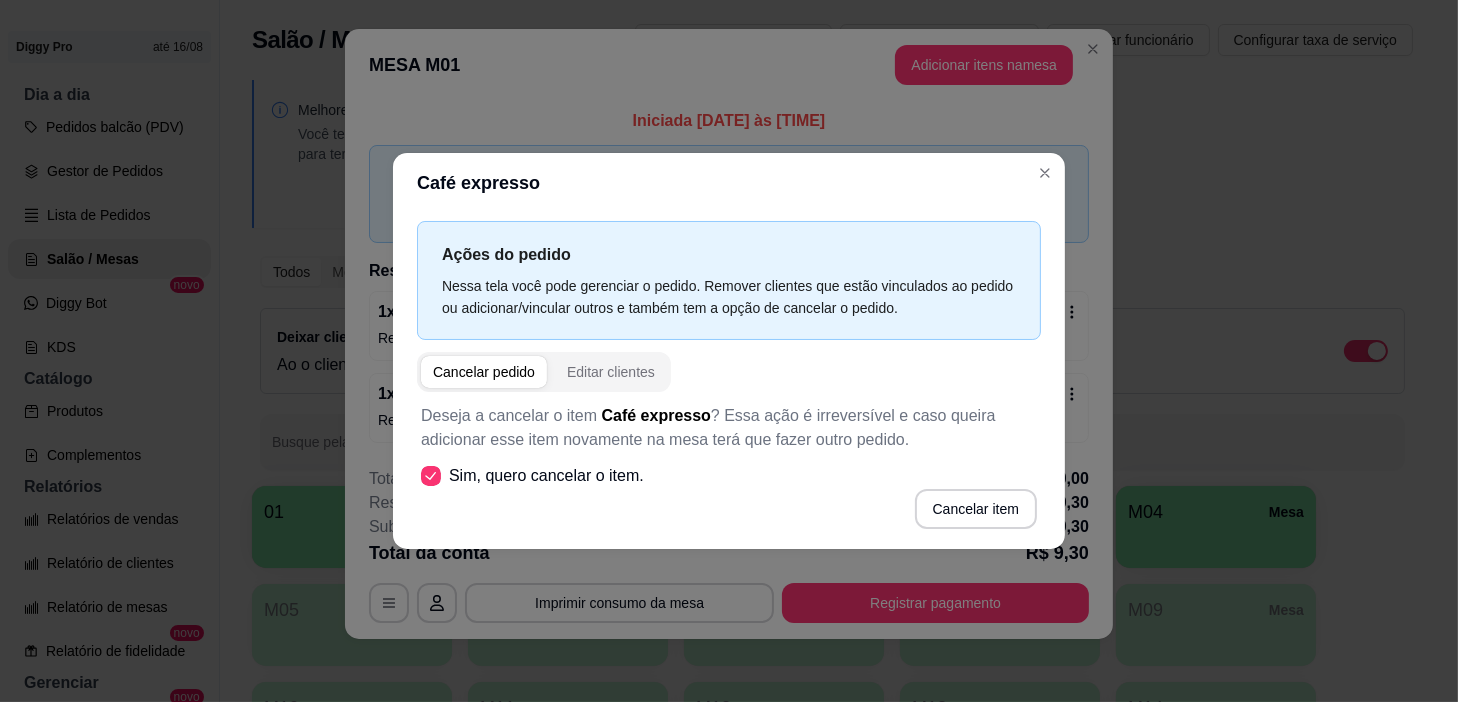 click on "Ações do pedido Nessa tela você pode gerenciar o pedido. Remover clientes que estão vinculados ao pedido ou adicionar/vincular outros e também tem a opção de cancelar o pedido. Cancelar pedido Editar clientes Deseja a cancelar o item   Café expresso  ? Essa ação é irreversível e caso queira adicionar esse item novamente na mesa terá que fazer outro pedido. Sim, quero cancelar o item. Cancelar item" at bounding box center (729, 381) 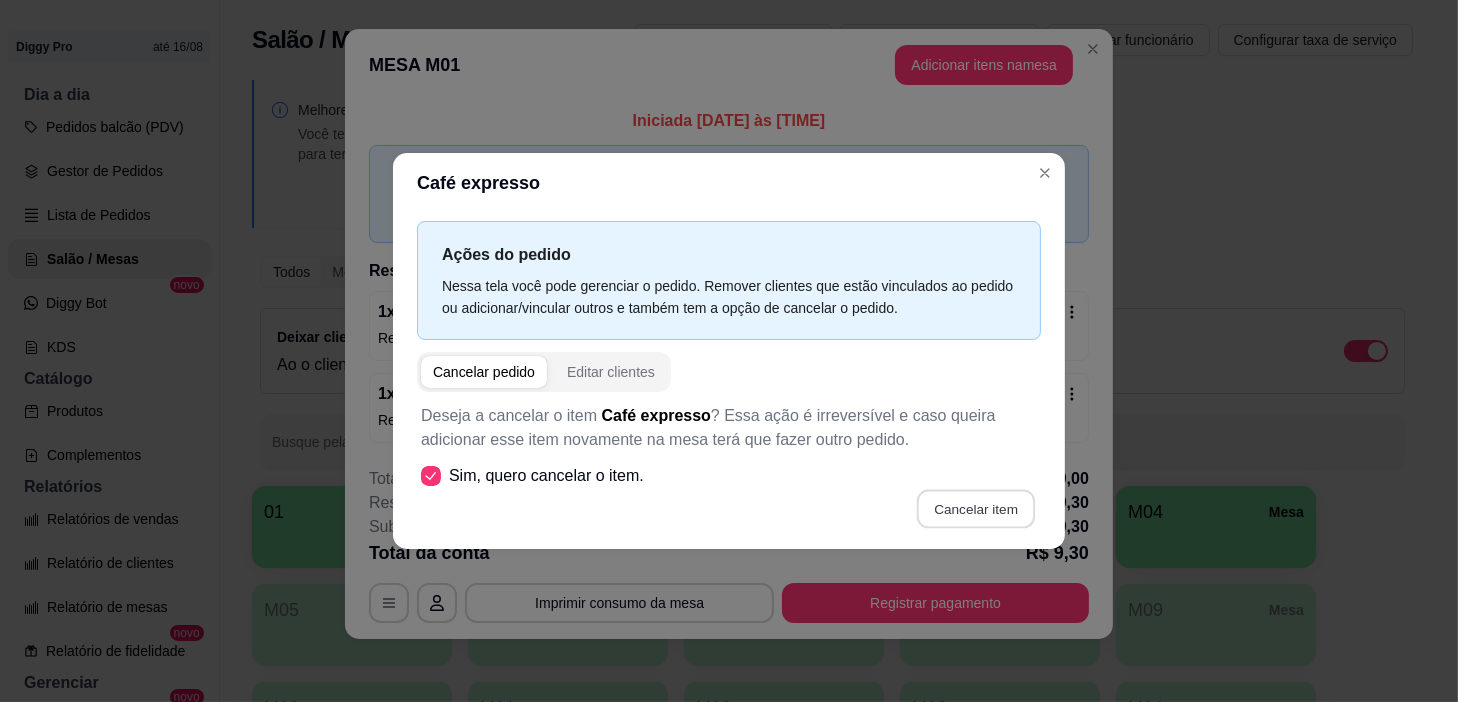 click on "Cancelar item" at bounding box center (975, 509) 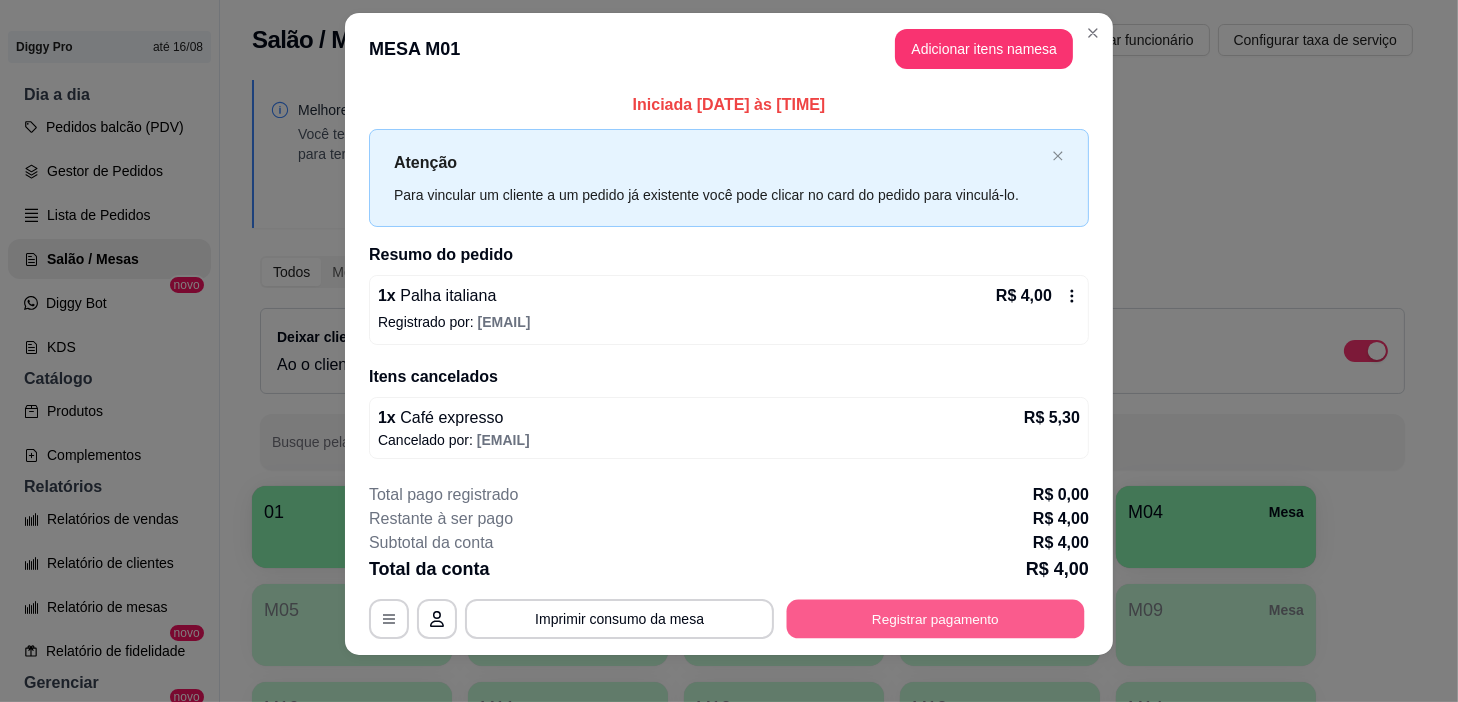click on "Registrar pagamento" at bounding box center [936, 618] 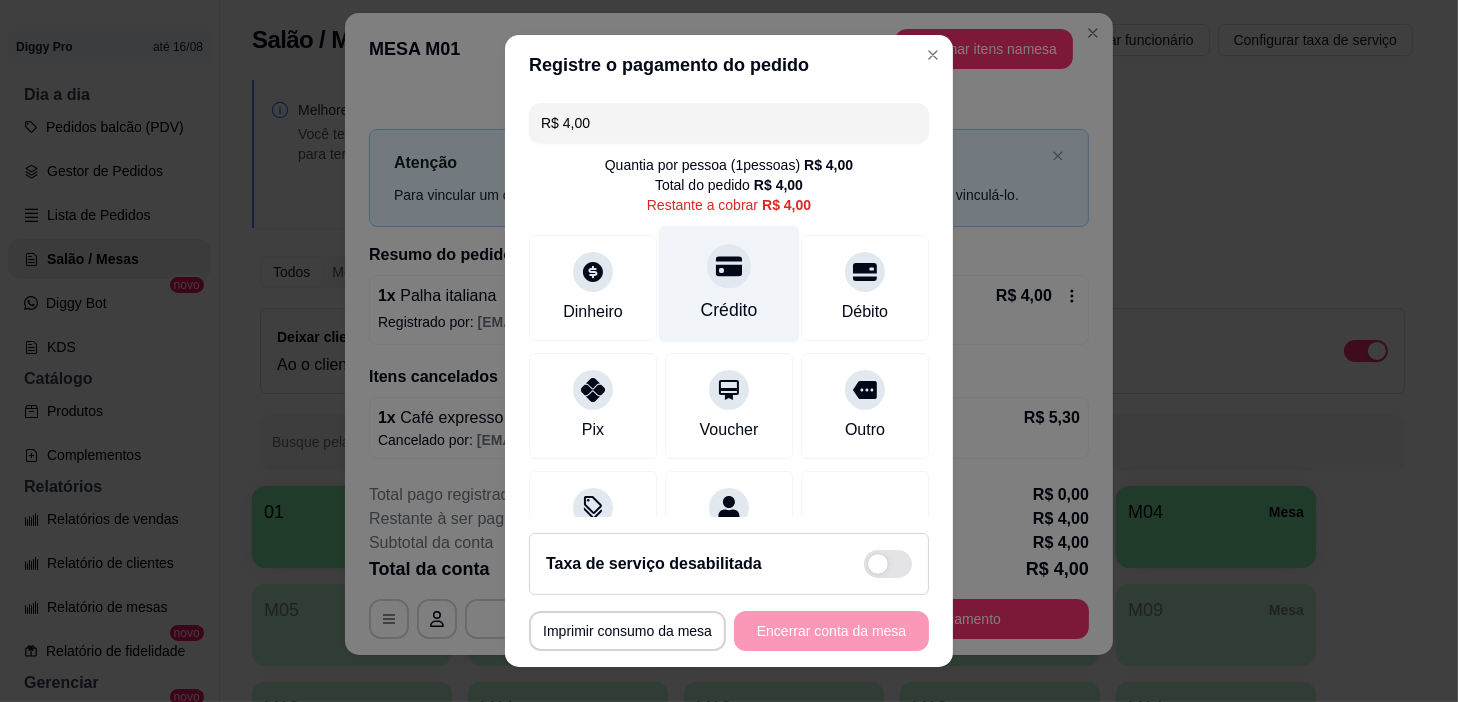 click on "Crédito" at bounding box center (729, 284) 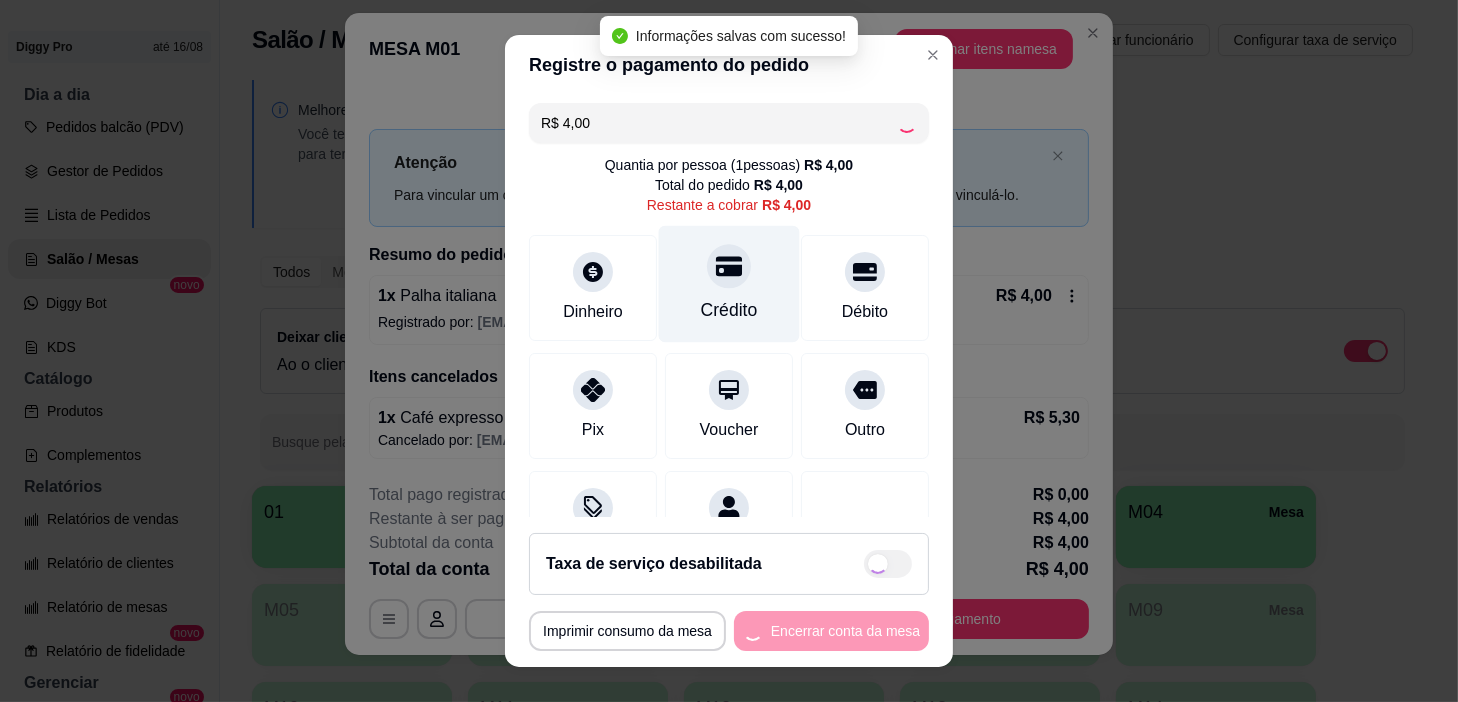 type on "R$ 0,00" 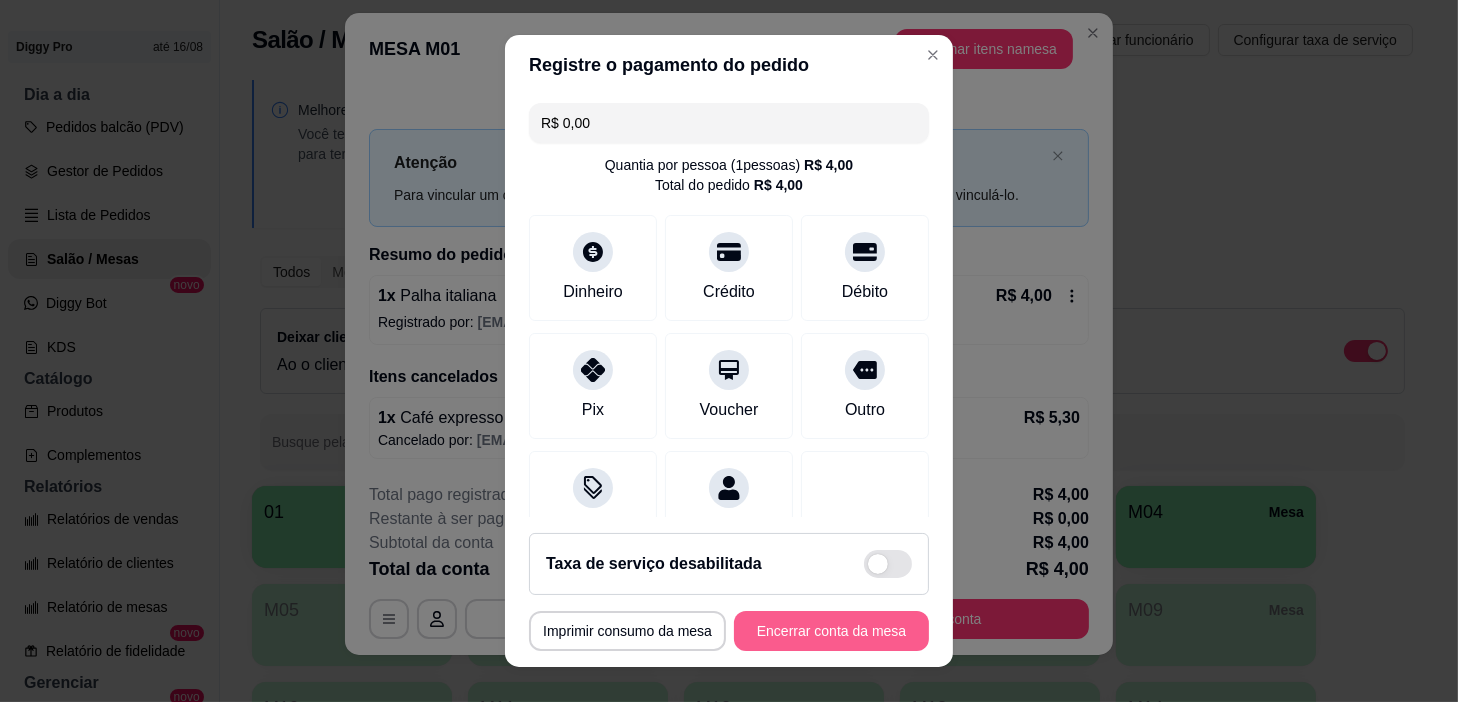 click on "Encerrar conta da mesa" at bounding box center (831, 631) 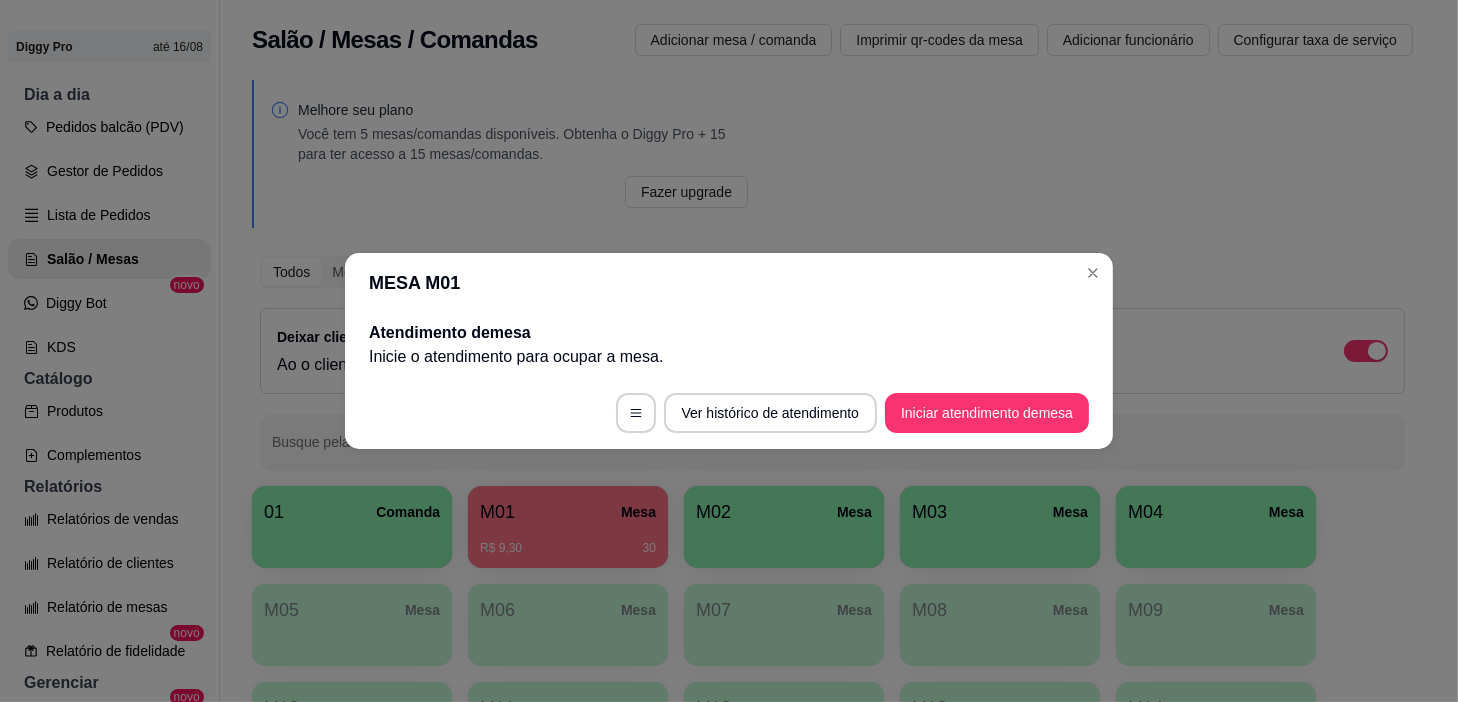 scroll, scrollTop: 0, scrollLeft: 0, axis: both 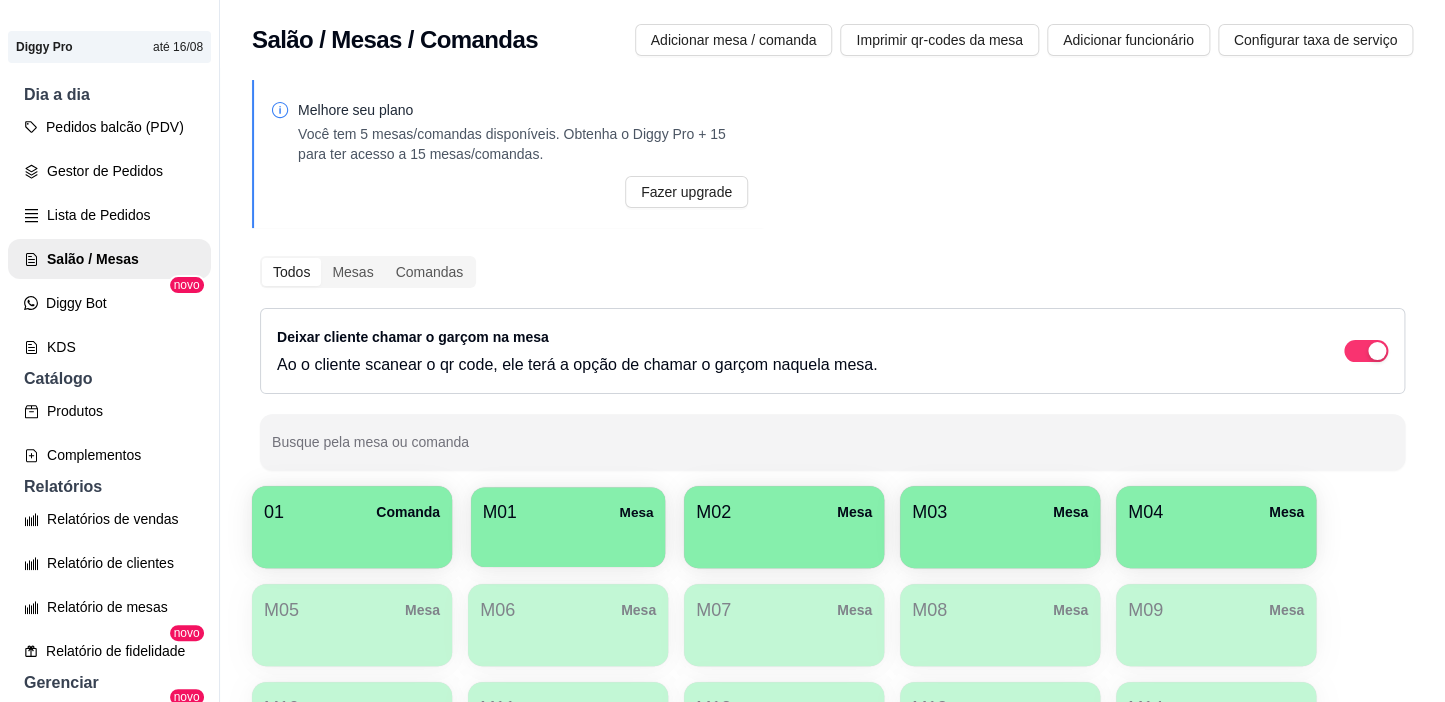 click at bounding box center (568, 540) 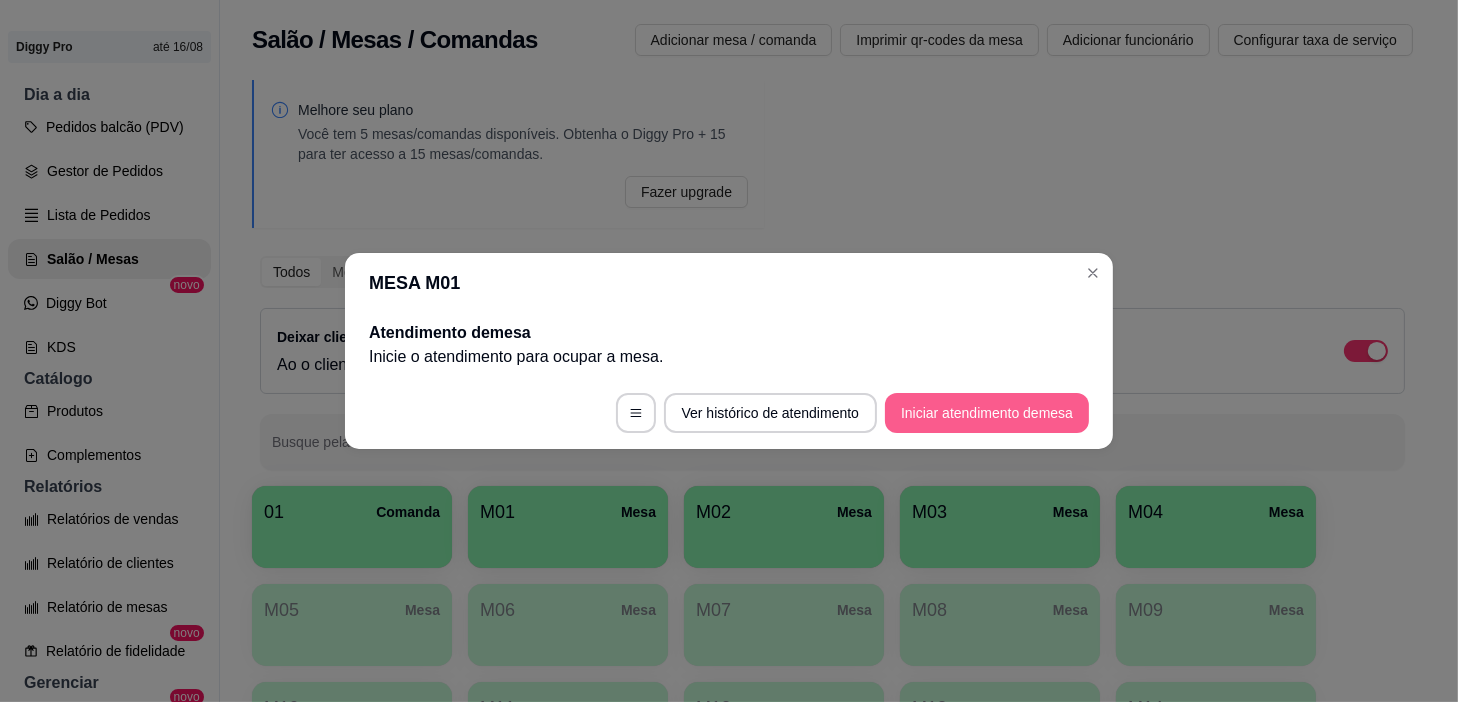 click on "Iniciar atendimento de  mesa" at bounding box center (987, 413) 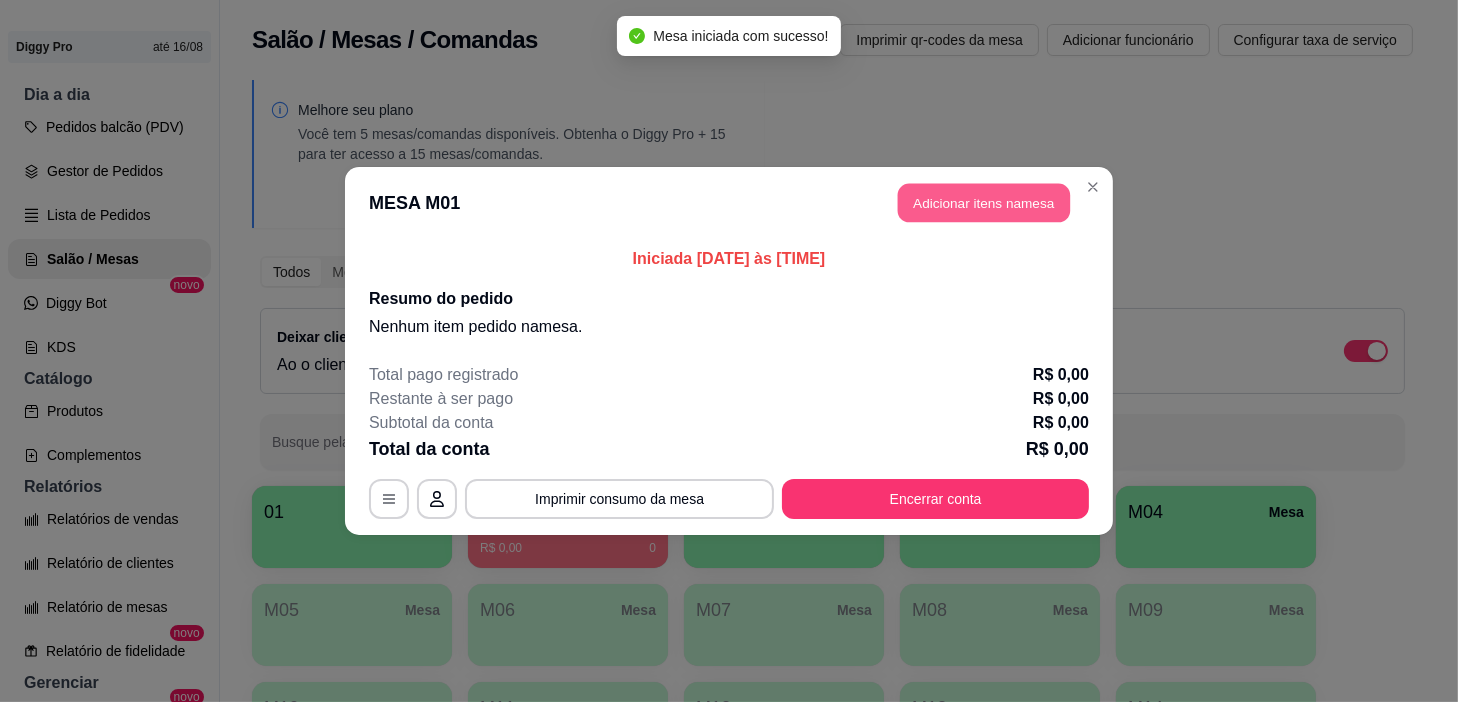 click on "Adicionar itens na  mesa" at bounding box center (984, 203) 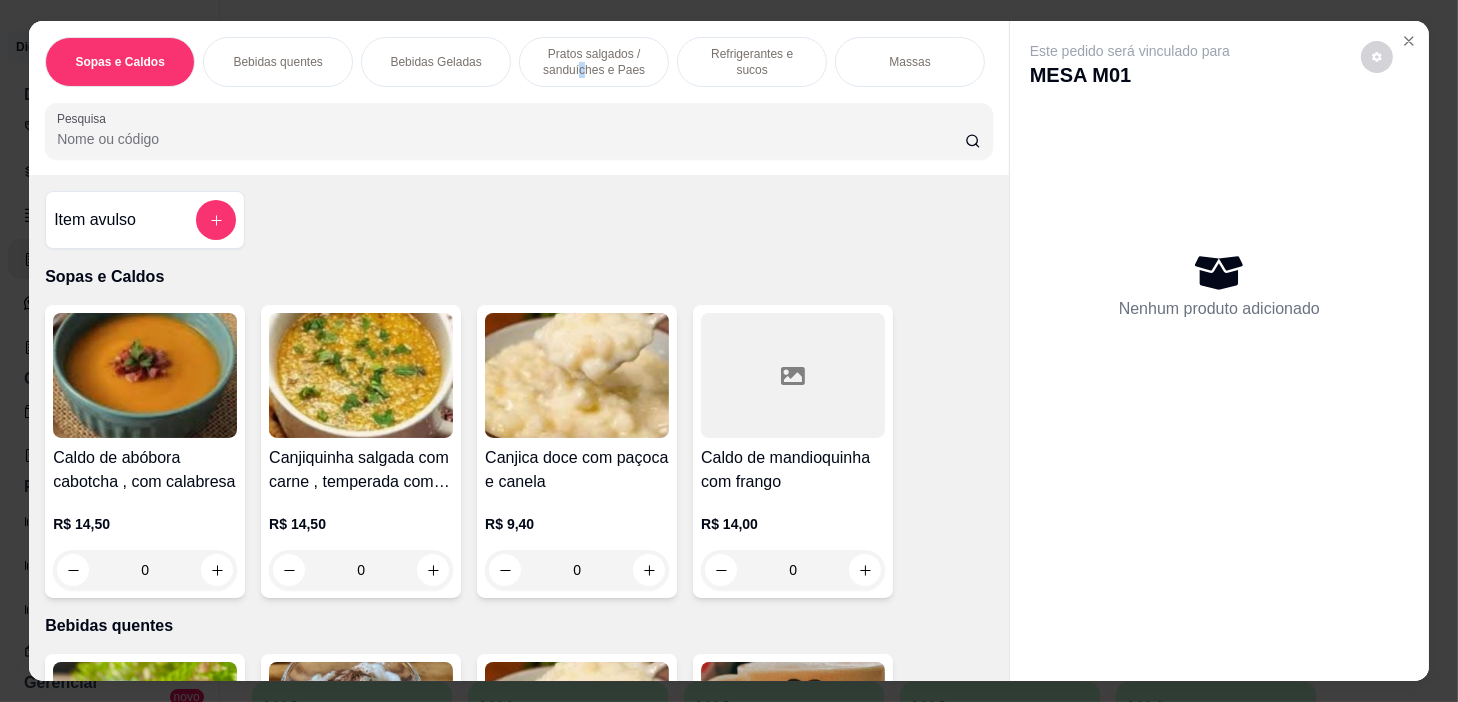 drag, startPoint x: 576, startPoint y: 59, endPoint x: 770, endPoint y: 245, distance: 268.7601 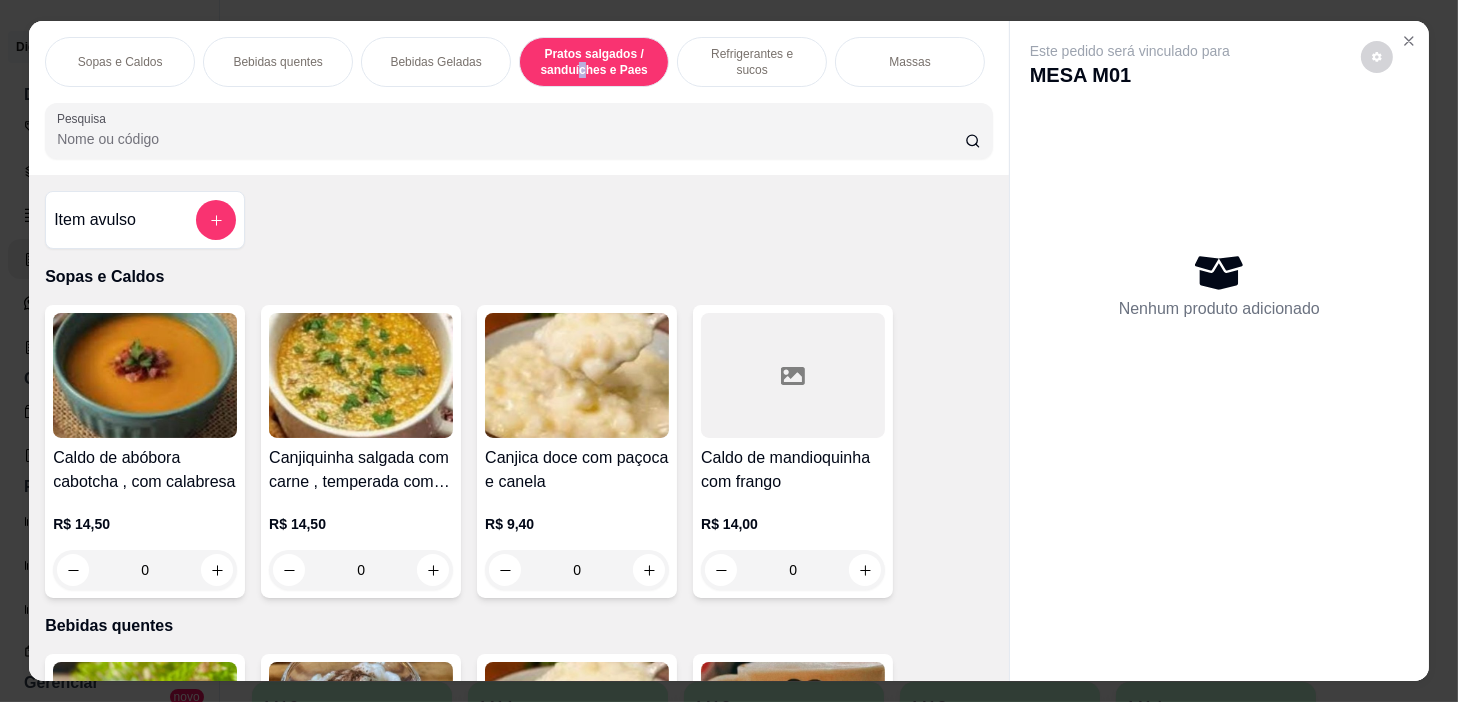 scroll, scrollTop: 5414, scrollLeft: 0, axis: vertical 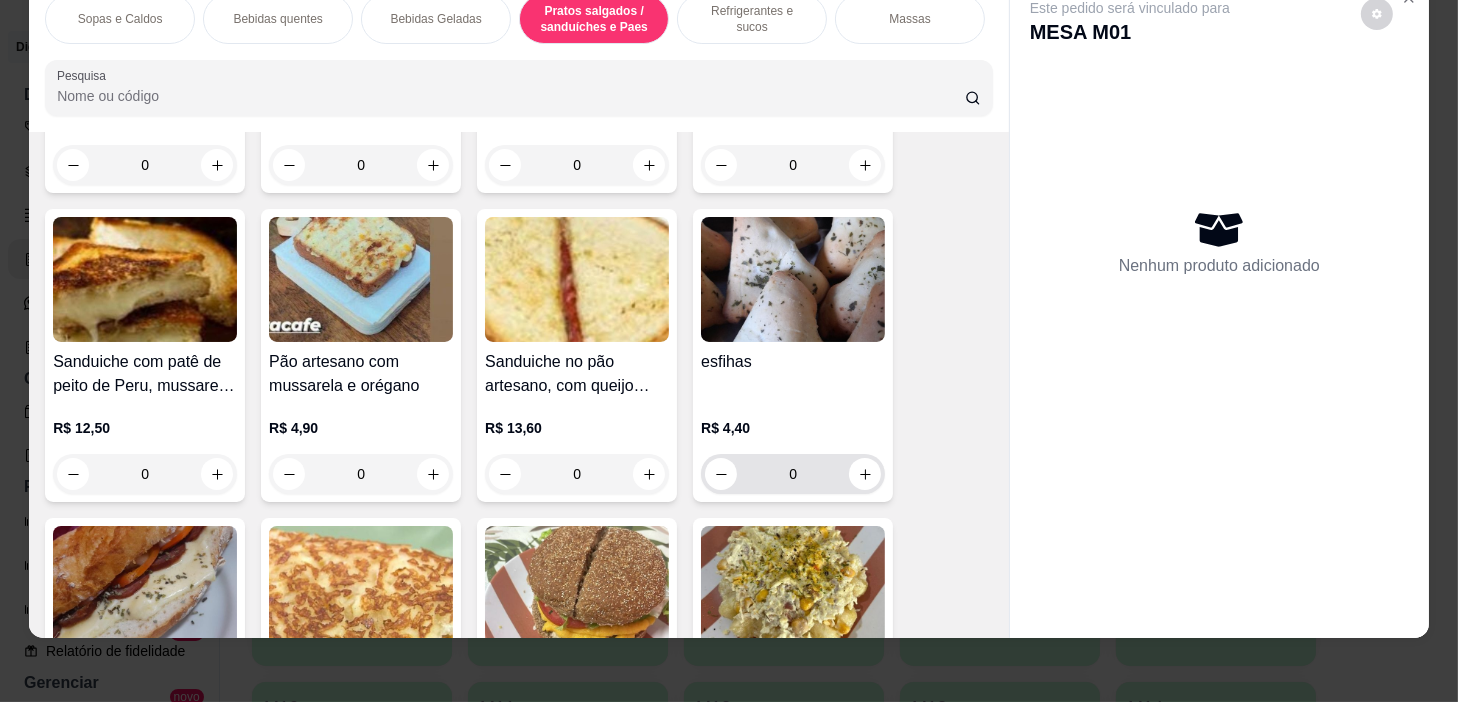 click on "0" at bounding box center [793, 474] 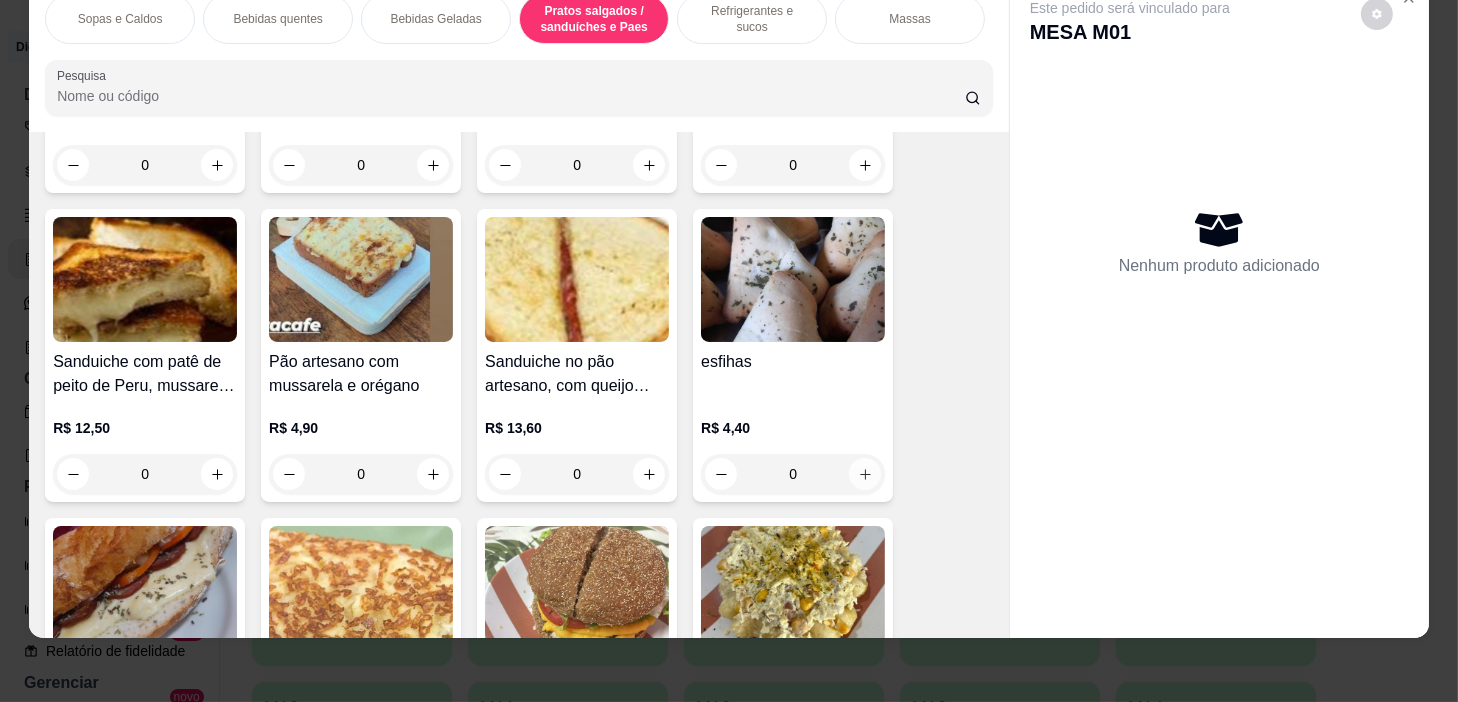 click 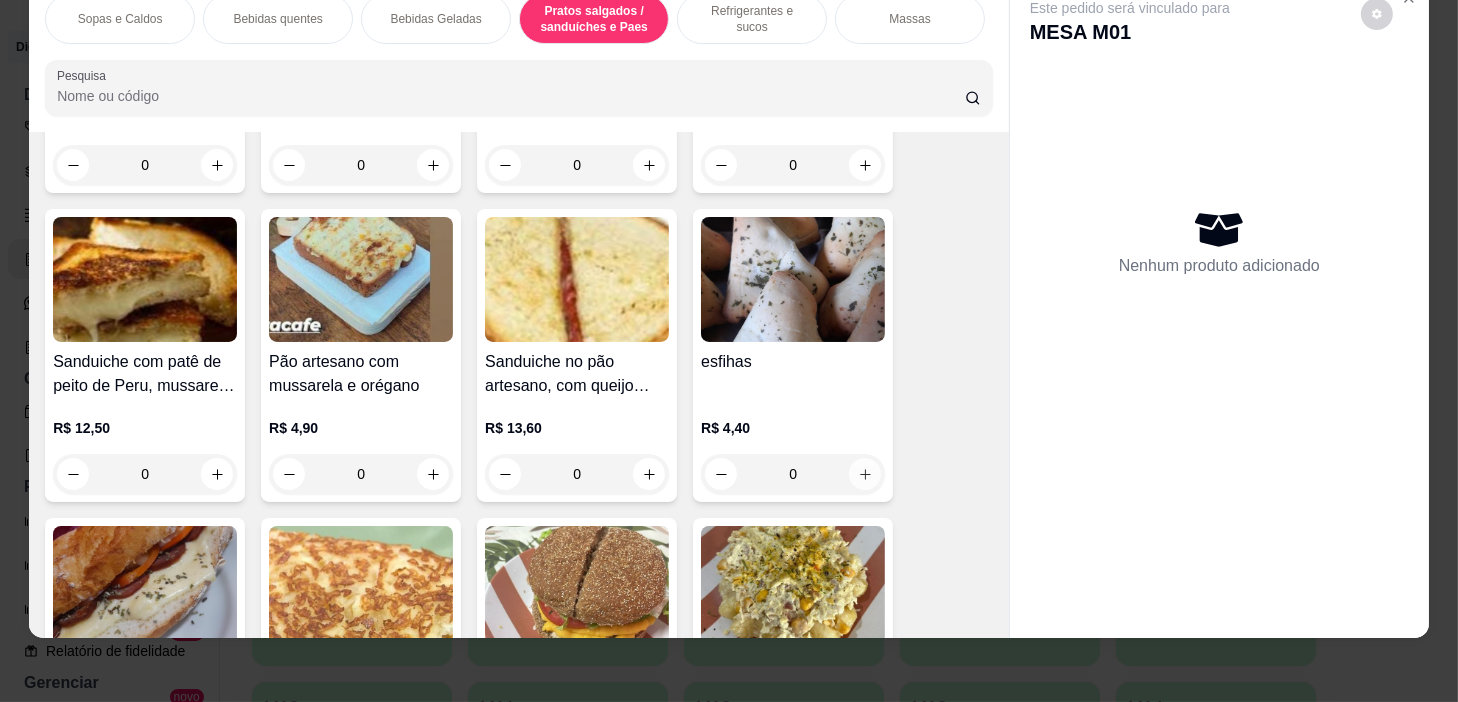type on "1" 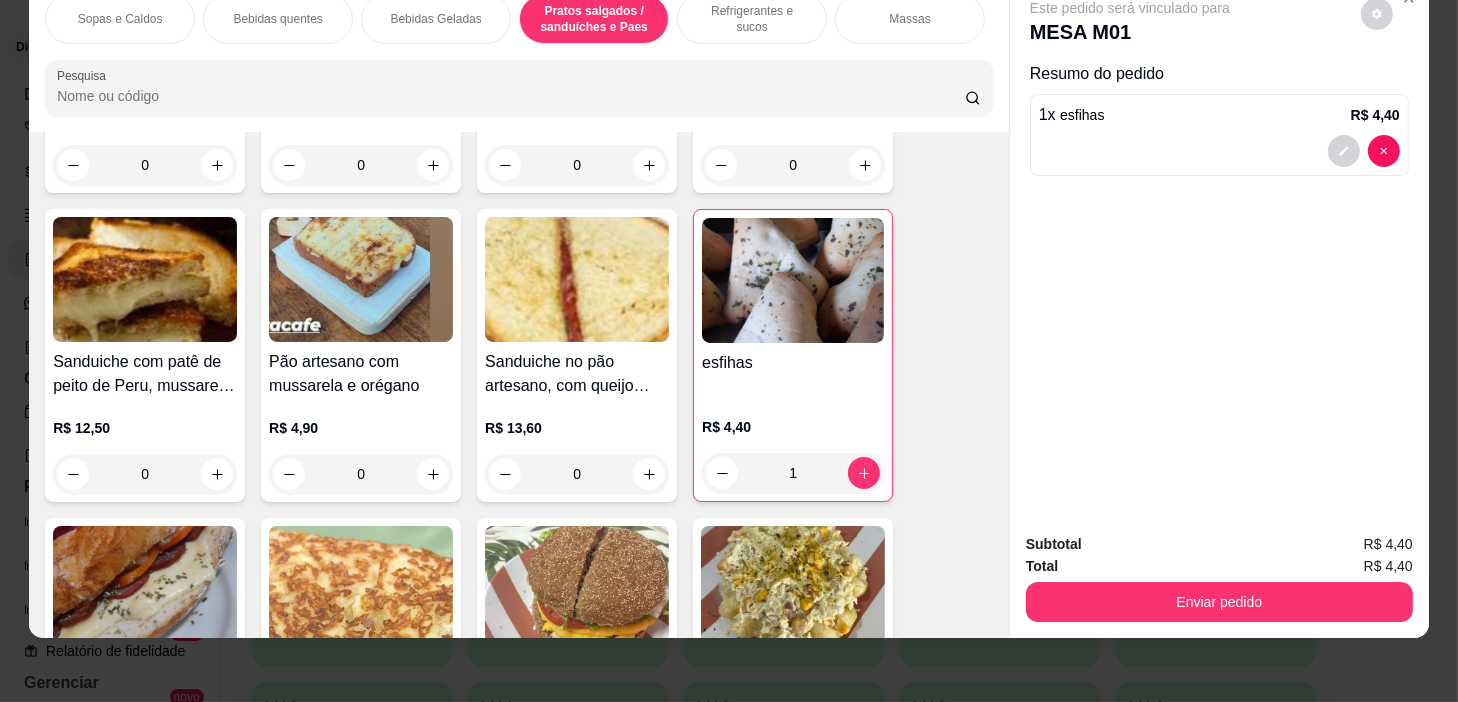click on "Bebidas quentes" at bounding box center [277, 19] 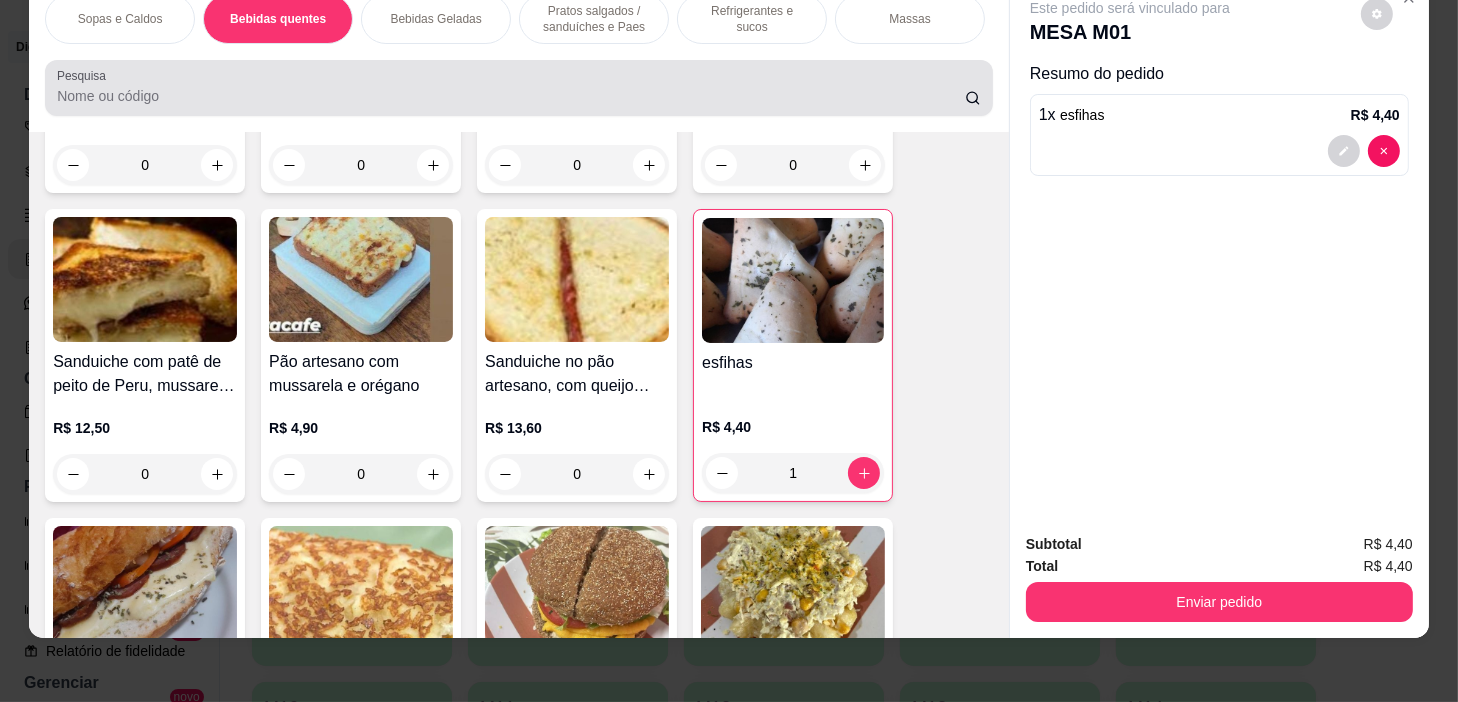 scroll, scrollTop: 439, scrollLeft: 0, axis: vertical 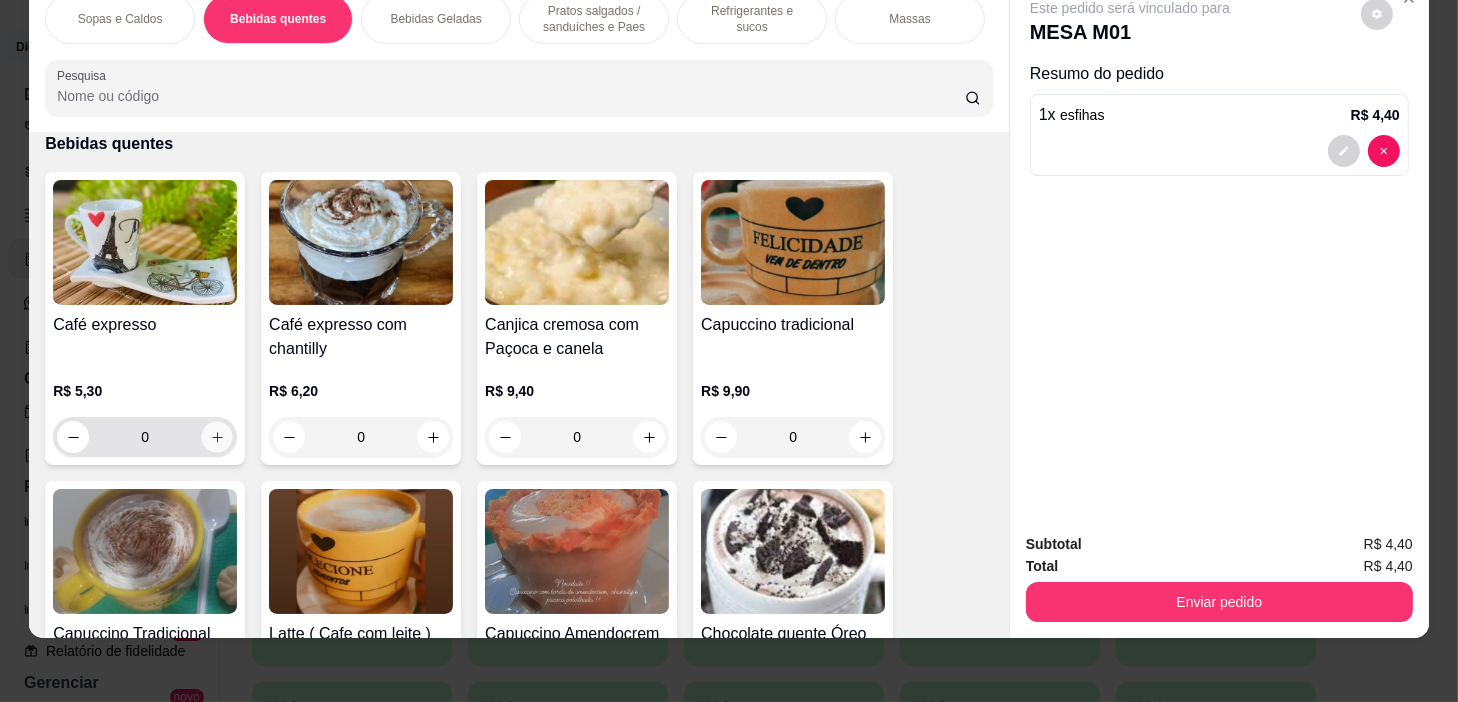 click at bounding box center [217, 437] 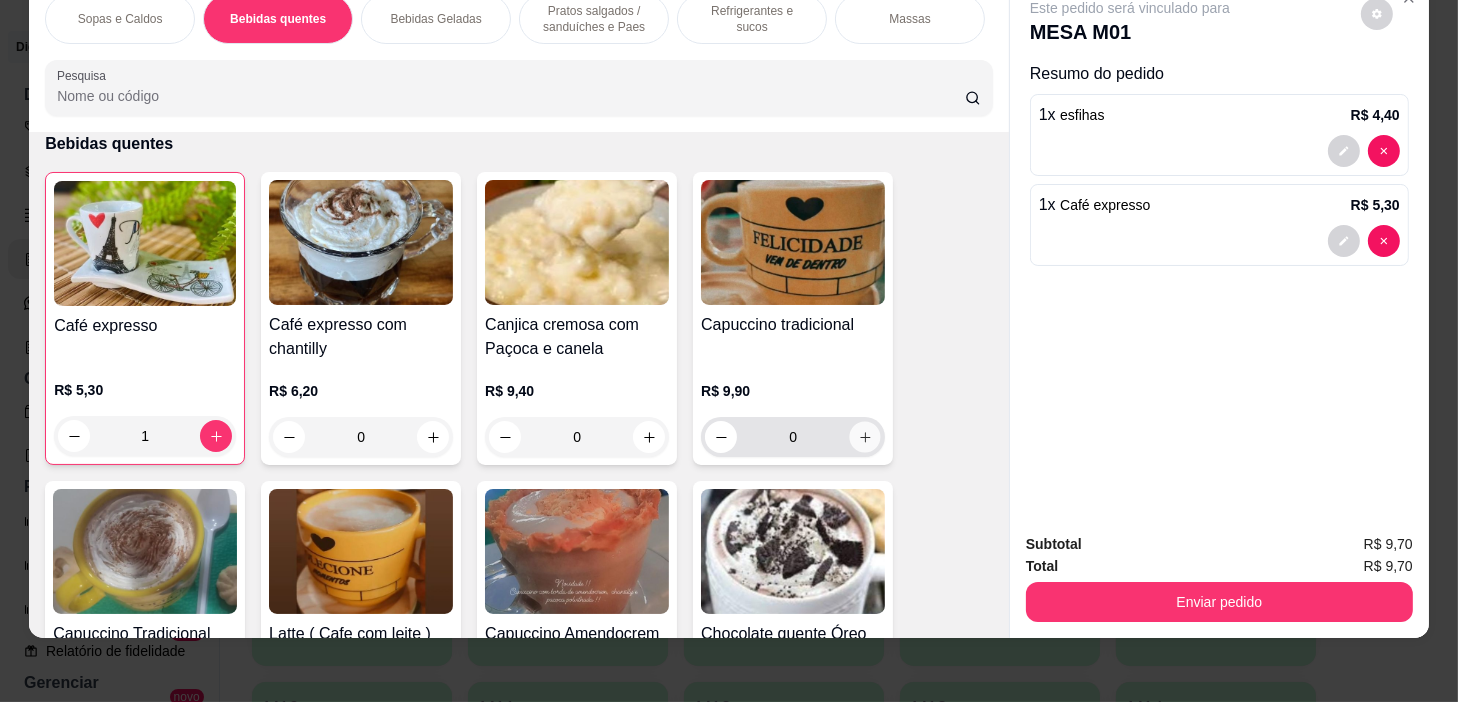 click 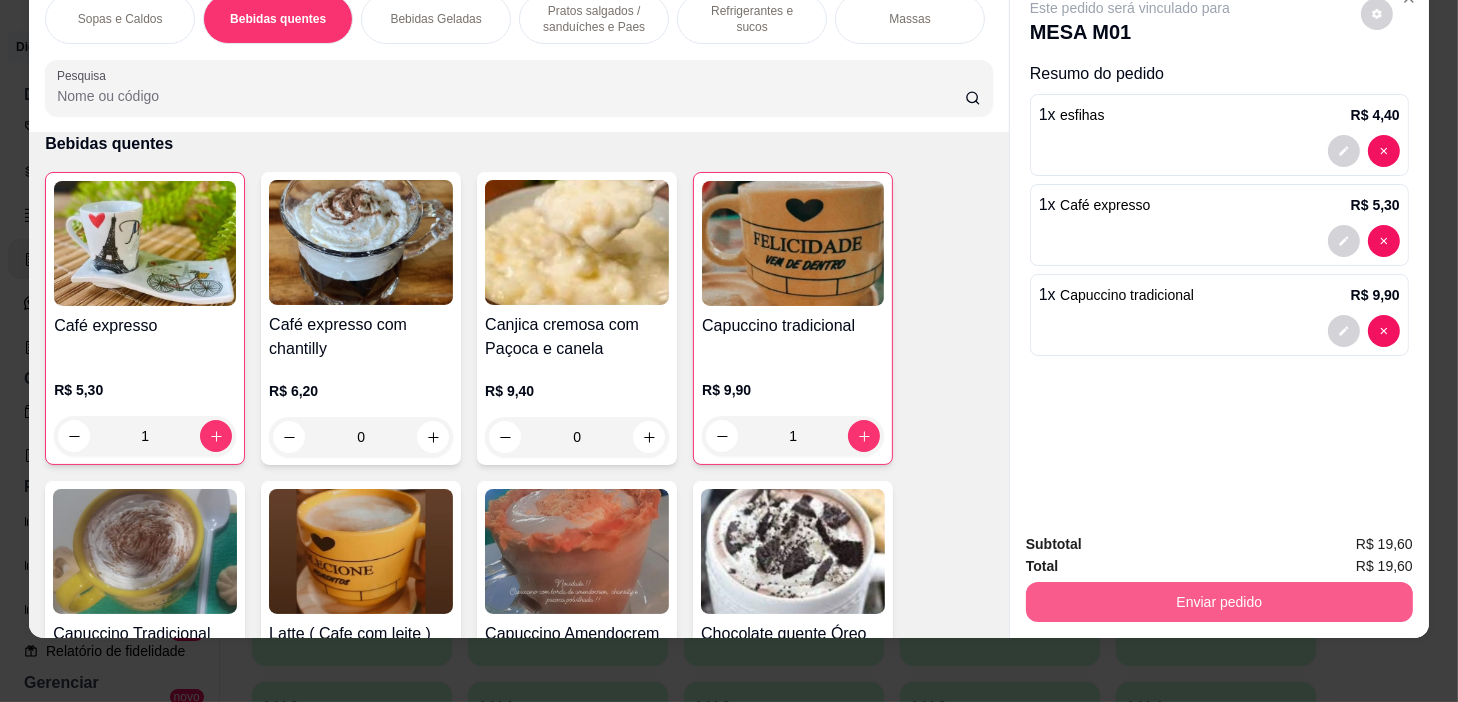 click on "Enviar pedido" at bounding box center (1219, 602) 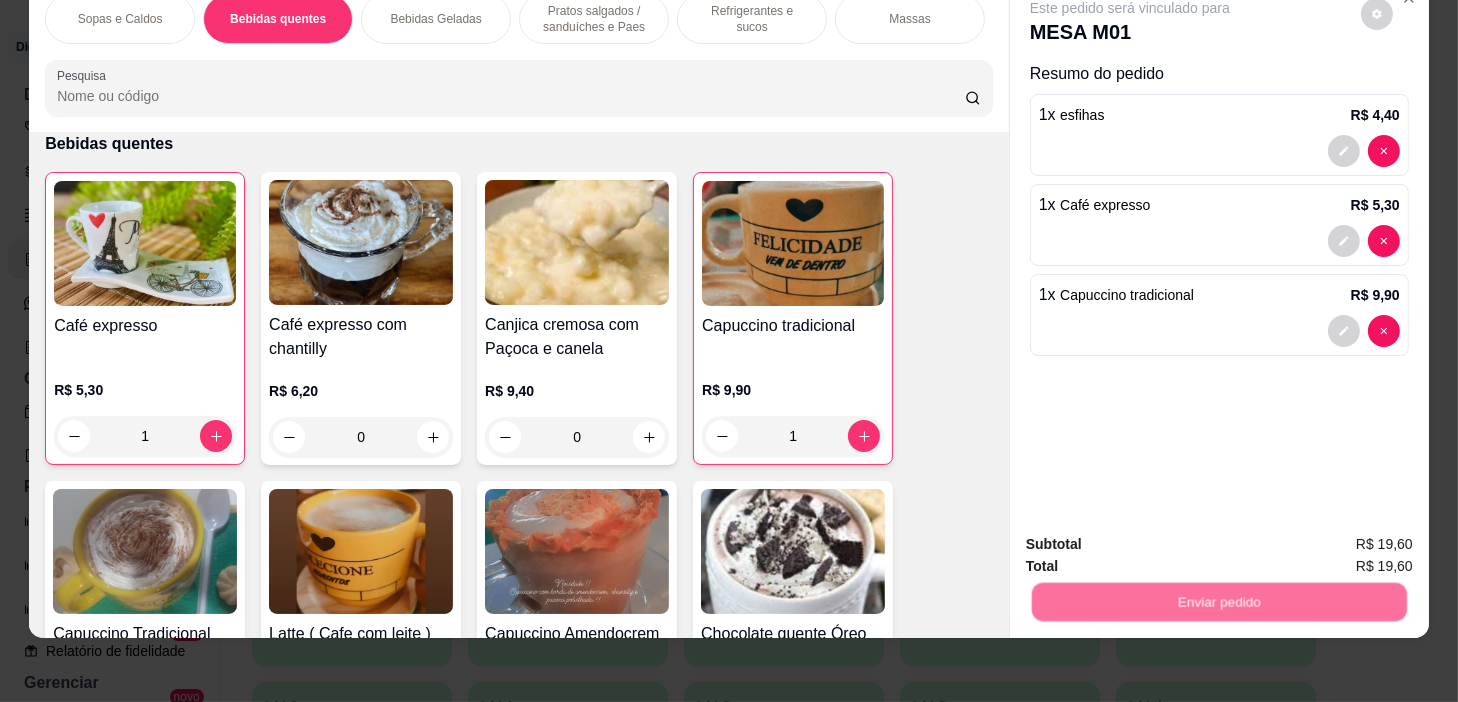 click on "Não registrar e enviar pedido" at bounding box center (1154, 538) 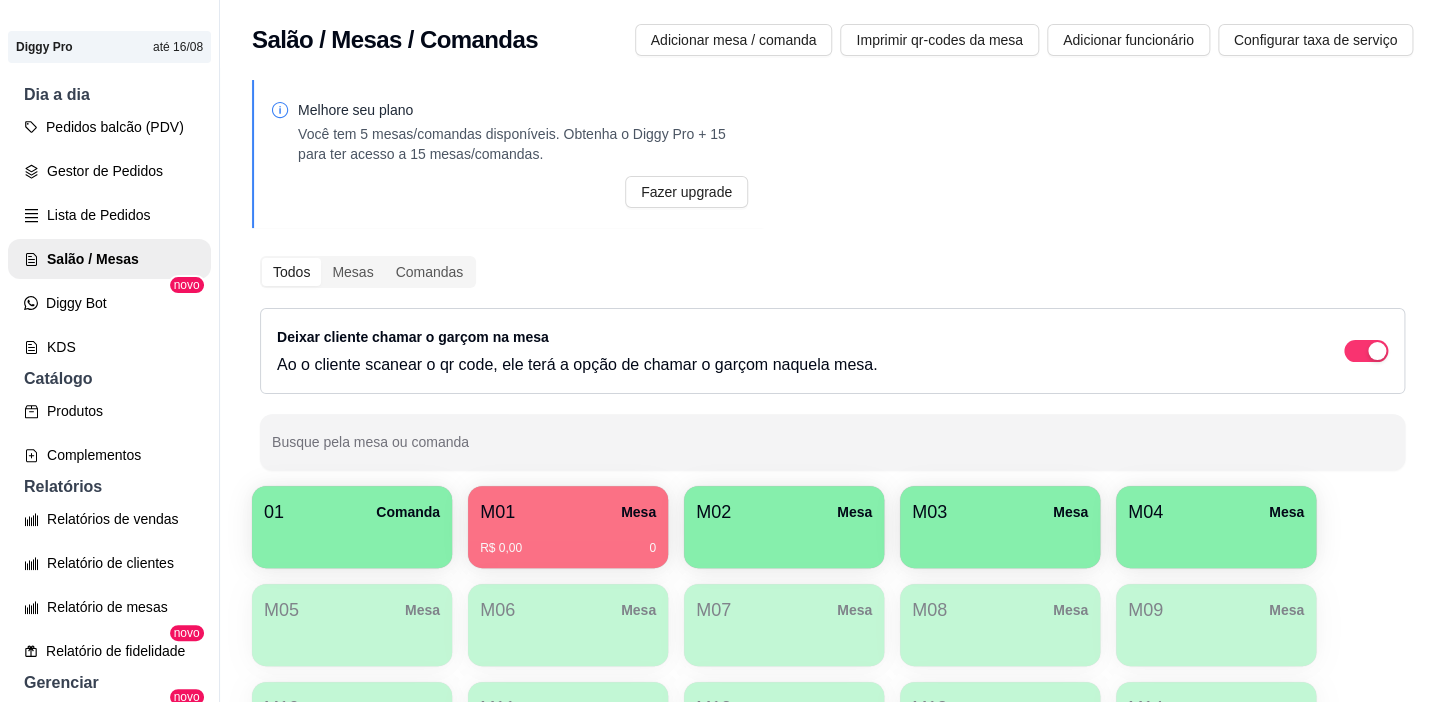 click on "M01 Mesa R$ 0,00 0" at bounding box center (568, 527) 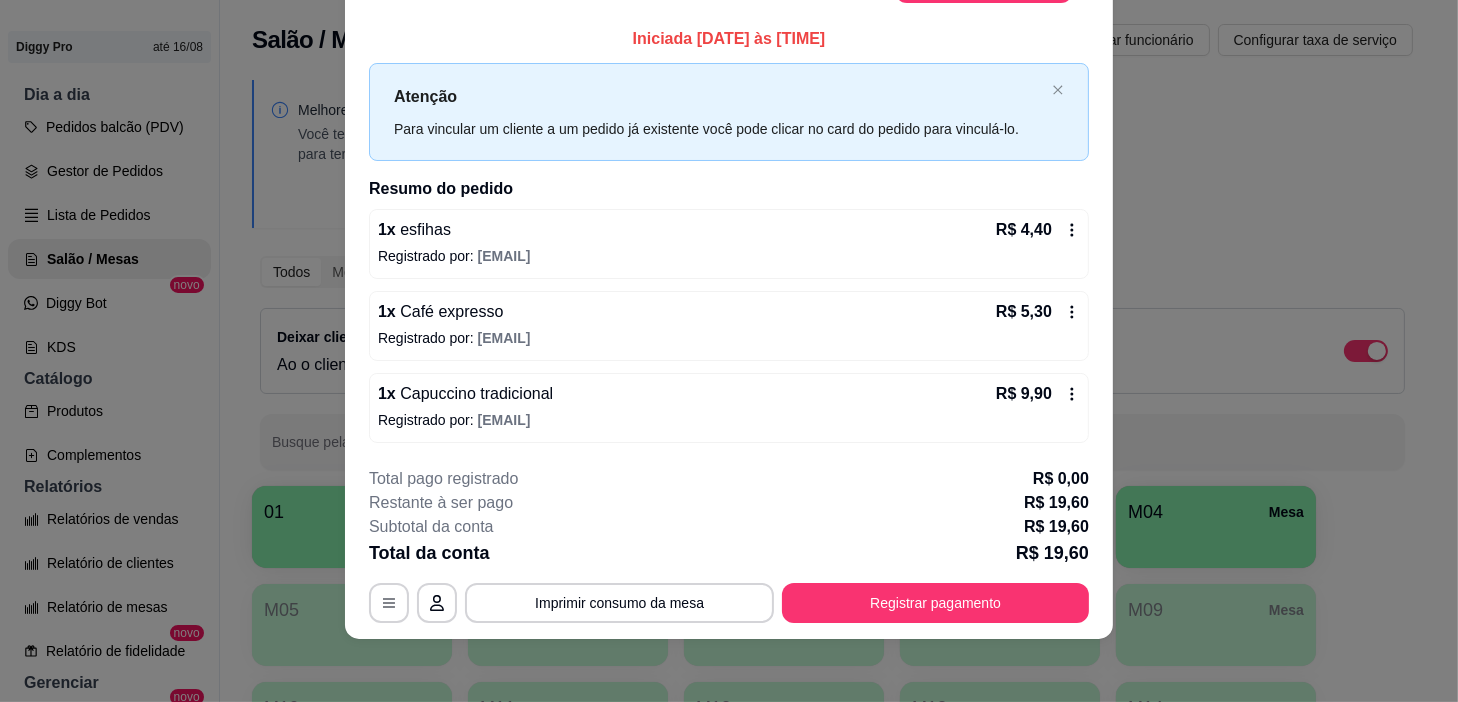 scroll, scrollTop: 0, scrollLeft: 0, axis: both 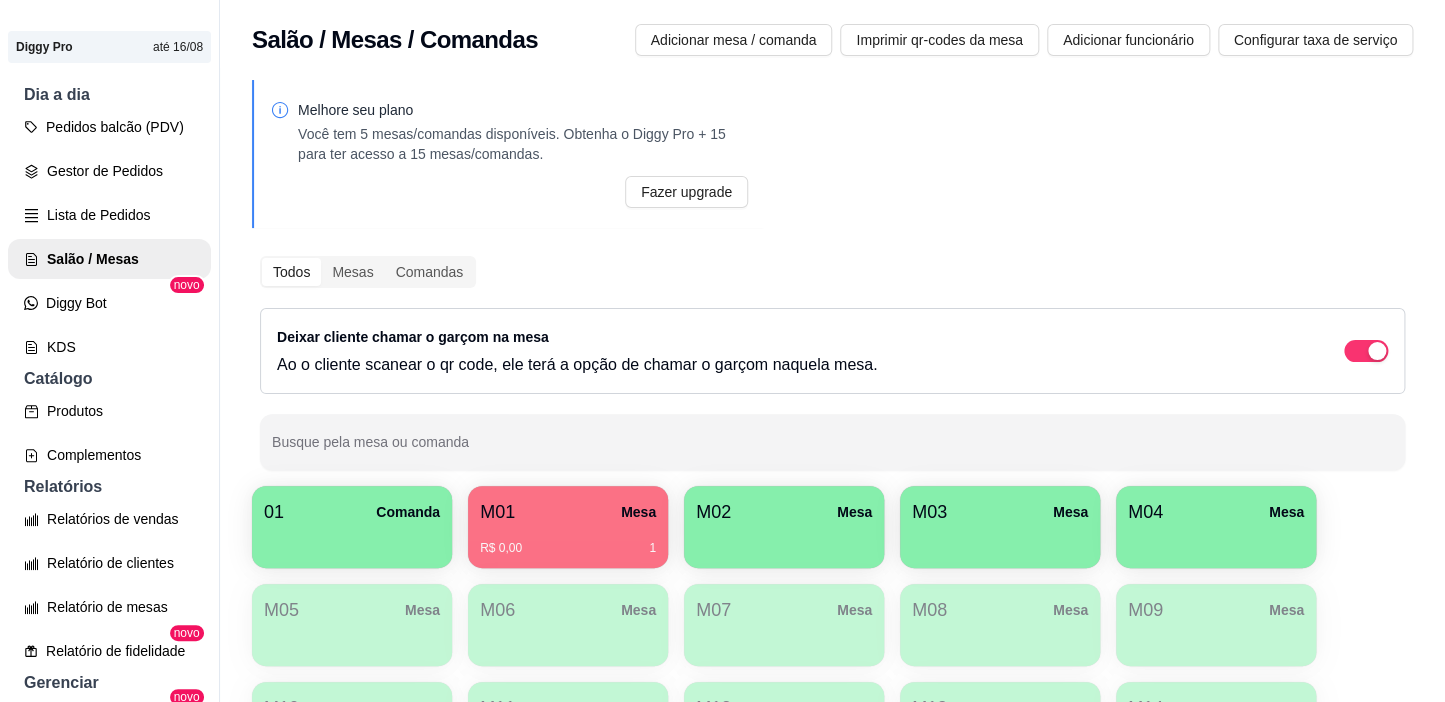 click on "M02 Mesa" at bounding box center [784, 512] 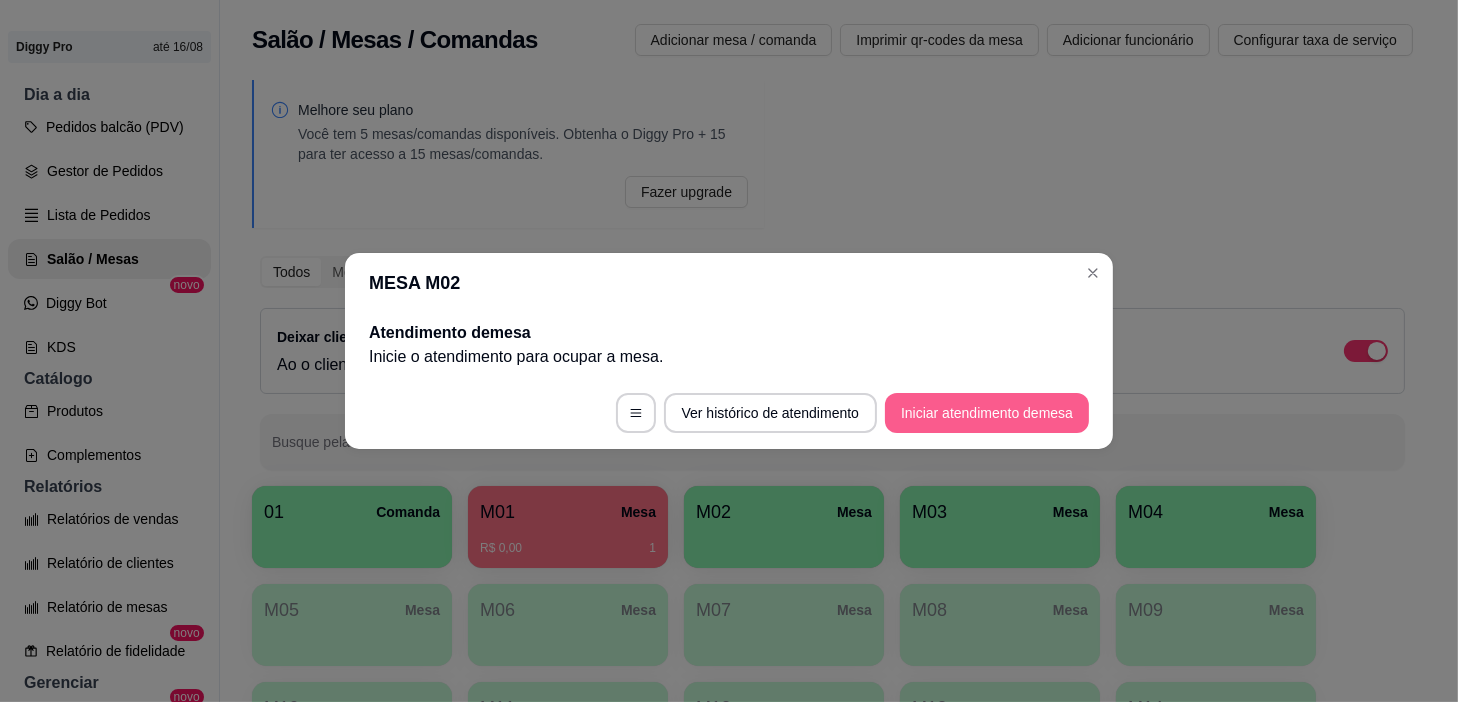 click on "Iniciar atendimento de  mesa" at bounding box center (987, 413) 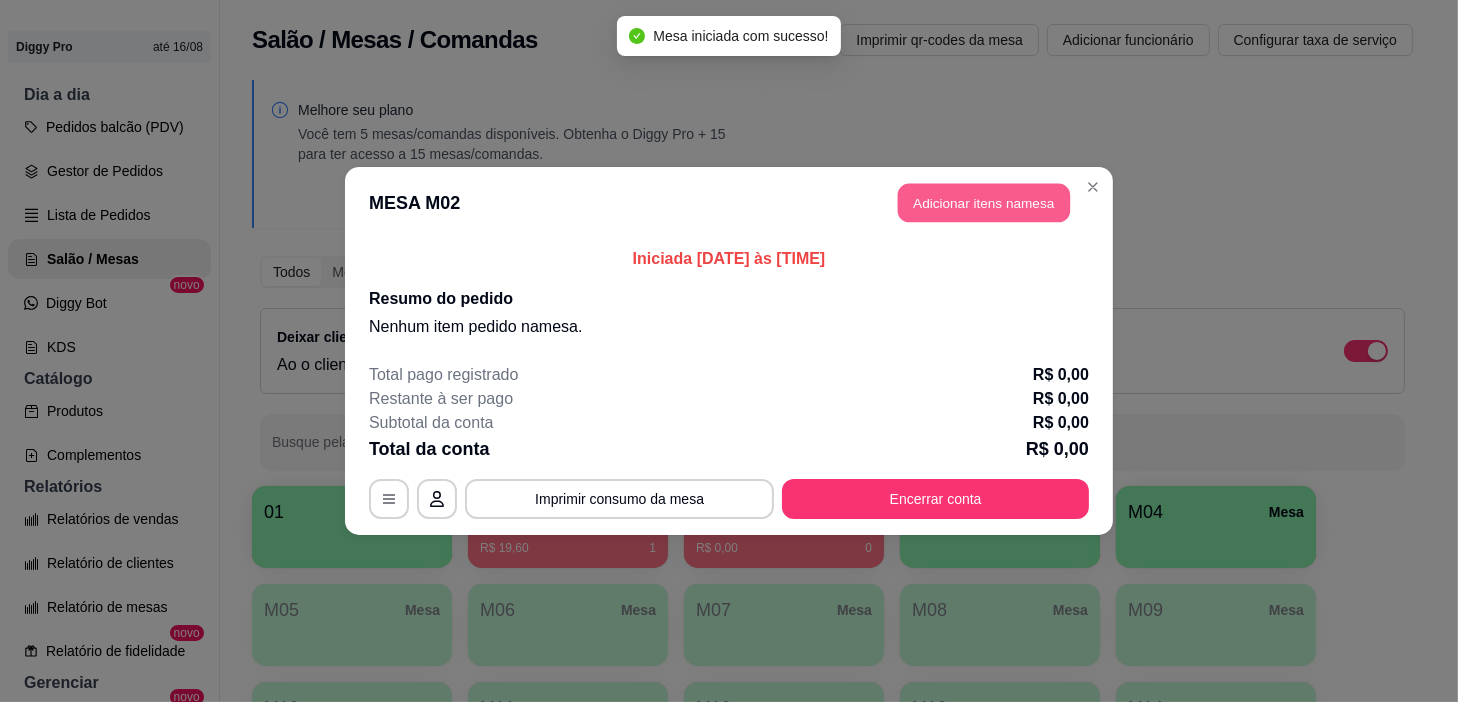 click on "Adicionar itens na  mesa" at bounding box center (984, 203) 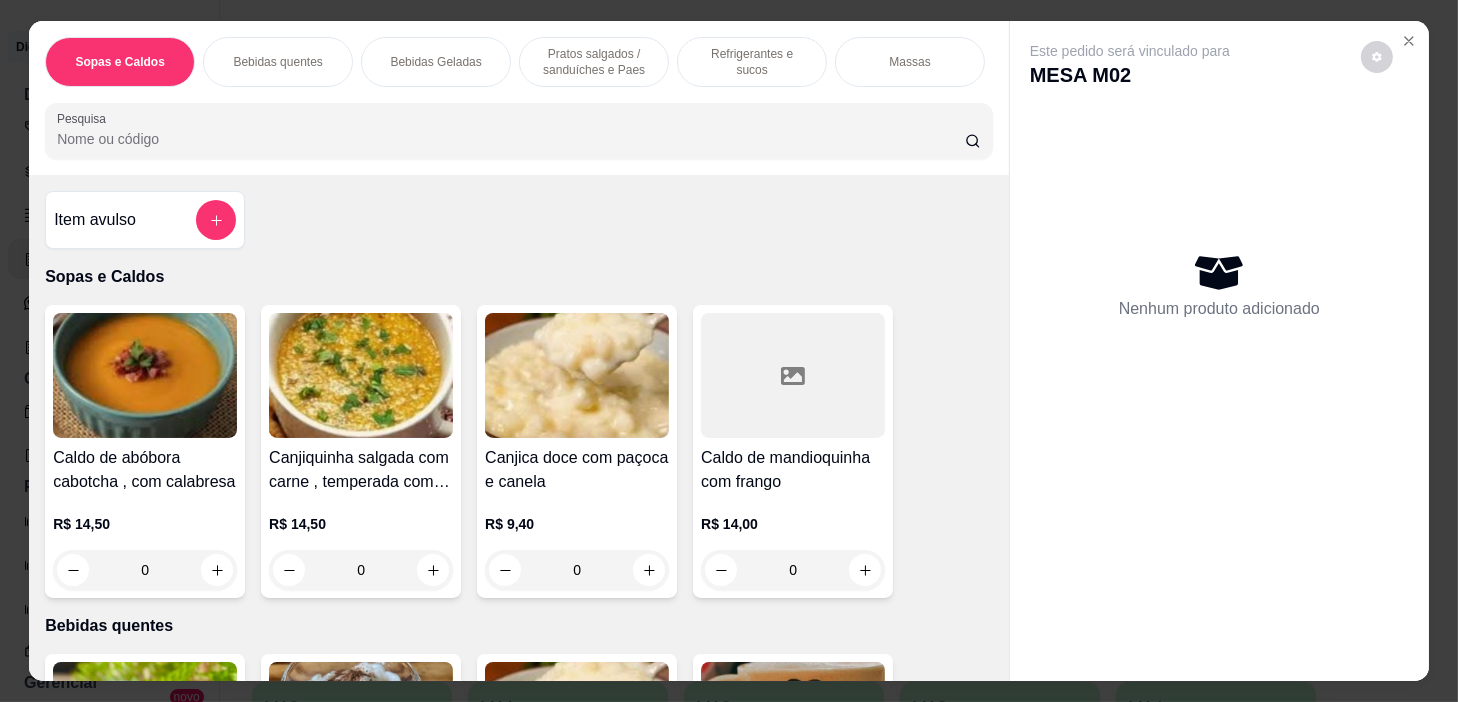 click on "Bebidas quentes" at bounding box center [278, 62] 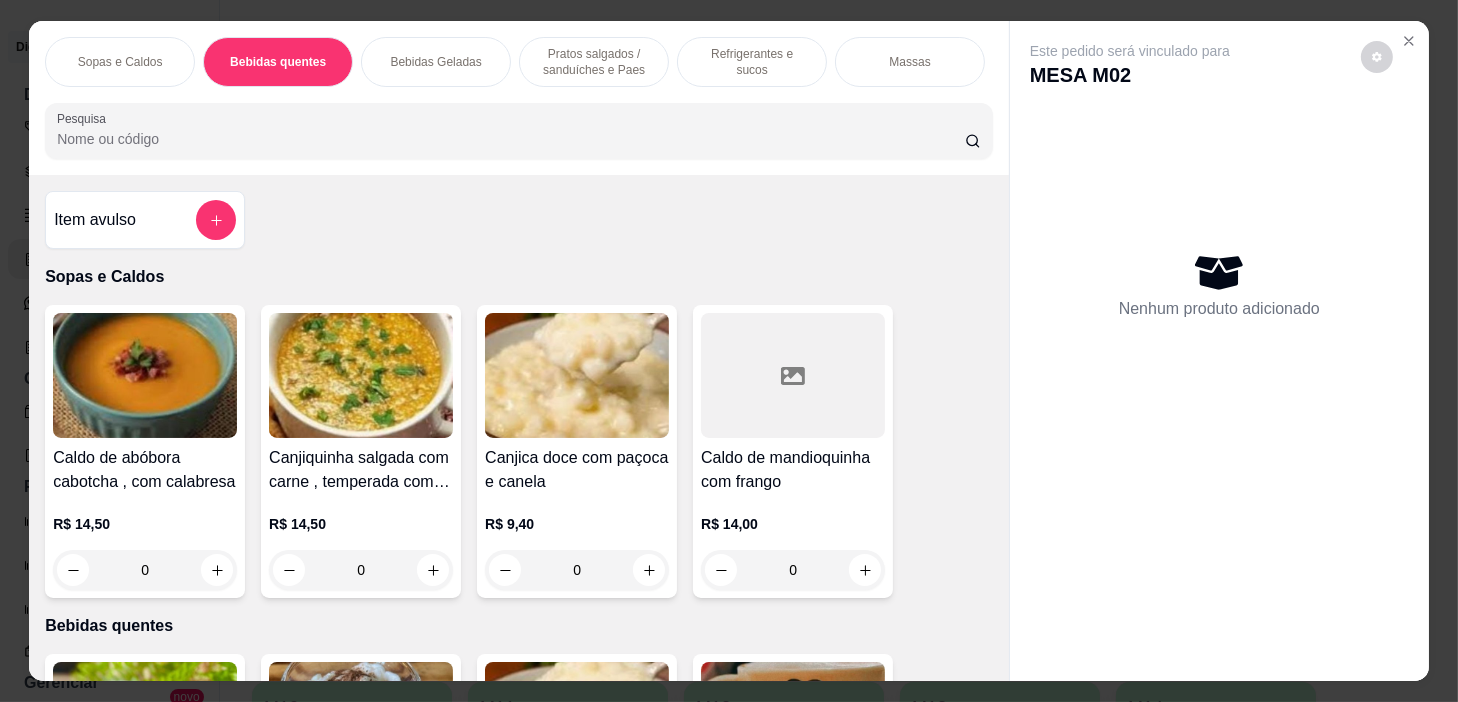 scroll, scrollTop: 439, scrollLeft: 0, axis: vertical 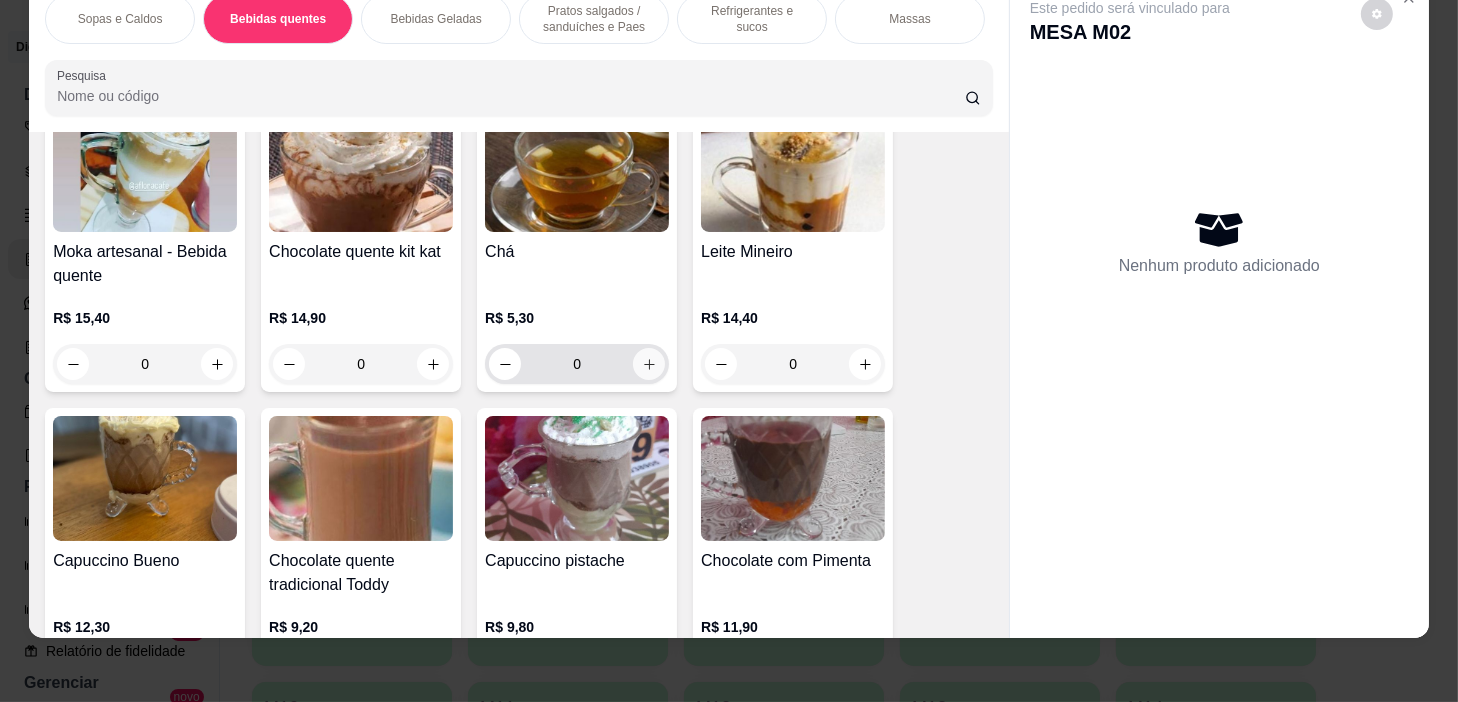 click 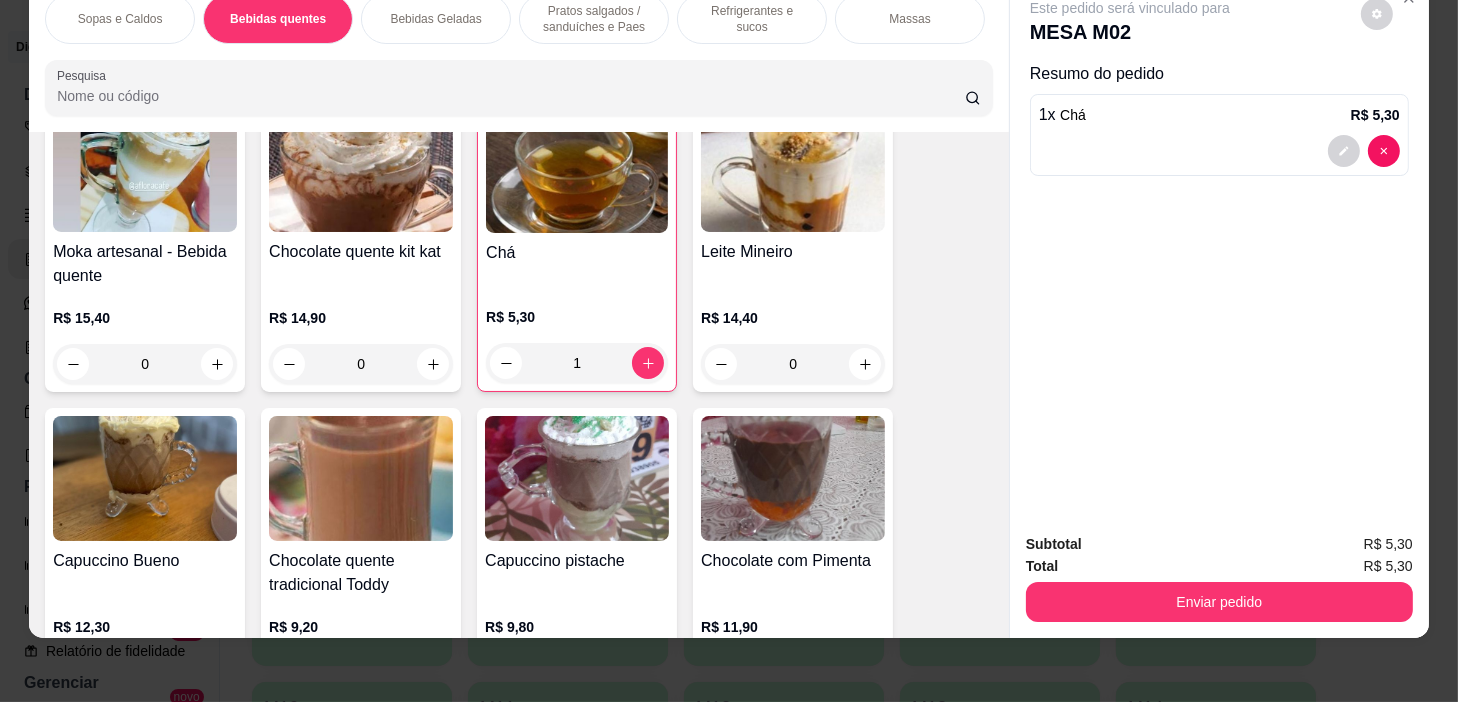 click on "Pratos salgados / sanduíches e Paes" at bounding box center [594, 19] 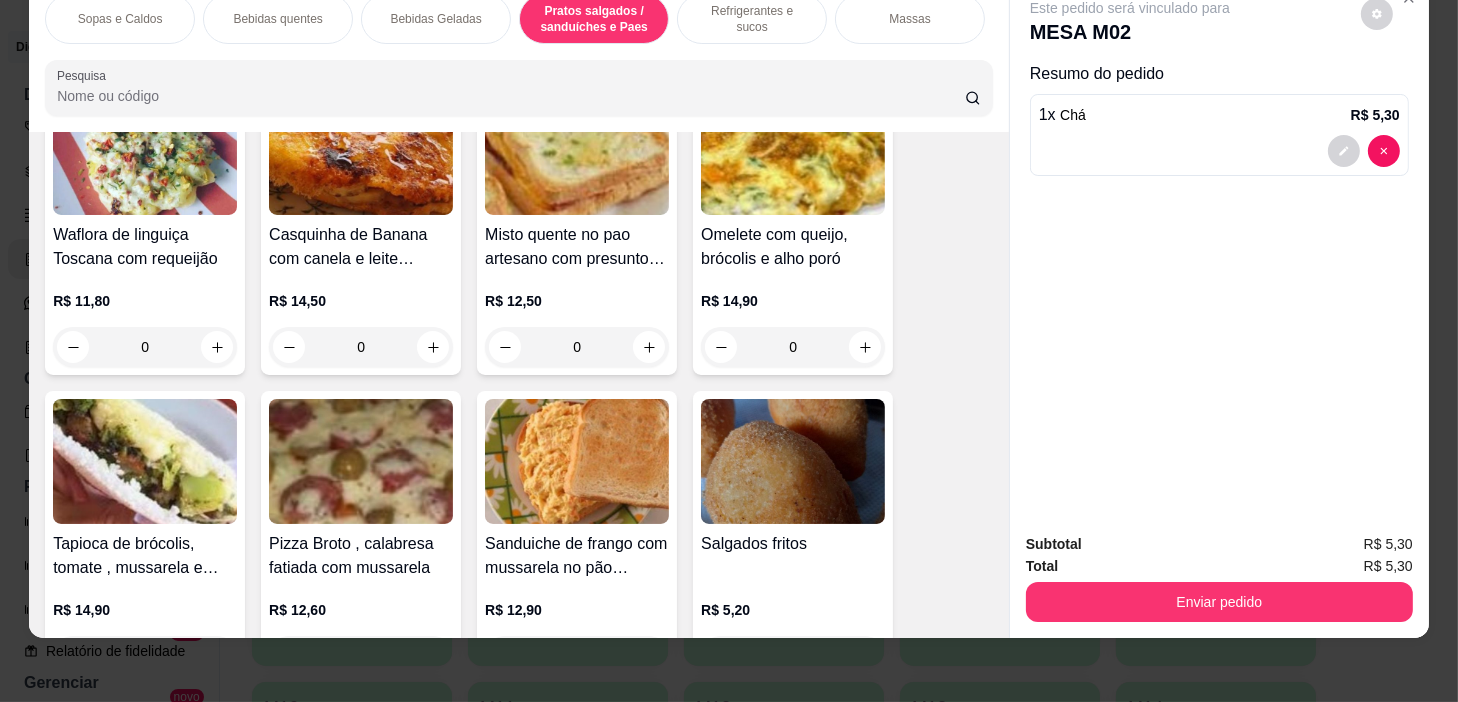 scroll, scrollTop: 6960, scrollLeft: 0, axis: vertical 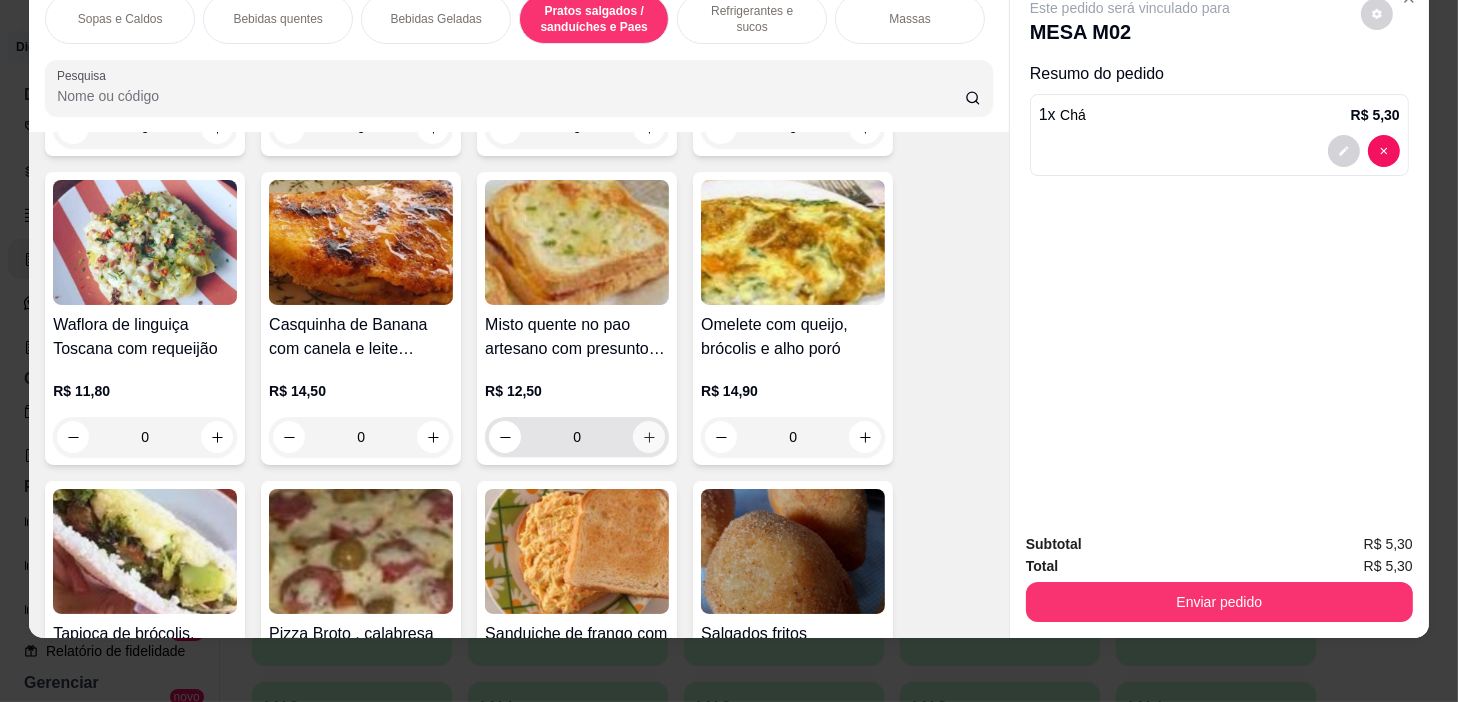 click at bounding box center (649, 437) 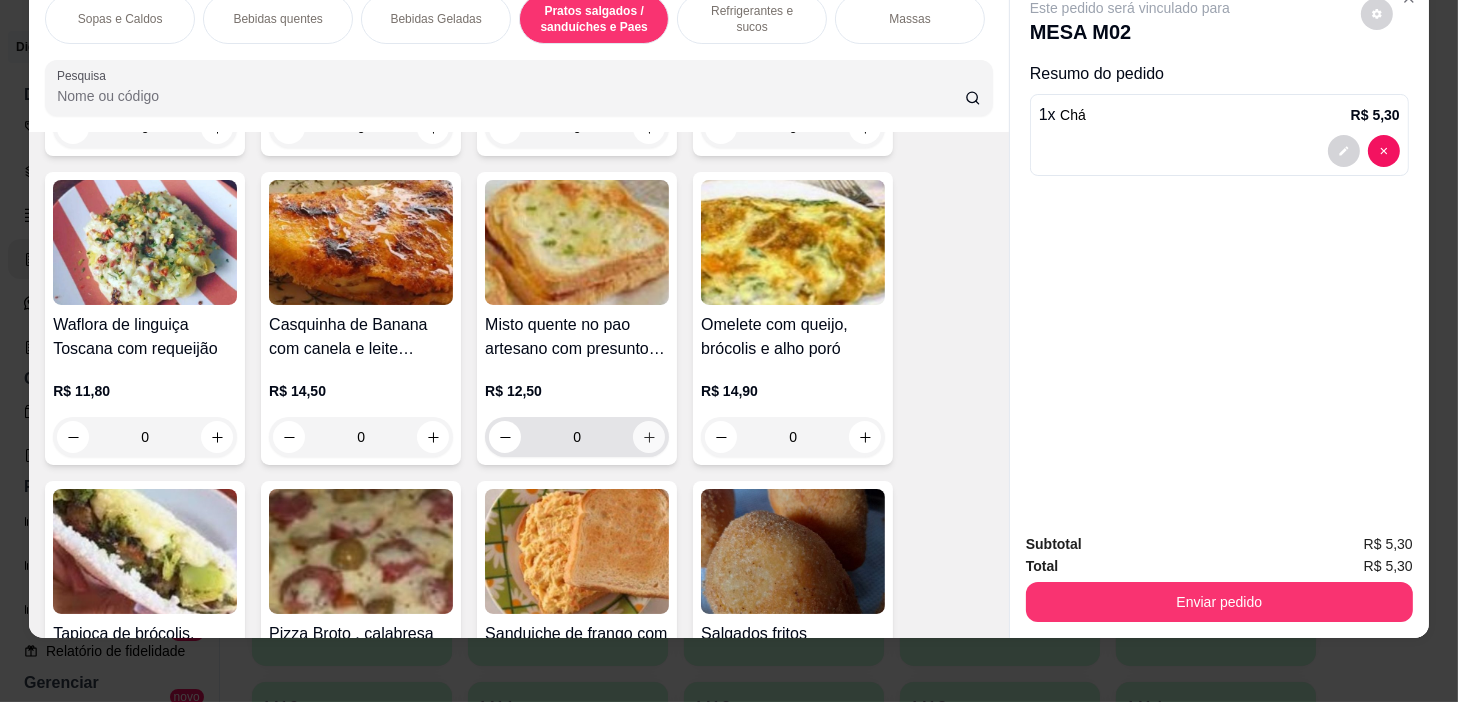 type on "1" 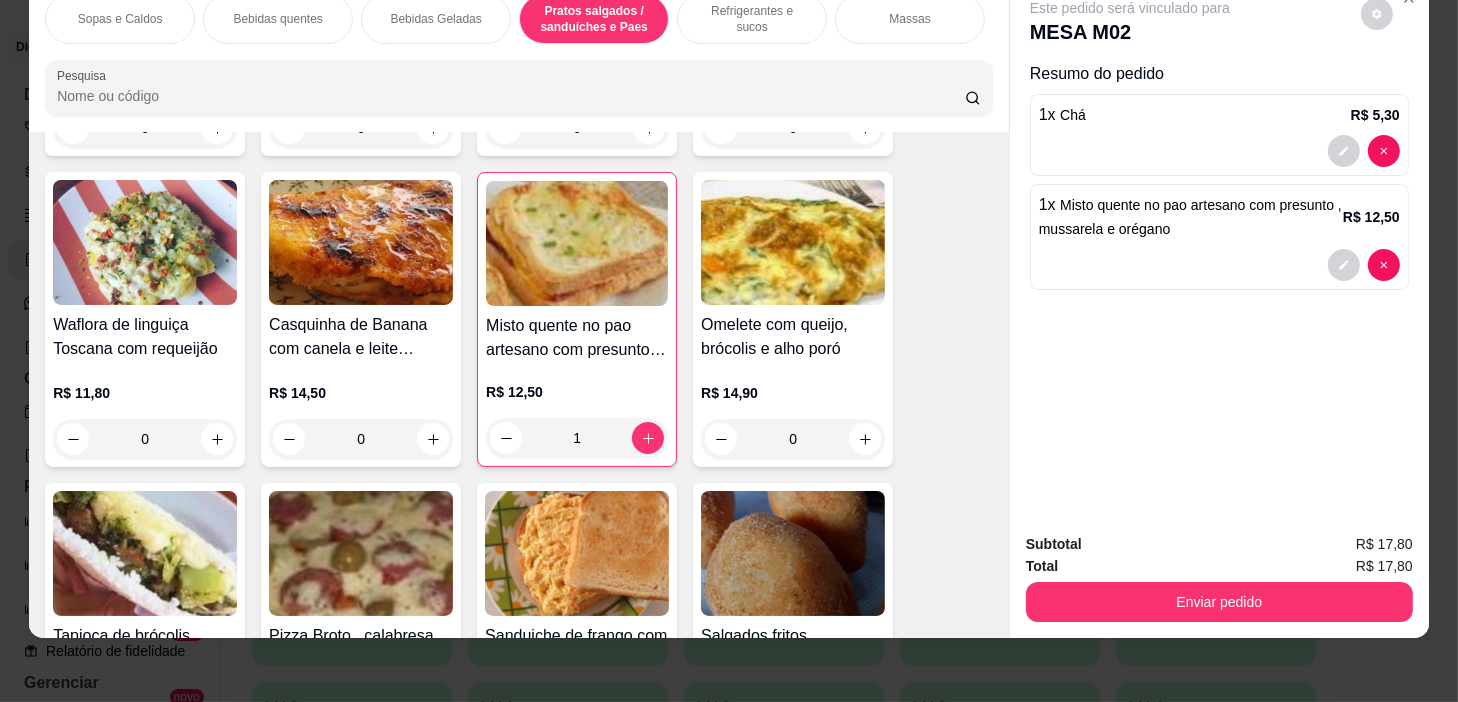 scroll, scrollTop: 0, scrollLeft: 781, axis: horizontal 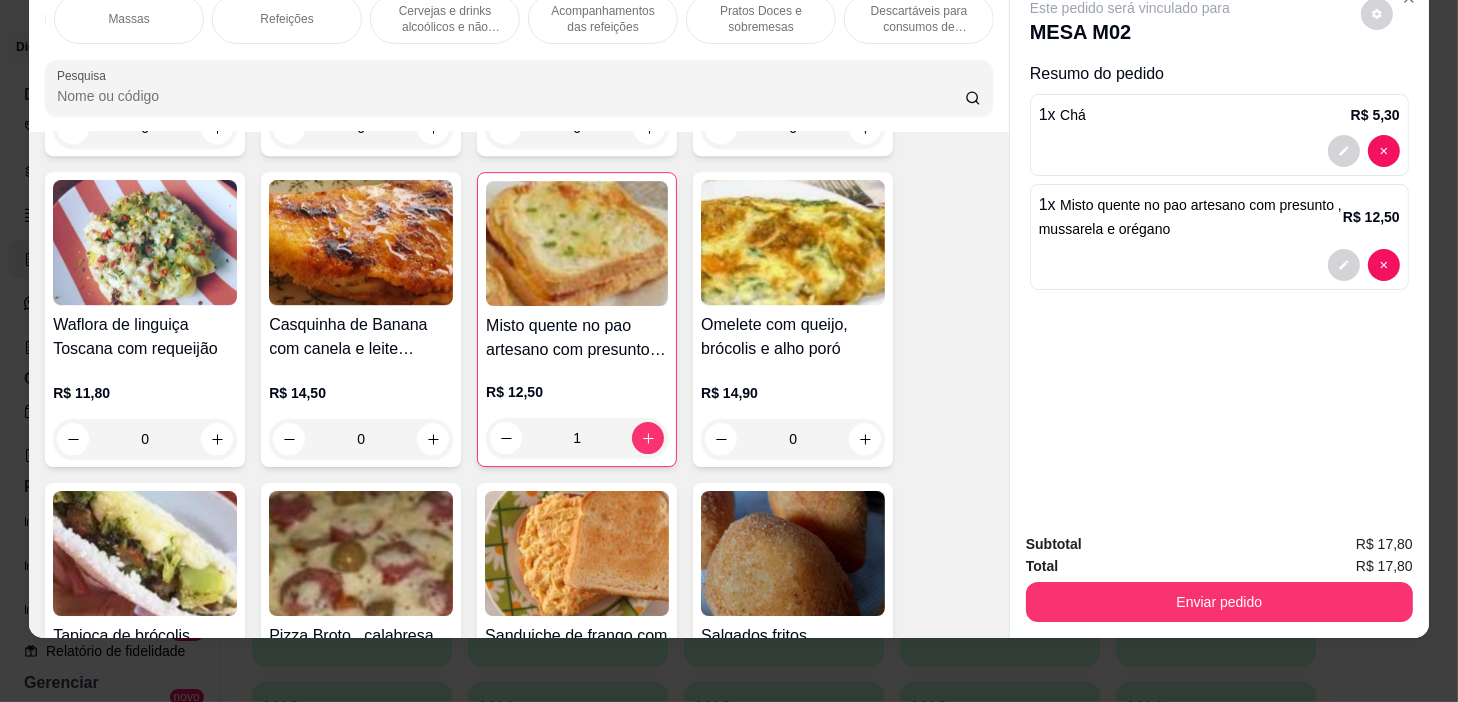 click on "Pratos Doces e sobremesas" at bounding box center (761, 19) 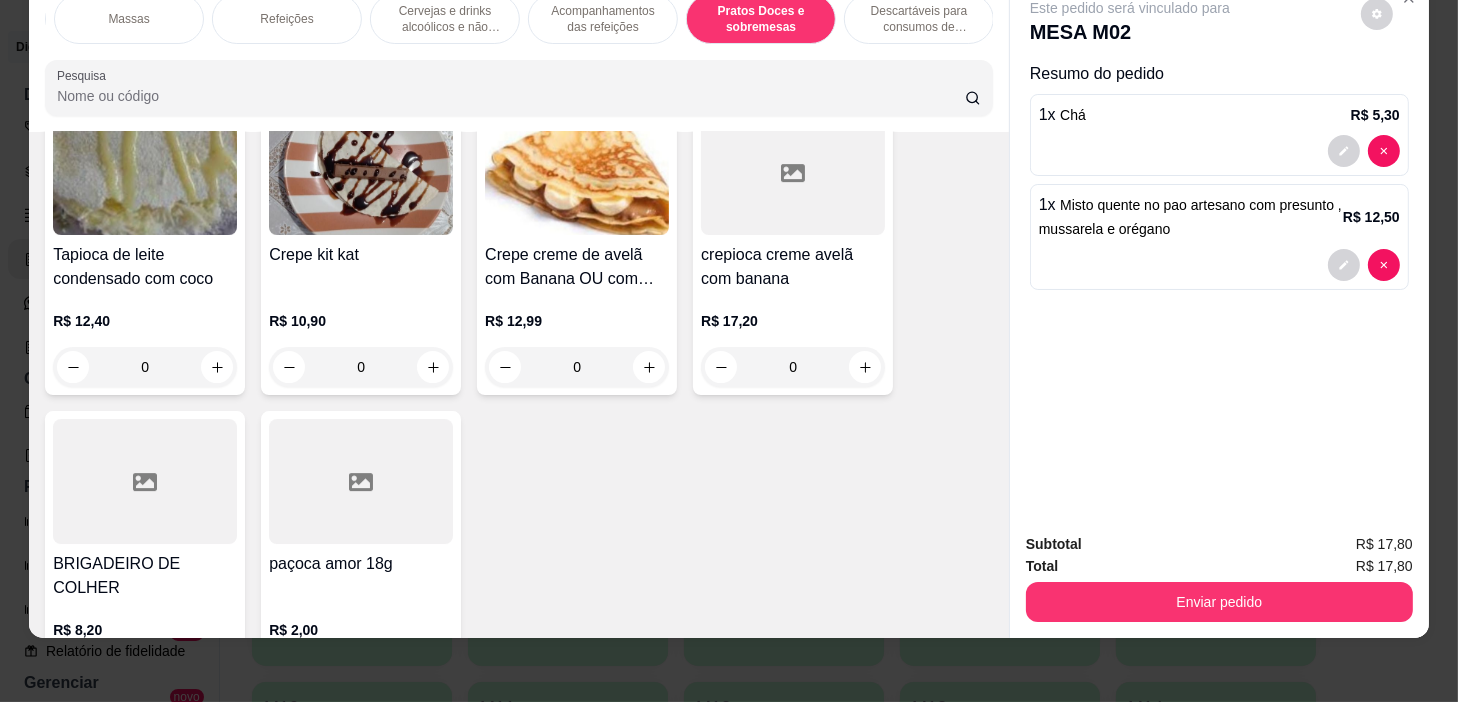 scroll, scrollTop: 15392, scrollLeft: 0, axis: vertical 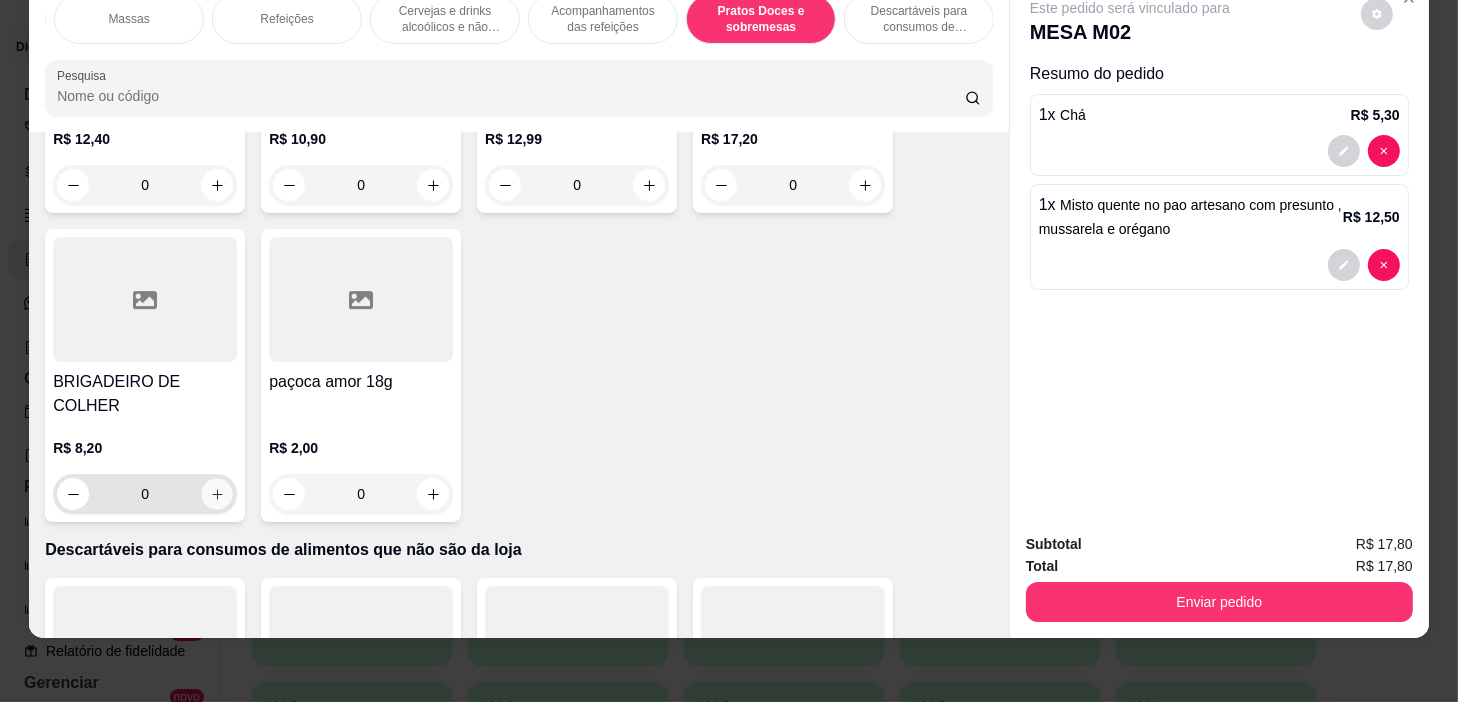 click 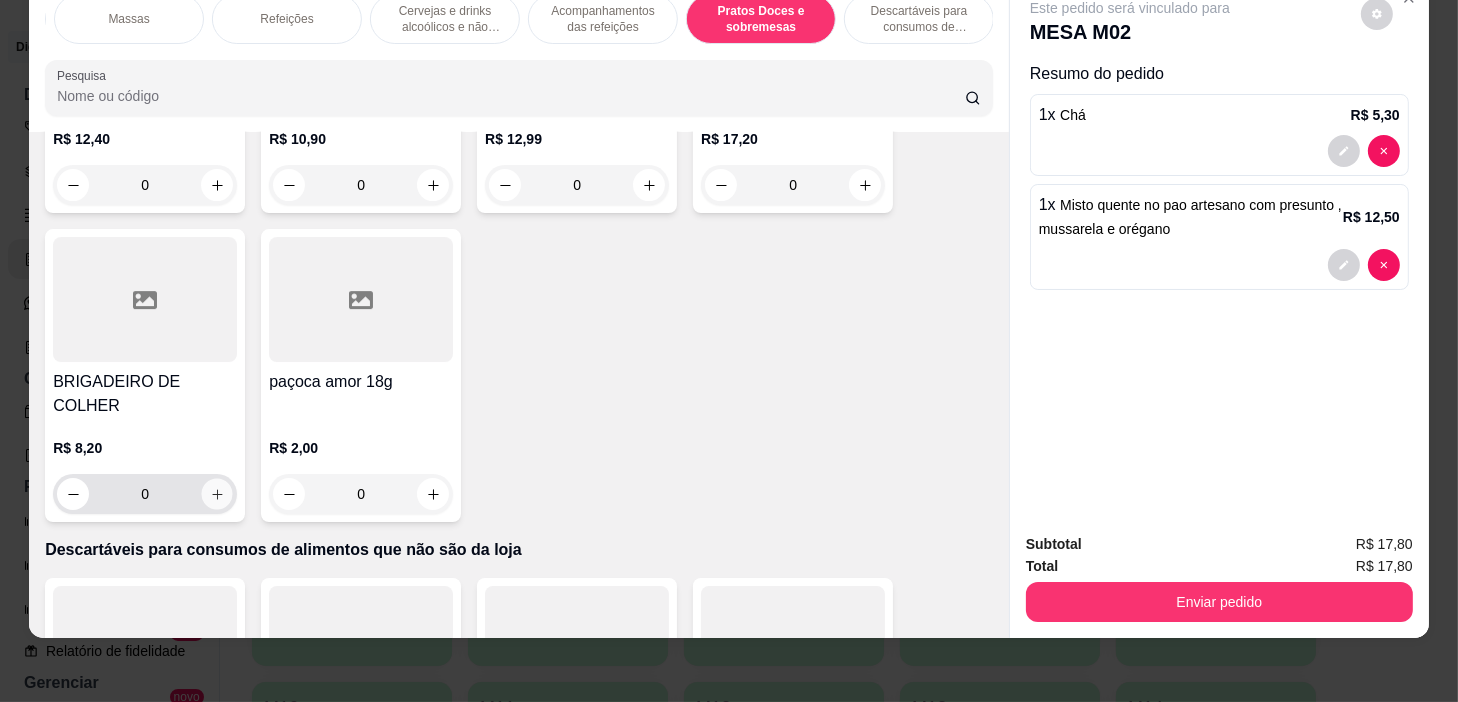 type on "1" 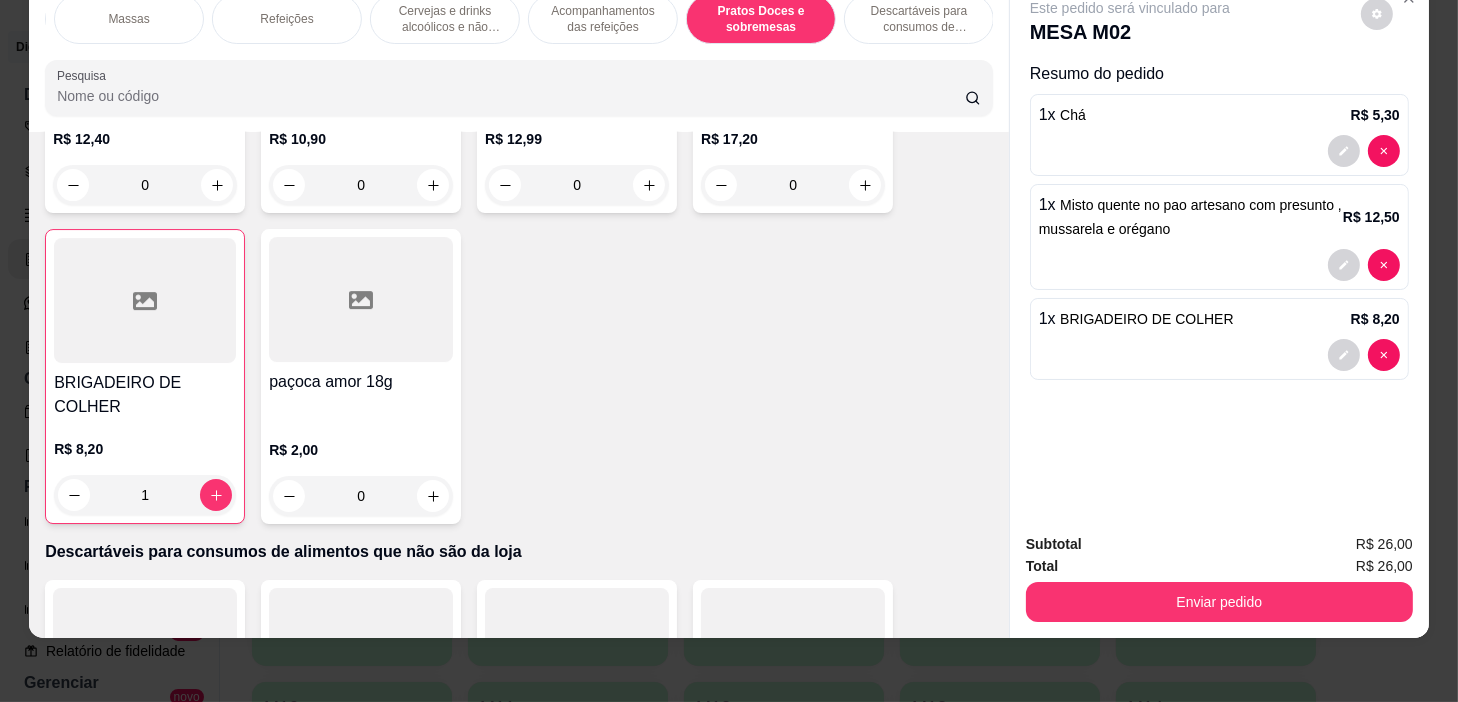 click on "Massas" at bounding box center (129, 19) 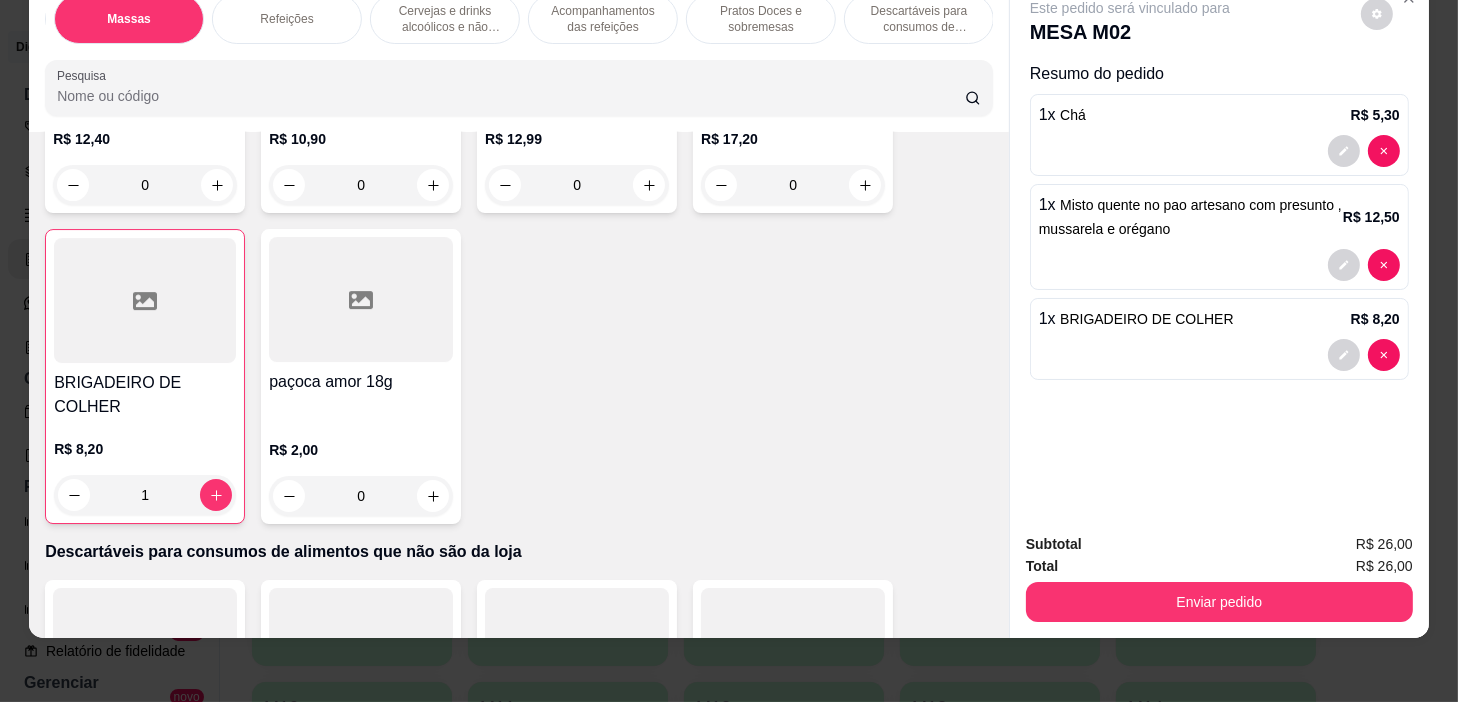 scroll, scrollTop: 10724, scrollLeft: 0, axis: vertical 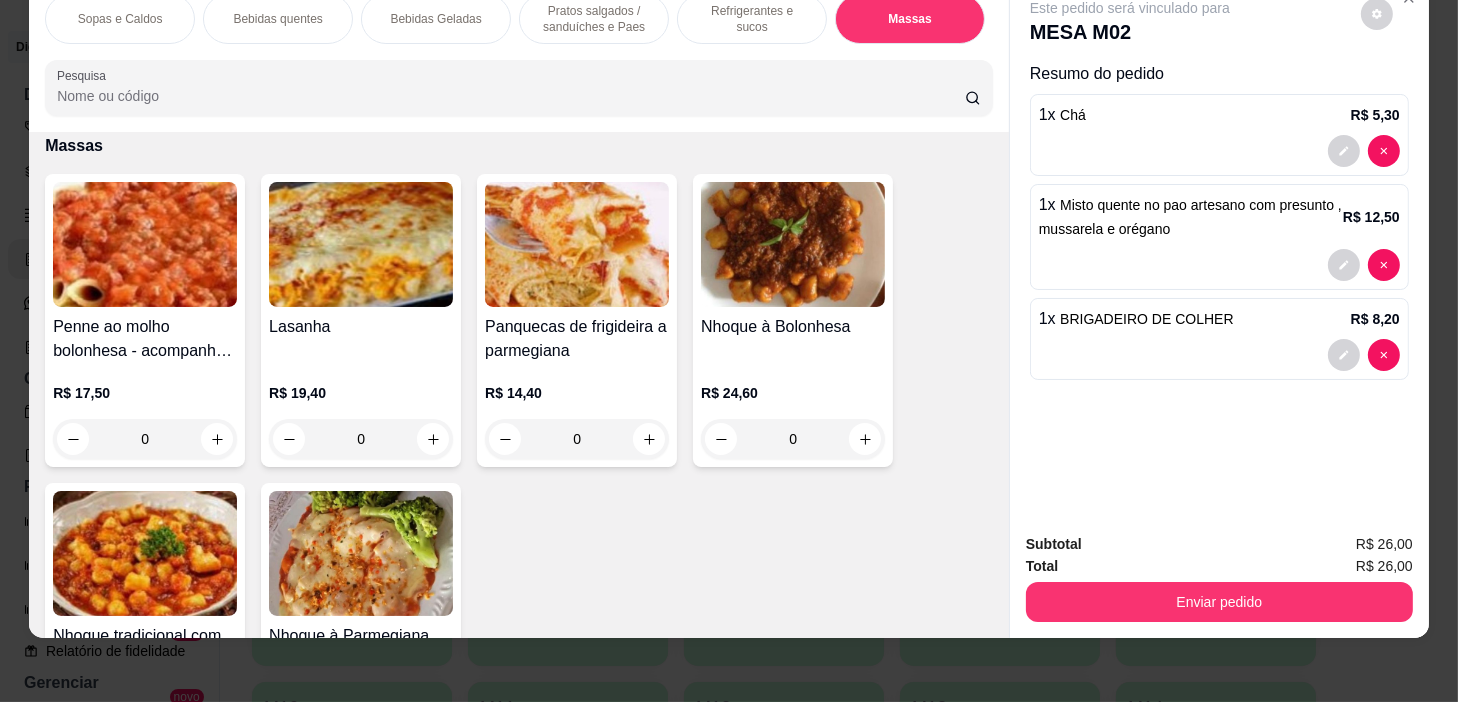click on "Sopas e Caldos" at bounding box center [120, 19] 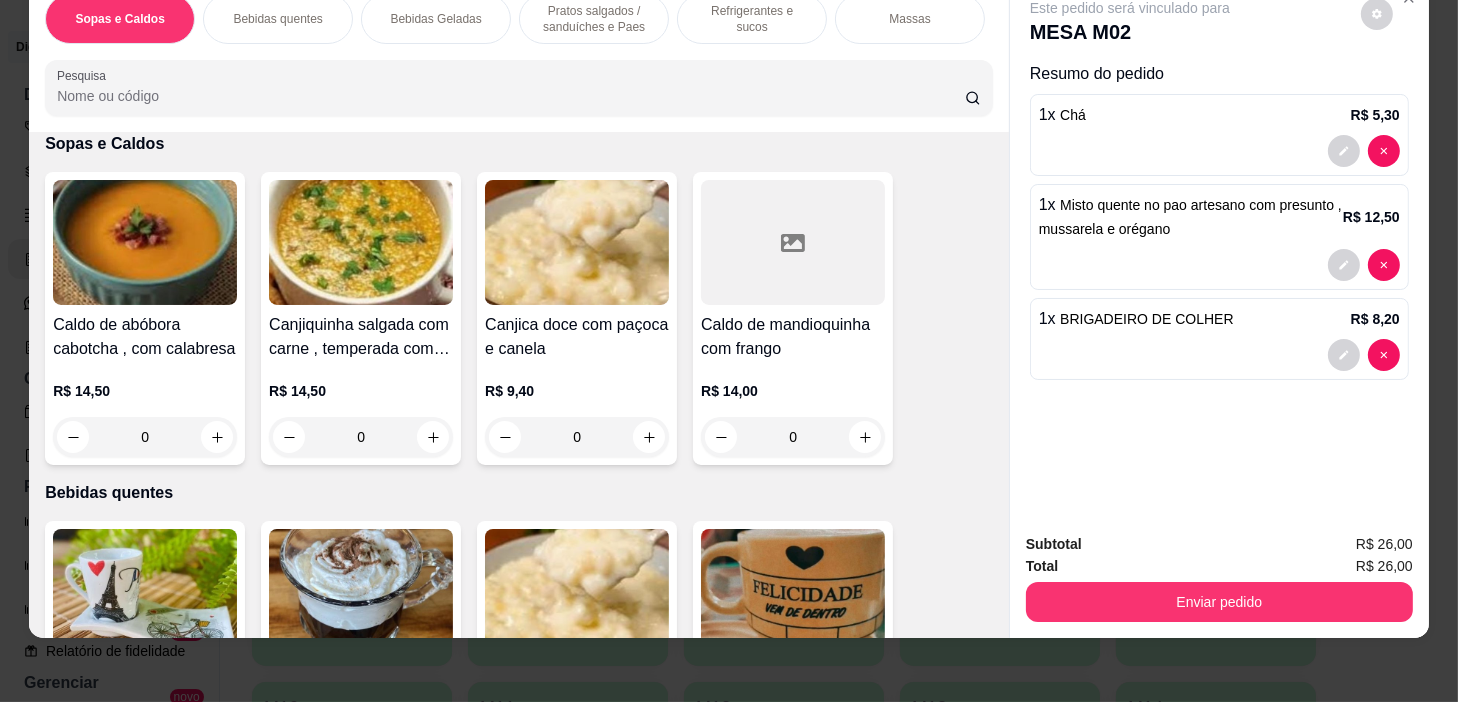 click on "Bebidas quentes" at bounding box center [278, 19] 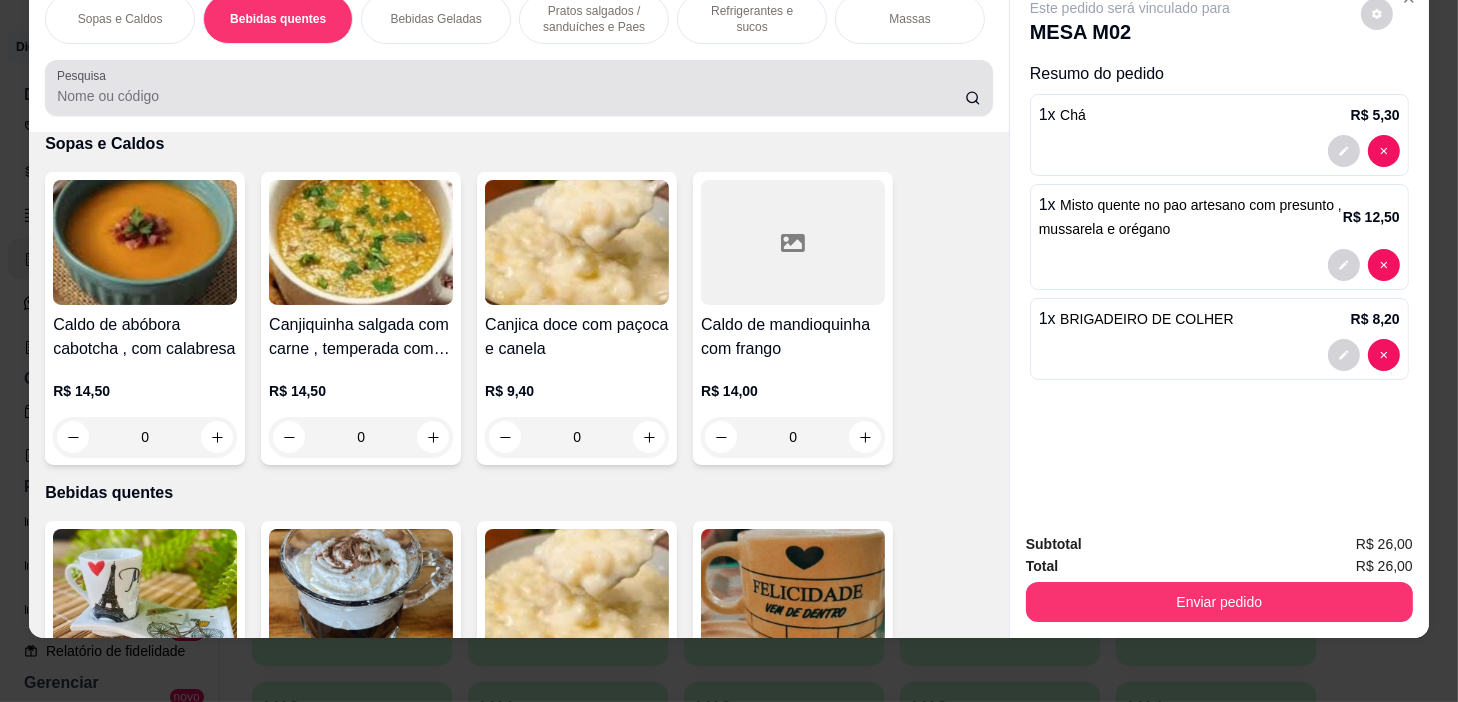 scroll, scrollTop: 439, scrollLeft: 0, axis: vertical 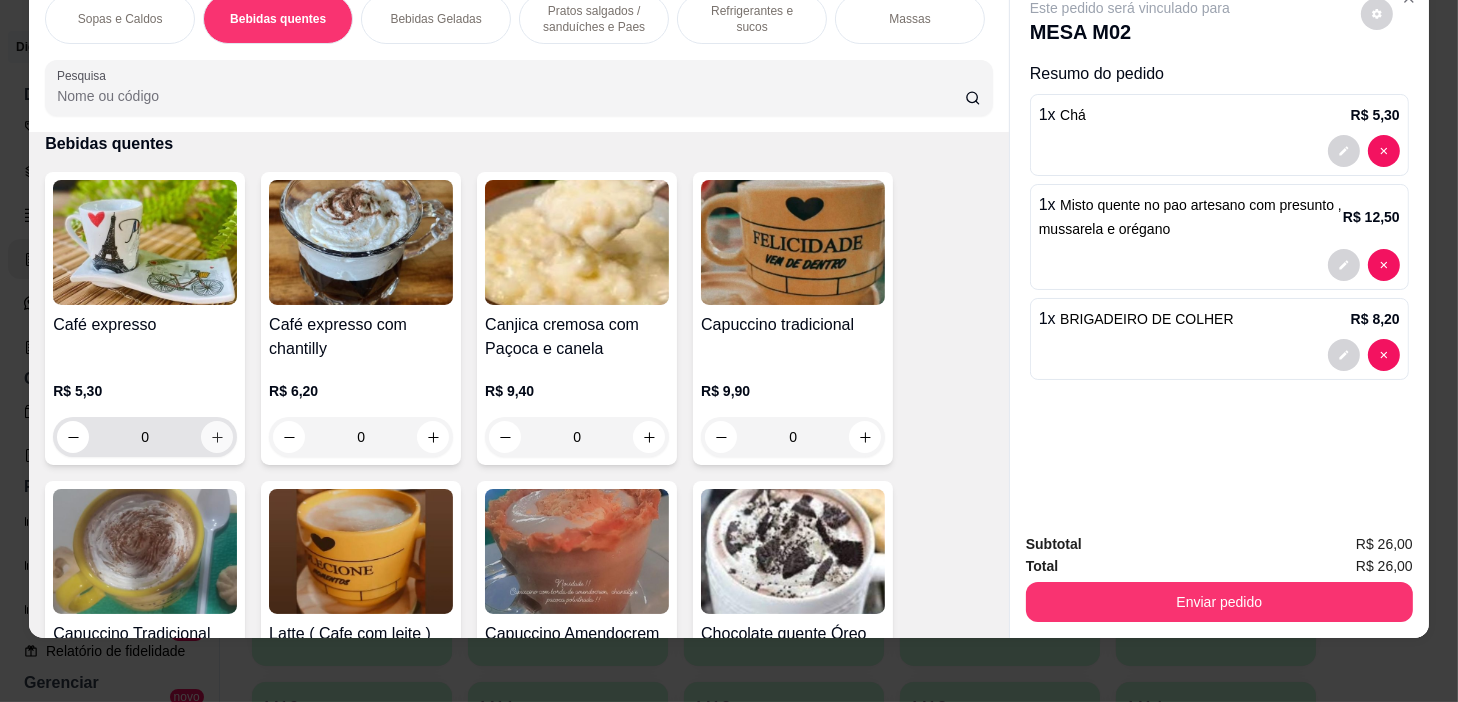 click 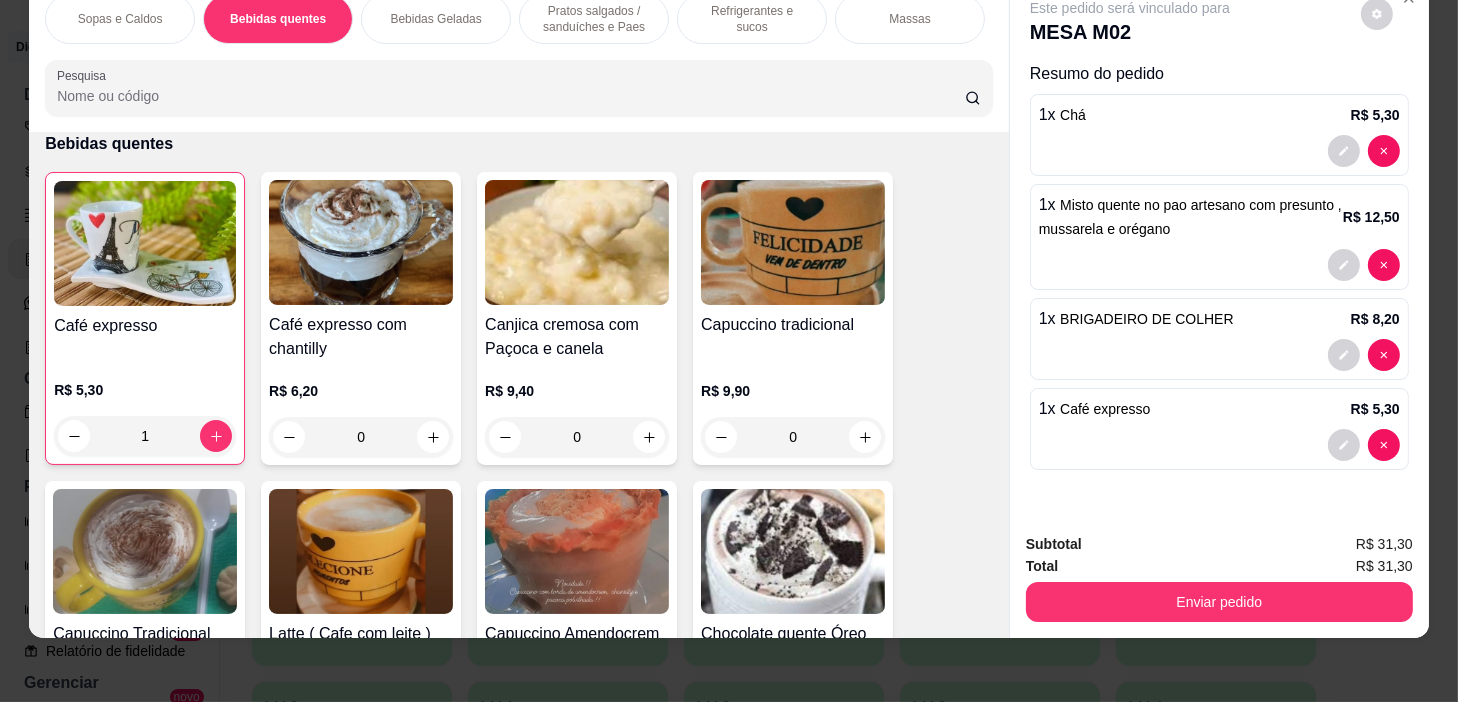 click on "Refrigerantes e sucos" at bounding box center [752, 19] 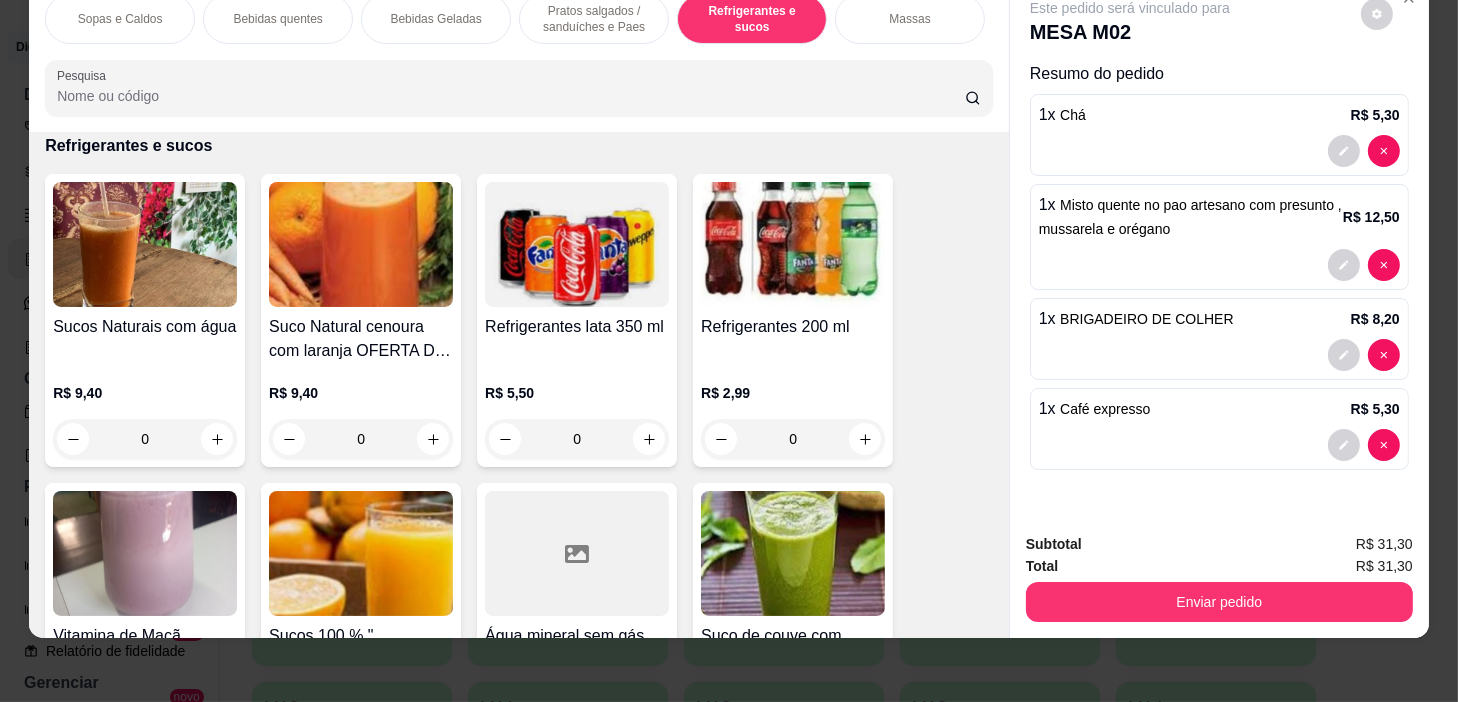 click on "Pratos salgados / sanduíches e Paes" at bounding box center (594, 19) 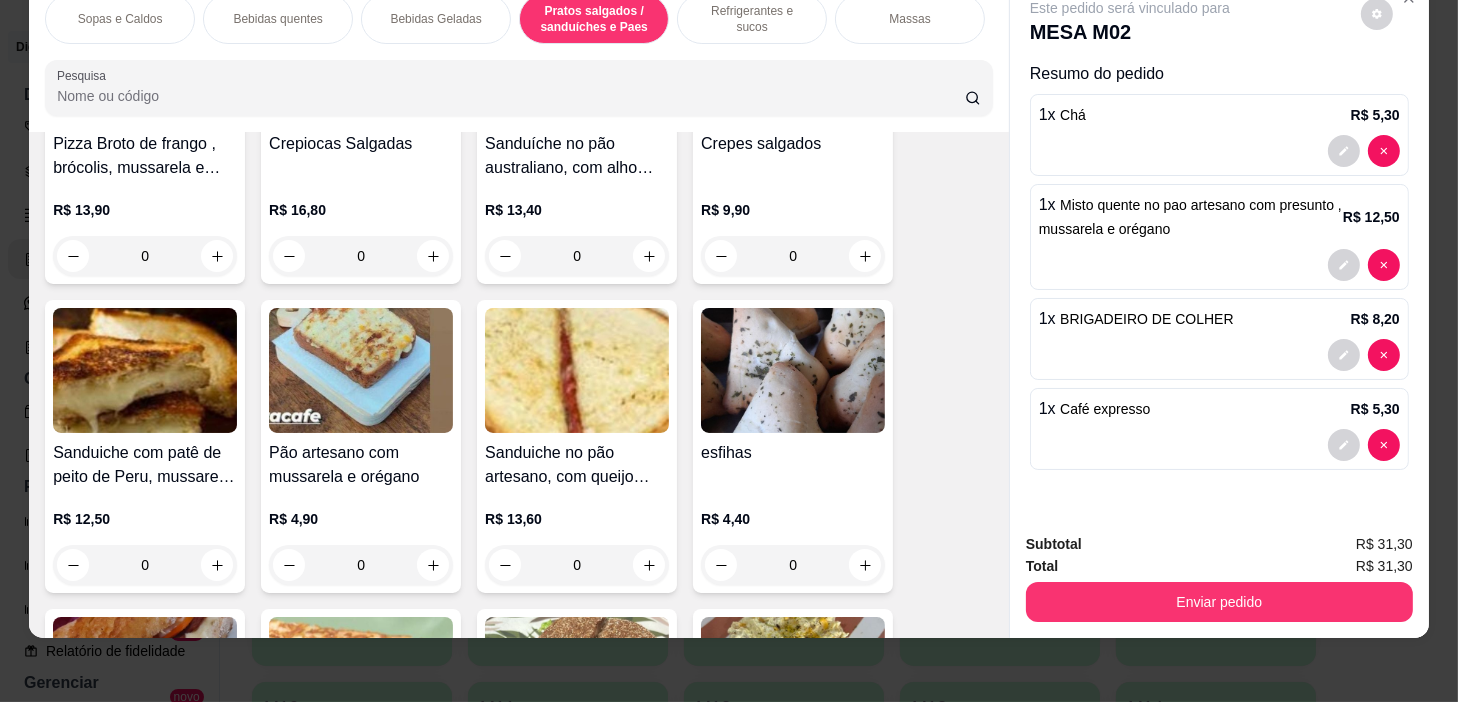 scroll, scrollTop: 5687, scrollLeft: 0, axis: vertical 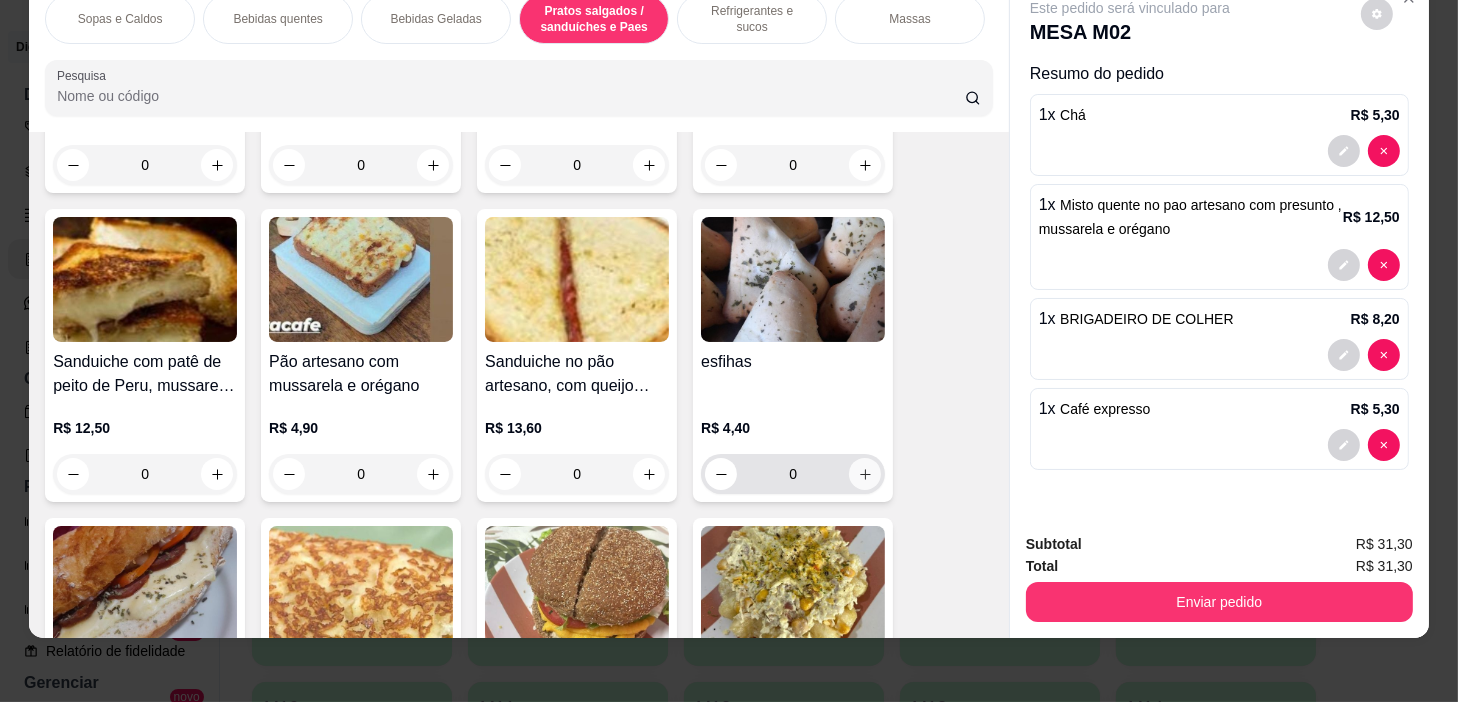 click 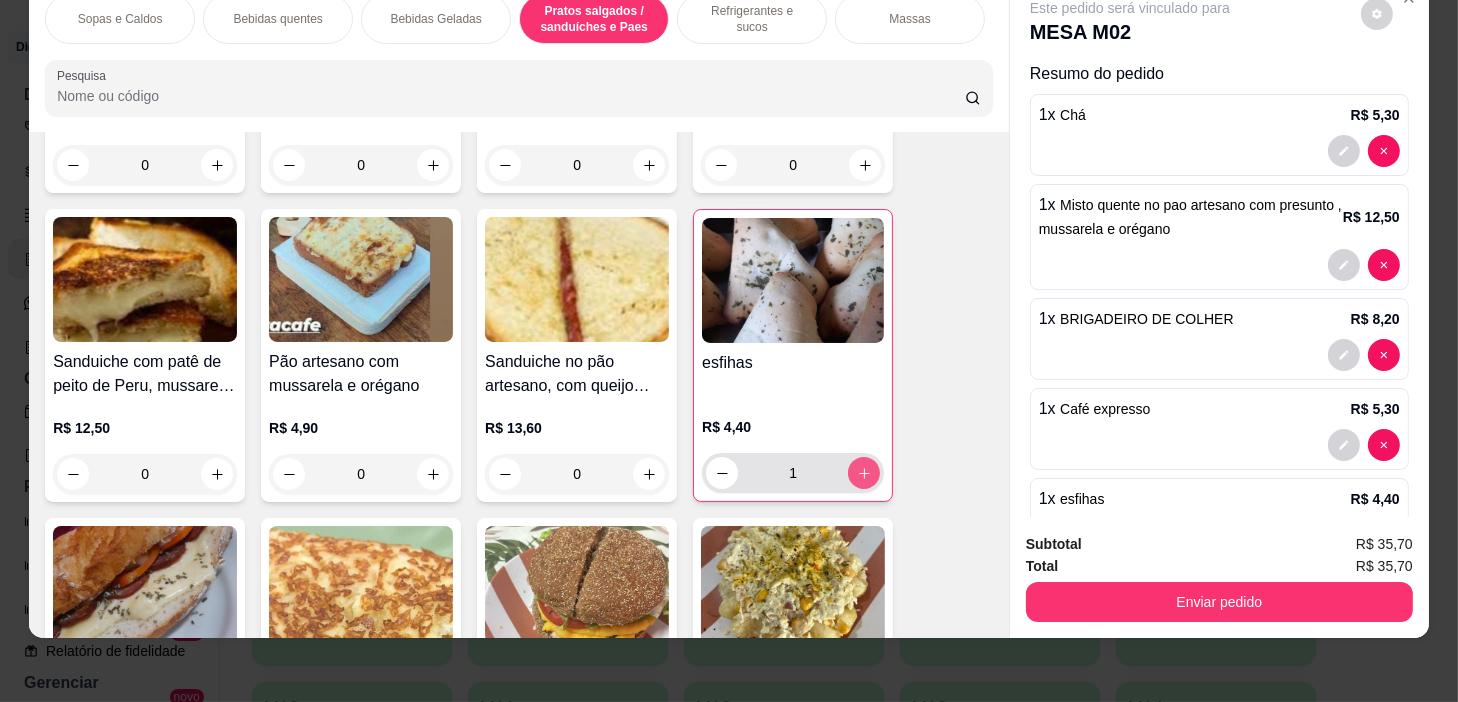 type on "1" 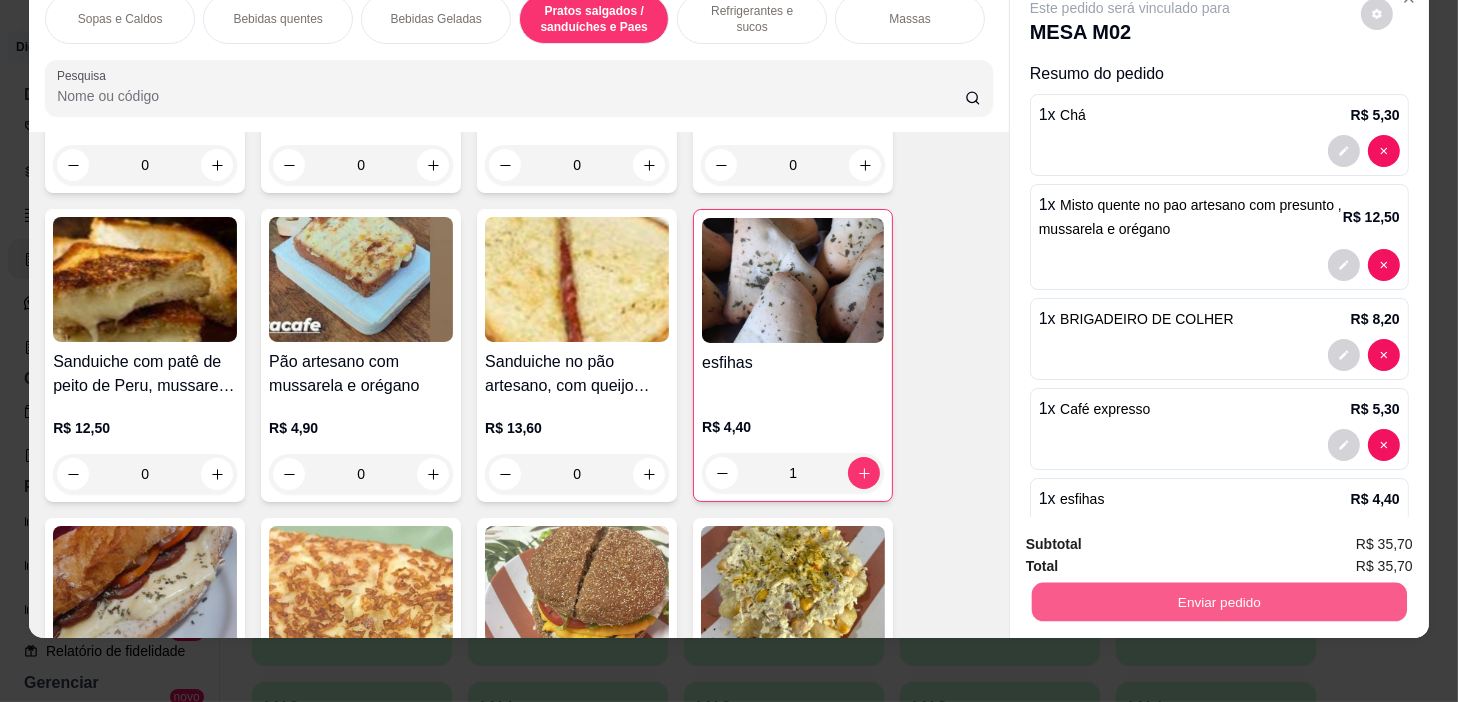 click on "Enviar pedido" at bounding box center [1219, 602] 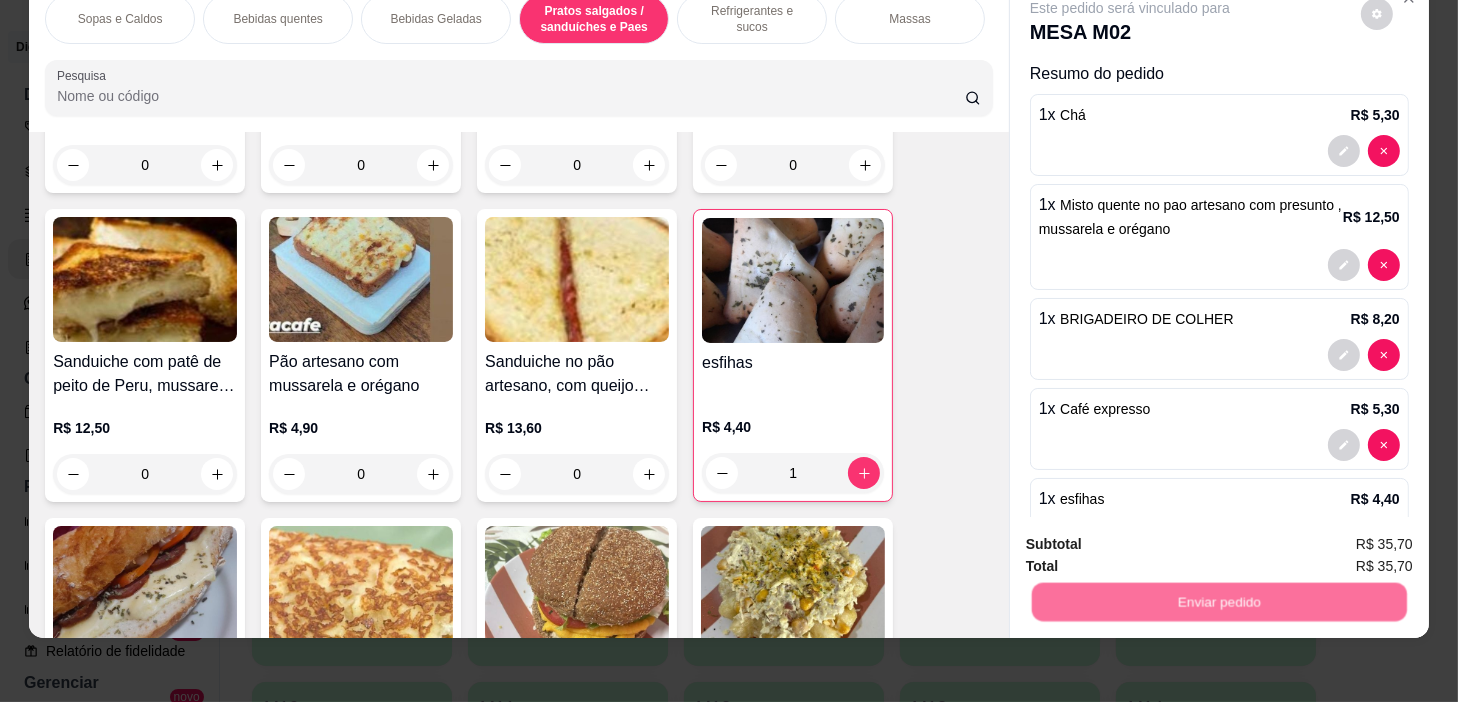 click on "Não registrar e enviar pedido" at bounding box center (1154, 539) 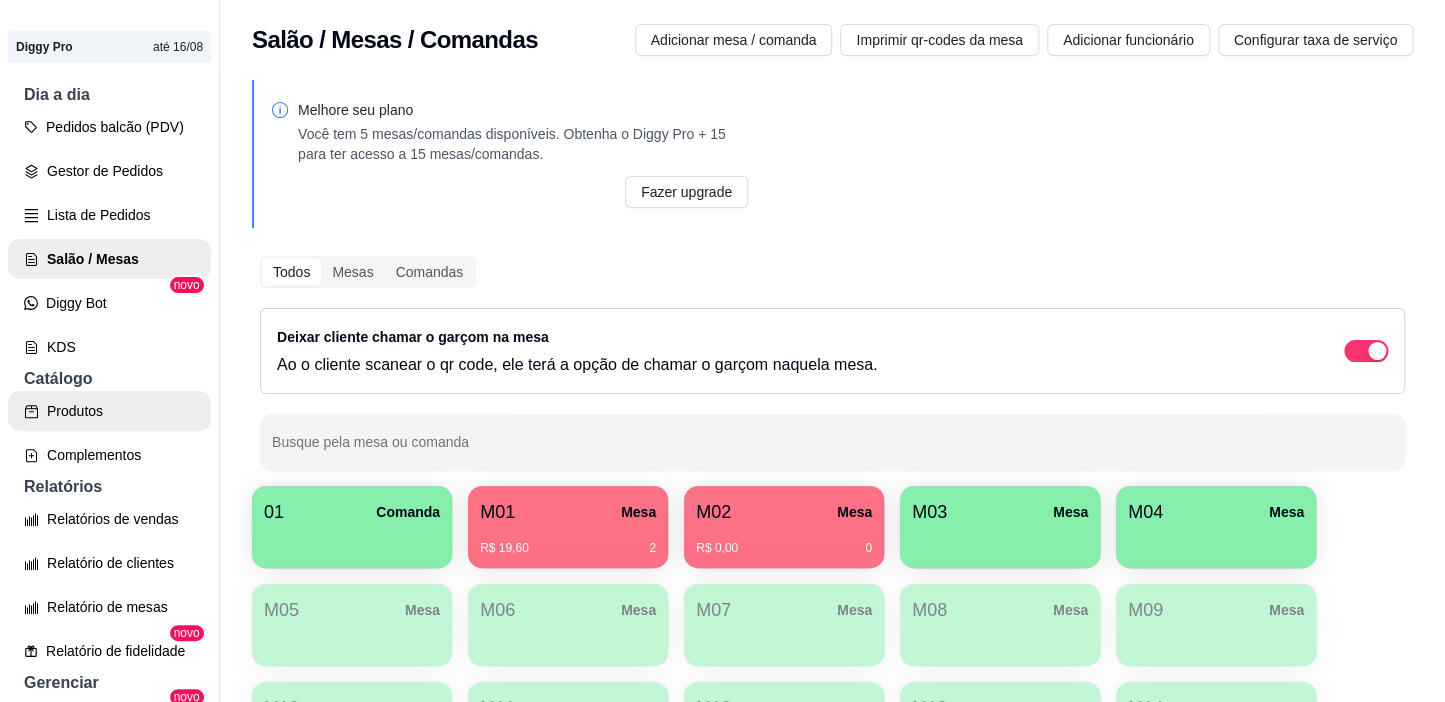 click on "Produtos" at bounding box center [109, 411] 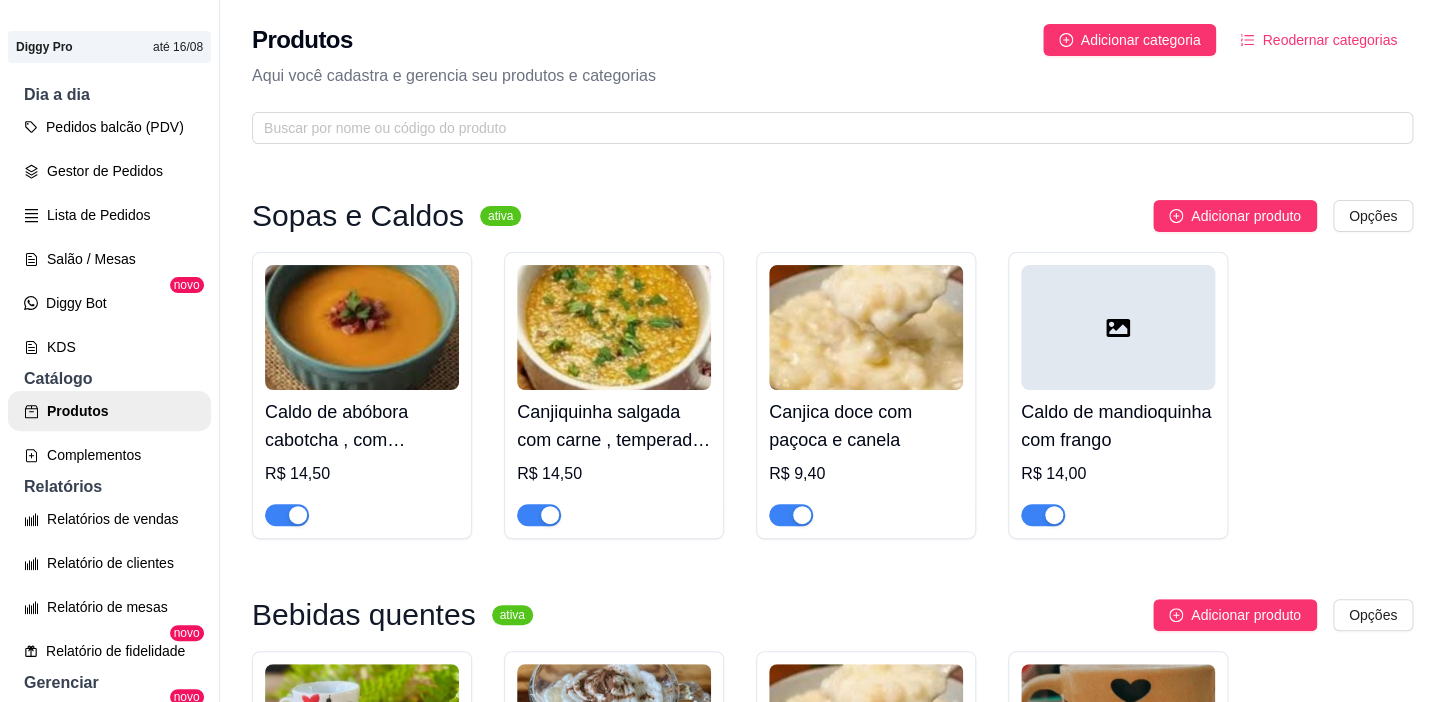 click on "Produtos Adicionar categoria Reodernar categorias Aqui você cadastra e gerencia seu produtos e categorias" at bounding box center [832, 78] 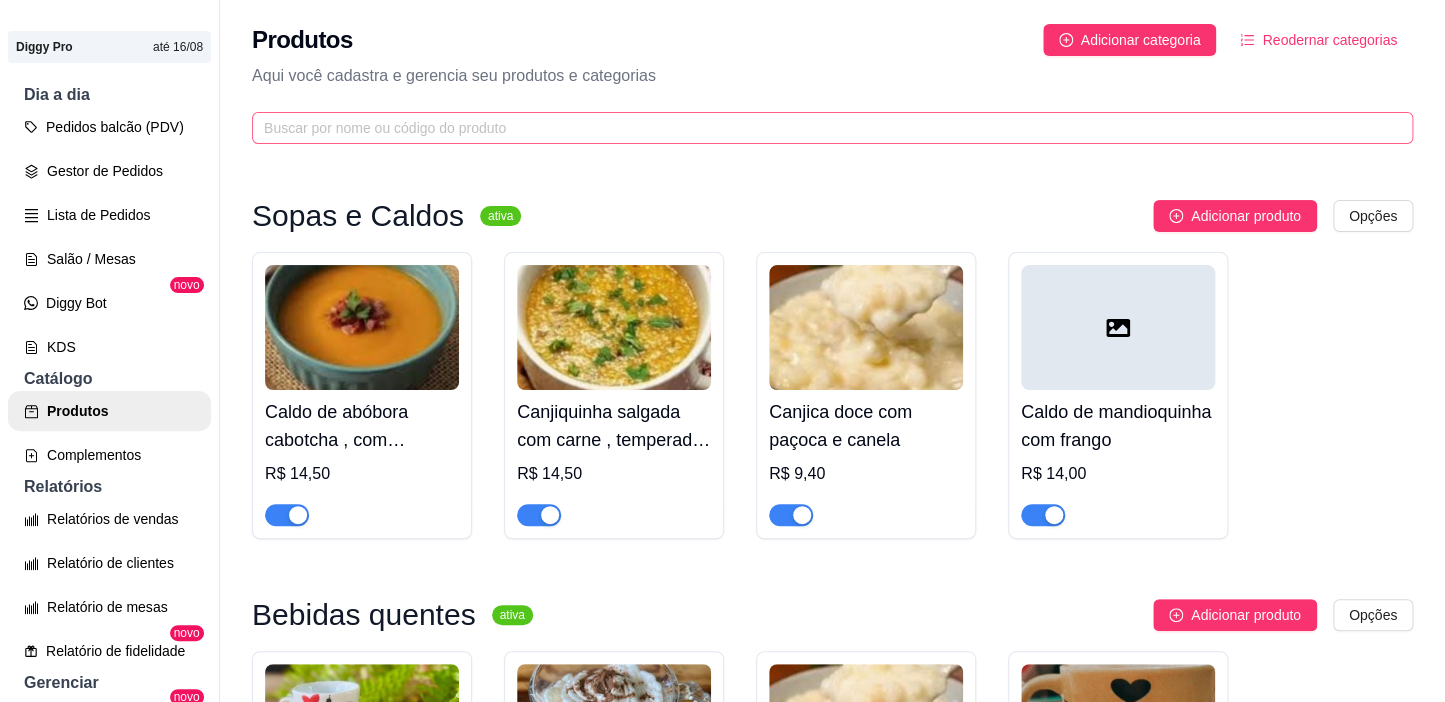 click at bounding box center (832, 128) 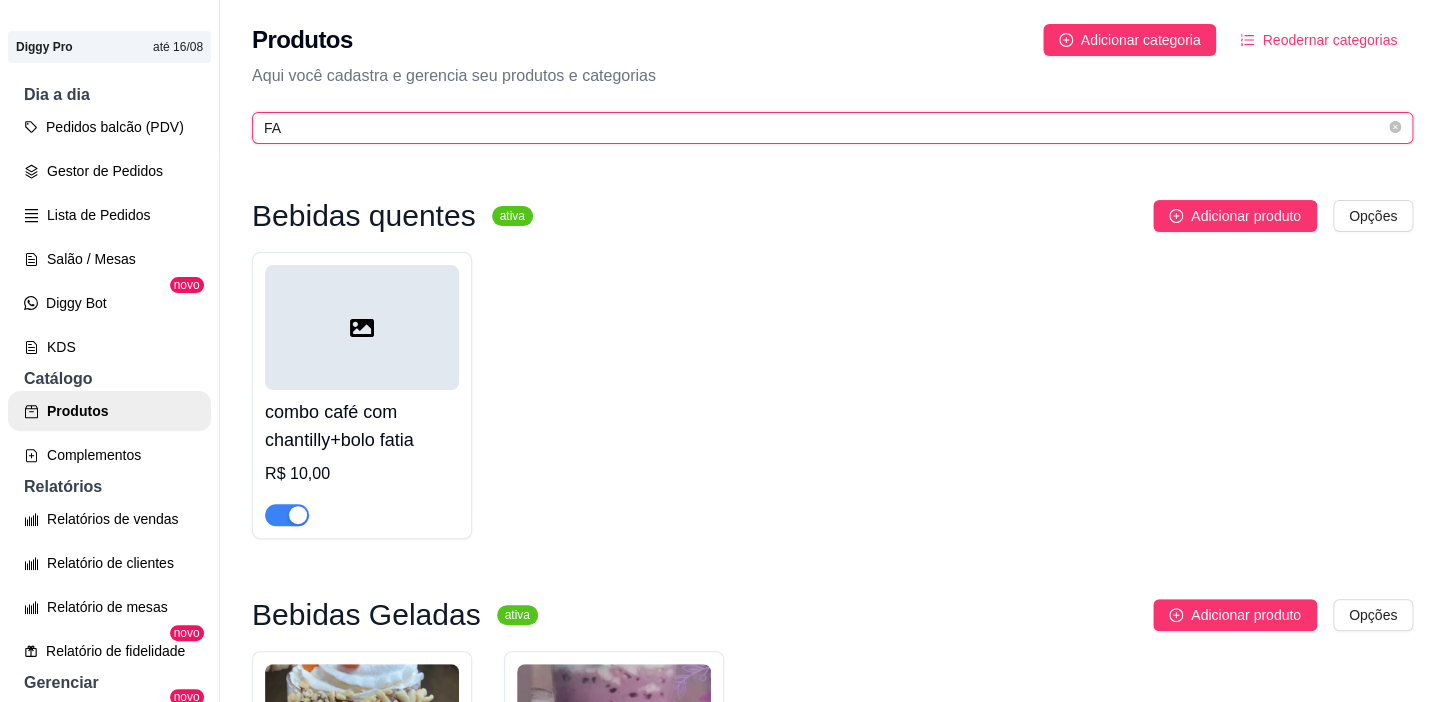type on "F" 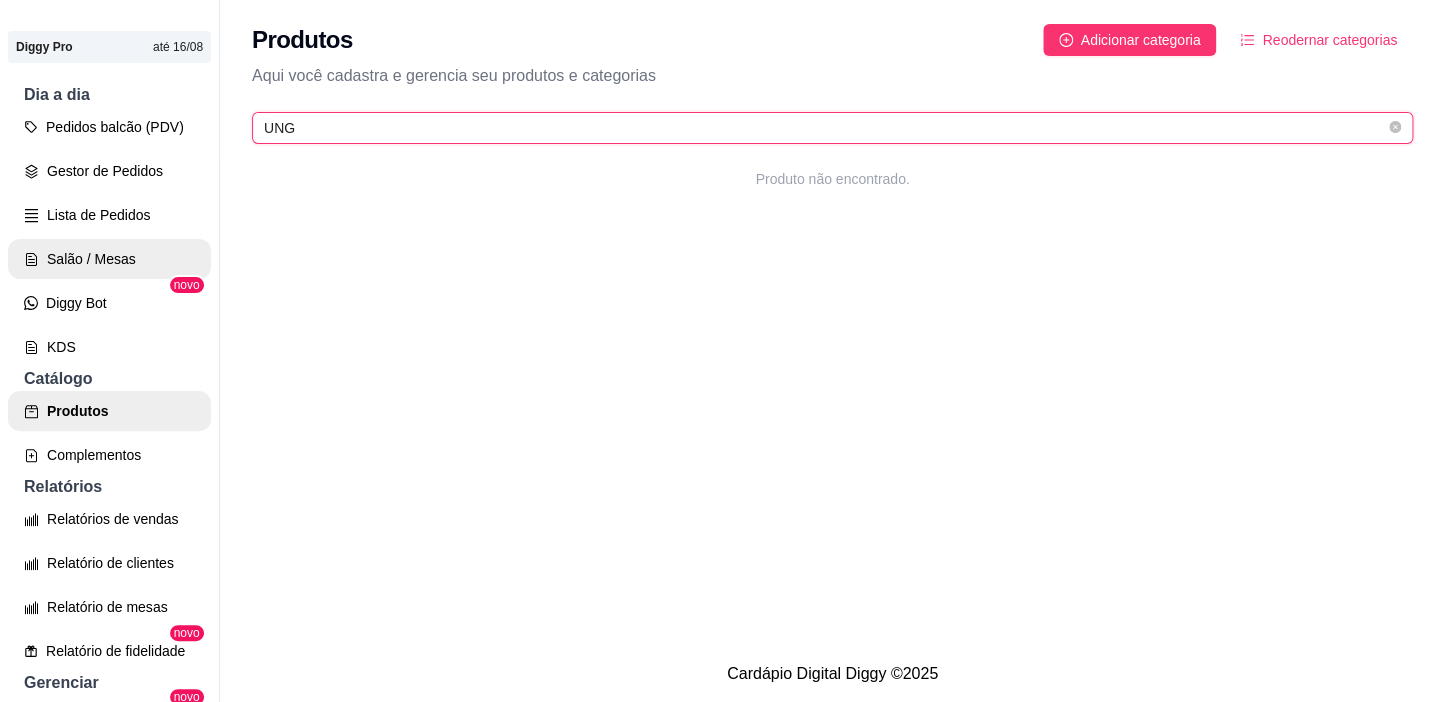 type on "UNG" 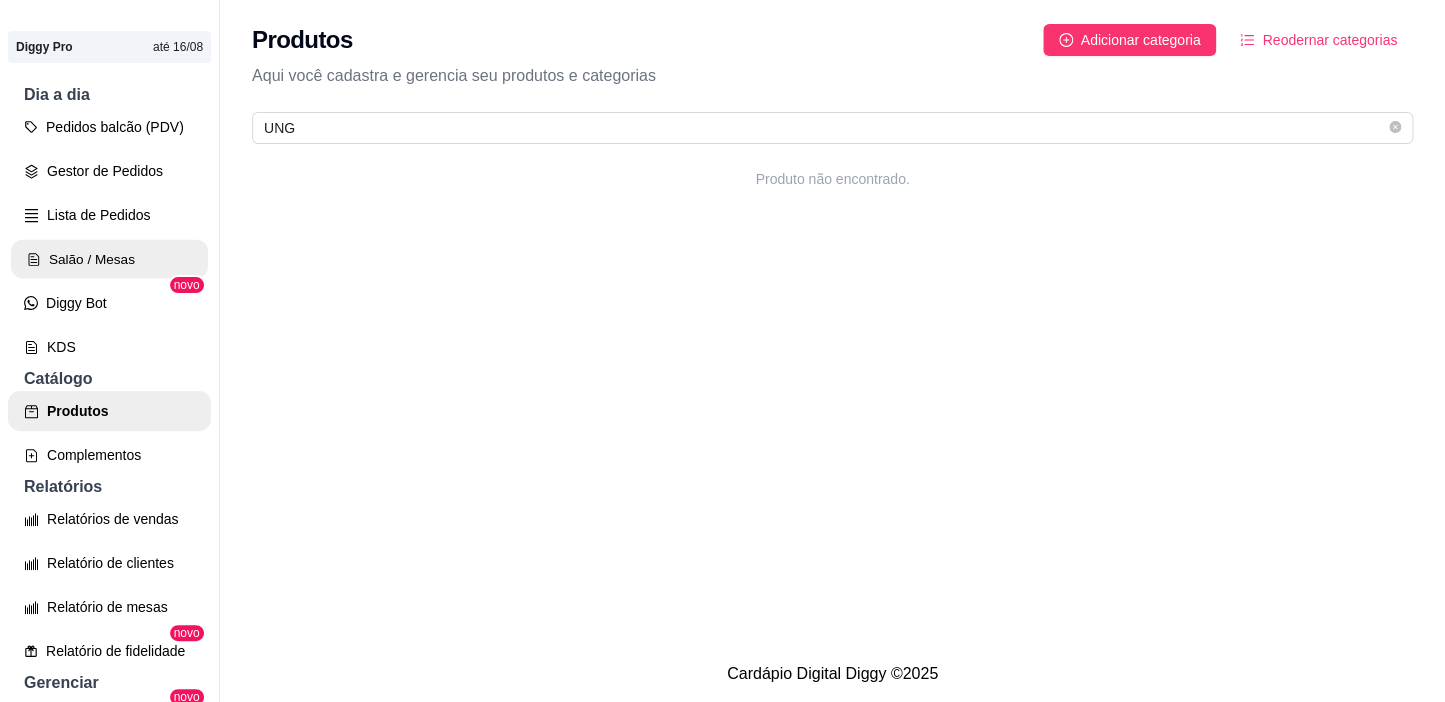 click on "Salão / Mesas" at bounding box center (109, 259) 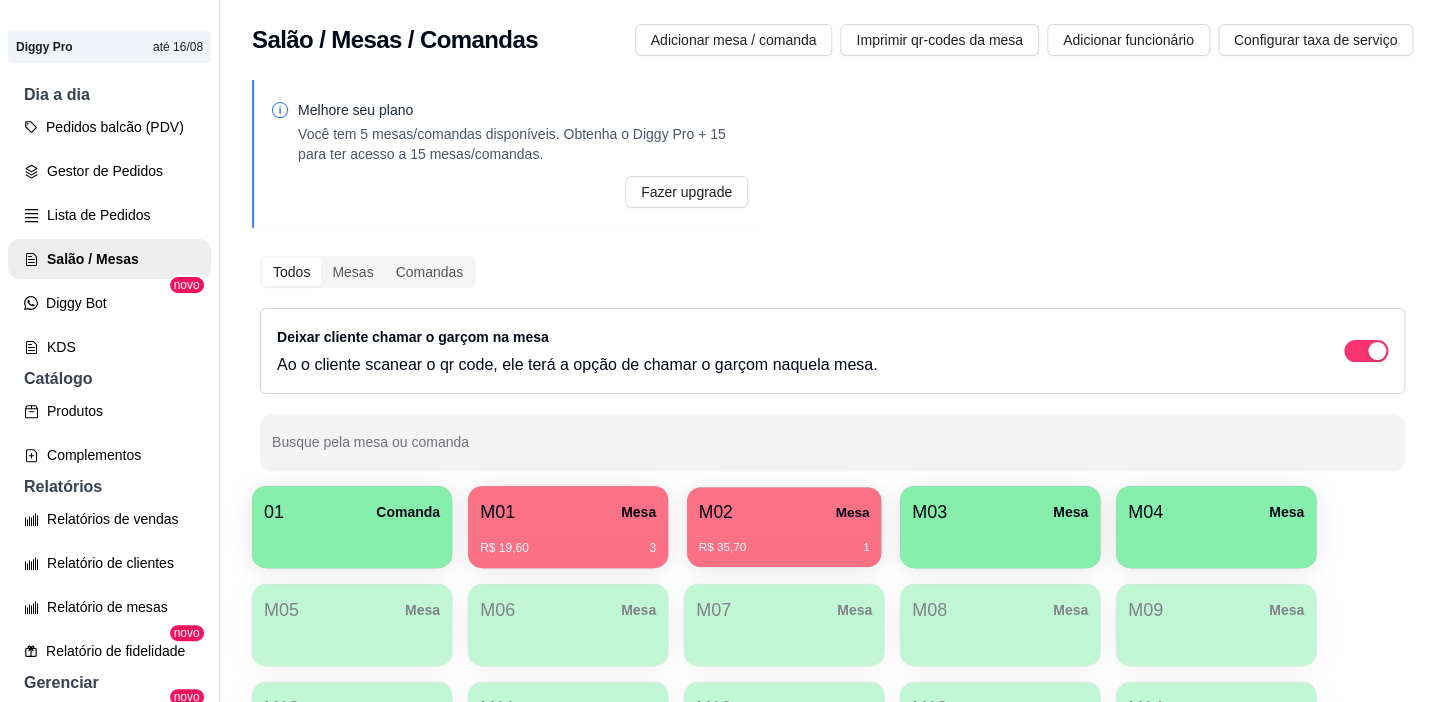click on "Mesa" at bounding box center [852, 512] 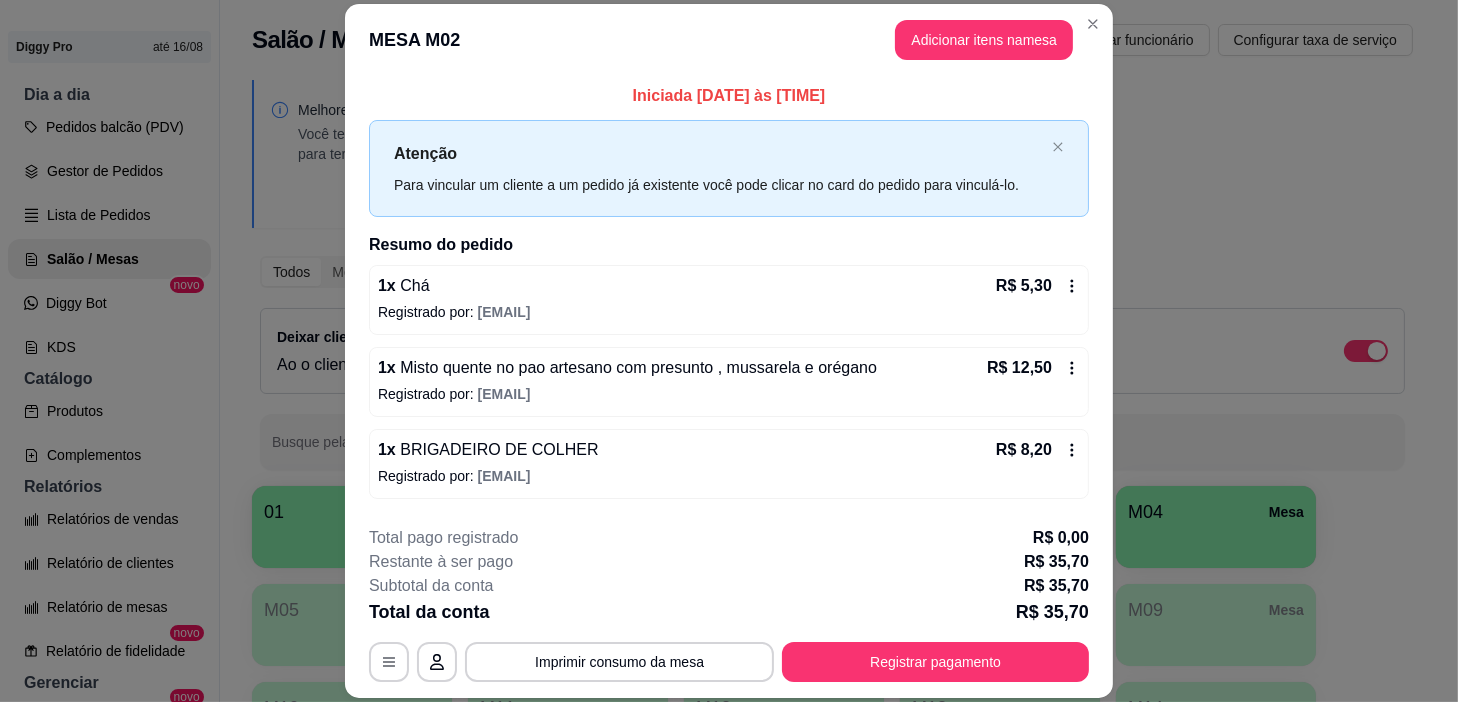 scroll, scrollTop: 159, scrollLeft: 0, axis: vertical 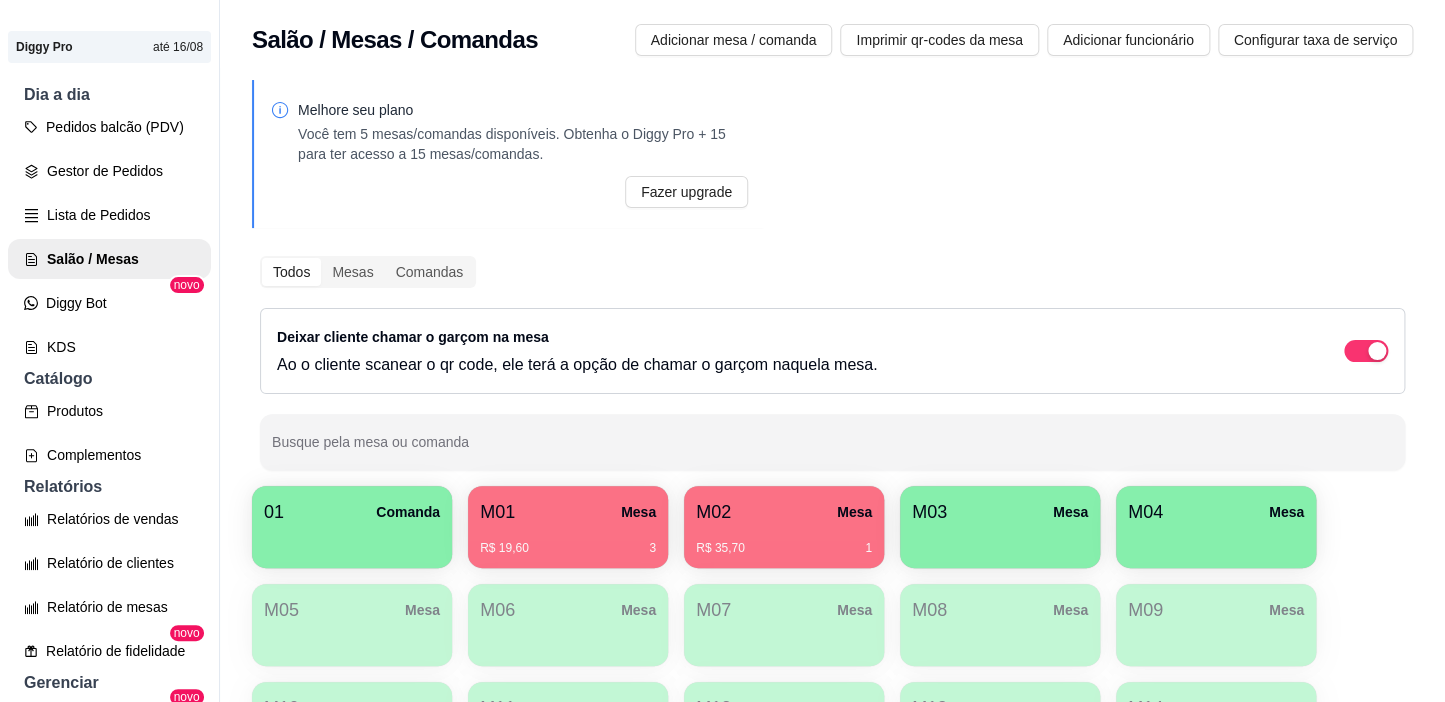 click on "M03 Mesa" at bounding box center [1000, 512] 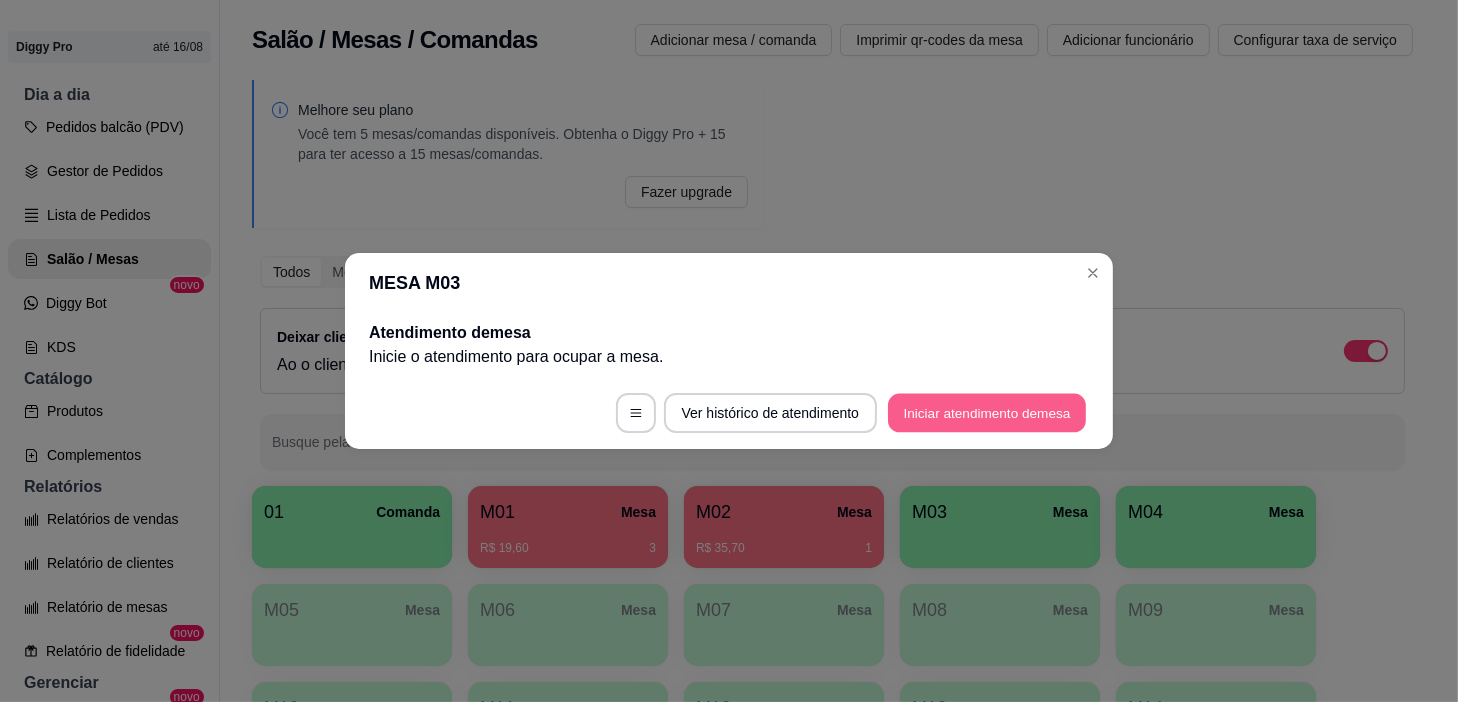 click on "Iniciar atendimento de  mesa" at bounding box center [987, 413] 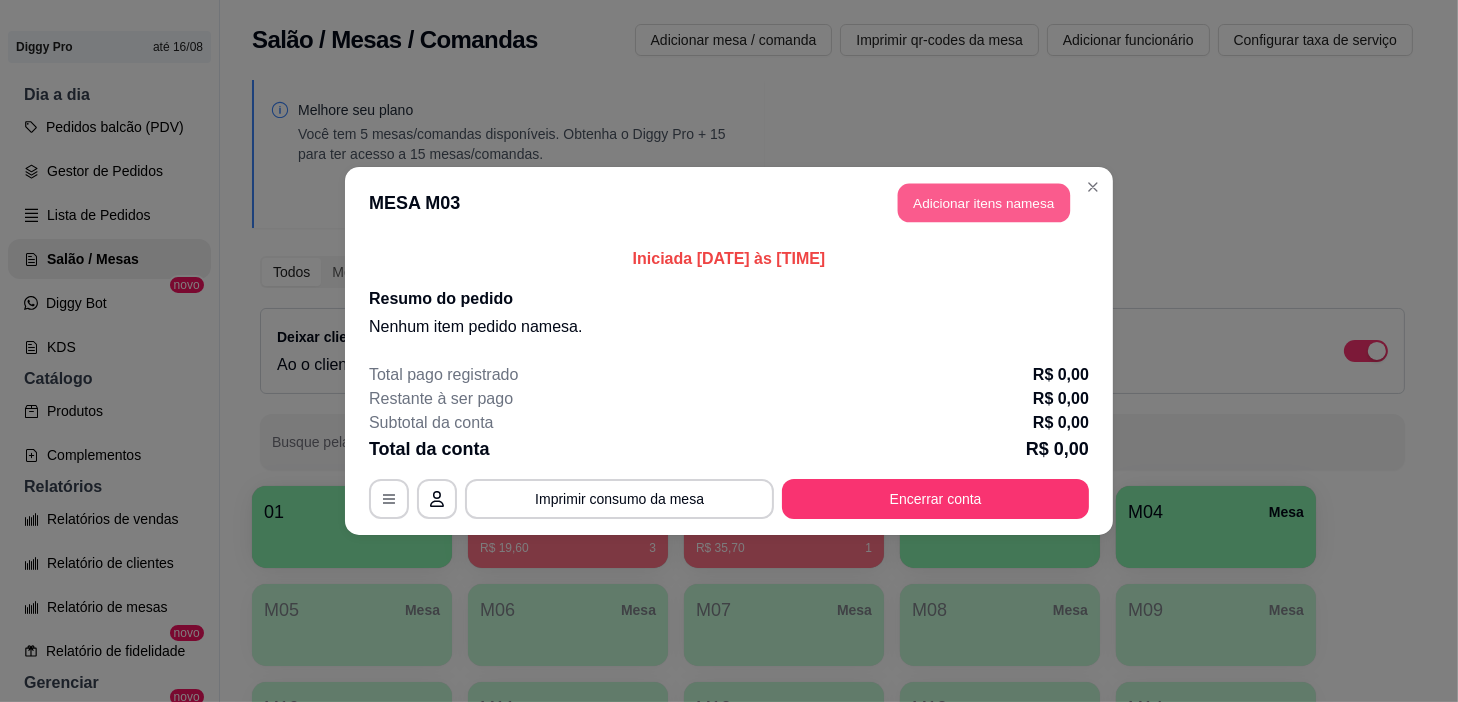 click on "Adicionar itens na  mesa" at bounding box center [984, 203] 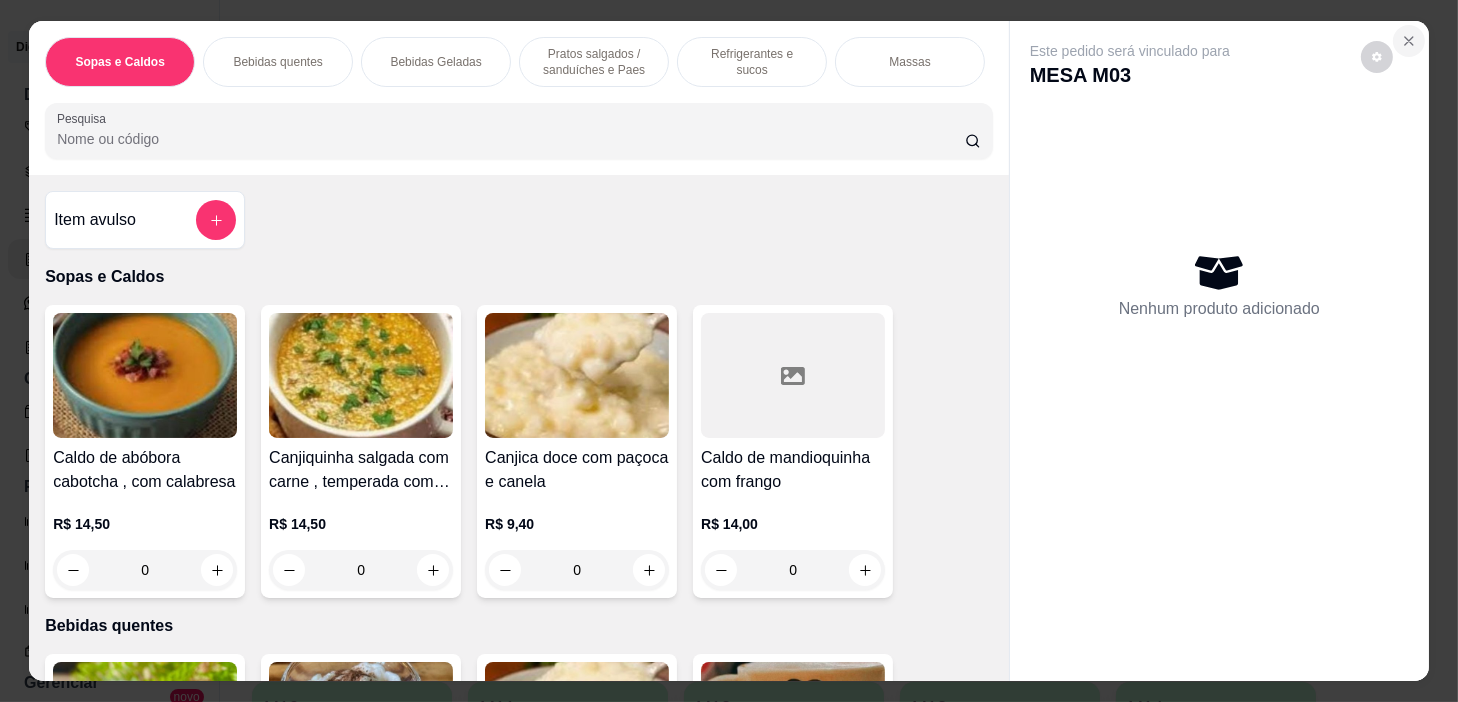 click at bounding box center [1409, 41] 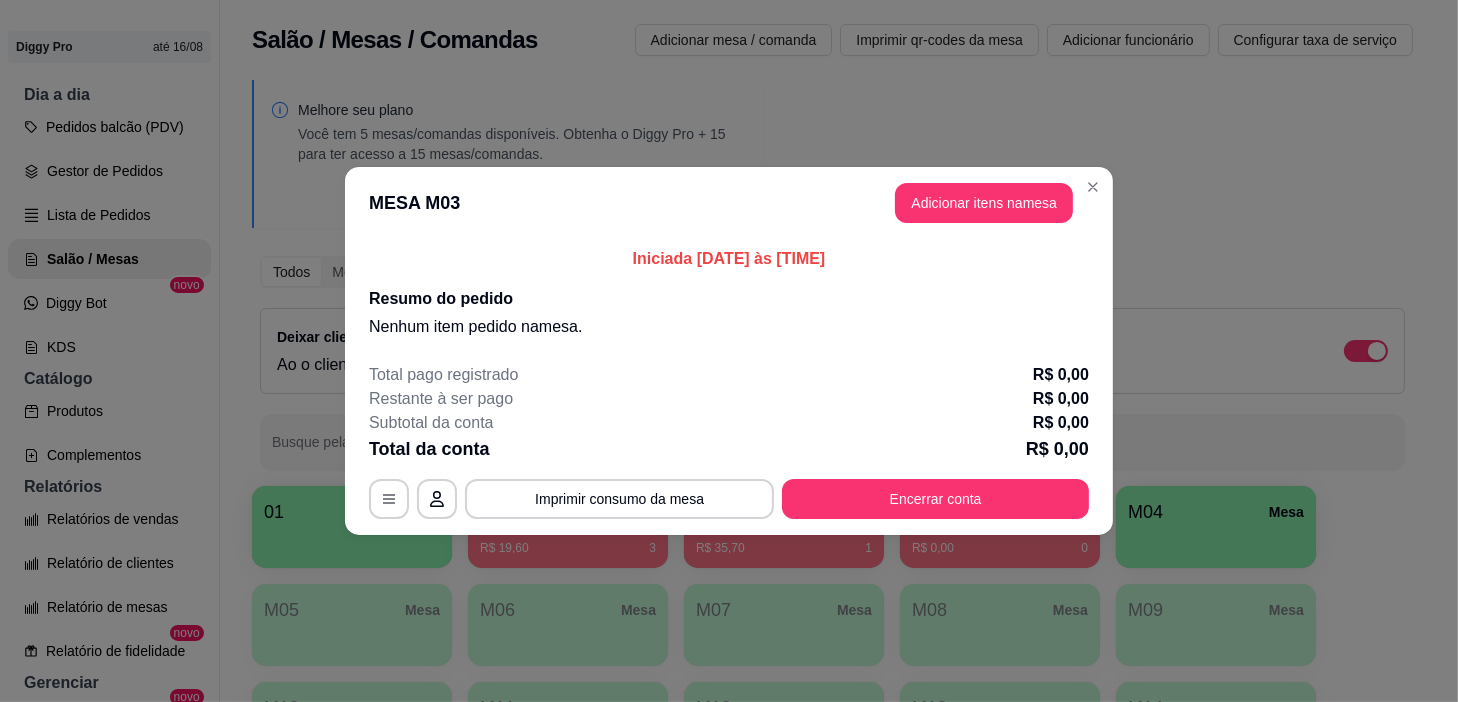 click on "MESA M03 Adicionar itens na  mesa" at bounding box center (729, 203) 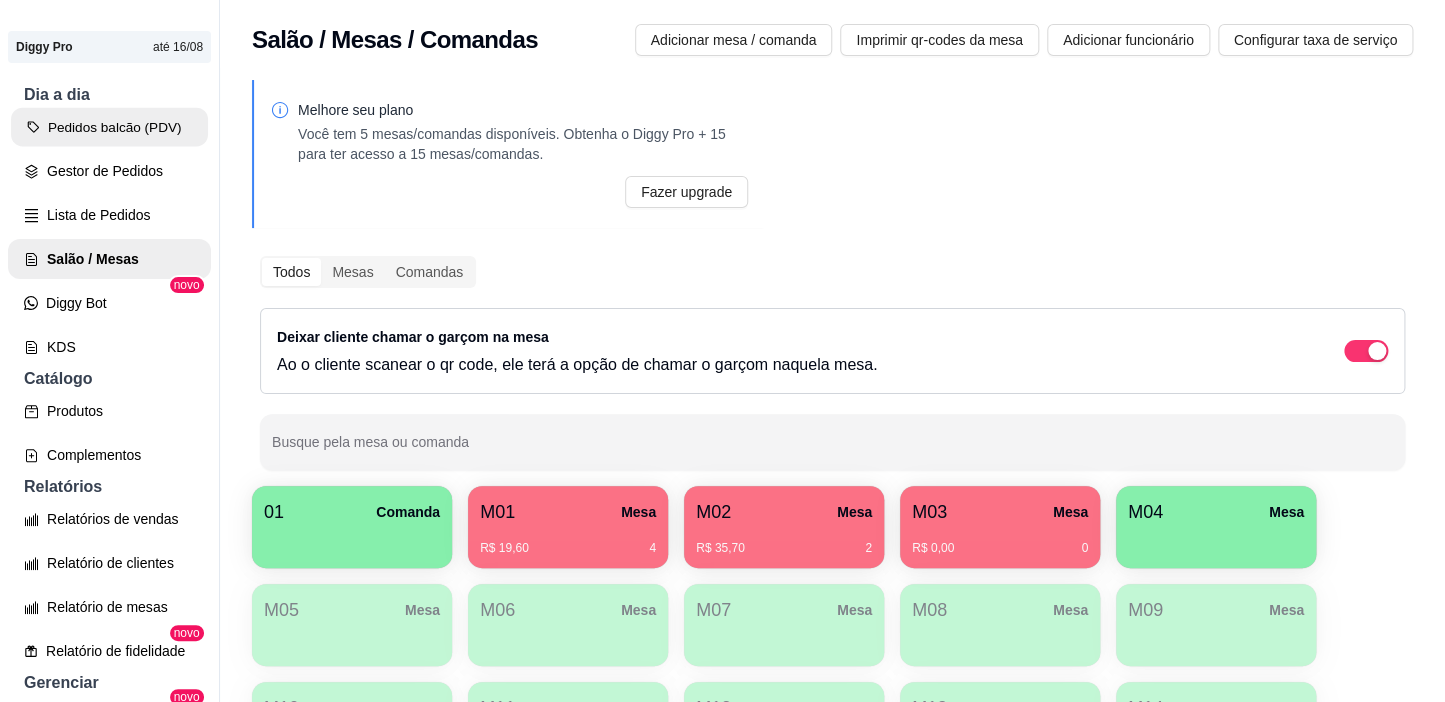click on "Pedidos balcão (PDV)" at bounding box center (109, 127) 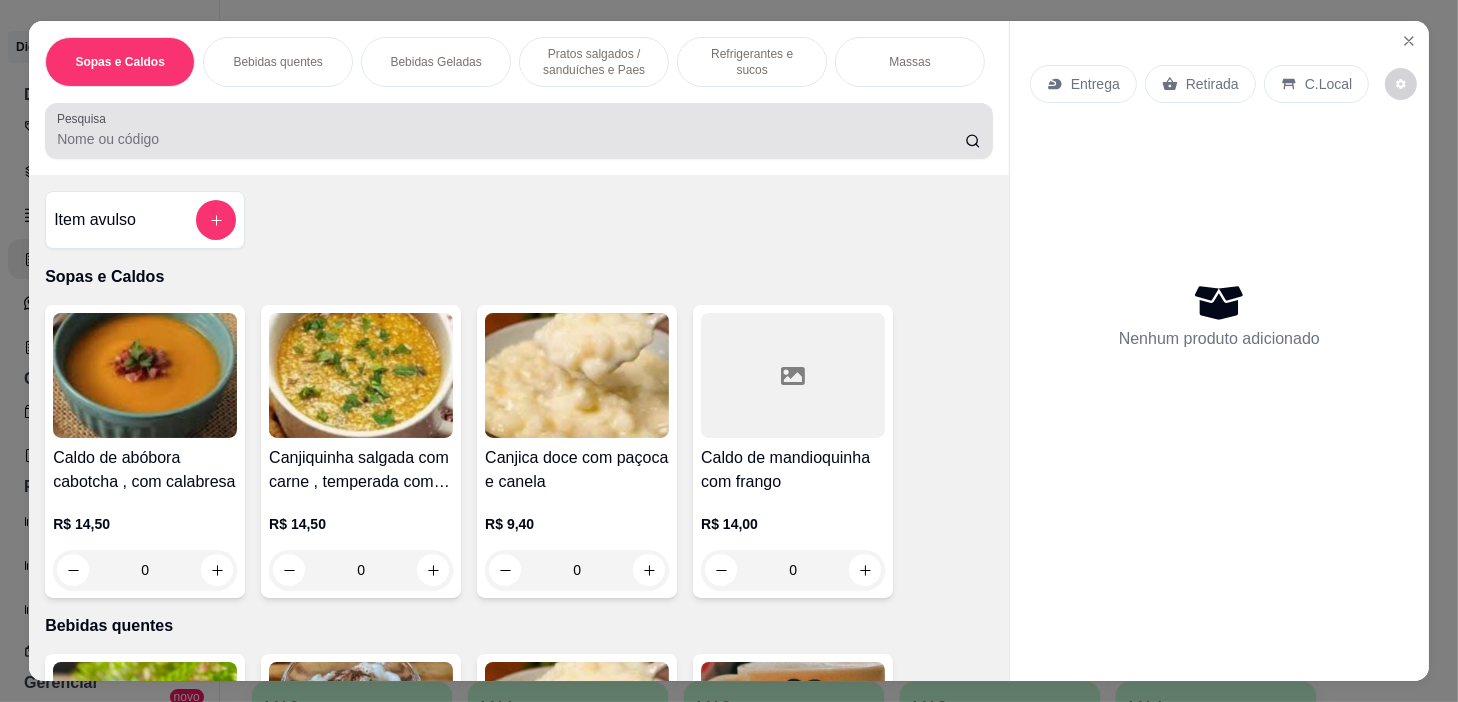 click at bounding box center [519, 131] 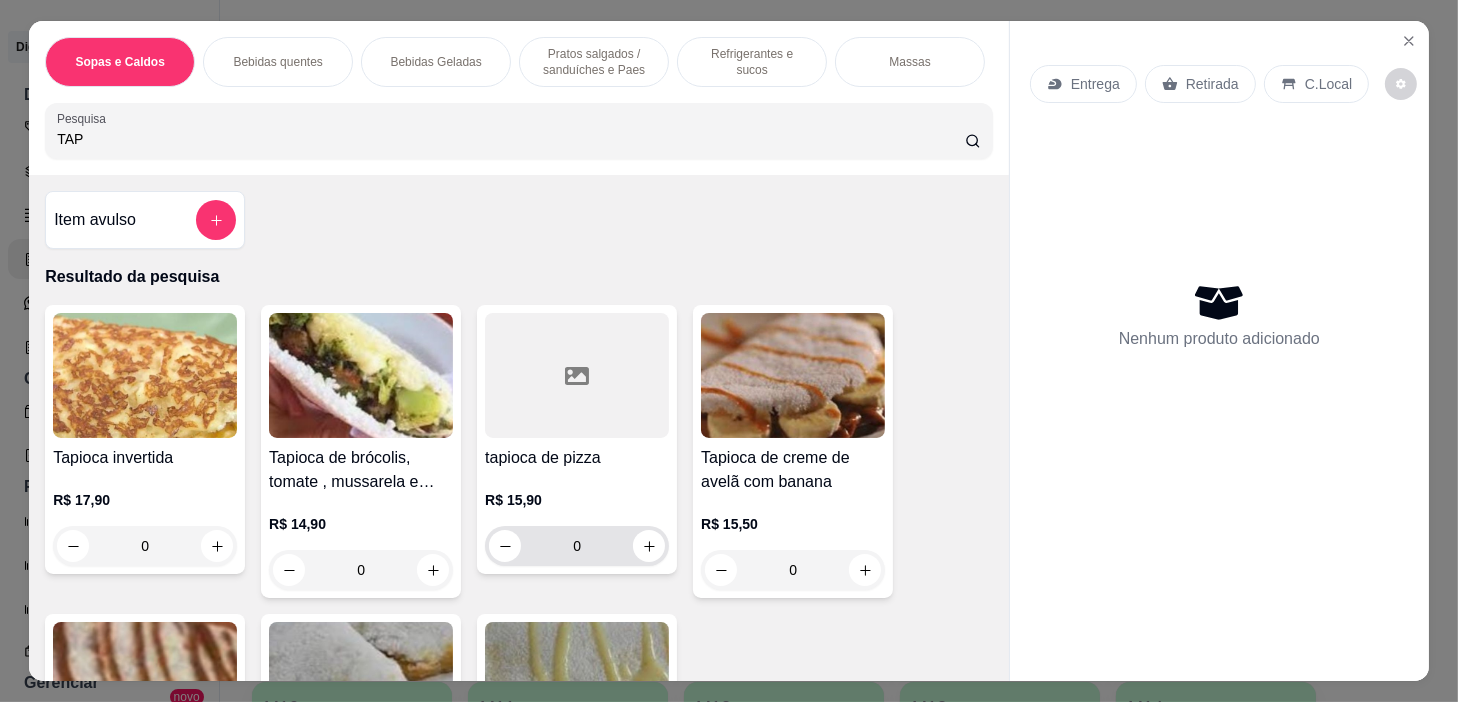 scroll, scrollTop: 272, scrollLeft: 0, axis: vertical 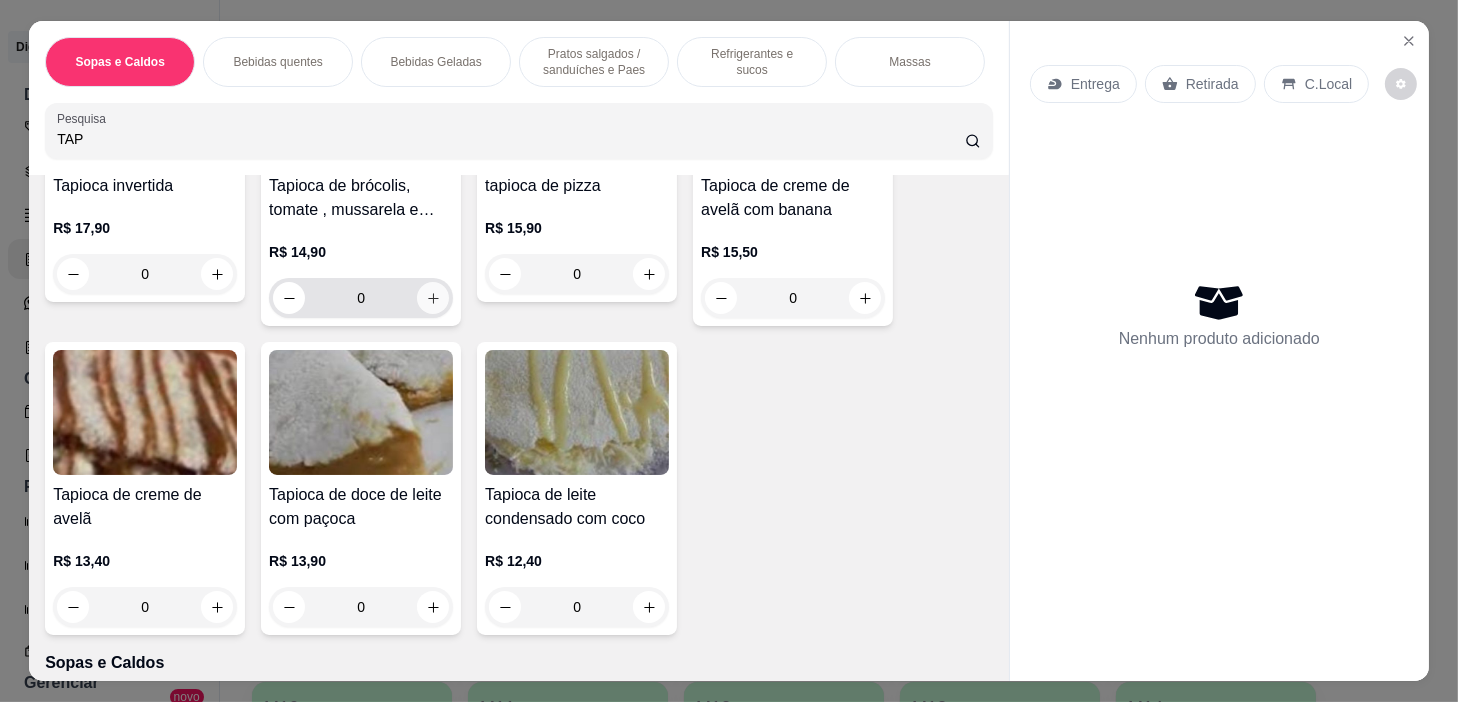 type on "TAP" 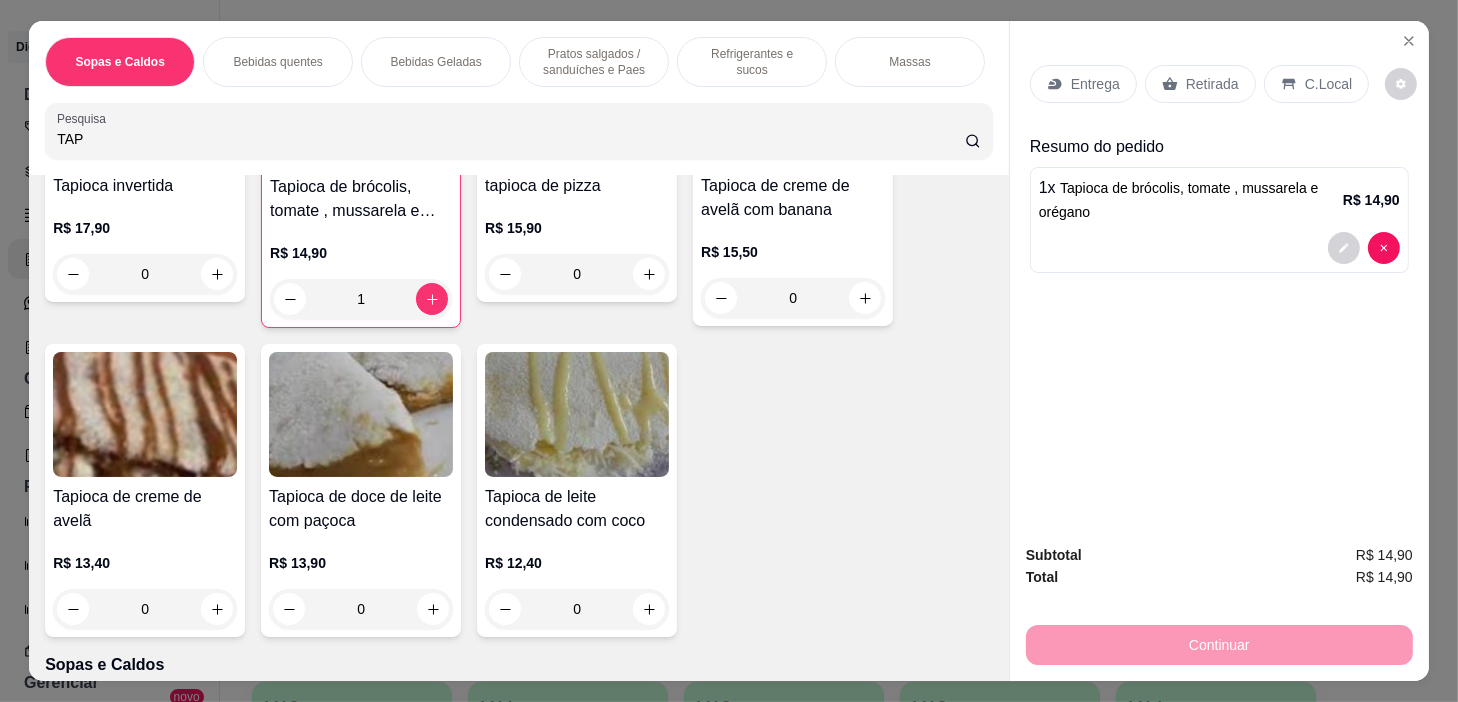 click on "Sopas e Caldos  Bebidas quentes Bebidas Geladas Pratos salgados / sanduíches e Paes  Refrigerantes e sucos  Massas  Refeições  Cervejas e drinks alcoólicos e não alcoólicos  Acompanhamentos das refeições  Pratos Doces e sobremesas  Descartáveis para consumos de alimentos que não são da loja  Pesquisa TAP" at bounding box center (519, 98) 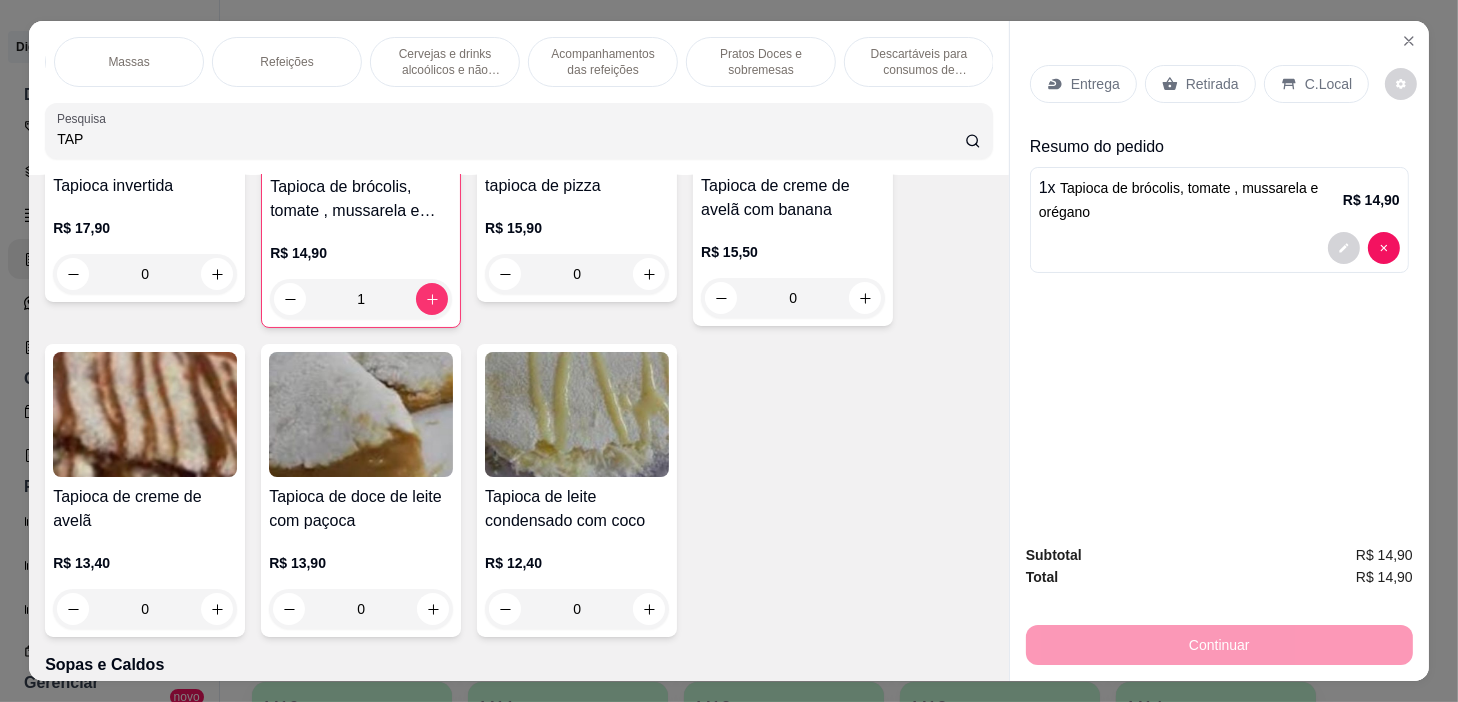click on "Pratos Doces e sobremesas" at bounding box center (761, 62) 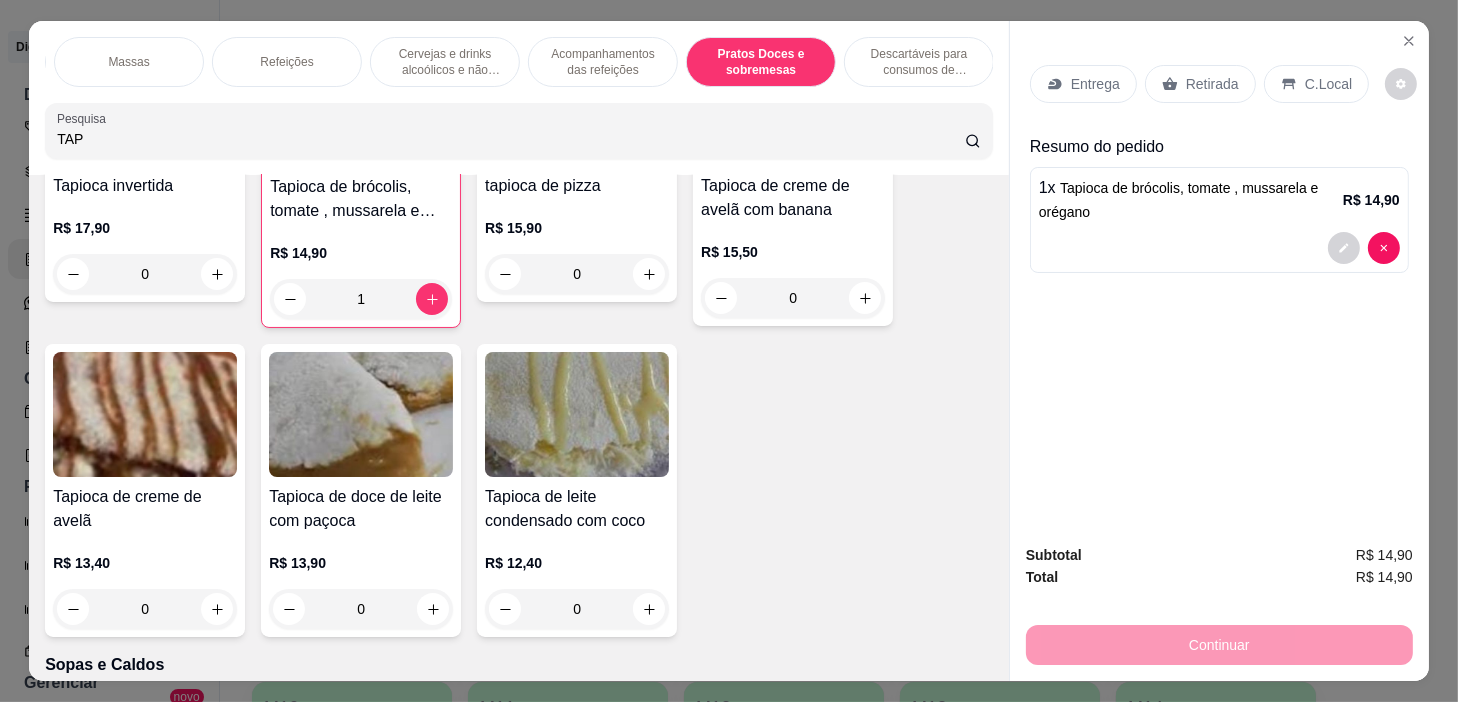 scroll, scrollTop: 14870, scrollLeft: 0, axis: vertical 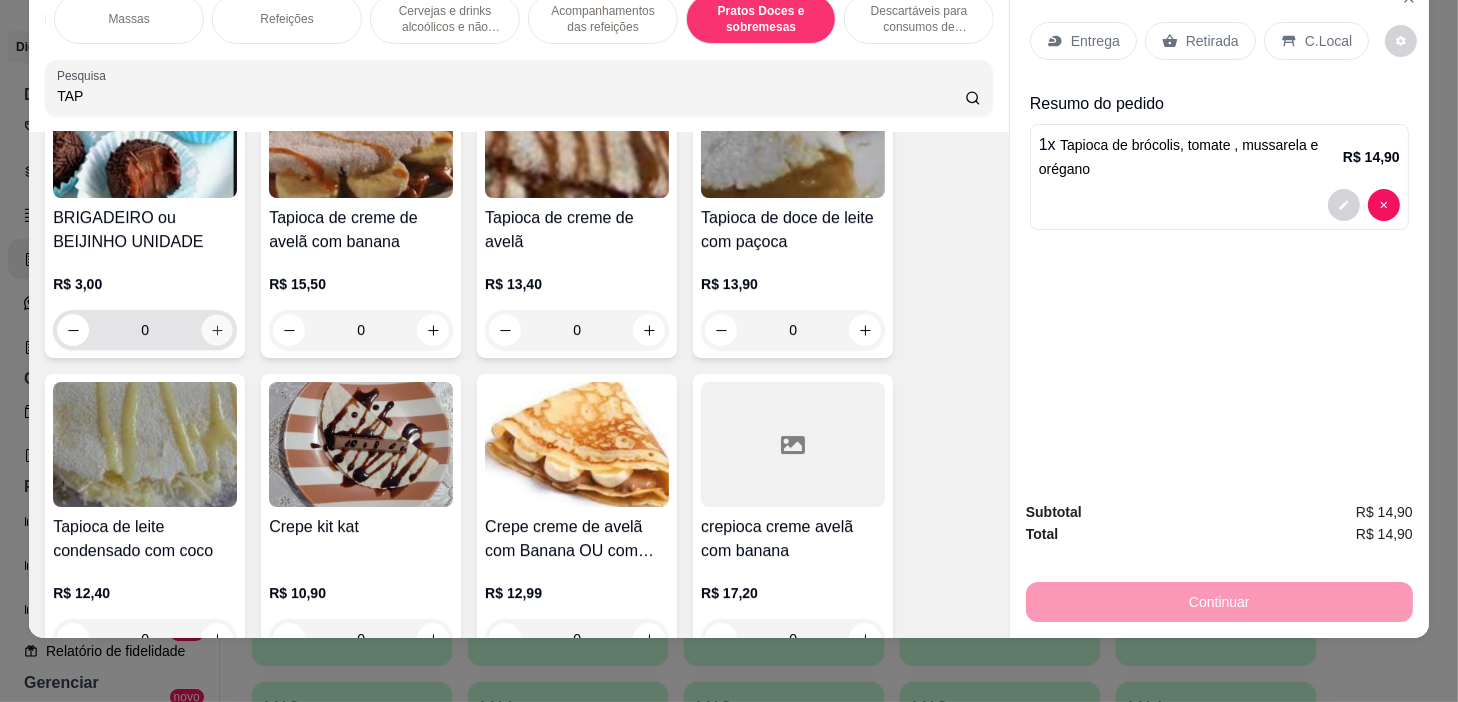 click at bounding box center (217, 330) 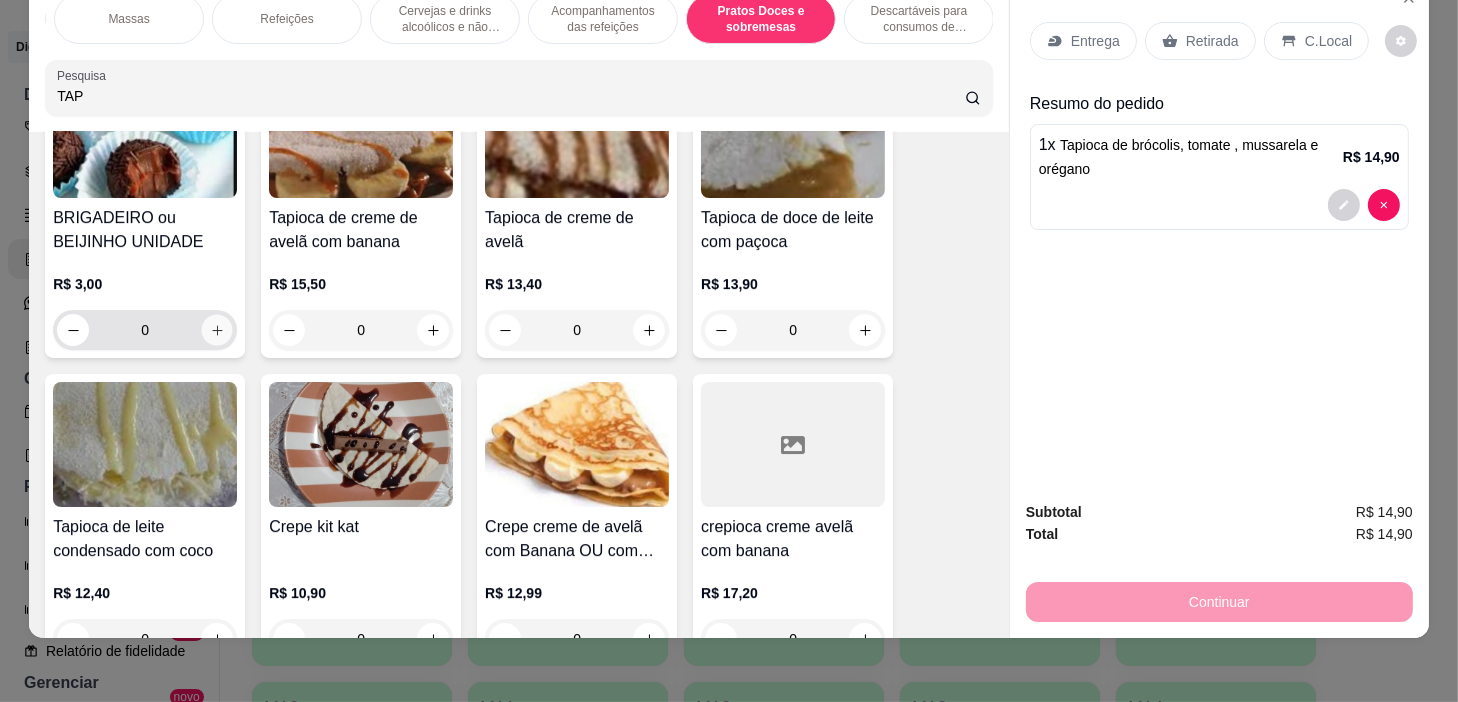 click 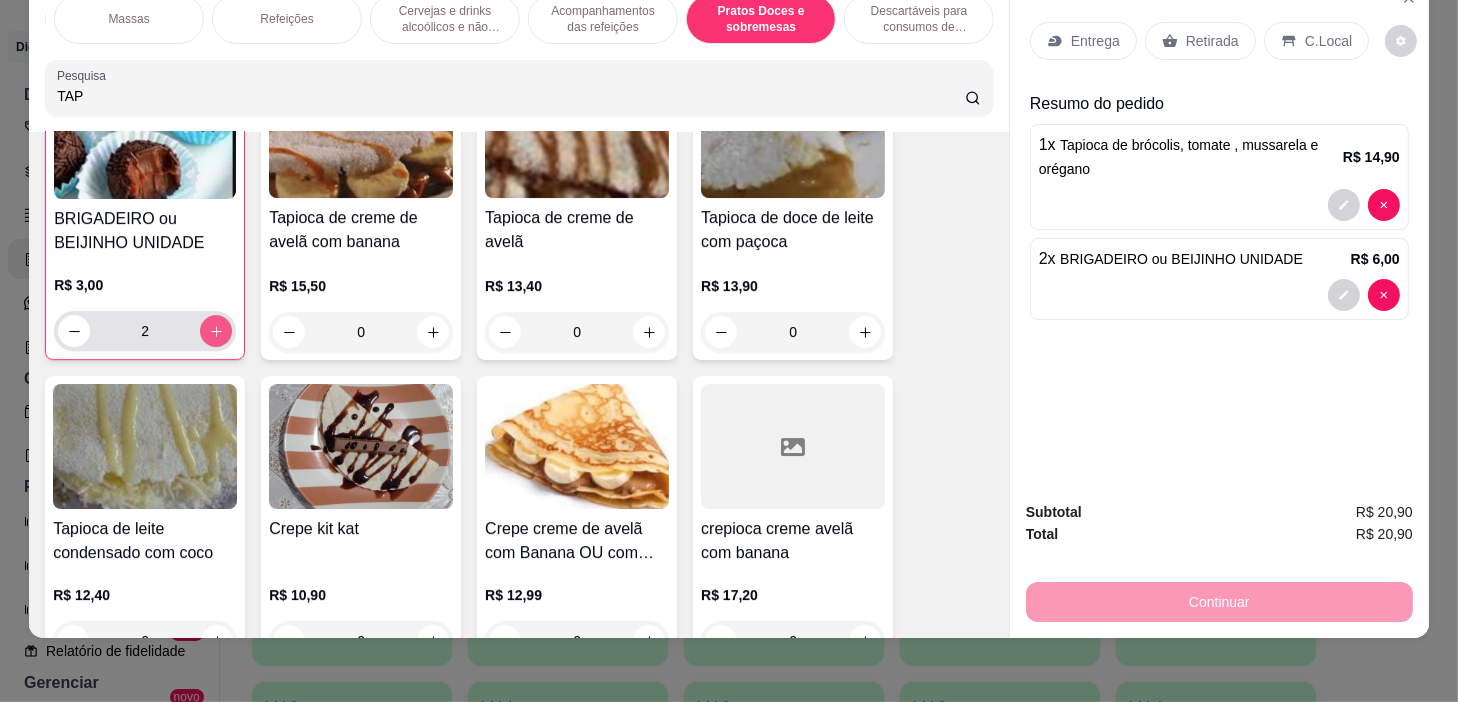 scroll, scrollTop: 15599, scrollLeft: 0, axis: vertical 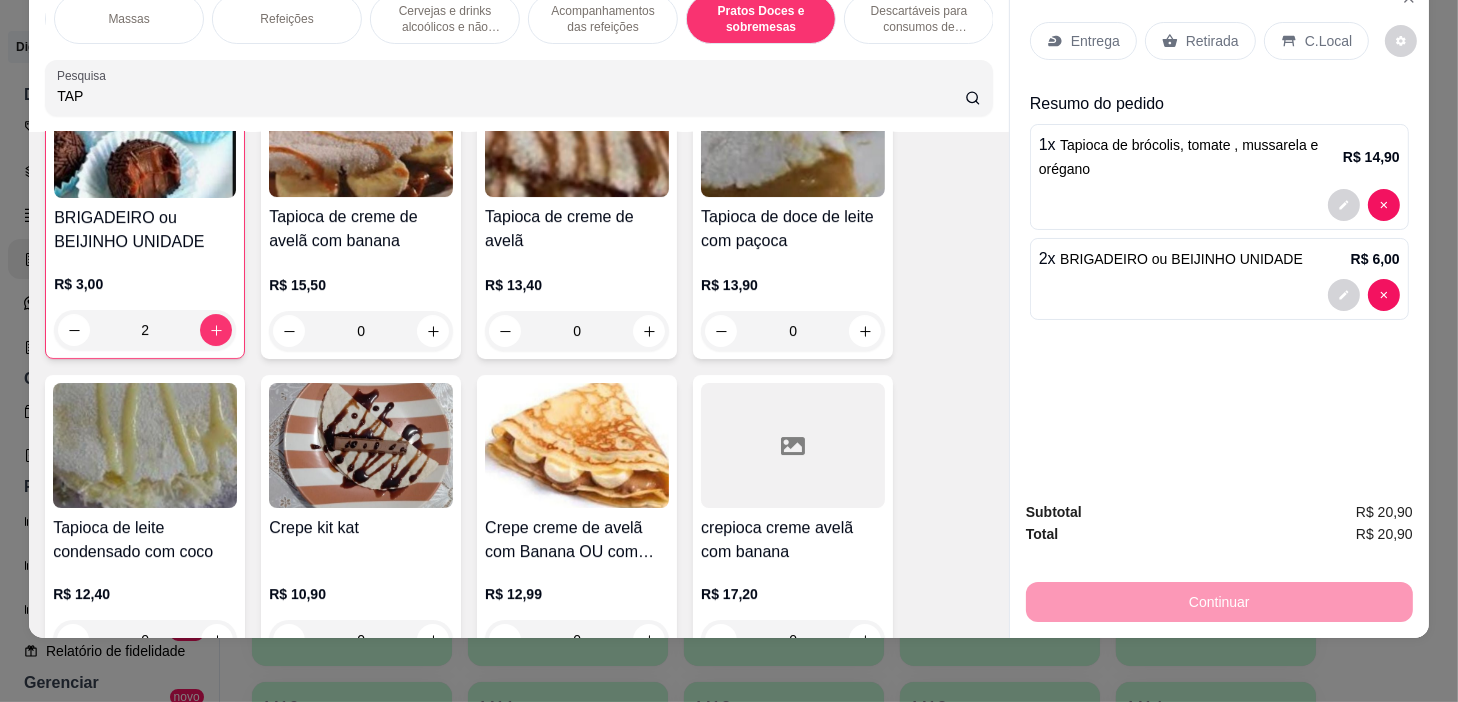click on "Refeições" at bounding box center (287, 19) 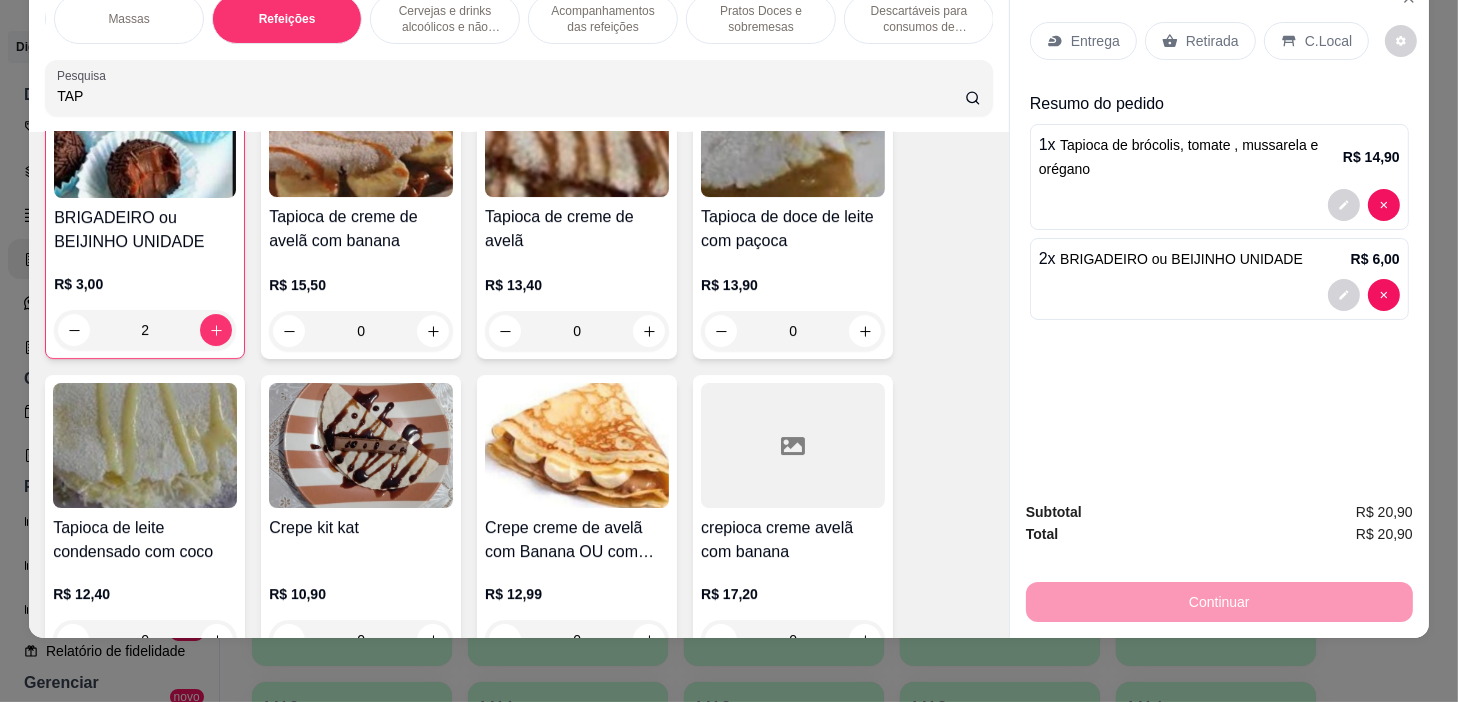 scroll, scrollTop: 12041, scrollLeft: 0, axis: vertical 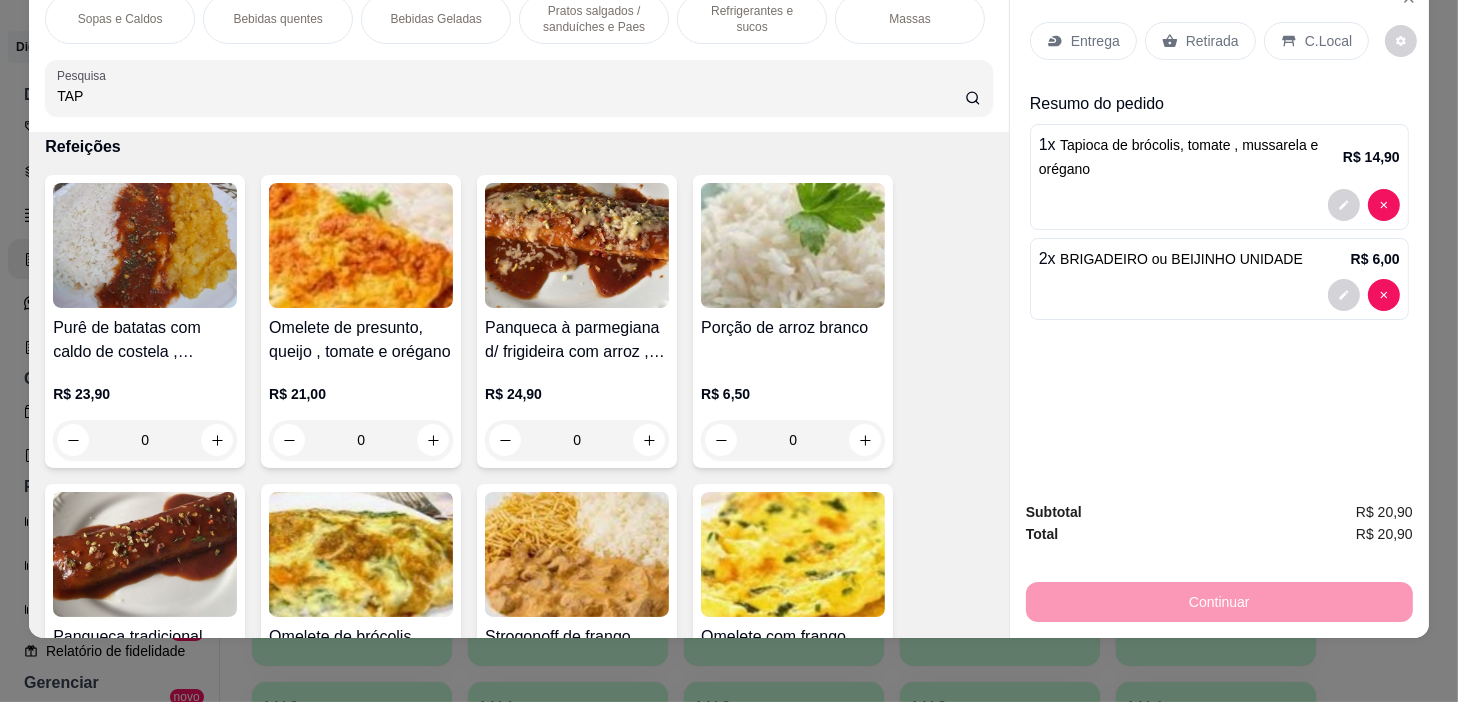 click on "Bebidas quentes" at bounding box center [277, 19] 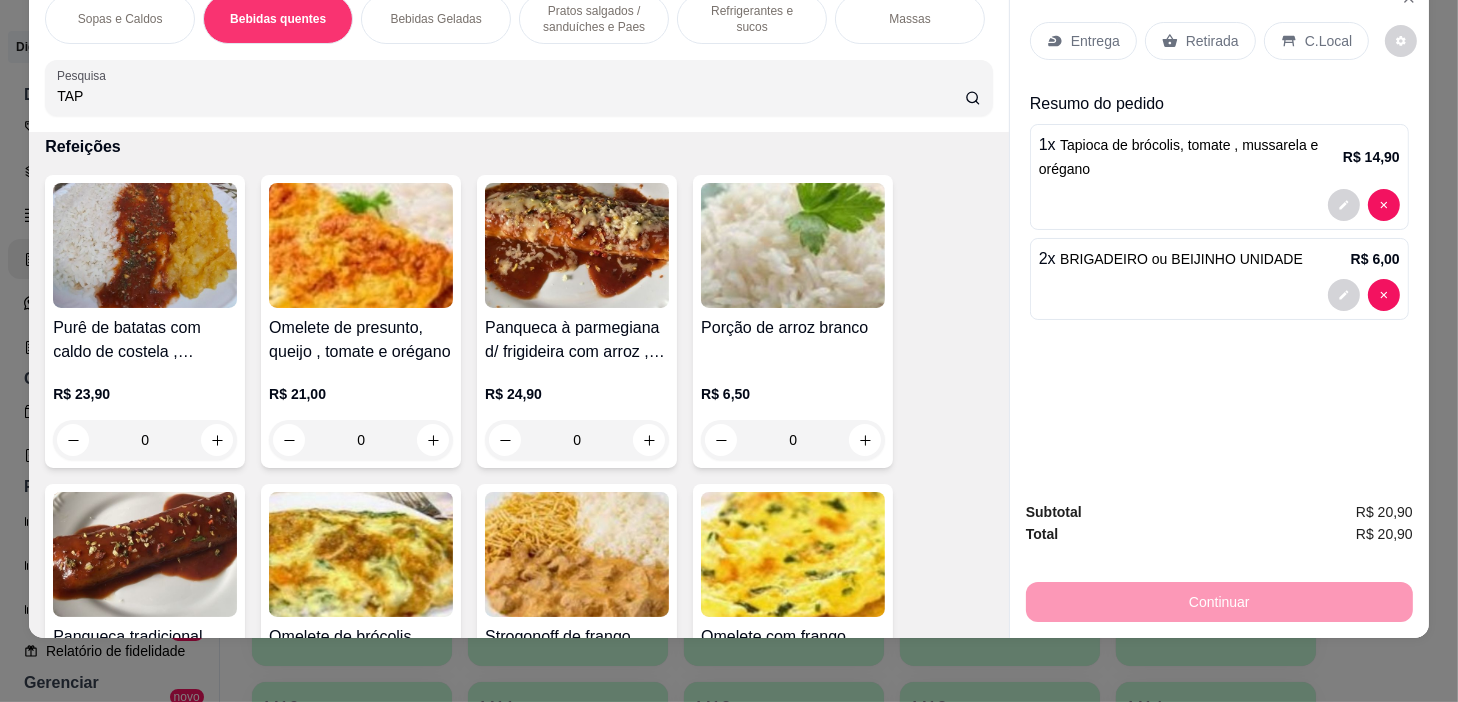 scroll, scrollTop: 1098, scrollLeft: 0, axis: vertical 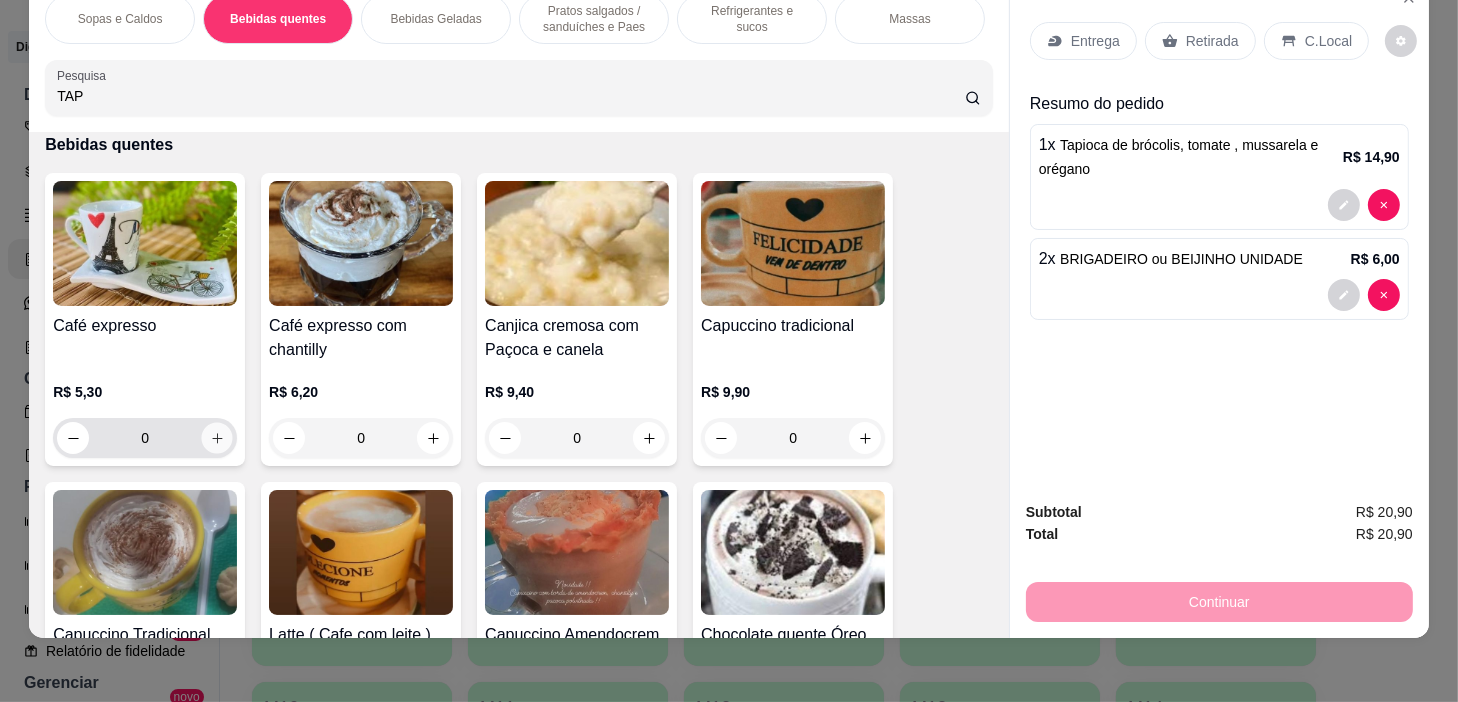 click at bounding box center (217, 438) 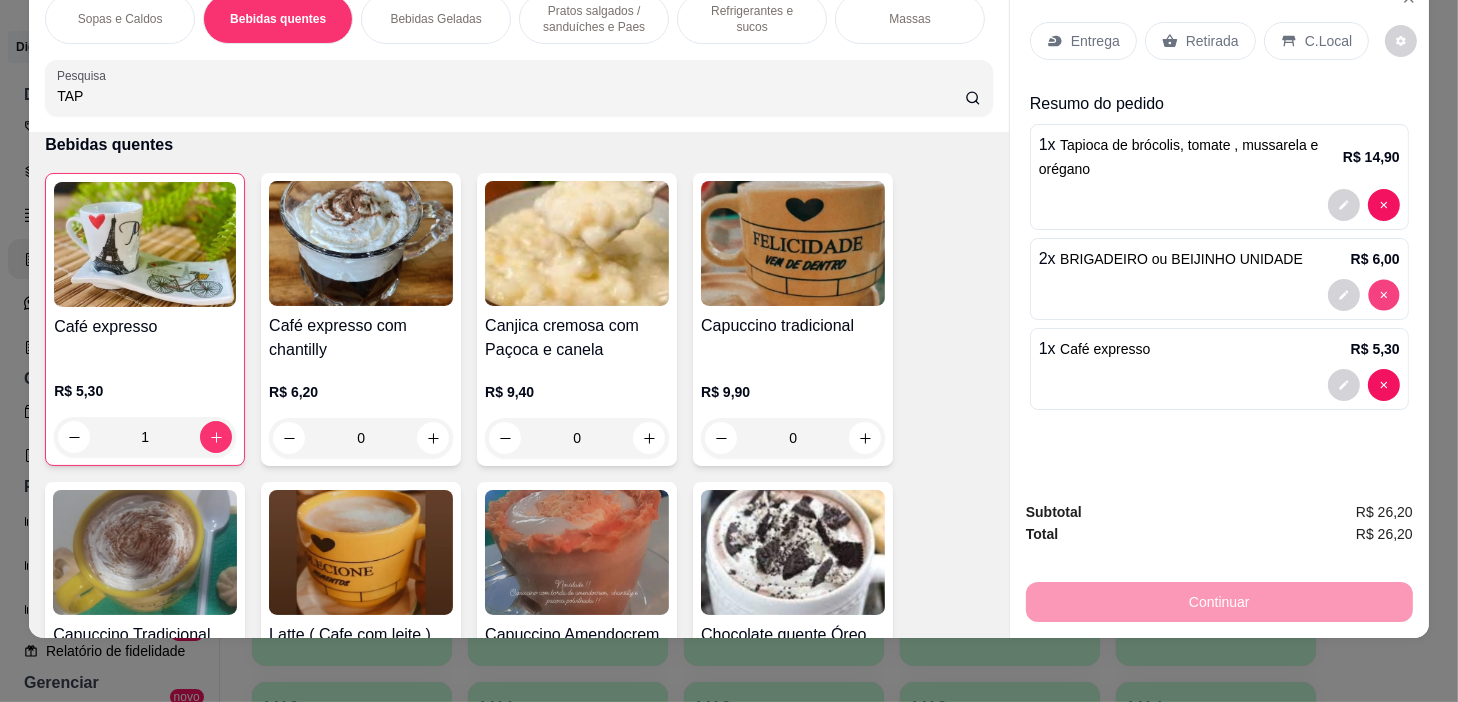 type on "0" 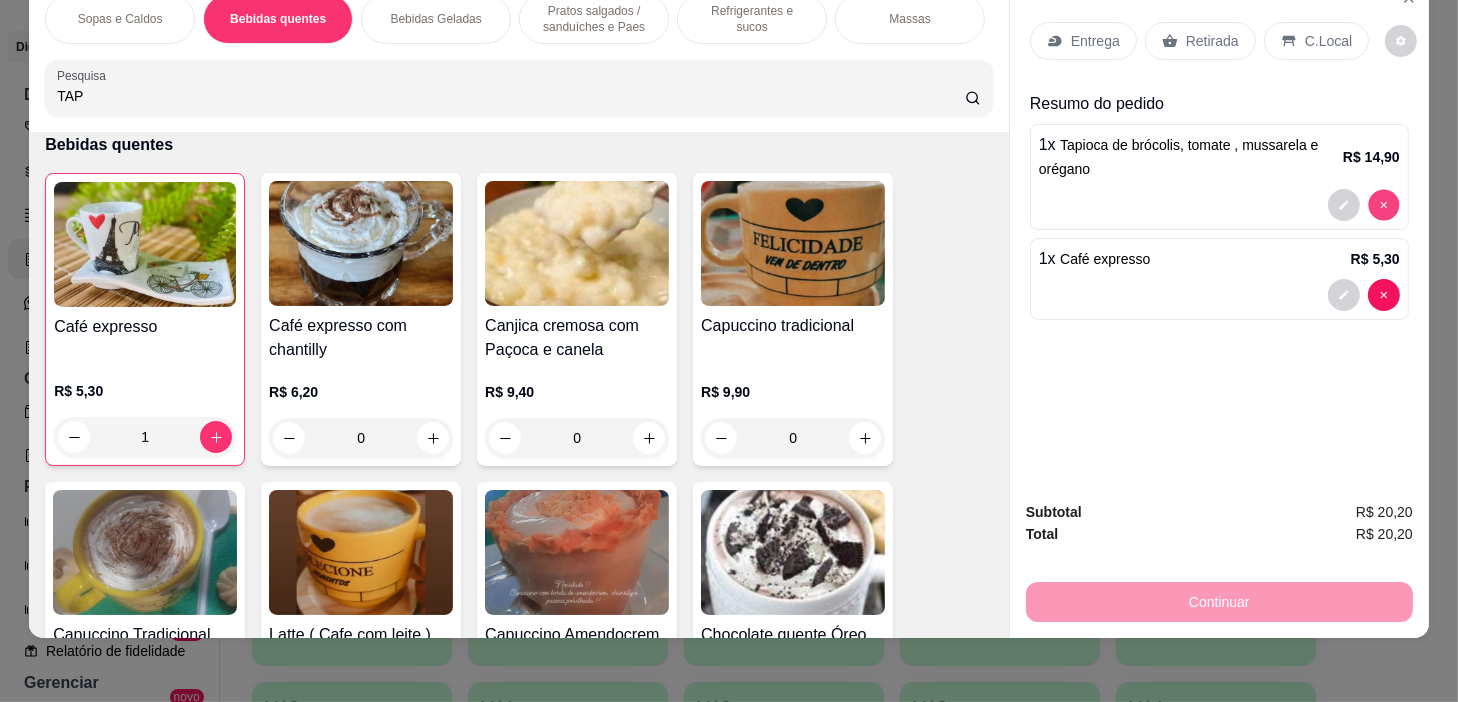 type on "0" 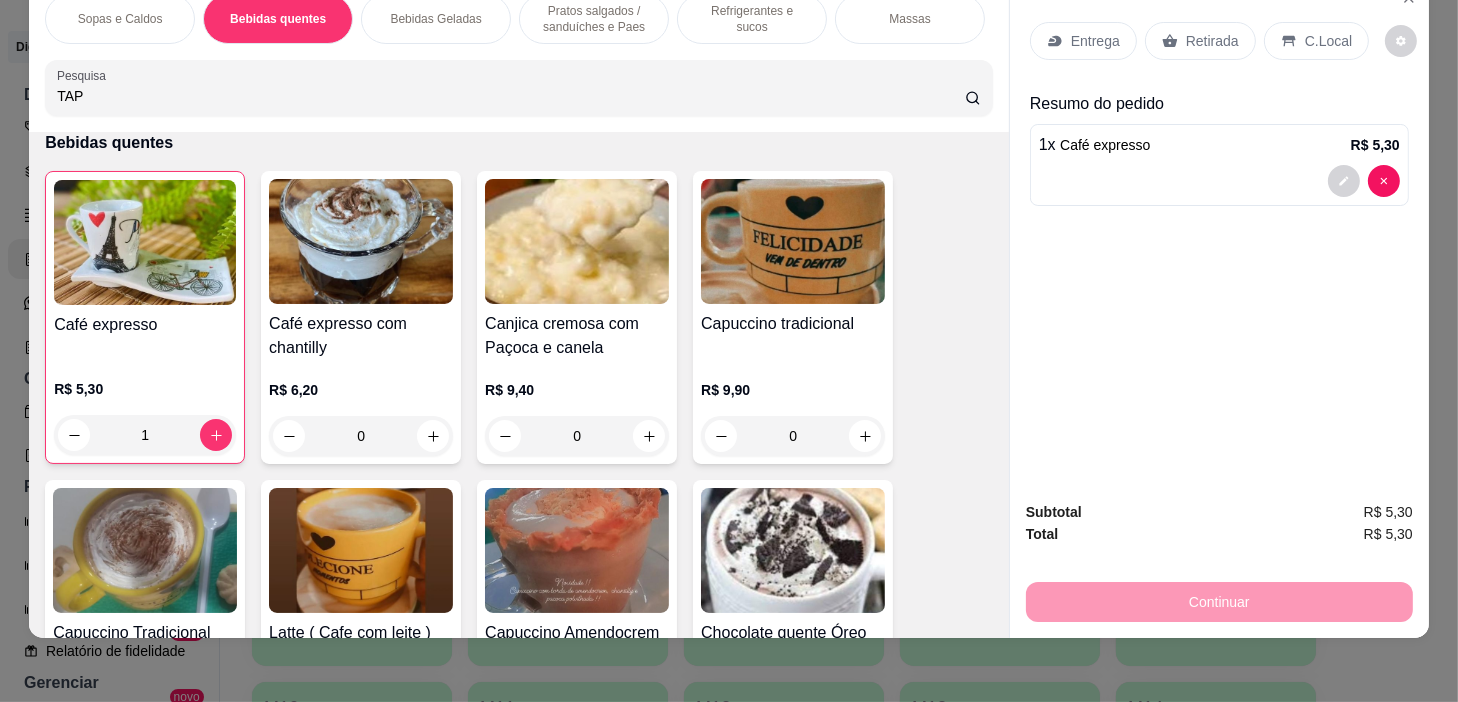 scroll, scrollTop: 1096, scrollLeft: 0, axis: vertical 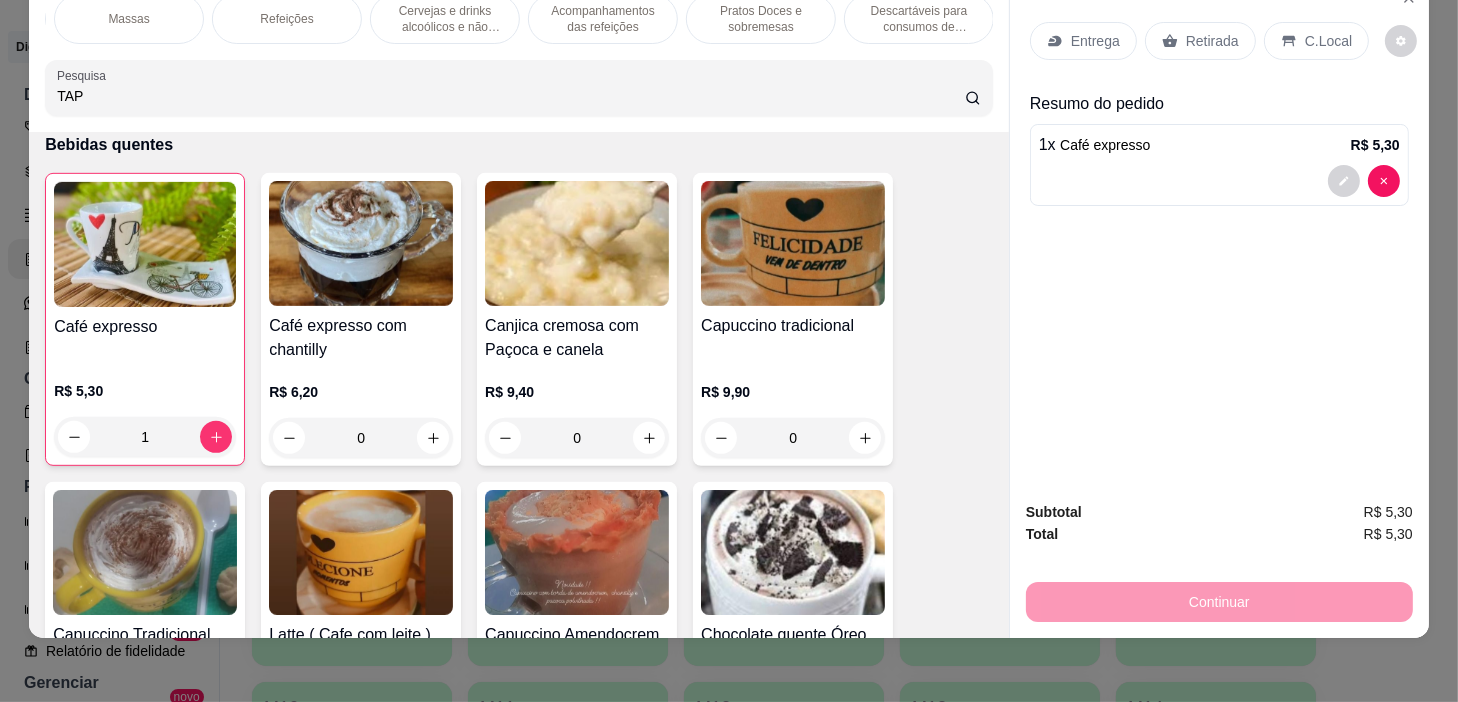 click on "Pratos Doces e sobremesas" at bounding box center [761, 19] 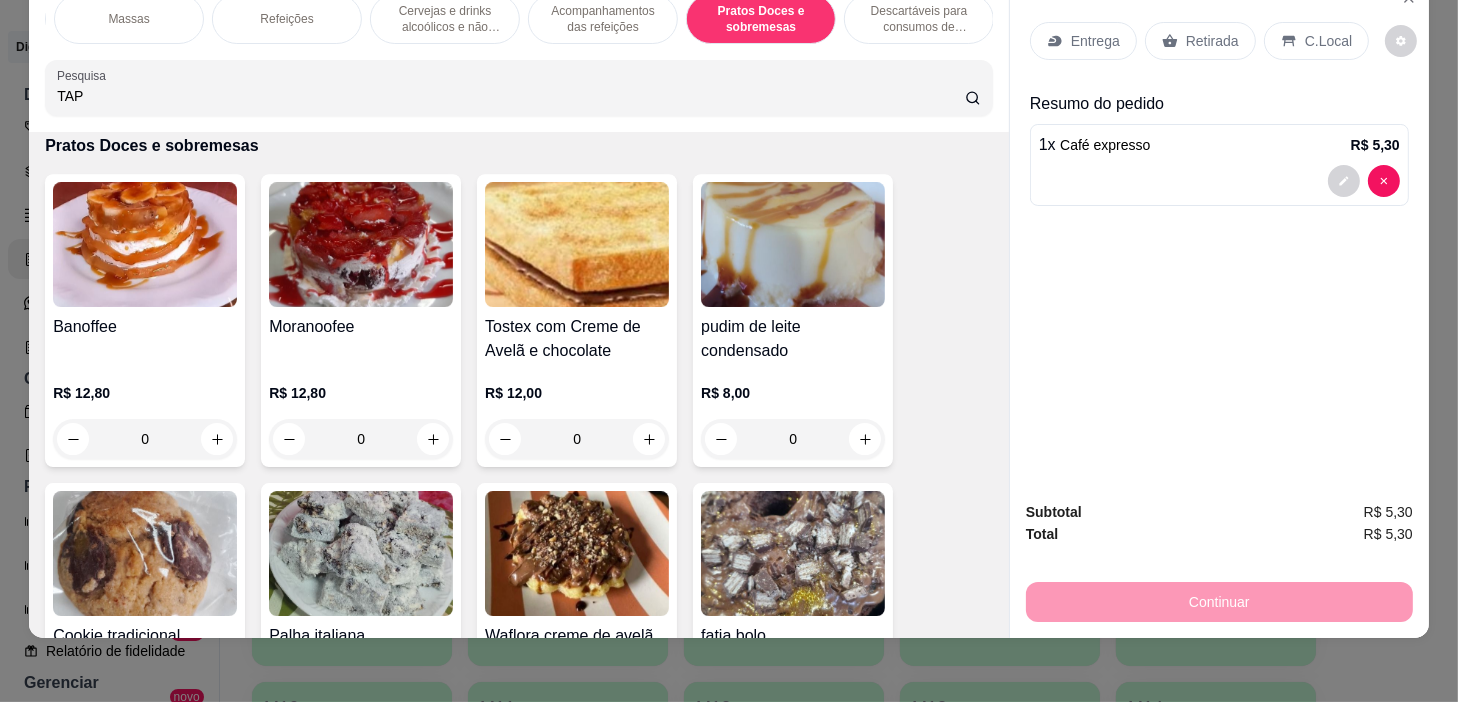 scroll, scrollTop: 15140, scrollLeft: 0, axis: vertical 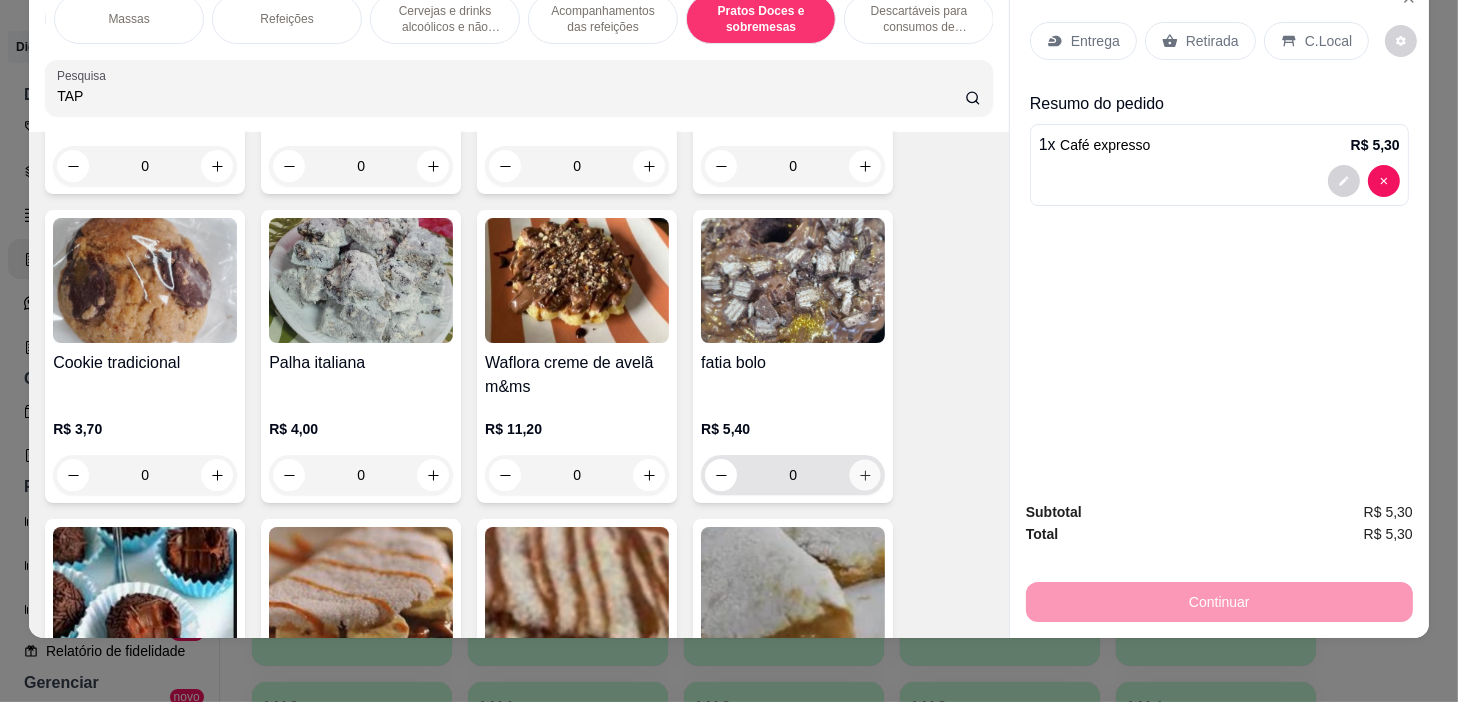 click 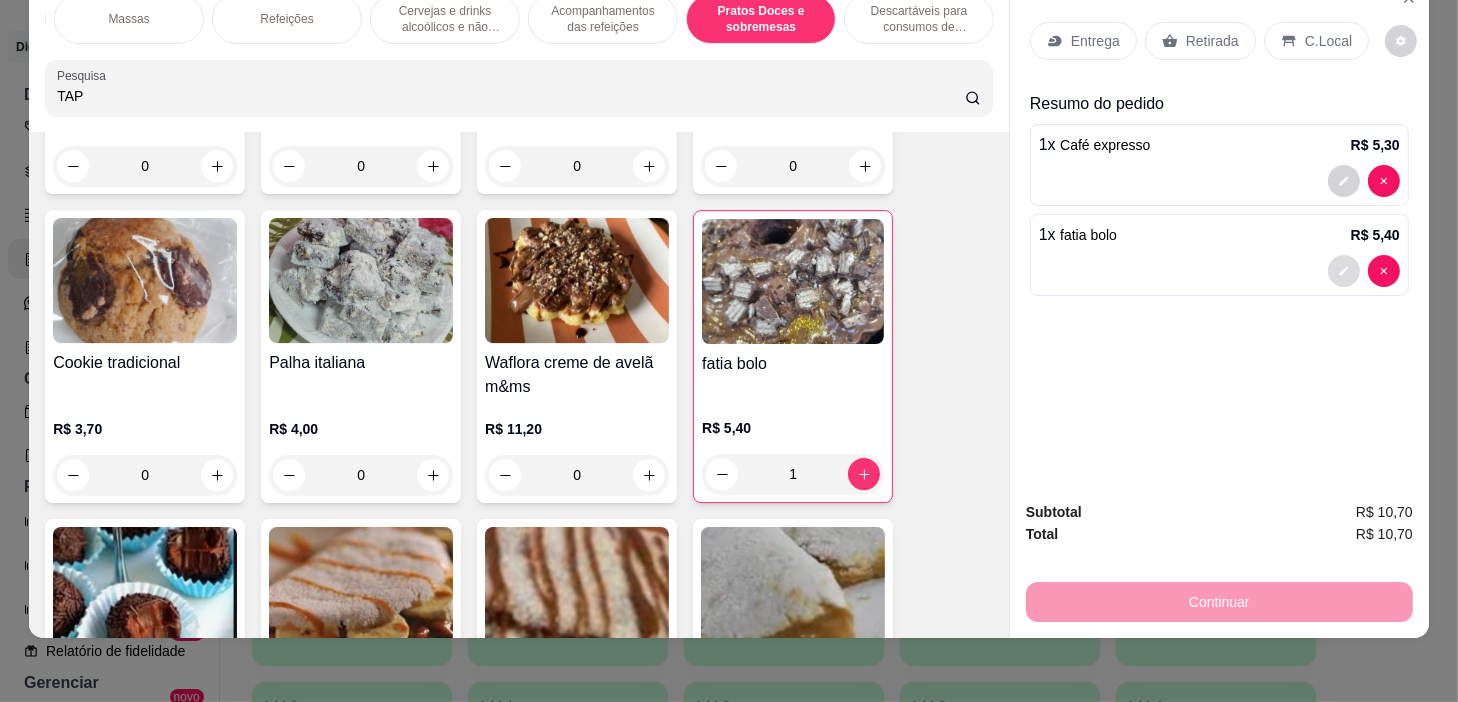 scroll, scrollTop: 0, scrollLeft: 0, axis: both 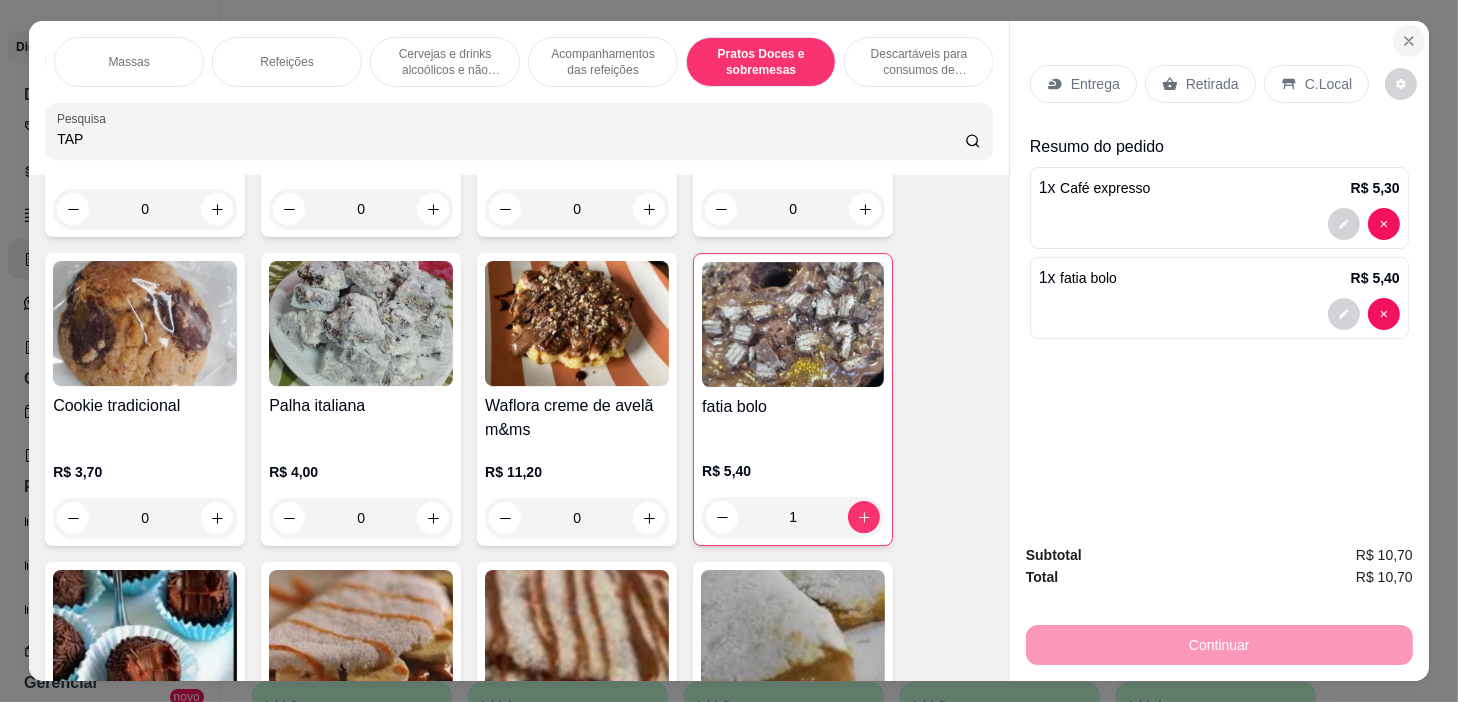 click at bounding box center [1409, 41] 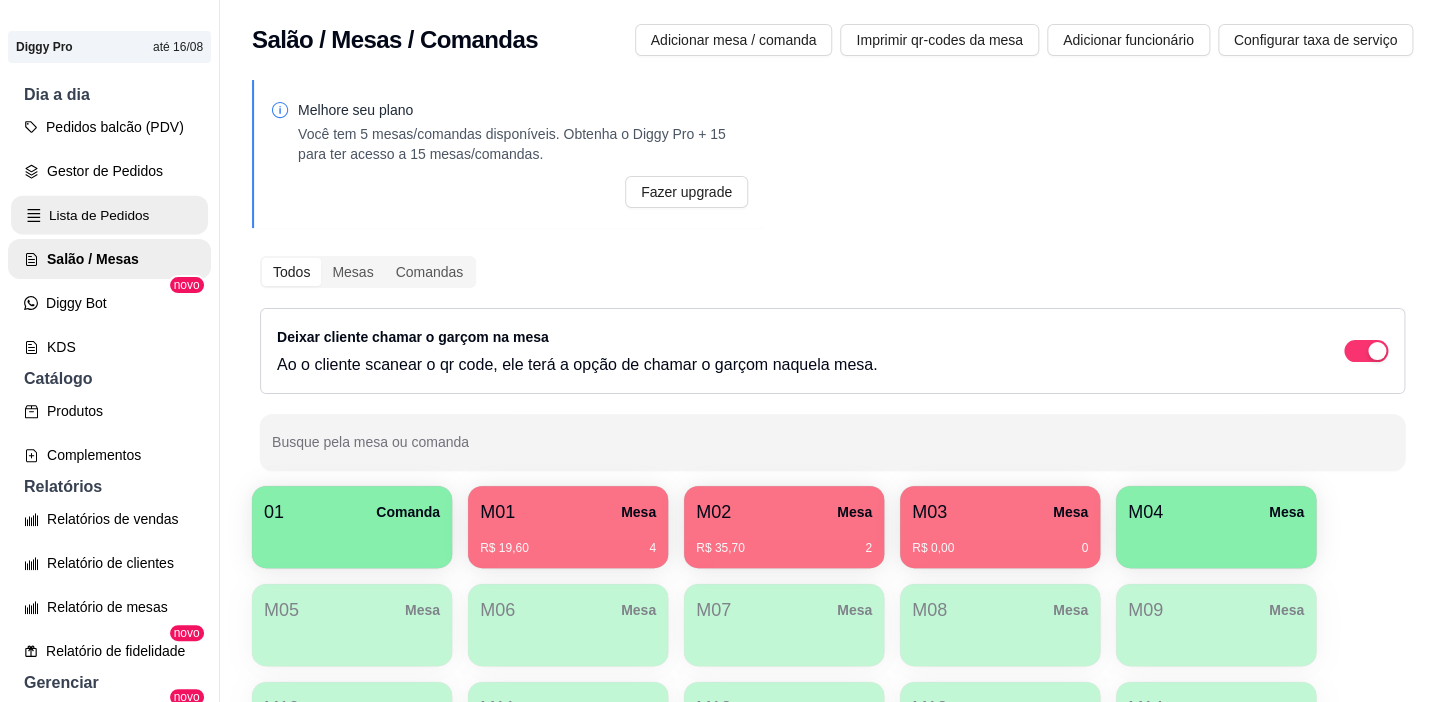 click on "Lista de Pedidos" at bounding box center (109, 215) 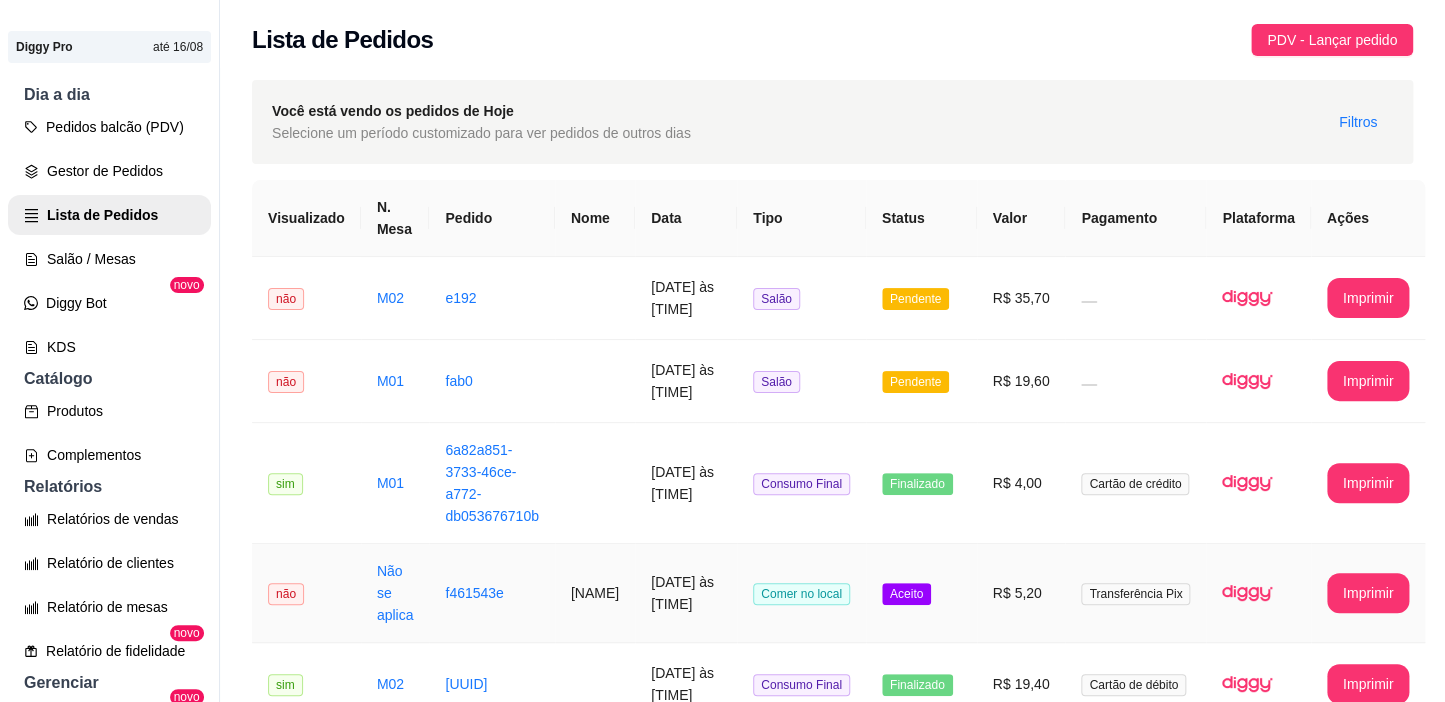 click on "Comer no local" at bounding box center [801, 594] 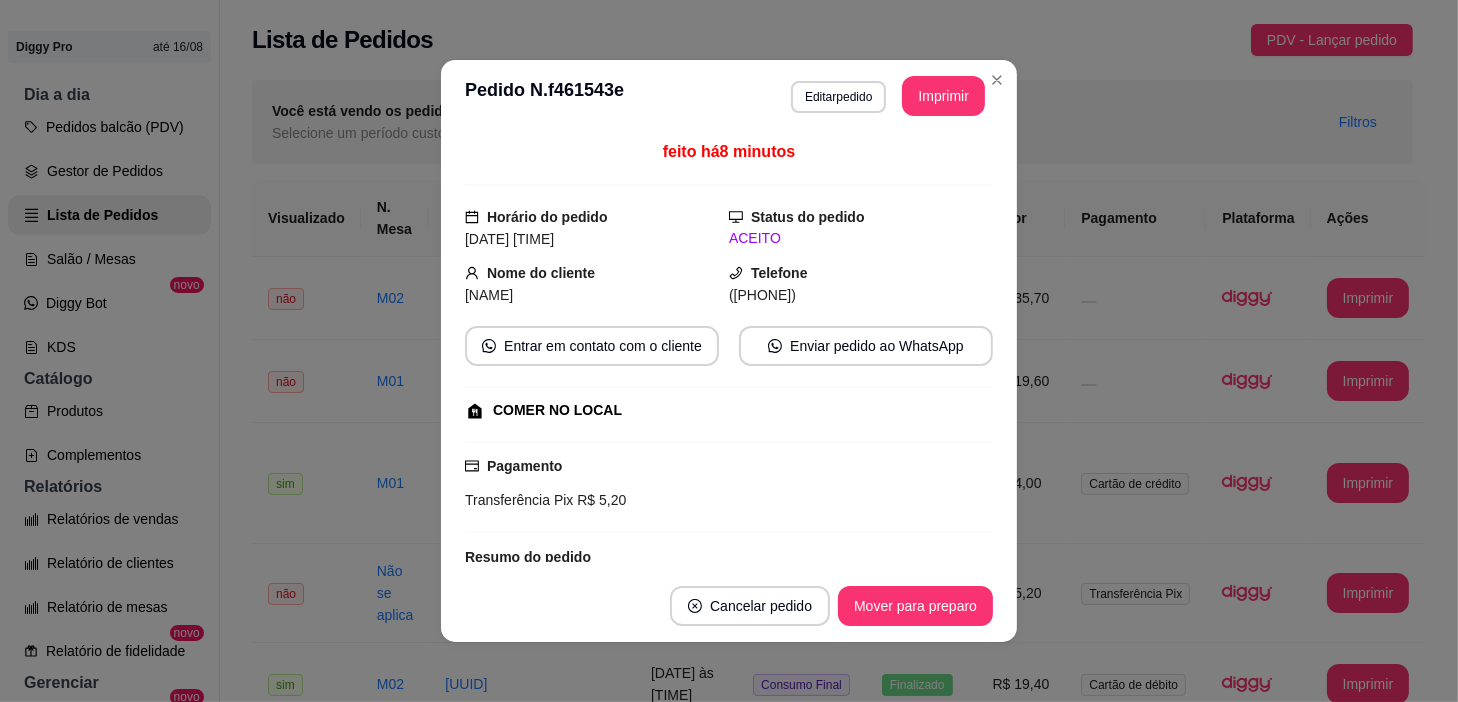 scroll, scrollTop: 190, scrollLeft: 0, axis: vertical 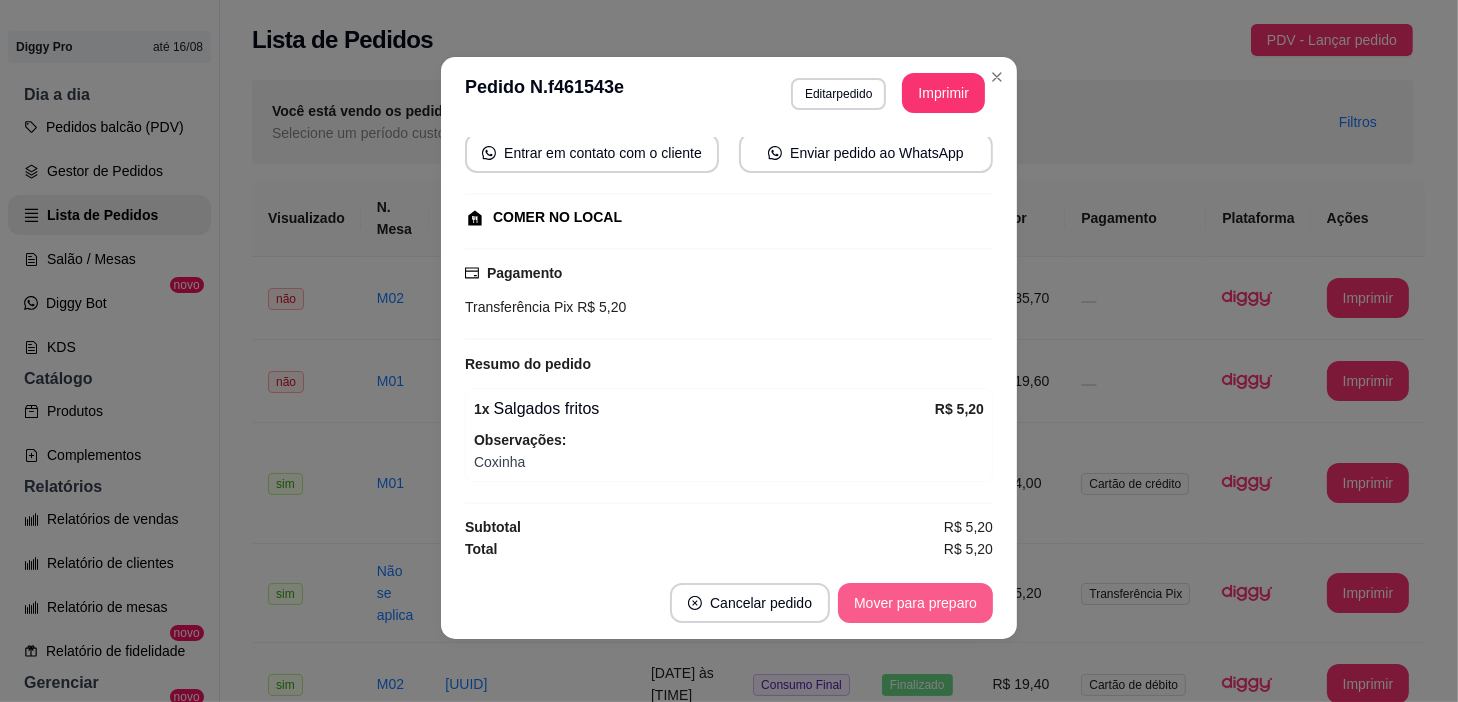 click on "Mover para preparo" at bounding box center [915, 603] 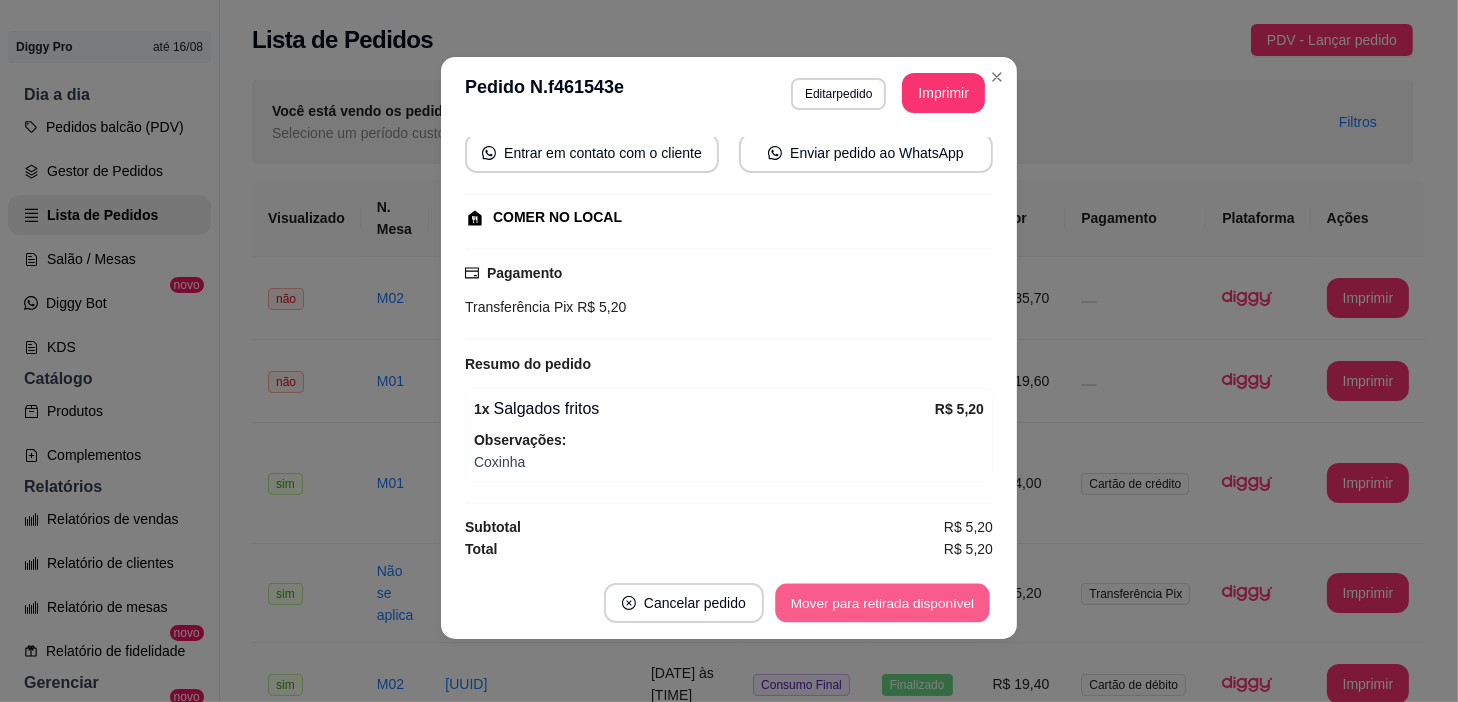 click on "Mover para retirada disponível" at bounding box center (882, 603) 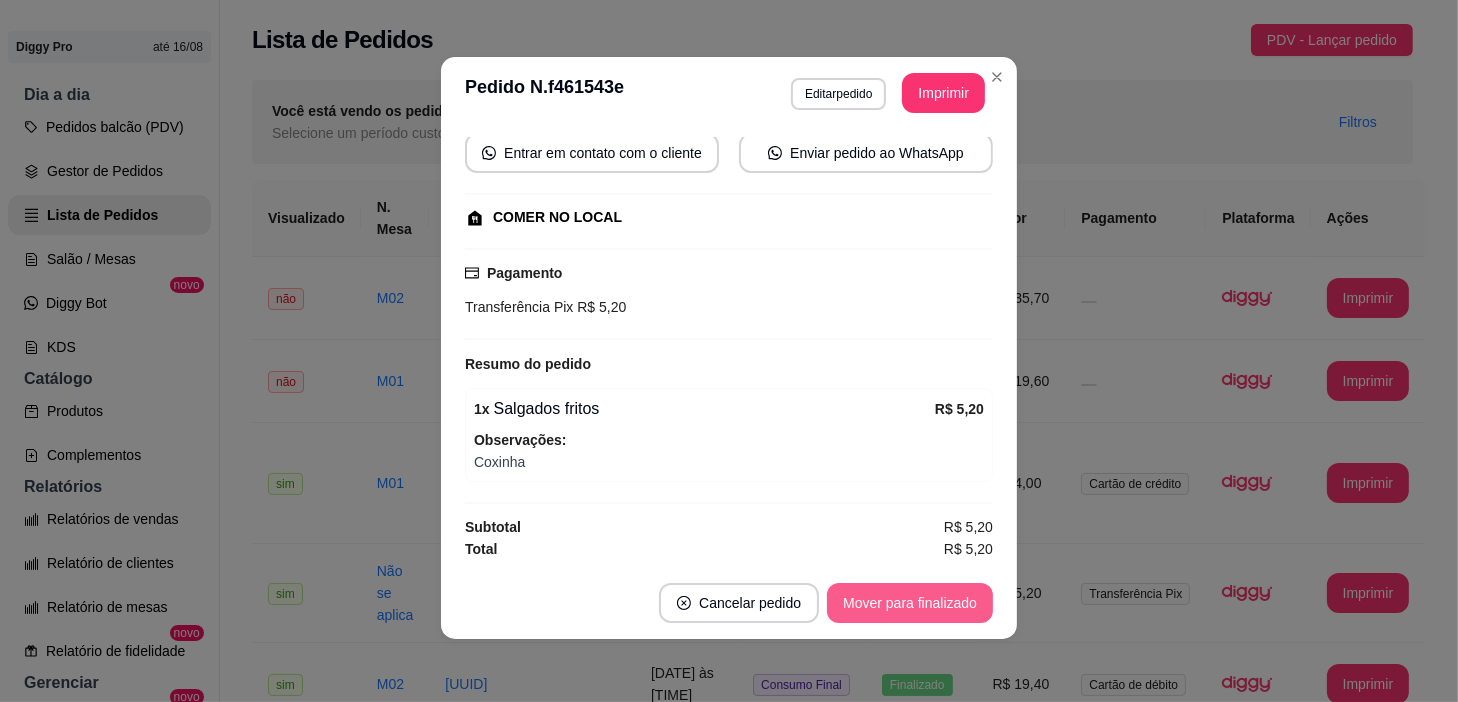 click on "Mover para finalizado" at bounding box center [910, 603] 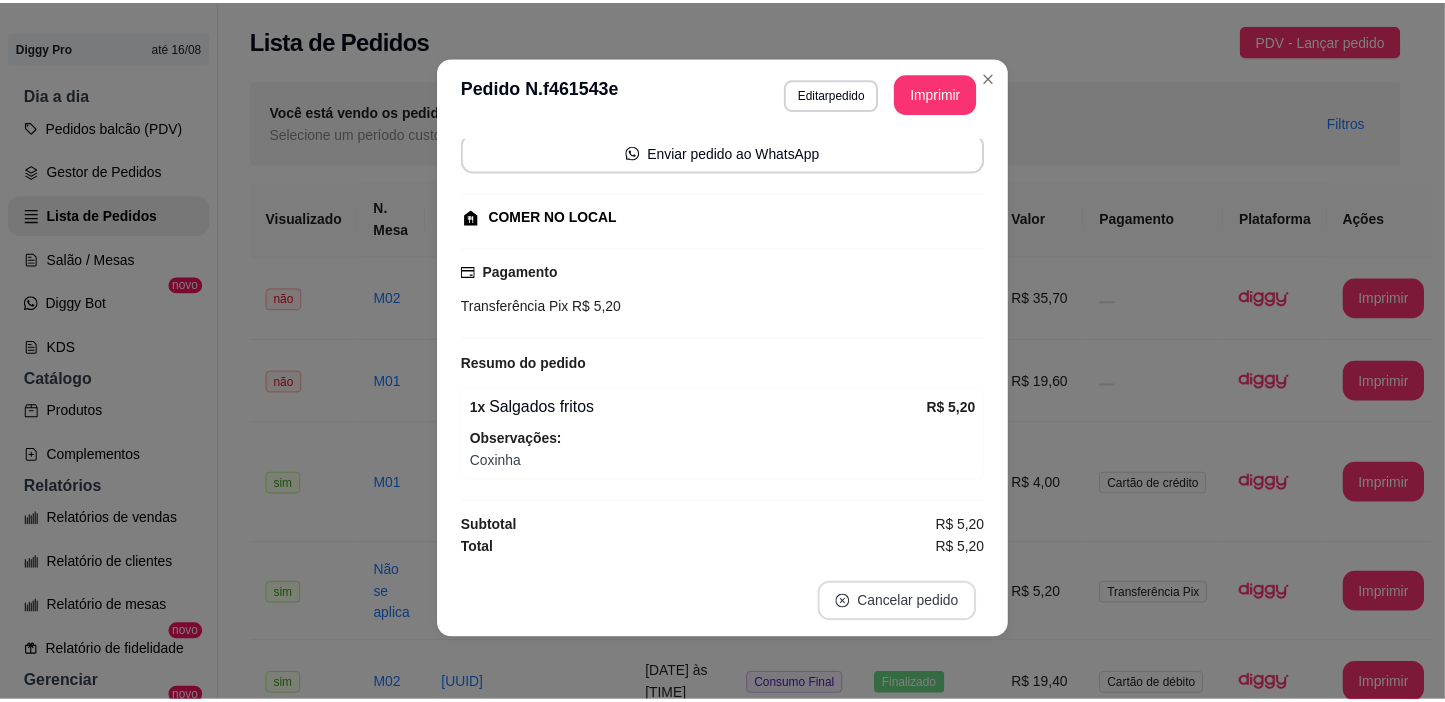 scroll, scrollTop: 143, scrollLeft: 0, axis: vertical 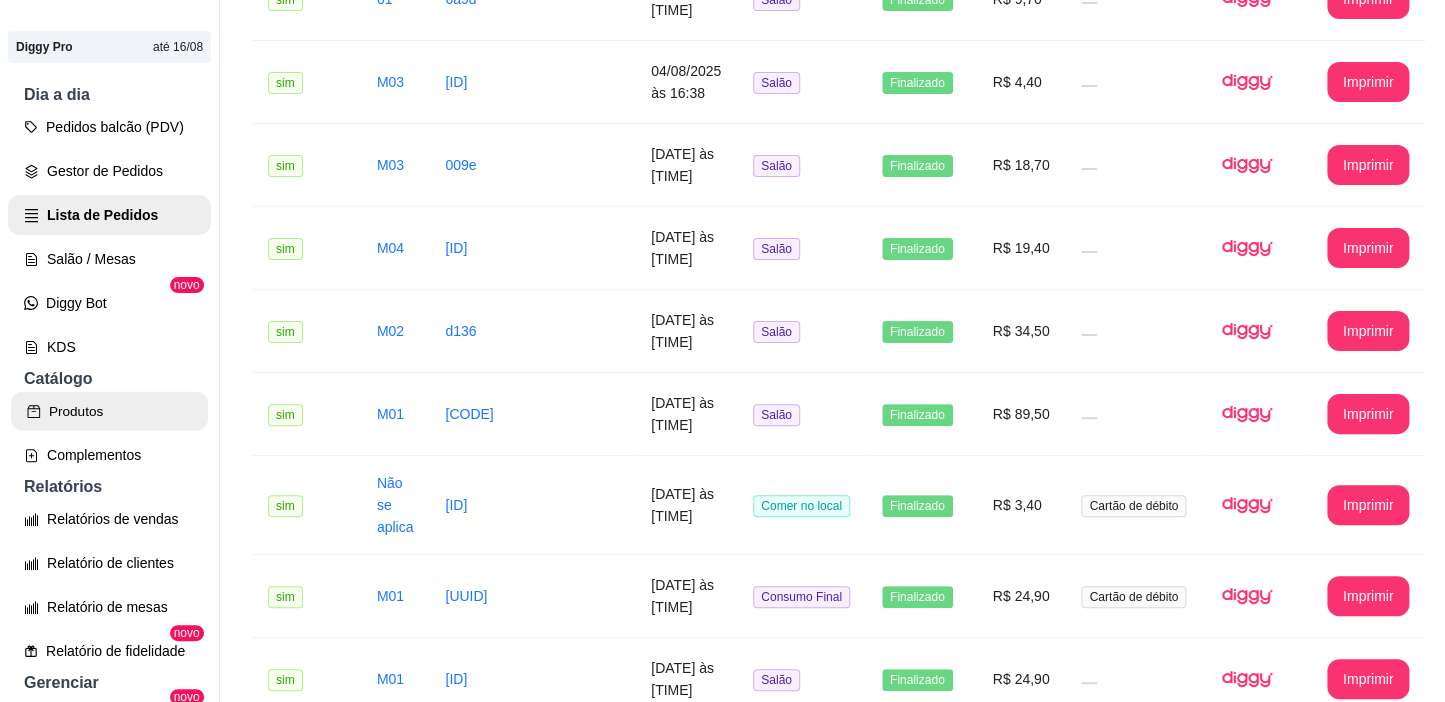 click on "Produtos" at bounding box center (109, 411) 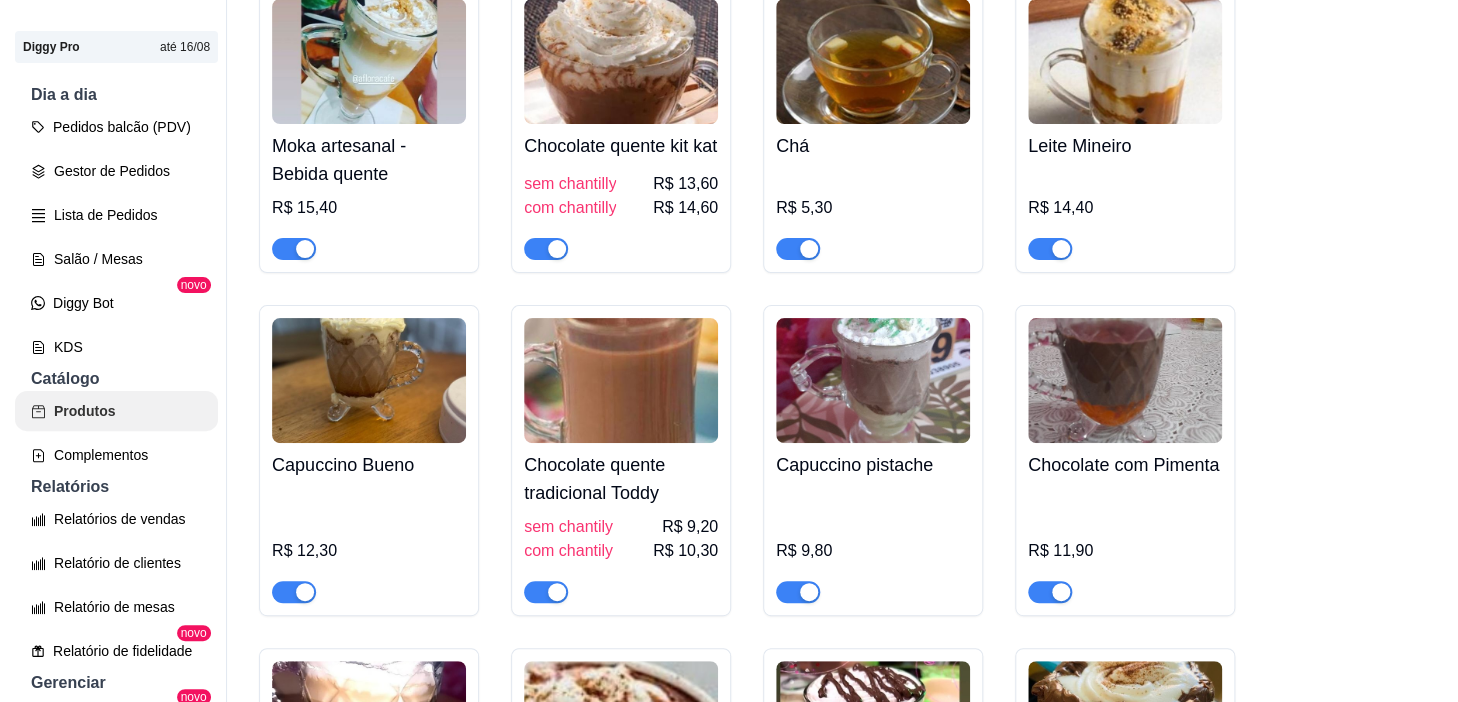 scroll, scrollTop: 0, scrollLeft: 0, axis: both 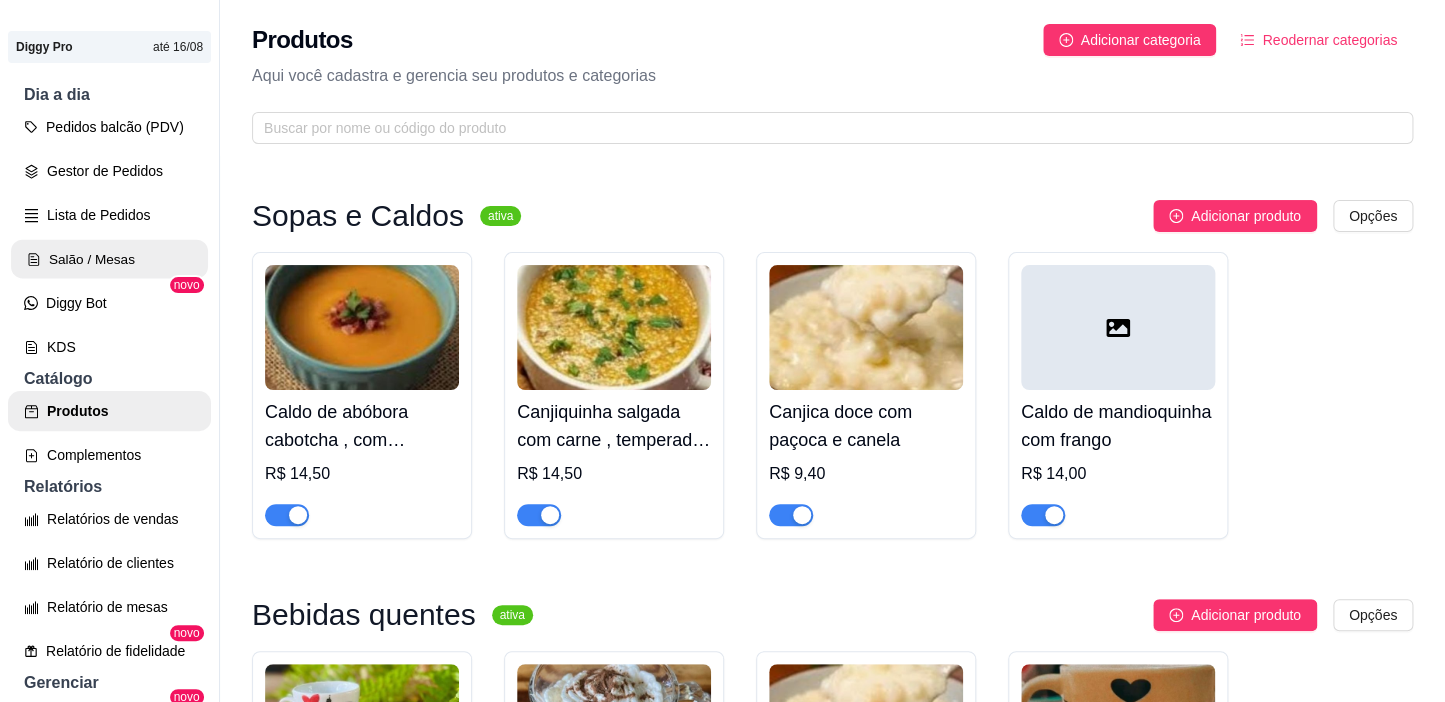 click on "Salão / Mesas" at bounding box center [109, 259] 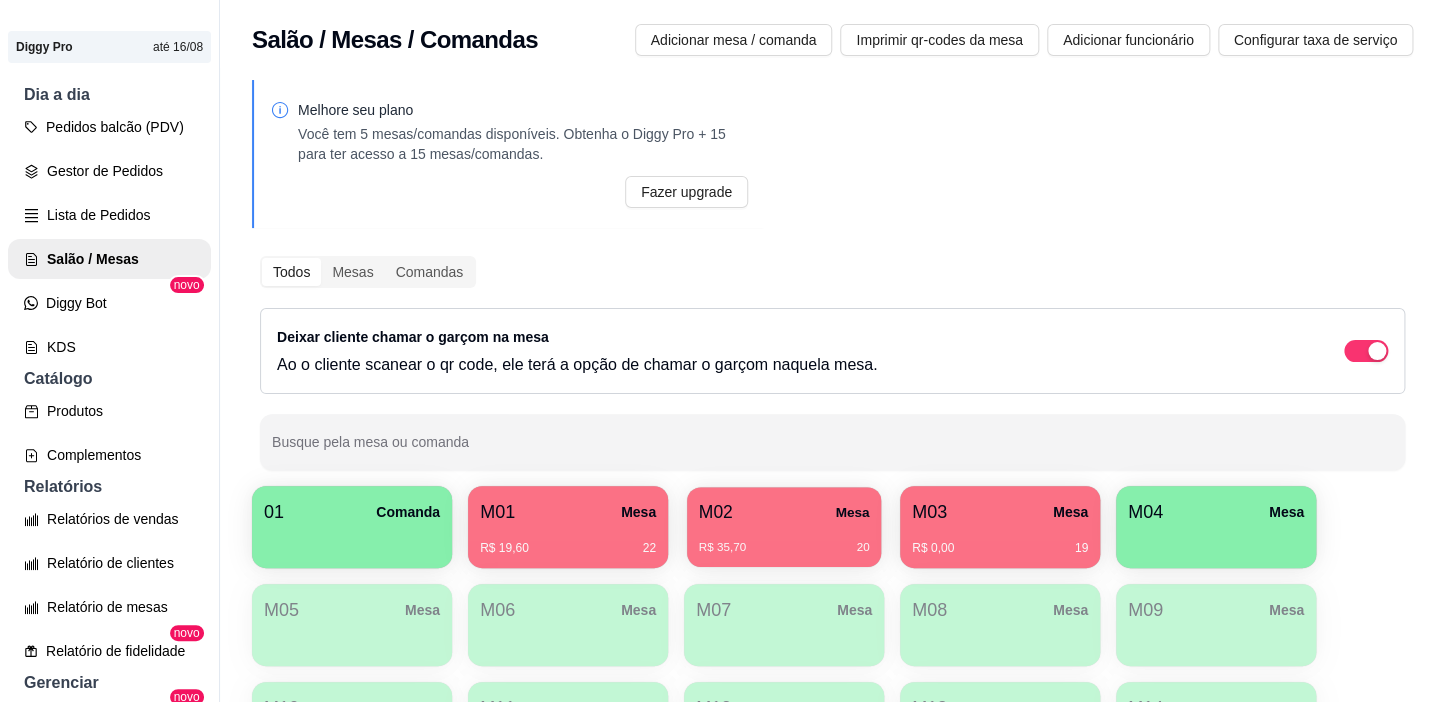 click on "R$ 35,70 20" at bounding box center [784, 548] 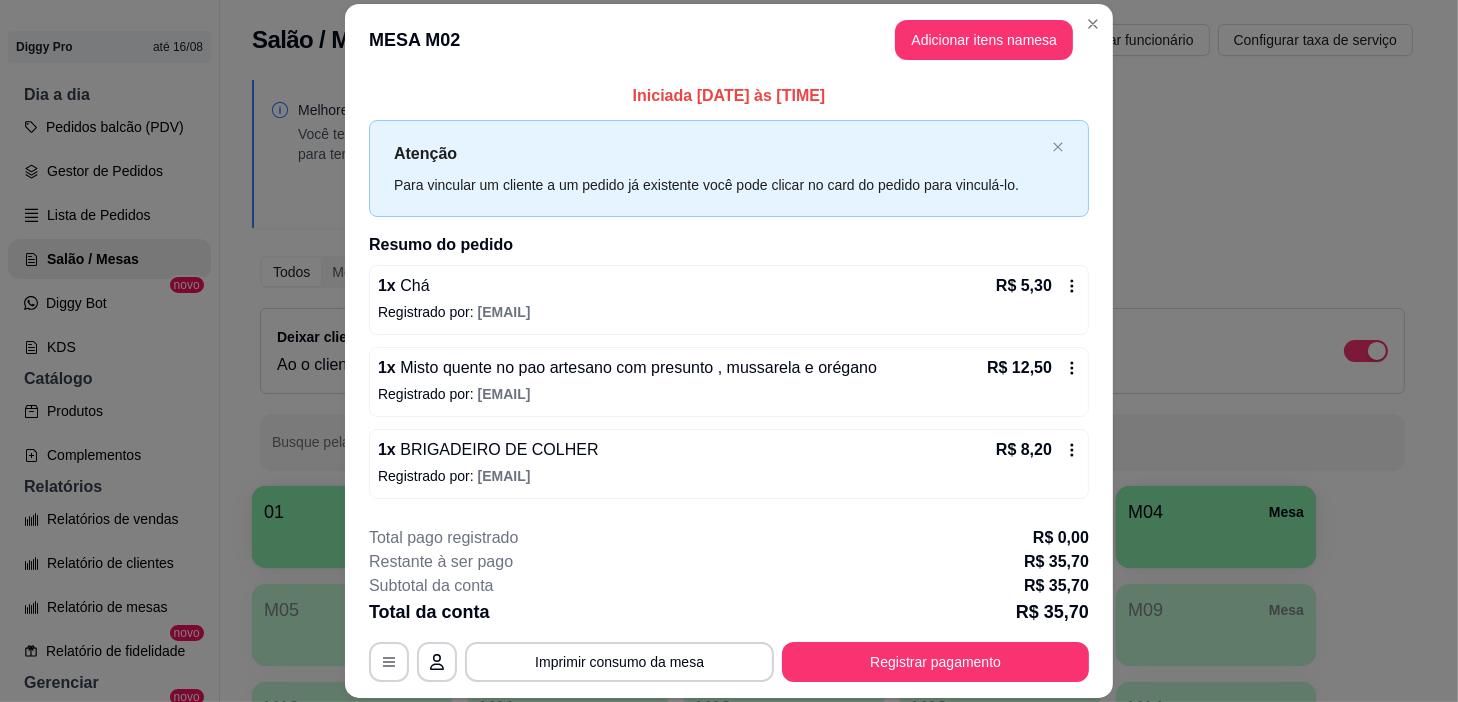 scroll, scrollTop: 159, scrollLeft: 0, axis: vertical 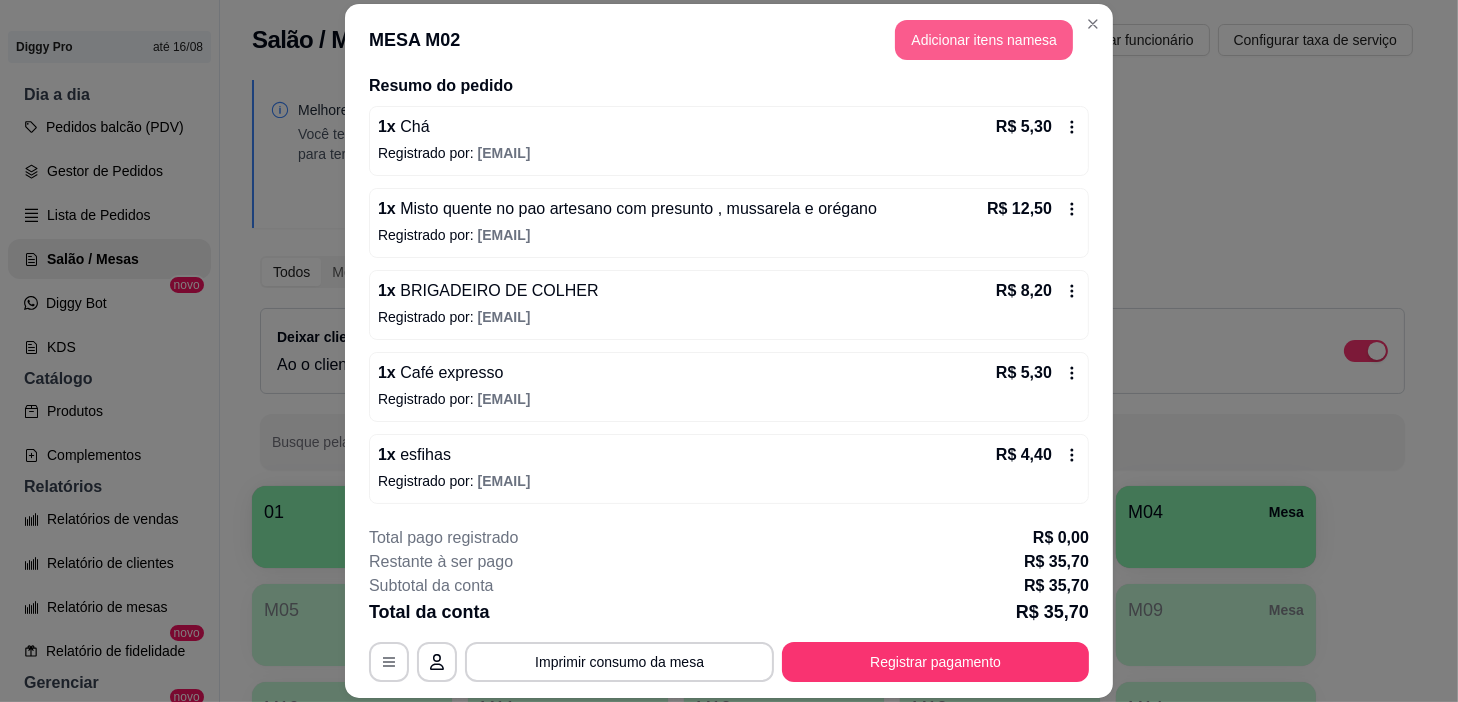 click on "Adicionar itens na  mesa" at bounding box center [984, 40] 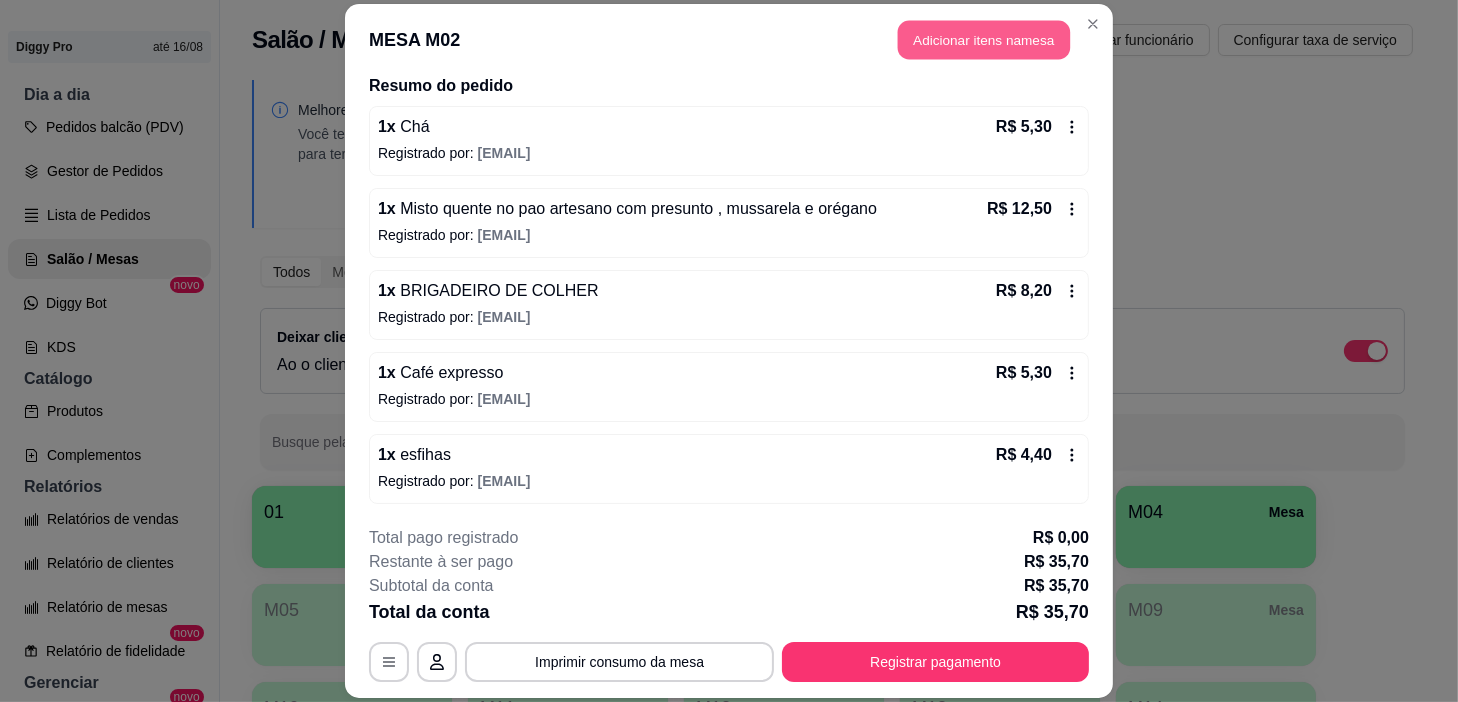 click on "Adicionar itens na  mesa" at bounding box center [984, 39] 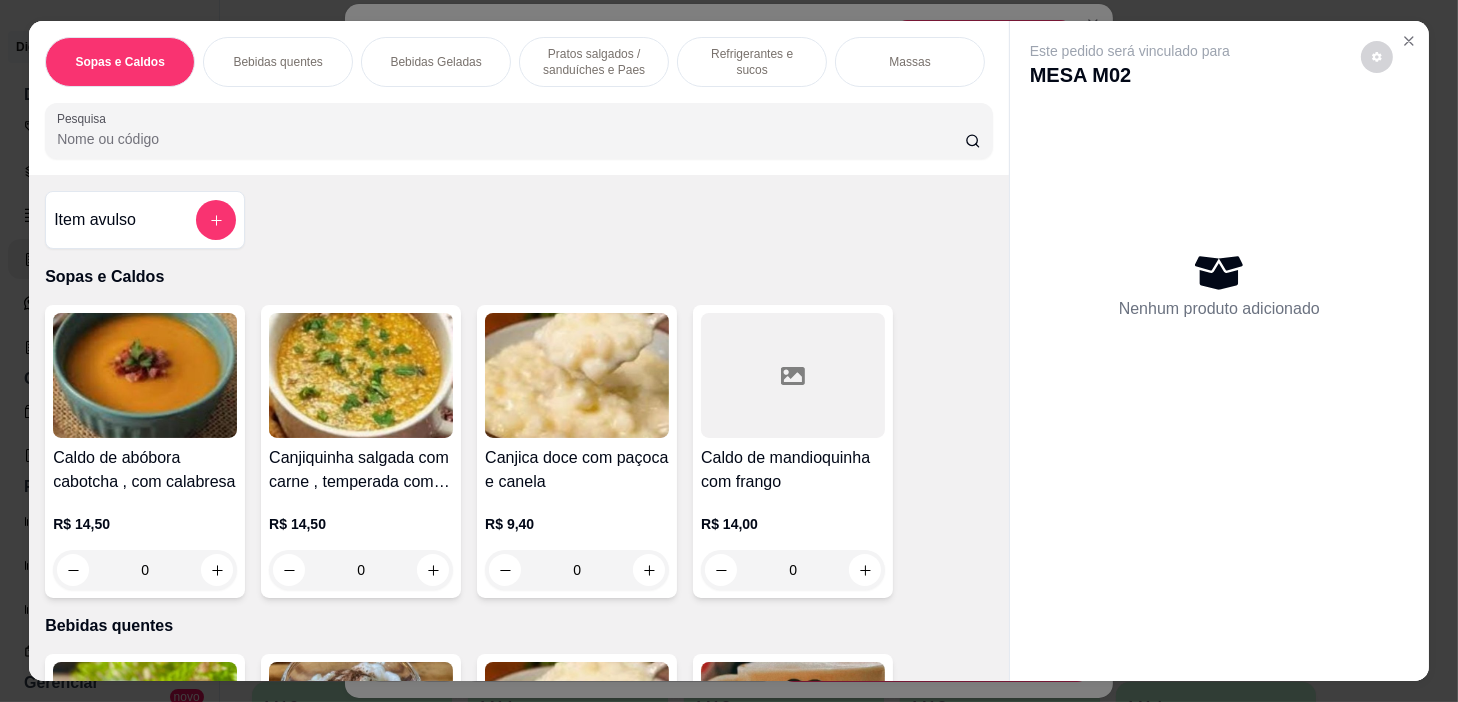 scroll, scrollTop: 0, scrollLeft: 781, axis: horizontal 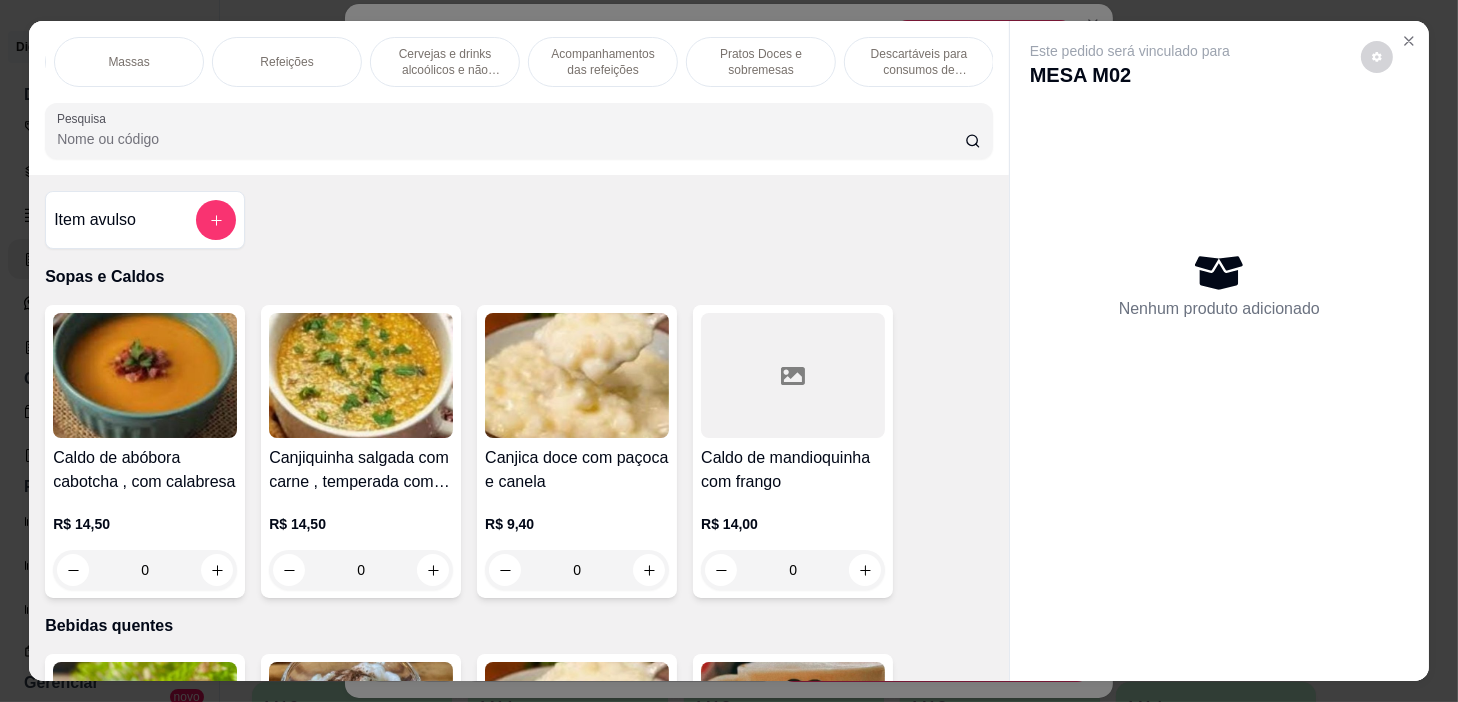 click on "Pratos Doces e sobremesas" at bounding box center (761, 62) 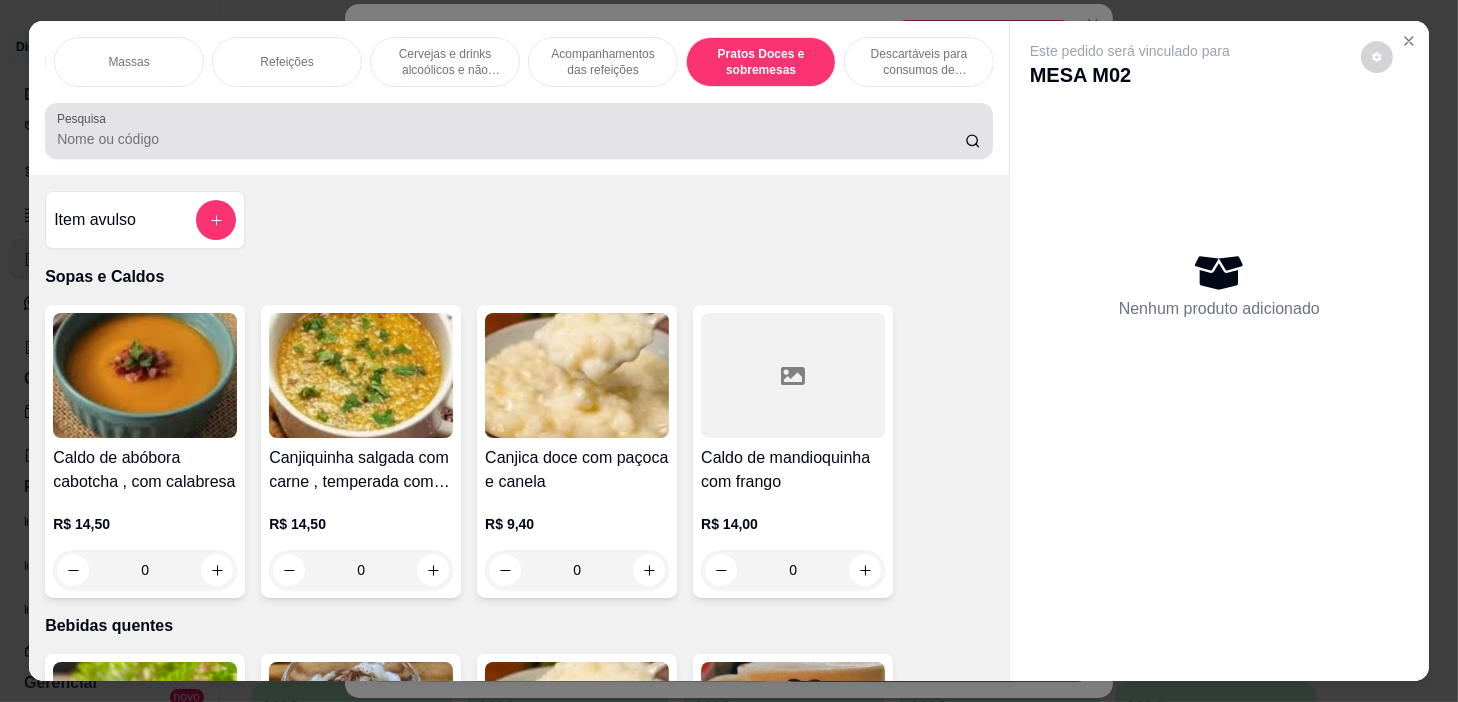 scroll, scrollTop: 14209, scrollLeft: 0, axis: vertical 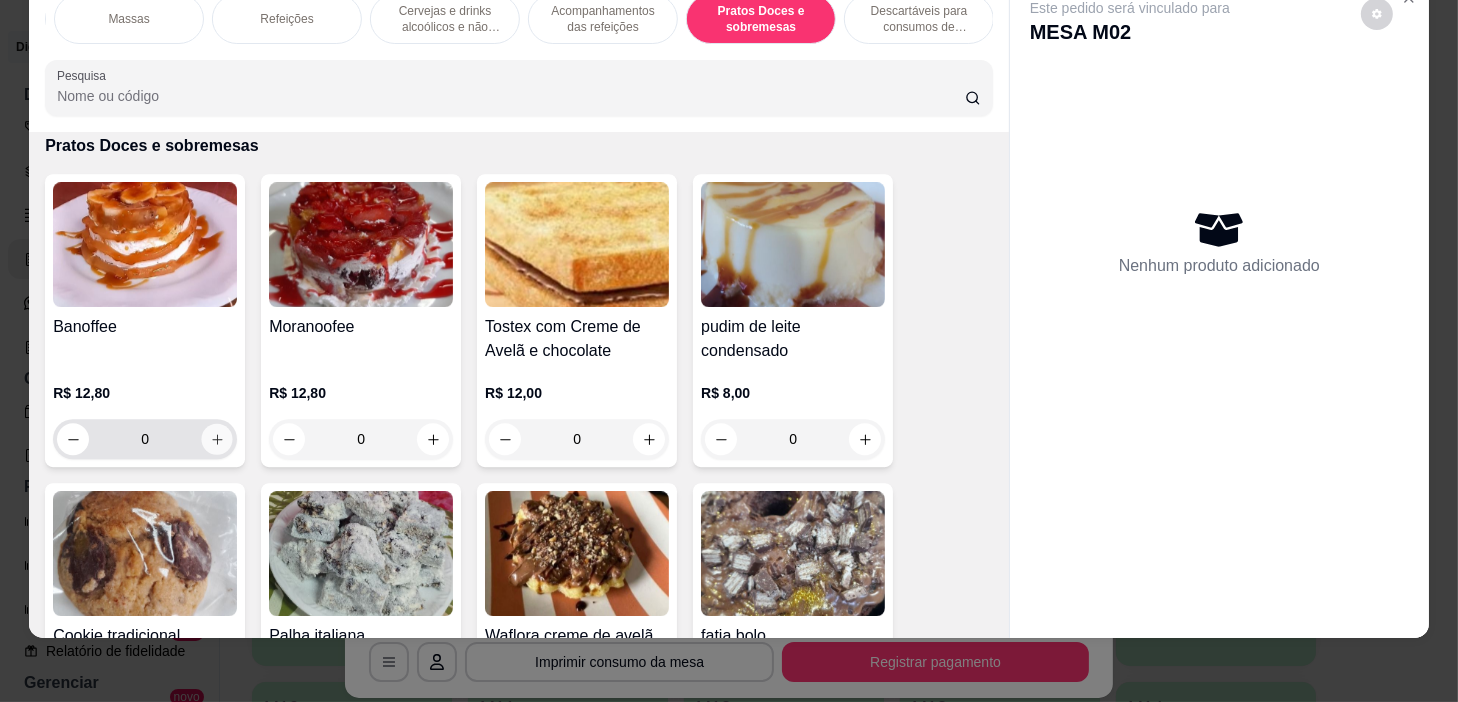 click 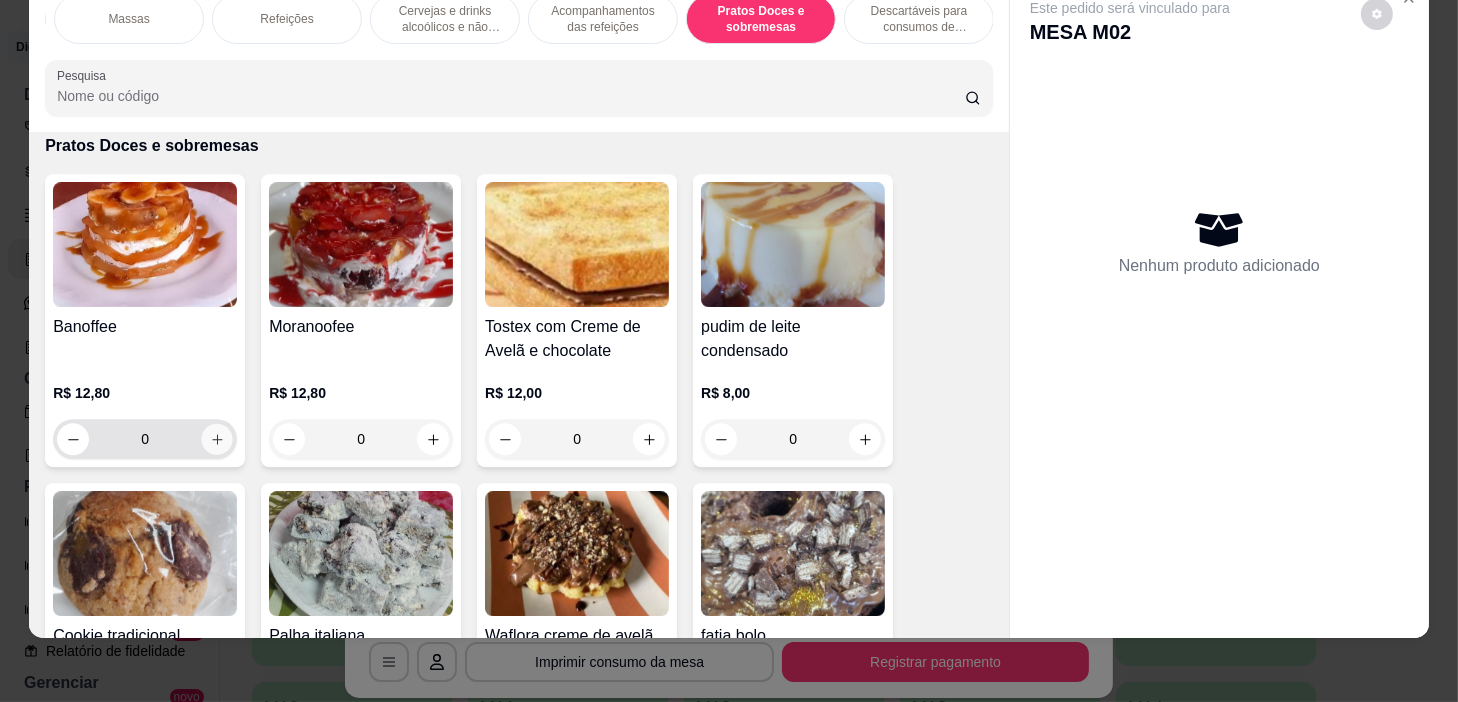 type on "1" 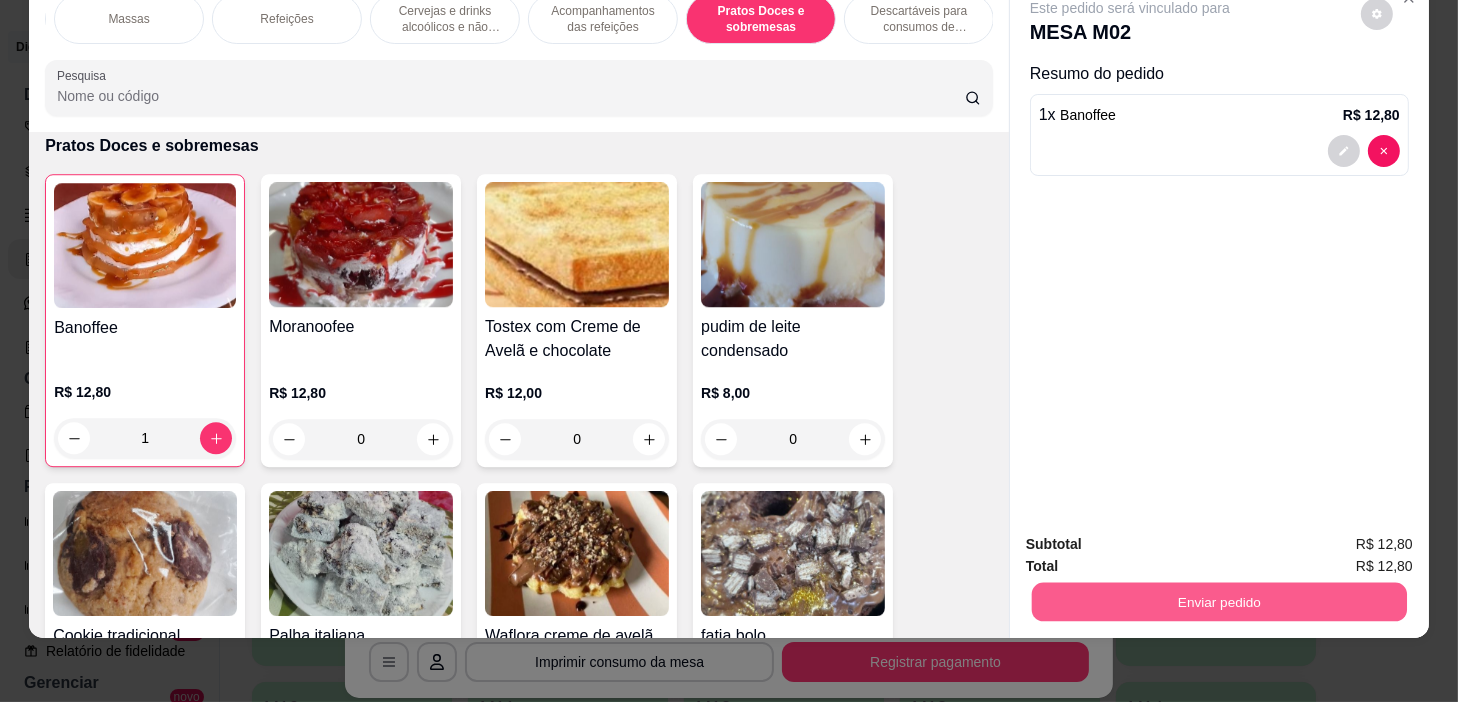 click on "Enviar pedido" at bounding box center [1219, 602] 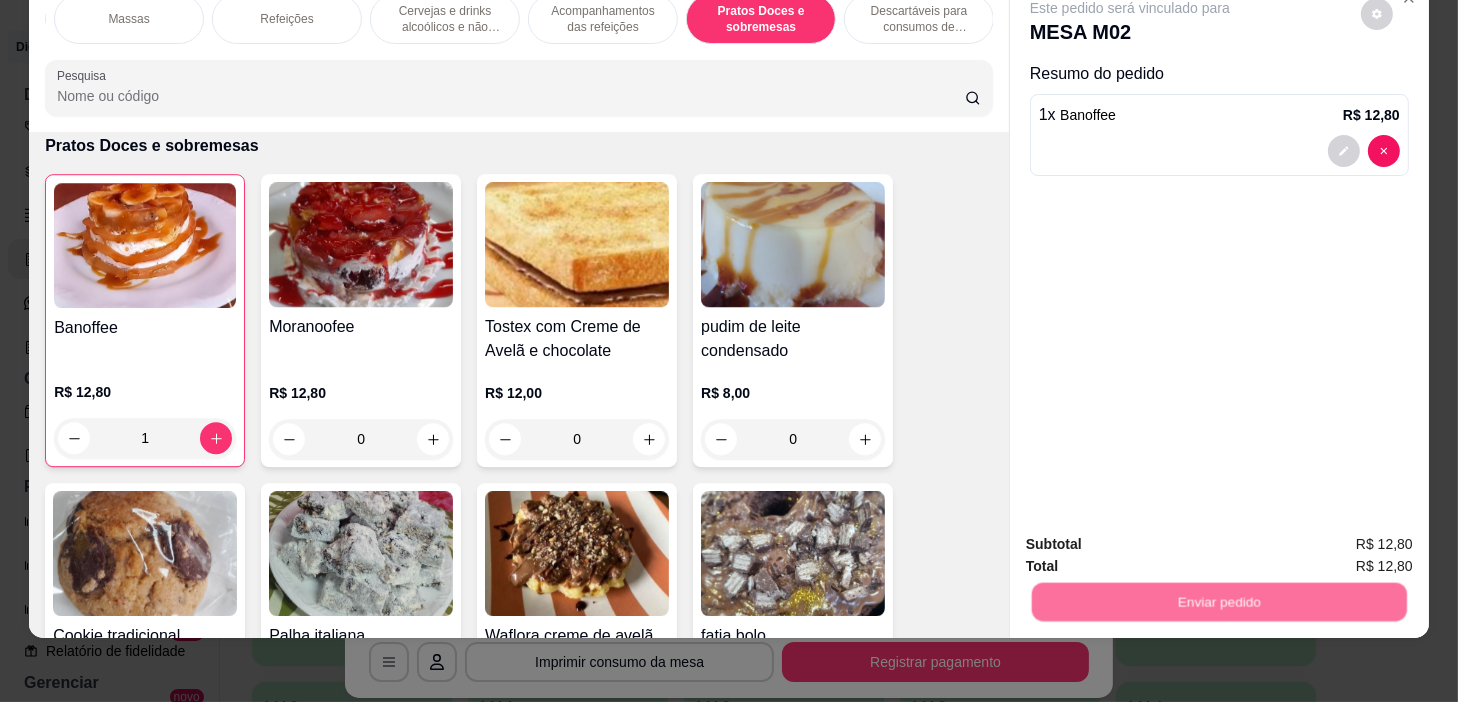 click on "Não registrar e enviar pedido" at bounding box center [1154, 538] 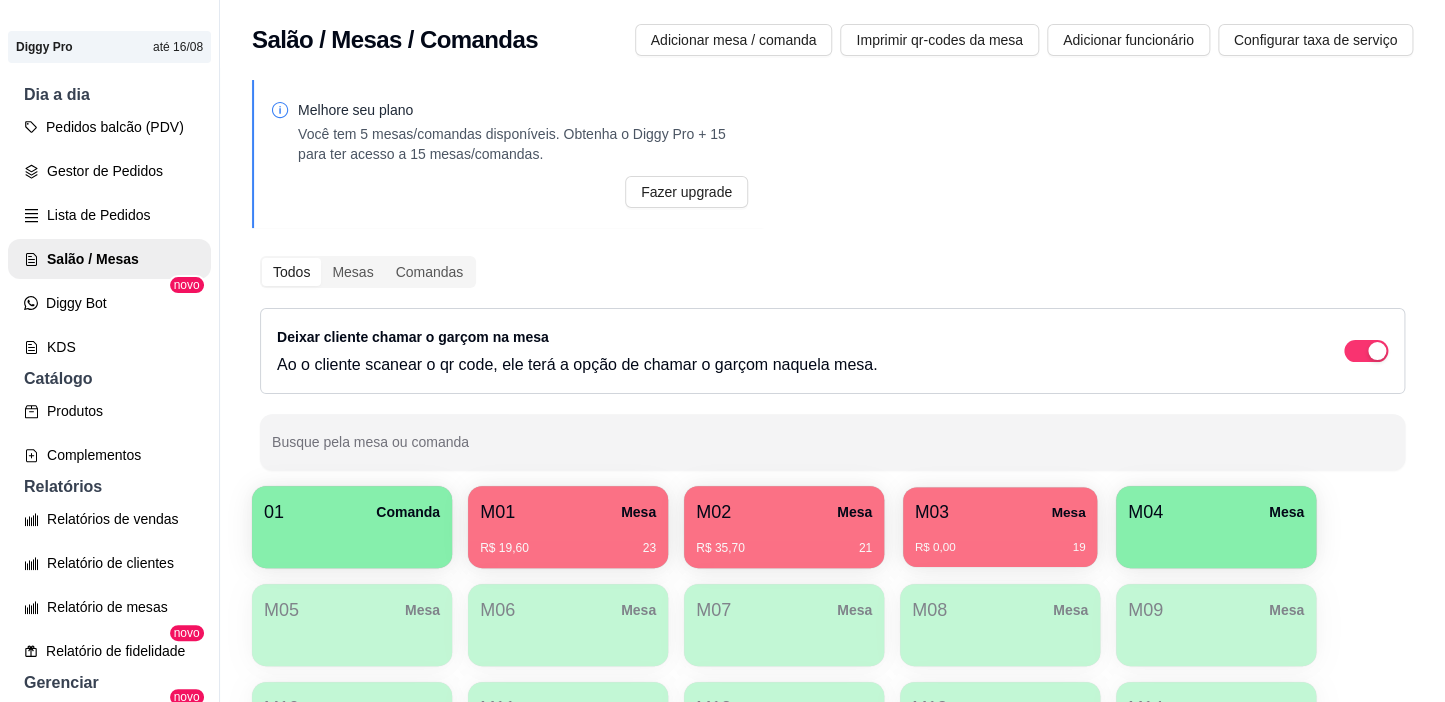 click on "M03 Mesa" at bounding box center (1000, 512) 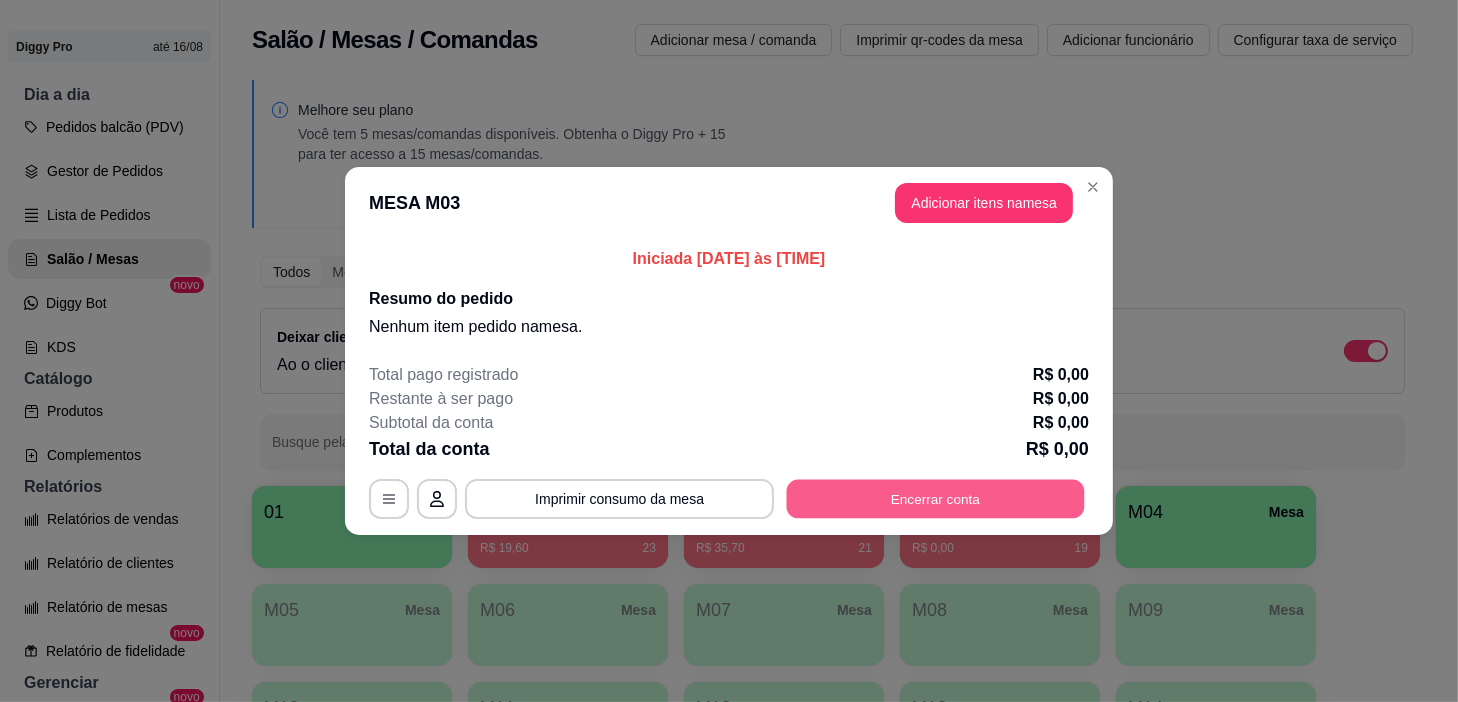 click on "Encerrar conta" at bounding box center [936, 499] 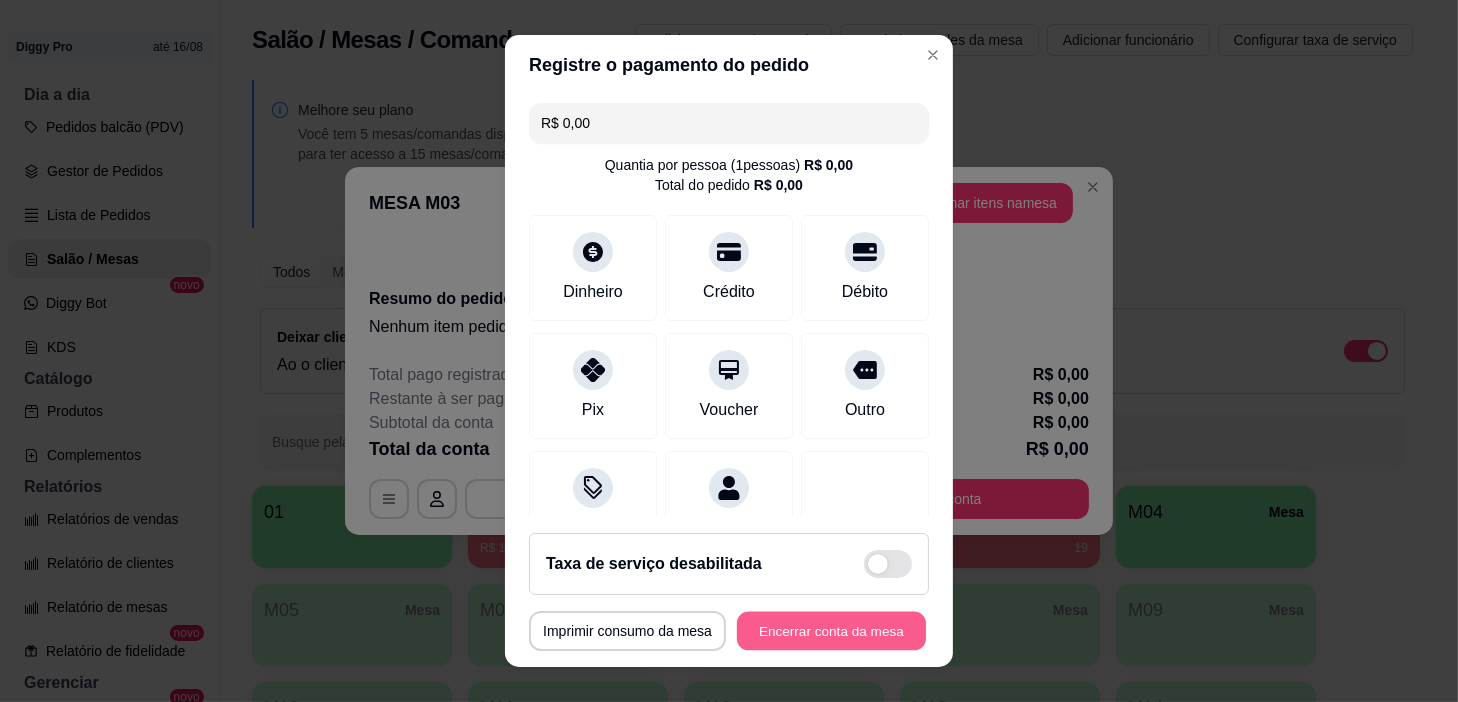 click on "Encerrar conta da mesa" at bounding box center (831, 631) 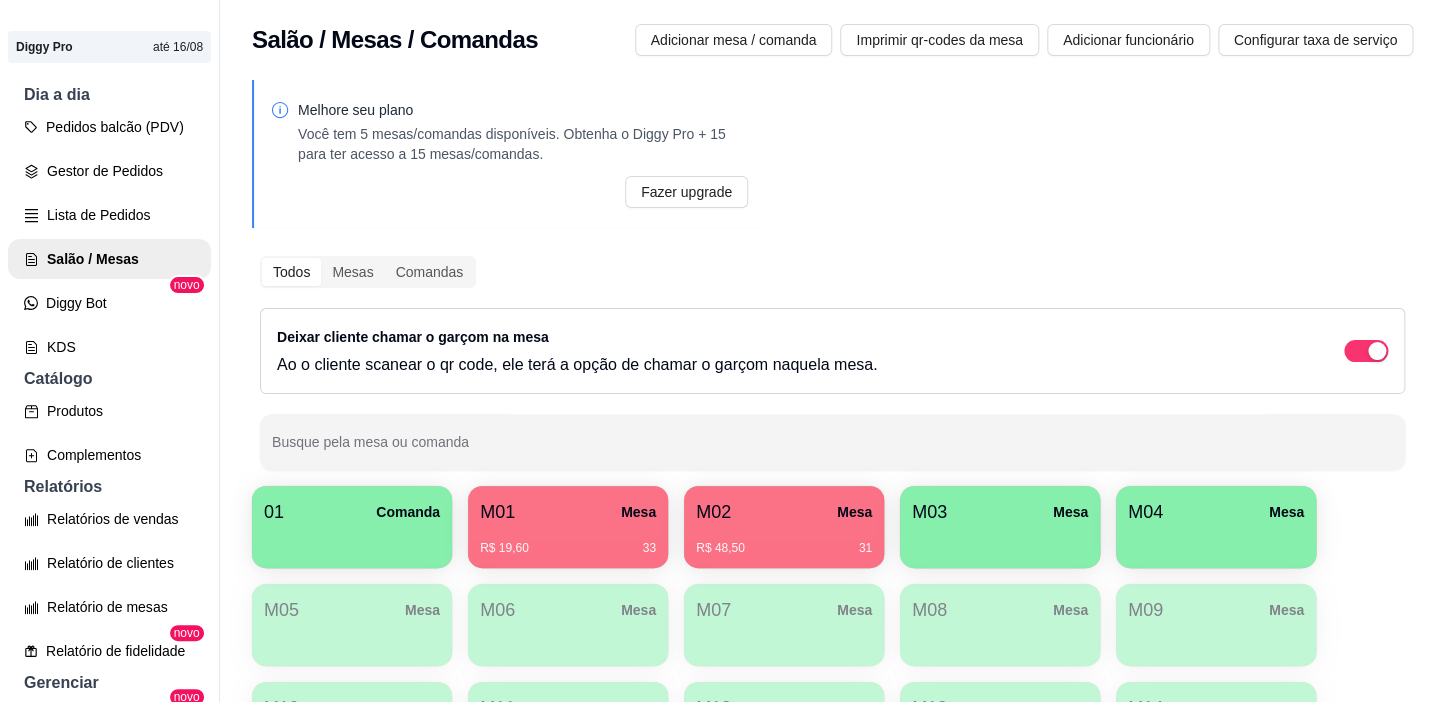 click on "R$ 48,50 31" at bounding box center (784, 541) 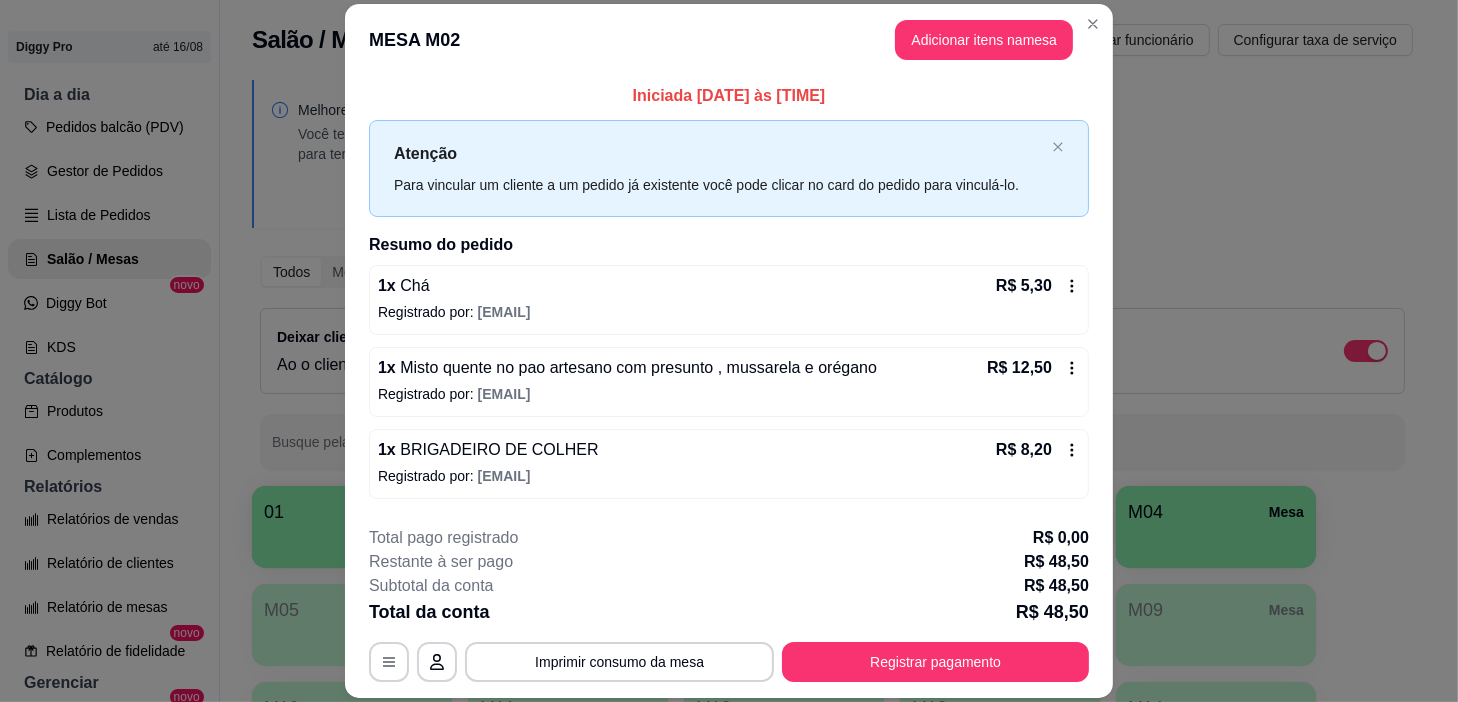 scroll, scrollTop: 240, scrollLeft: 0, axis: vertical 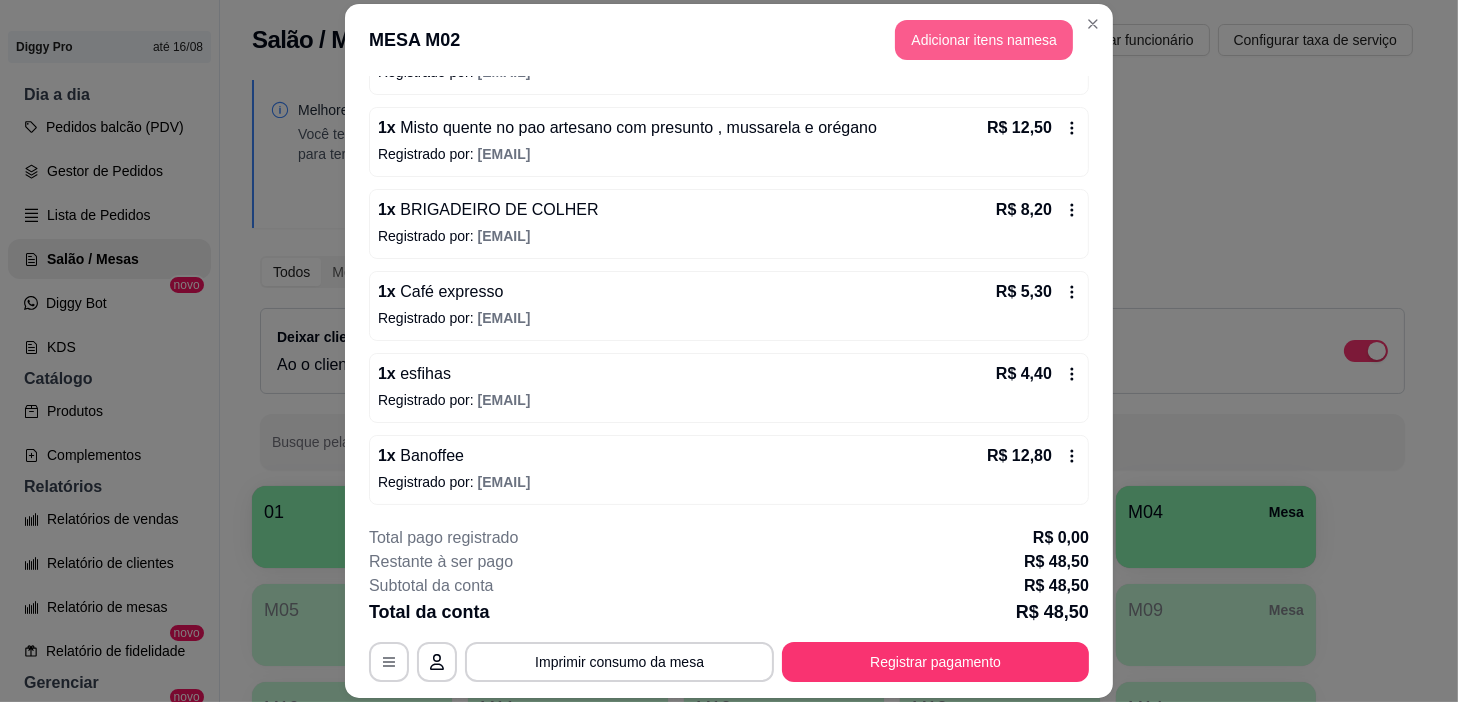 click on "Adicionar itens na  mesa" at bounding box center [984, 40] 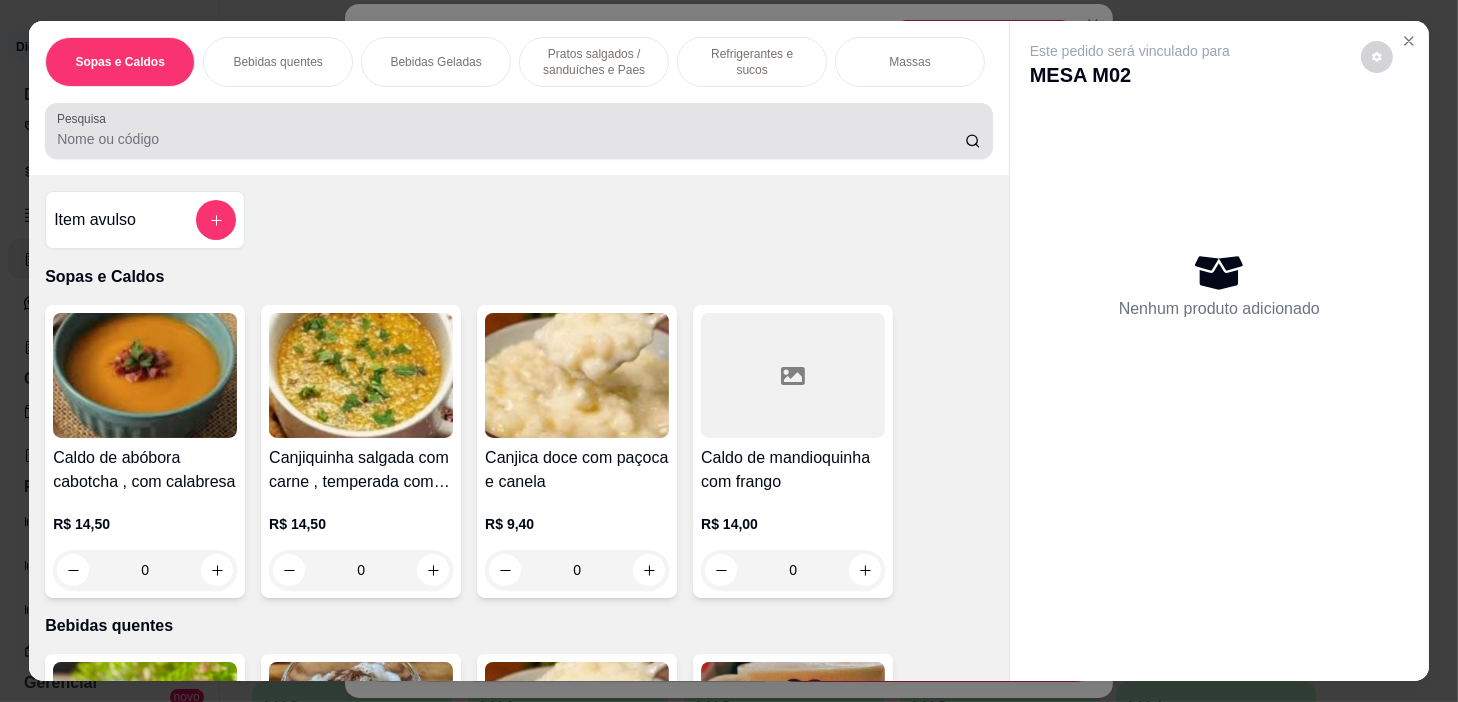 click on "Pesquisa" at bounding box center [511, 139] 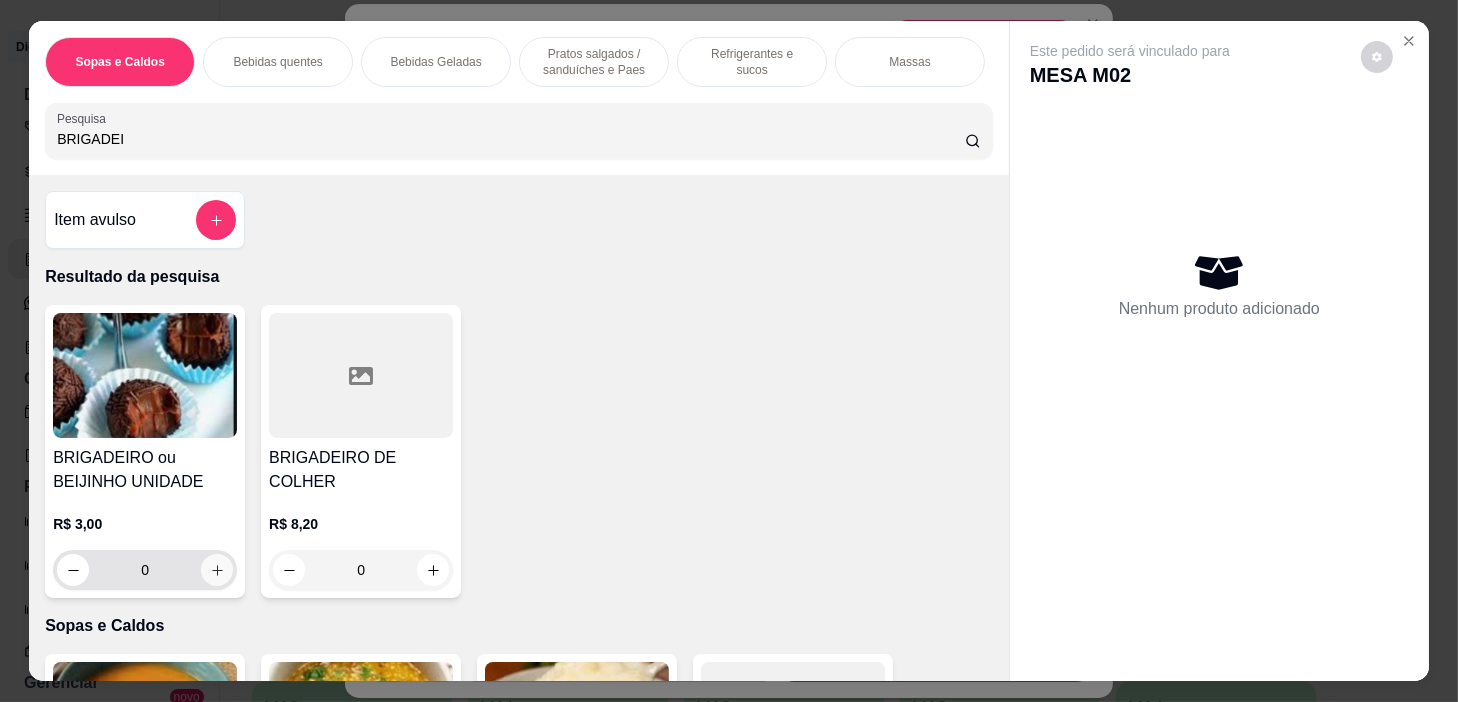 type on "BRIGADEI" 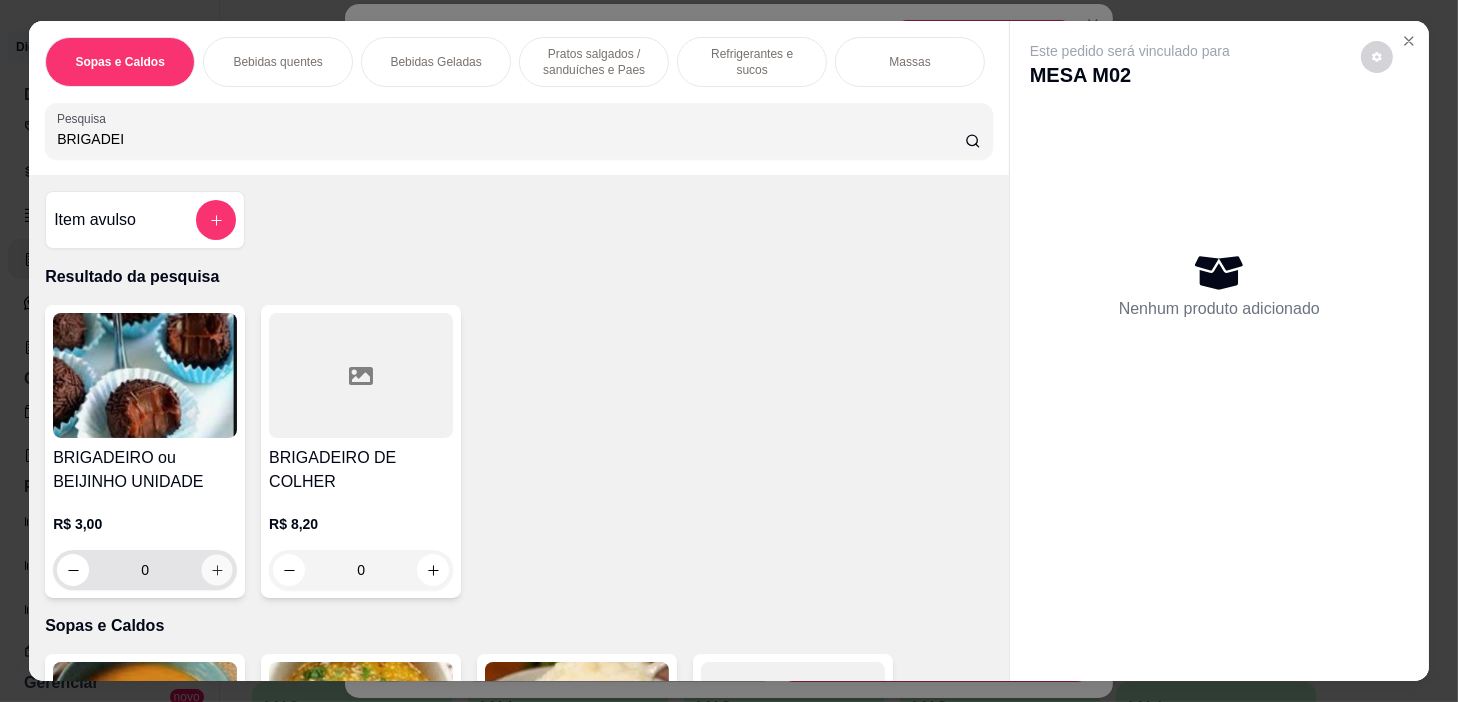 click 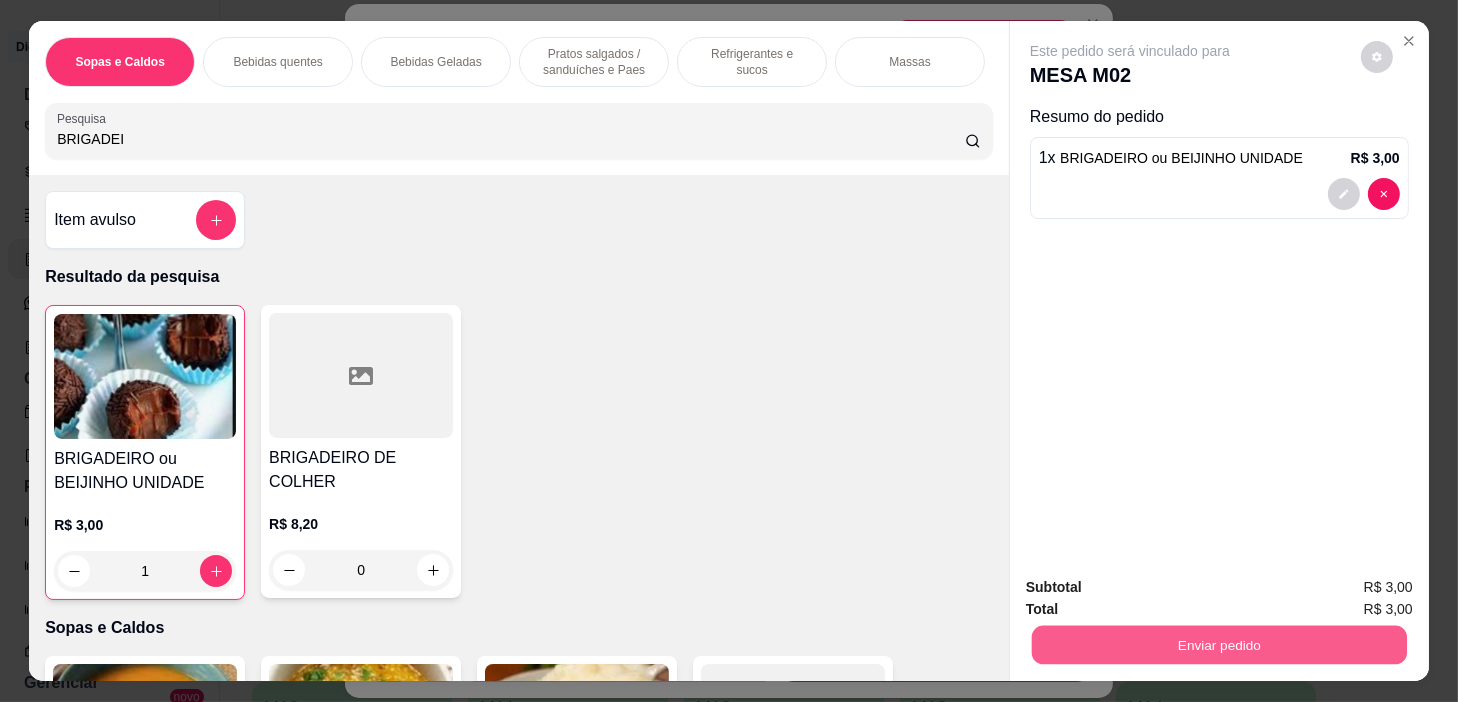 click on "Enviar pedido" at bounding box center (1219, 645) 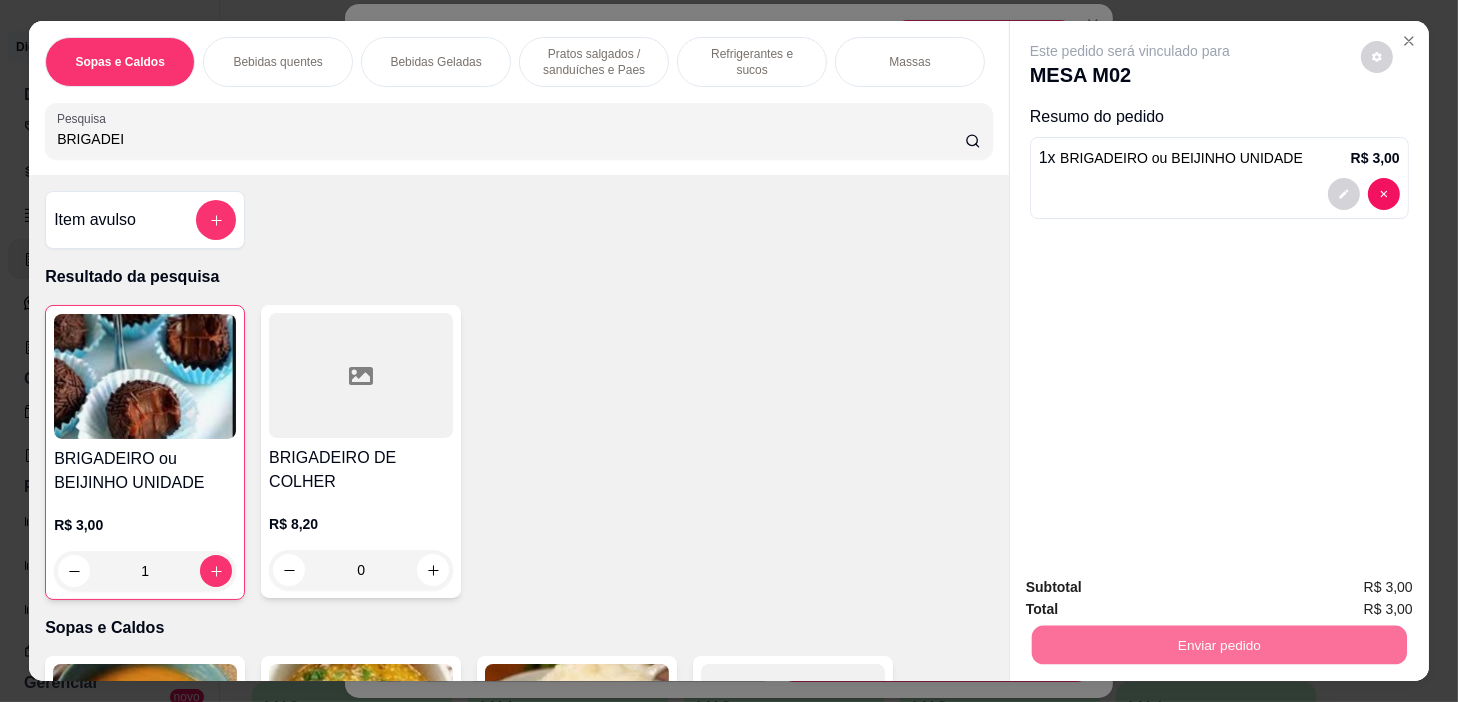 click on "Sim, quero registrar" at bounding box center (1343, 589) 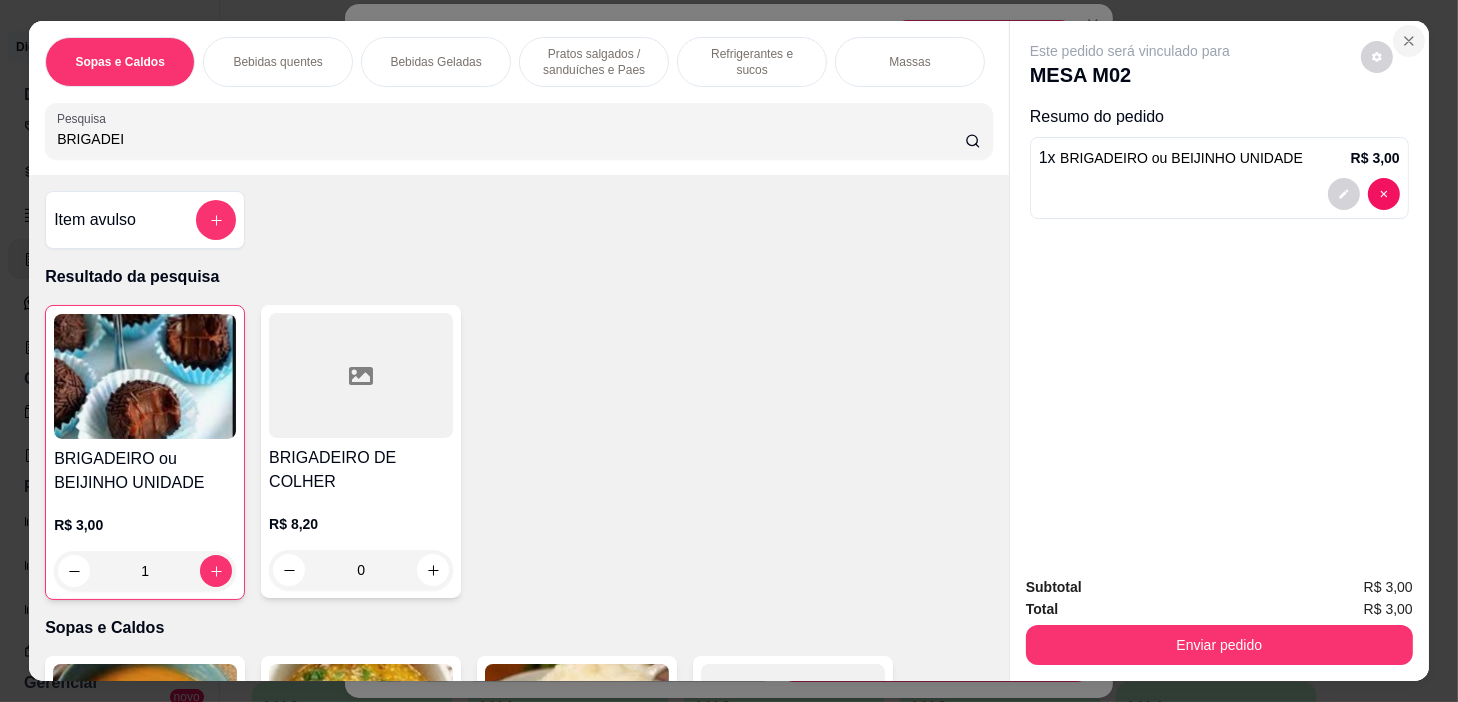 click at bounding box center (1409, 41) 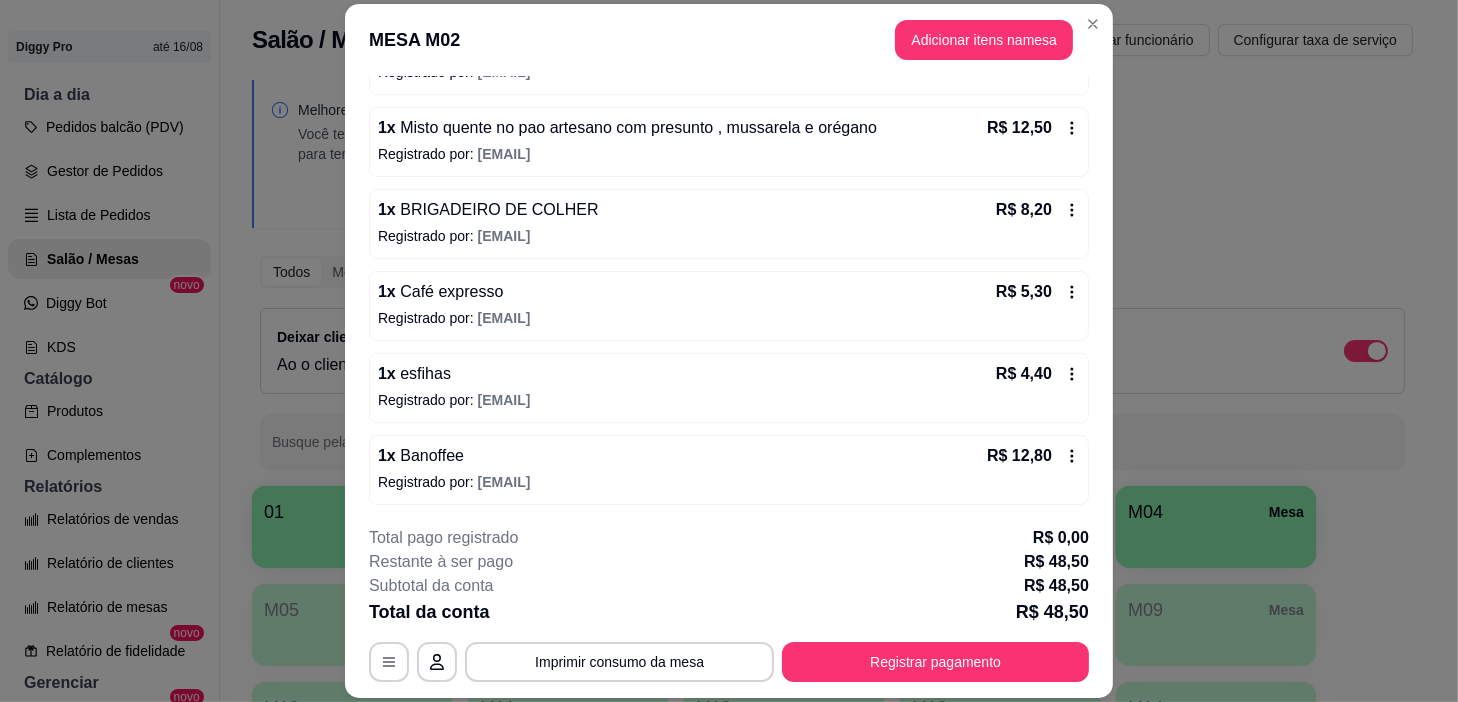scroll, scrollTop: 60, scrollLeft: 0, axis: vertical 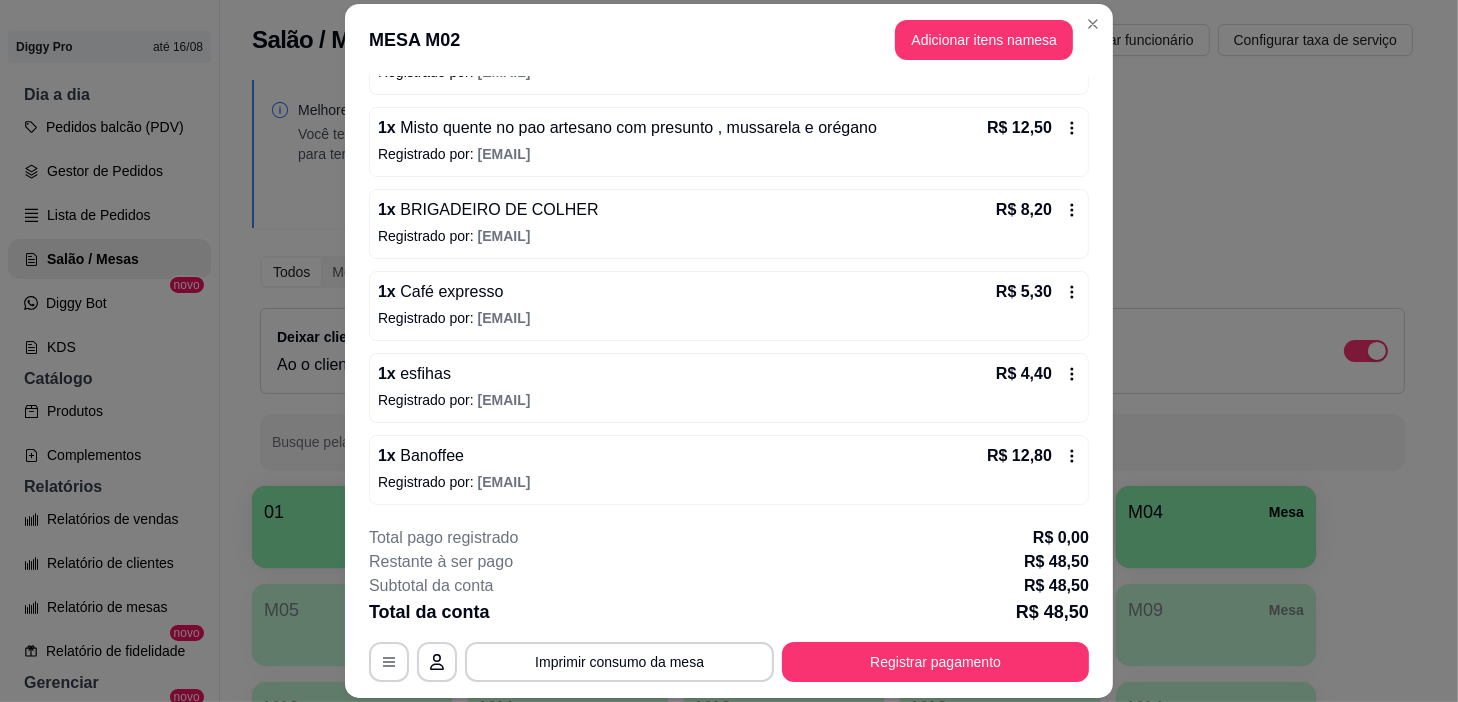 drag, startPoint x: 898, startPoint y: 17, endPoint x: 922, endPoint y: 42, distance: 34.655445 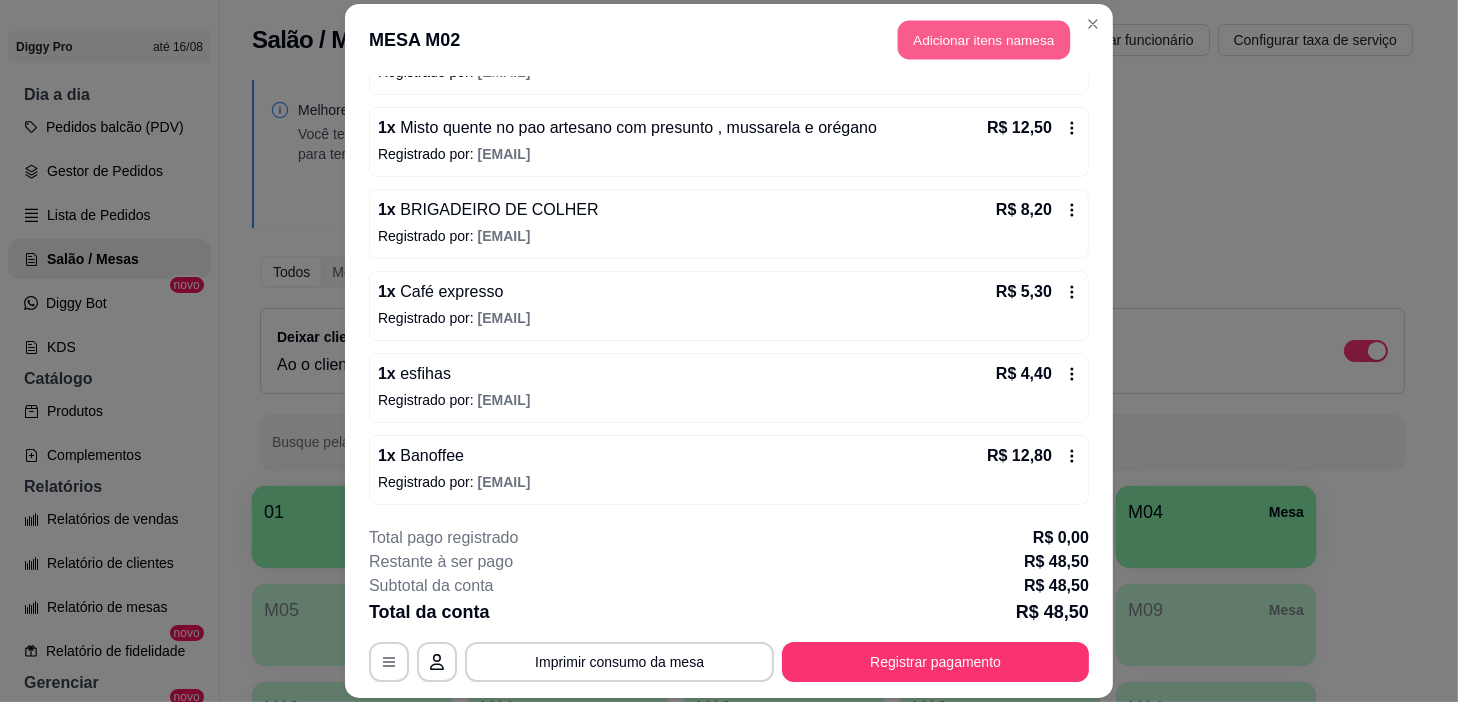click on "Adicionar itens na  mesa" at bounding box center [984, 39] 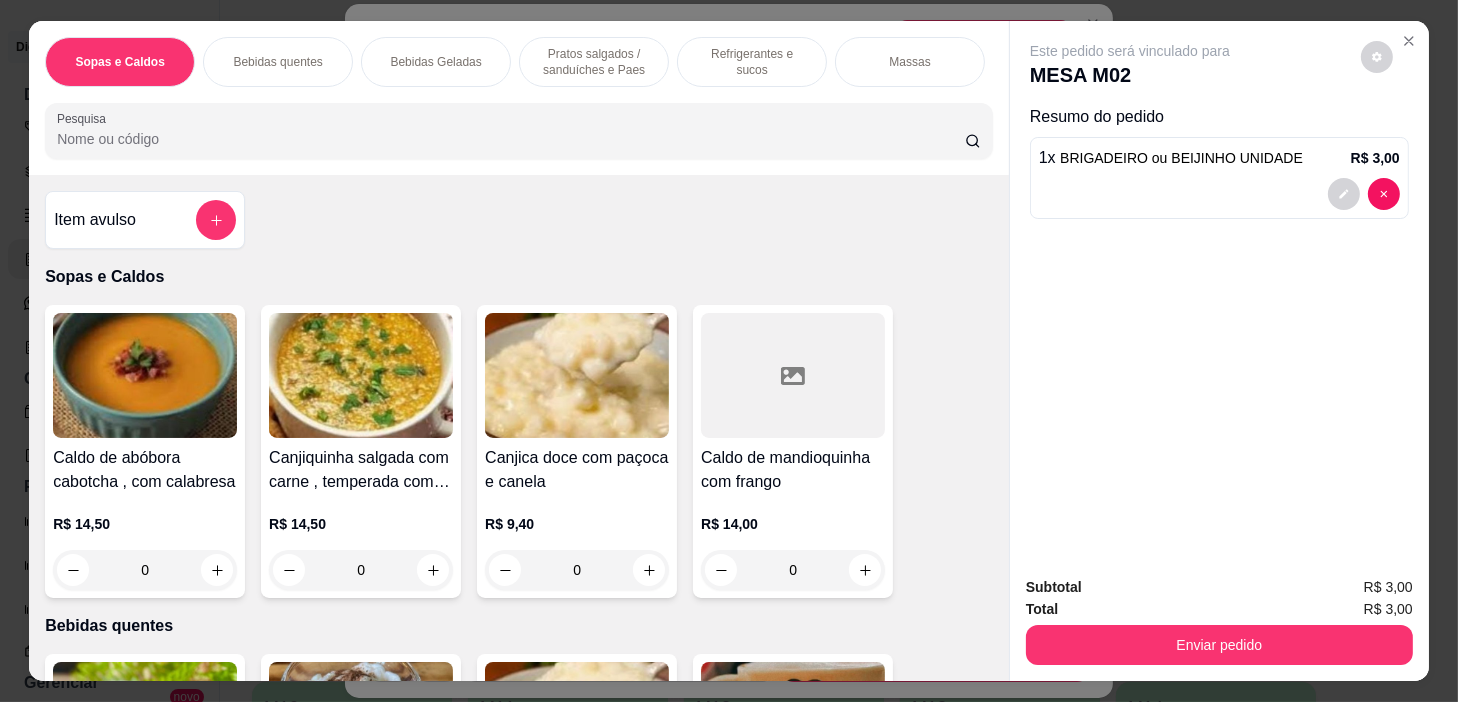 click on "Sopas e Caldos  Bebidas quentes Bebidas Geladas Pratos salgados / sanduíches e Paes  Refrigerantes e sucos  Massas  Refeições  Cervejas e drinks alcoólicos e não alcoólicos  Acompanhamentos das refeições  Pratos Doces e sobremesas  Descartáveis para consumos de alimentos que não são da loja  Pesquisa" at bounding box center (519, 98) 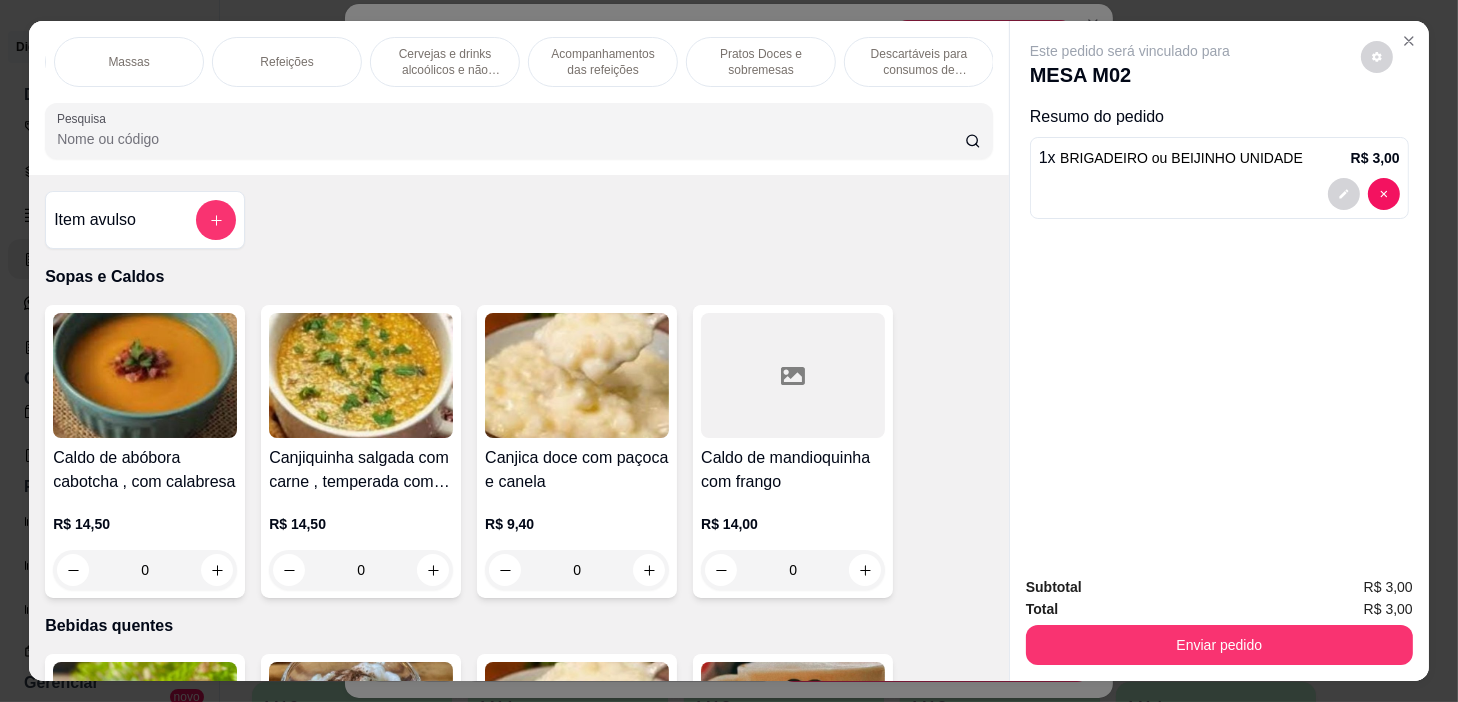 click on "Pratos Doces e sobremesas" at bounding box center [761, 62] 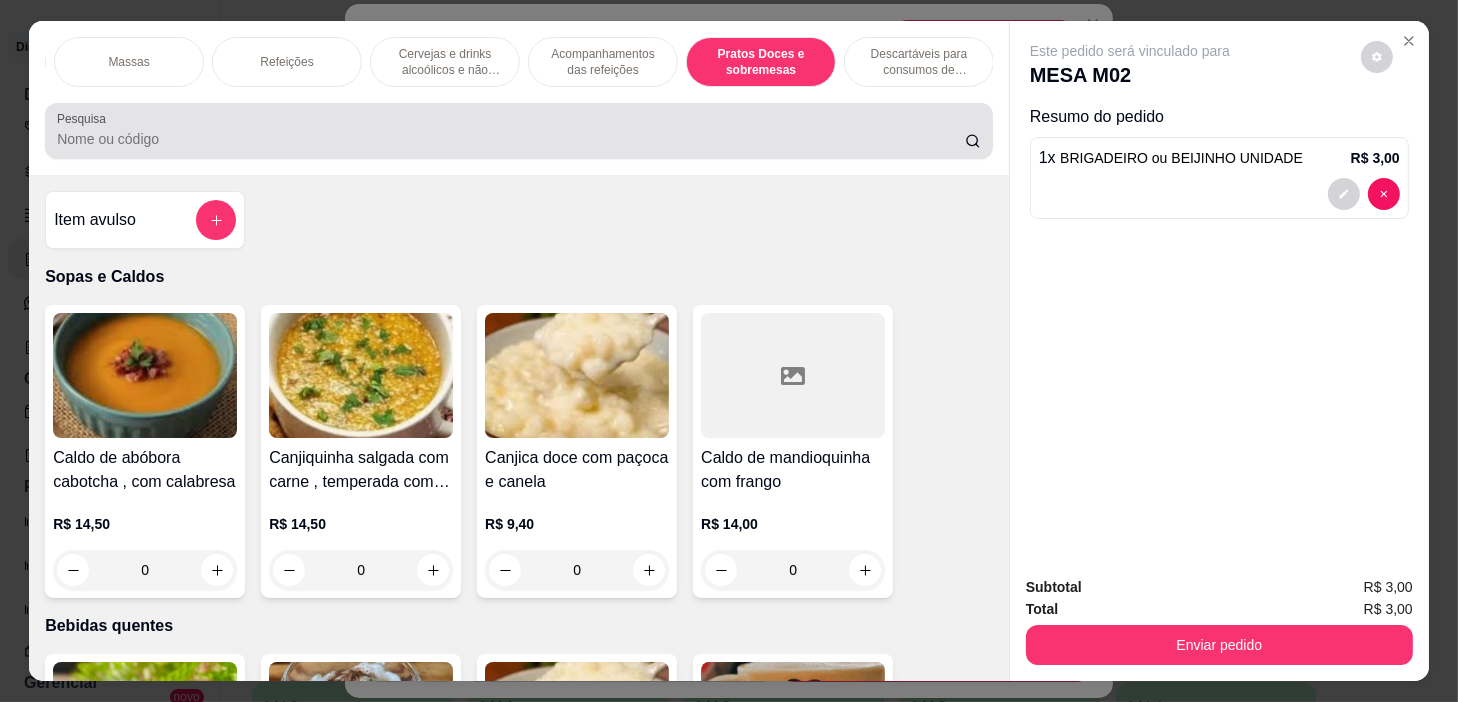 scroll, scrollTop: 14209, scrollLeft: 0, axis: vertical 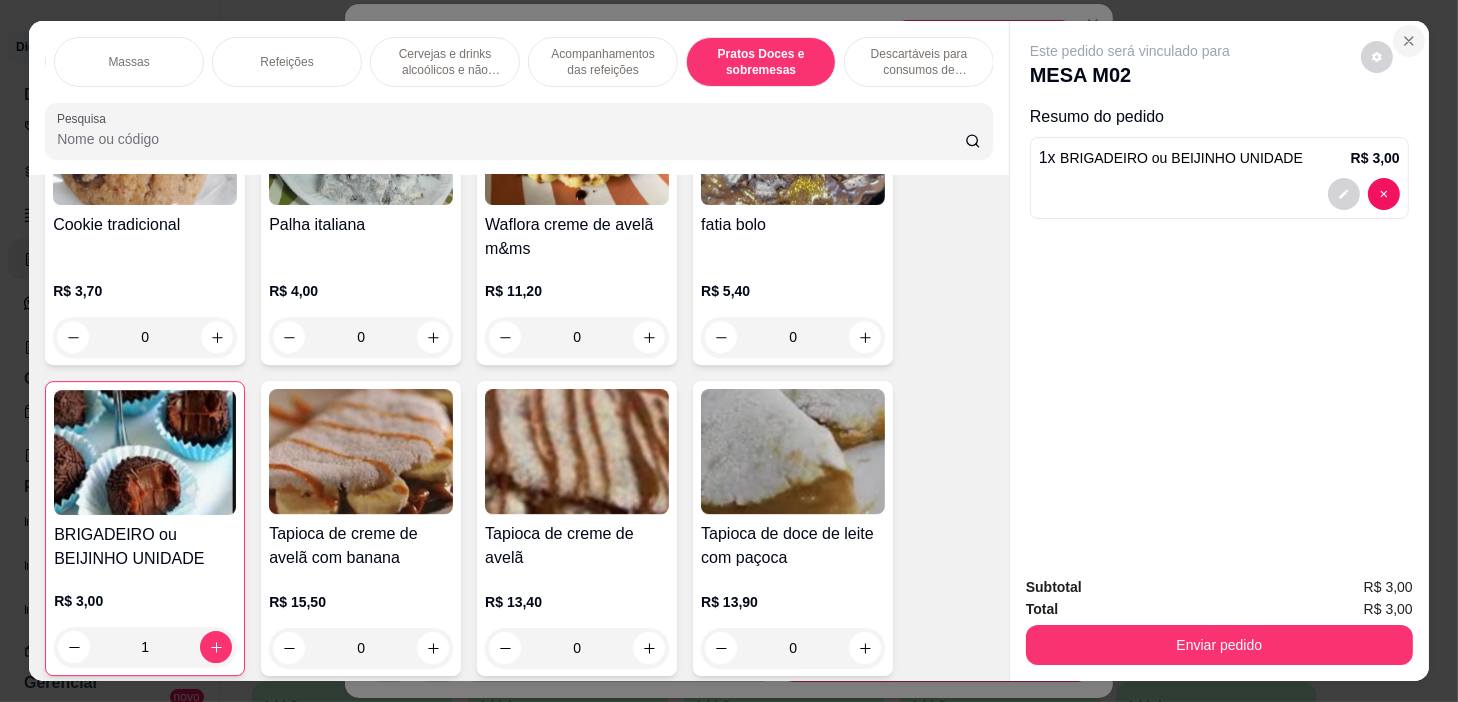 click 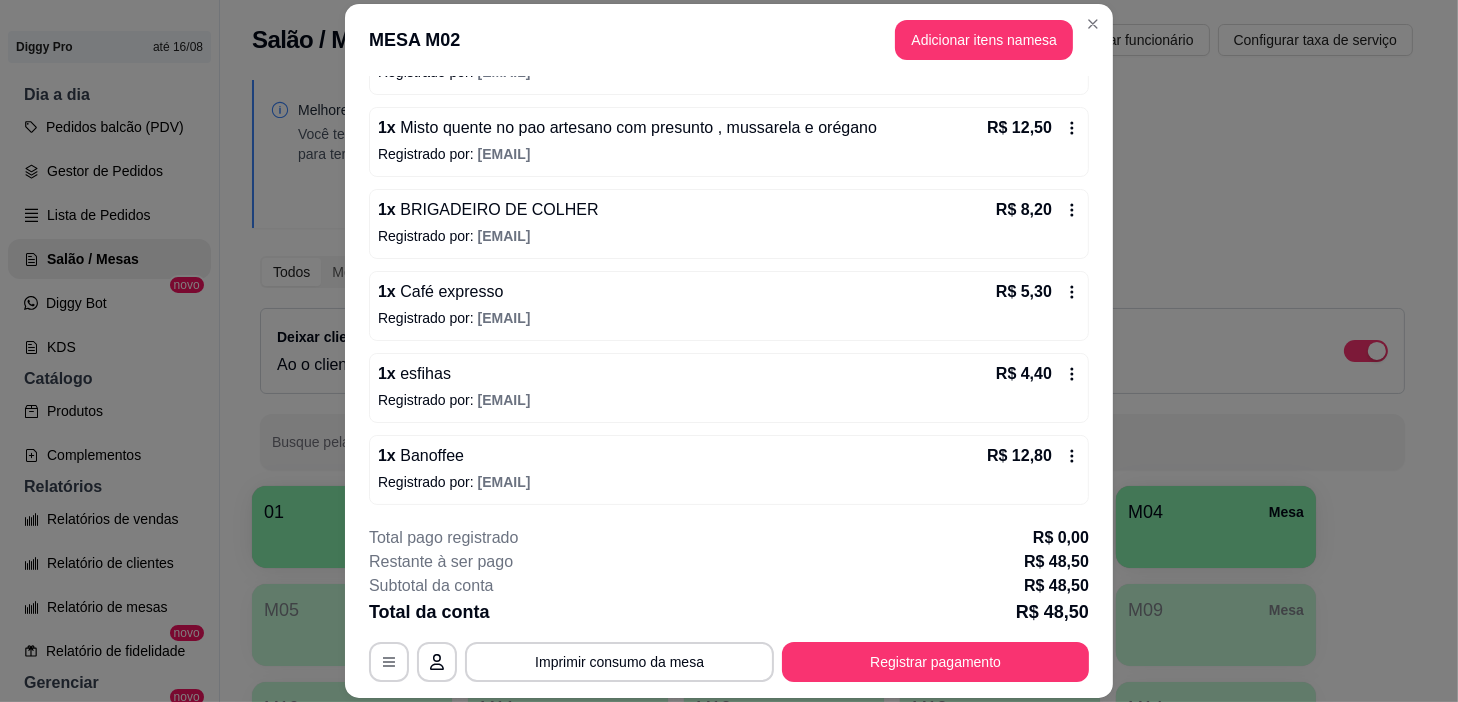 scroll, scrollTop: 60, scrollLeft: 0, axis: vertical 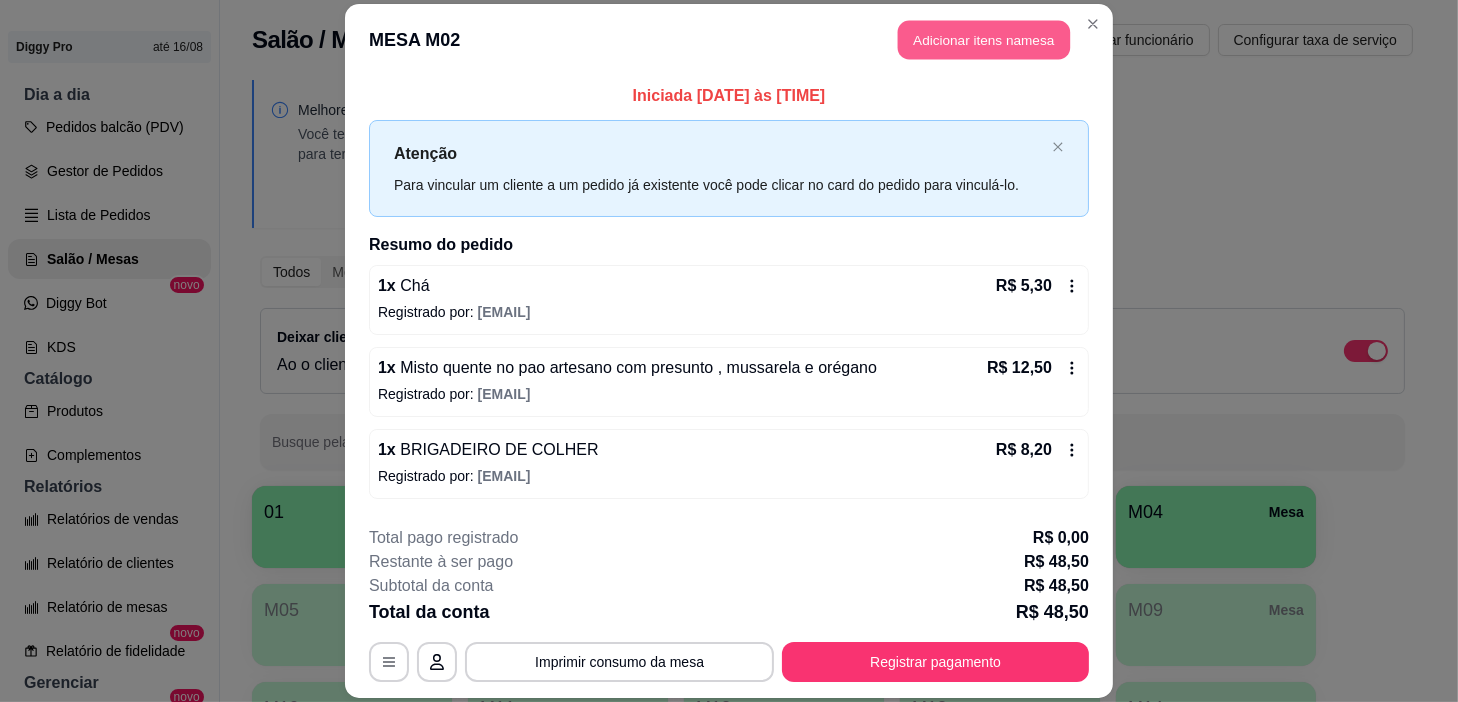 click on "Adicionar itens na  mesa" at bounding box center (984, 39) 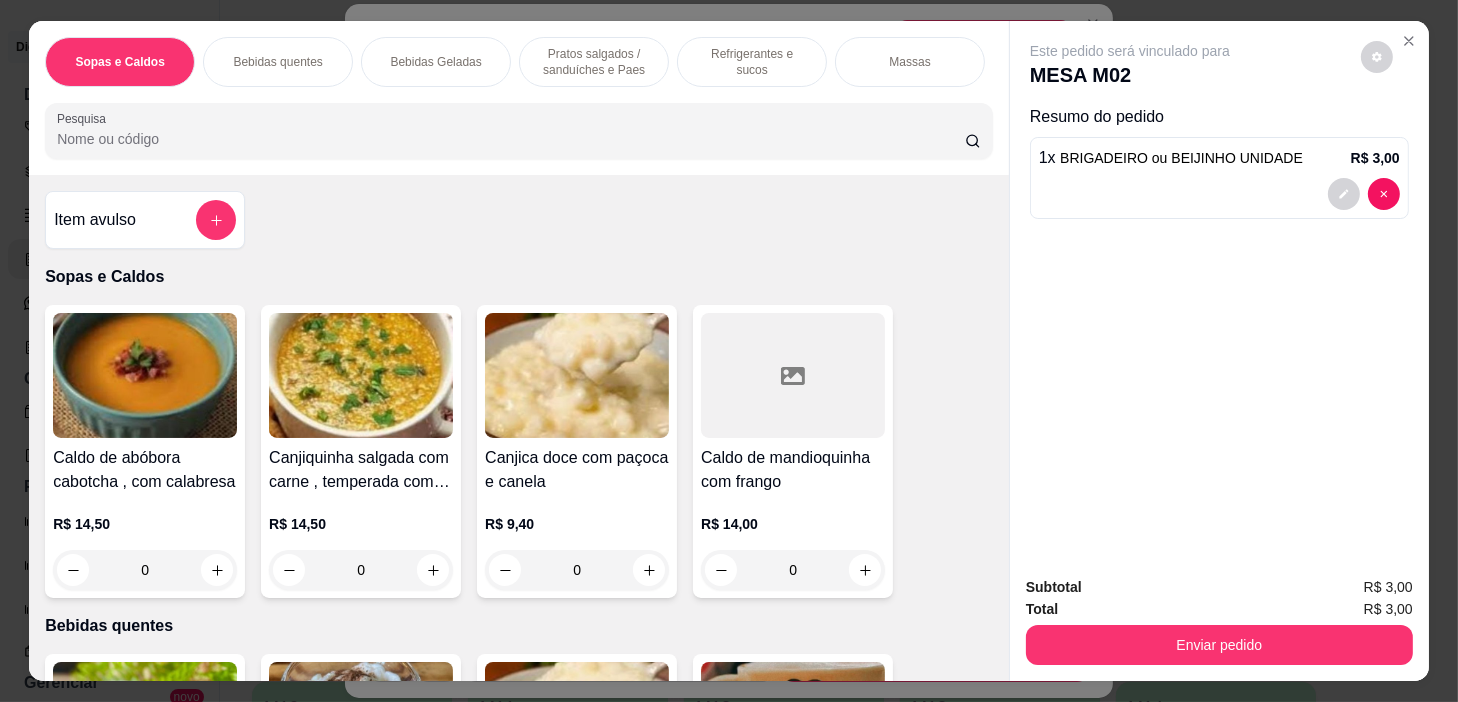 scroll, scrollTop: 181, scrollLeft: 0, axis: vertical 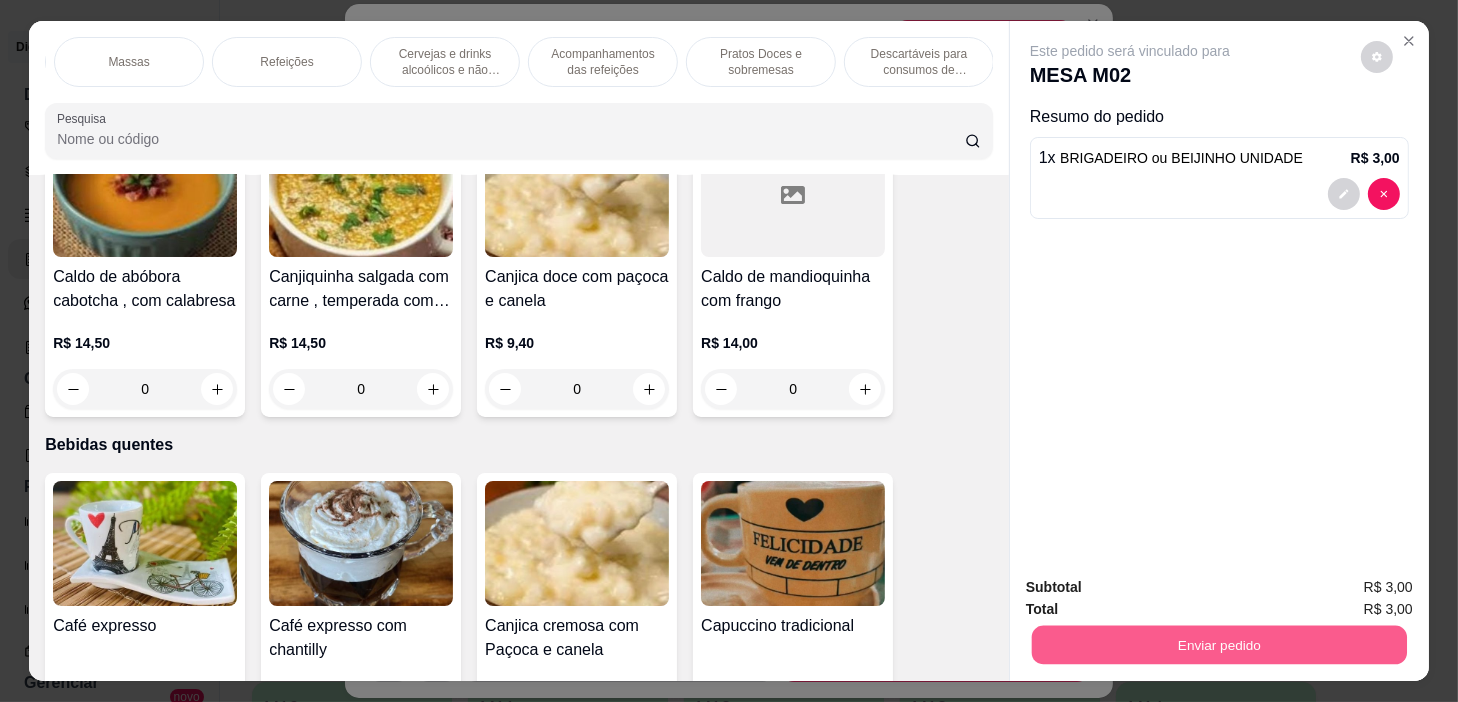 click on "Enviar pedido" at bounding box center (1219, 645) 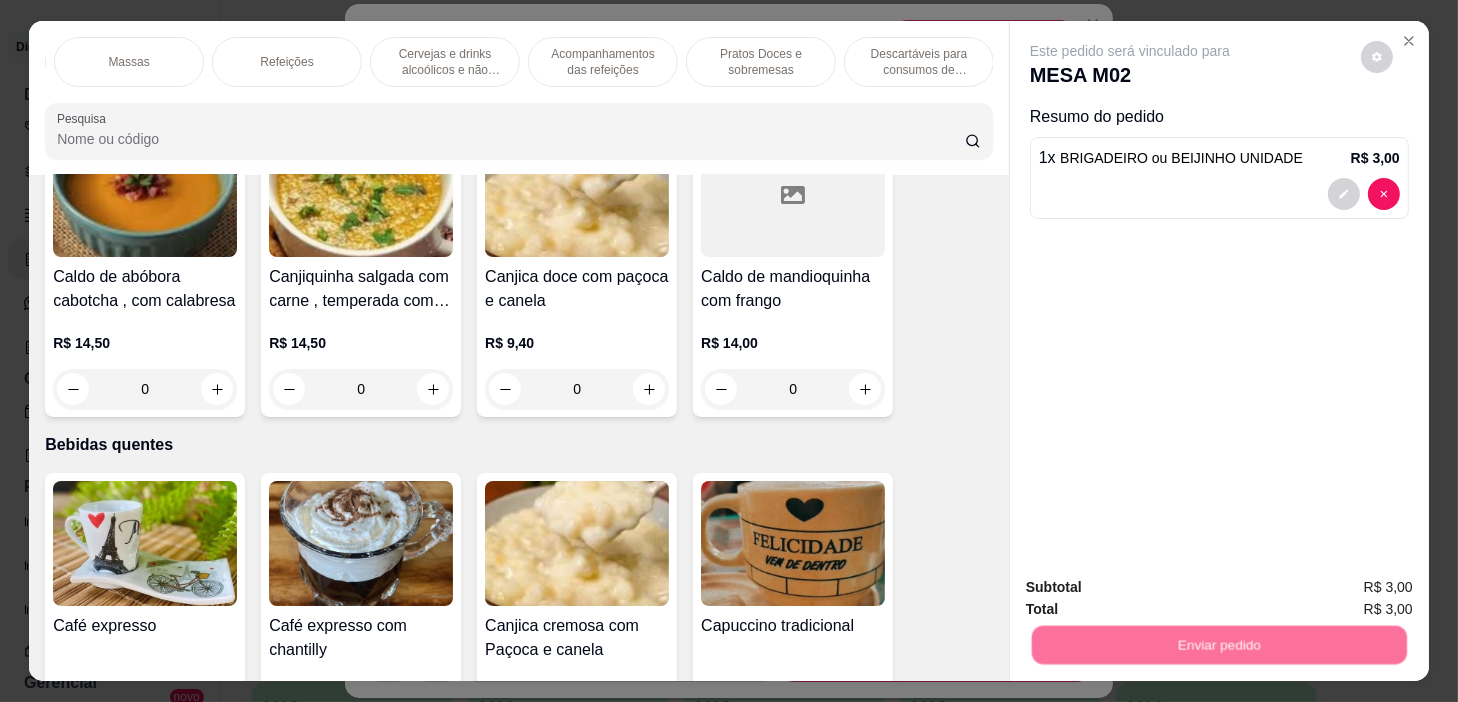click on "Não registrar e enviar pedido" at bounding box center (1154, 588) 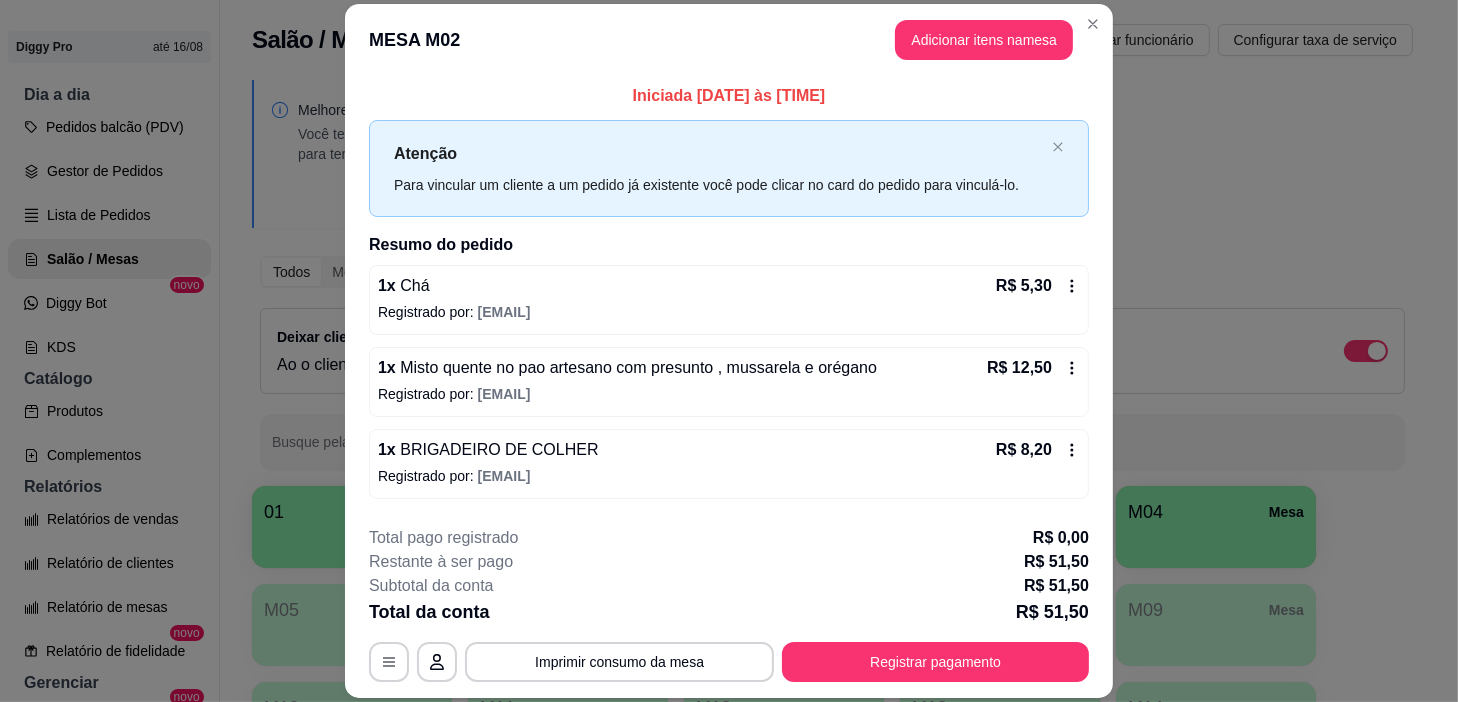 scroll, scrollTop: 60, scrollLeft: 0, axis: vertical 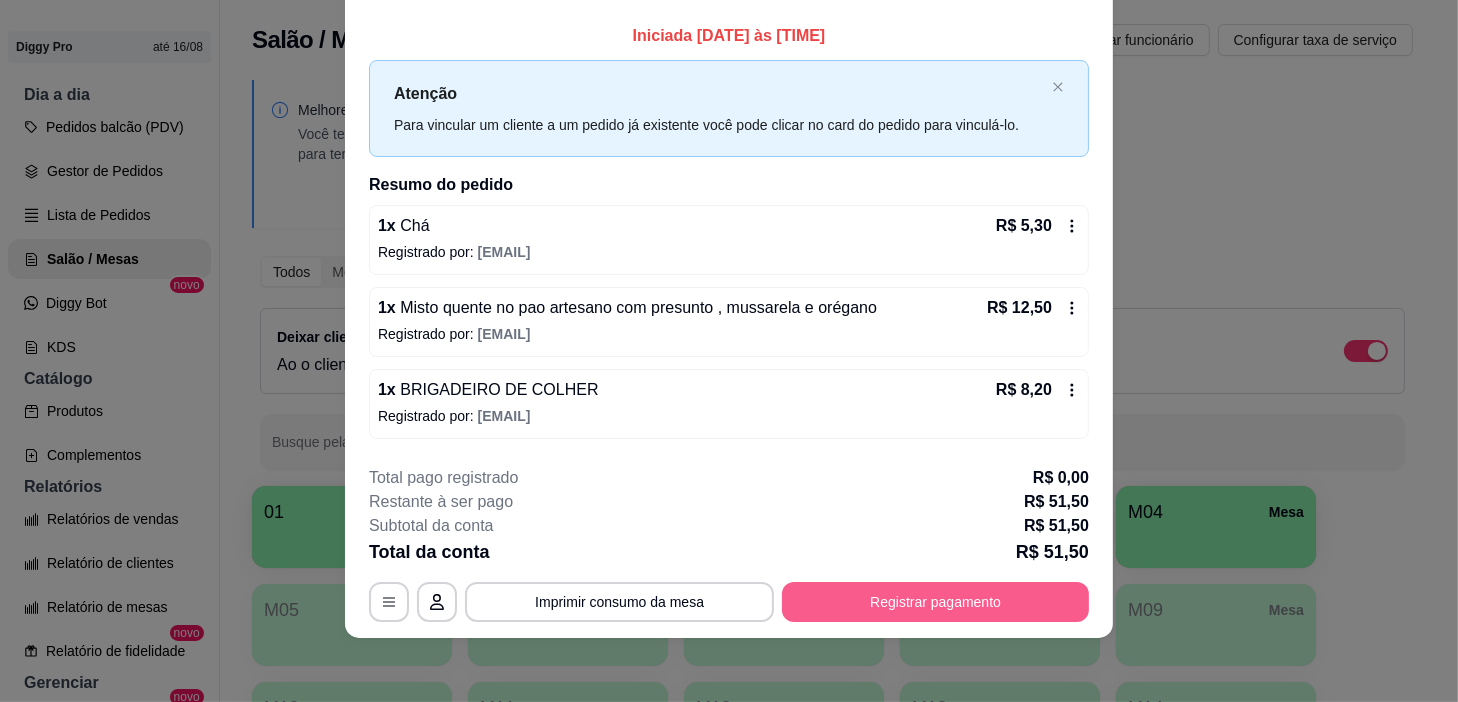 click on "Registrar pagamento" at bounding box center [935, 602] 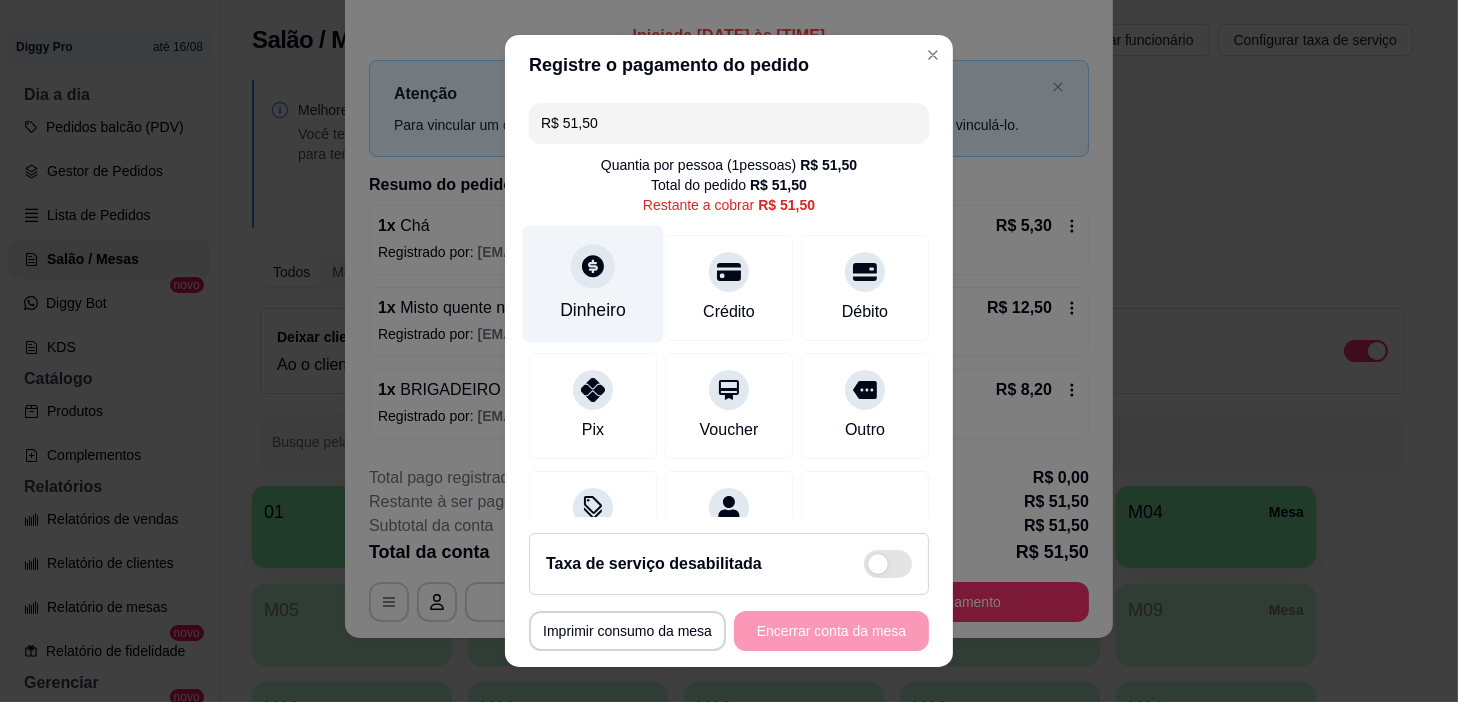 click on "Dinheiro" at bounding box center (593, 284) 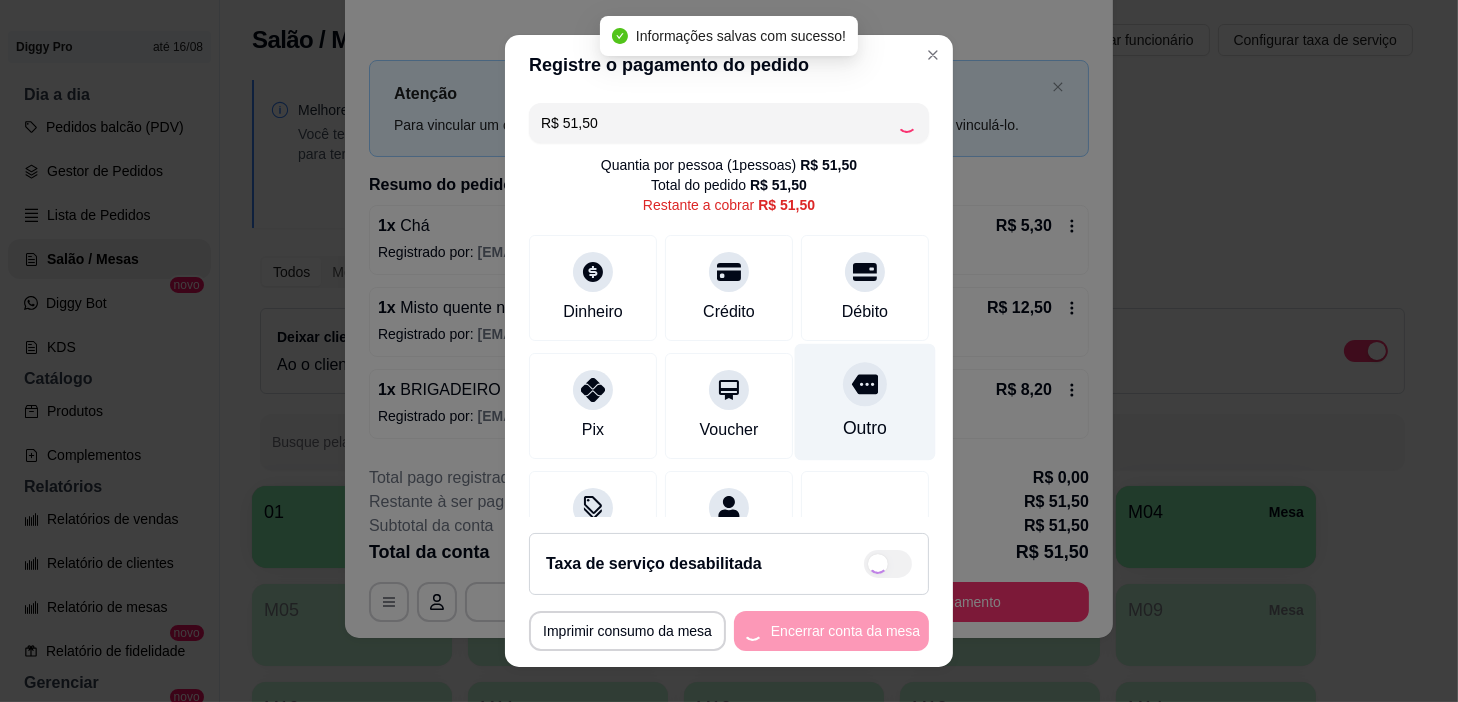 type on "R$ 0,00" 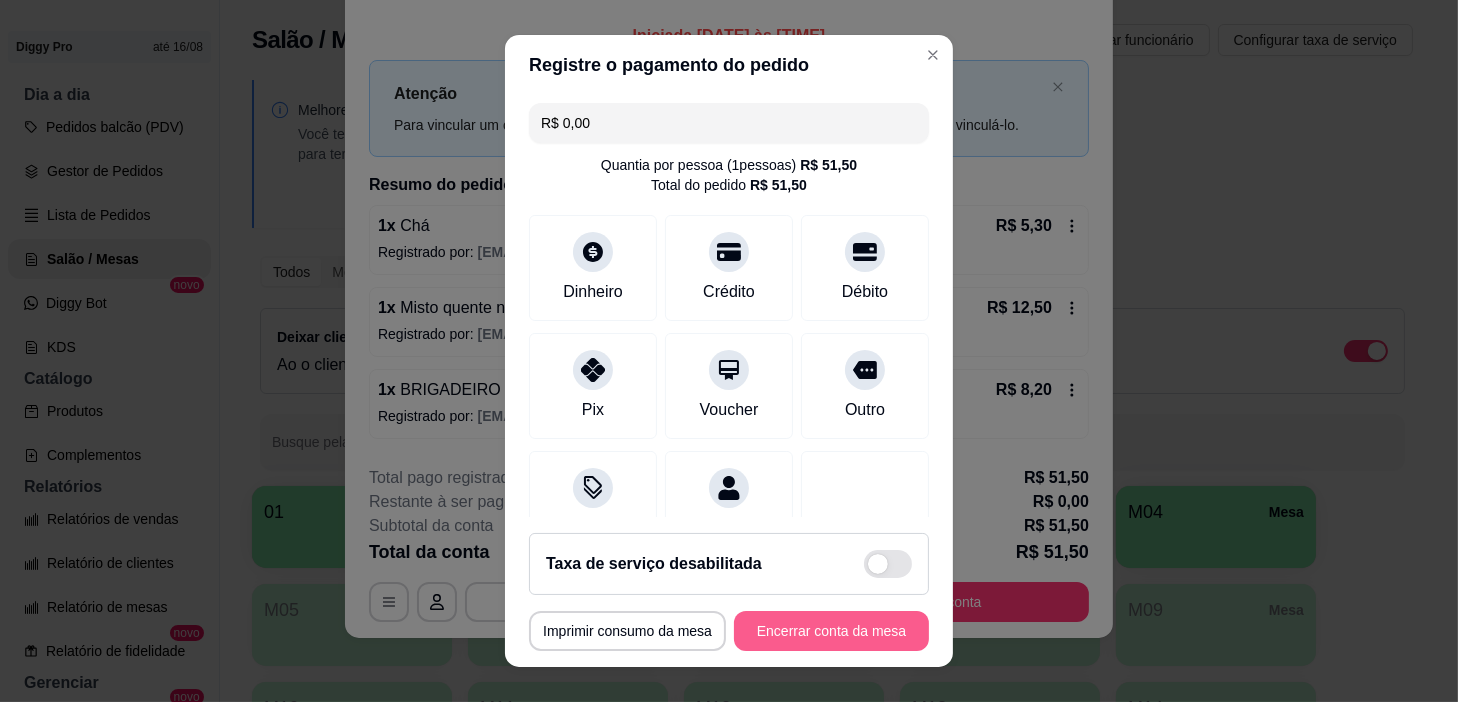 click on "Encerrar conta da mesa" at bounding box center [831, 631] 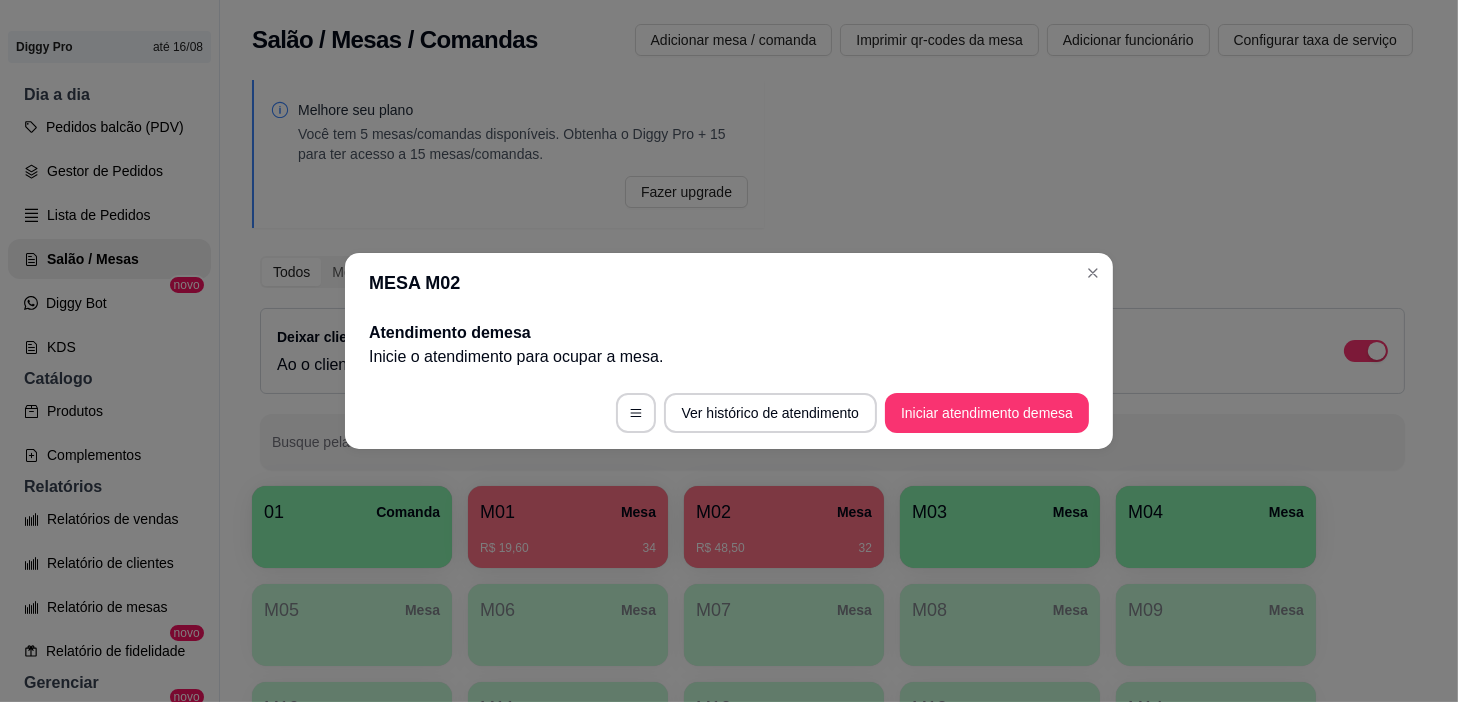 scroll, scrollTop: 0, scrollLeft: 0, axis: both 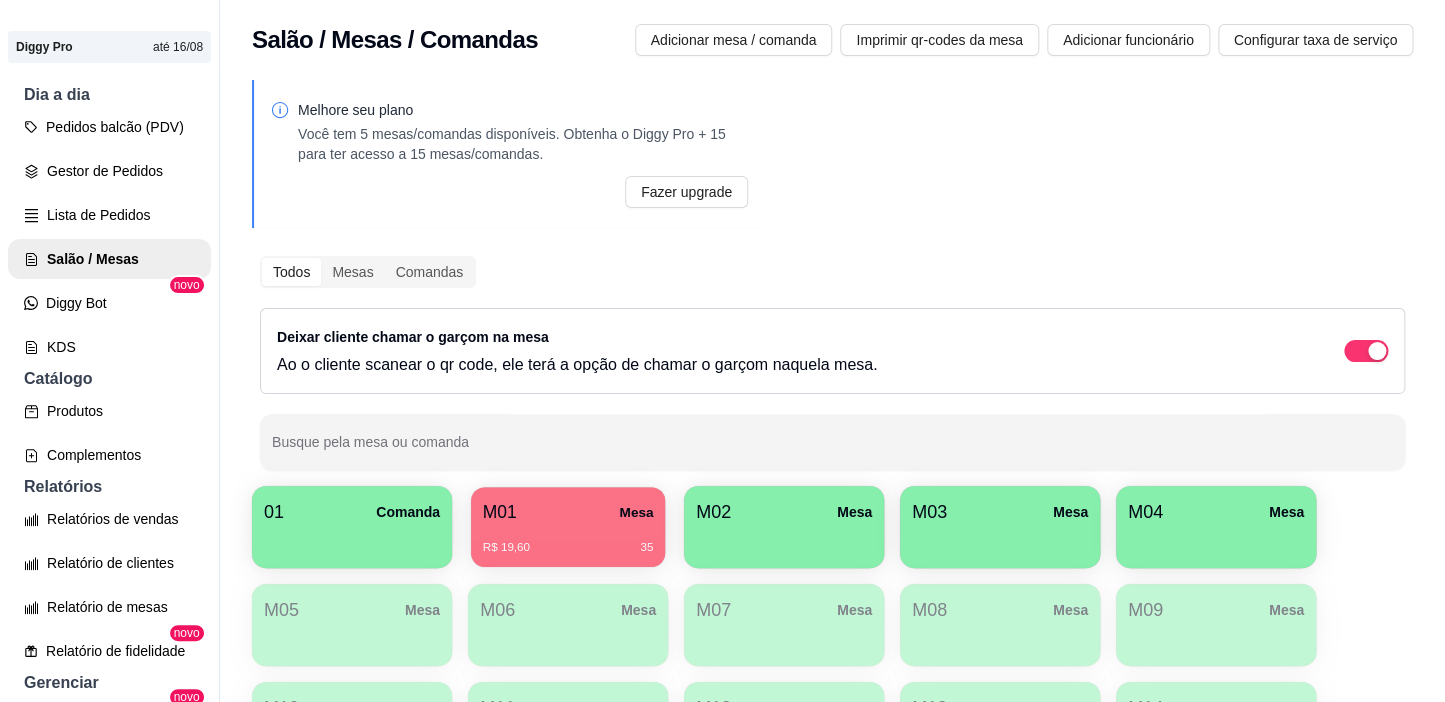 click on "M01 Mesa" at bounding box center (568, 512) 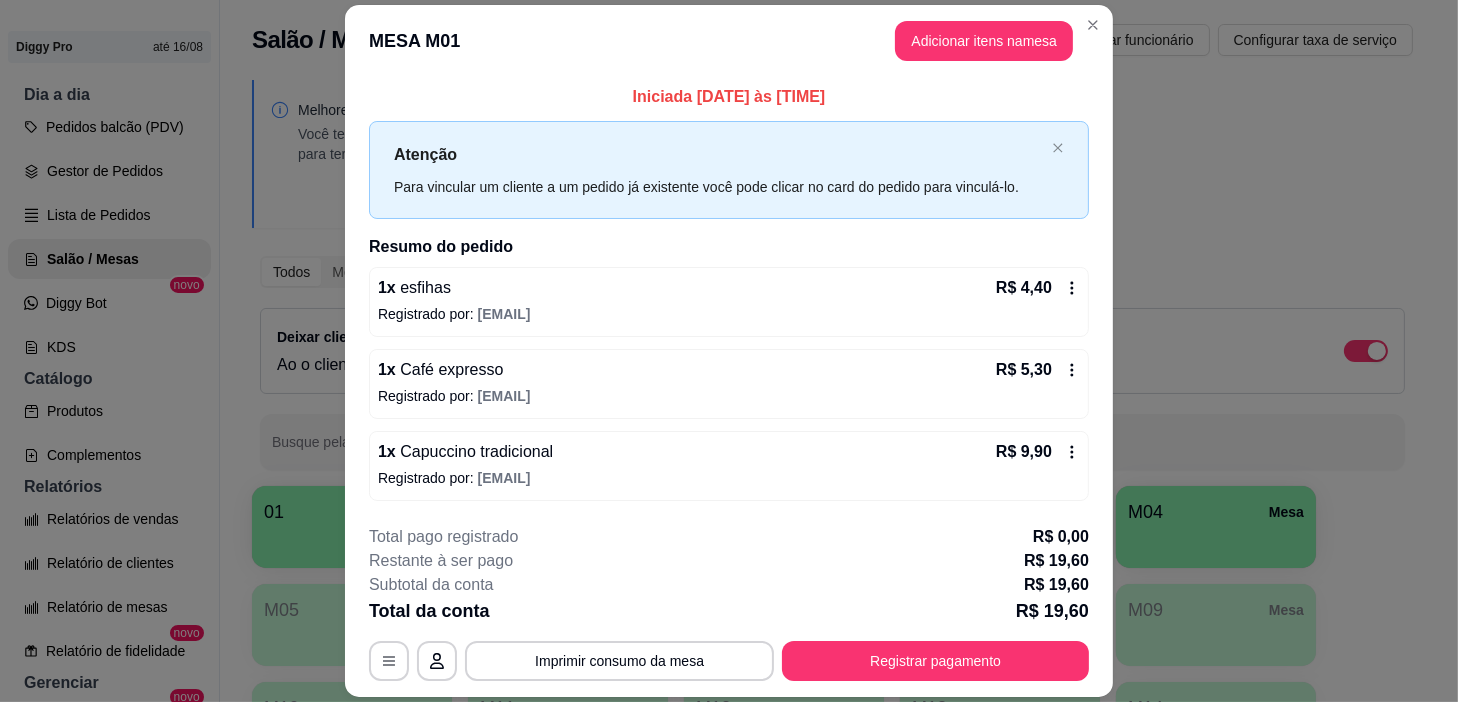 scroll, scrollTop: 58, scrollLeft: 0, axis: vertical 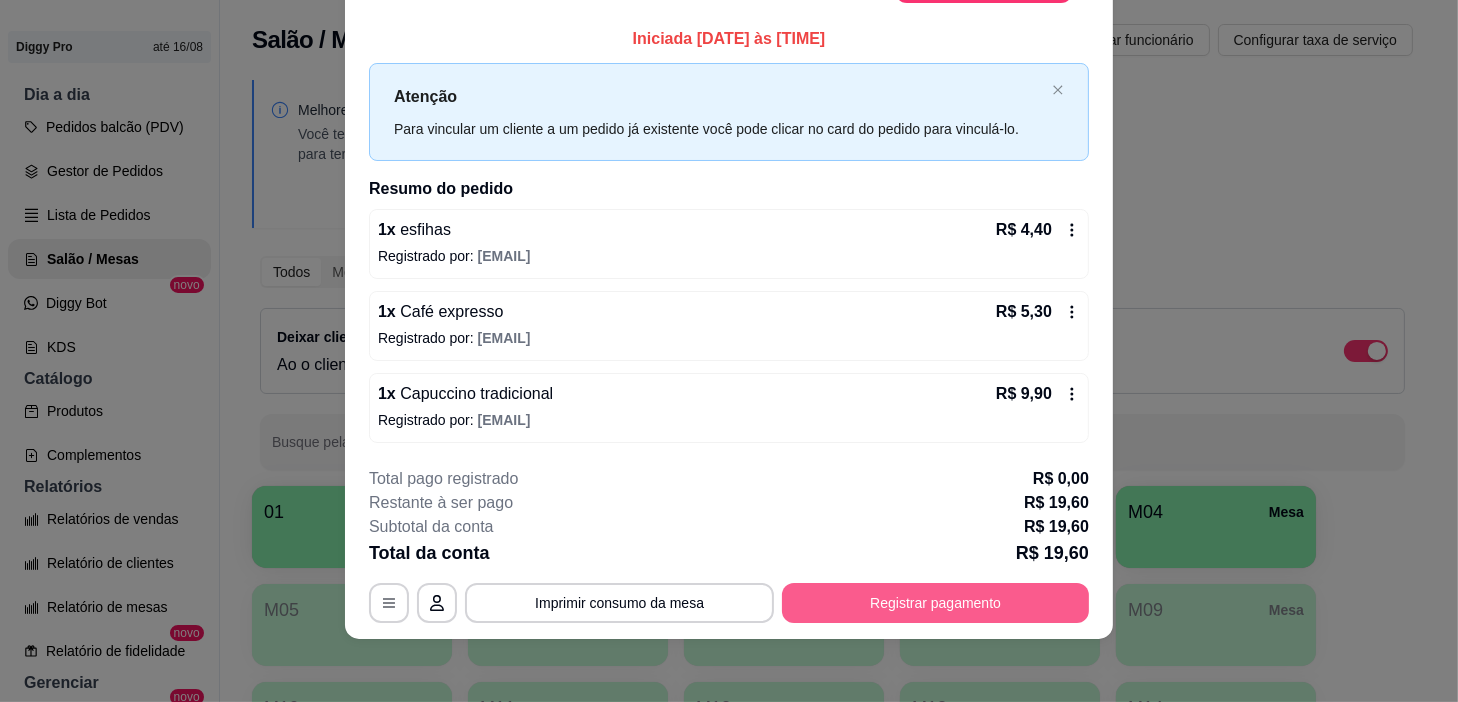 click on "Registrar pagamento" at bounding box center [935, 603] 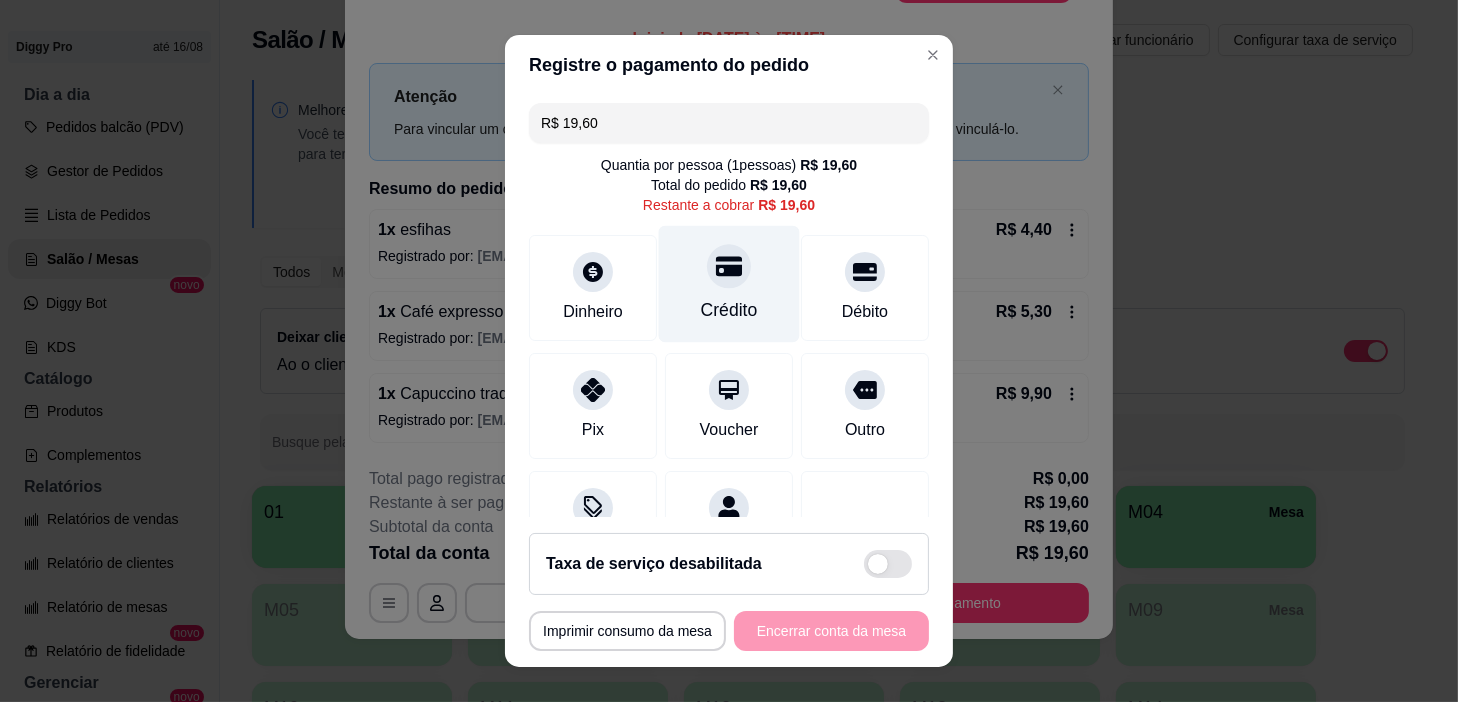 click on "Crédito" at bounding box center (729, 284) 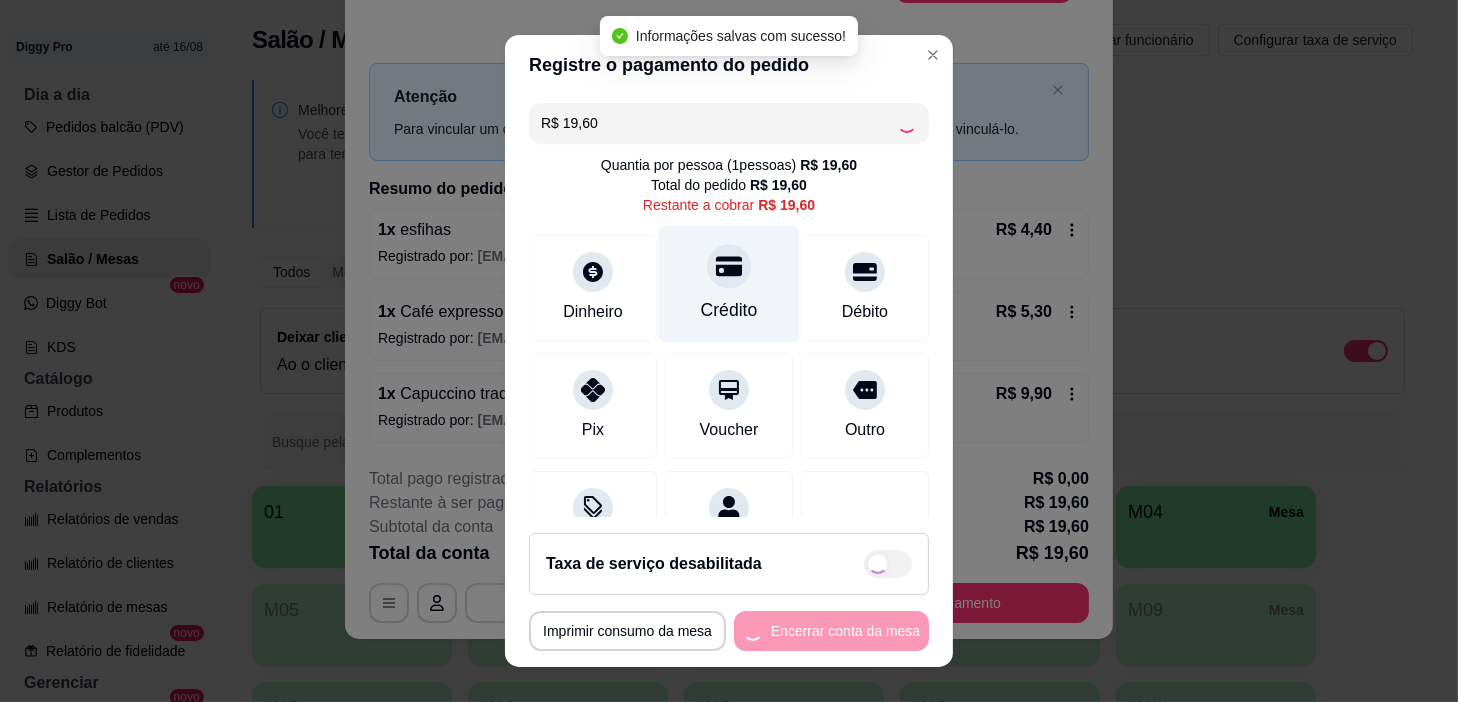 type on "R$ 0,00" 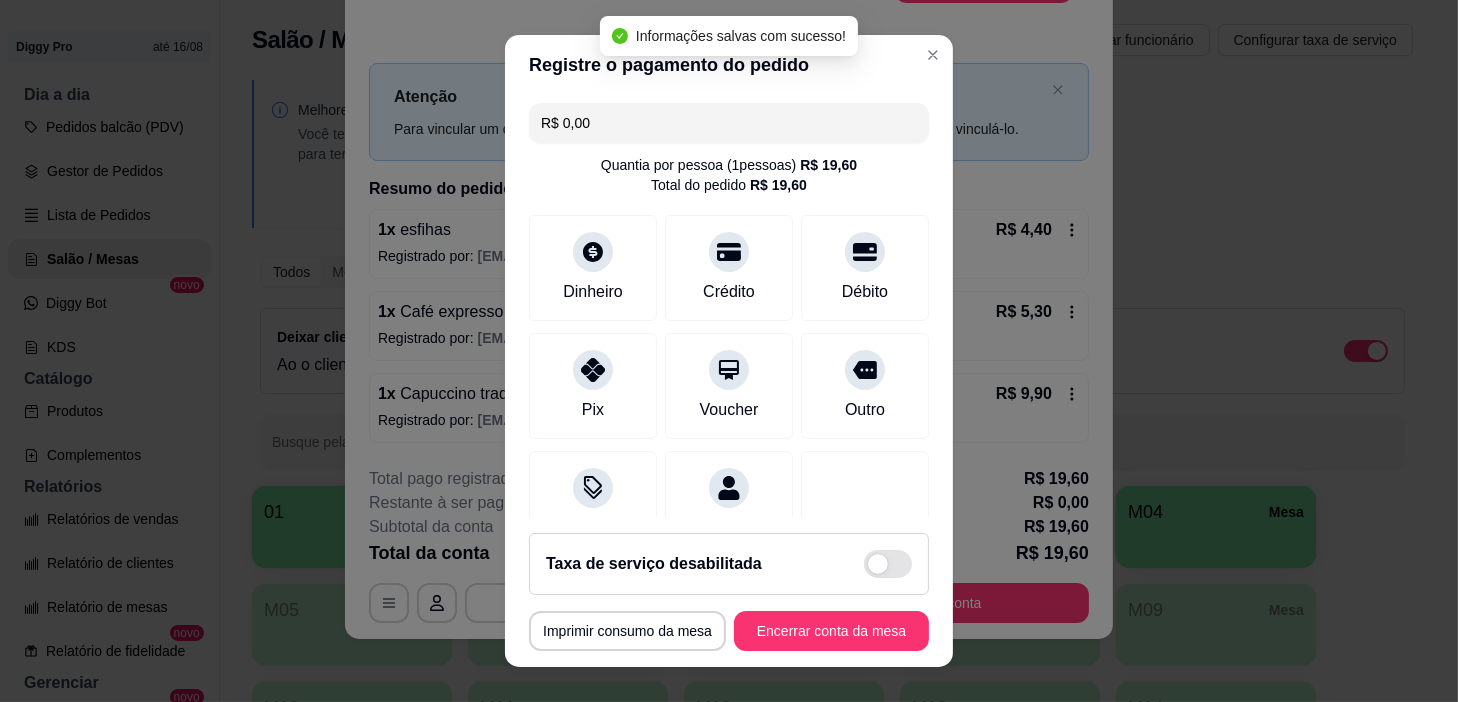 drag, startPoint x: 811, startPoint y: 664, endPoint x: 812, endPoint y: 648, distance: 16.03122 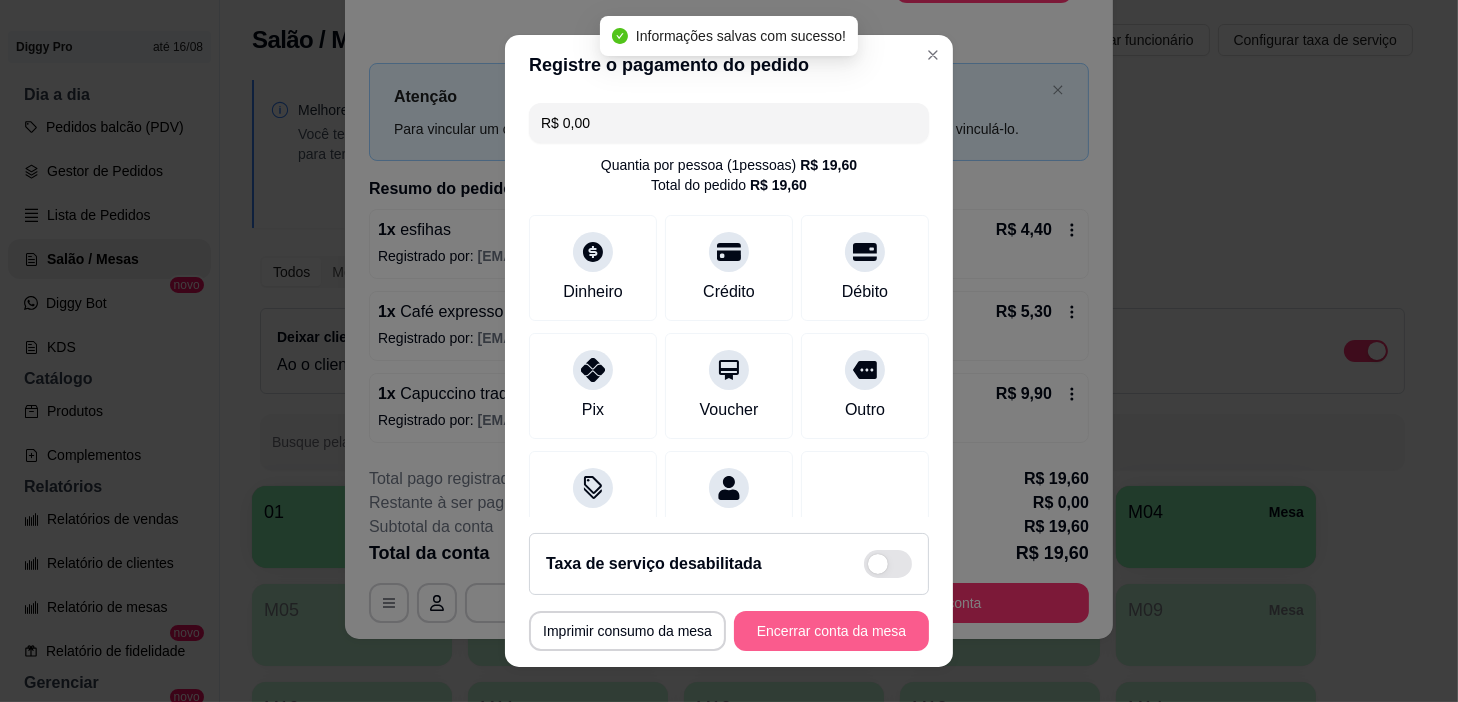 click on "Encerrar conta da mesa" at bounding box center (831, 631) 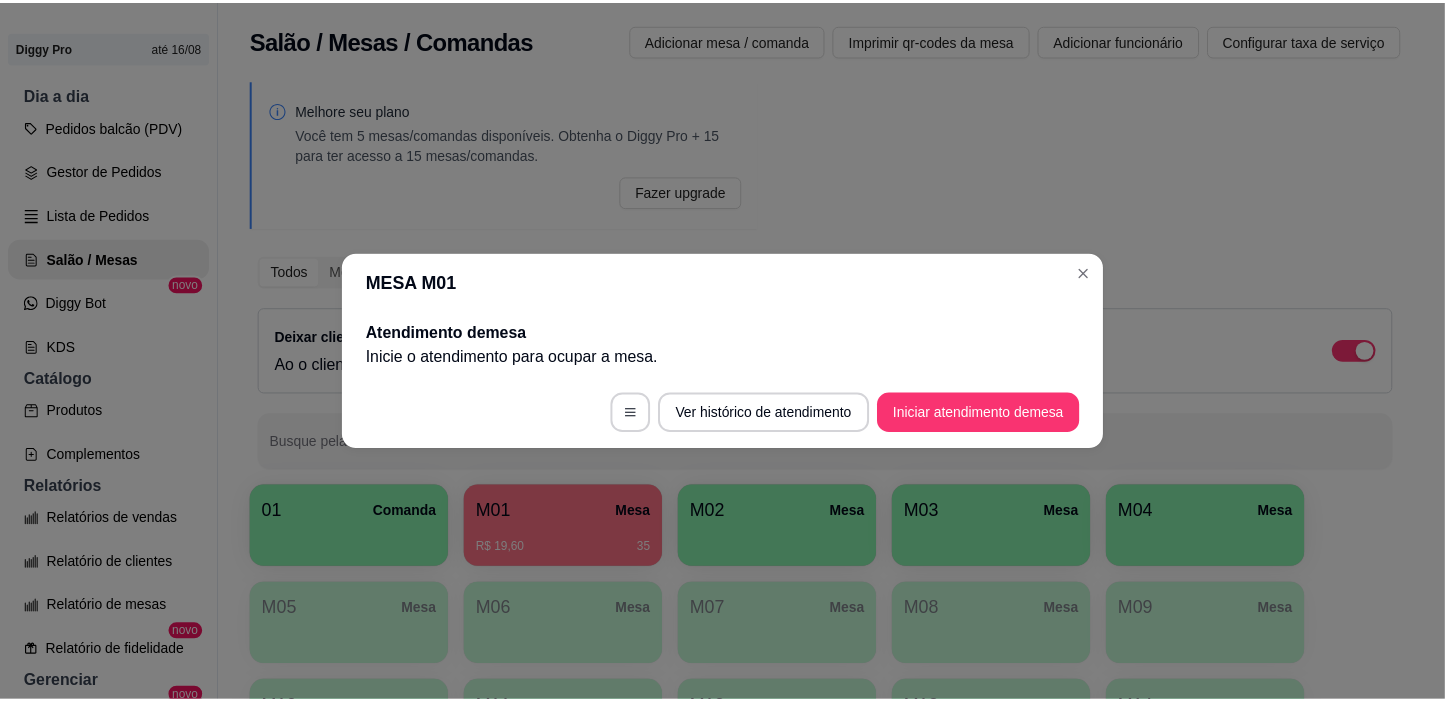 scroll, scrollTop: 0, scrollLeft: 0, axis: both 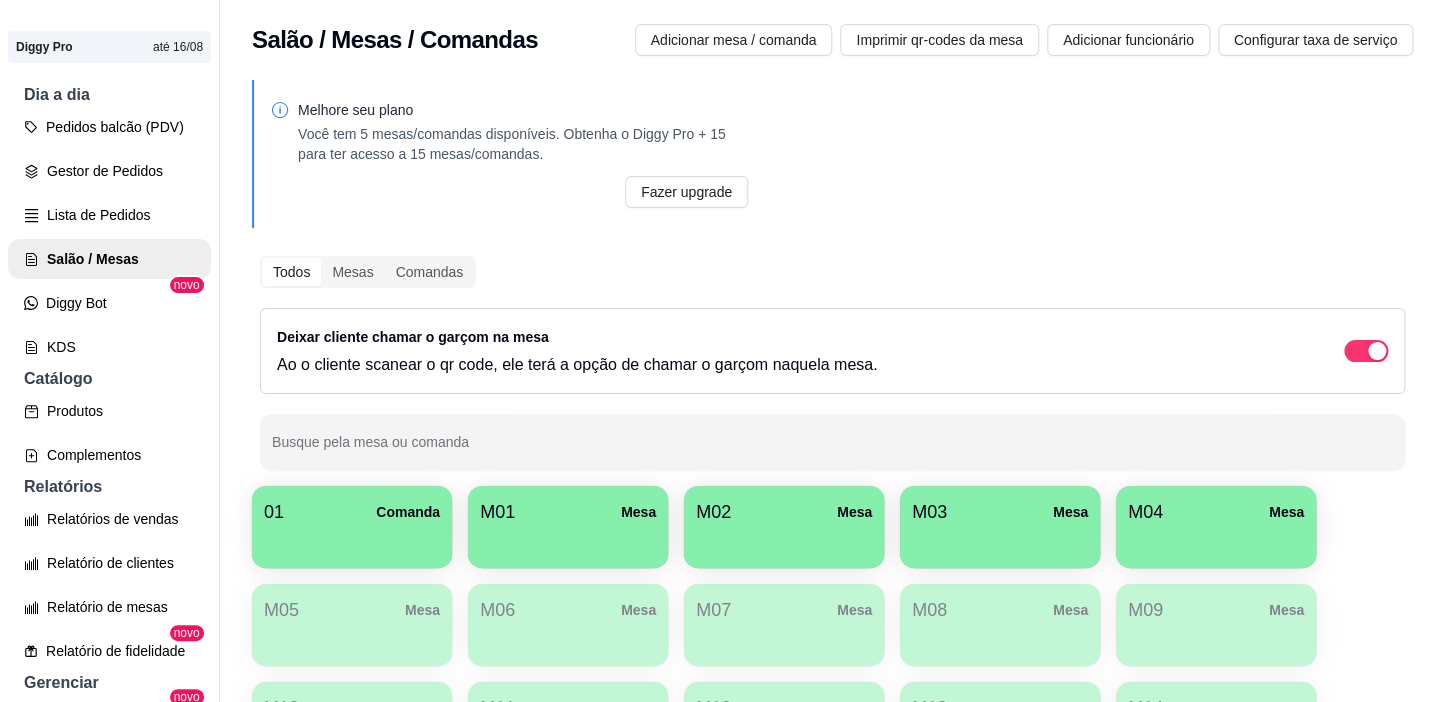 type 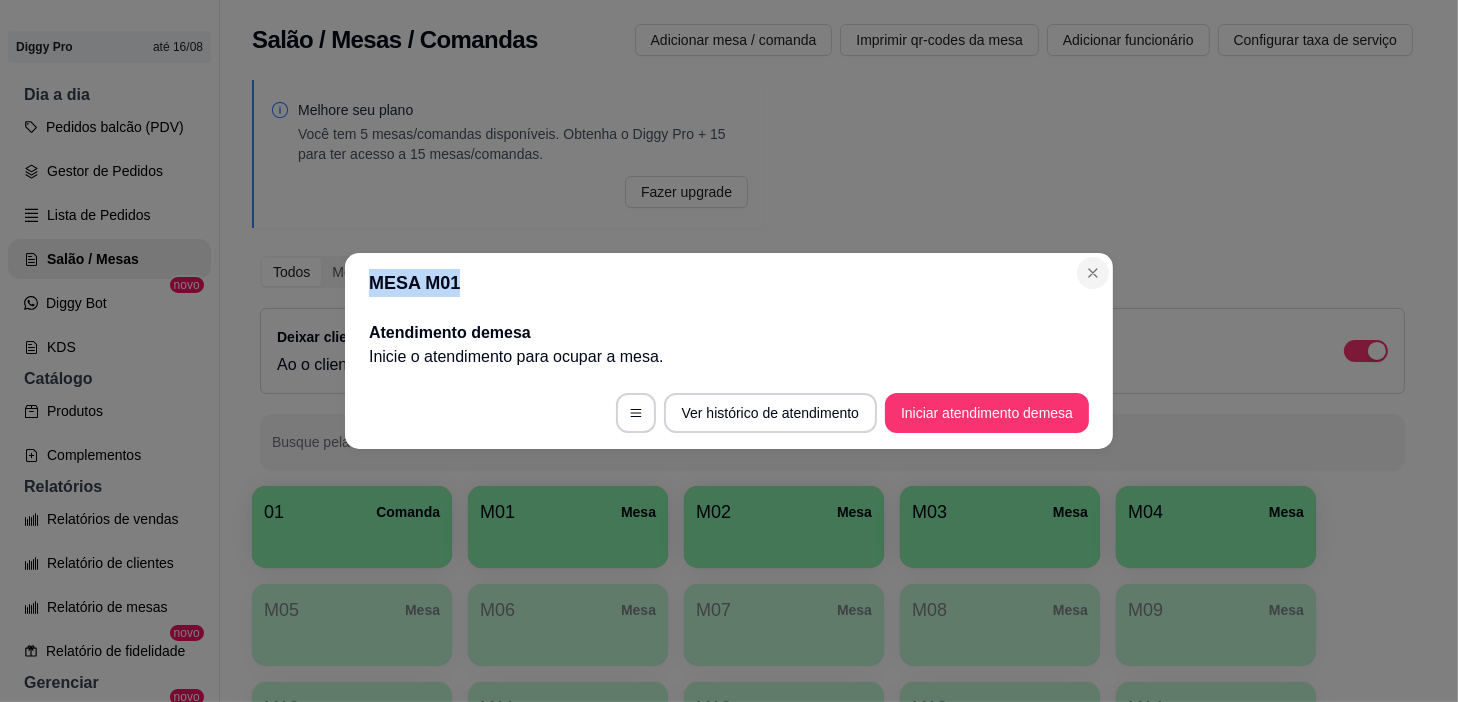 drag, startPoint x: 1107, startPoint y: 269, endPoint x: 1092, endPoint y: 271, distance: 15.132746 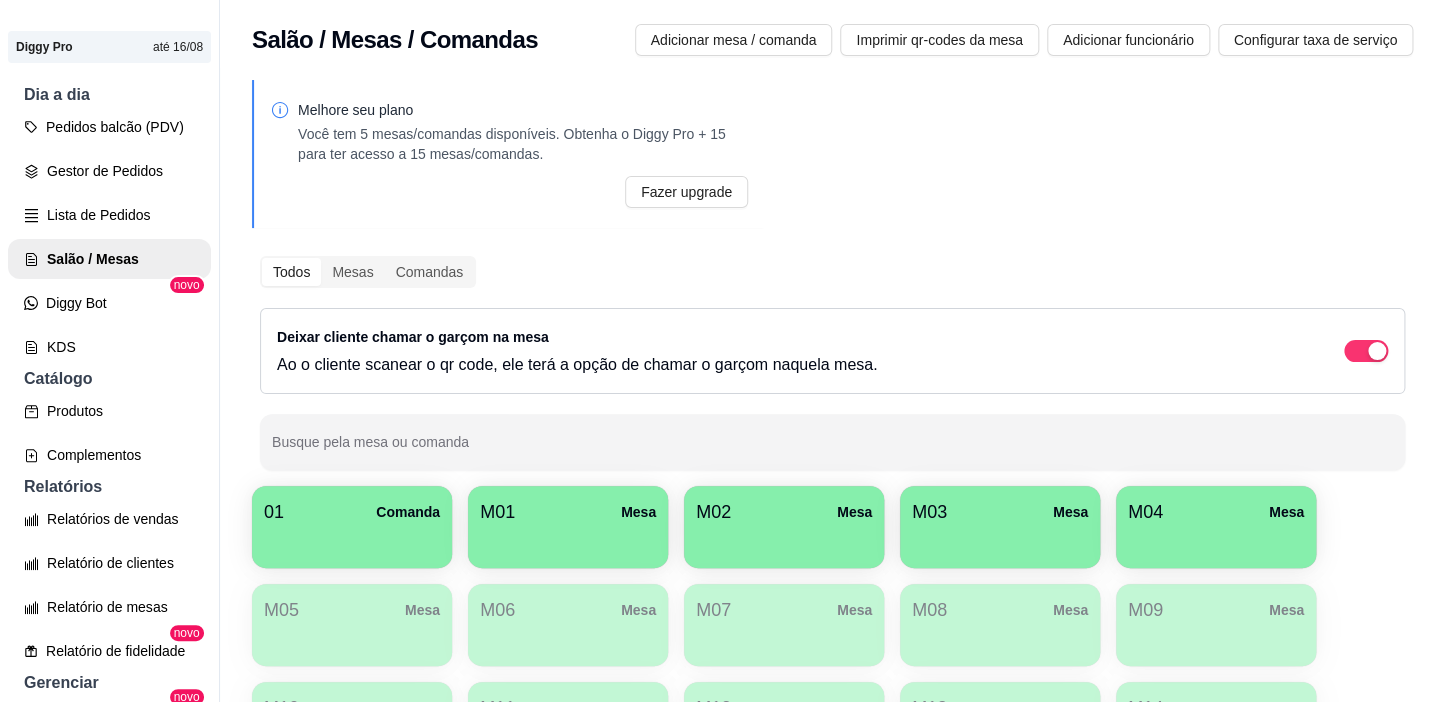 click on "Melhore seu plano
Você tem 5 mesas/comandas disponíveis. Obtenha o Diggy Pro + 15 para ter acesso a 15 mesas/comandas. Fazer upgrade Todos Mesas Comandas Deixar cliente chamar o garçom na mesa Ao o cliente scanear o qr code, ele terá a opção de chamar o garçom naquela mesa. Busque pela mesa ou comanda
01 Comanda M01 Mesa M02 Mesa M03 Mesa M04 Mesa M05 Mesa M06 Mesa M07 Mesa M08 Mesa M09 Mesa M10 Mesa M11 Mesa M12 Mesa M13 Mesa M14 Mesa sara Mesa" at bounding box center [832, 477] 